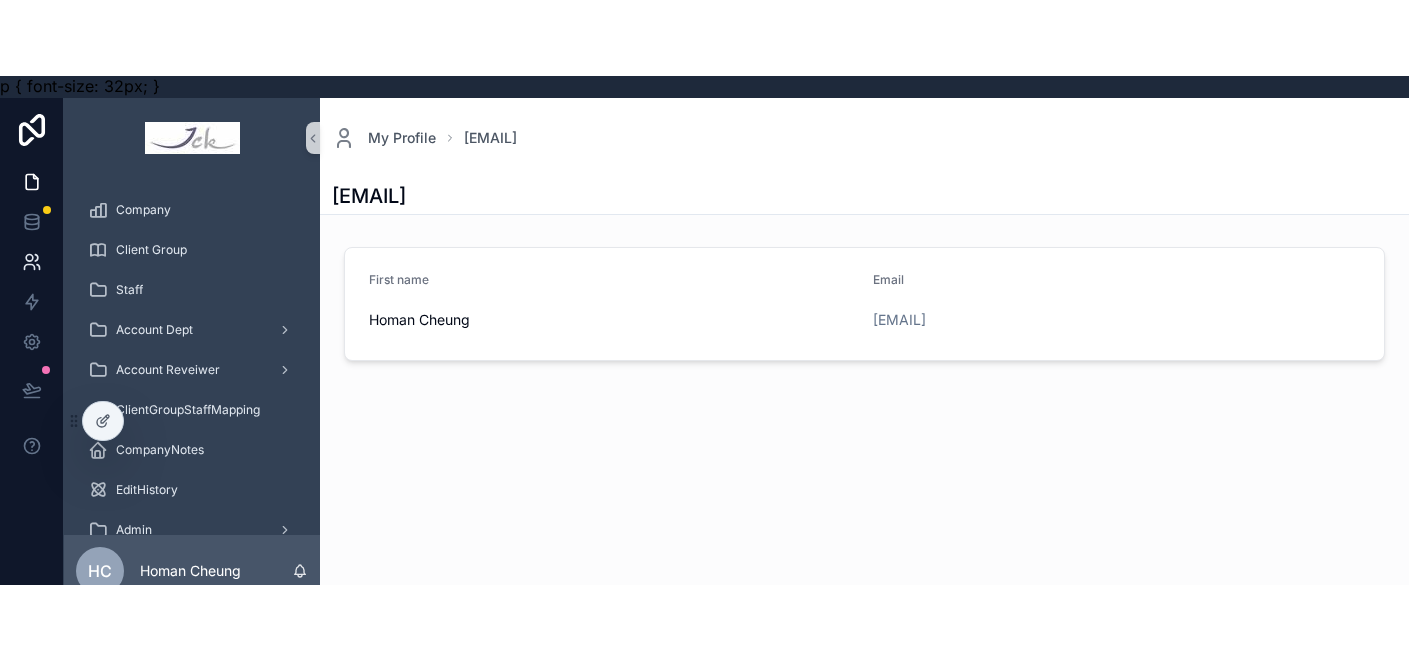 scroll, scrollTop: 0, scrollLeft: 0, axis: both 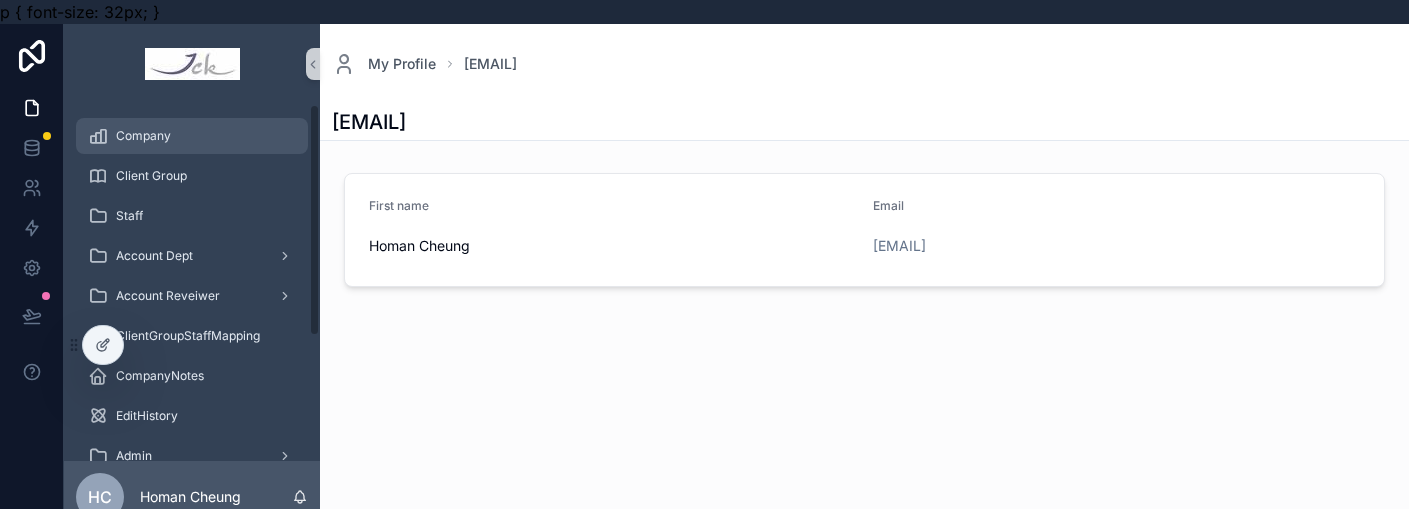 click on "Company" at bounding box center [143, 136] 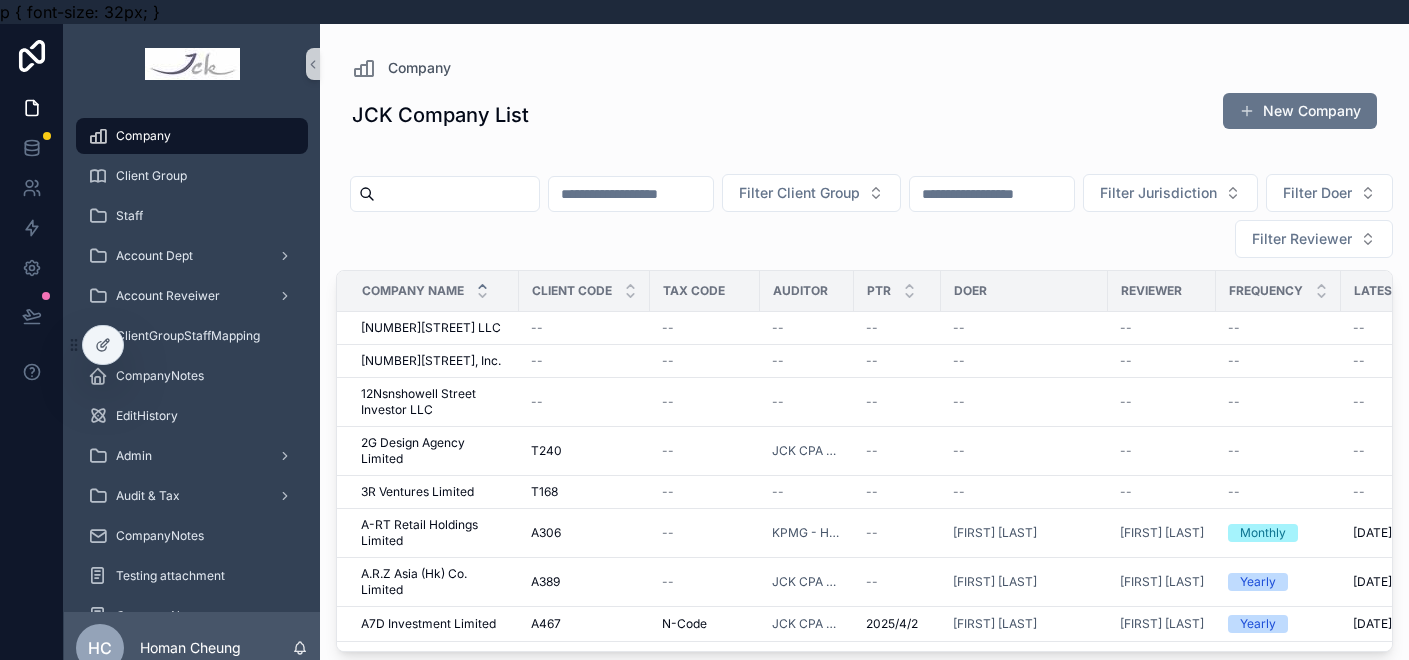 scroll, scrollTop: 200, scrollLeft: 0, axis: vertical 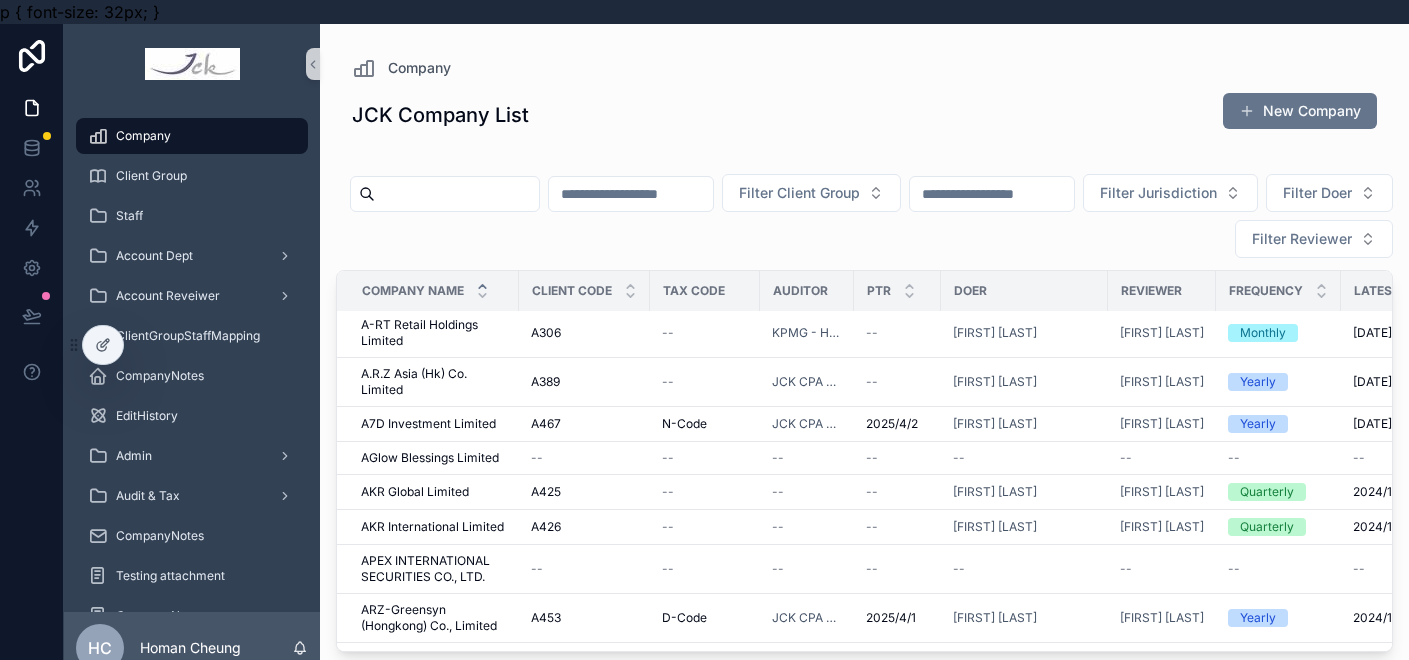 click at bounding box center (457, 194) 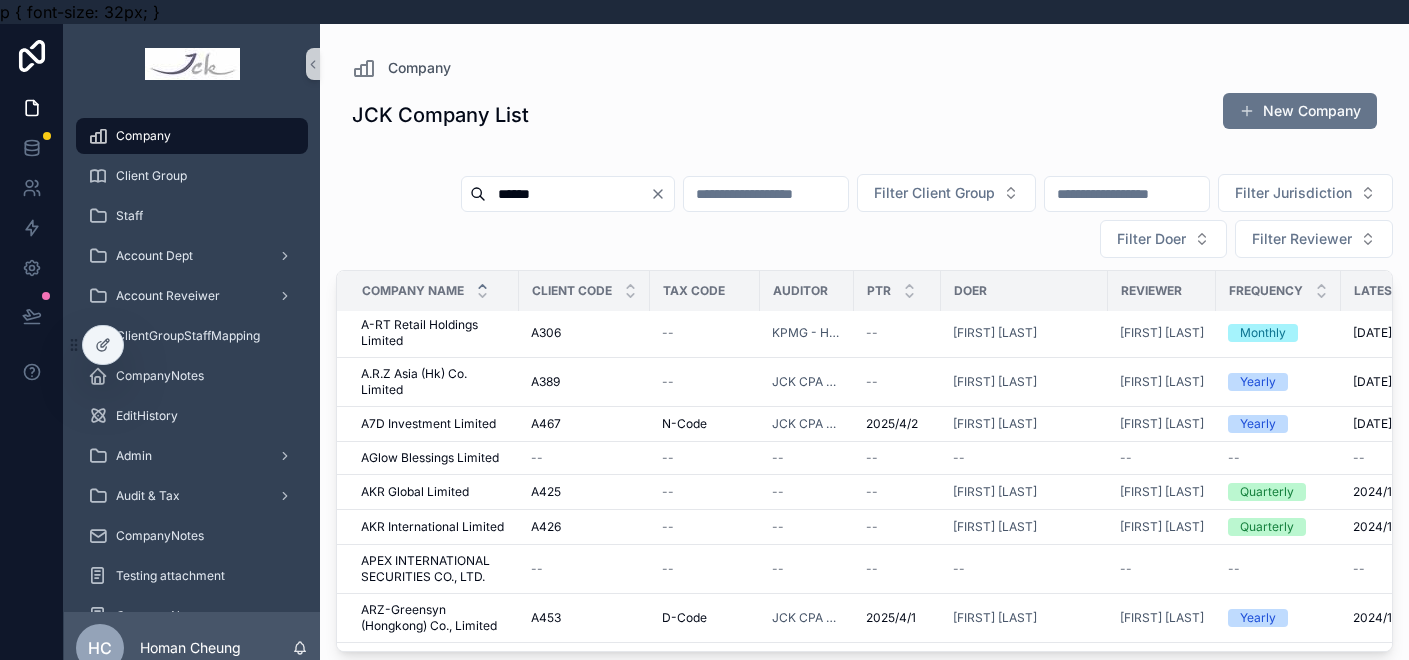 type on "******" 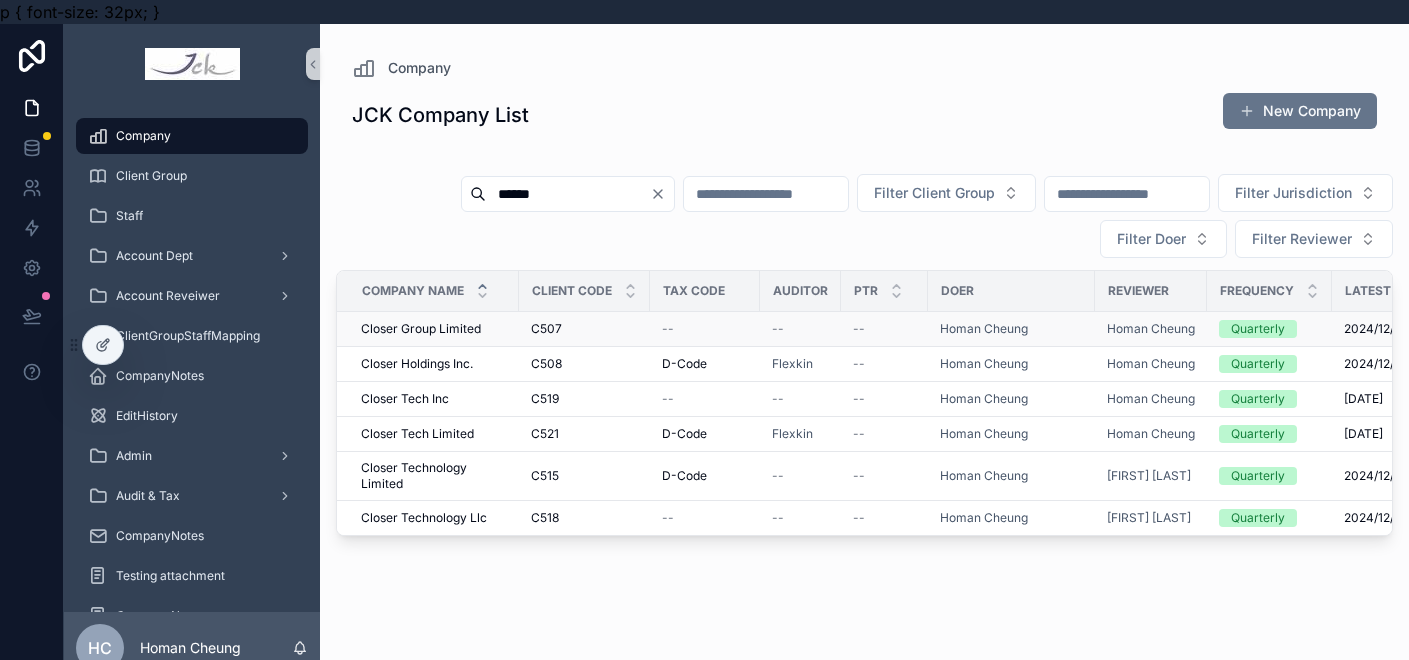 click on "Closer Group Limited" at bounding box center [421, 329] 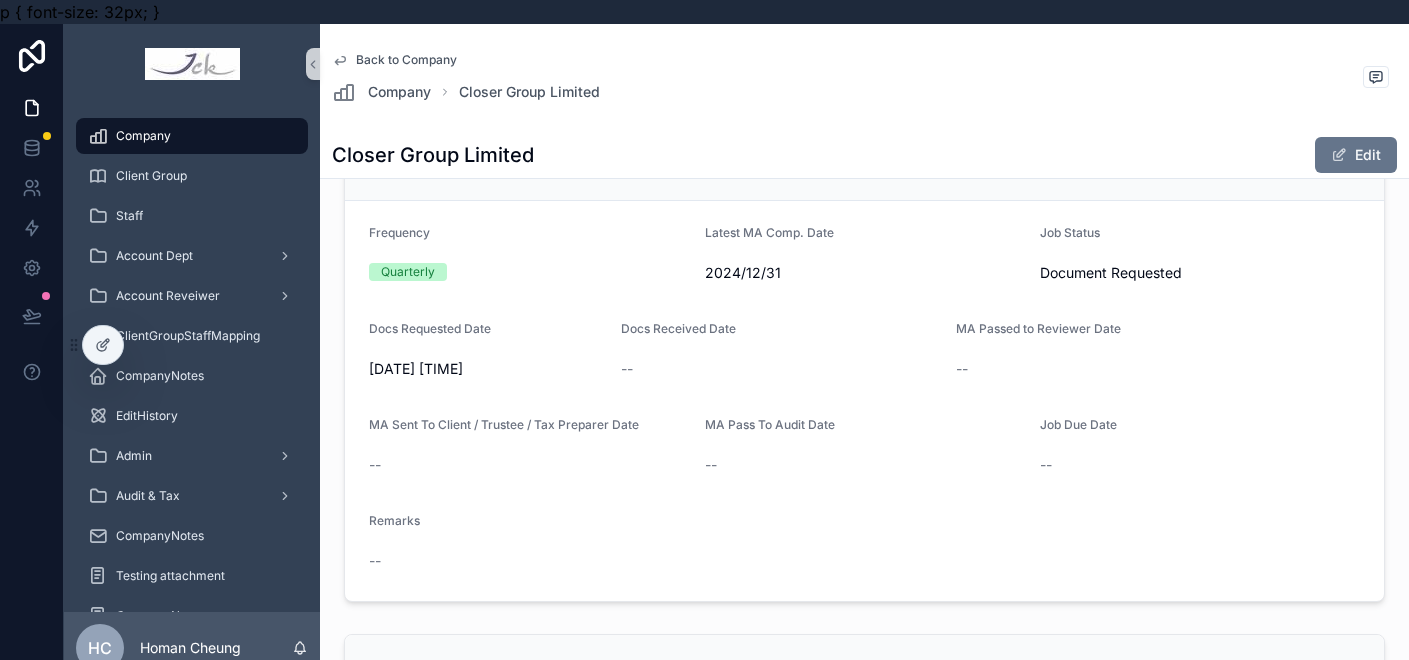 scroll, scrollTop: 1979, scrollLeft: 0, axis: vertical 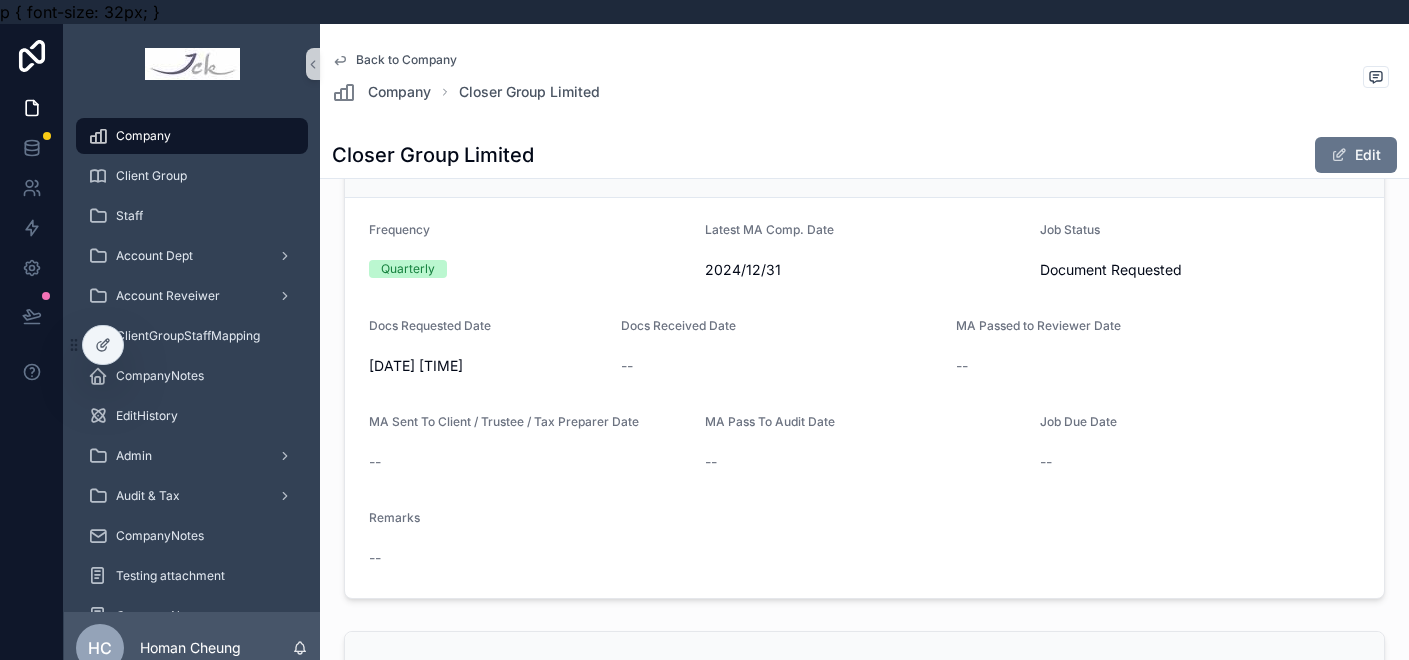 click on "Frequency Quarterly Latest MA Comp. Date 2024/12/31 Job Status Document Requested Docs Requested Date 2025/7/15 上午7:22 Docs Received Date -- MA Passed to Reviewer Date -- MA Sent To Client / Trustee / Tax Preparer Date -- MA Pass To Audit Date -- Job Due Date -- Remarks --" at bounding box center (864, 398) 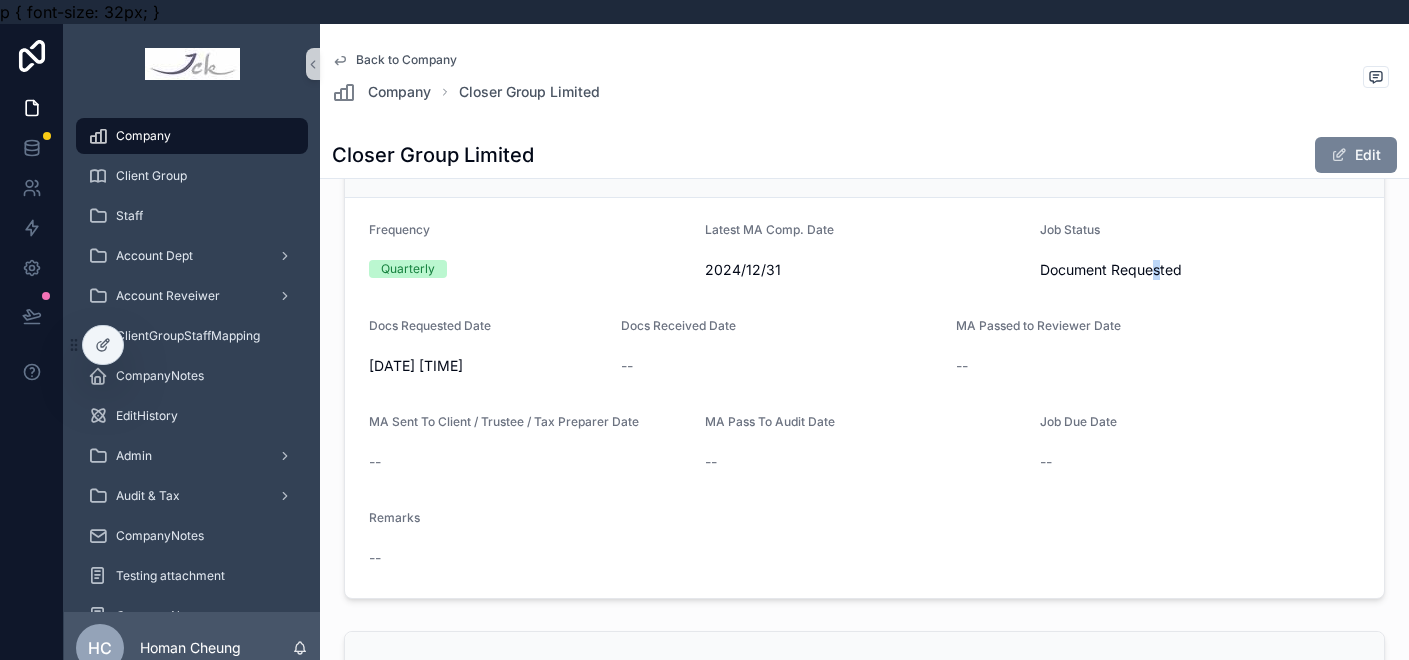 click on "Edit" at bounding box center [1356, 155] 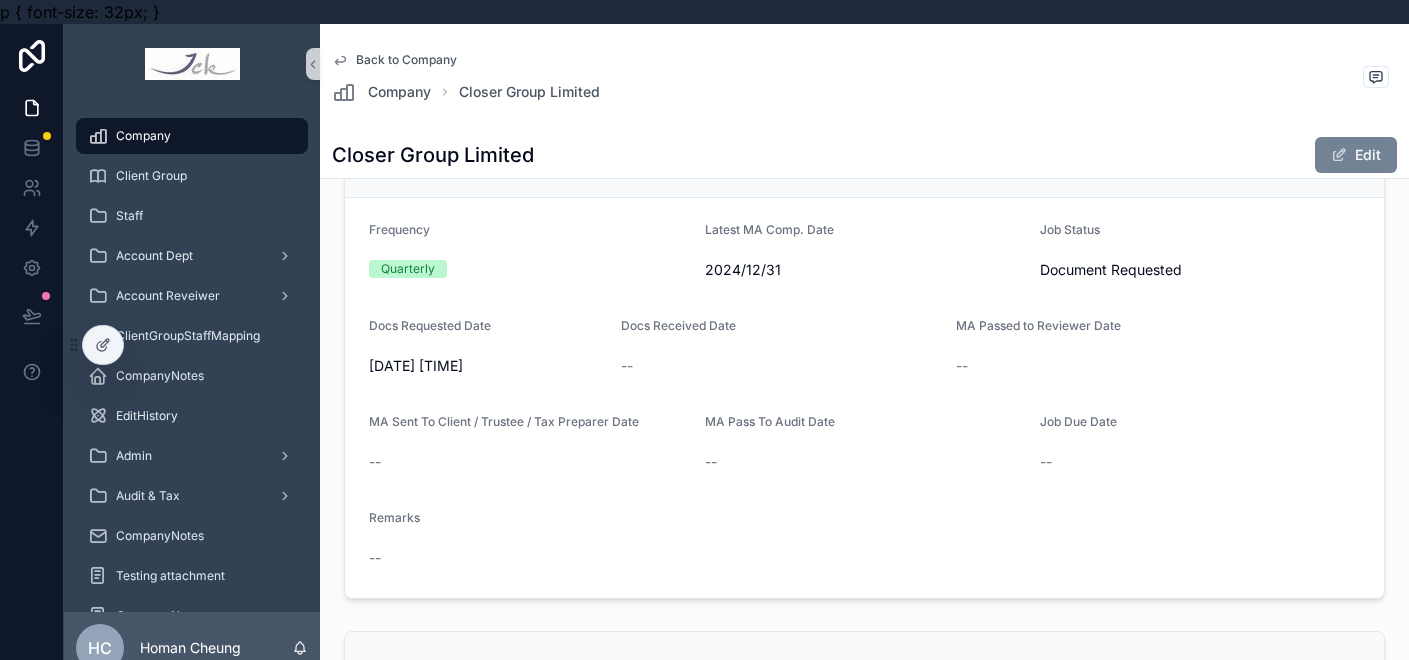 scroll, scrollTop: 2049, scrollLeft: 0, axis: vertical 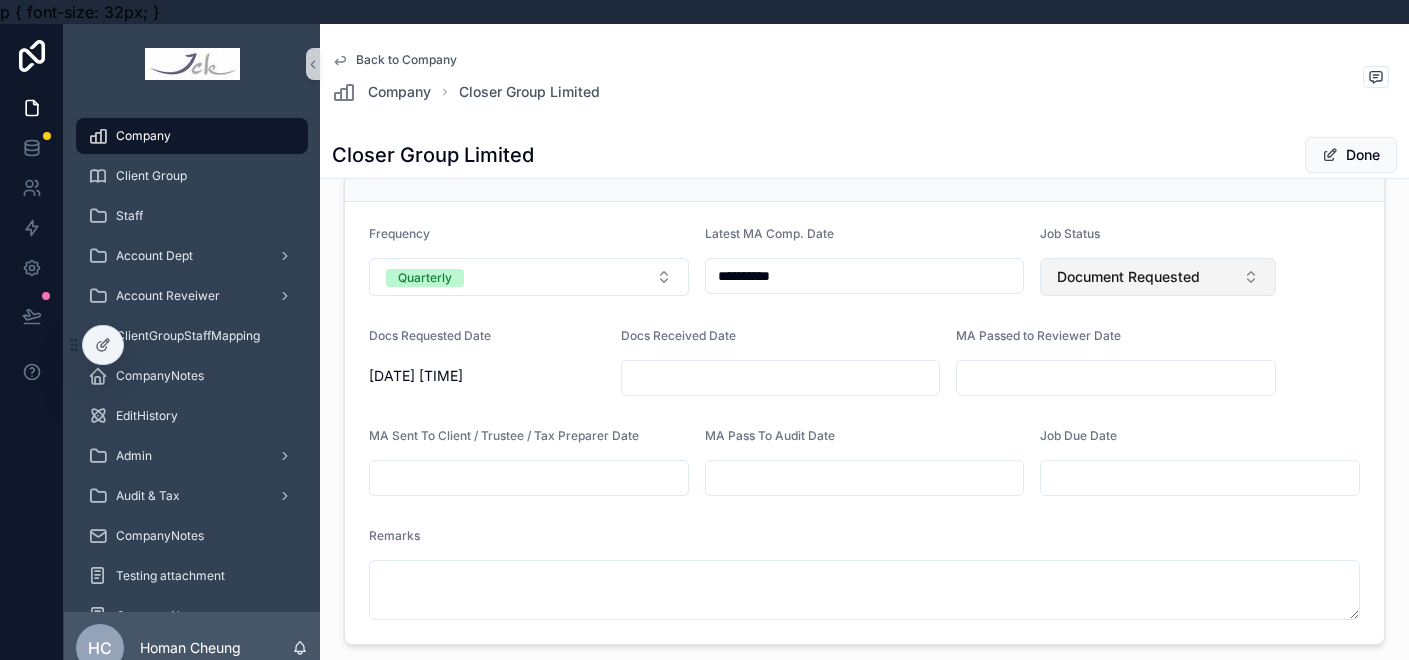 click on "Document Requested" at bounding box center [1158, 277] 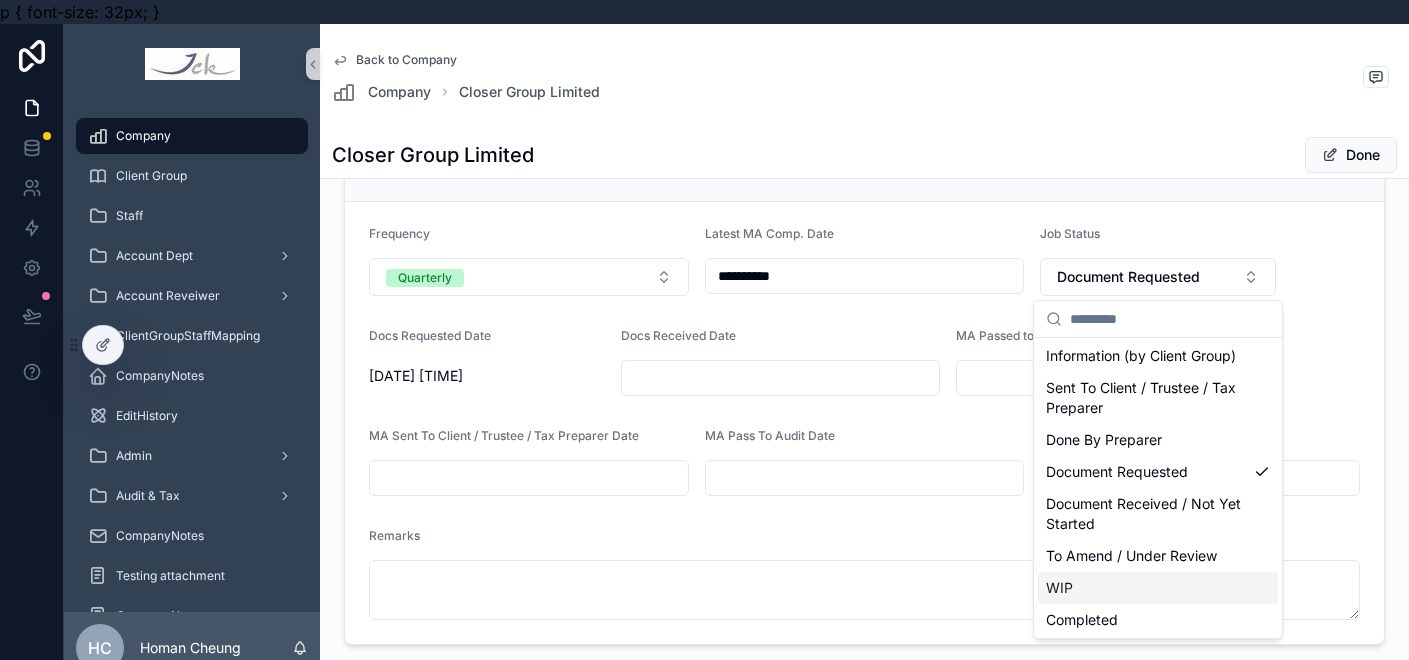 scroll, scrollTop: 100, scrollLeft: 0, axis: vertical 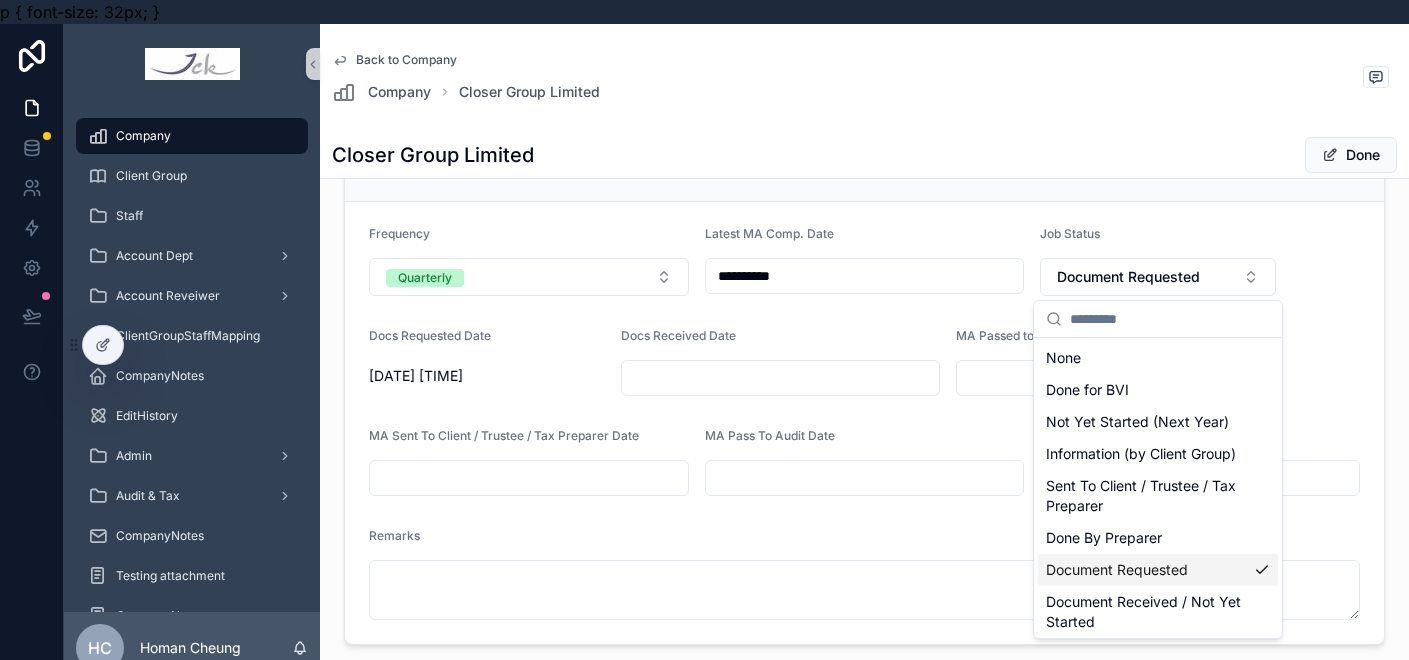 click on "**********" at bounding box center [864, 423] 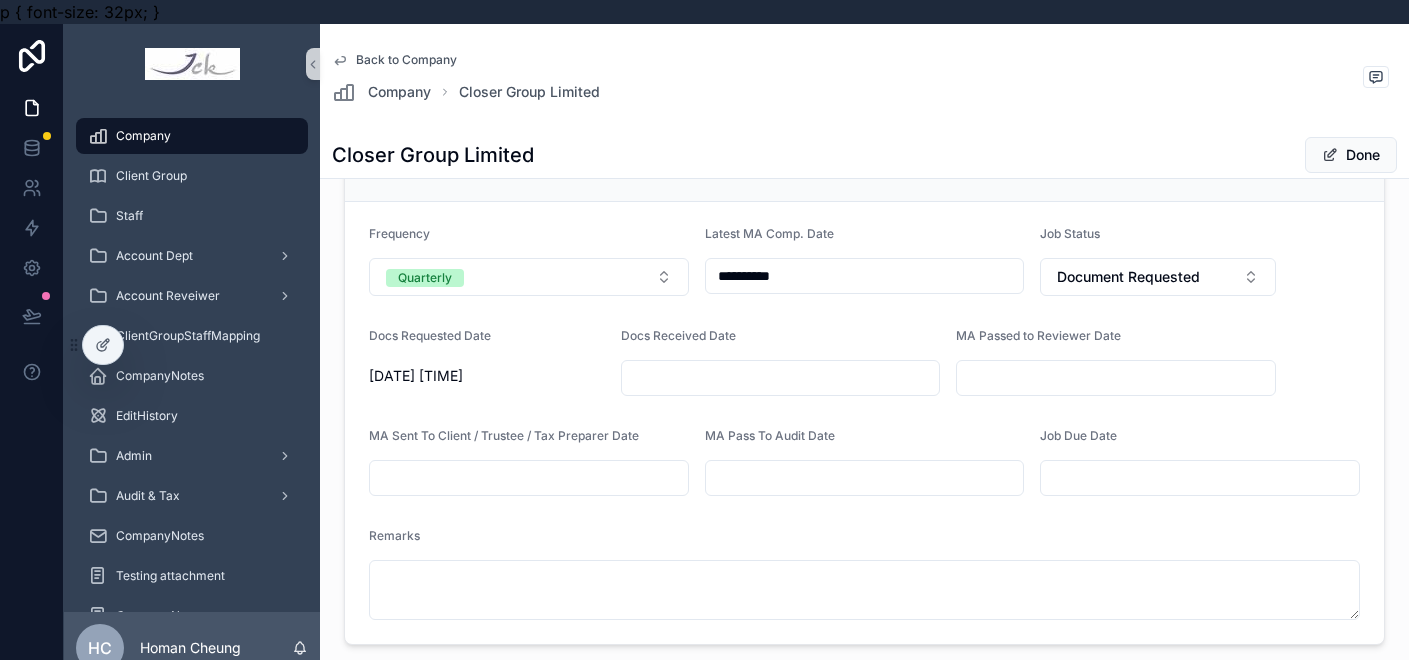 click on "Back to Company Company Closer Group Limited" at bounding box center (864, 78) 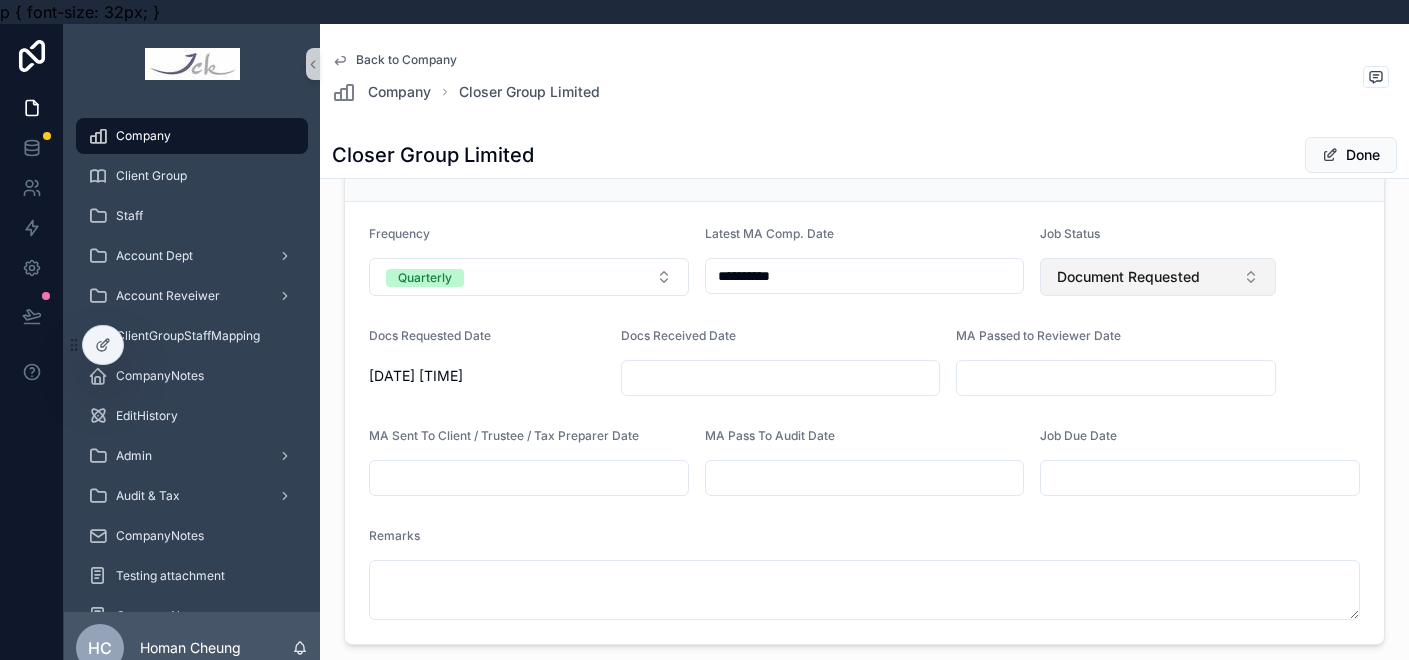 click on "Document Requested" at bounding box center (1158, 277) 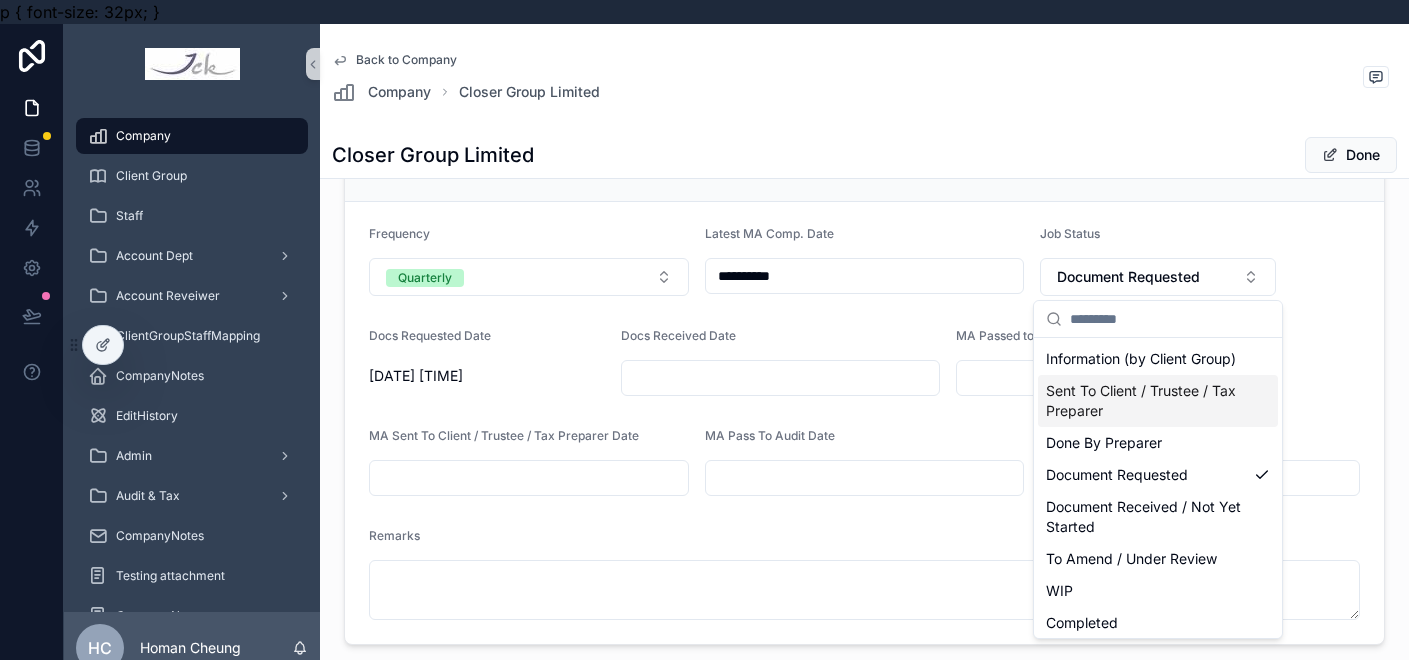scroll, scrollTop: 100, scrollLeft: 0, axis: vertical 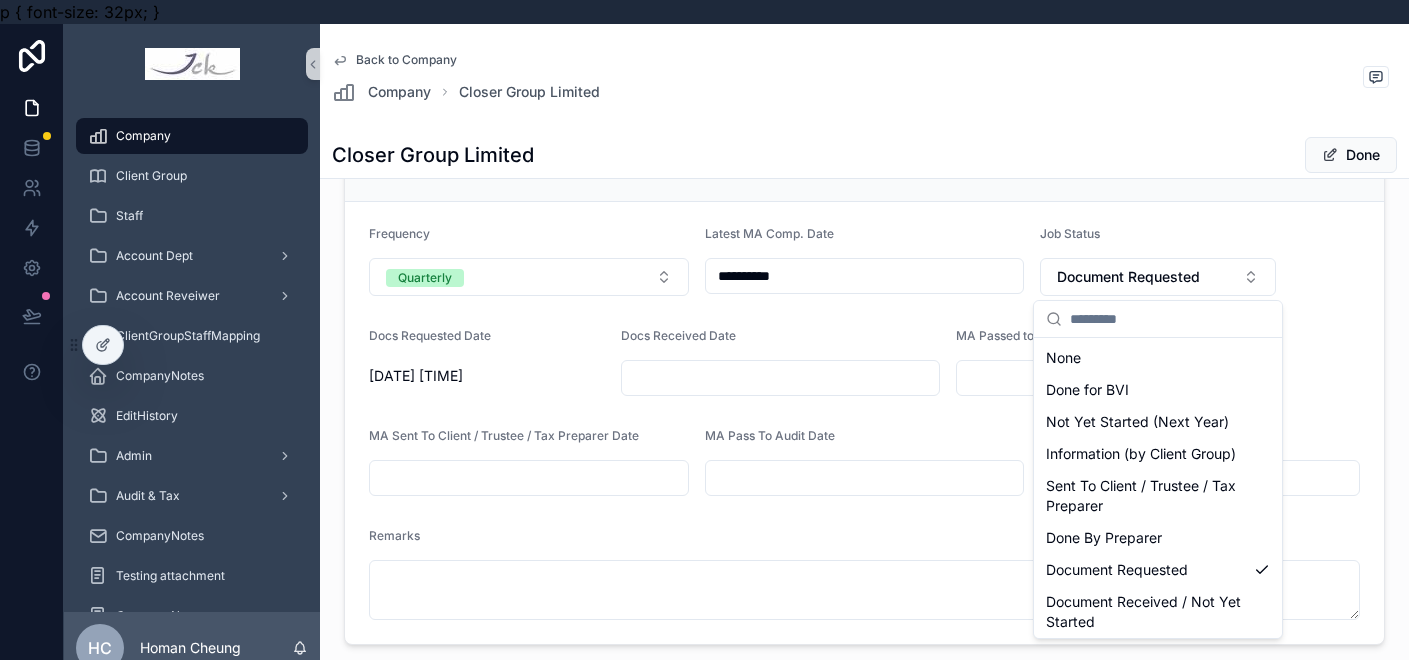 click on "Back to Company Company Closer Group Limited" at bounding box center (864, 78) 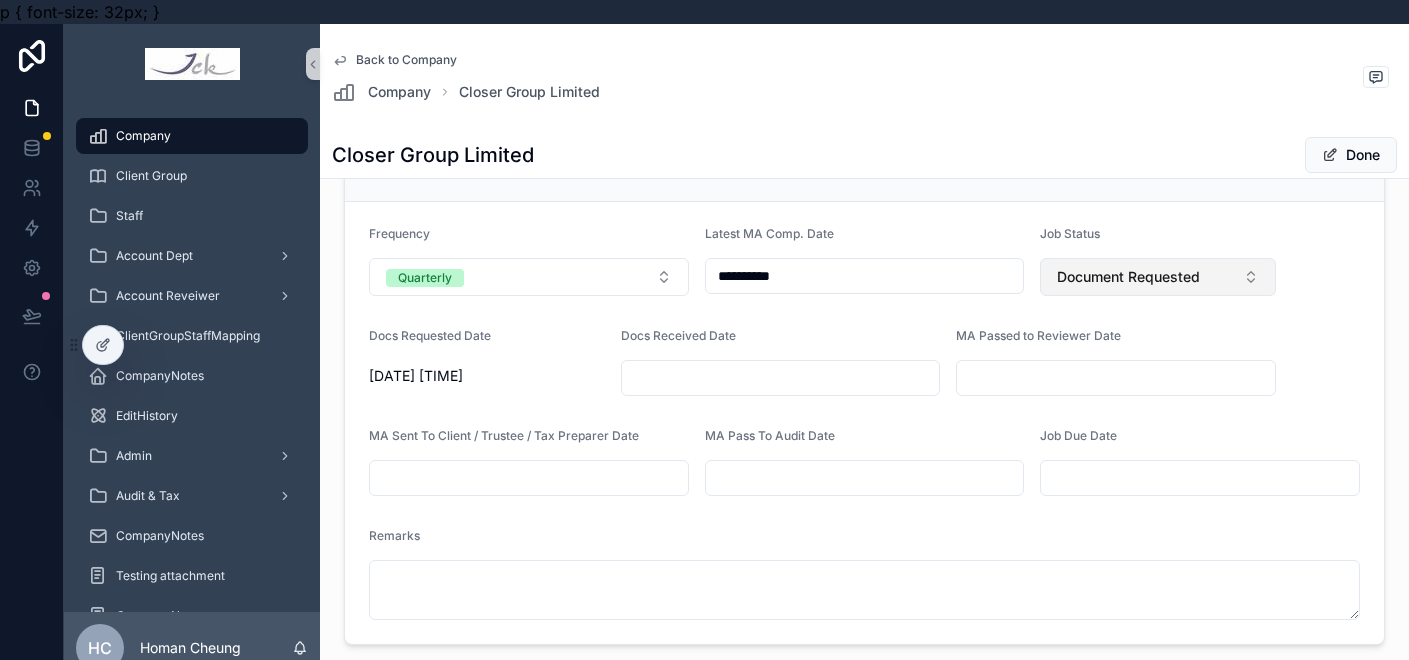 click on "Document Requested" at bounding box center (1128, 277) 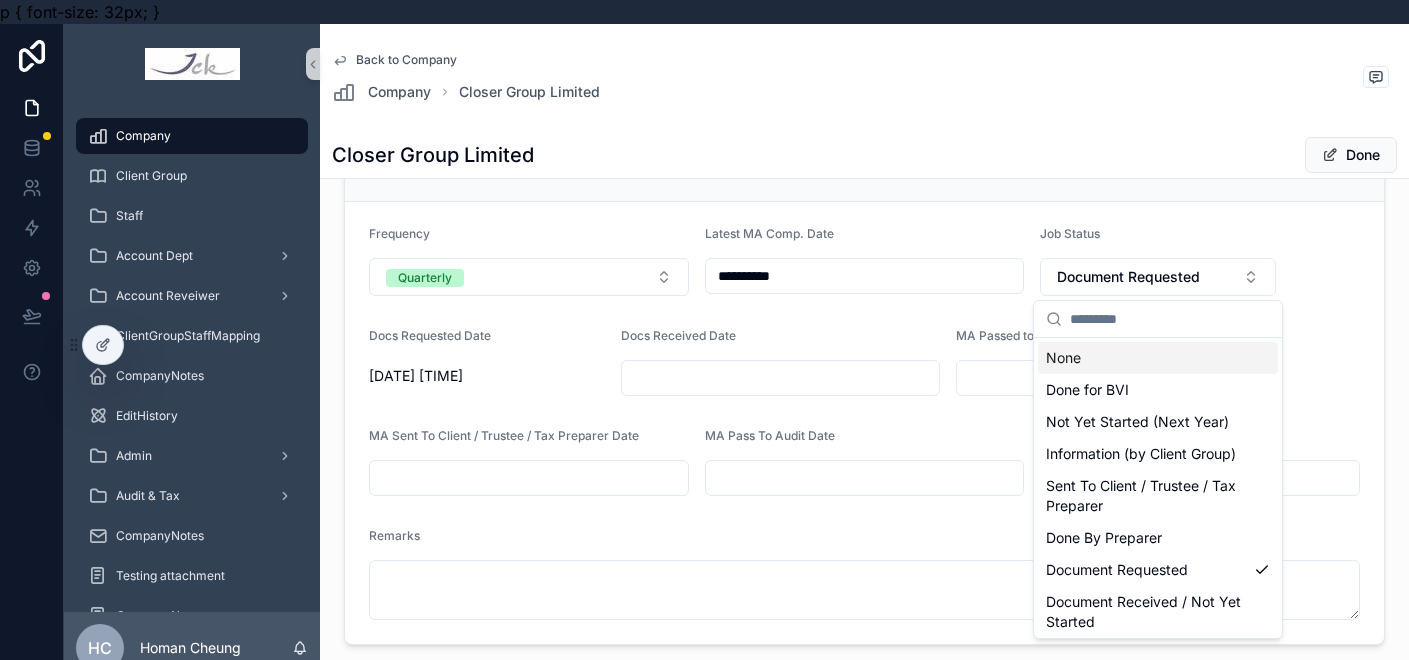 click on "Closer Group Limited Done" at bounding box center (864, 155) 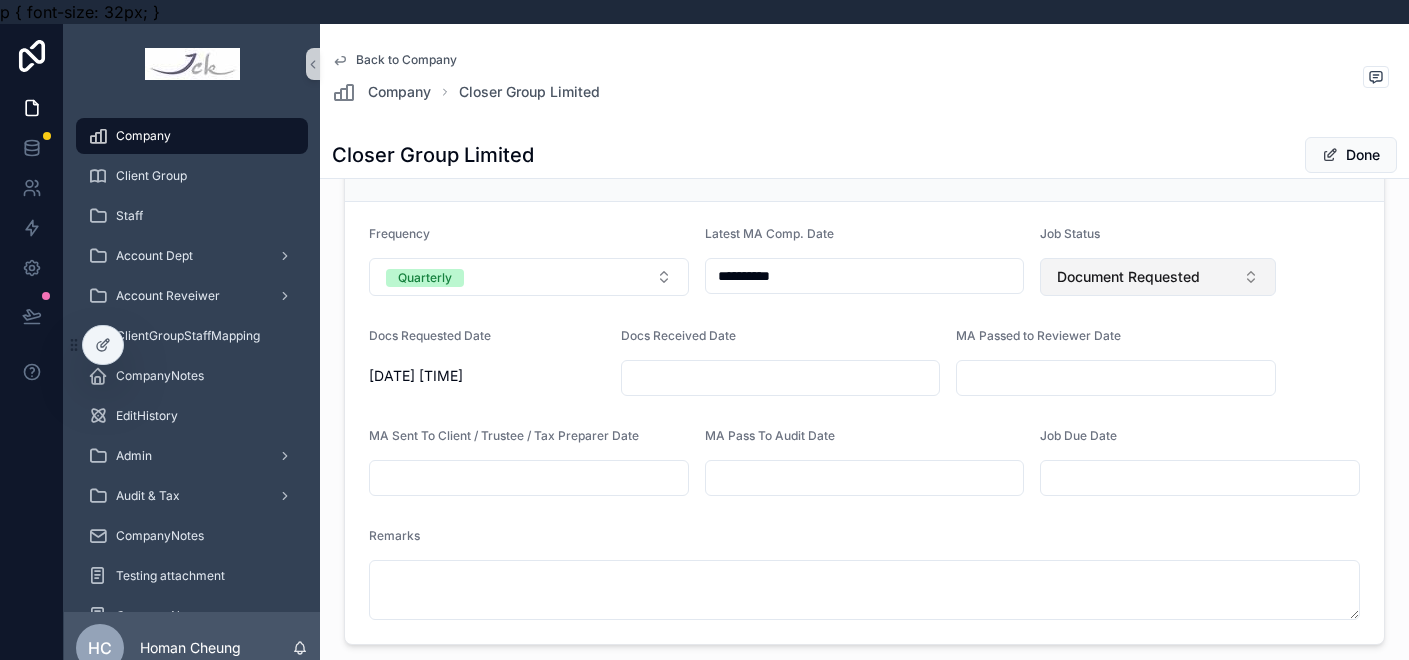 drag, startPoint x: 1189, startPoint y: 291, endPoint x: 1177, endPoint y: 293, distance: 12.165525 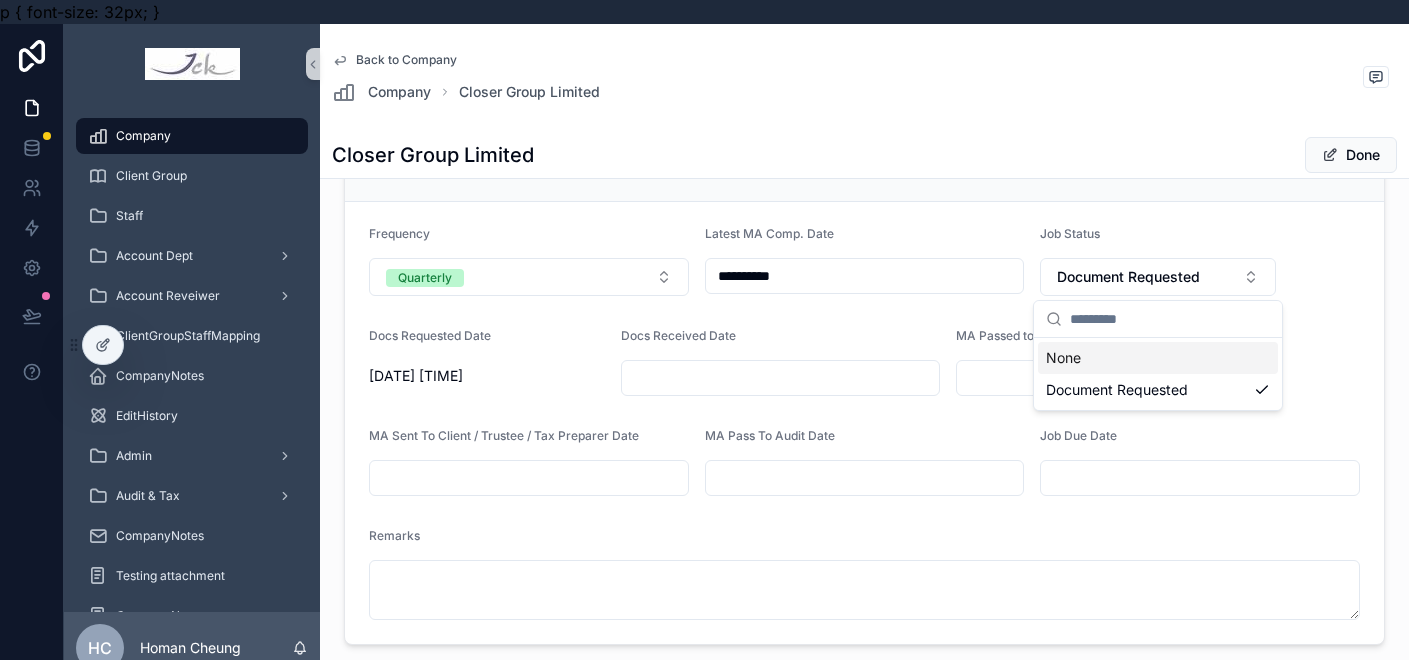 click on "**********" at bounding box center [864, 423] 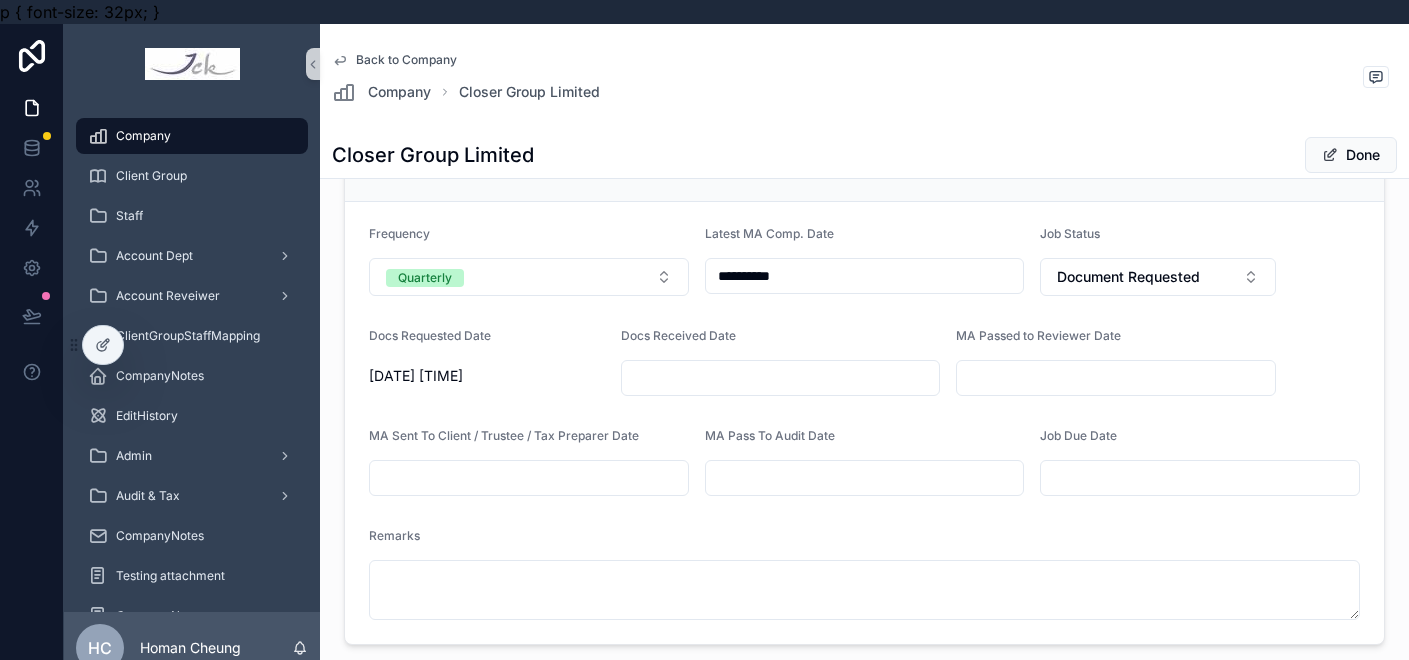 drag, startPoint x: 929, startPoint y: 529, endPoint x: 906, endPoint y: 495, distance: 41.04875 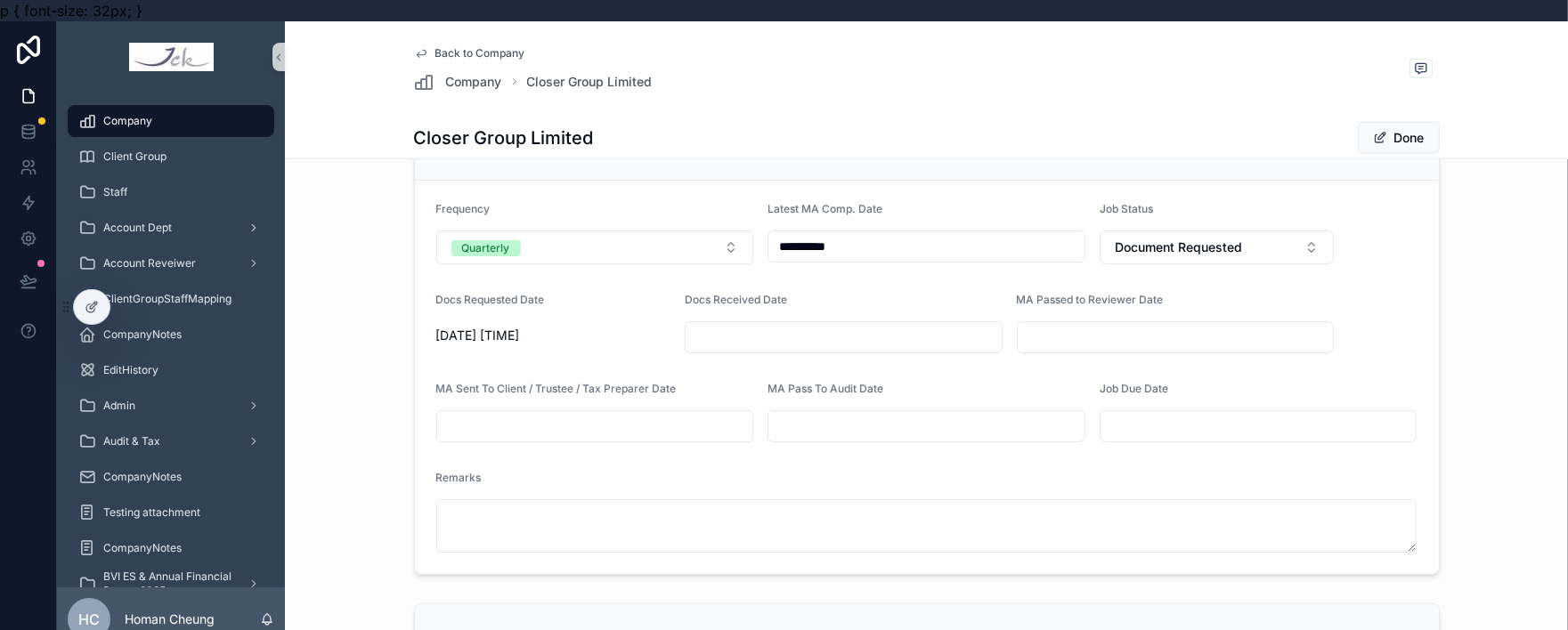 scroll, scrollTop: 1822, scrollLeft: 0, axis: vertical 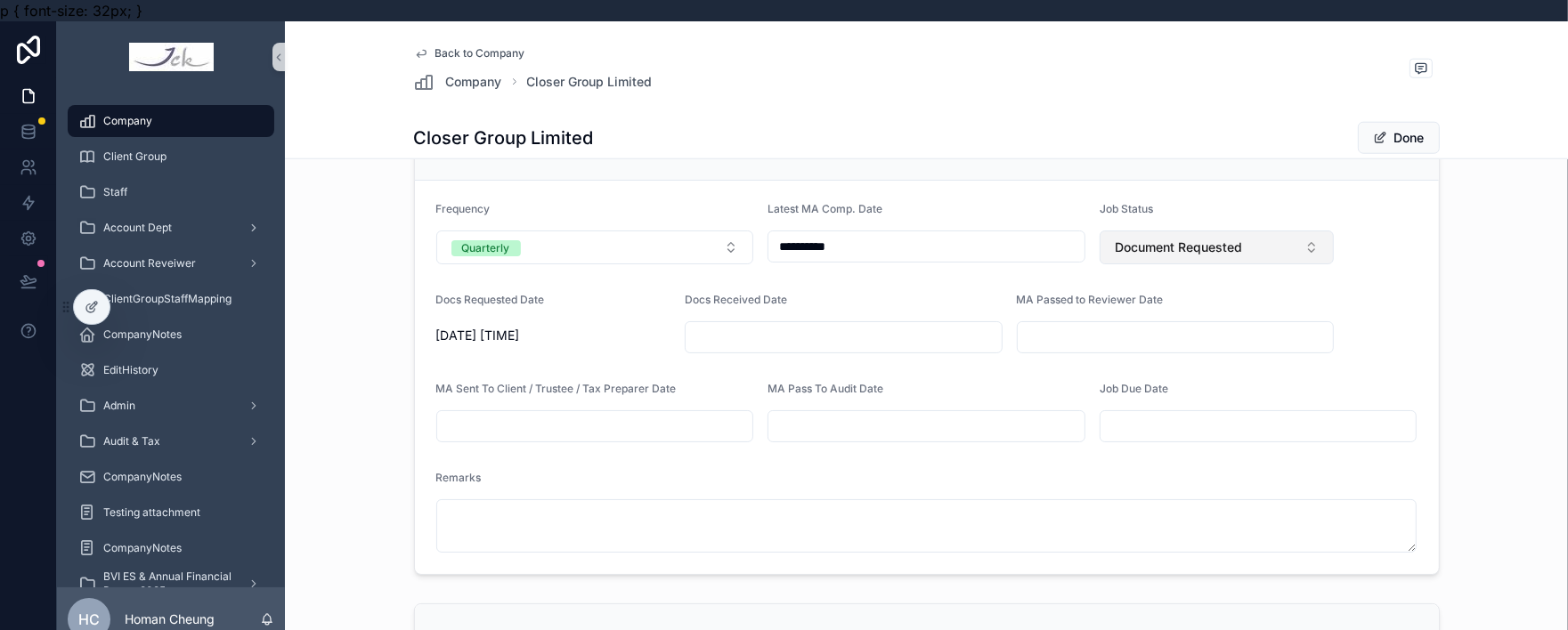 click on "Document Requested" at bounding box center (1217, 247) 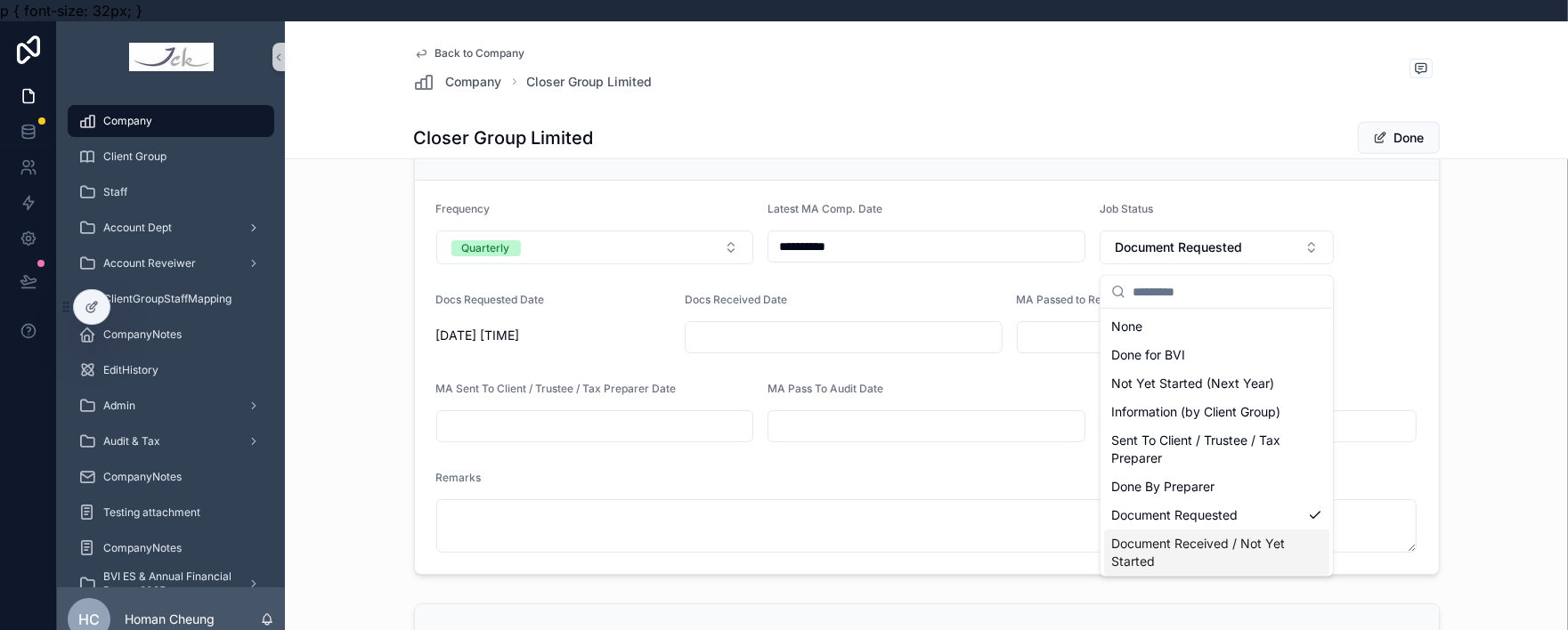 click on "Document Received / Not Yet Started" at bounding box center (1206, 553) 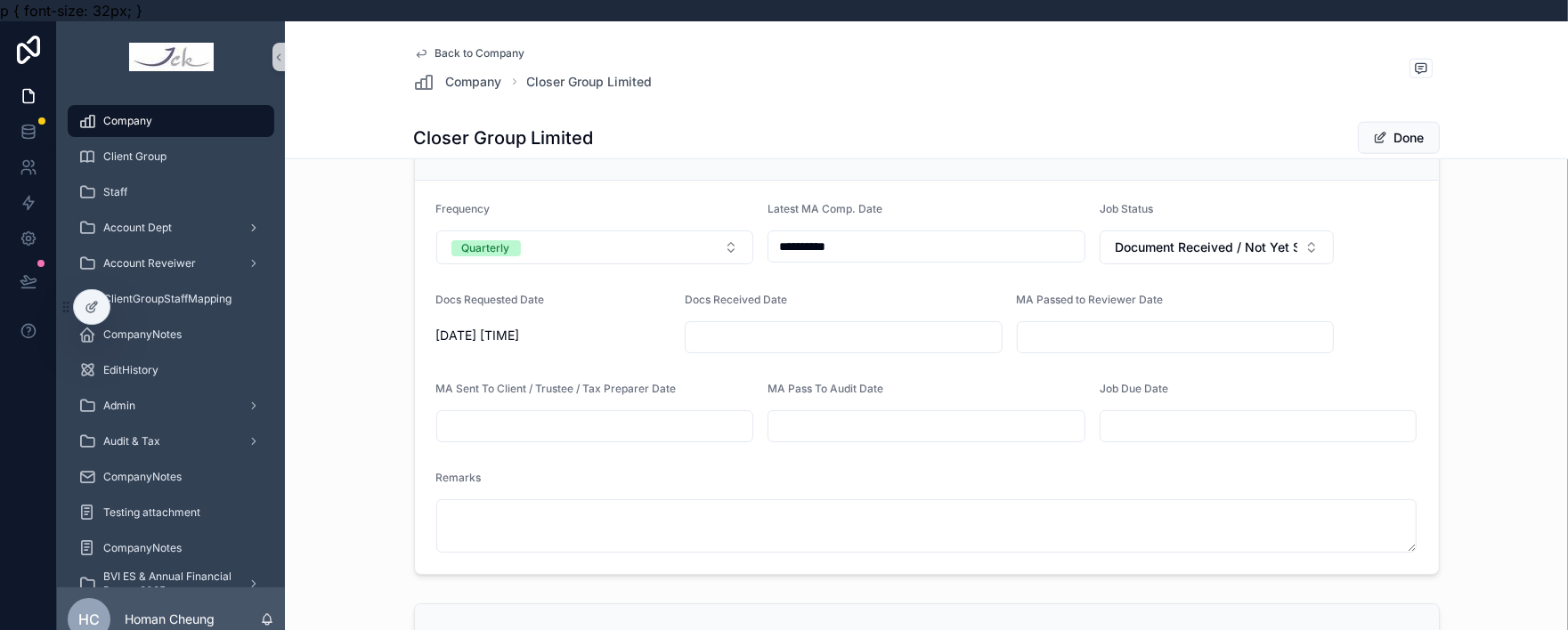 click on "Done" at bounding box center (1399, 138) 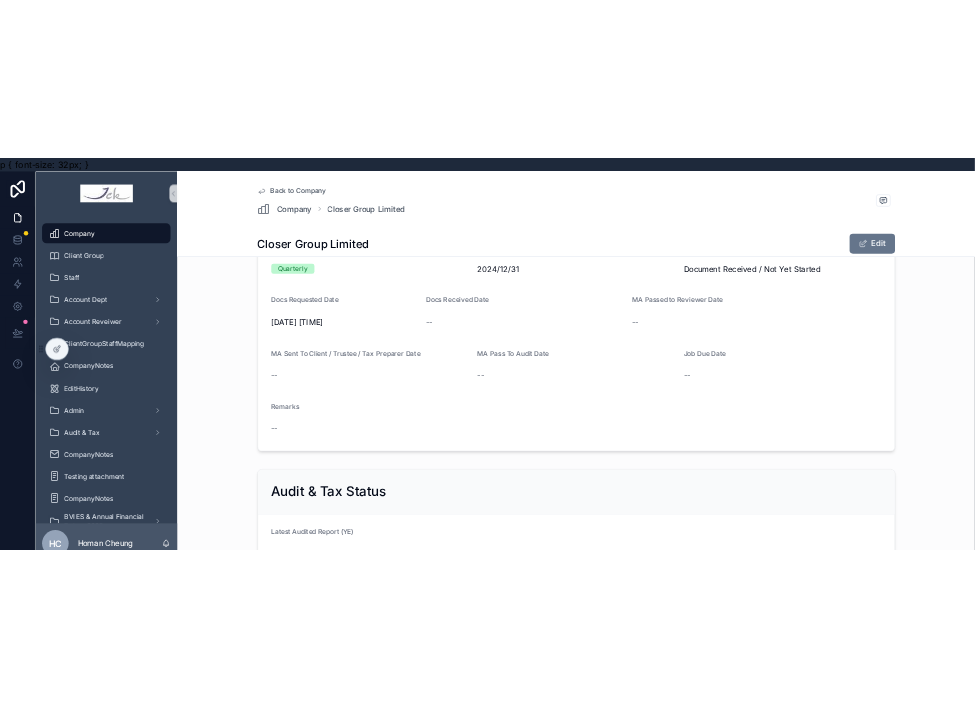 scroll, scrollTop: 1973, scrollLeft: 0, axis: vertical 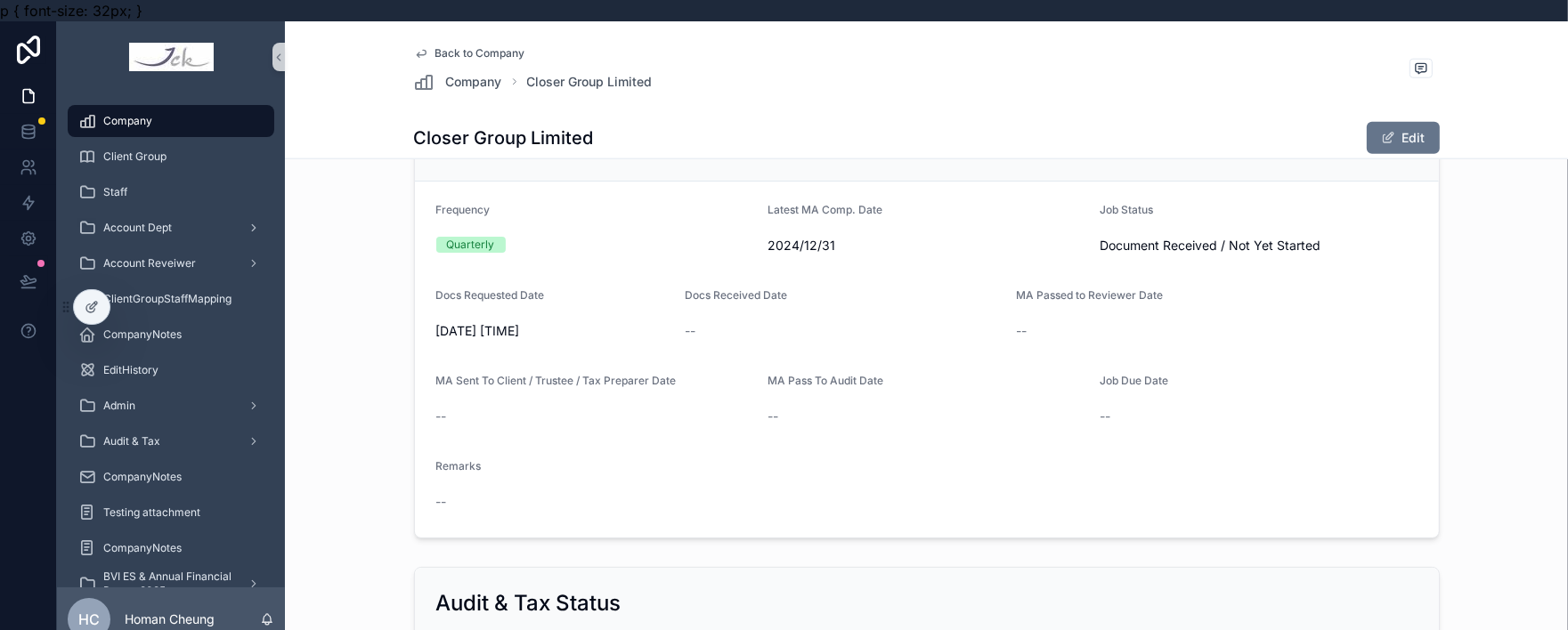drag, startPoint x: 1062, startPoint y: 530, endPoint x: 1044, endPoint y: 504, distance: 31.622777 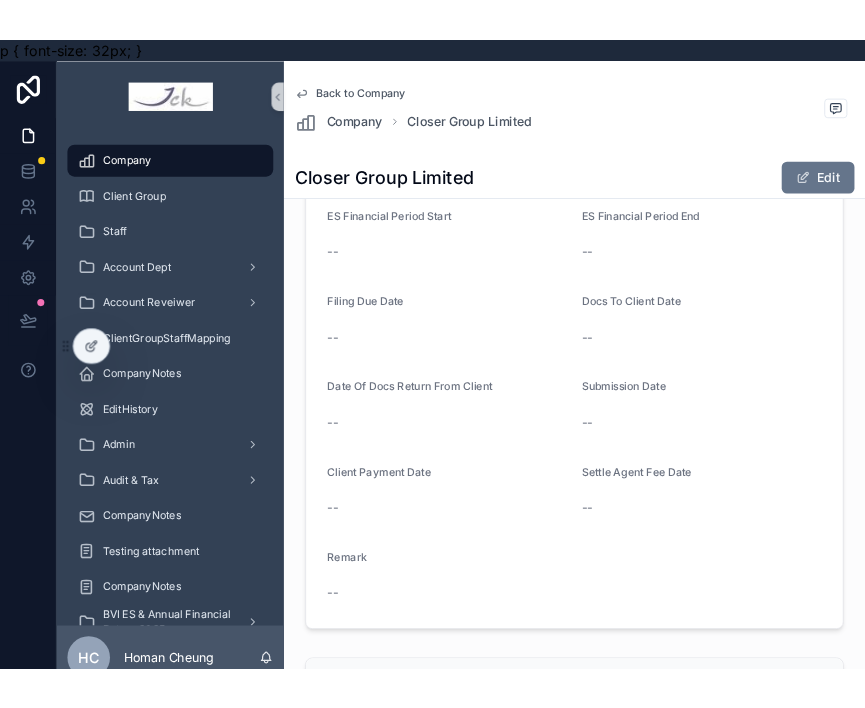 scroll, scrollTop: 2547, scrollLeft: 0, axis: vertical 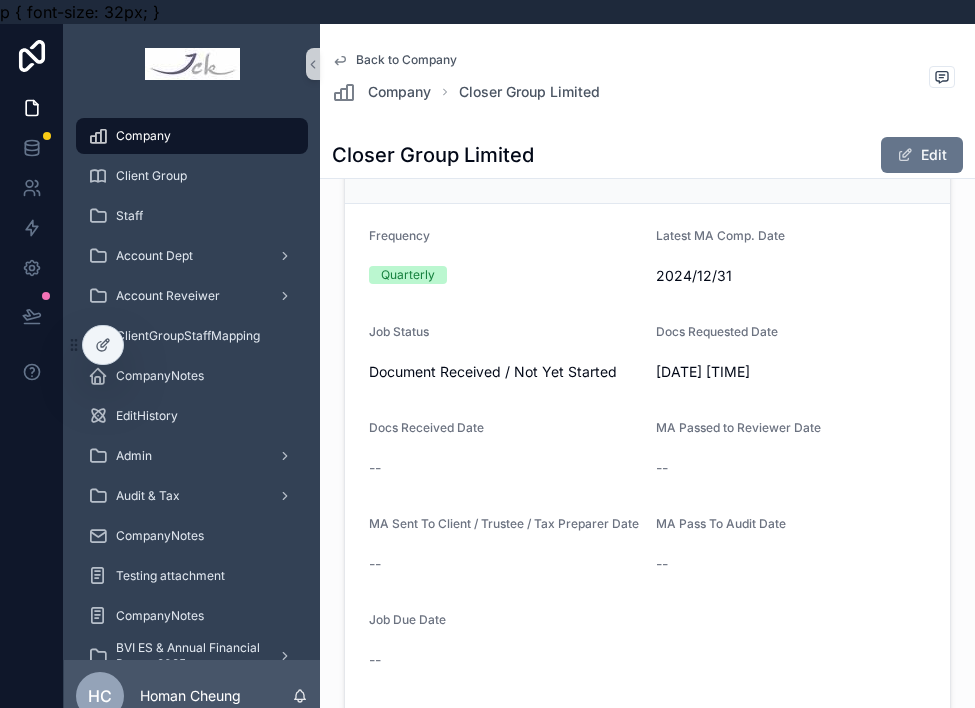 click on "Back to Company Company Closer Group Limited" at bounding box center (647, 78) 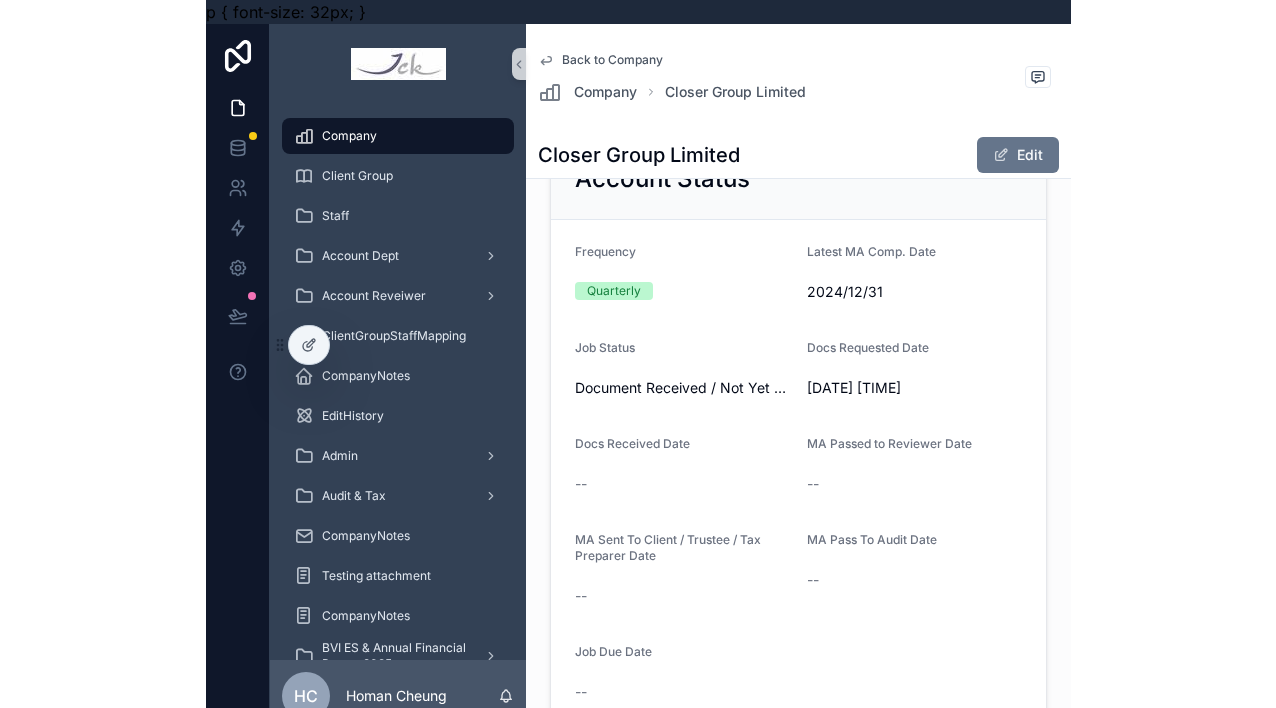 scroll, scrollTop: 2562, scrollLeft: 0, axis: vertical 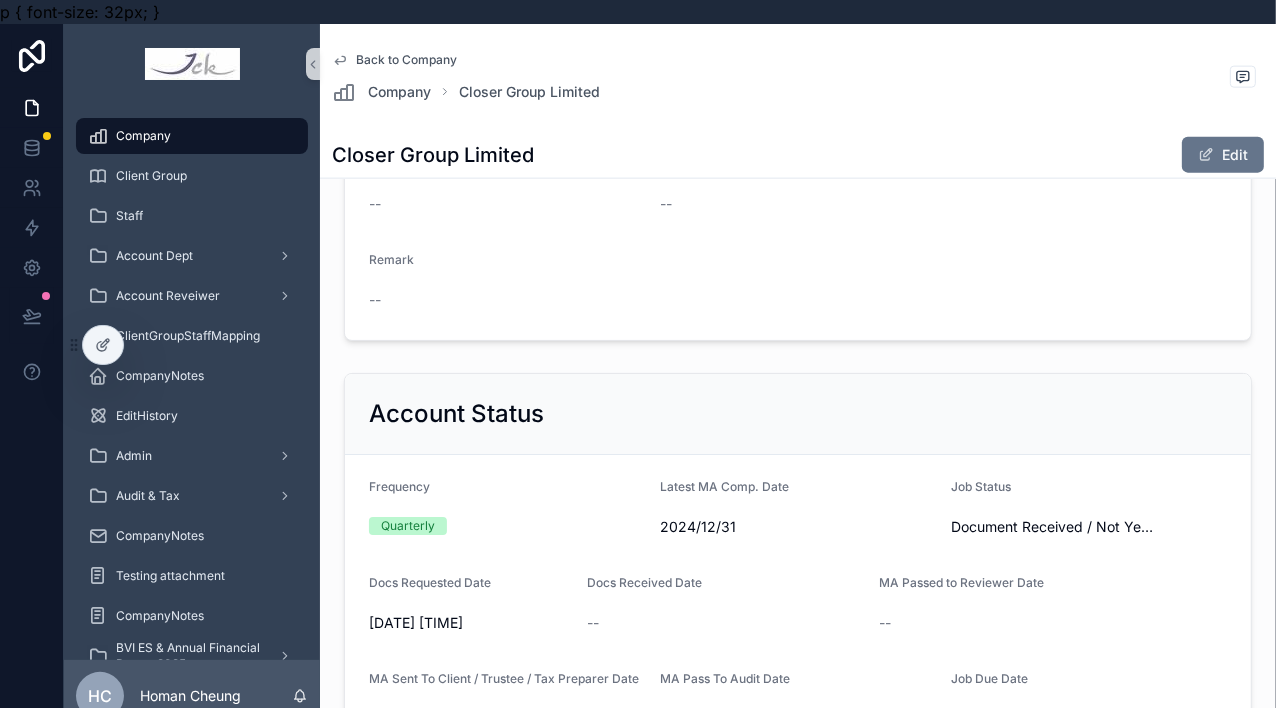click on "--" at bounding box center [798, 300] 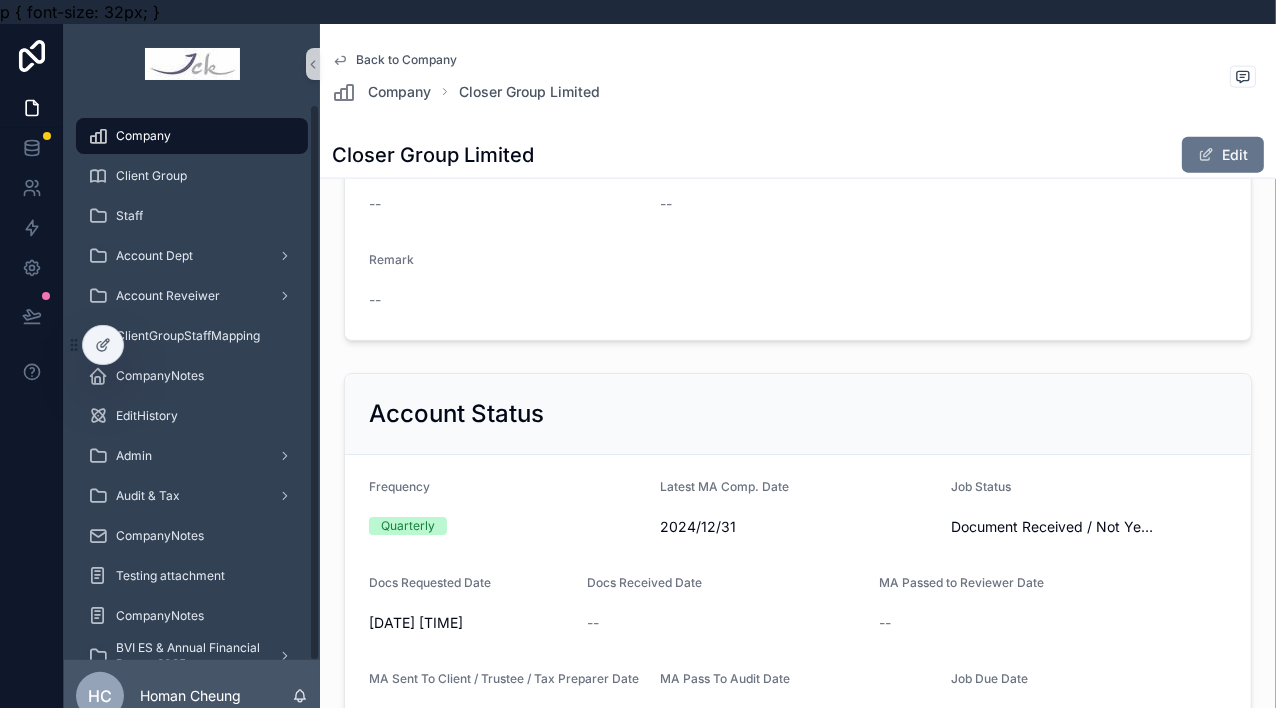click on "Company Basic Information Client_group JASONS Client Code C507 Jurisdiction BVI Incorporation Date 2019/4/17 Auditor -- Financial Year-End Date December BVI Agent VISTRA Active Client Active Client Deregistration Start Date -- Deregistration Date -- Trust -- Staff Assignments Com Sec Staff -- Com Sec Staff -- Com Sec Team Head Cindy Wan Accounting Staff Homan Cheung Accounting Reviewer Homan Cheung Audit Staff -- Audit Manager -- BVI Annual Financial Return Status BVI Annual Financial Return Filing Date September BVI Accounts Handled By A/C Dept AC Dept: AC Passed MA to Com Sec Team Date -- Board Resolution Sent to Client -- Sign Documents received from Client -- JCK Fee Paid -- BVI Annual Finance Submission Date -- Remarks -- BVI ES Status ES Financial Period Start -- ES Financial Period End -- Filing Due Date -- Docs To Client Date -- Date Of Docs Return From Client -- Submission Date -- Client Payment Date -- Settle Agent Fee Date -- Remark -- Account Status Frequency Quarterly Latest MA Comp. Date -- --" at bounding box center [798, 609] 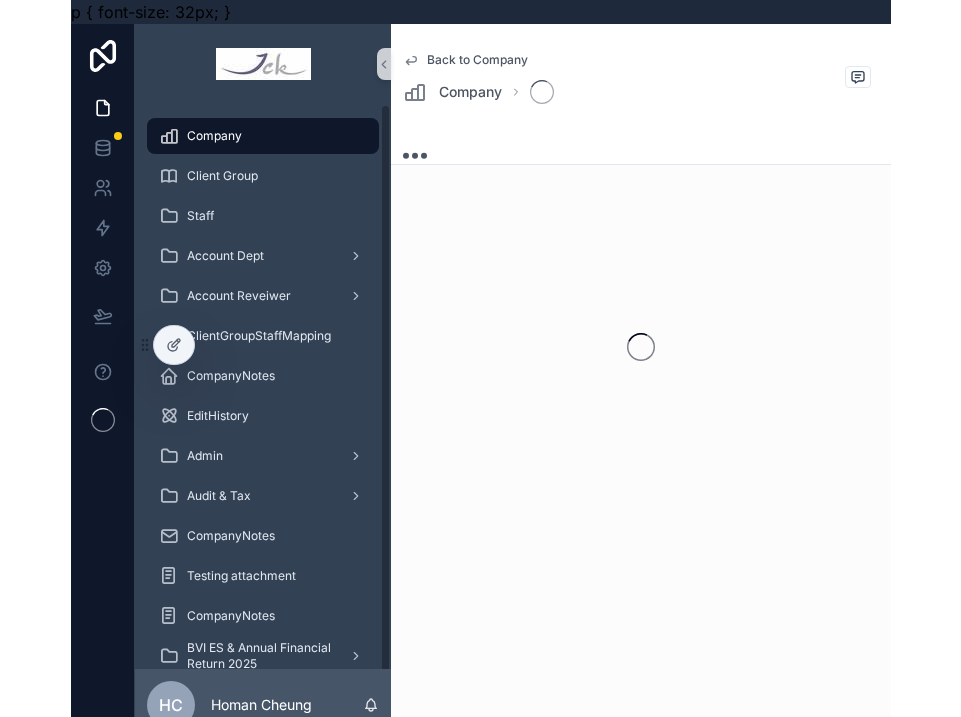 scroll, scrollTop: 0, scrollLeft: 0, axis: both 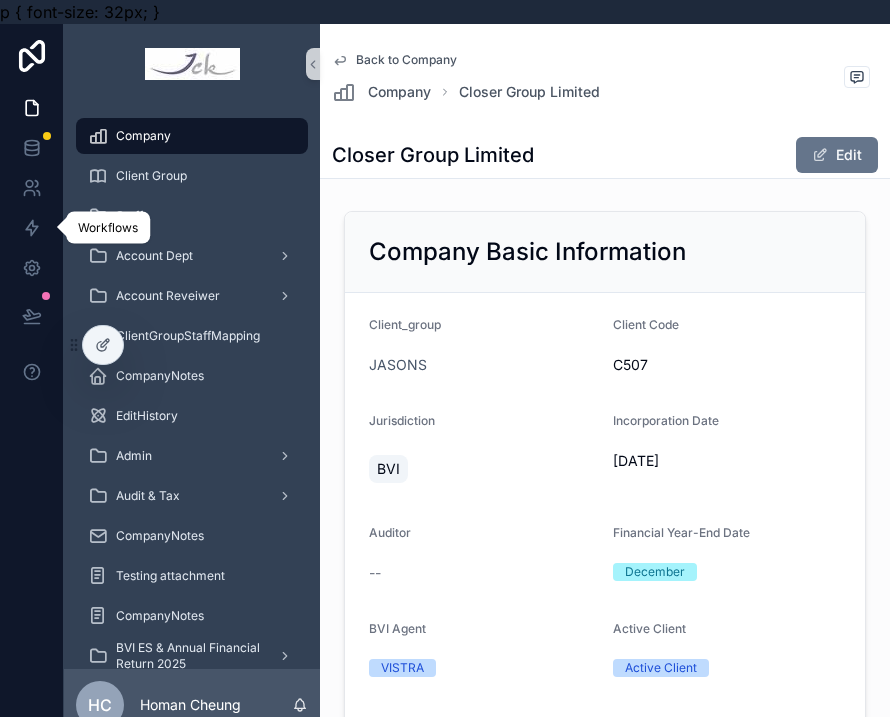 click on "p { font-size: 32px; }
Company Client Group Staff Account Dept Account Reveiwer ClientGroupStaffMapping CompanyNotes EditHistory Admin Audit & Tax CompanyNotes Testing attachment CompanyNotes BVI ES & Annual Financial Return 2025 HC [FIRST] [LAST] Back to Company Company Closer Group Limited Closer Group Limited Edit Company Basic Information Client_group JASONS Client Code C507 Jurisdiction BVI Incorporation Date [DATE] Auditor -- Financial Year-End Date December BVI Agent VISTRA Active Client Active Client Deregistration Start Date -- Deregistration Date -- Trust -- Staff Assignments Com Sec Staff -- Com Sec Staff -- Com Sec Team Head [FIRST] [LAST] Accounting Staff [FIRST] [LAST] Accounting Reviewer [FIRST] [LAST] Audit Staff -- Audit Manager -- BVI Annual Financial Return Status BVI Annual Financial Return Filing Date September BVI Accounts Handled By A/C Dept AC Dept: AC Passed MA to Com Sec Team Date -- Board Resolution Sent to Client -- Sign Documents received from Client -- --" at bounding box center [445, 382] 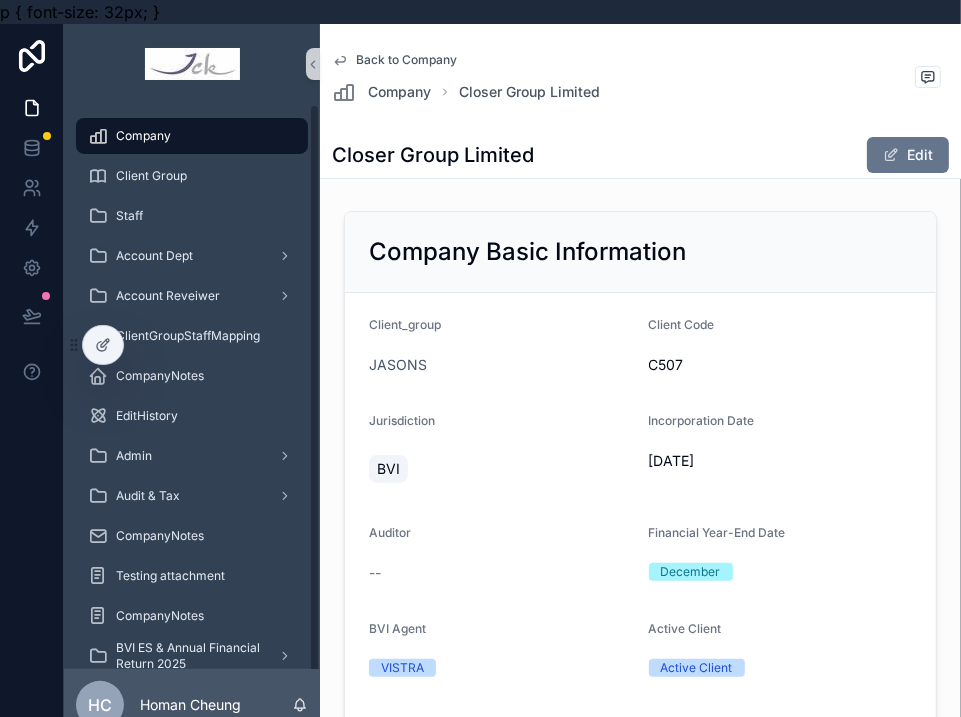 click on "HC" at bounding box center [100, 705] 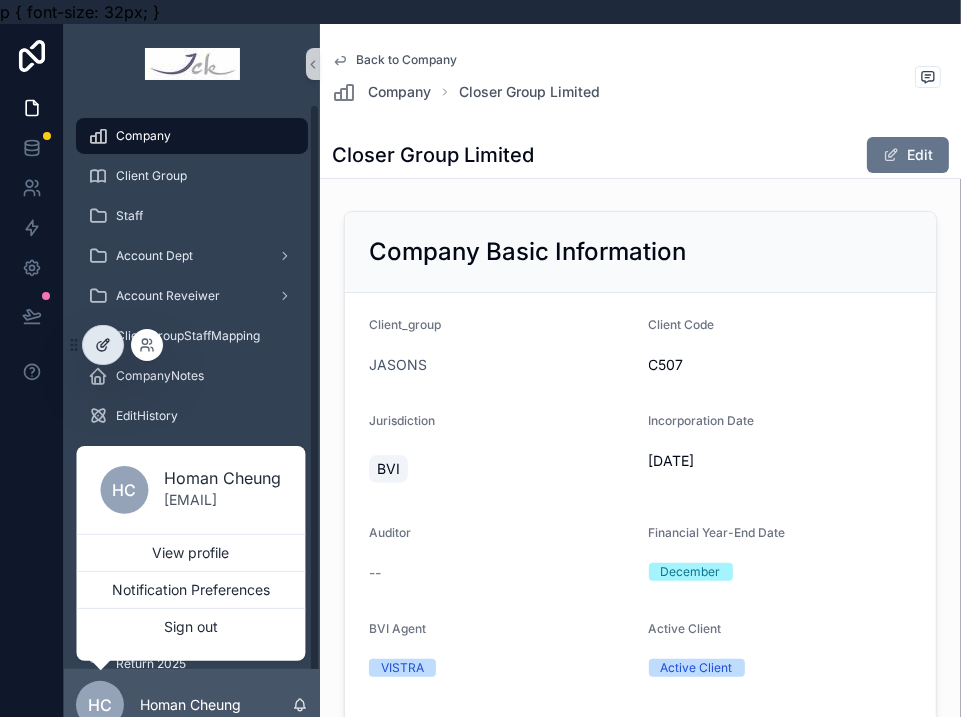 click 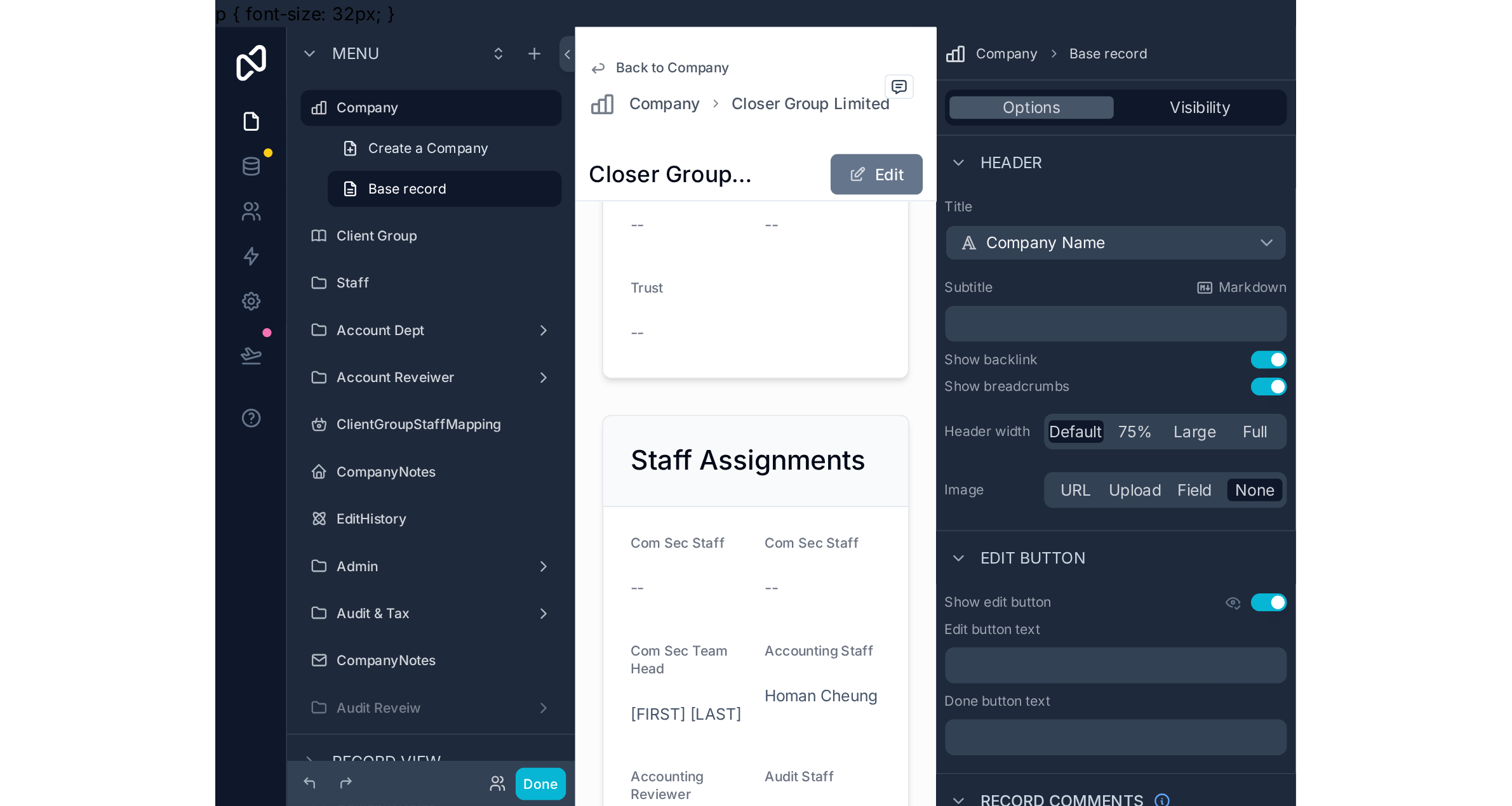 scroll, scrollTop: 397, scrollLeft: 0, axis: vertical 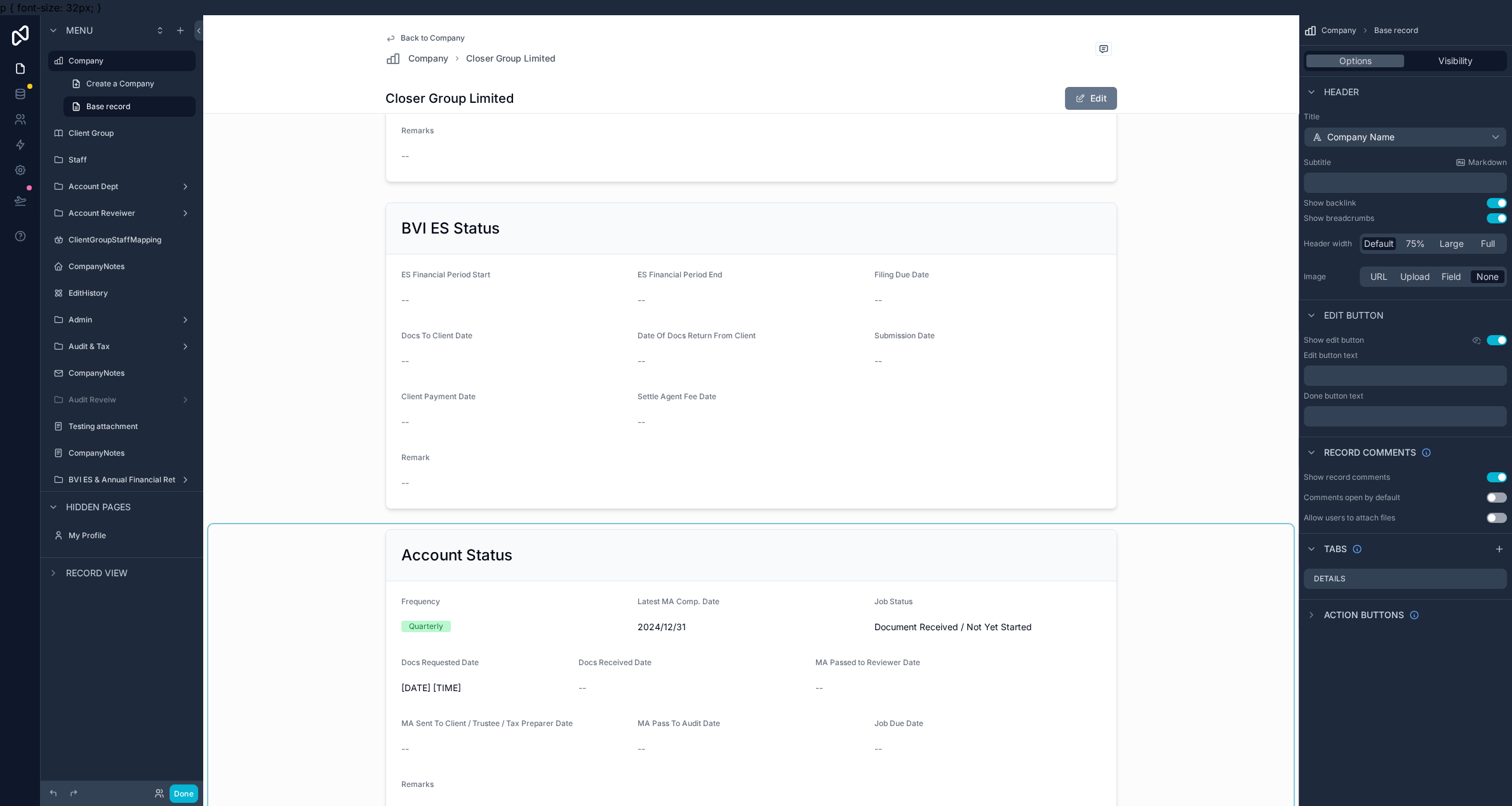 click at bounding box center (751, 682) 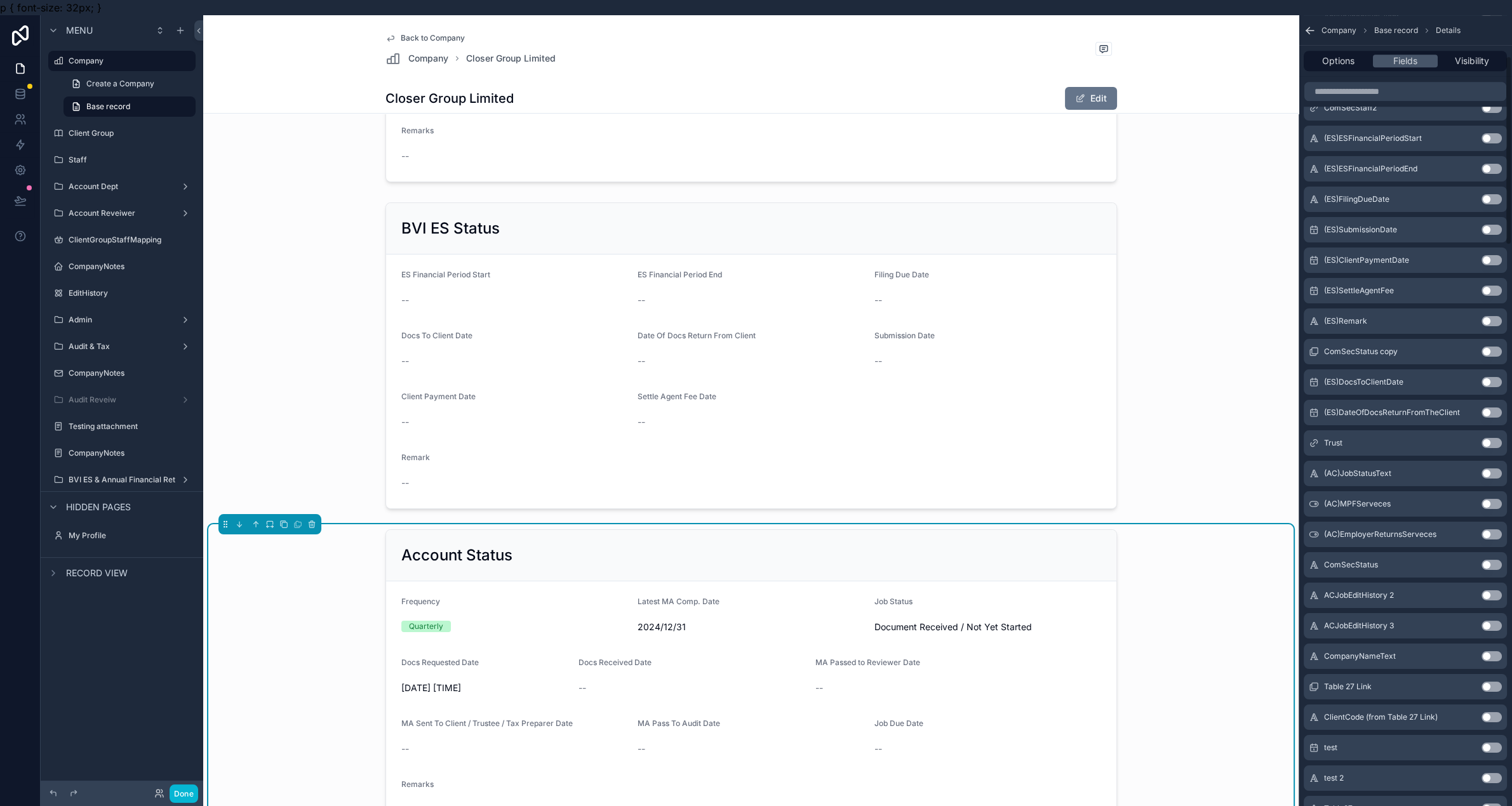 scroll, scrollTop: 2710, scrollLeft: 0, axis: vertical 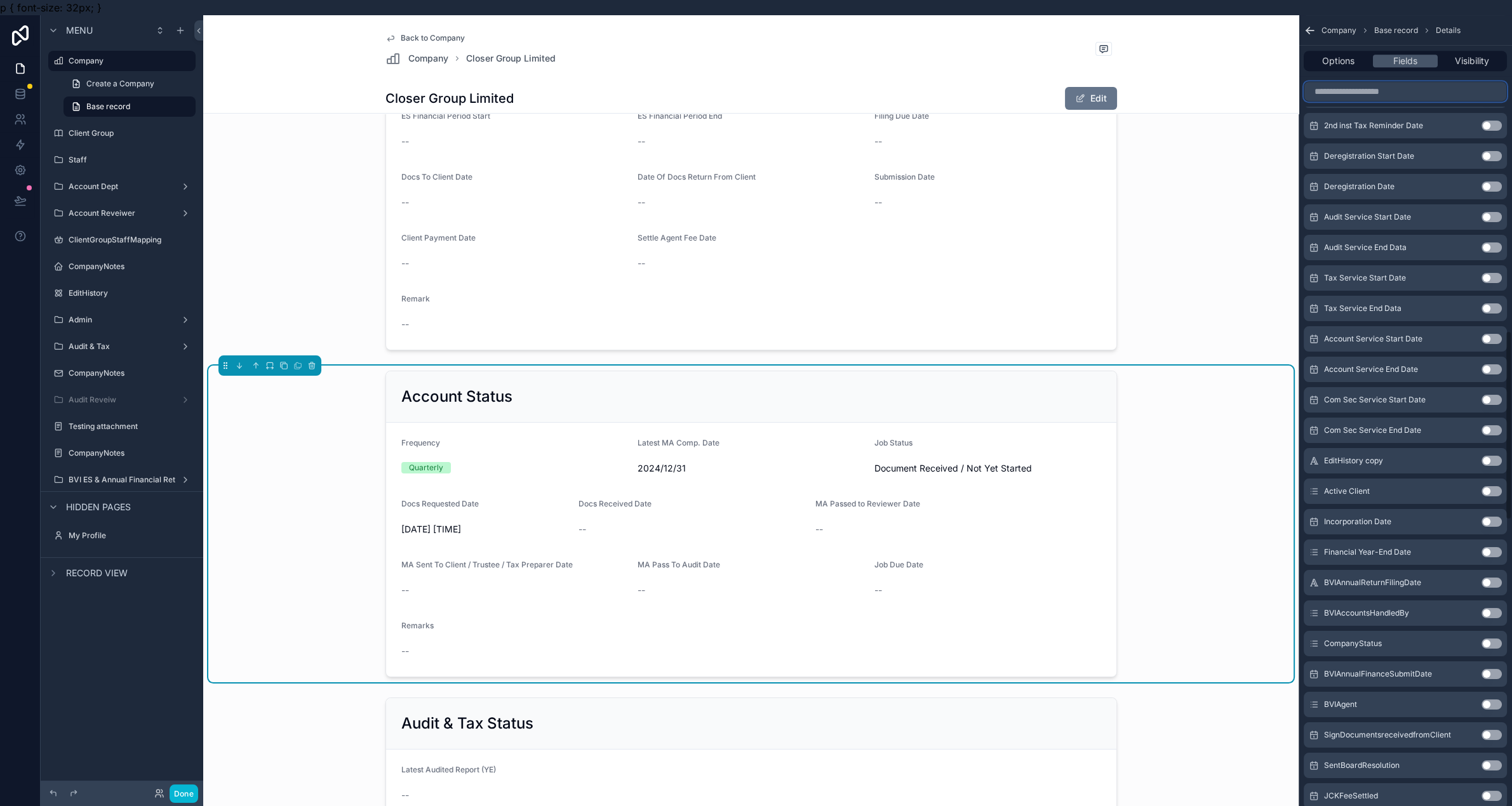 click at bounding box center (1405, 91) 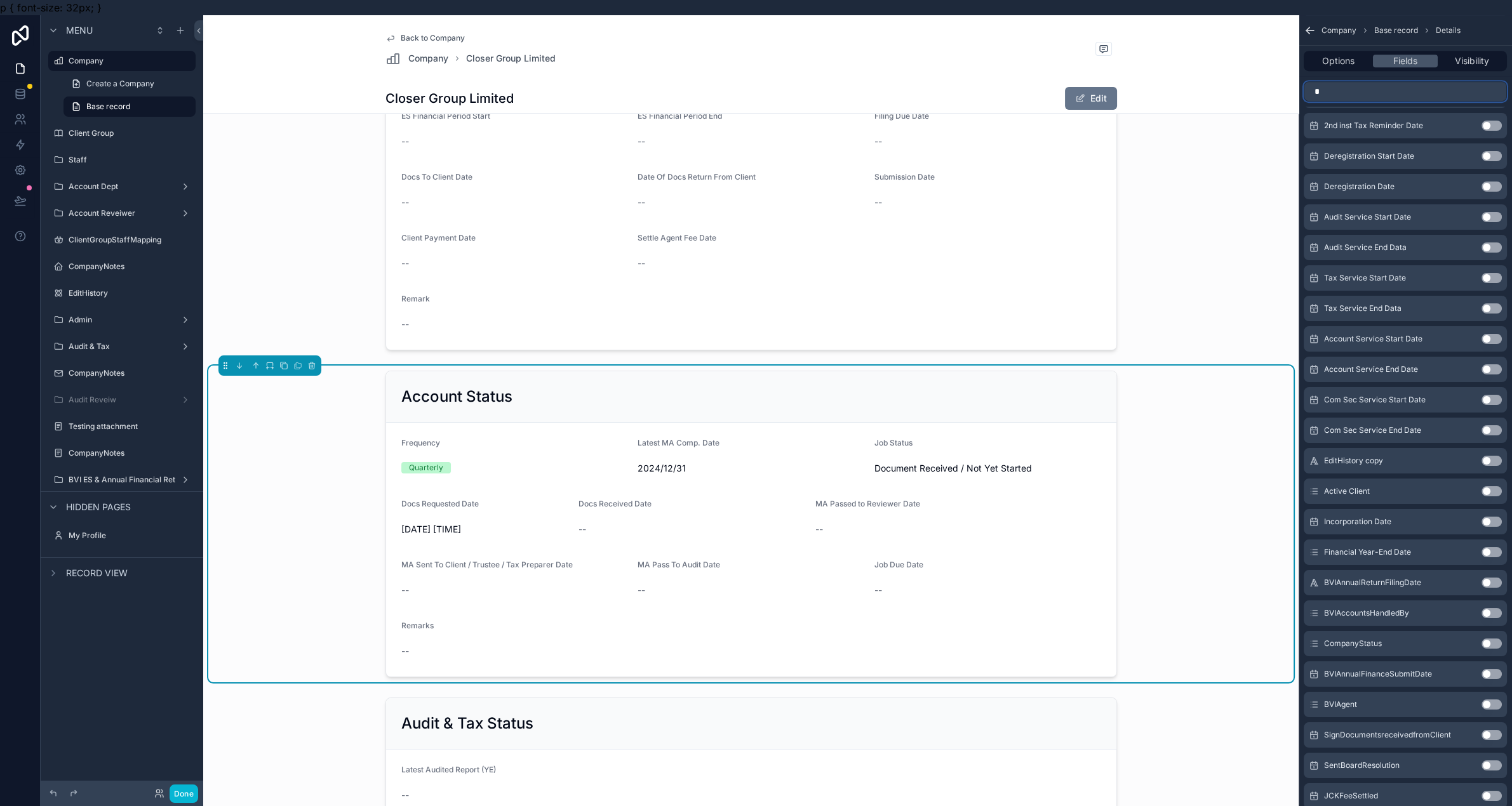 scroll, scrollTop: 0, scrollLeft: 0, axis: both 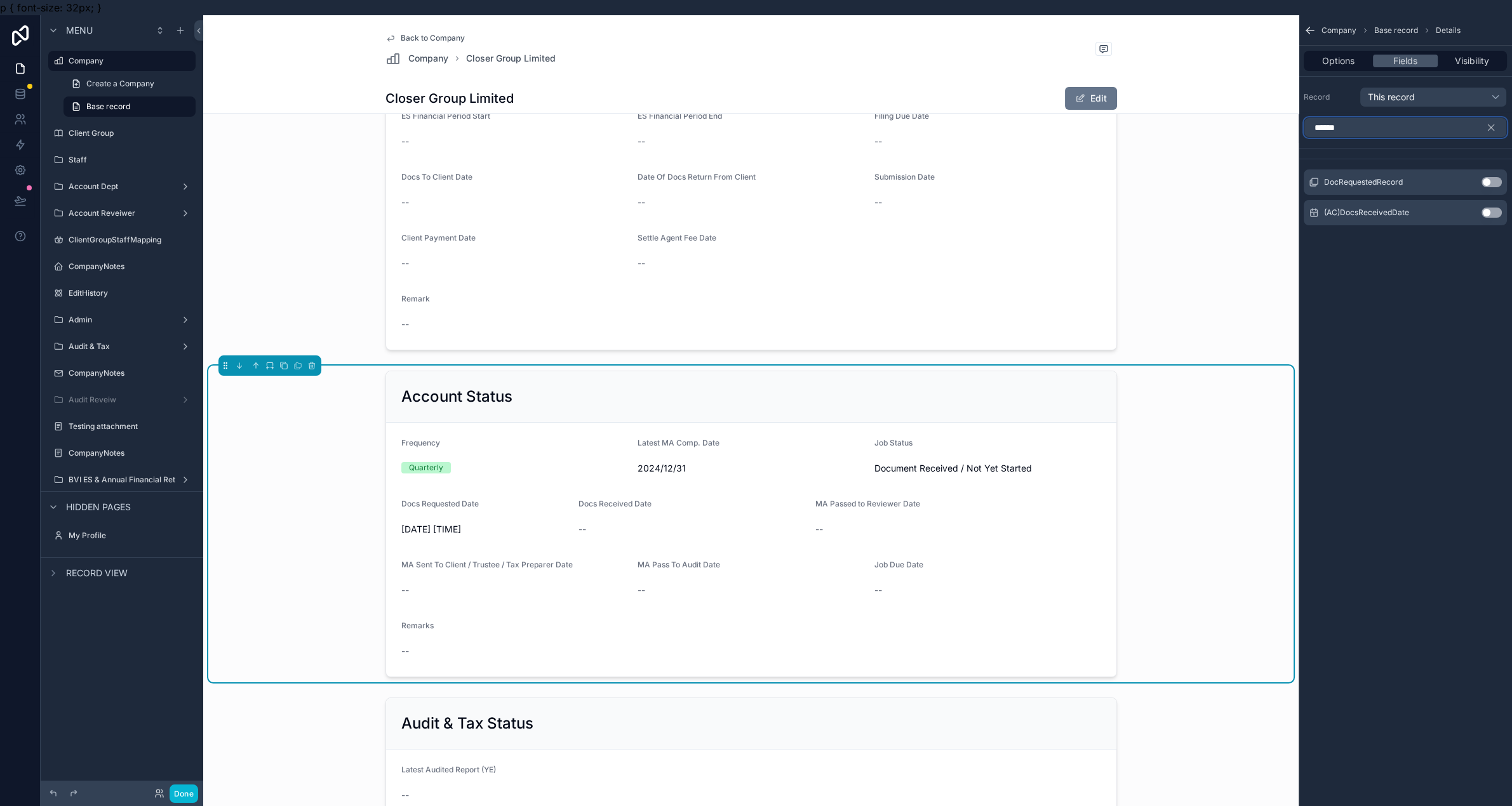 type on "******" 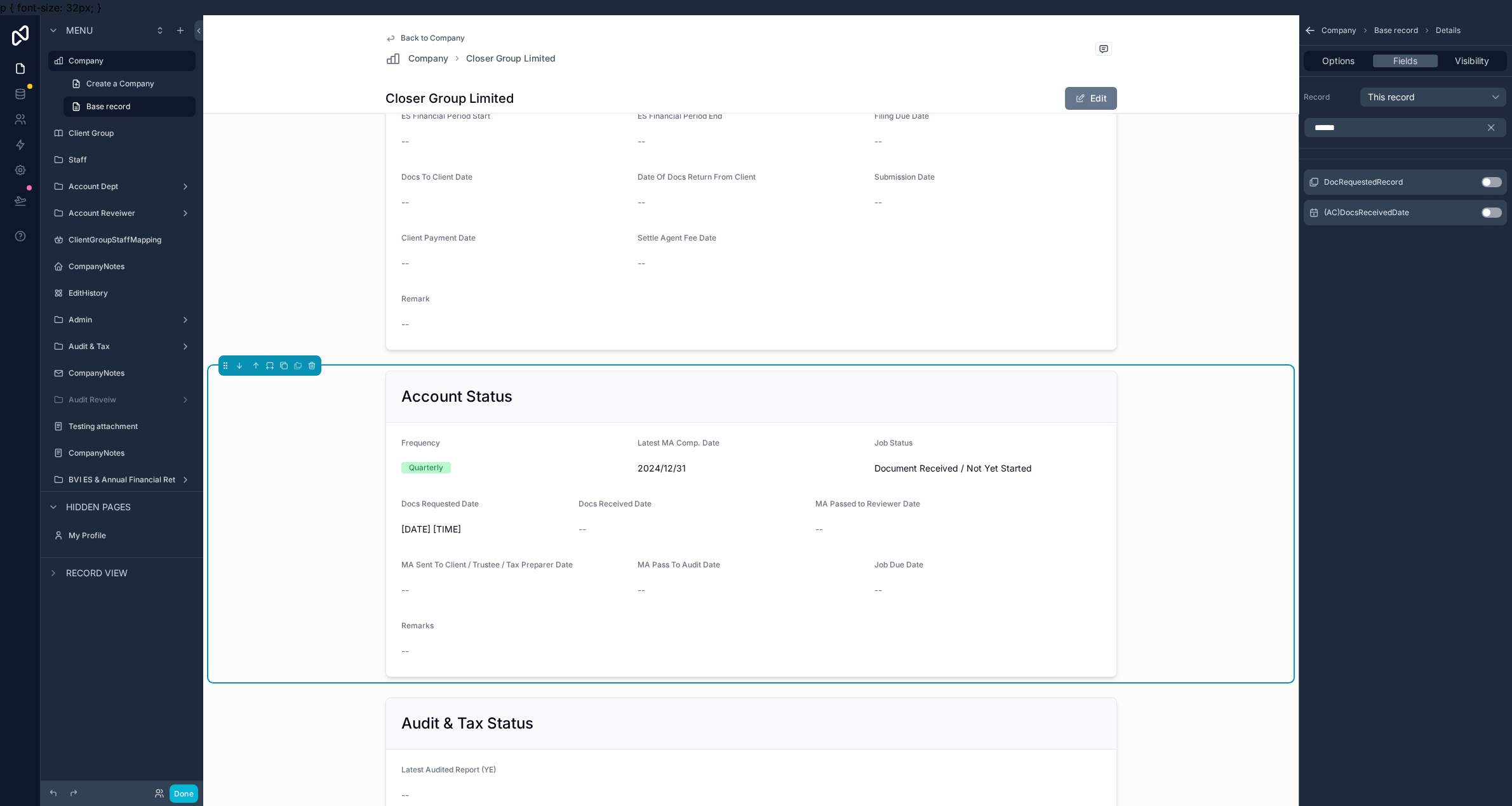 click on "Use setting" at bounding box center [1492, 213] 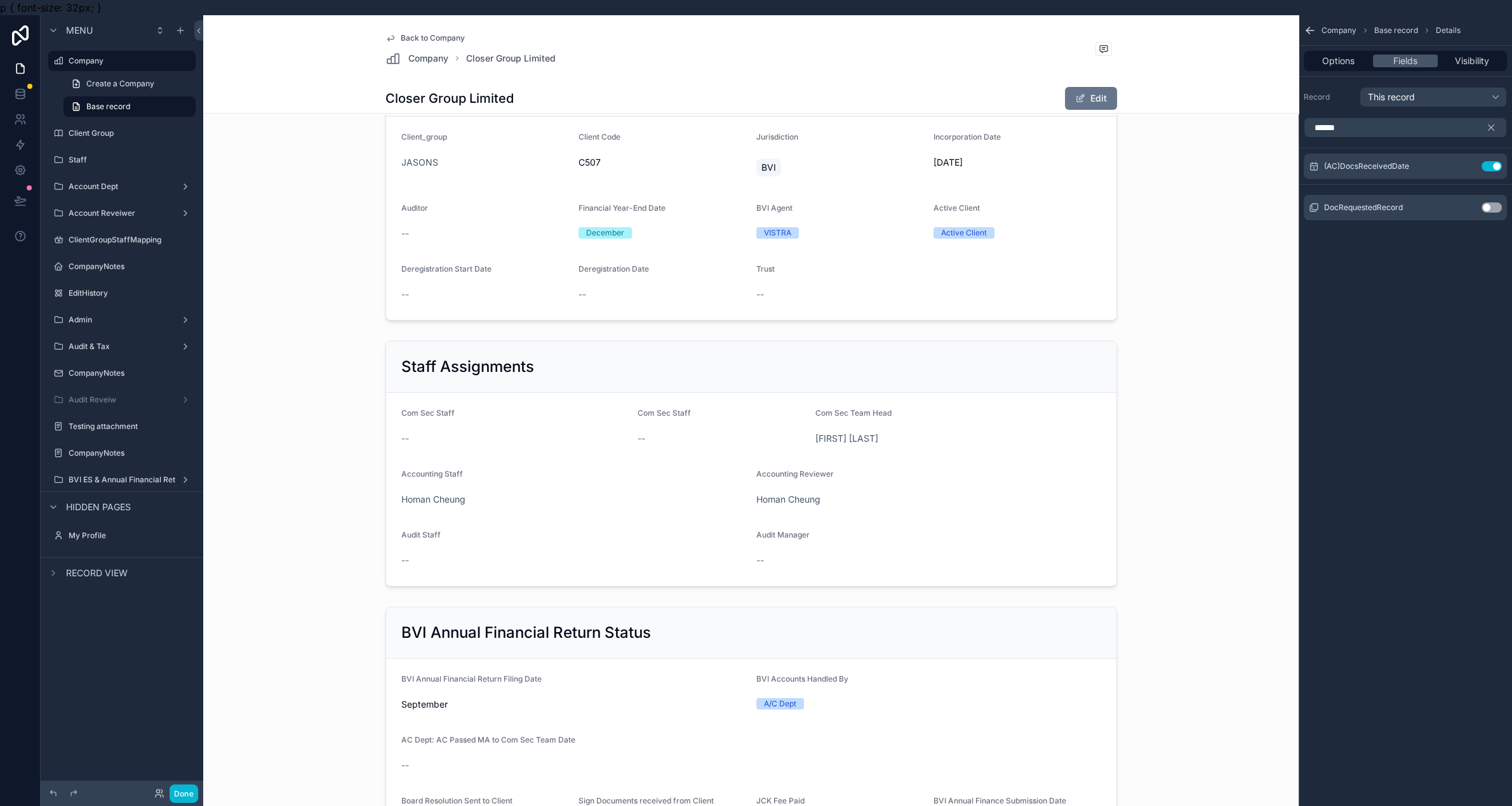 scroll, scrollTop: 959, scrollLeft: 0, axis: vertical 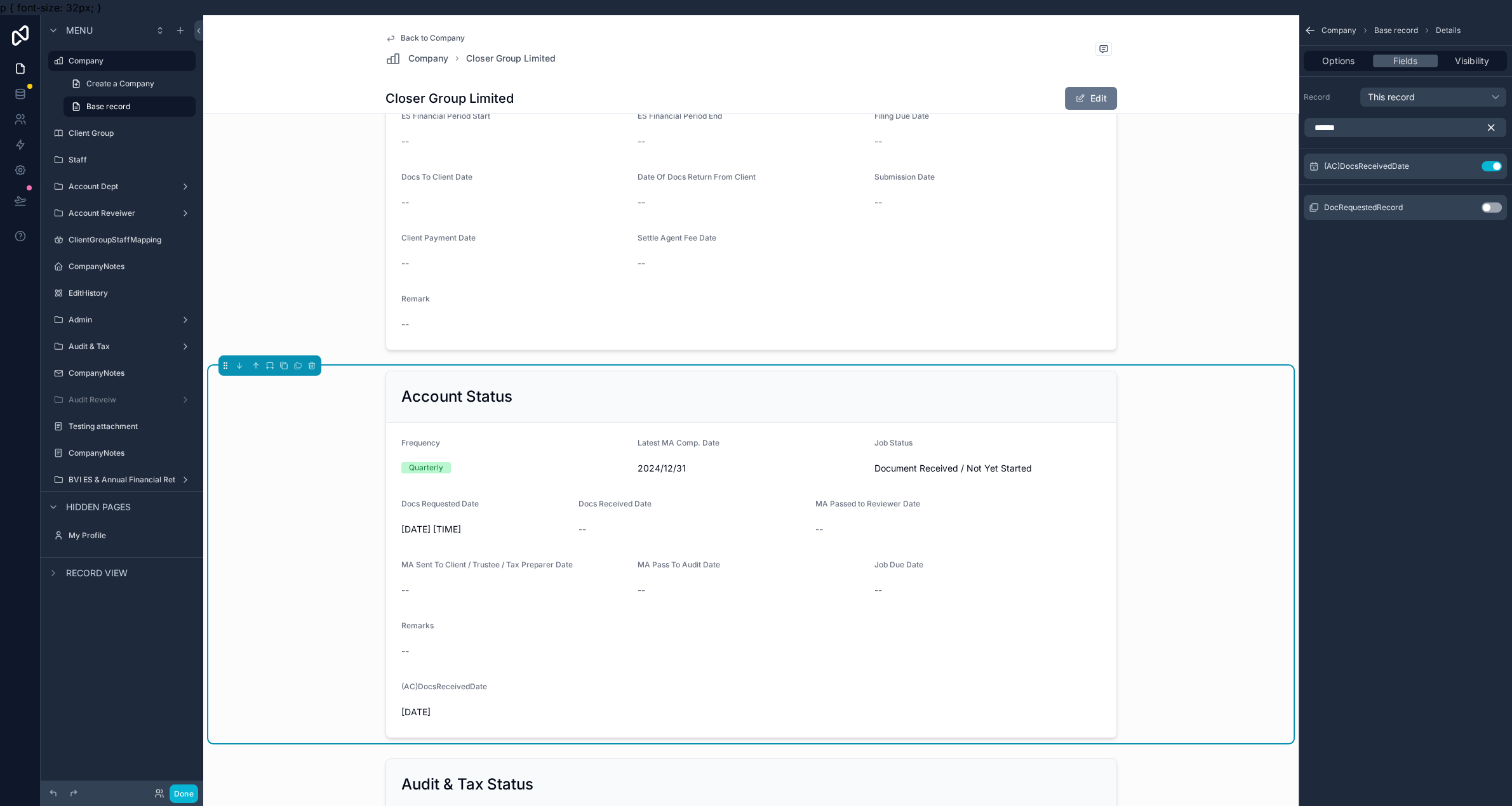 click 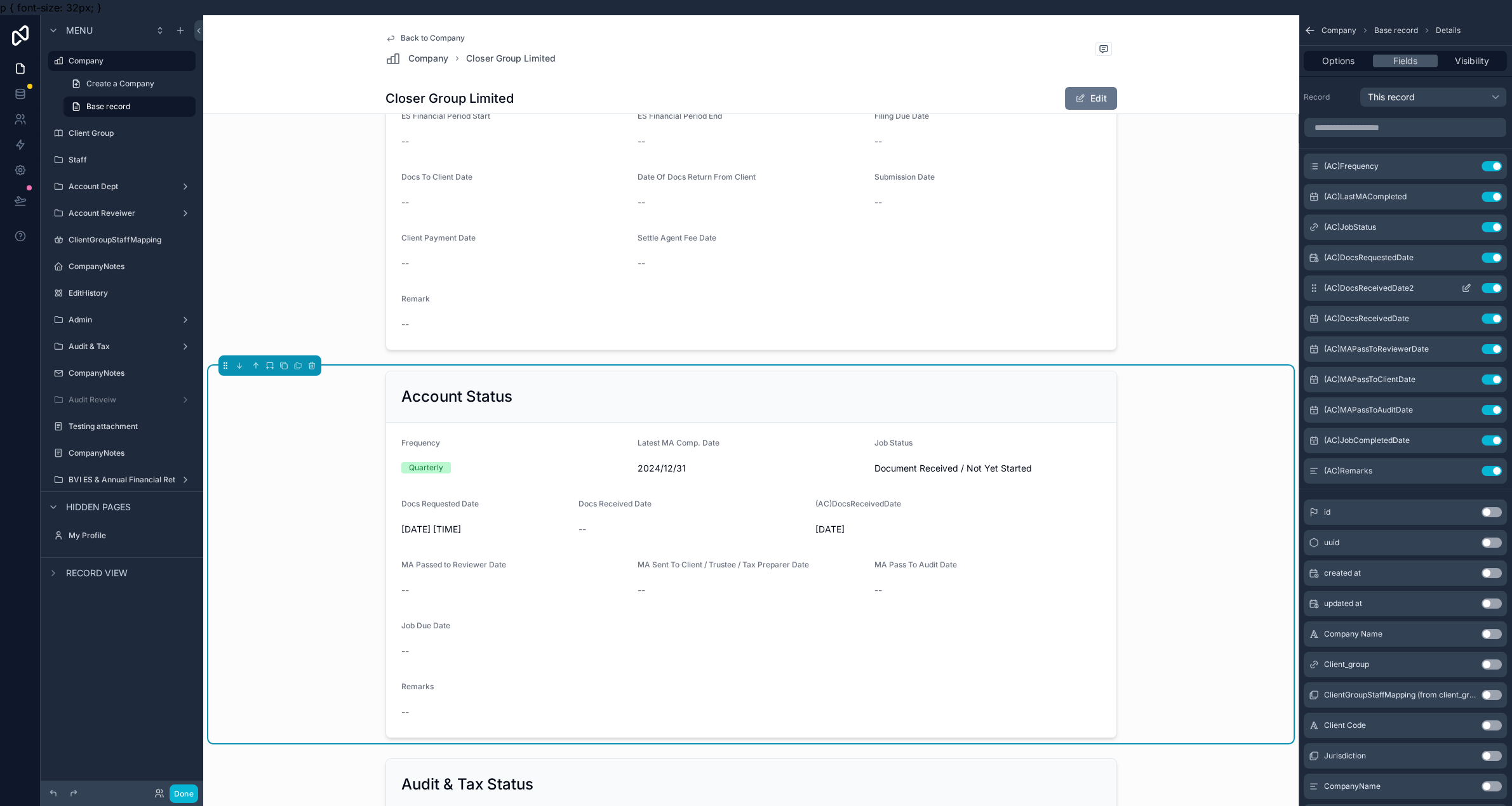 click on "Use setting" at bounding box center (1492, 288) 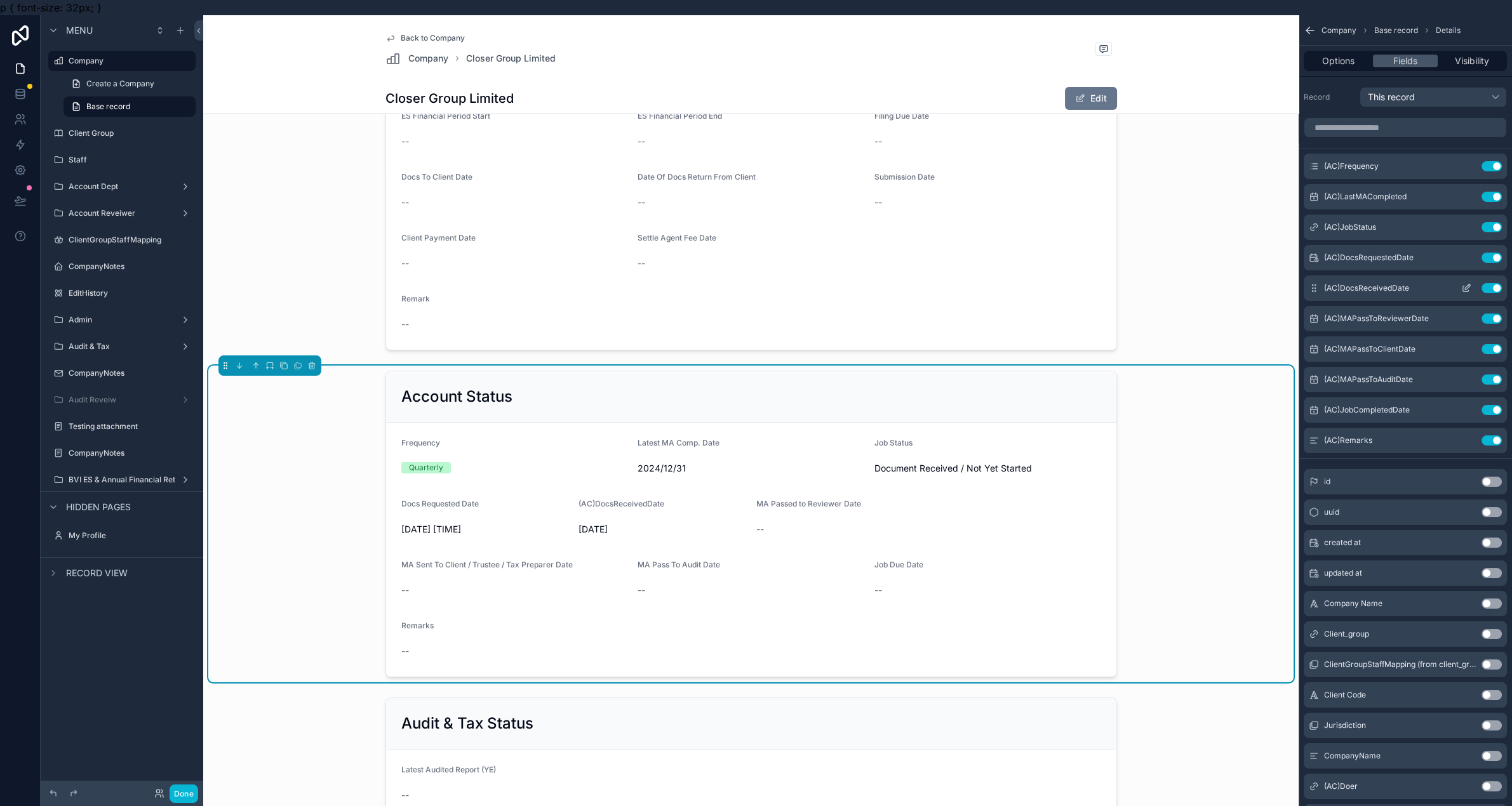 click 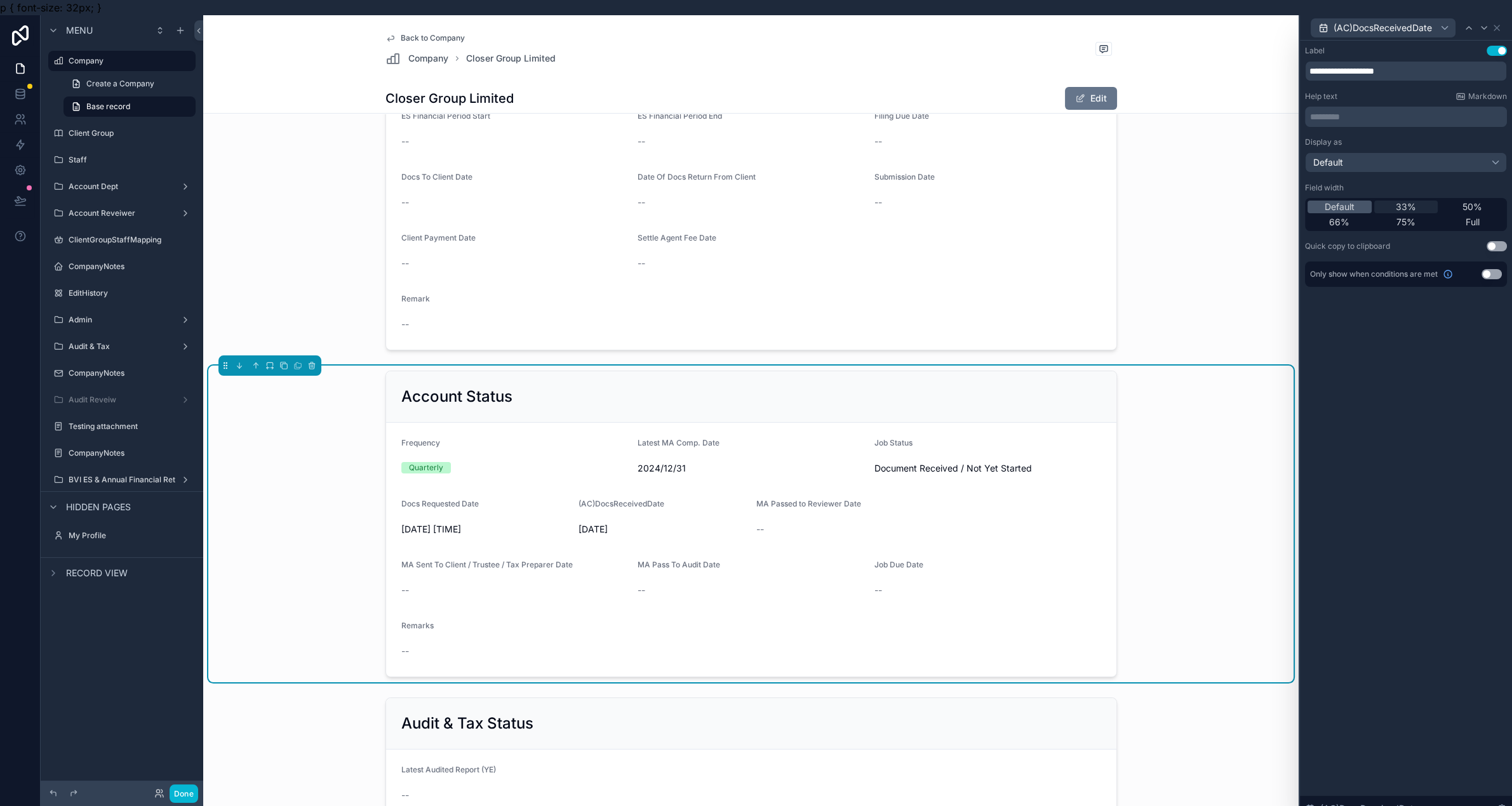click on "33%" at bounding box center (1406, 207) 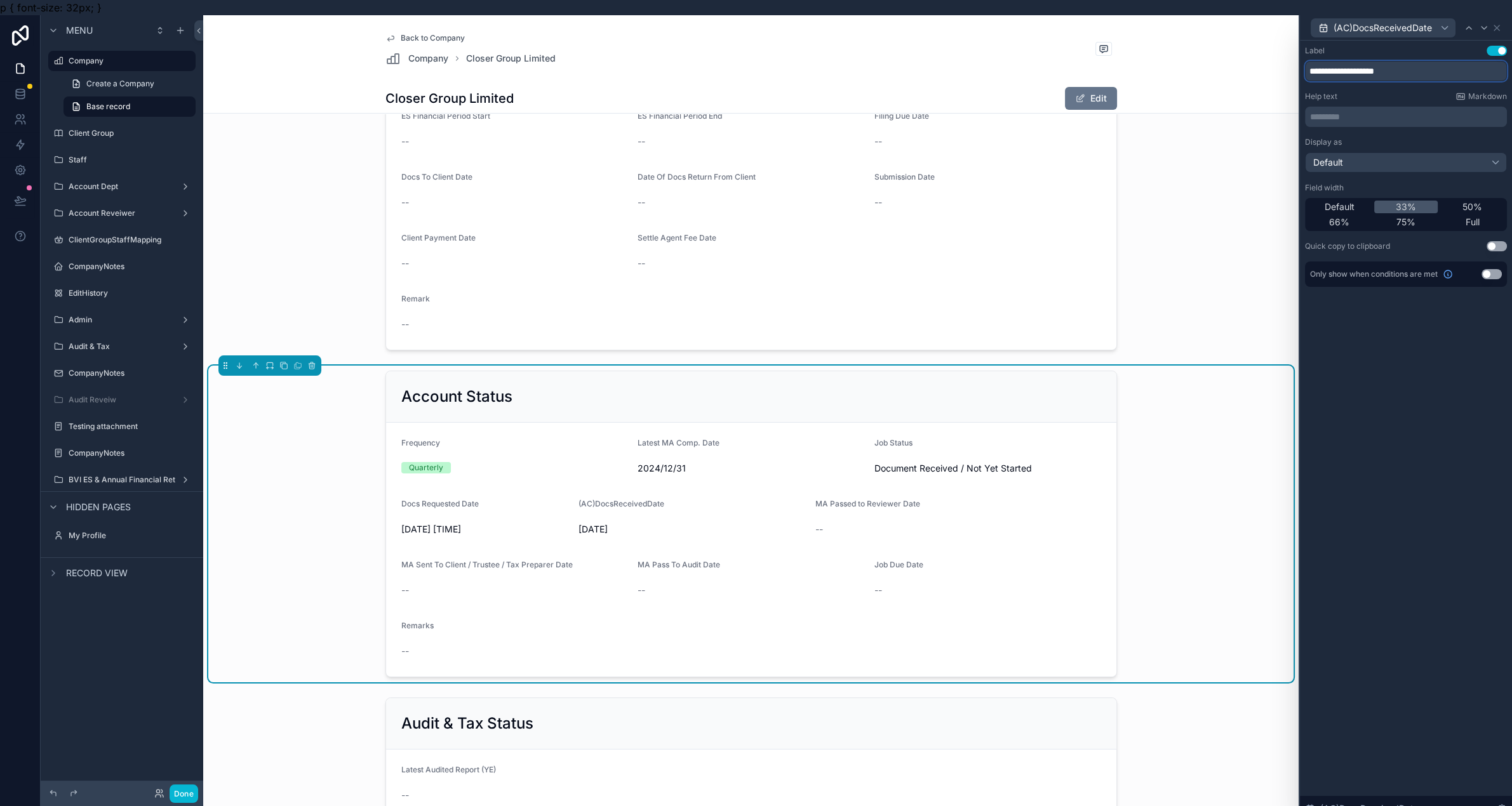 drag, startPoint x: 1342, startPoint y: 70, endPoint x: 1282, endPoint y: 53, distance: 62.36185 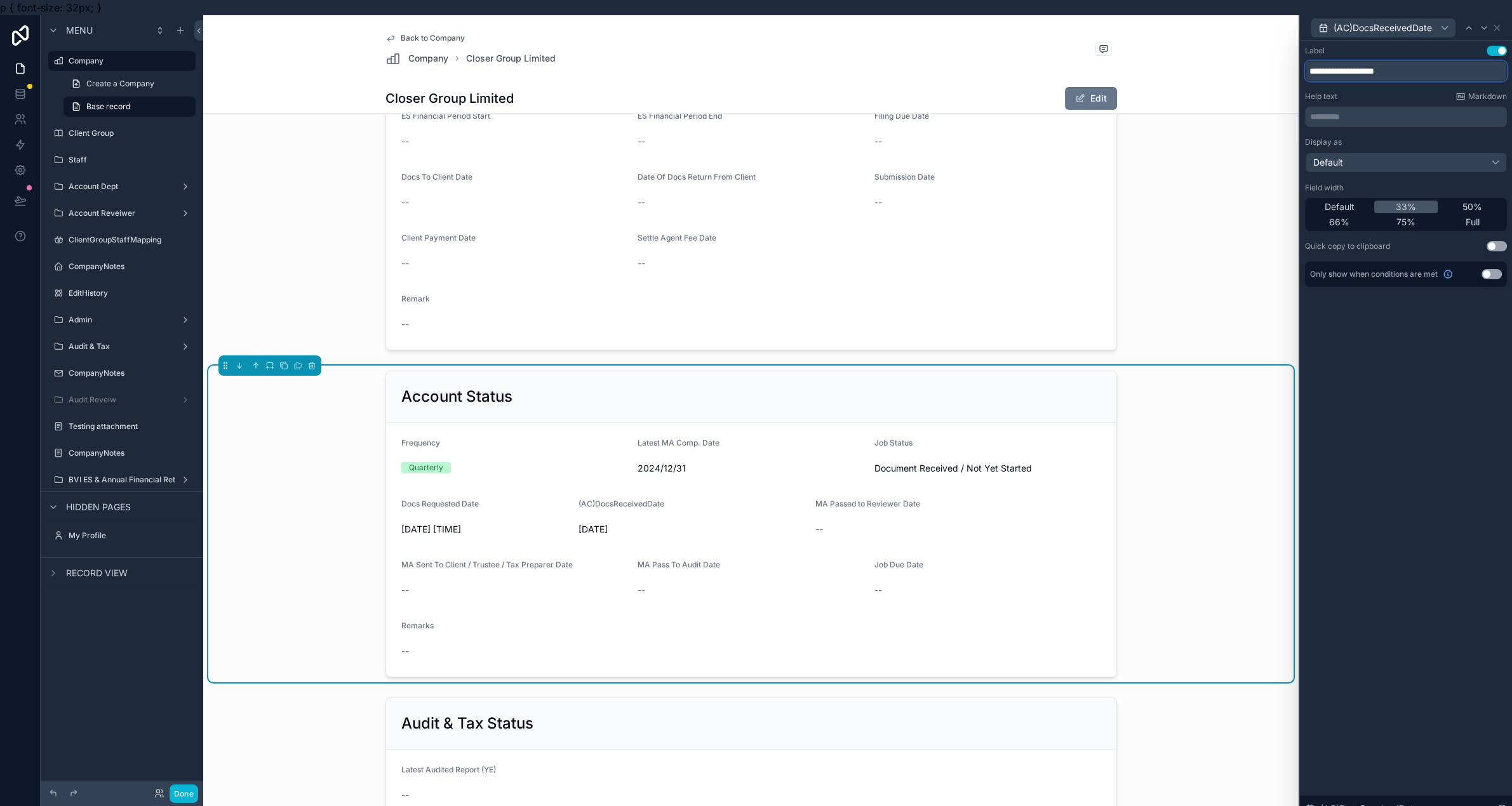 click on "Menu Company Create a Company Base record Client Group Staff Account Dept Account Reveiwer ClientGroupStaffMapping CompanyNotes EditHistory Admin Audit & Tax CompanyNotes Audit Reveiw Testing attachment CompanyNotes BVI ES & Annual Financial Return 2025 Hidden pages My Profile Record view Done Company Client Group Staff Account Dept Account Reveiwer ClientGroupStaffMapping CompanyNotes EditHistory Admin Audit & Tax CompanyNotes Audit Reveiw Testing attachment CompanyNotes BVI ES & Annual Financial Return 2025 My Profile HC Homan Cheung Back to Company Company Closer Group Limited Closer Group Limited Edit Company Basic Information Client_group JASONS Client Code C507 Jurisdiction BVI Incorporation Date 2019/4/17 Auditor -- Financial Year-End Date December BVI Agent VISTRA Active Client Active Client Deregistration Start Date -- Deregistration Date -- Trust -- Staff Assignments Com Sec Staff -- Com Sec Staff -- Com Sec Team Head Cindy Wan Accounting Staff Homan Cheung Accounting Reviewer Homan Cheung -- -- --" at bounding box center [756, 418] 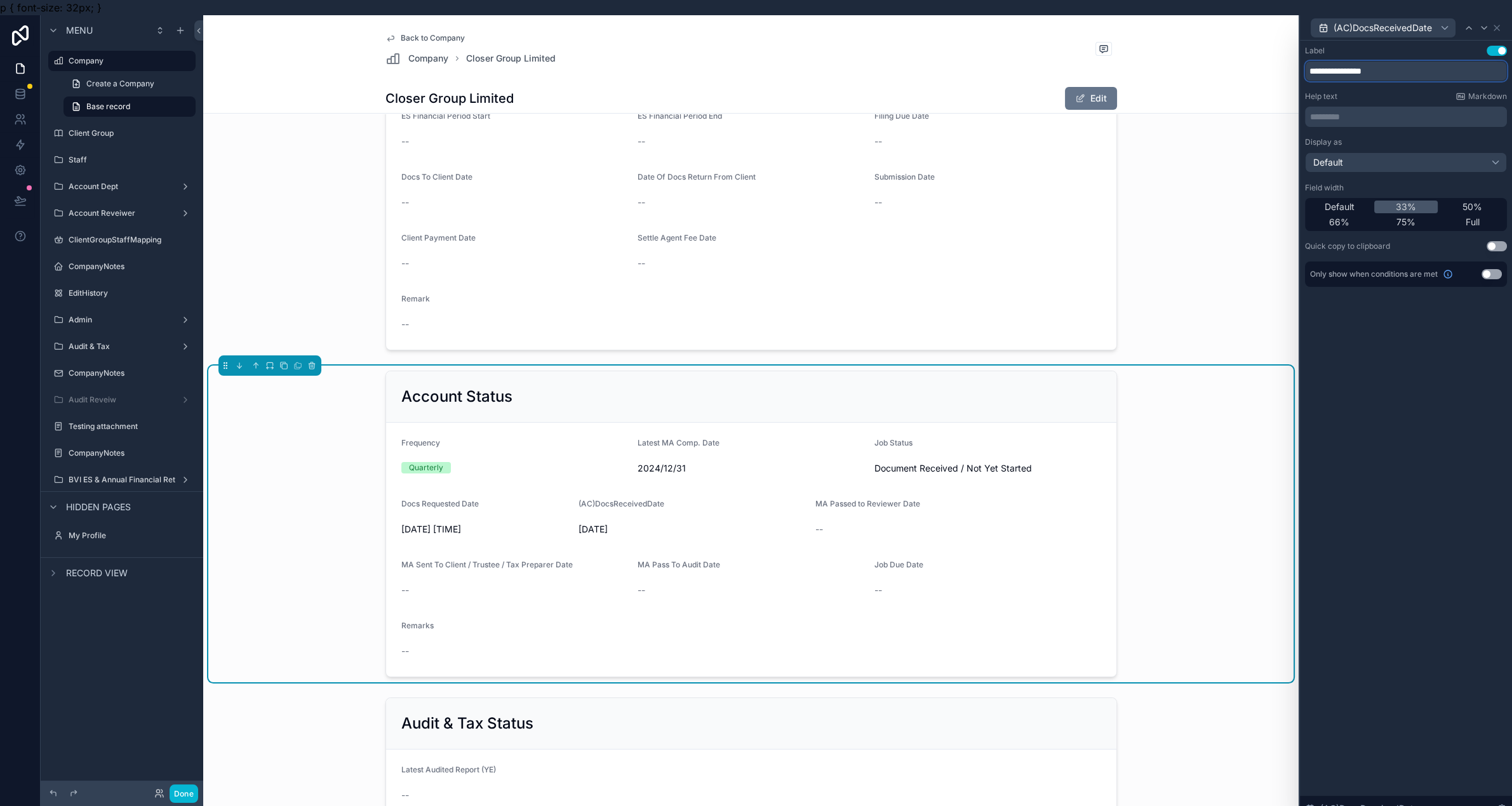 click on "**********" at bounding box center (1406, 71) 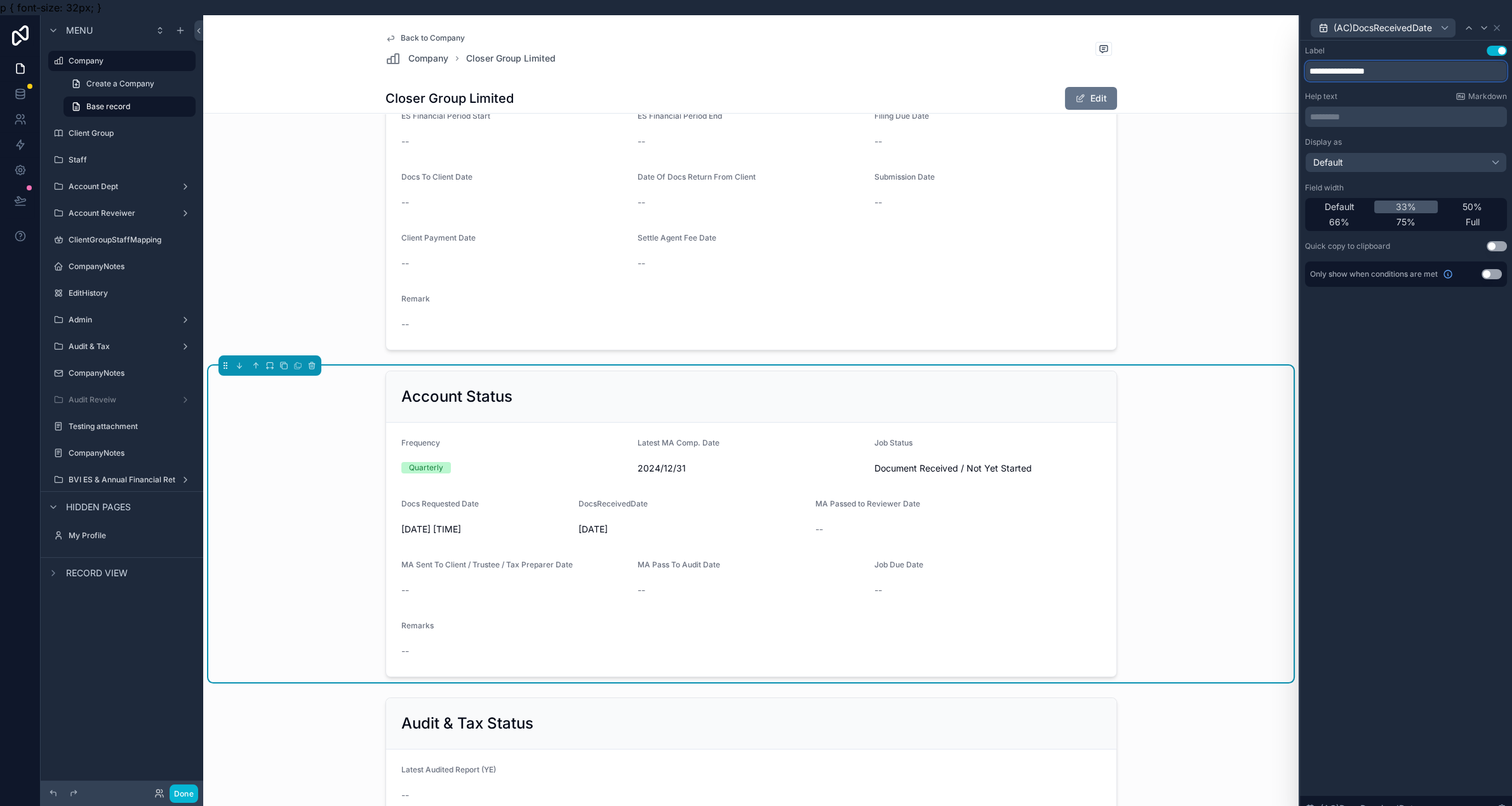 click on "**********" at bounding box center (1406, 71) 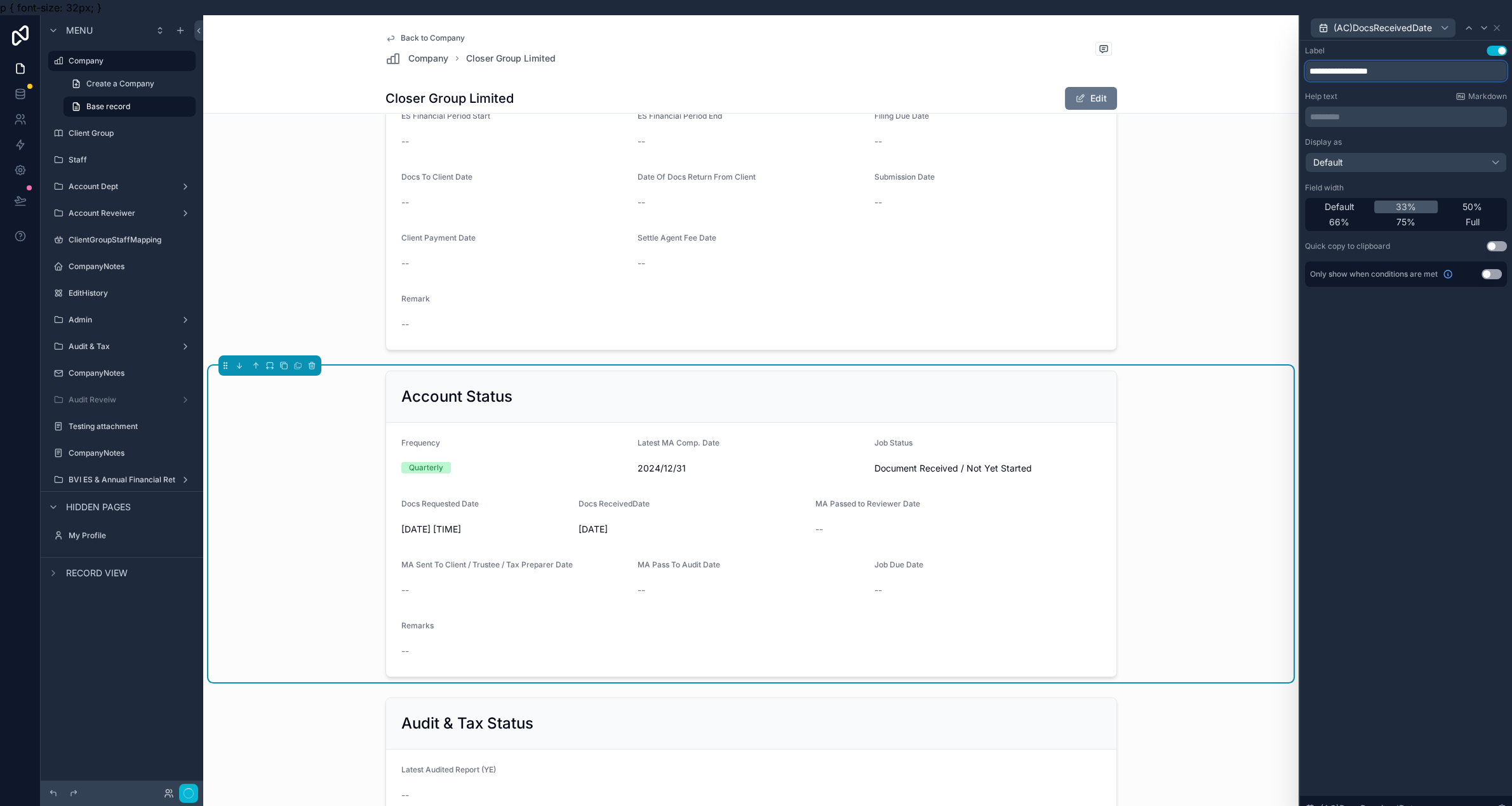 type on "**********" 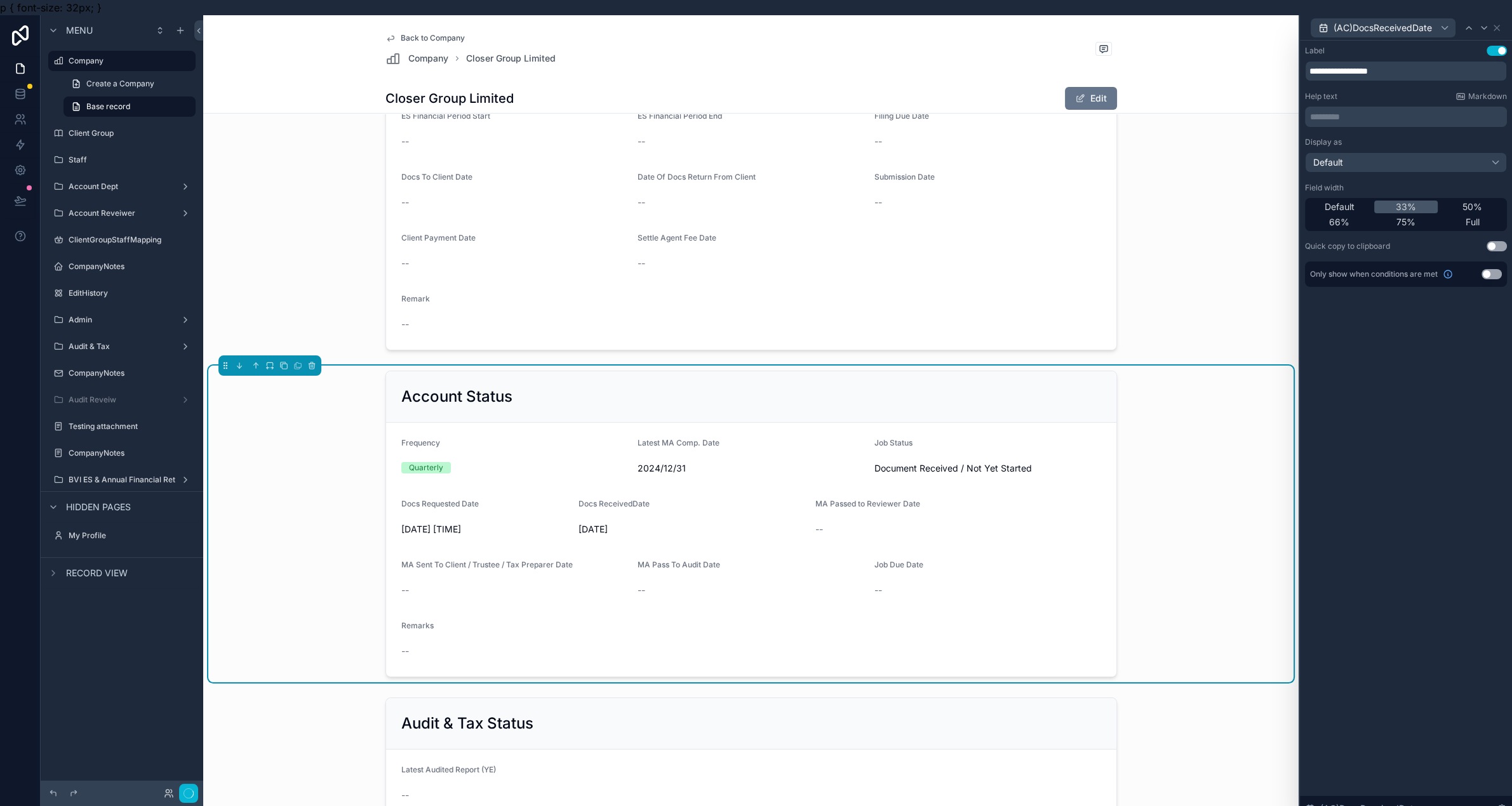 click on "**********" at bounding box center (1406, 431) 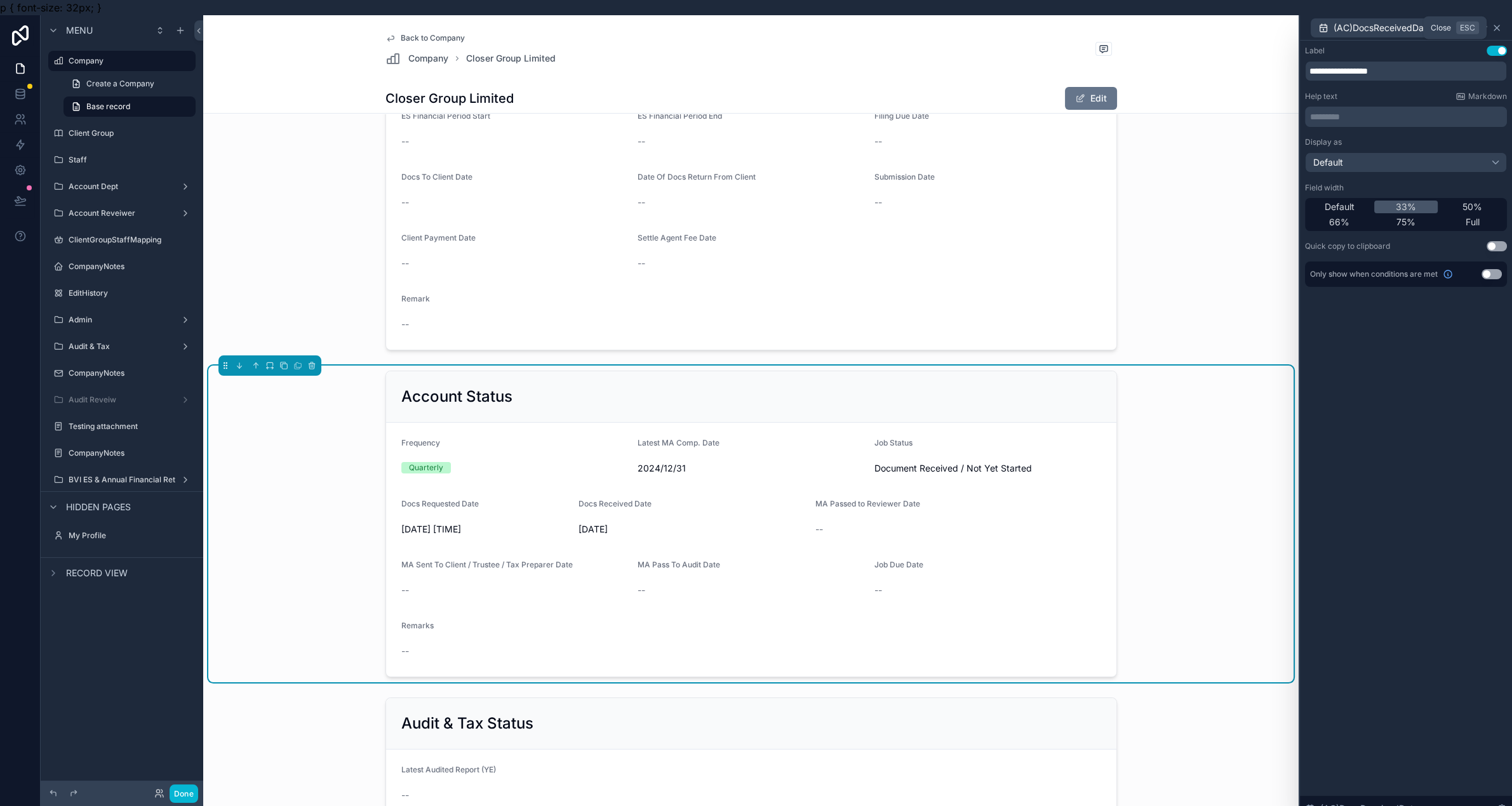 click 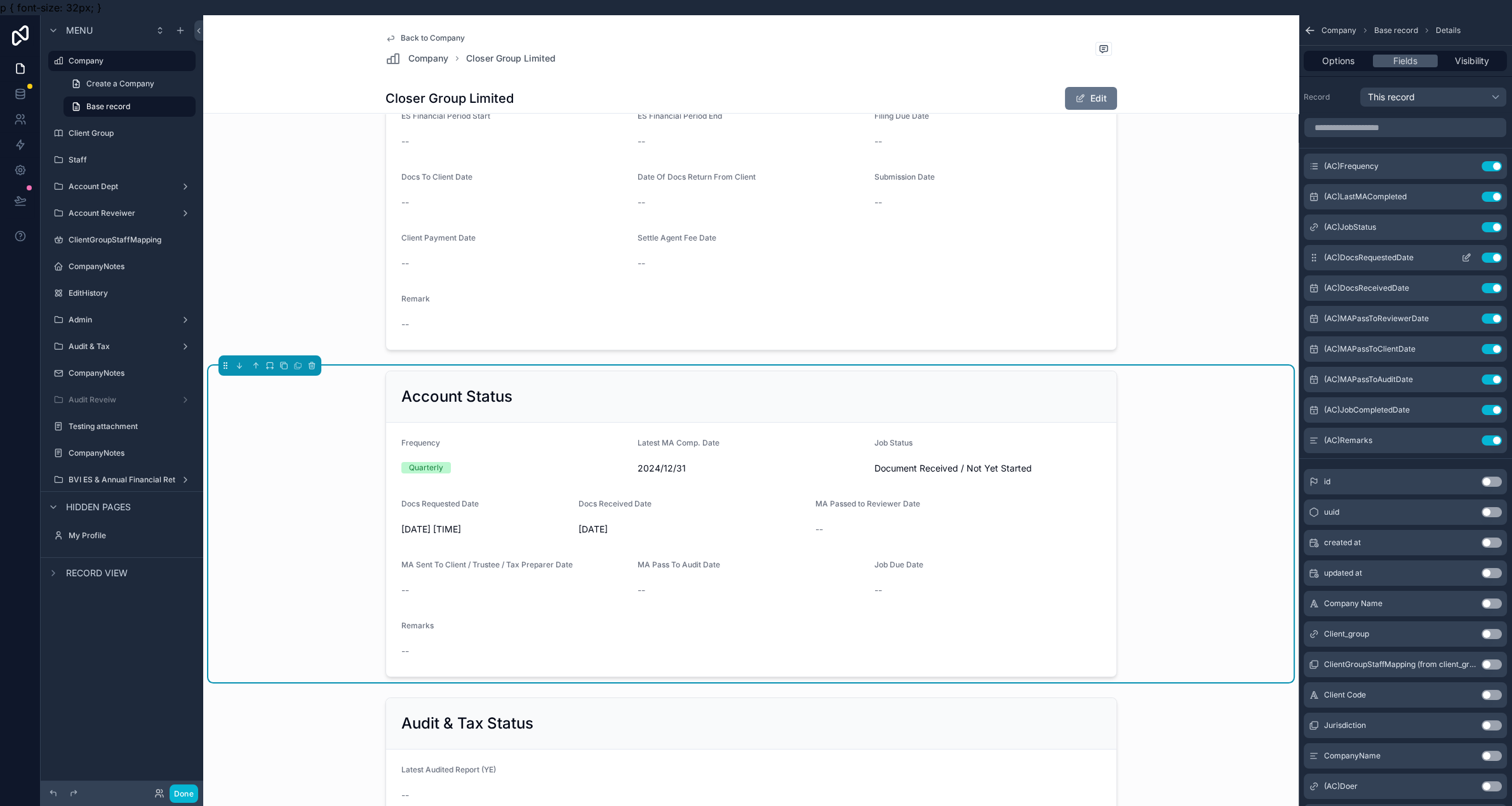 click 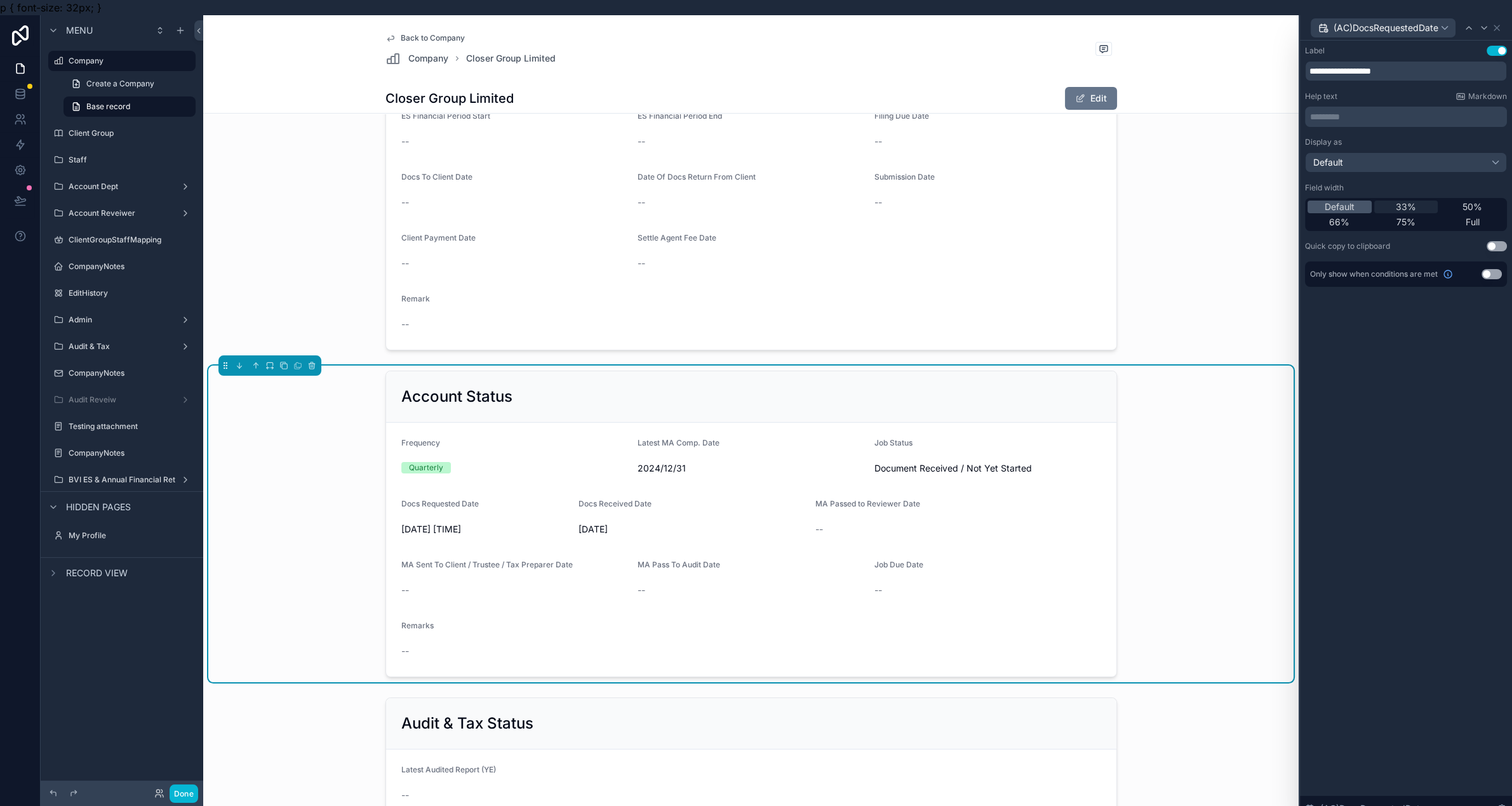 click on "33%" at bounding box center [1406, 207] 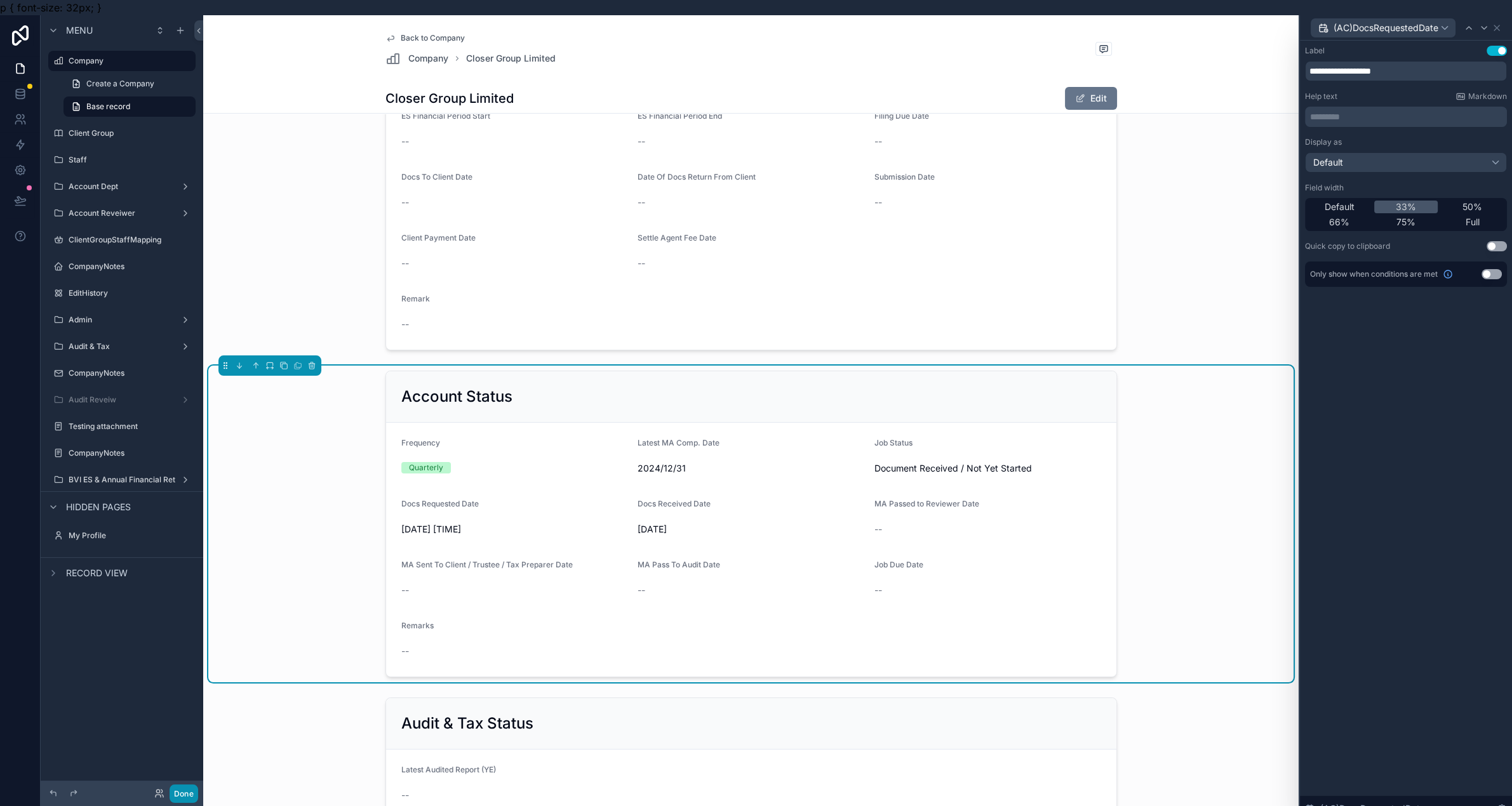 drag, startPoint x: 191, startPoint y: 792, endPoint x: 199, endPoint y: 805, distance: 15.264338 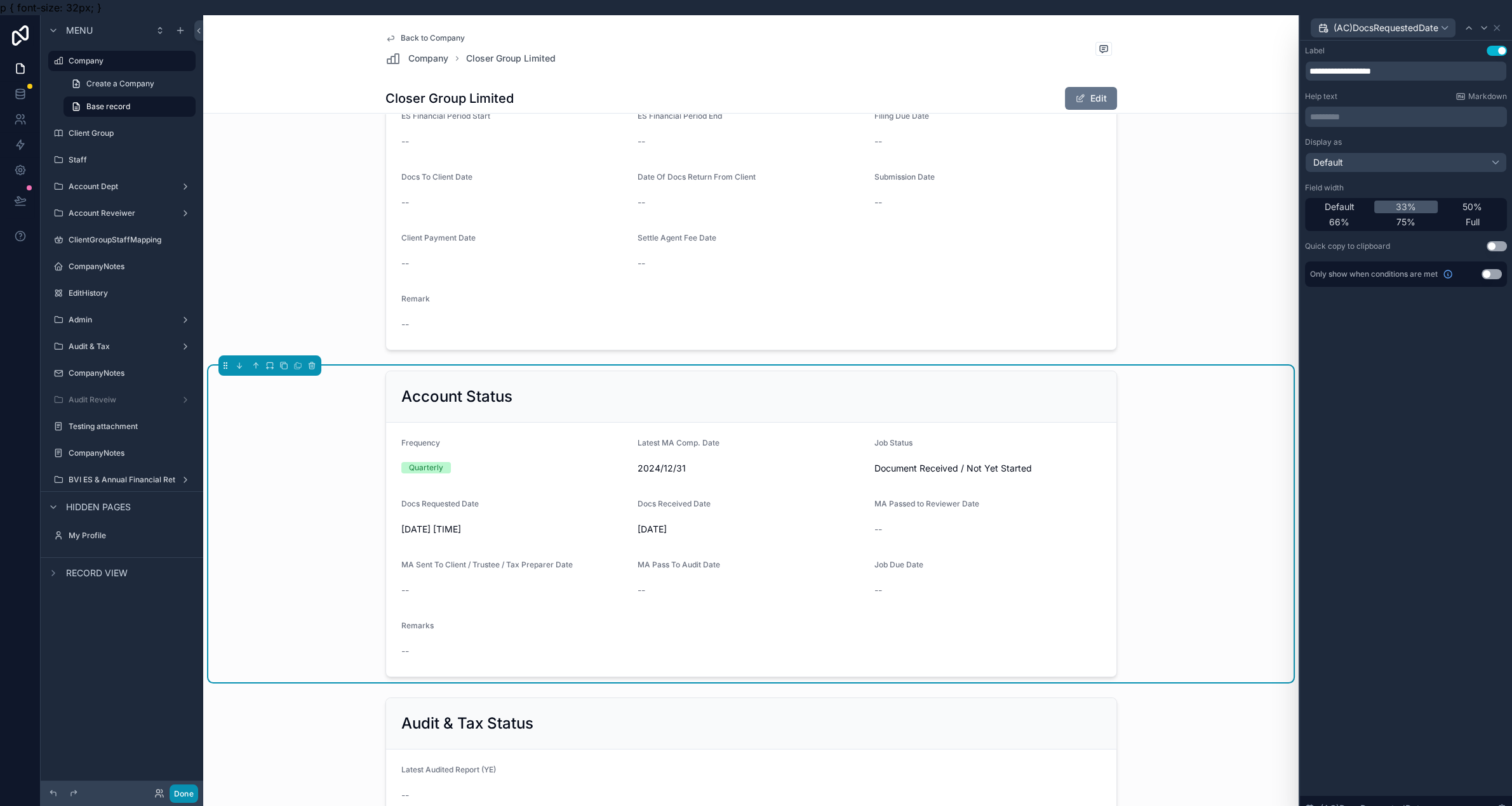 click on "Done" at bounding box center (184, 793) 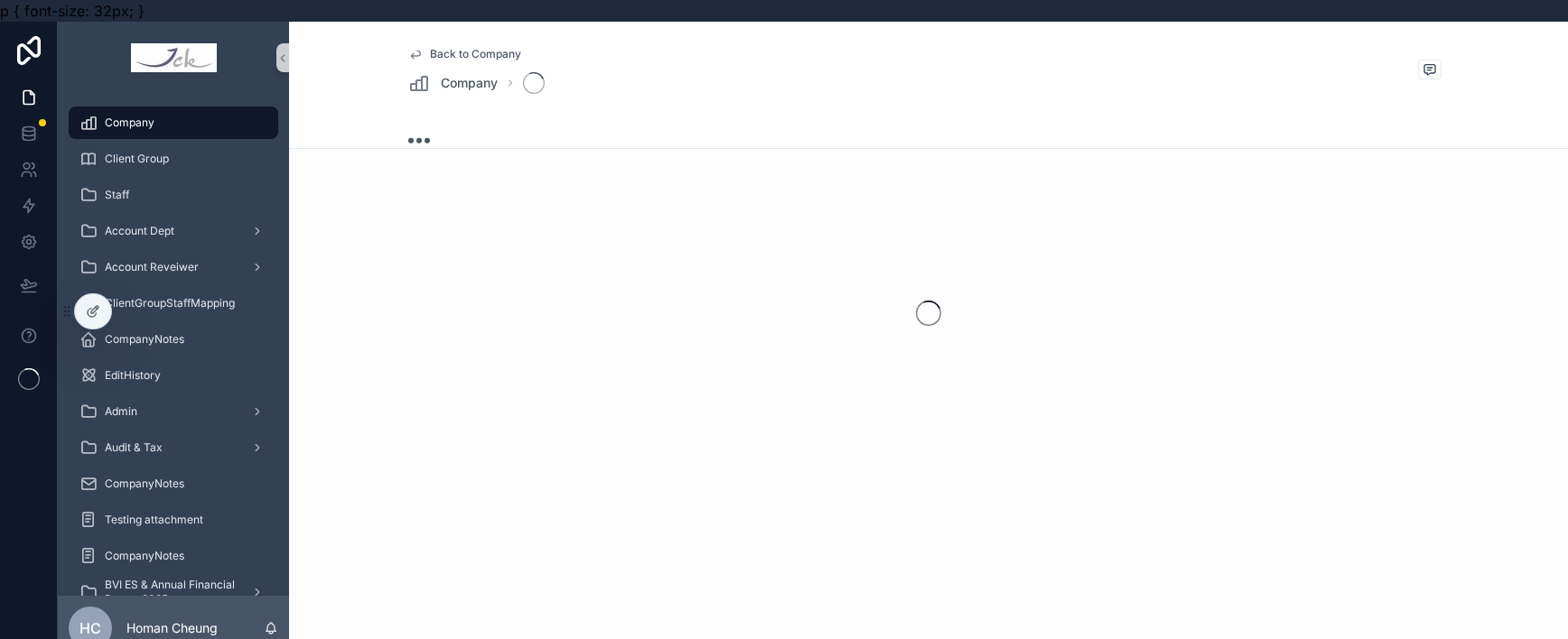 scroll, scrollTop: 0, scrollLeft: 0, axis: both 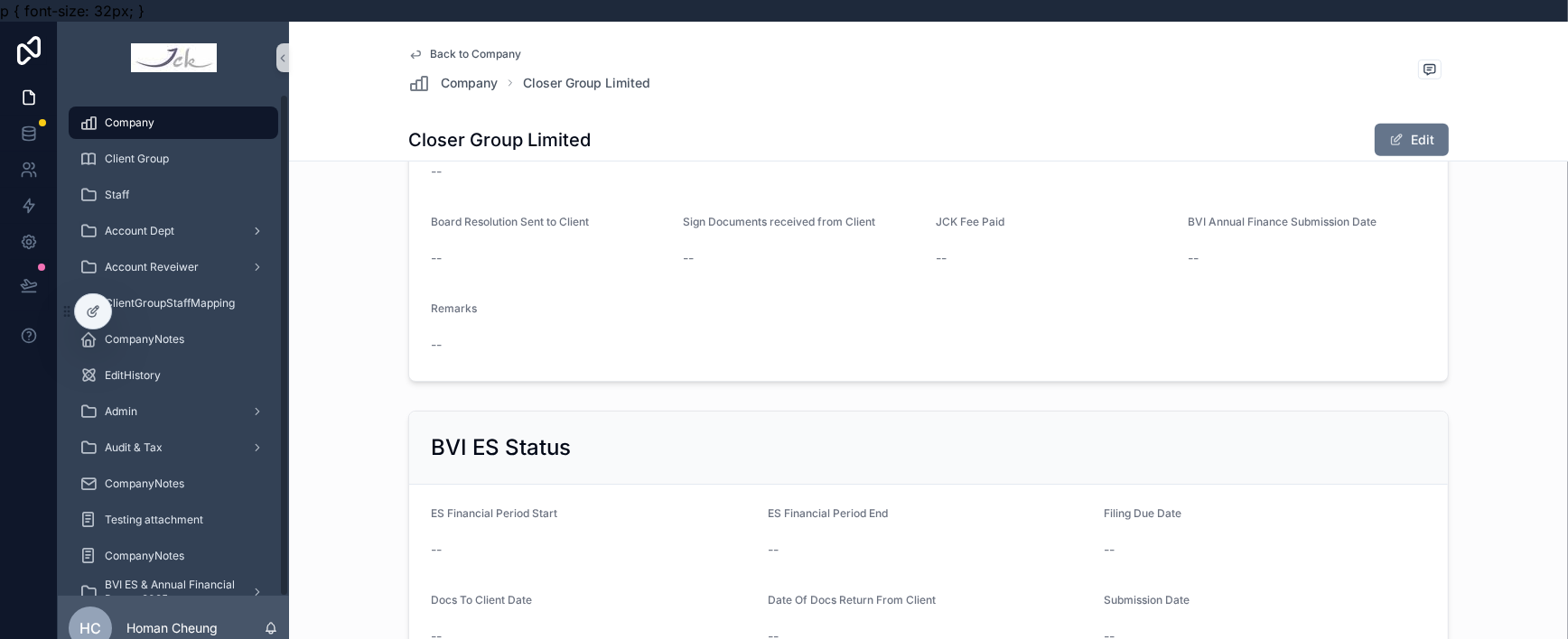 click on "Company" at bounding box center [129, 123] 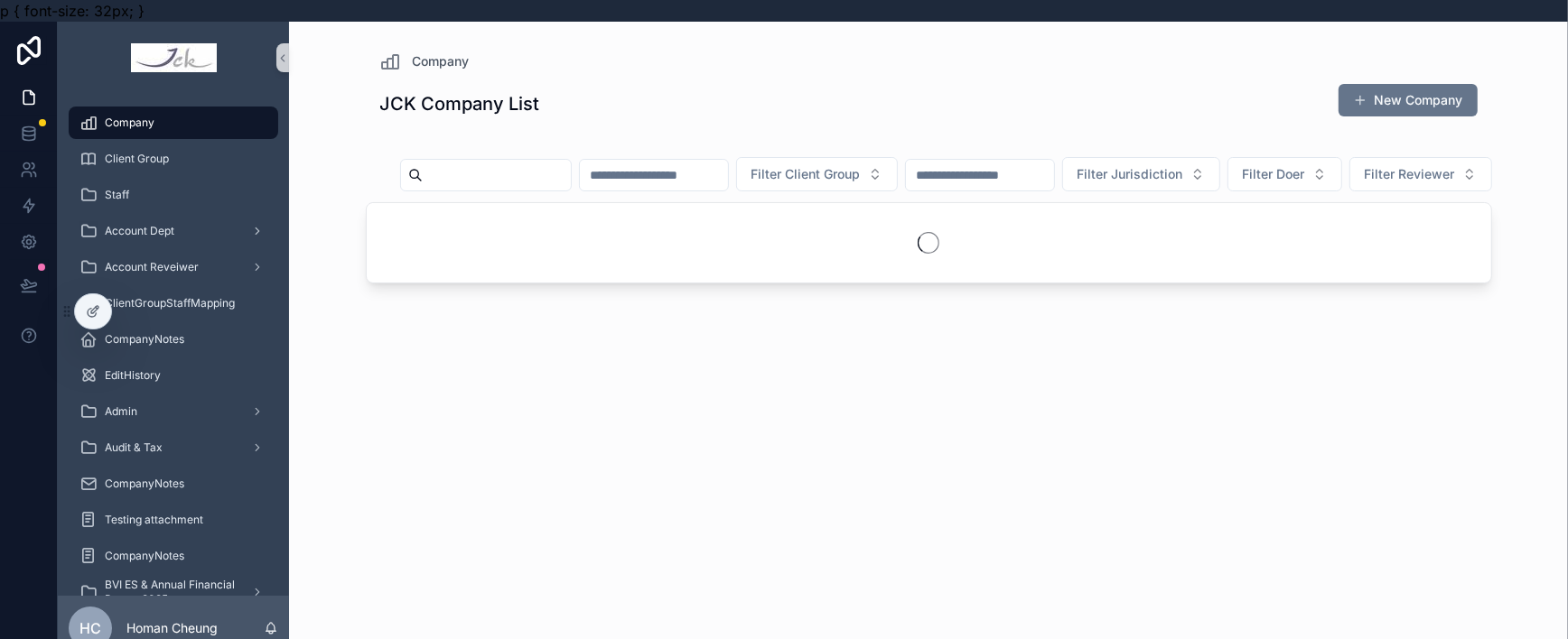 click at bounding box center [497, 175] 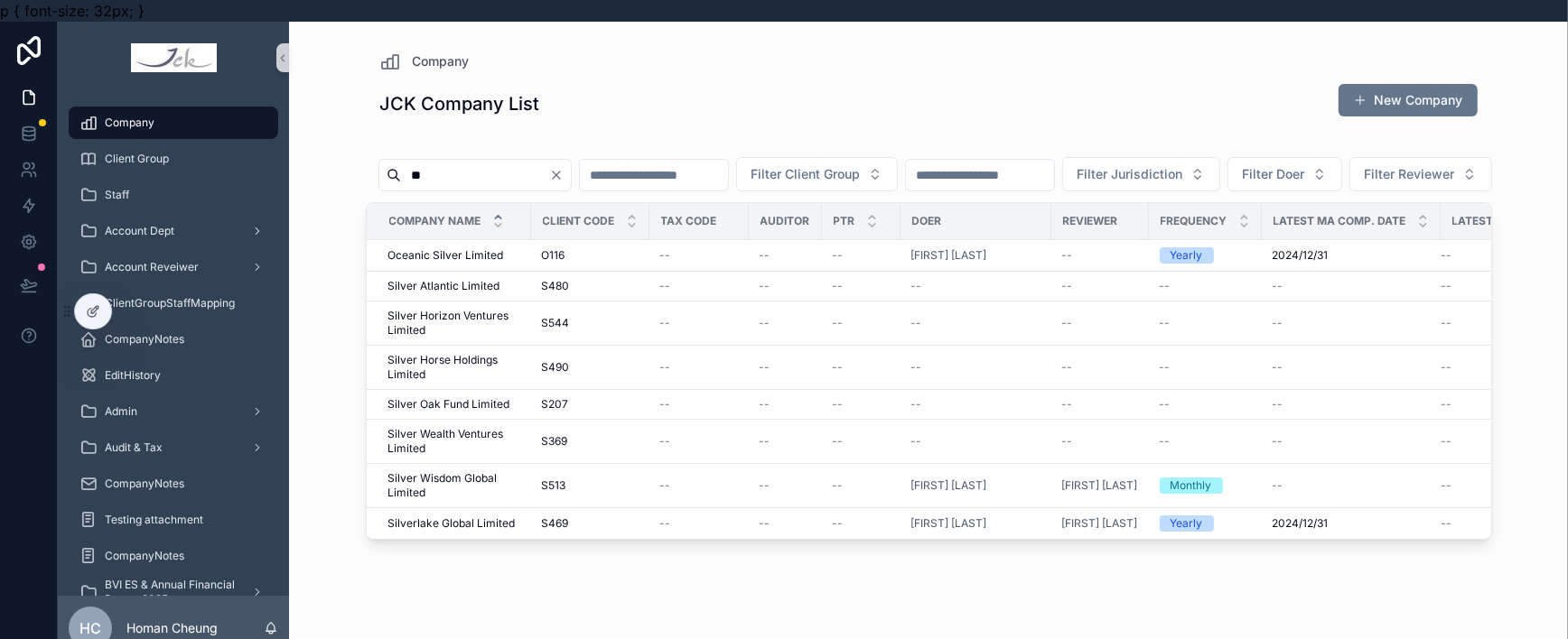 type on "*" 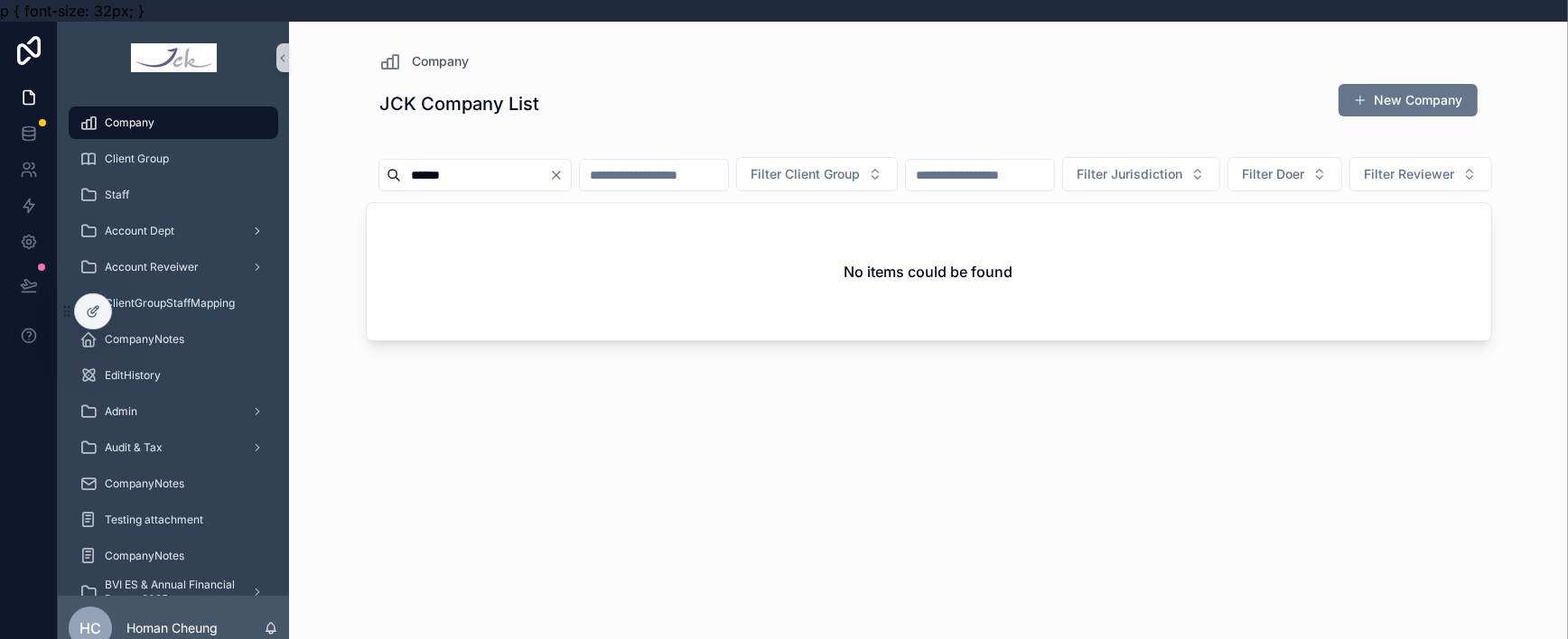 click on "******" at bounding box center (475, 175) 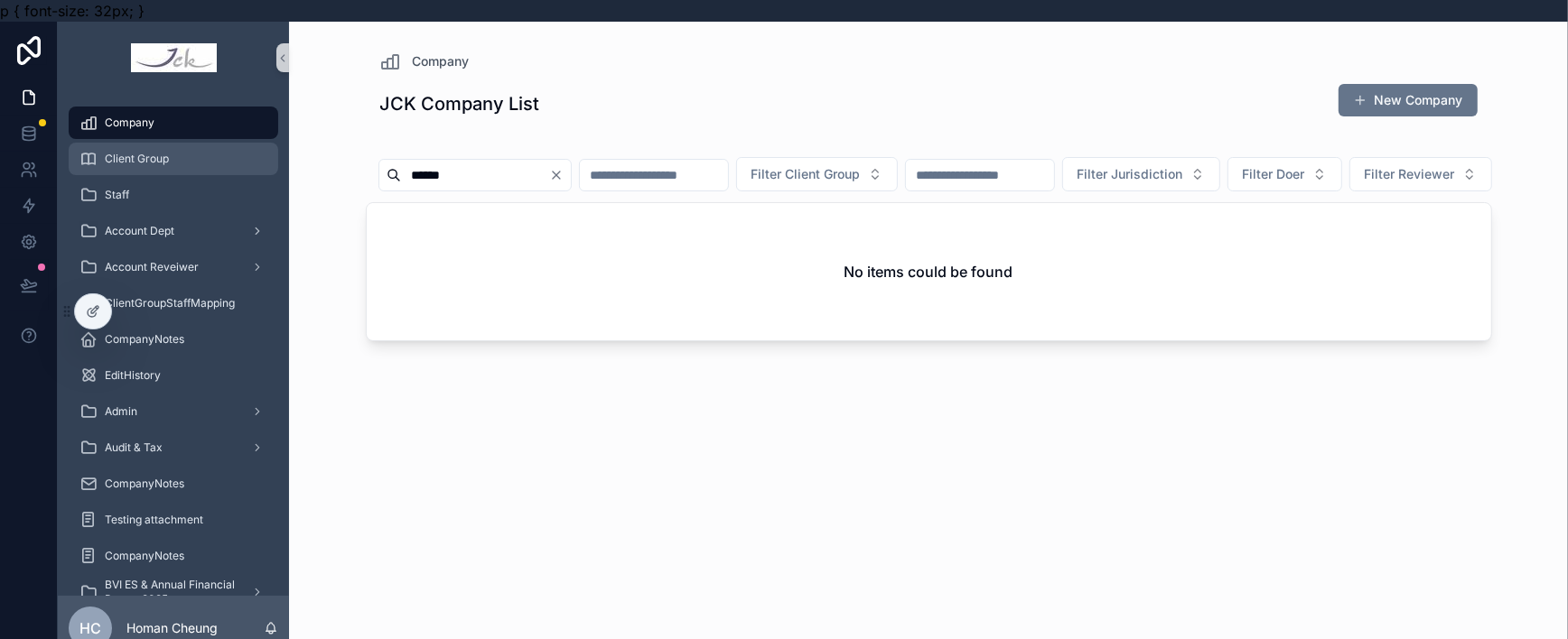 drag, startPoint x: 527, startPoint y: 181, endPoint x: 86, endPoint y: 163, distance: 441.36719 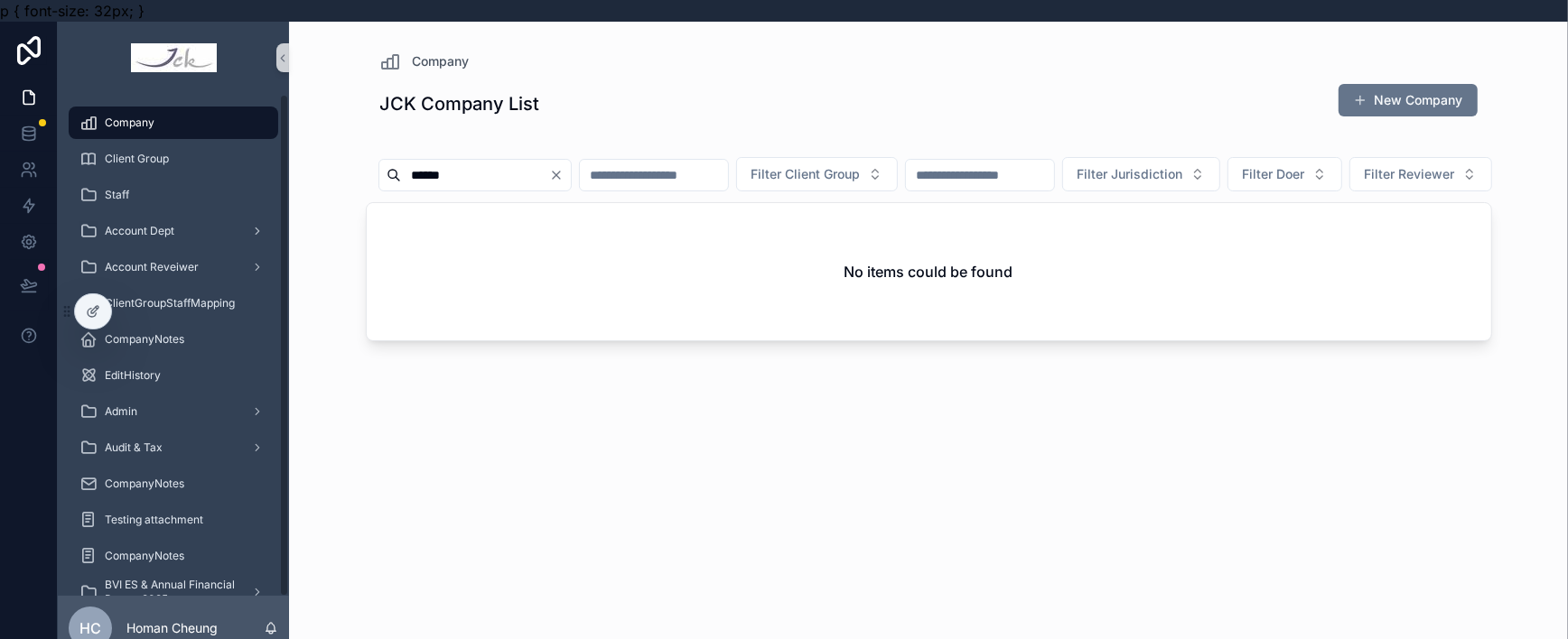click on "JCK Company List New Company" at bounding box center [929, 107] 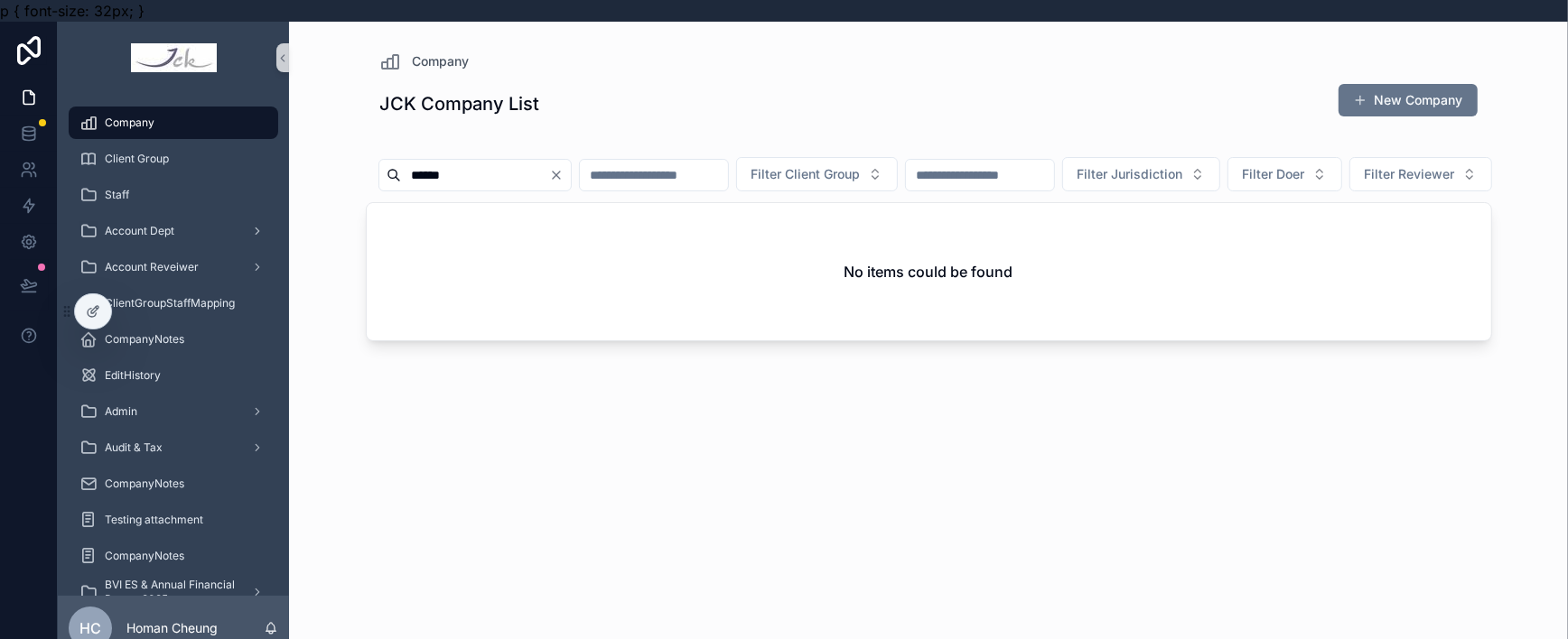 drag, startPoint x: 508, startPoint y: 179, endPoint x: 298, endPoint y: 170, distance: 210.19277 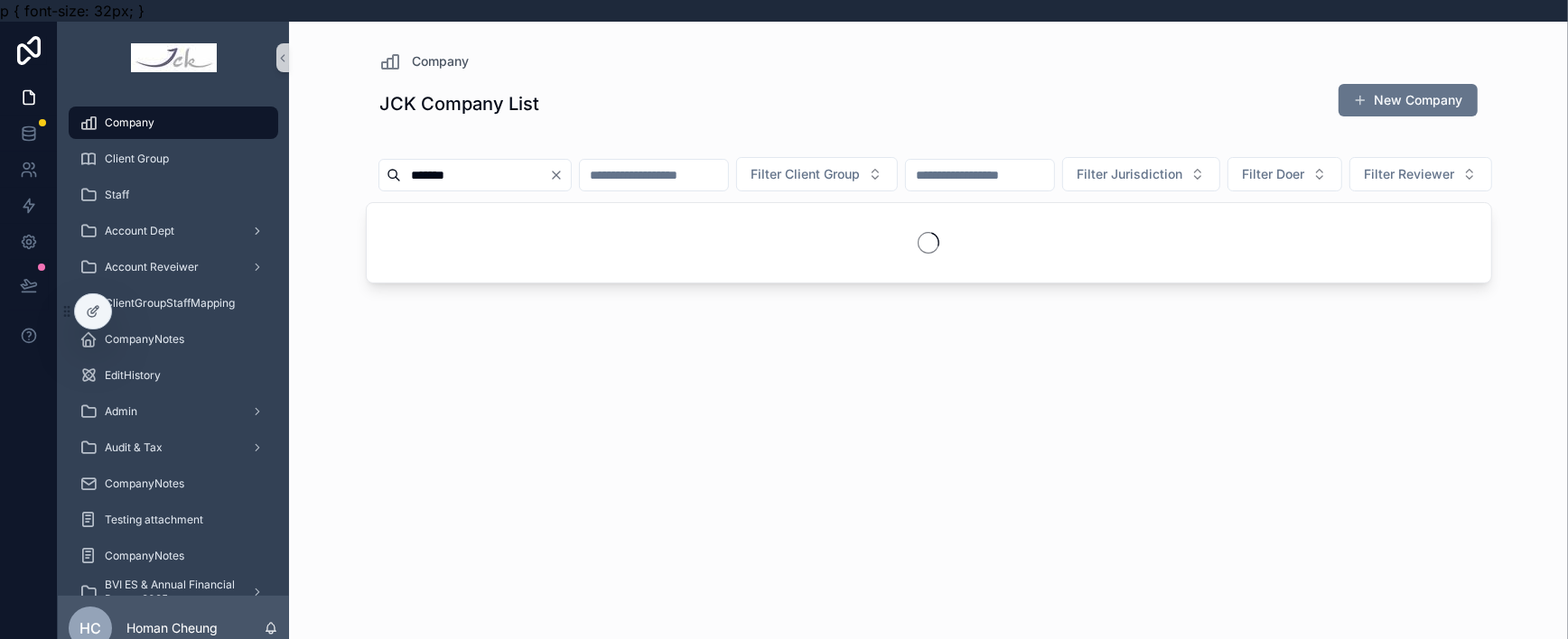 type on "******" 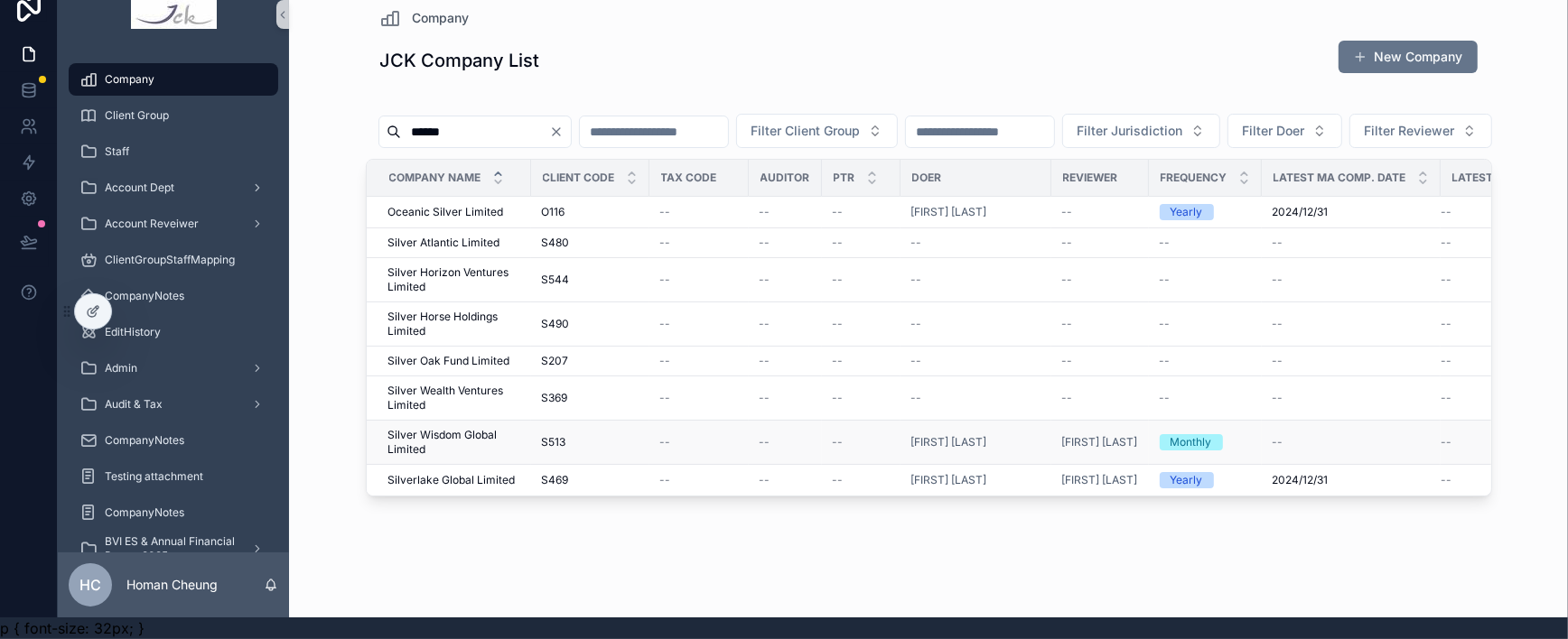 scroll, scrollTop: 60, scrollLeft: 0, axis: vertical 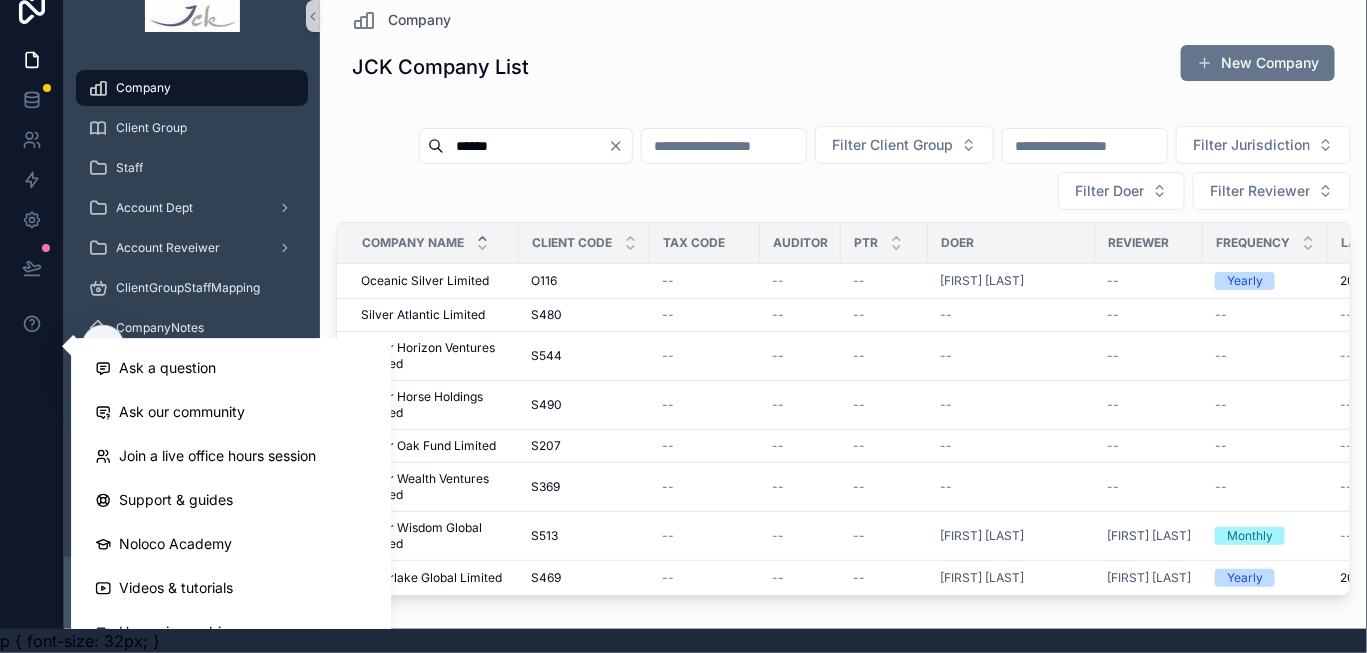 click at bounding box center (32, 302) 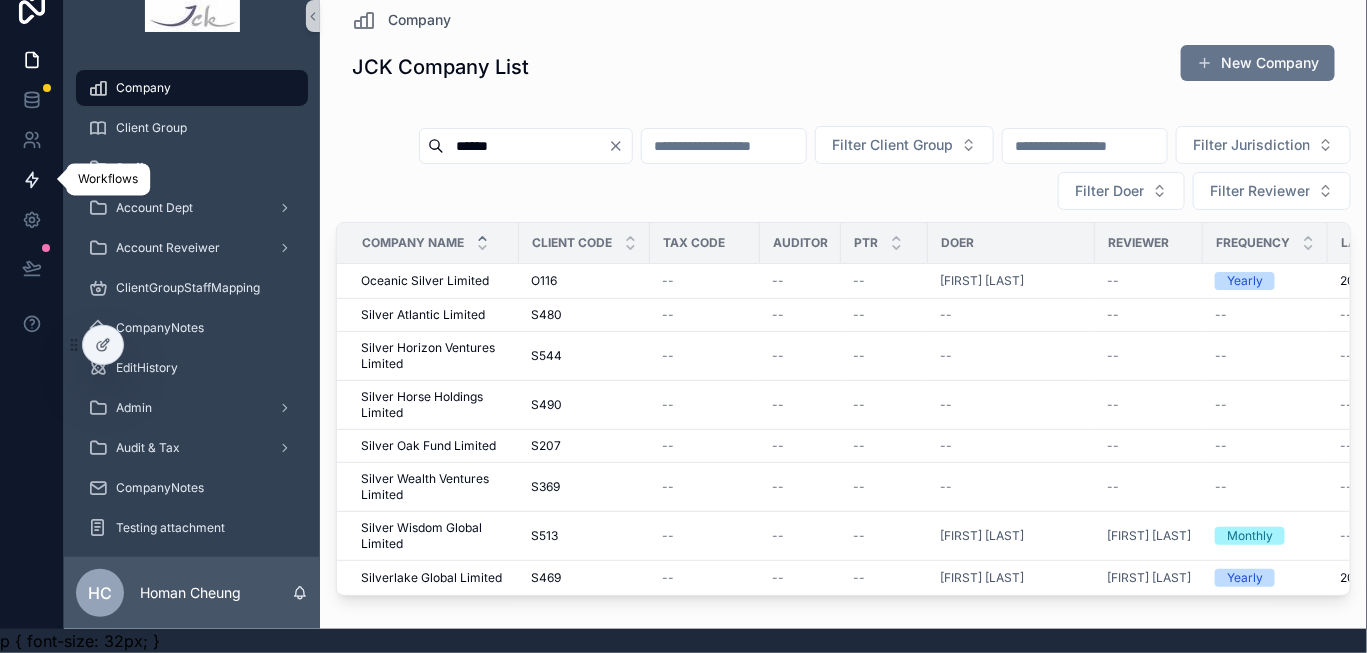 click 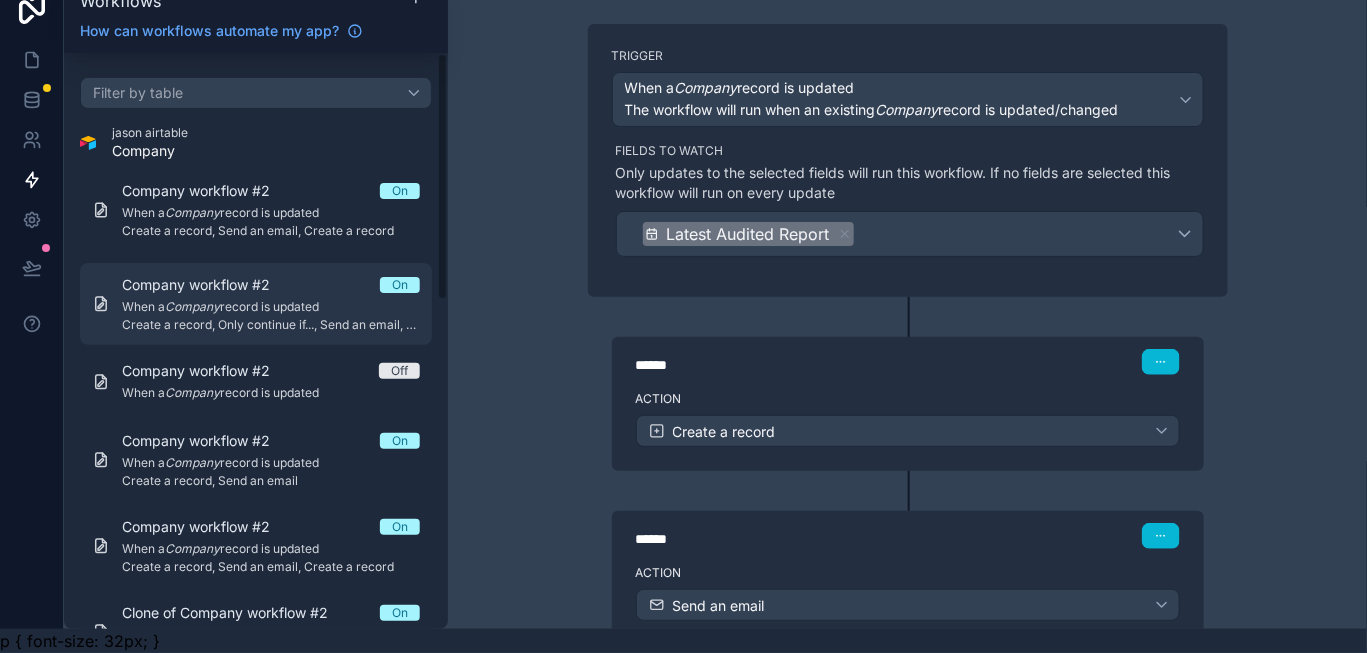 scroll, scrollTop: 375, scrollLeft: 0, axis: vertical 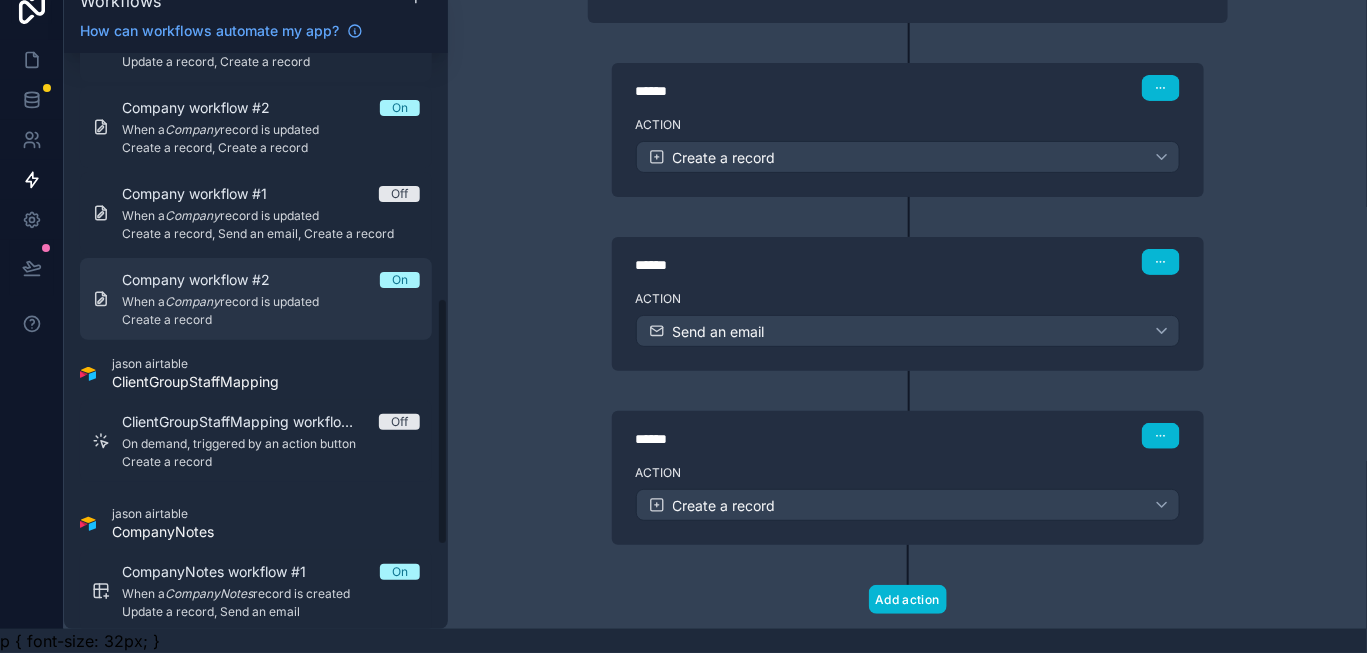 click on "Company workflow #2" at bounding box center (208, 280) 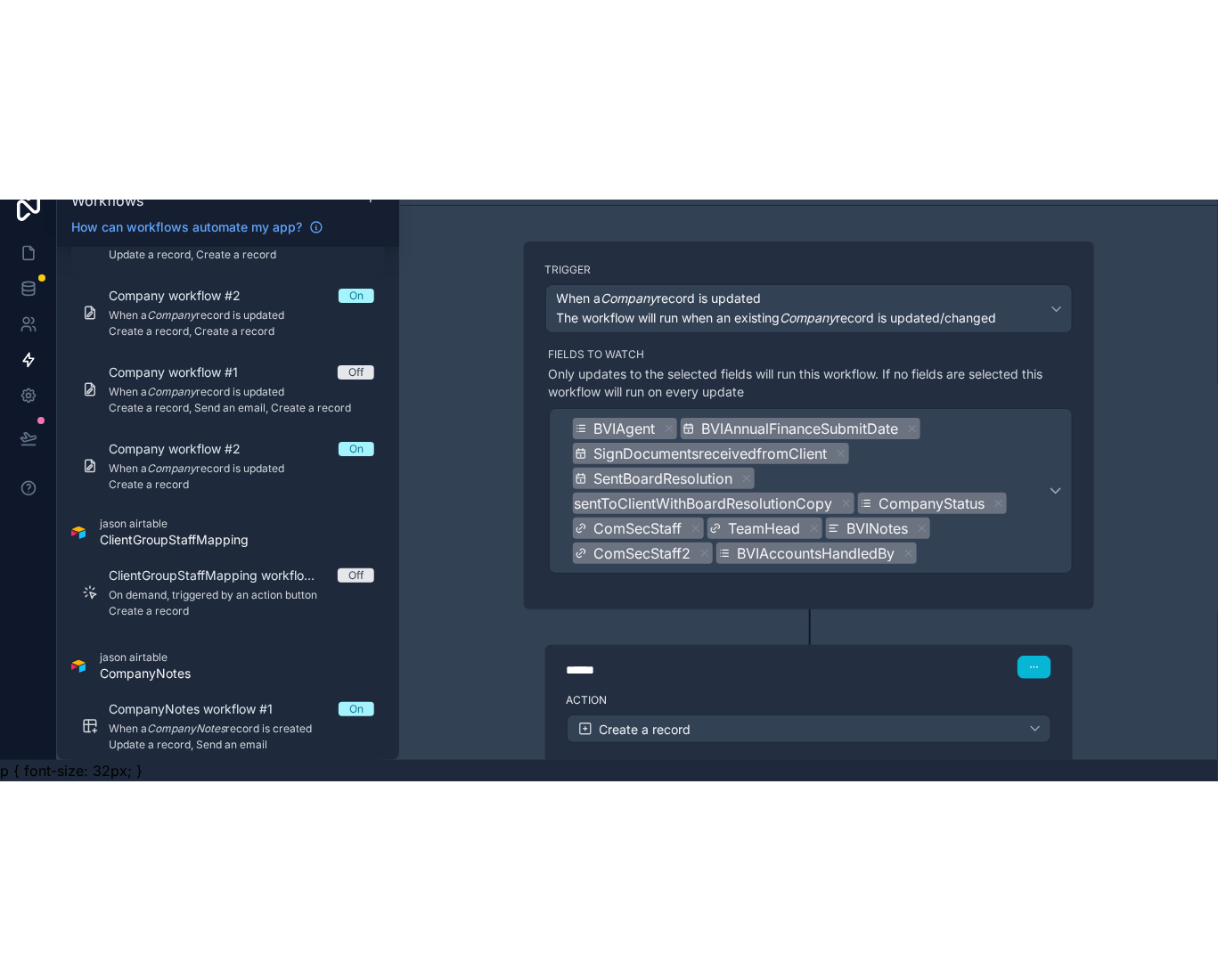 scroll, scrollTop: 65, scrollLeft: 0, axis: vertical 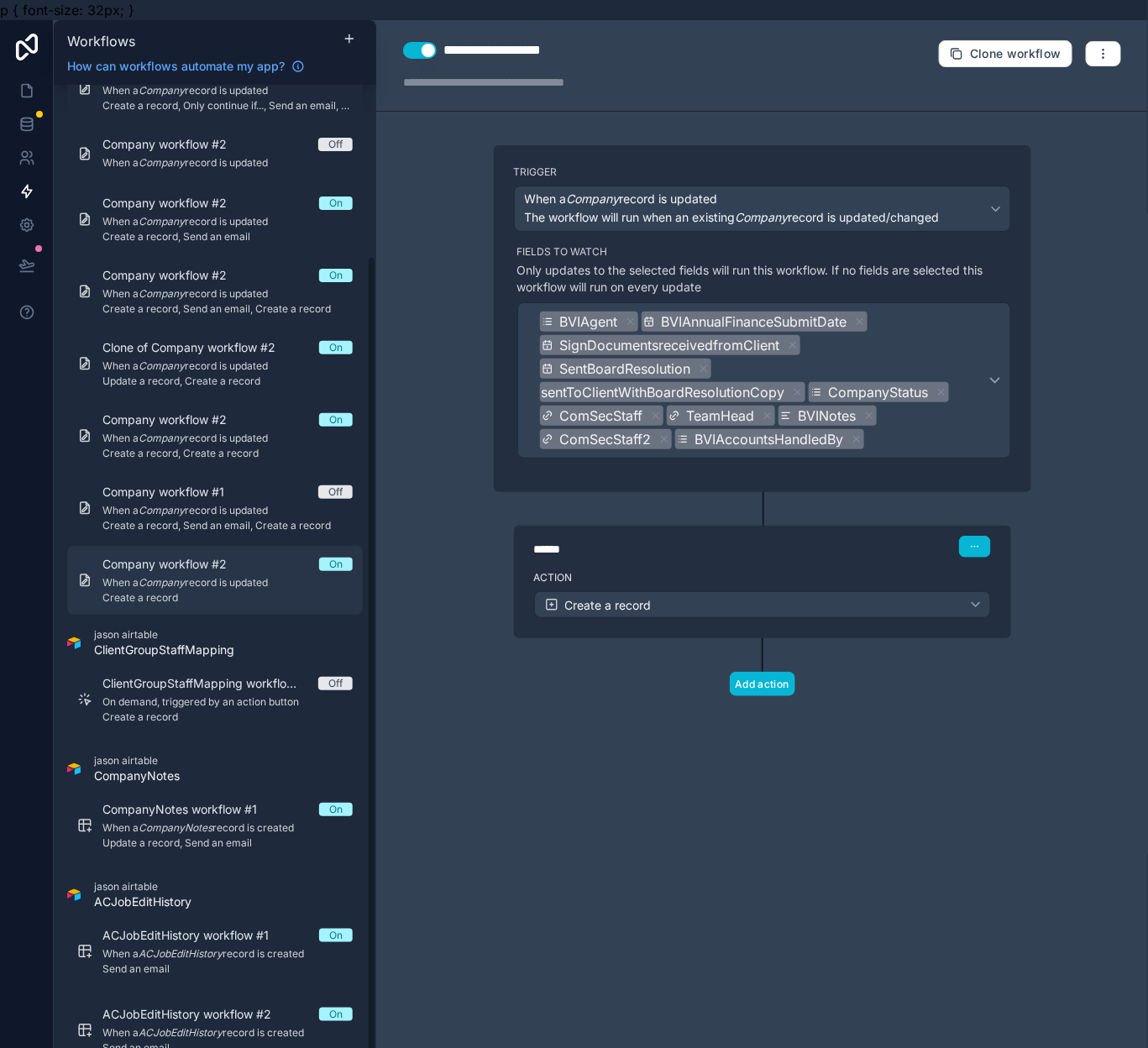 click on "When a  Company  record is updated" at bounding box center (228, 583) 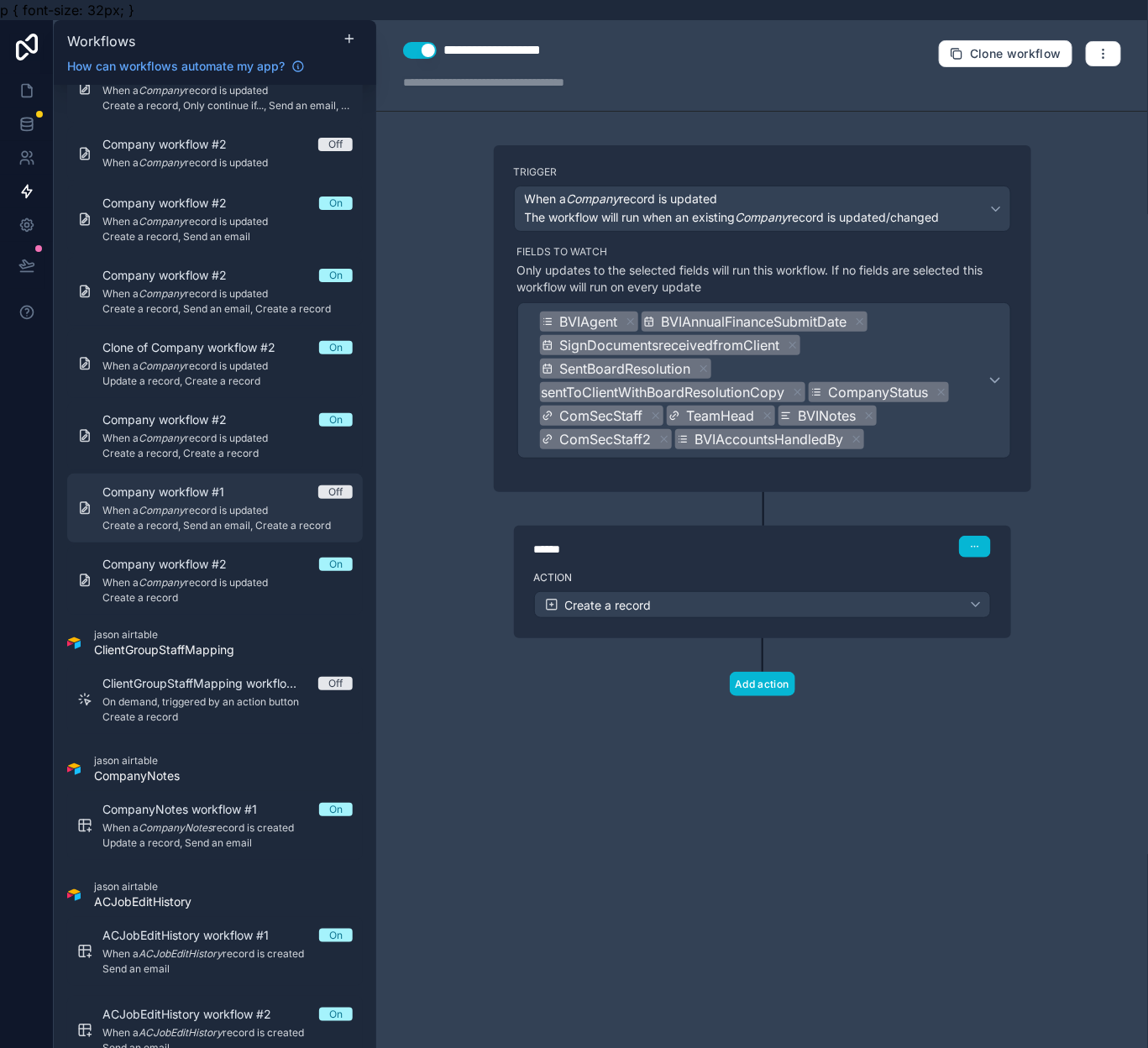click on "When a  Company  record is updated" at bounding box center (228, 511) 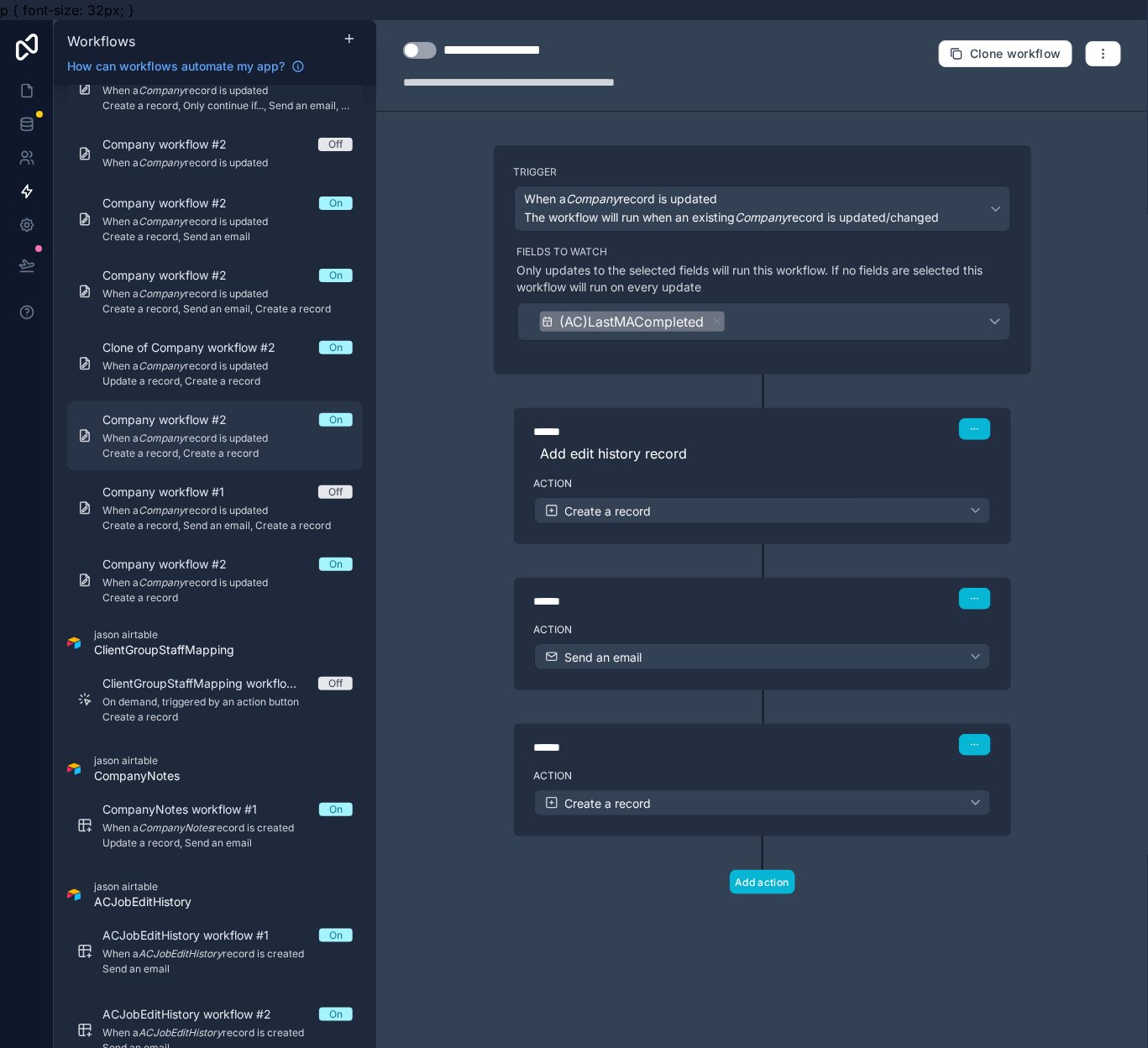 click on "When a  Company  record is updated" at bounding box center [228, 438] 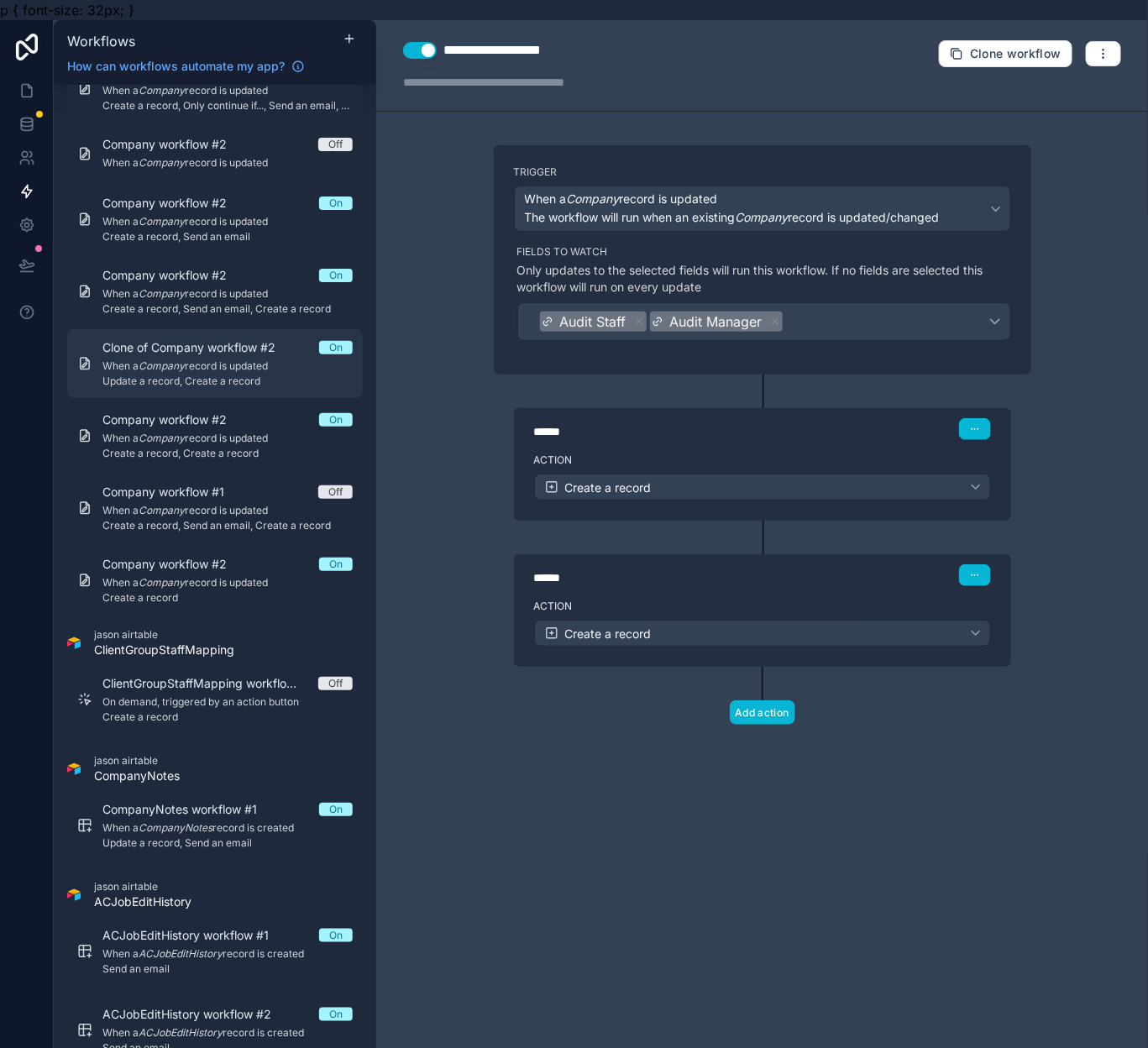 click on "Update a record, Create a record" at bounding box center [228, 381] 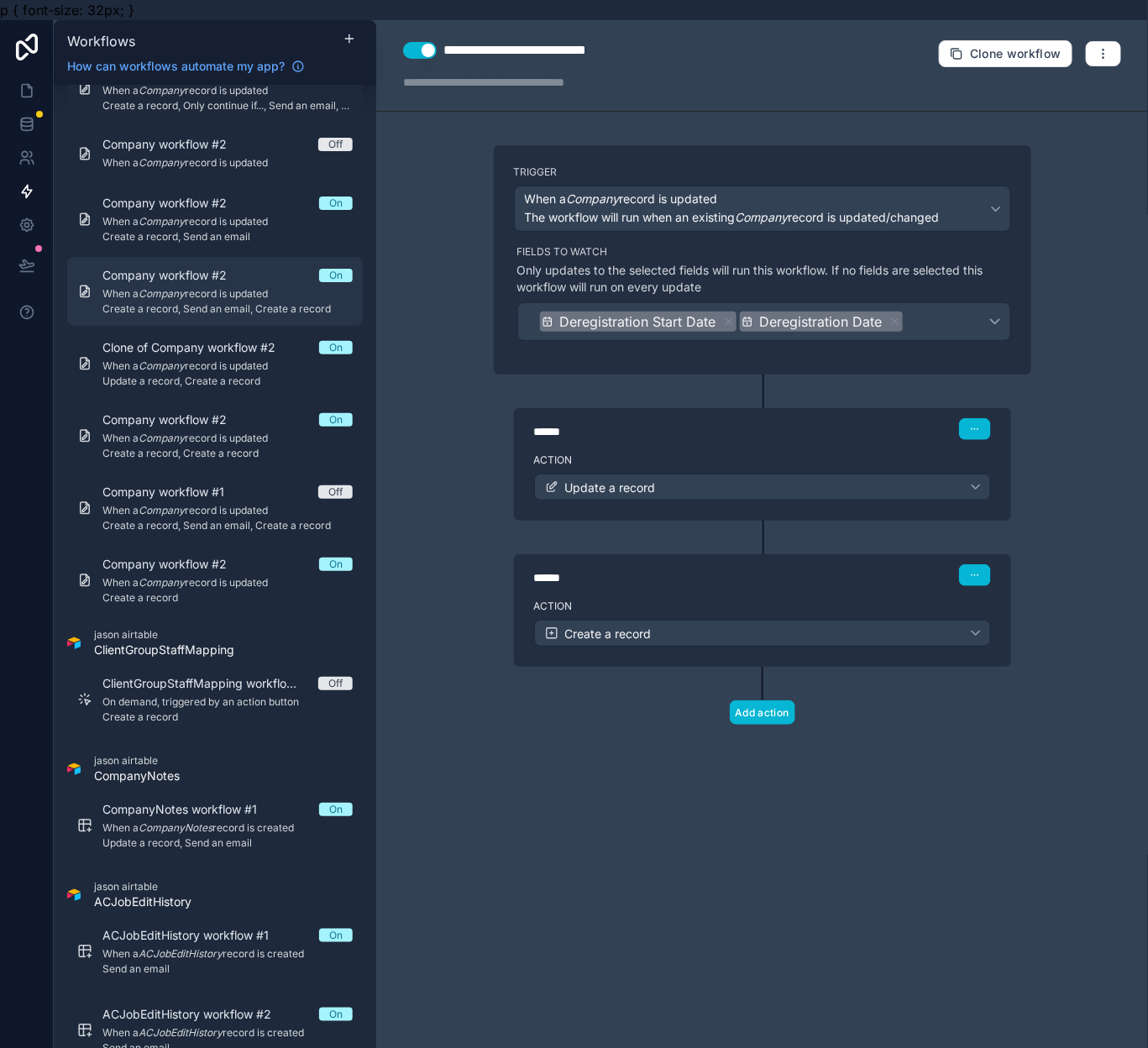 click on "When a  Company  record is updated" at bounding box center (228, 294) 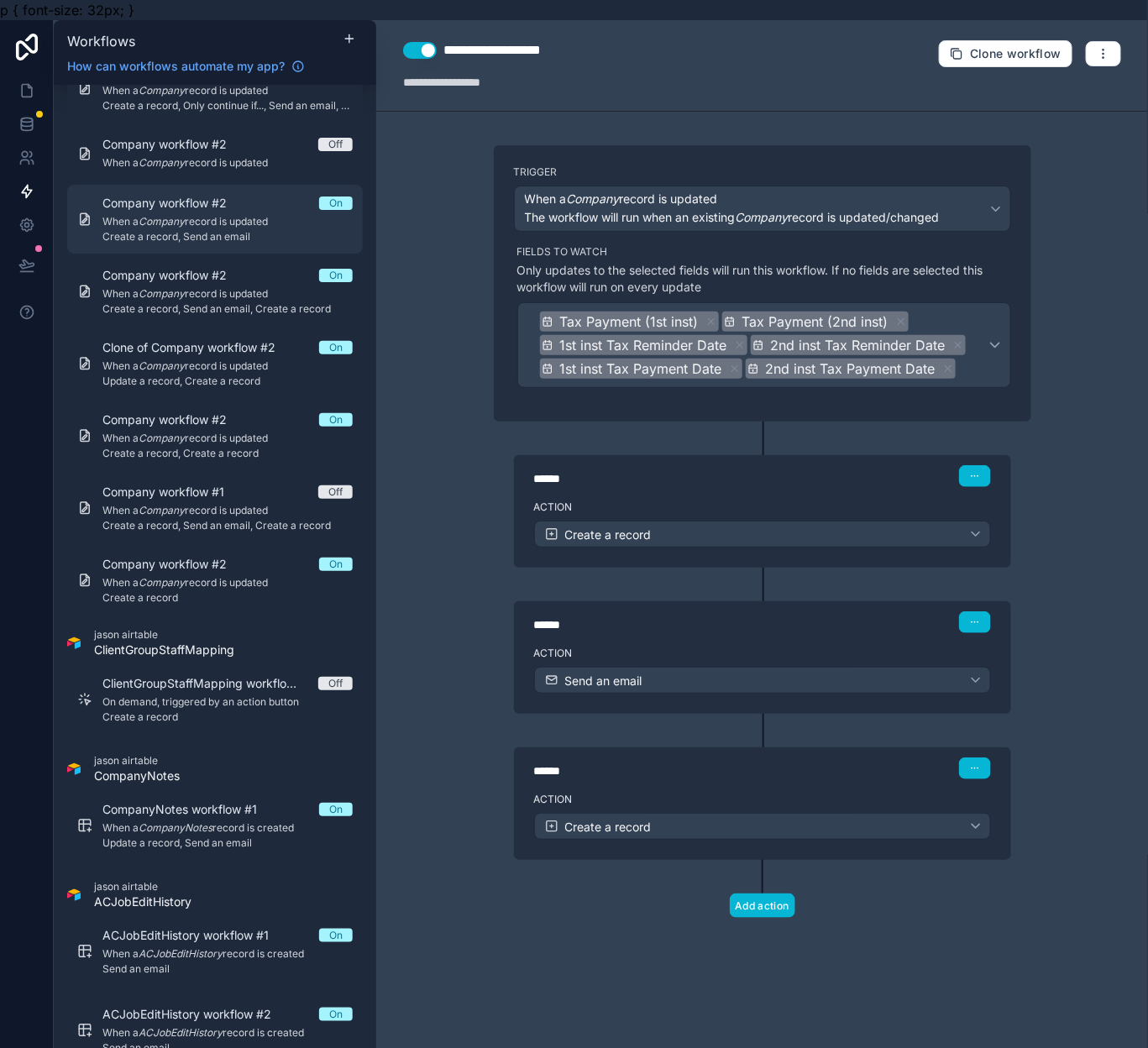 click on "When a  Company  record is updated" at bounding box center [228, 222] 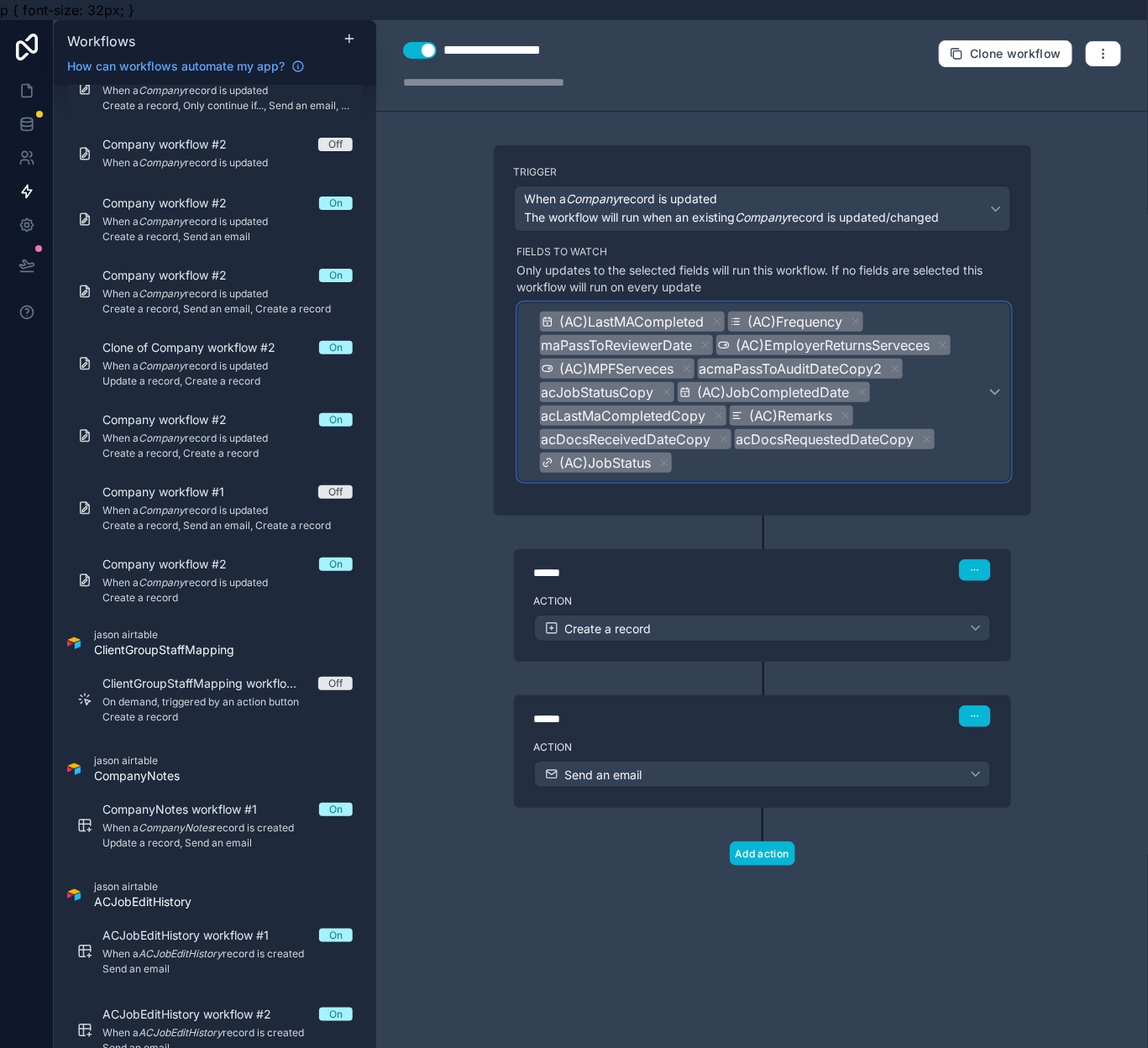 click on "(AC)LastMACompleted (AC)Frequency maPassToReviewerDate (AC)EmployerReturnsServeces (AC)MPFServeces acmaPassToAuditDateCopy2 acJobStatusCopy (AC)JobCompletedDate acLastMaCompletedCopy (AC)Remarks acDocsReceivedDateCopy acDocsRequestedDateCopy (AC)JobStatus" at bounding box center (764, 392) 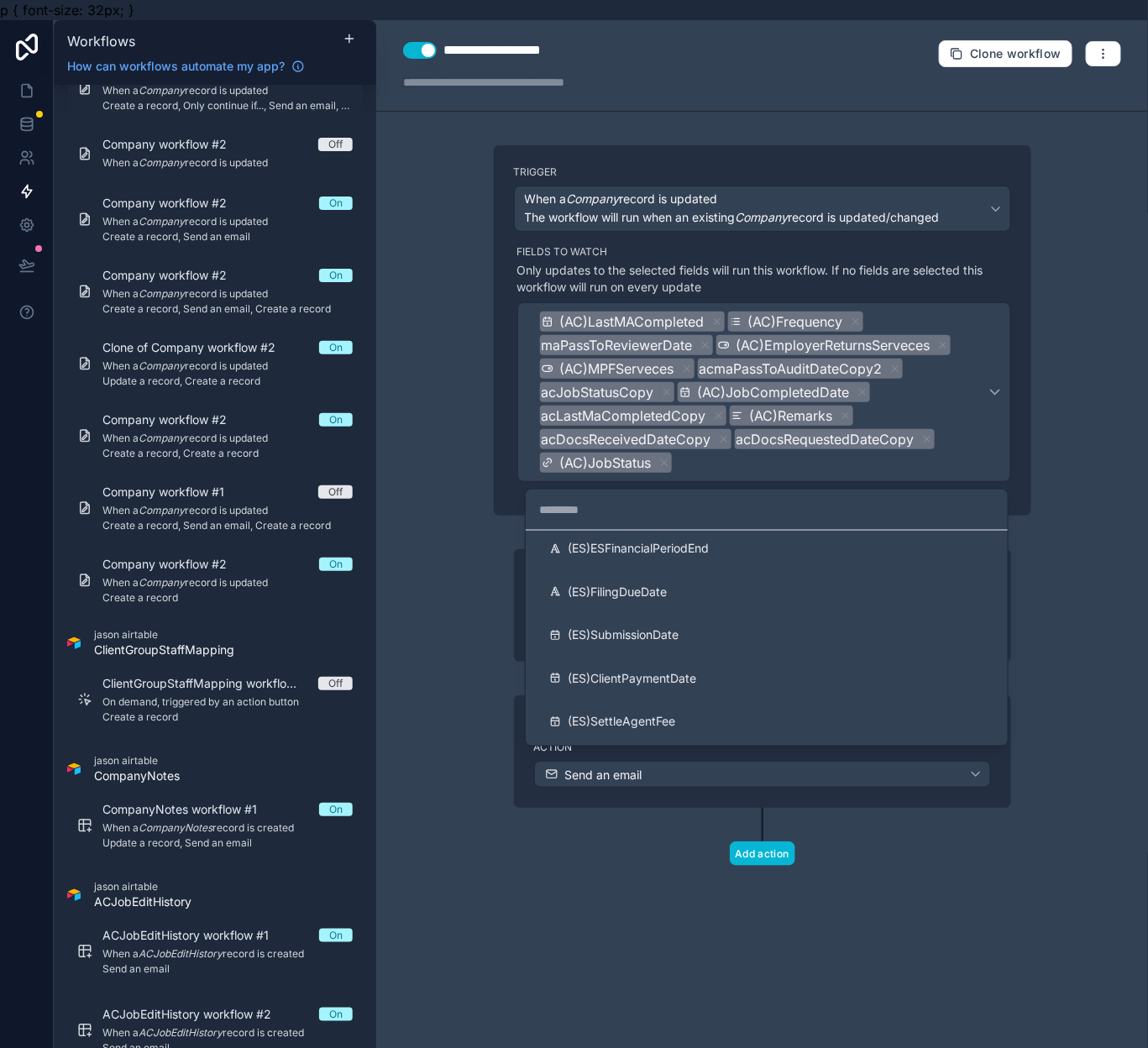 scroll, scrollTop: 2869, scrollLeft: 0, axis: vertical 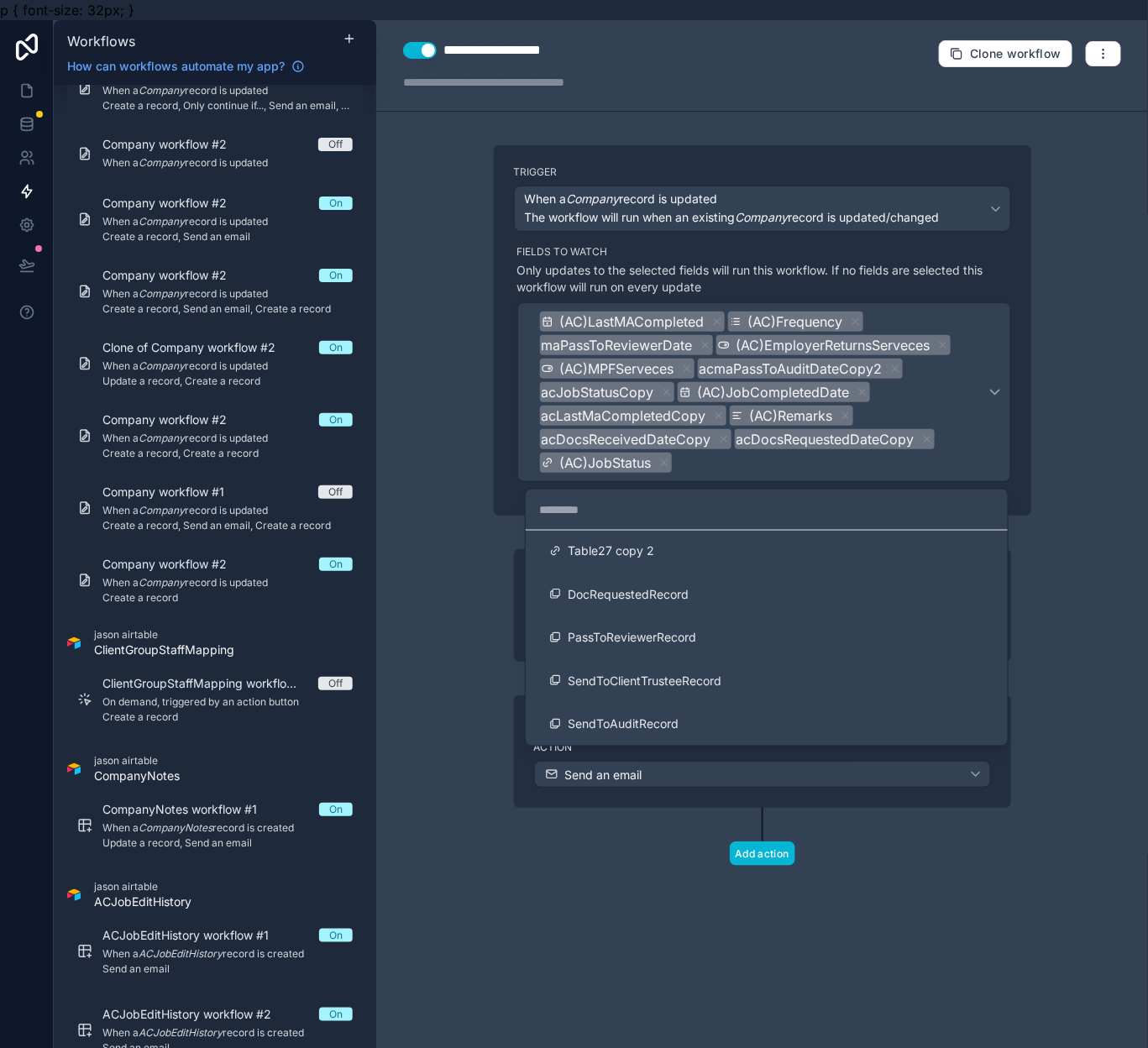 click at bounding box center [574, 524] 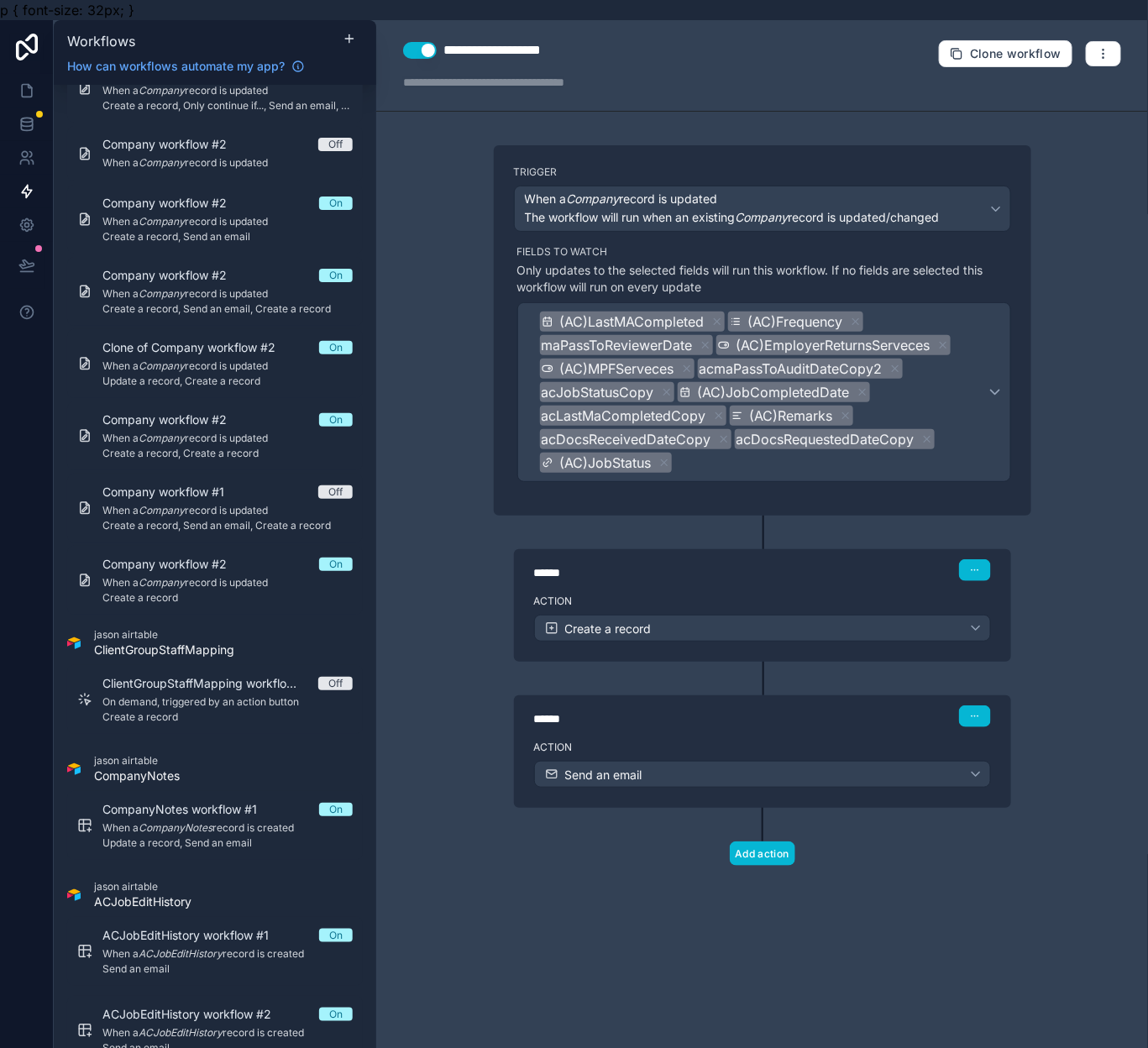 click on "Action" at bounding box center (763, 747) 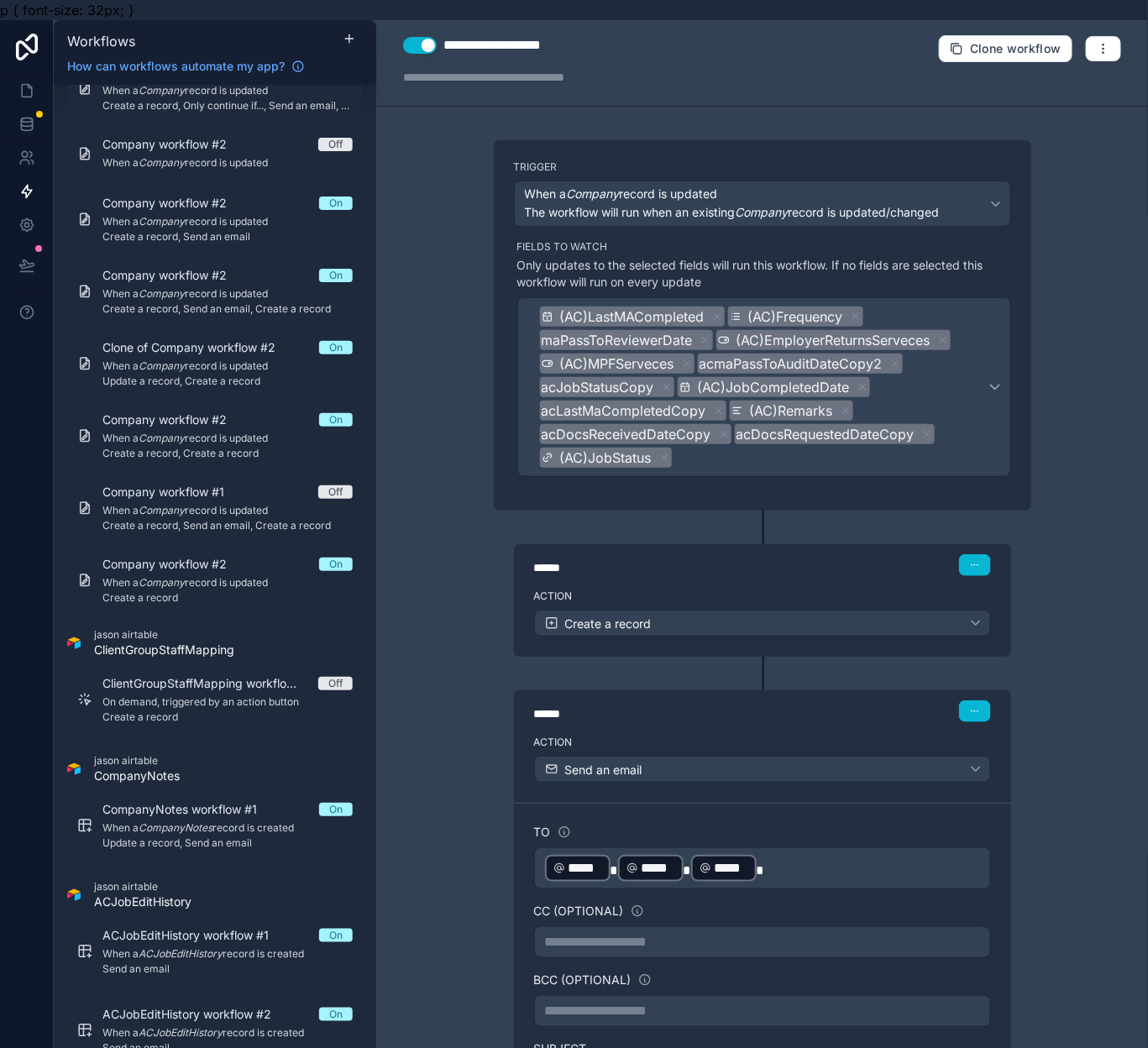 scroll, scrollTop: 0, scrollLeft: 0, axis: both 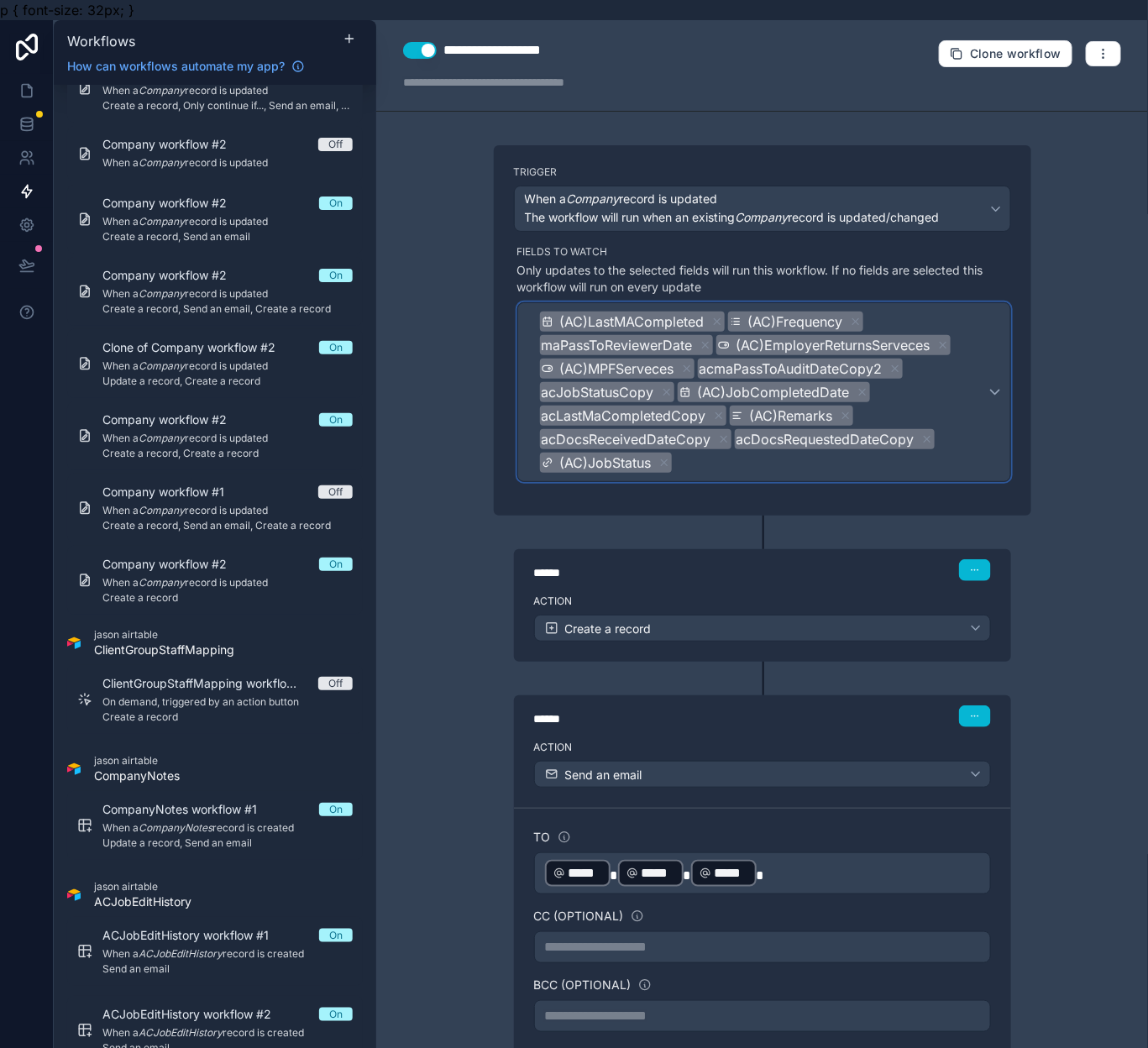 click on "(AC)LastMACompleted (AC)Frequency maPassToReviewerDate (AC)EmployerReturnsServeces (AC)MPFServeces acmaPassToAuditDateCopy2 acJobStatusCopy (AC)JobCompletedDate acLastMaCompletedCopy (AC)Remarks acDocsReceivedDateCopy acDocsRequestedDateCopy (AC)JobStatus" at bounding box center [764, 392] 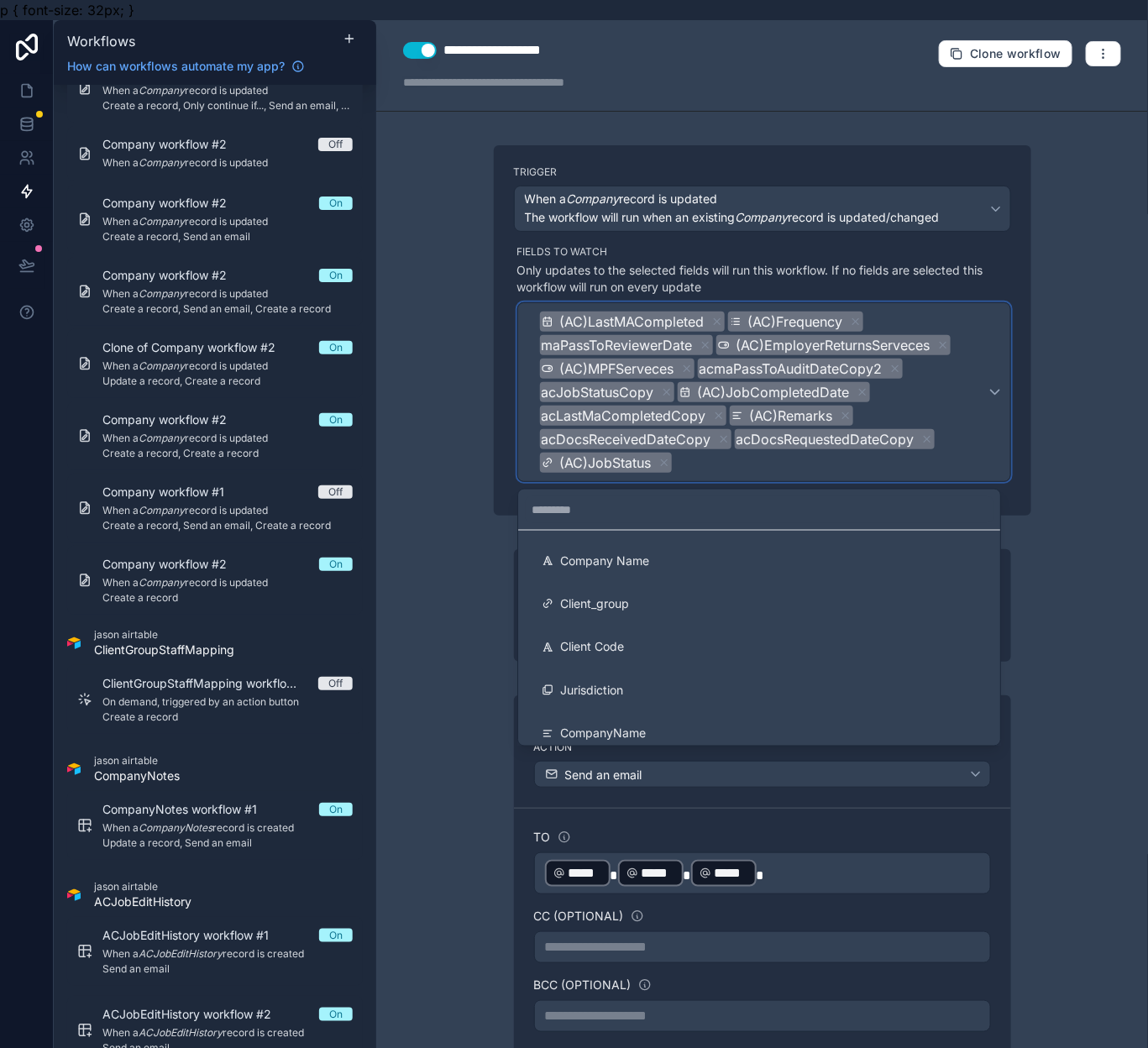 scroll, scrollTop: 0, scrollLeft: 0, axis: both 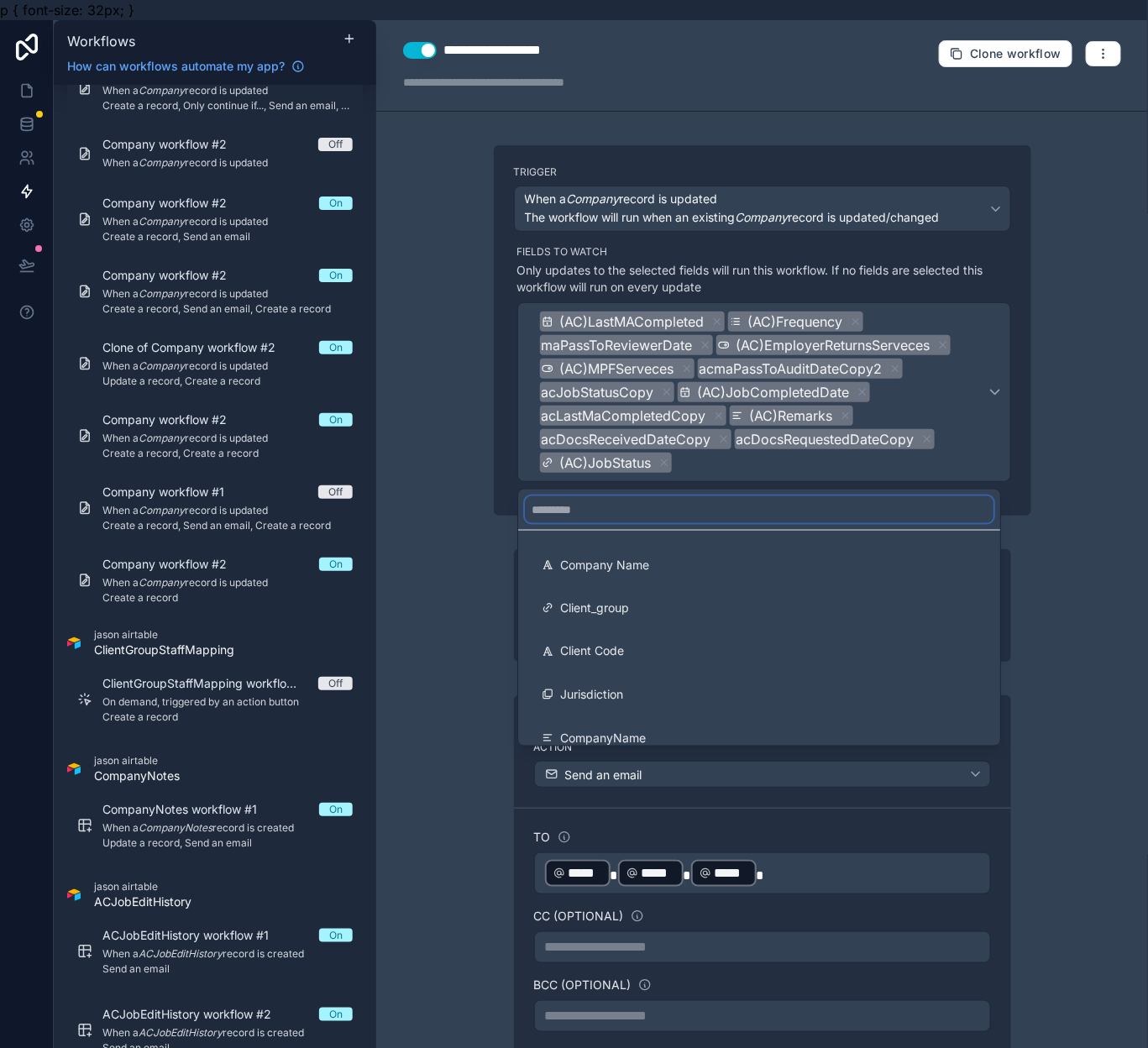 click at bounding box center [759, 510] 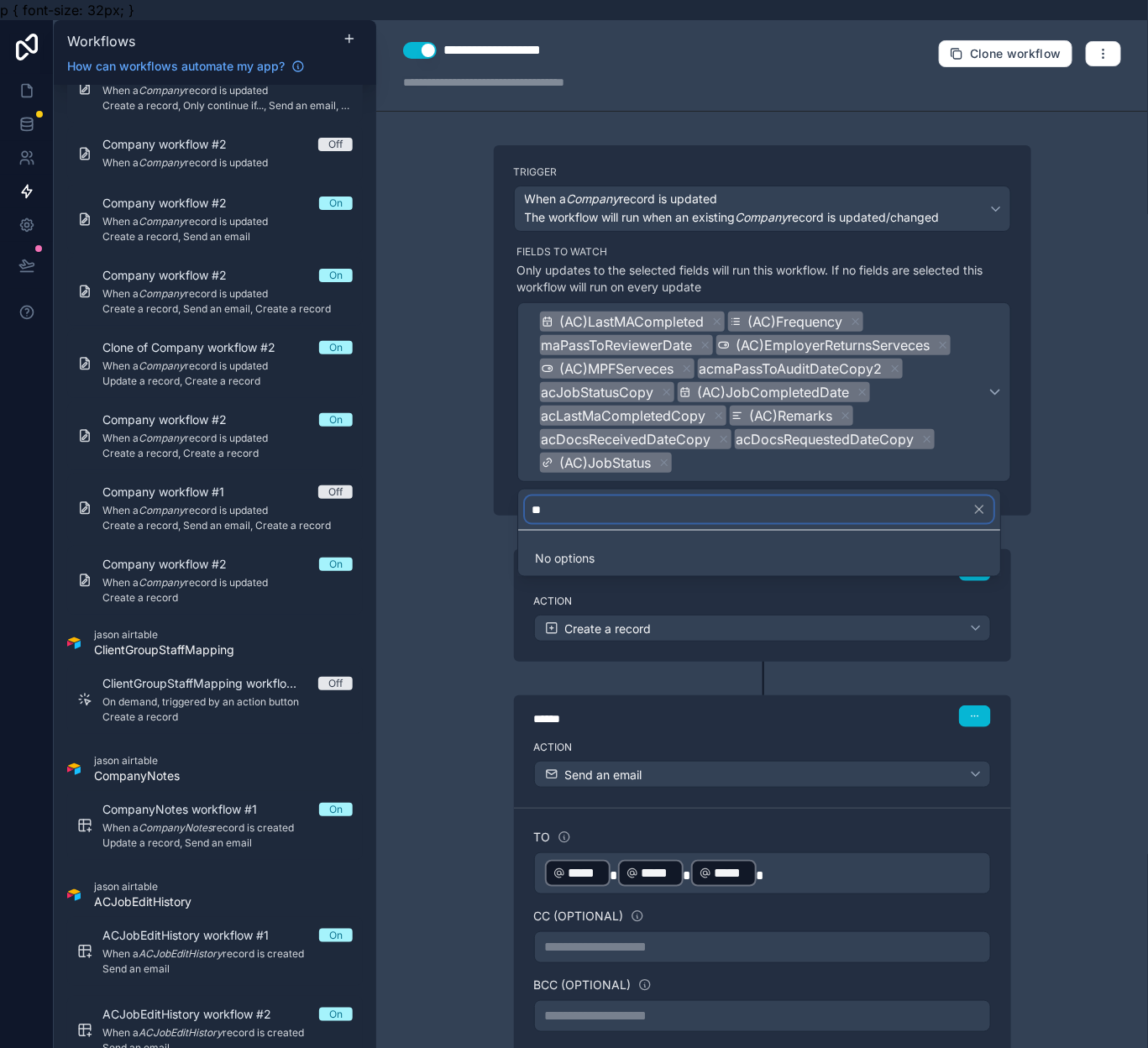 type on "*" 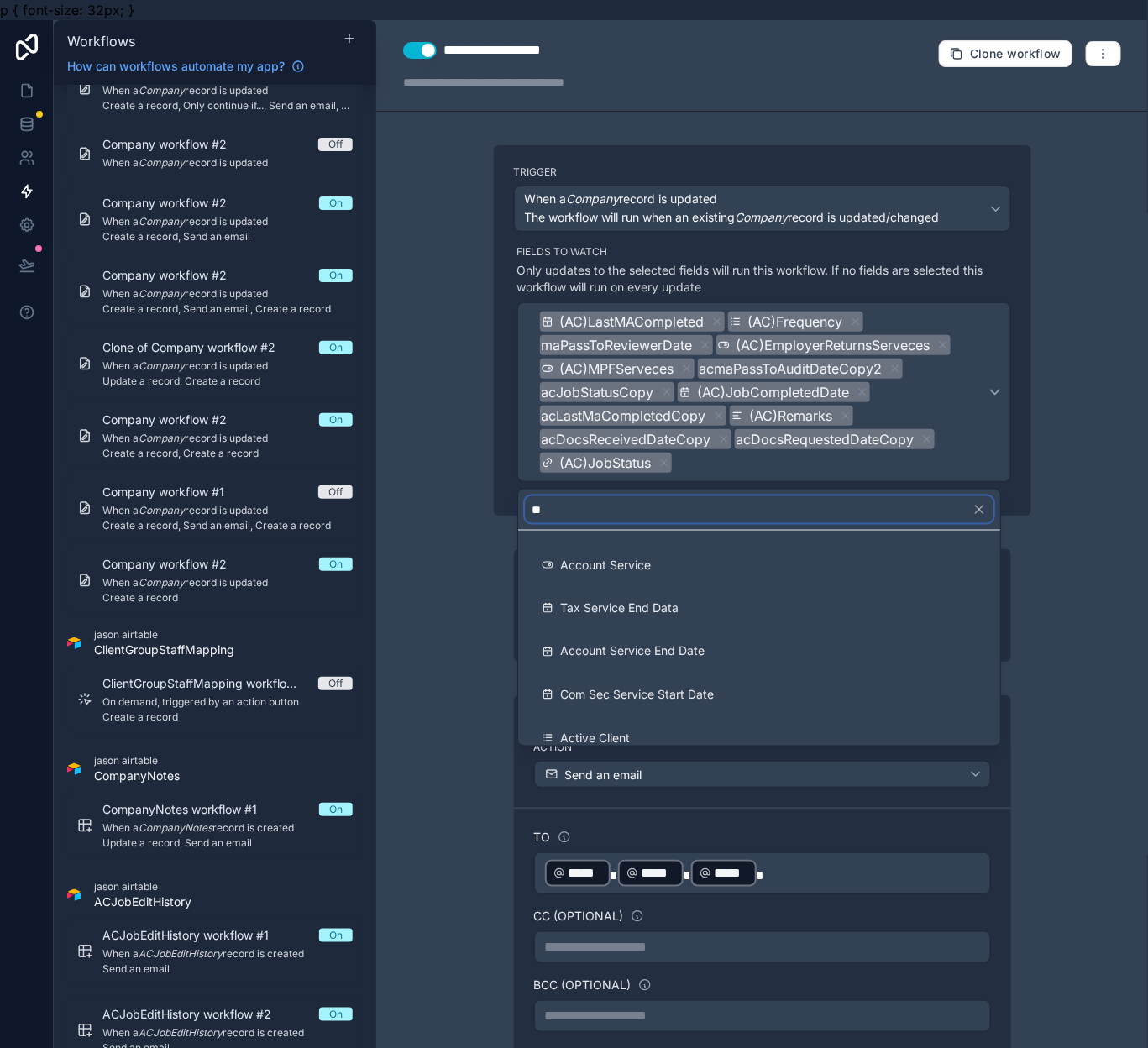 type on "*" 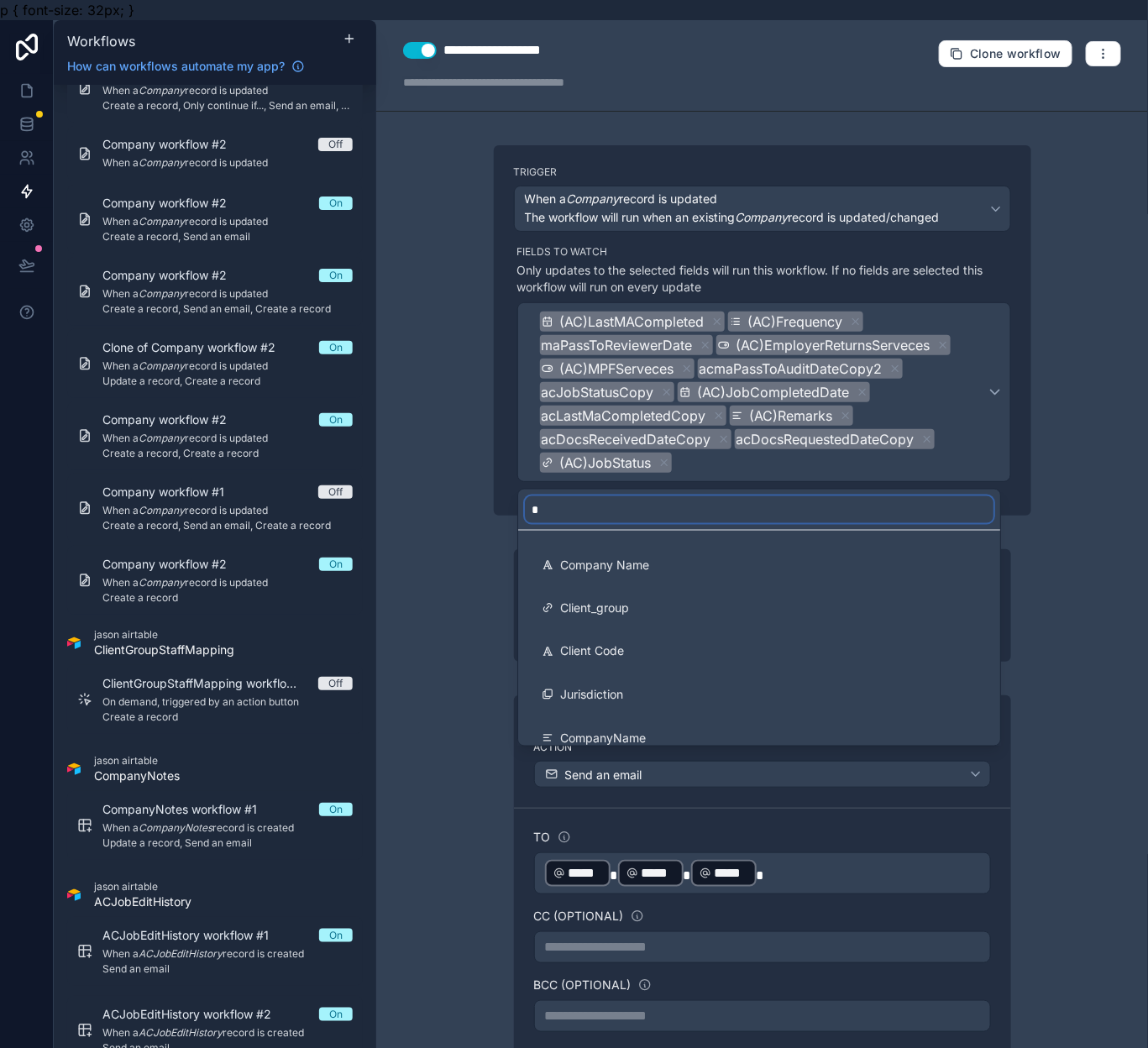 type on "*" 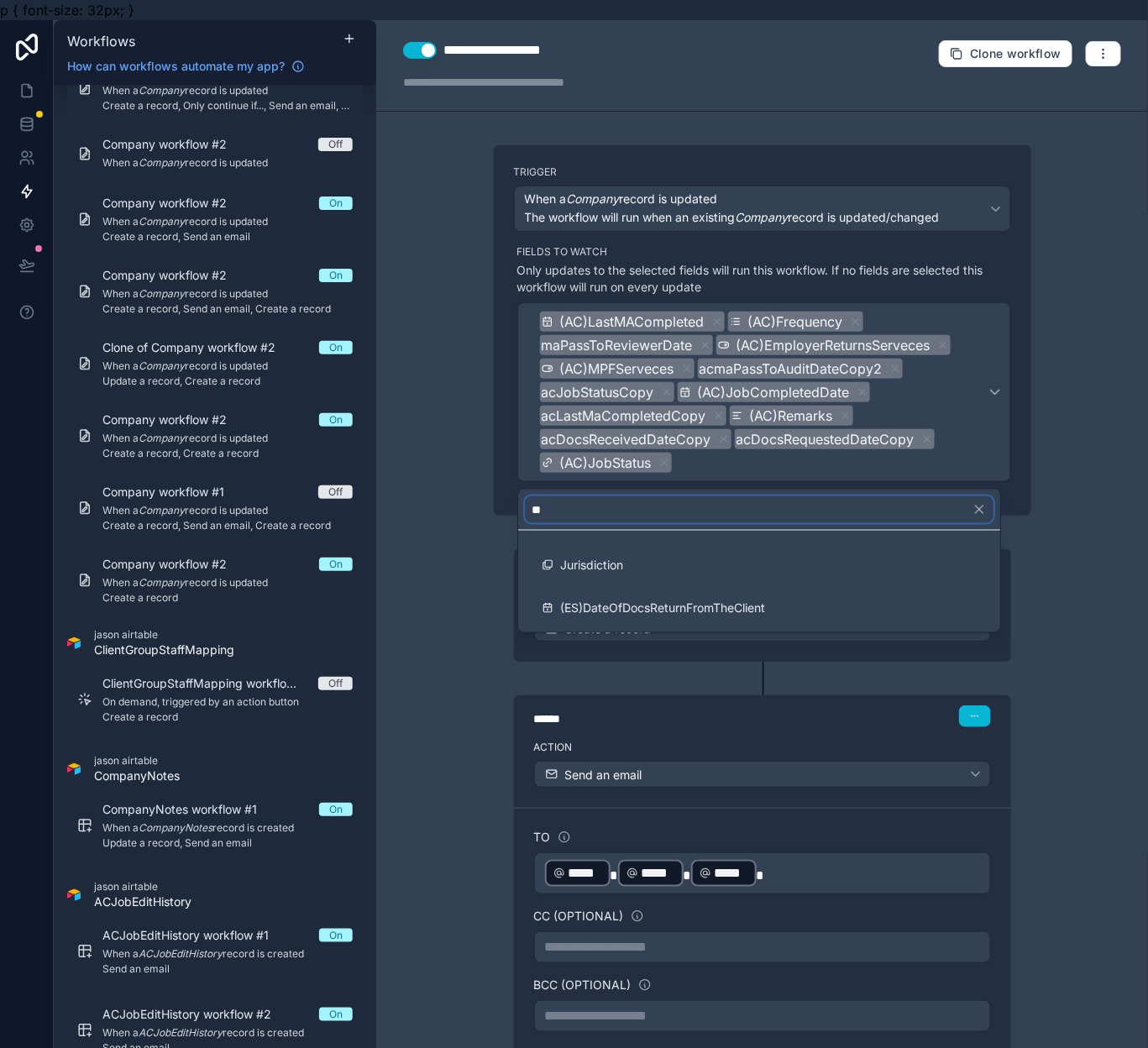 type on "*" 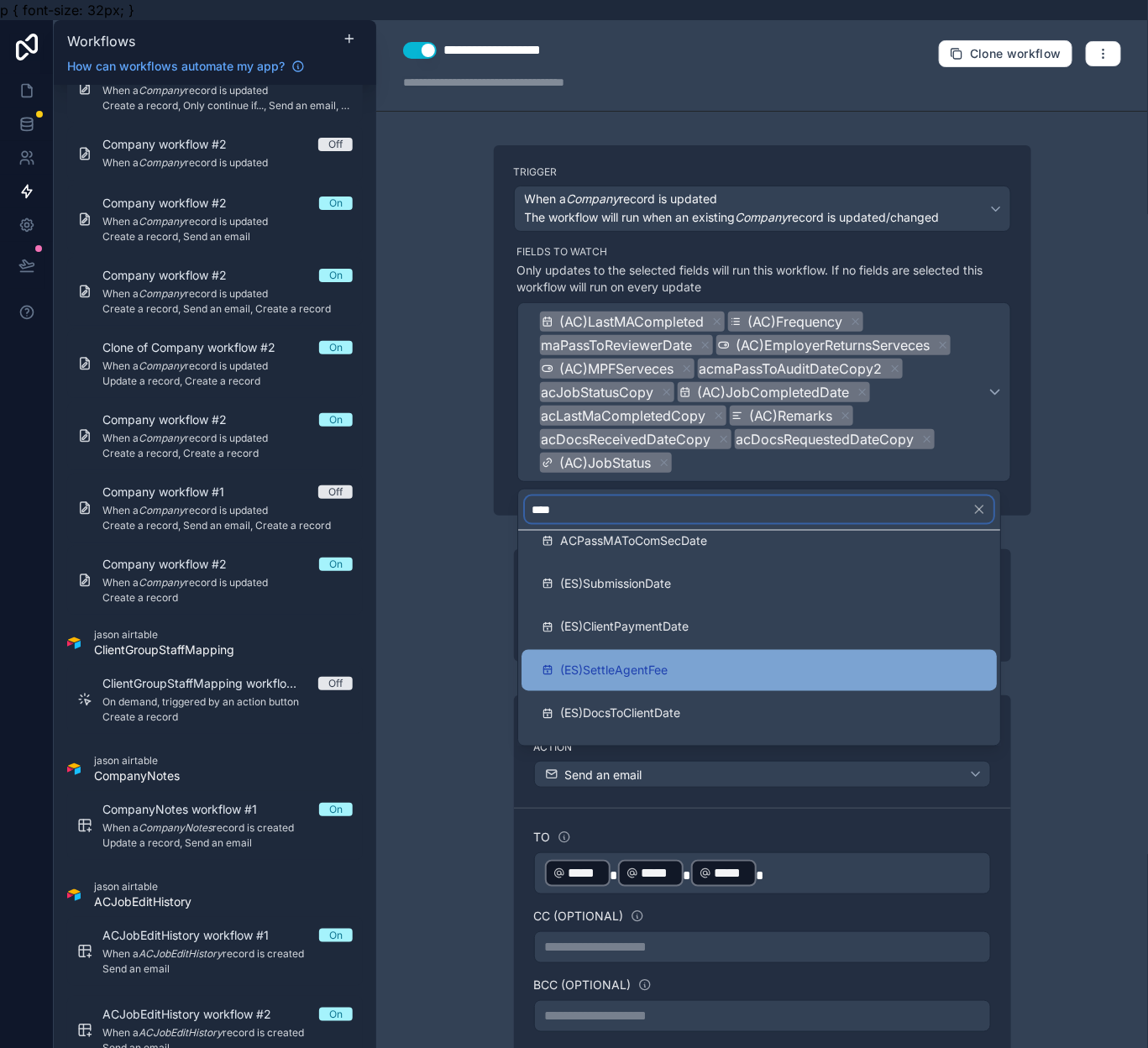 scroll, scrollTop: 664, scrollLeft: 0, axis: vertical 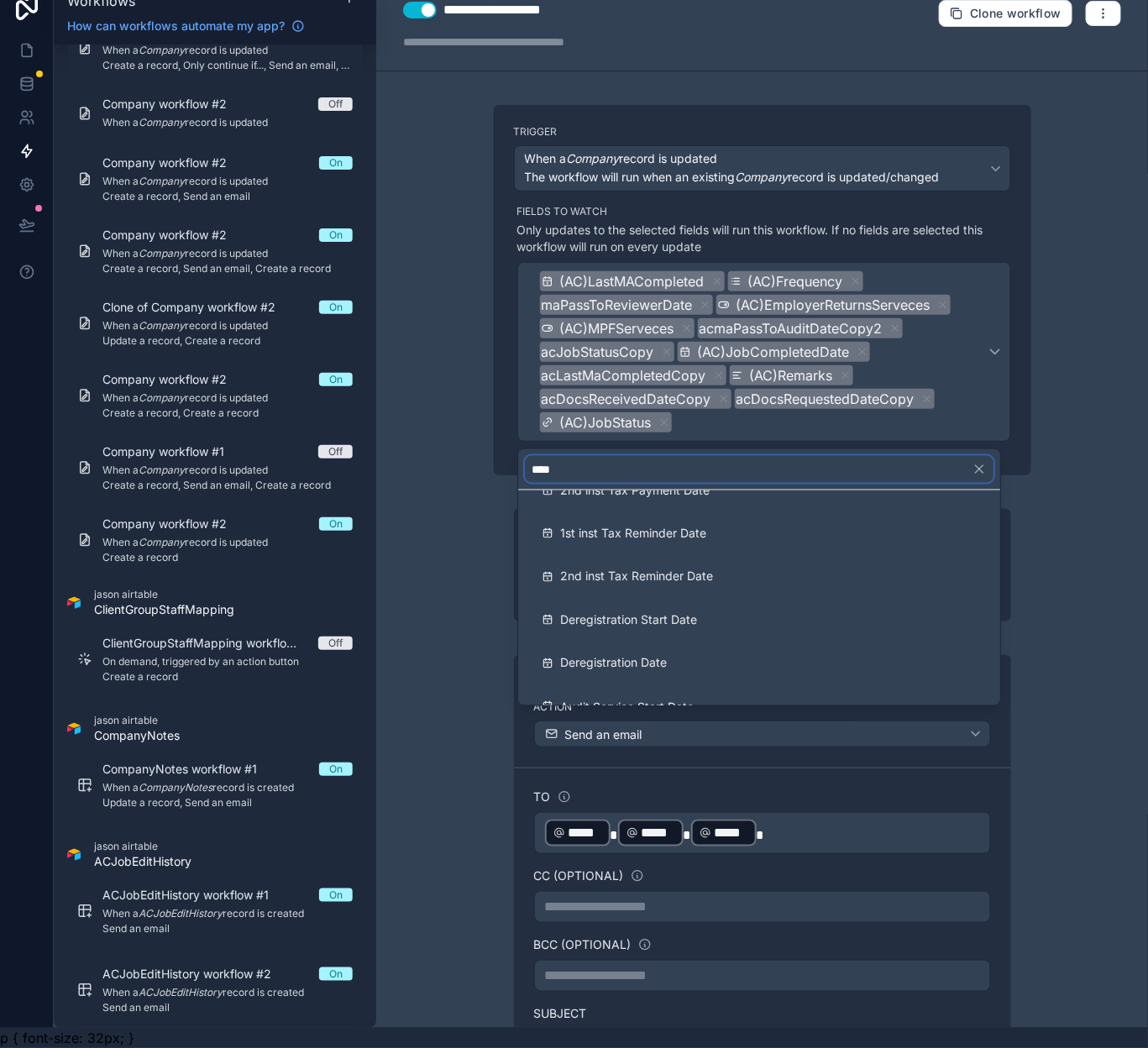 type on "****" 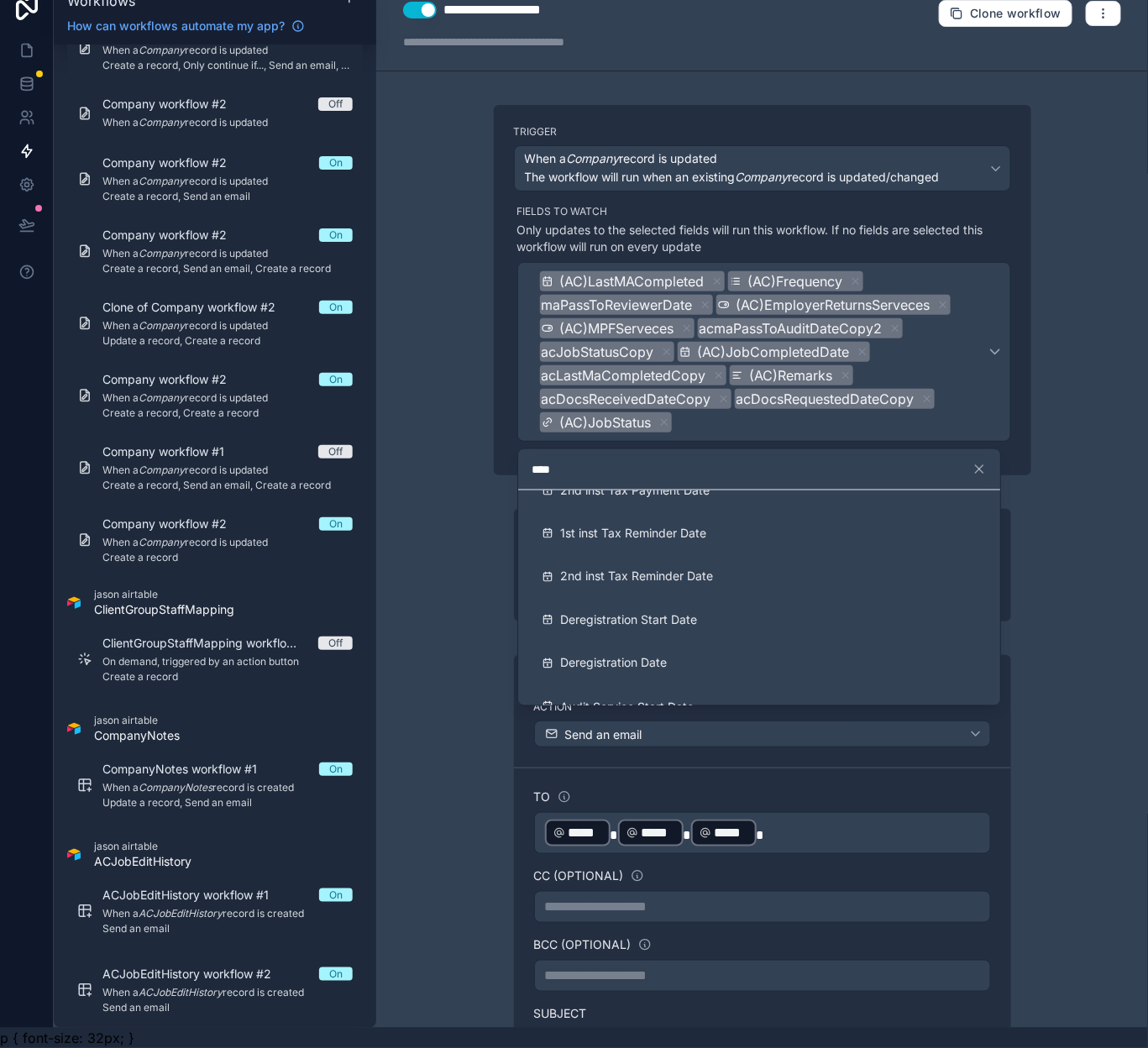 click at bounding box center [574, 524] 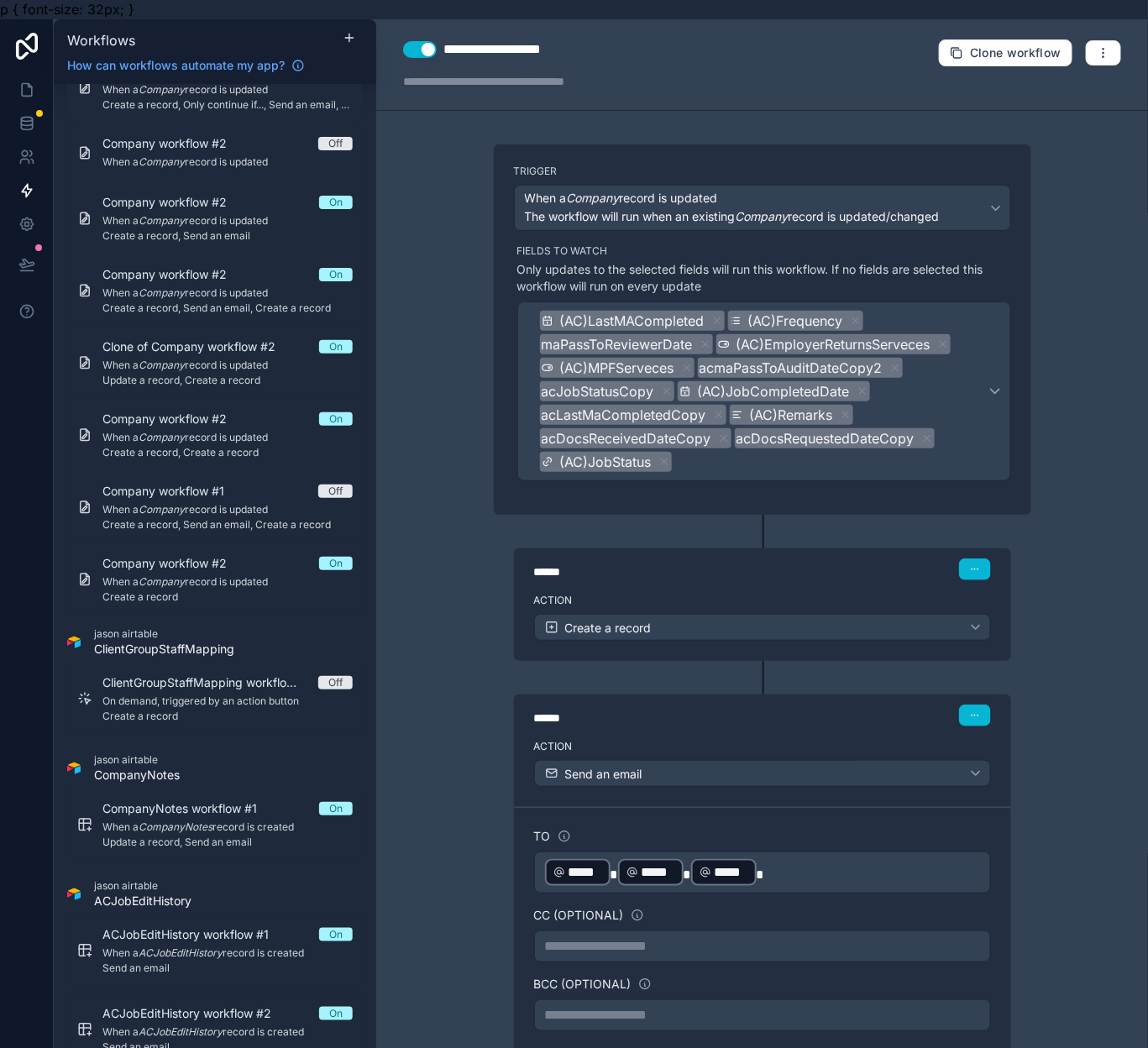 scroll, scrollTop: 0, scrollLeft: 0, axis: both 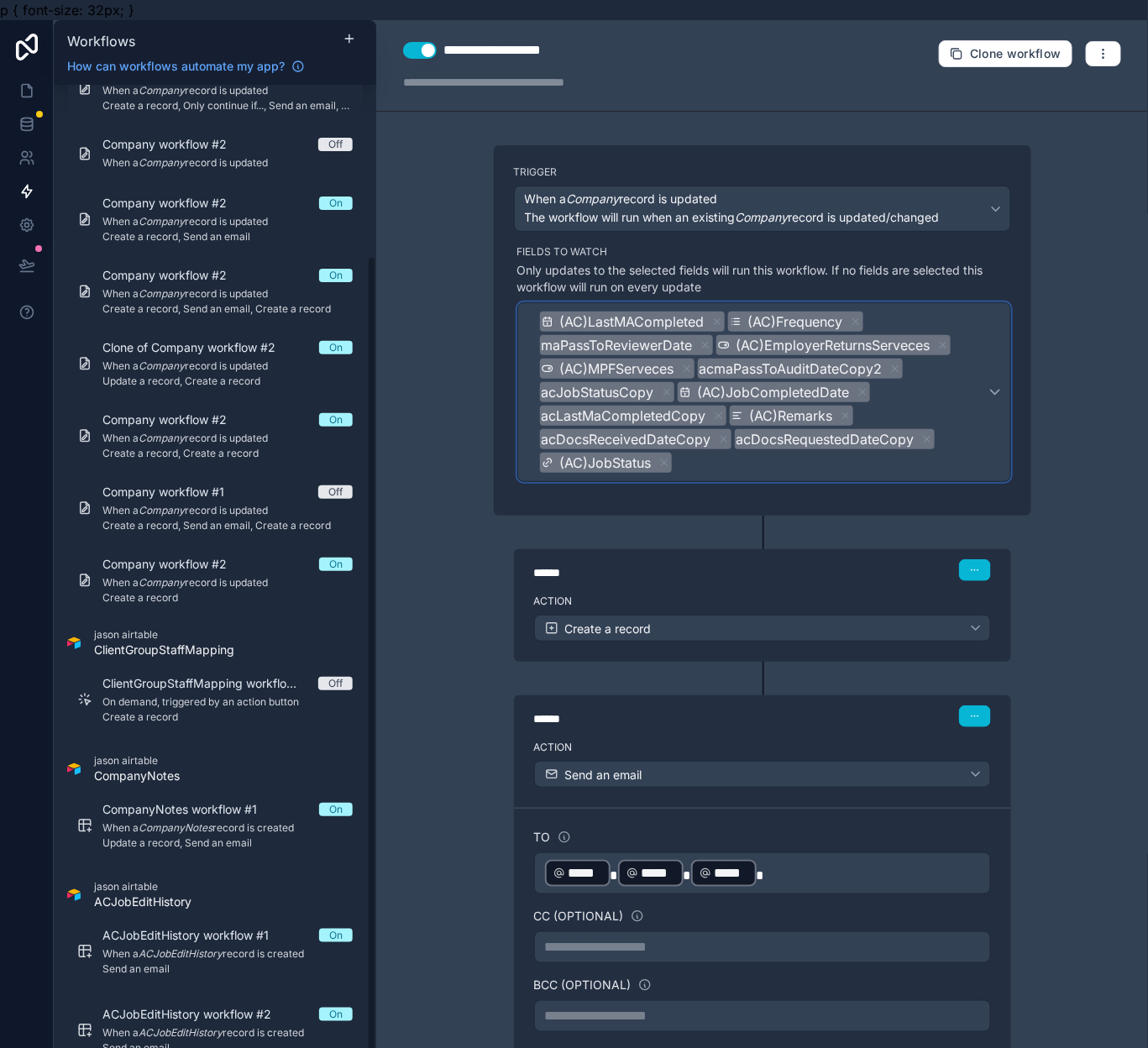 click on "acLastMaCompletedCopy" at bounding box center (624, 416) 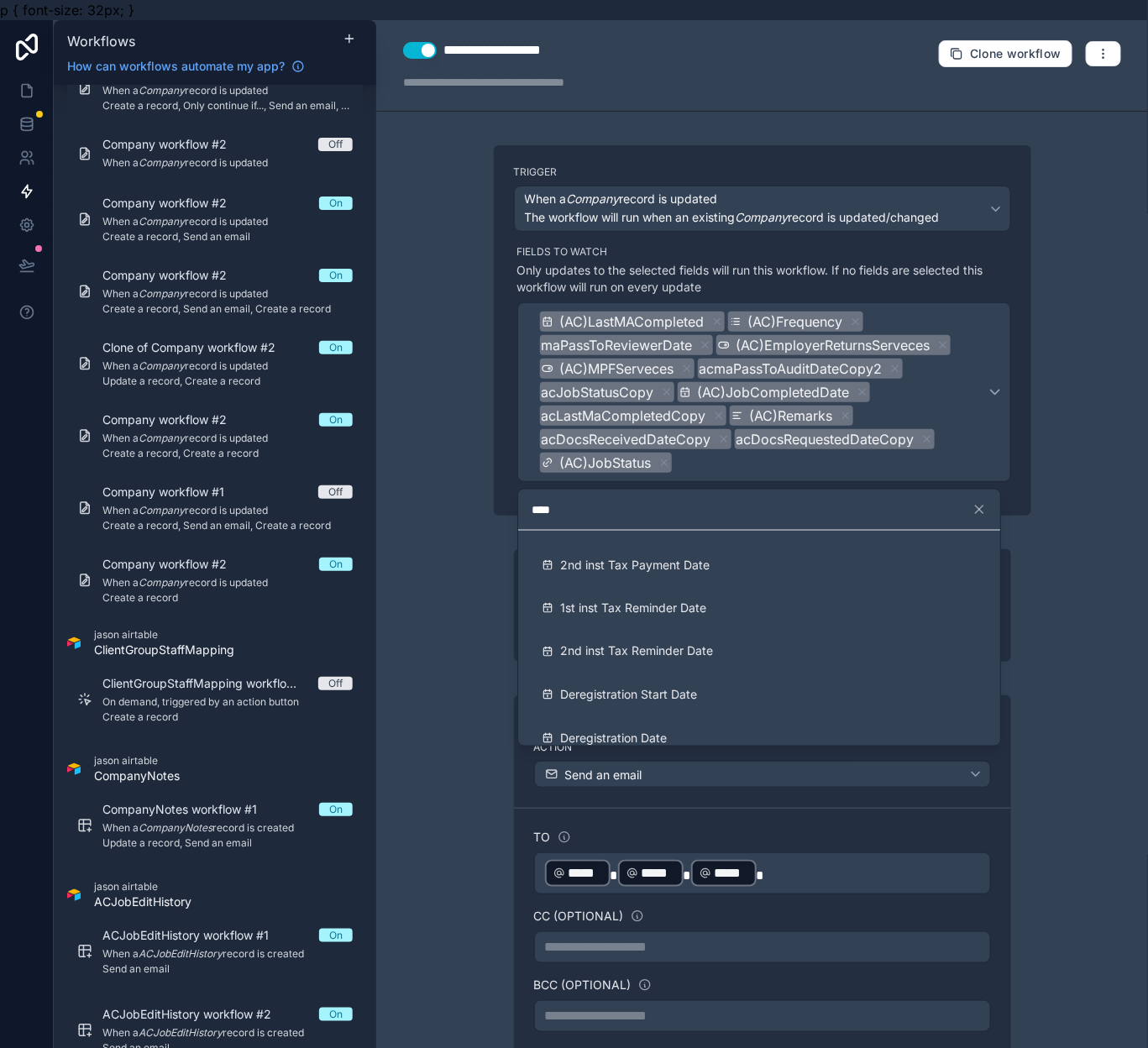 click at bounding box center (574, 524) 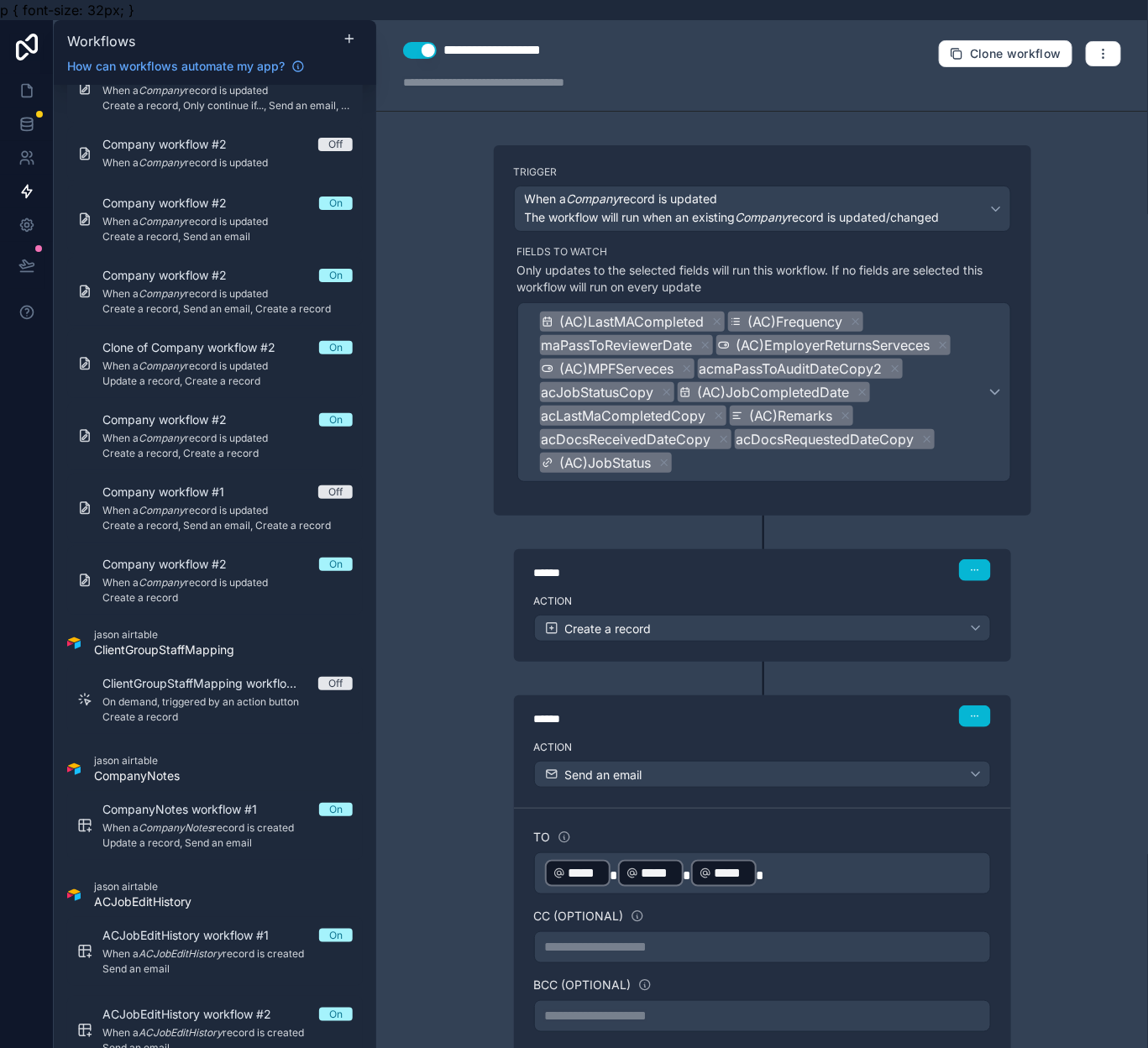 click on "**********" at bounding box center (762, 544) 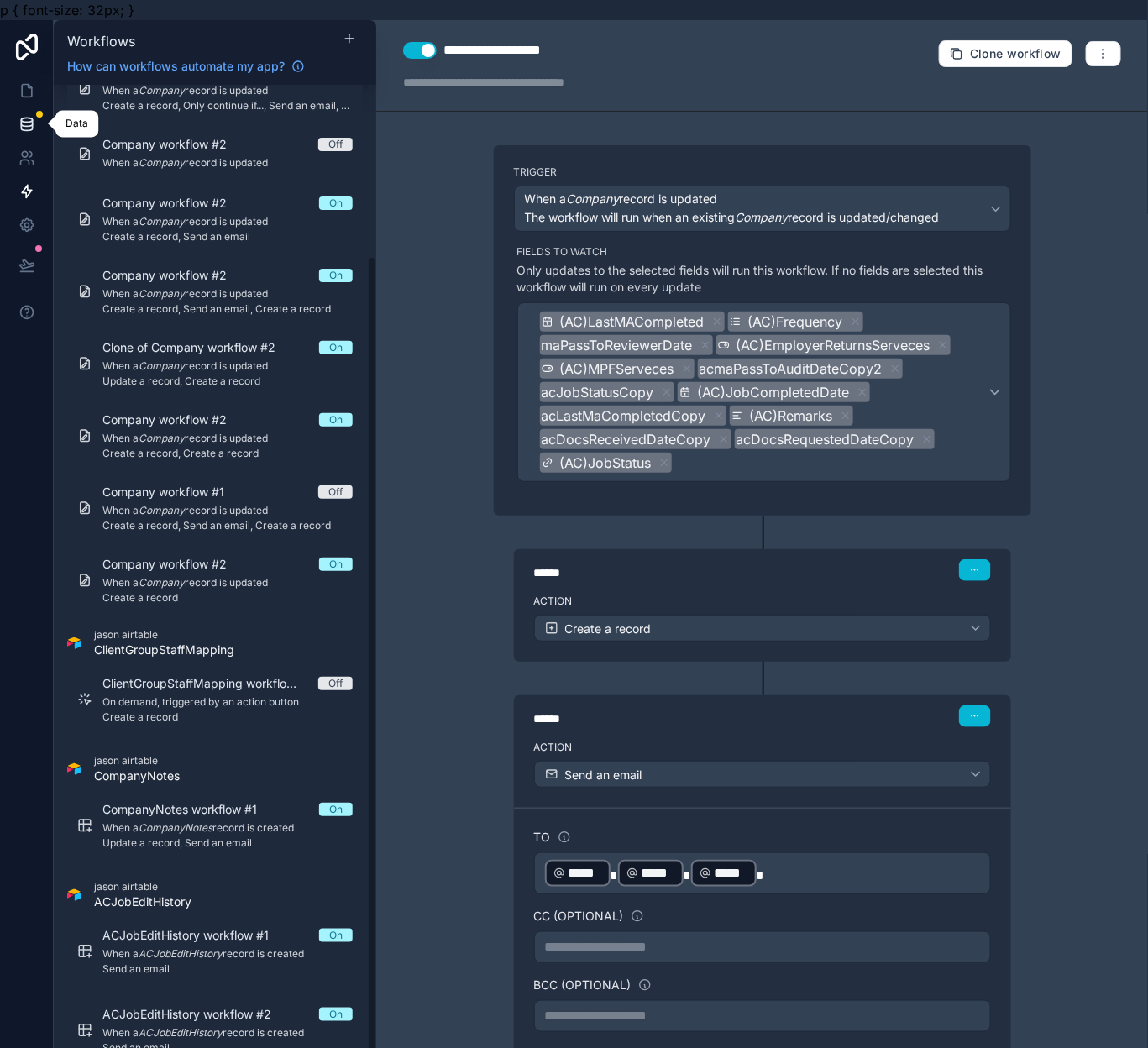 click 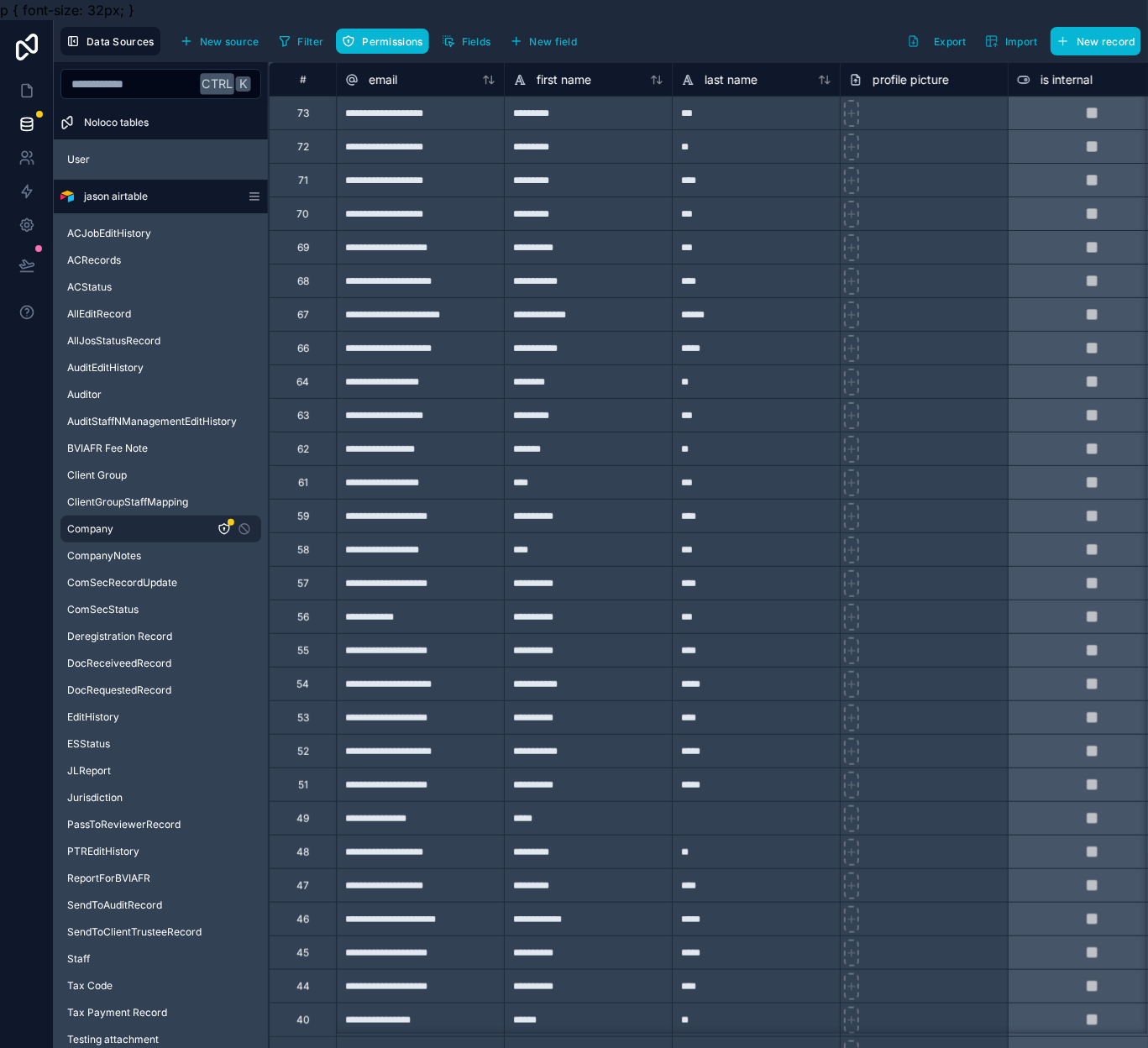 click 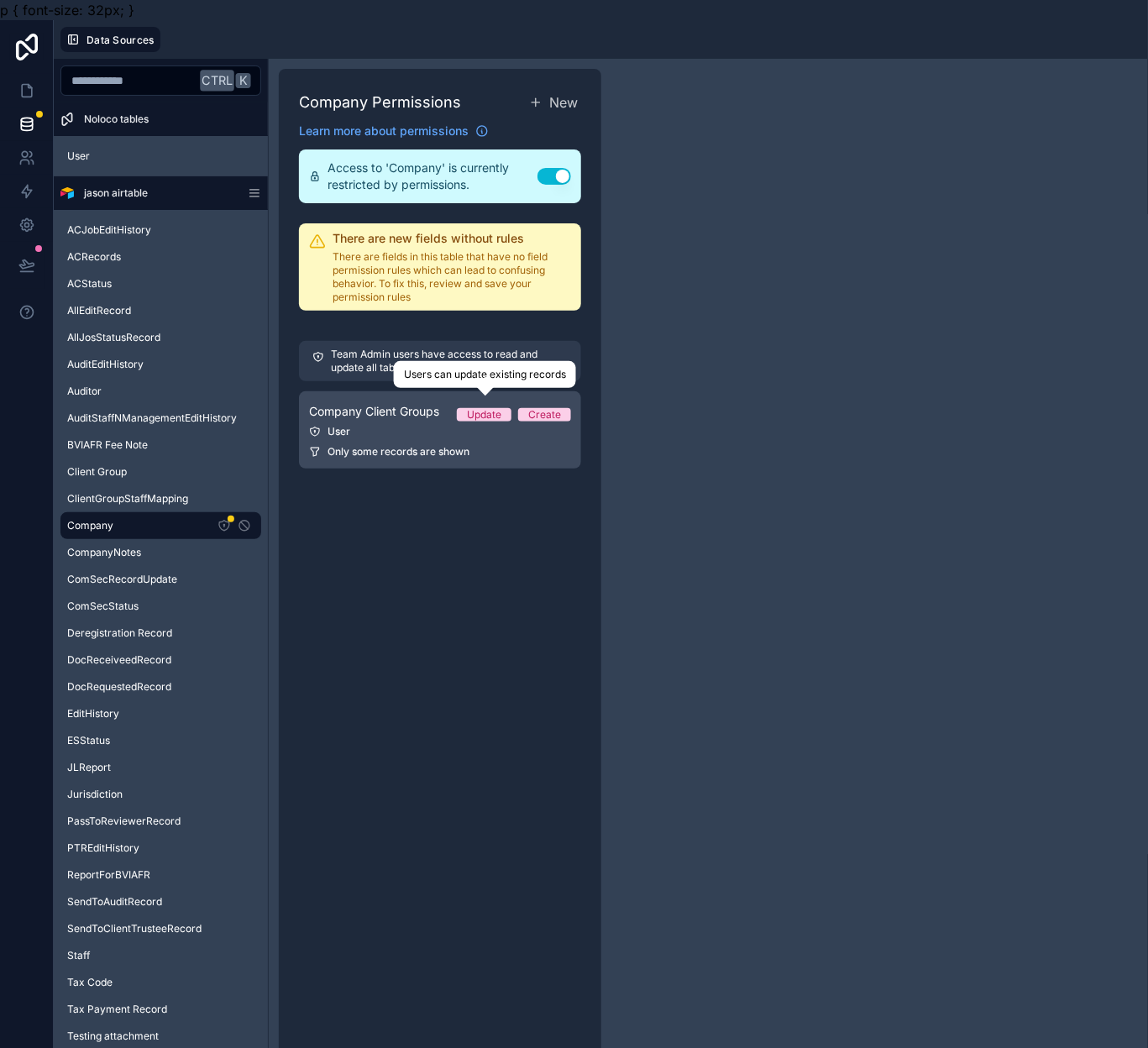 click on "Update" at bounding box center [484, 415] 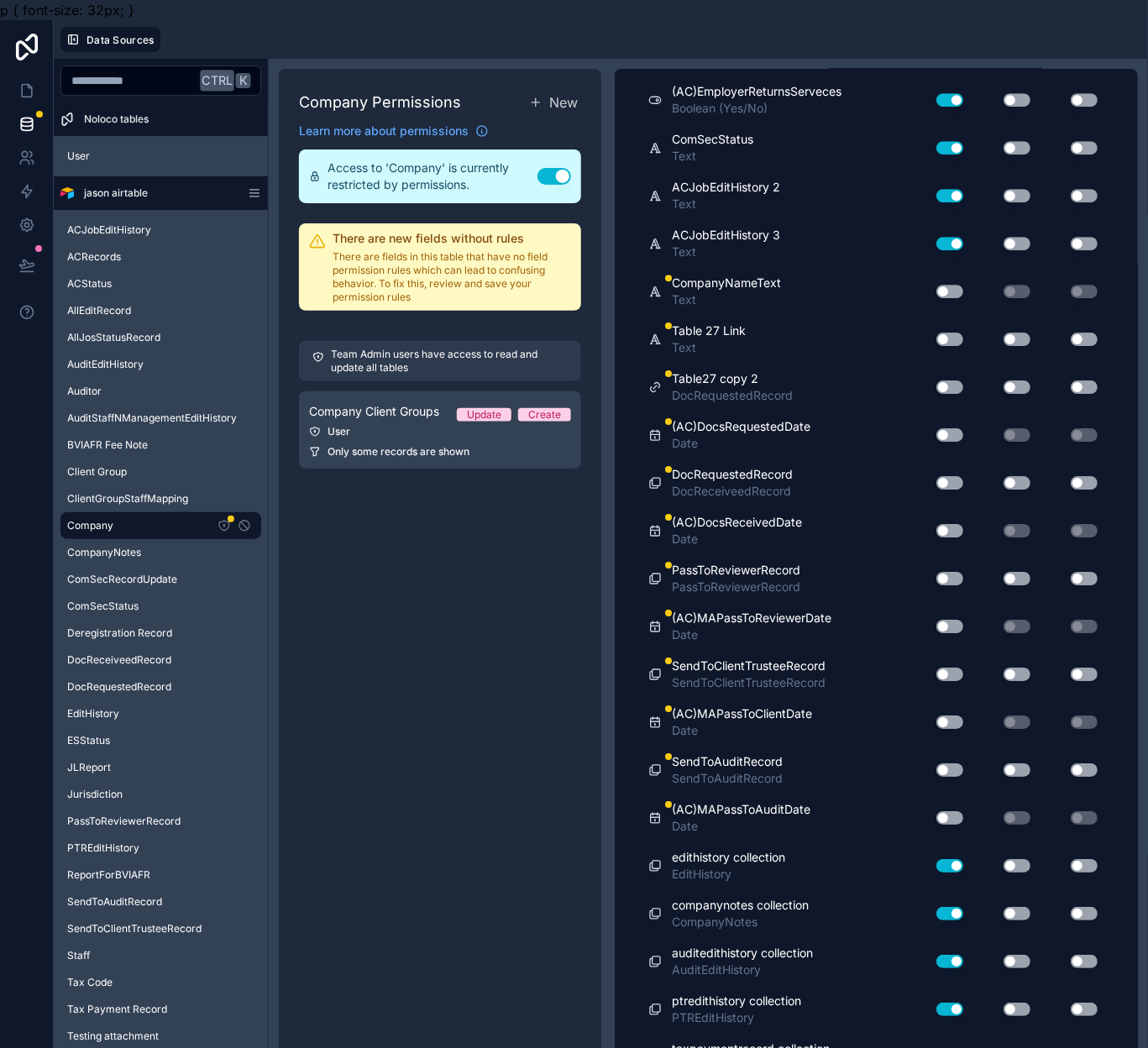 scroll, scrollTop: 4302, scrollLeft: 0, axis: vertical 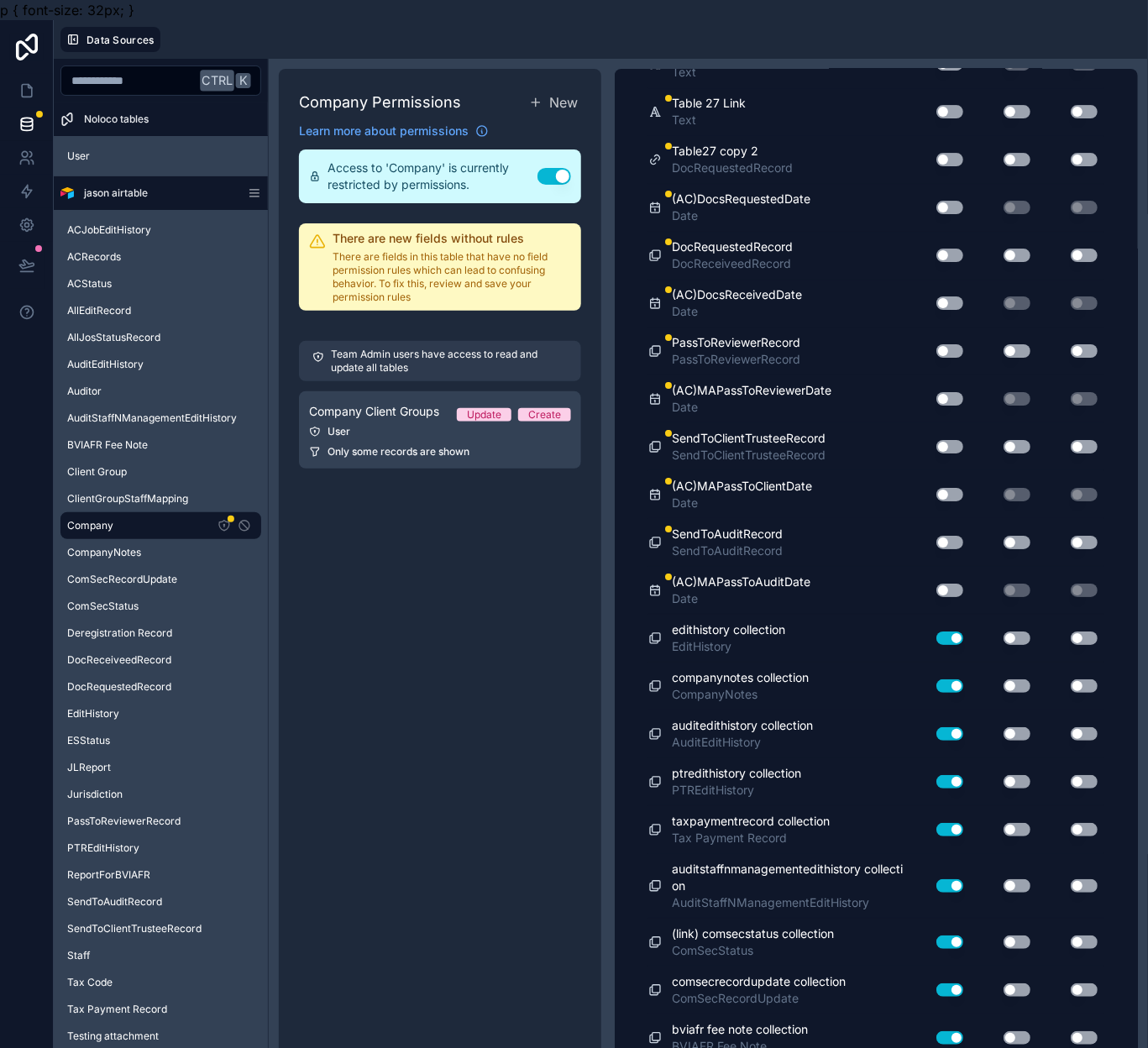 click on "Use setting" at bounding box center [950, 590] 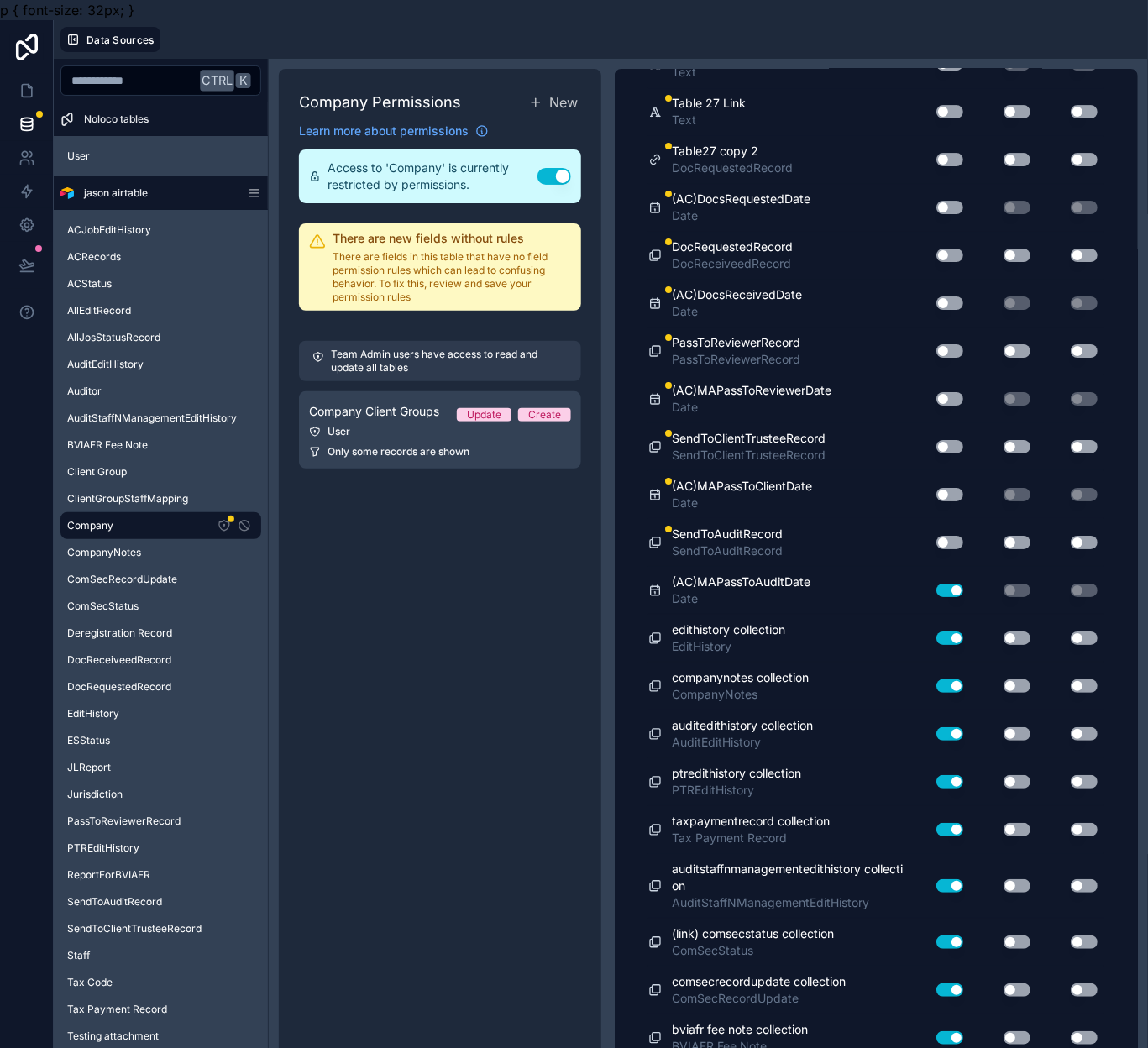 click on "Use setting" at bounding box center (950, 542) 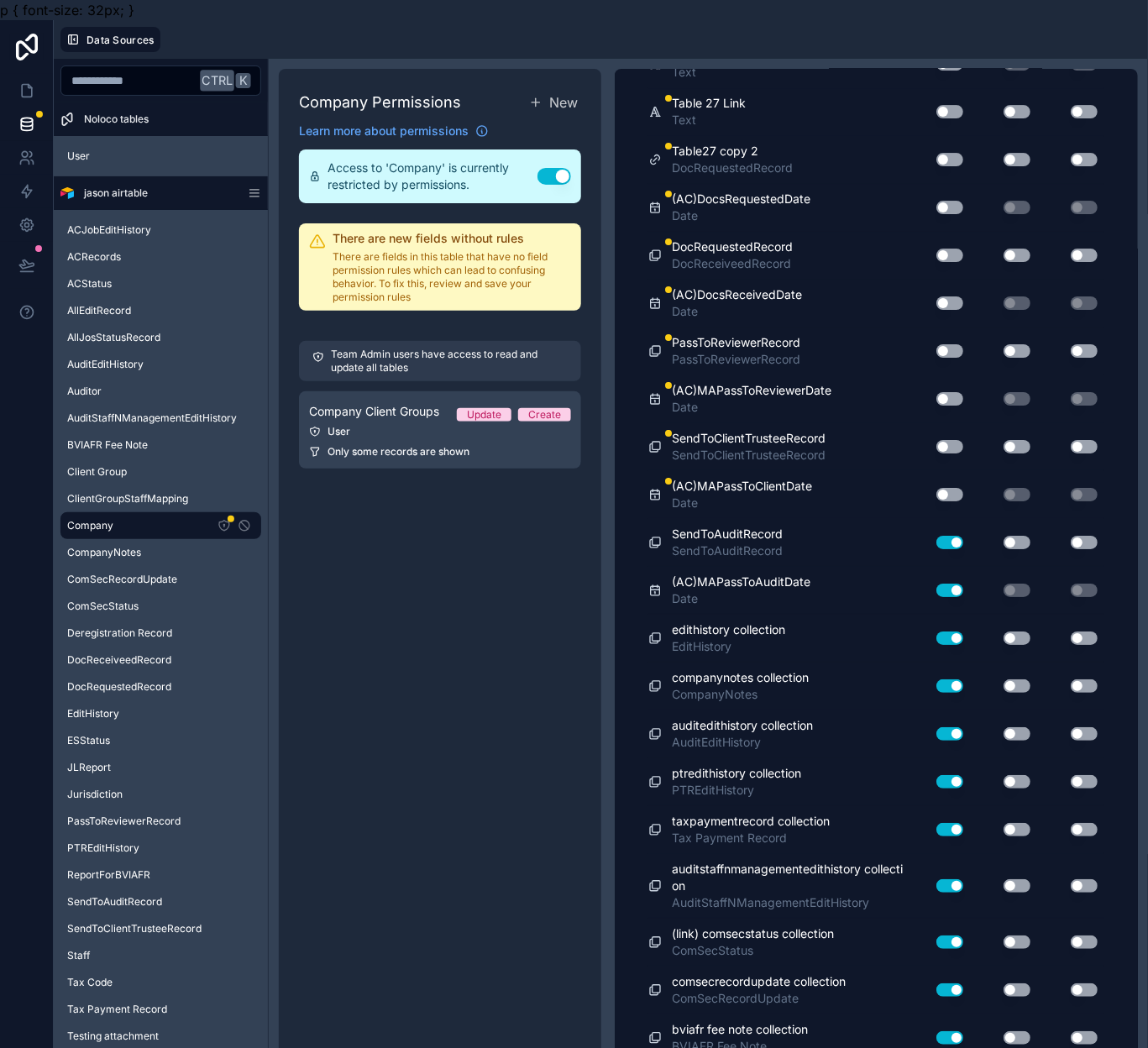 click on "Use setting" at bounding box center (943, 542) 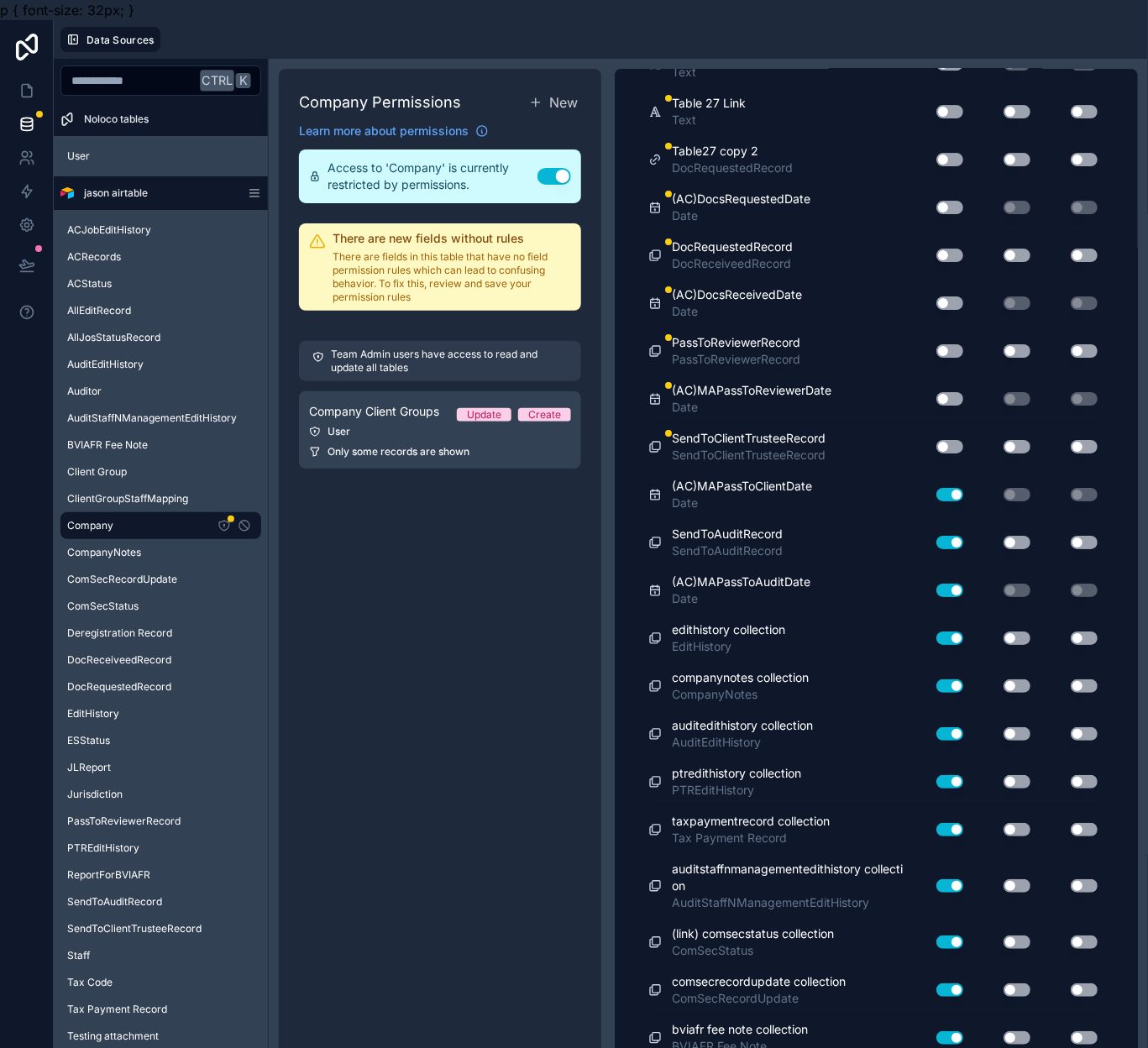 click on "Use setting" at bounding box center [950, 447] 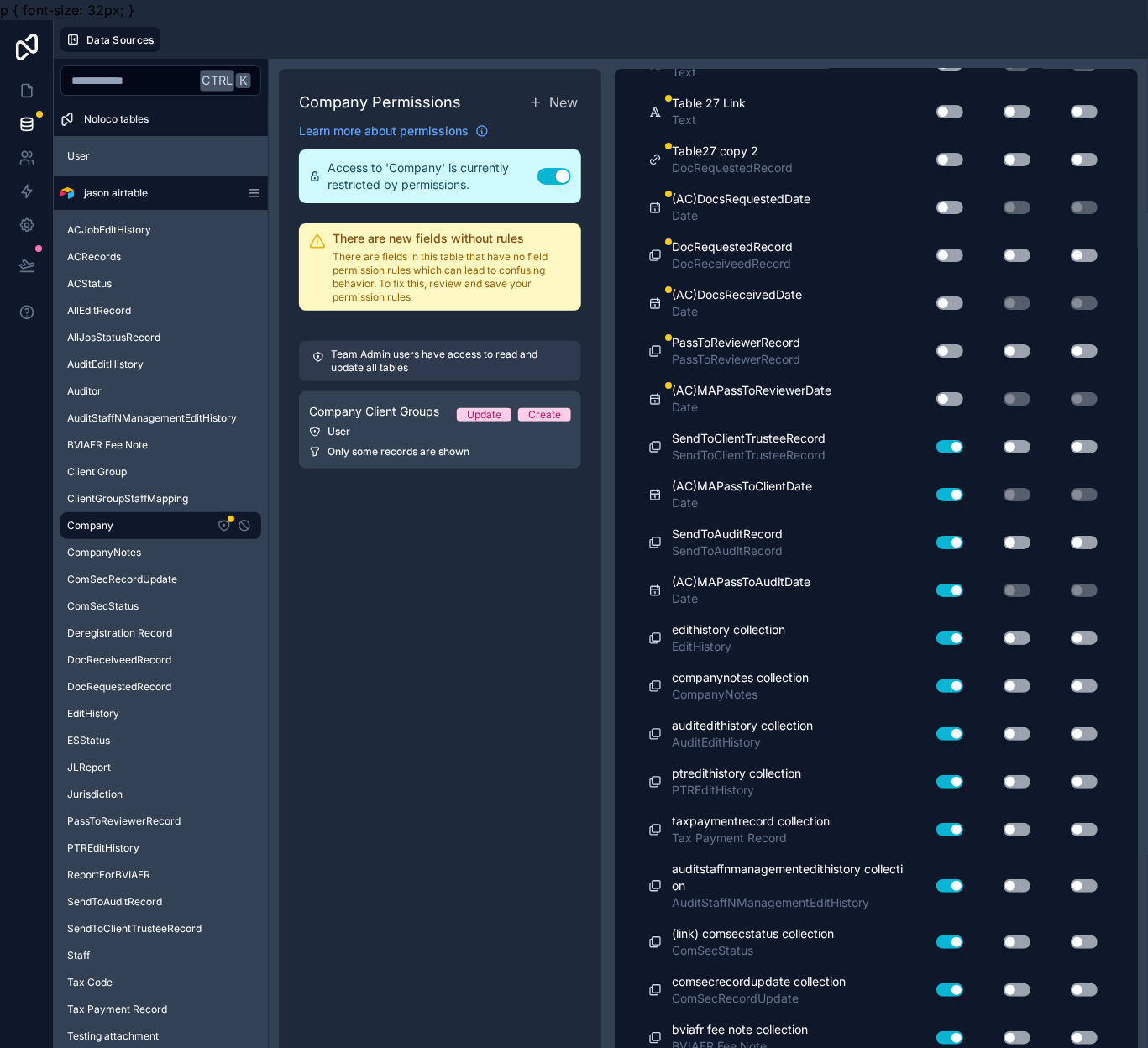 click on "Use setting" at bounding box center [943, 399] 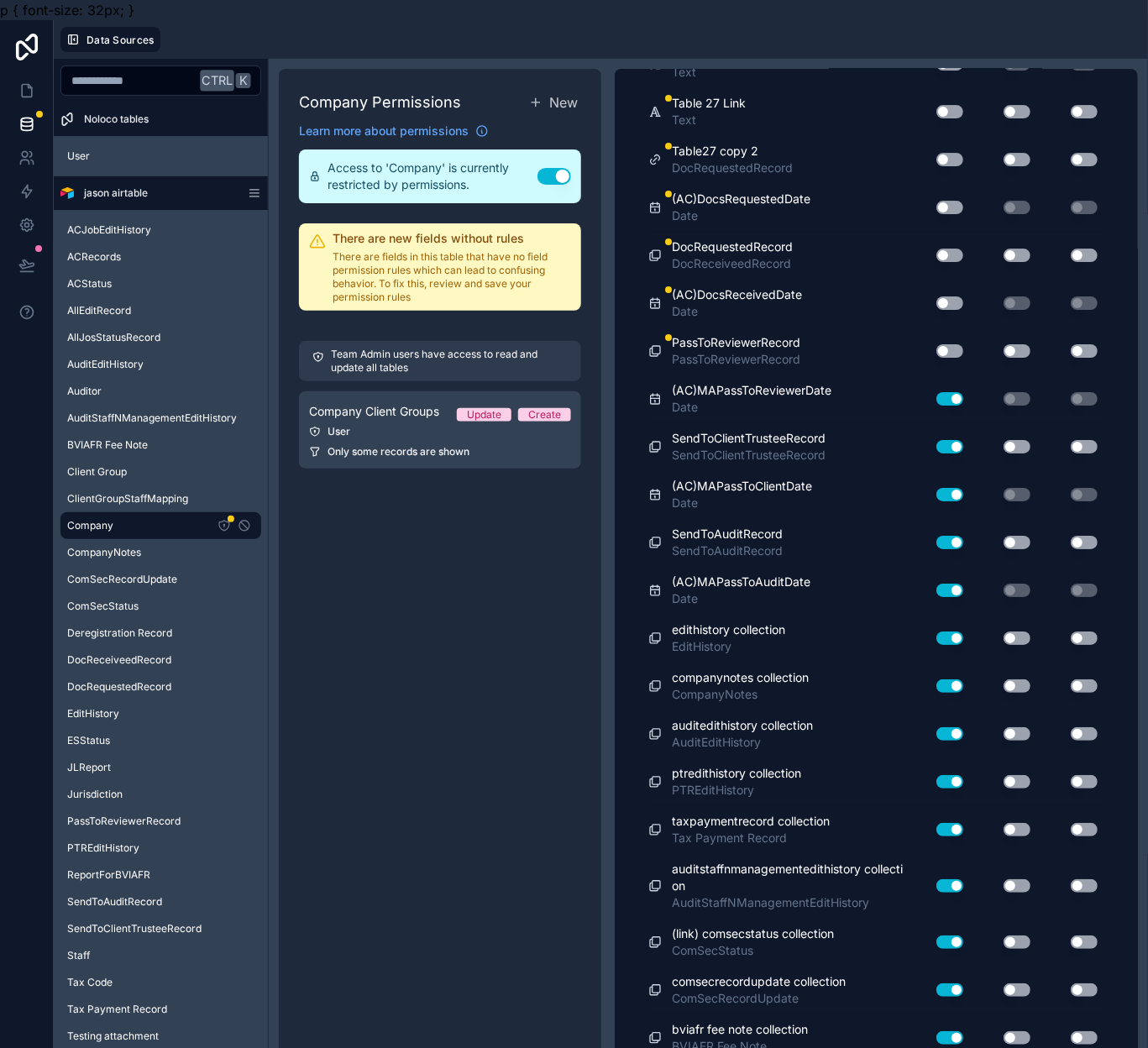 click on "Use setting" at bounding box center (950, 351) 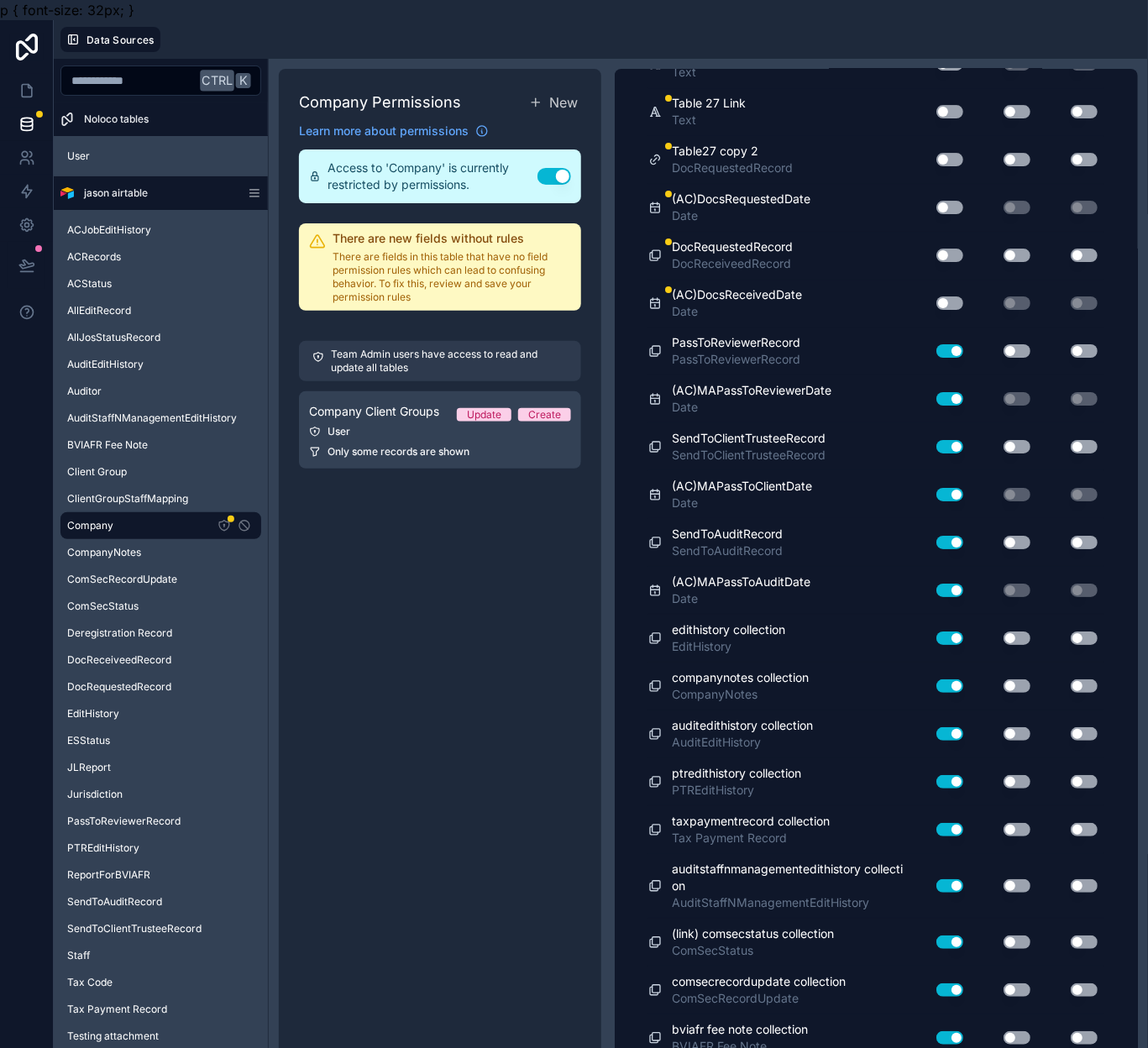click on "Use setting" at bounding box center [950, 303] 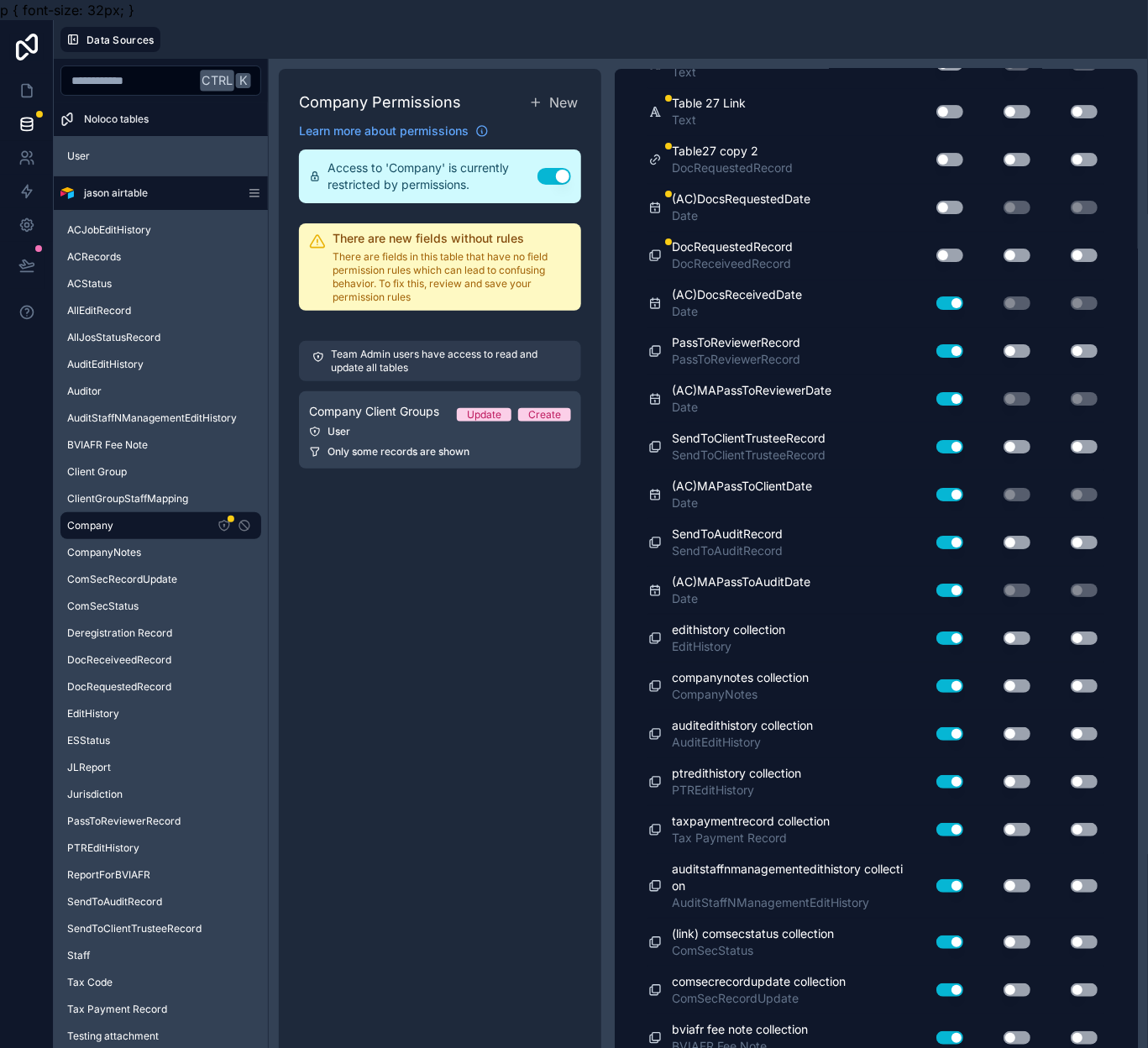 click on "Use setting" at bounding box center [950, 255] 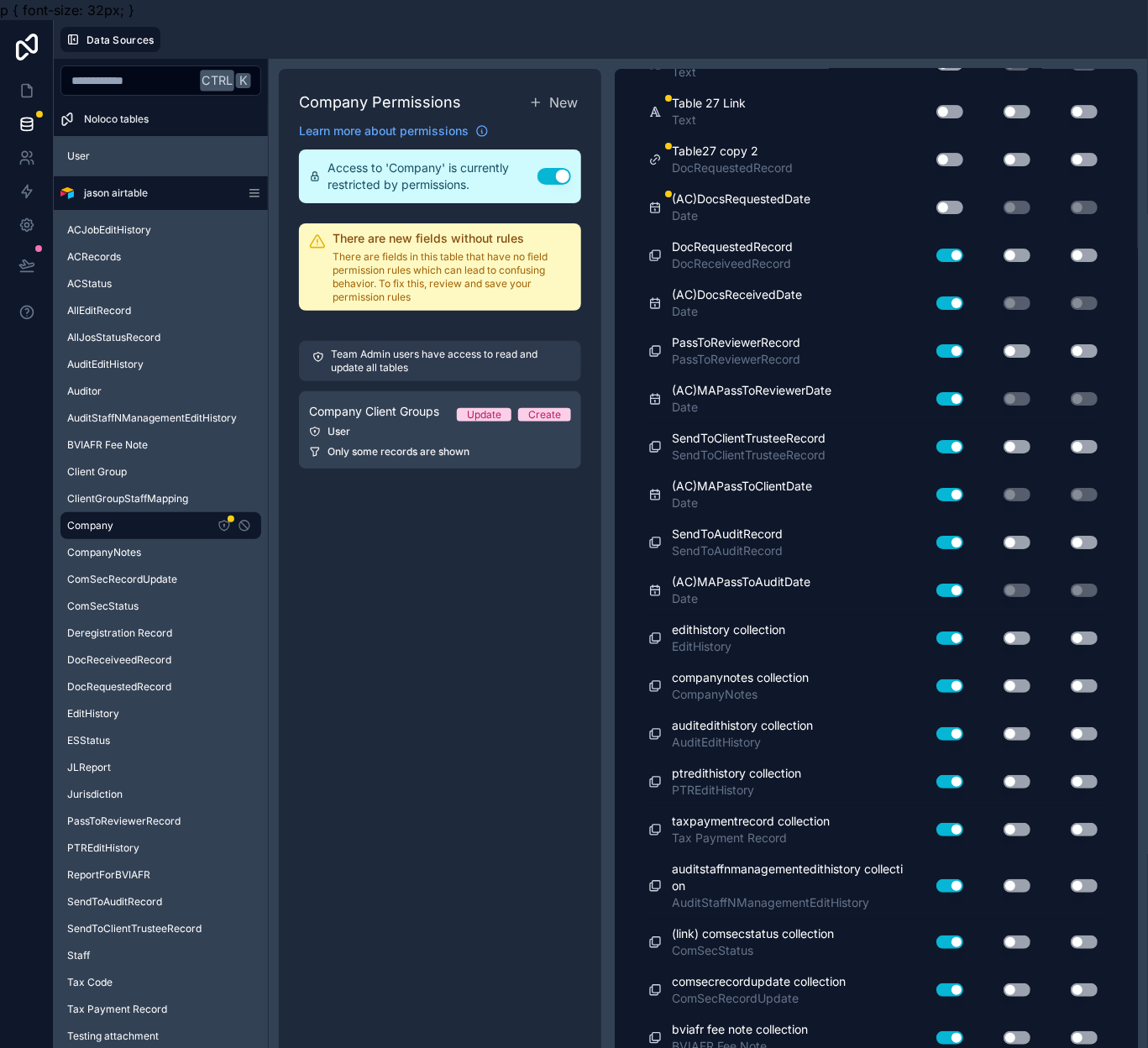 click on "Use setting" at bounding box center (950, 207) 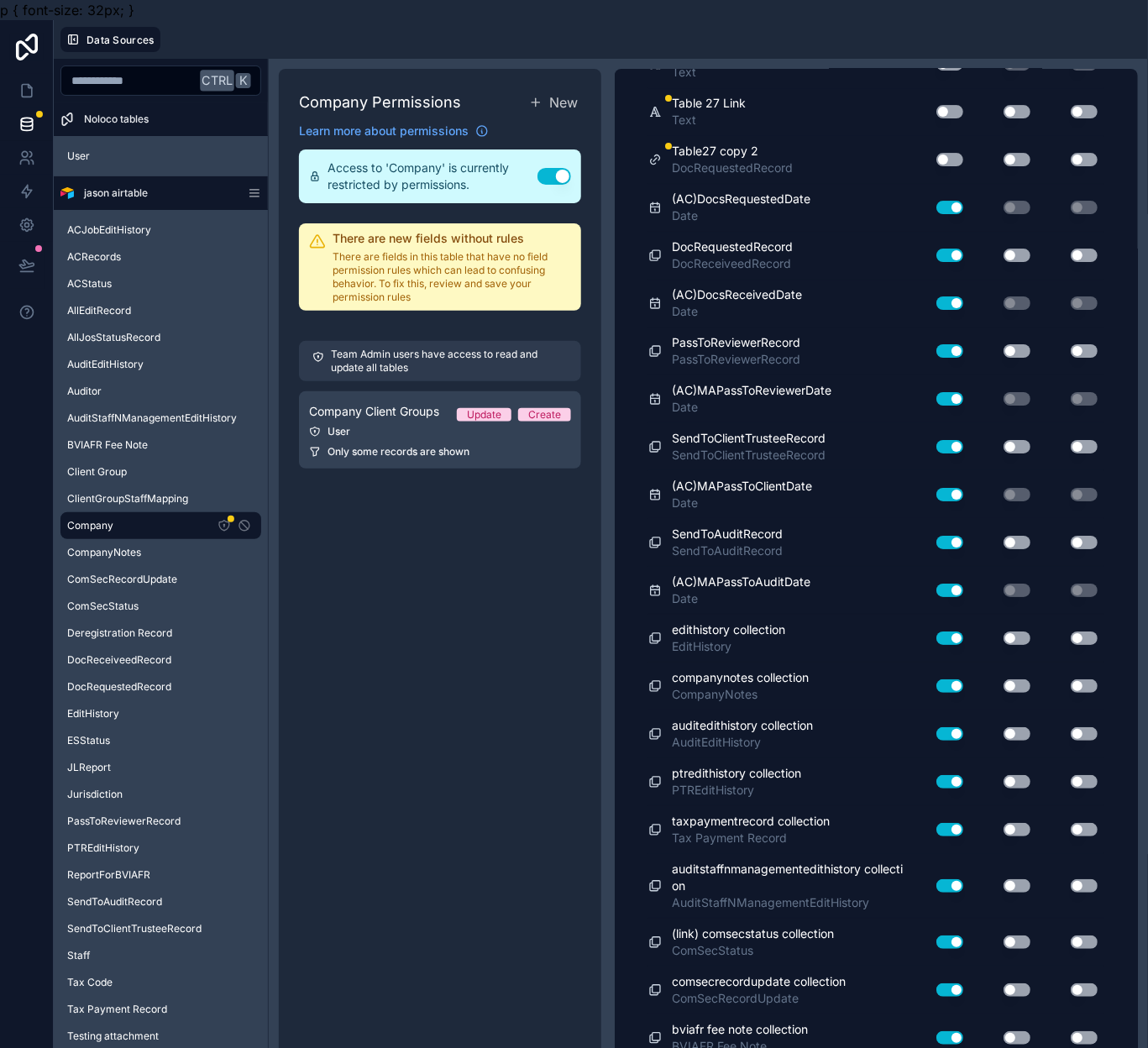 click on "Use setting" at bounding box center (950, 160) 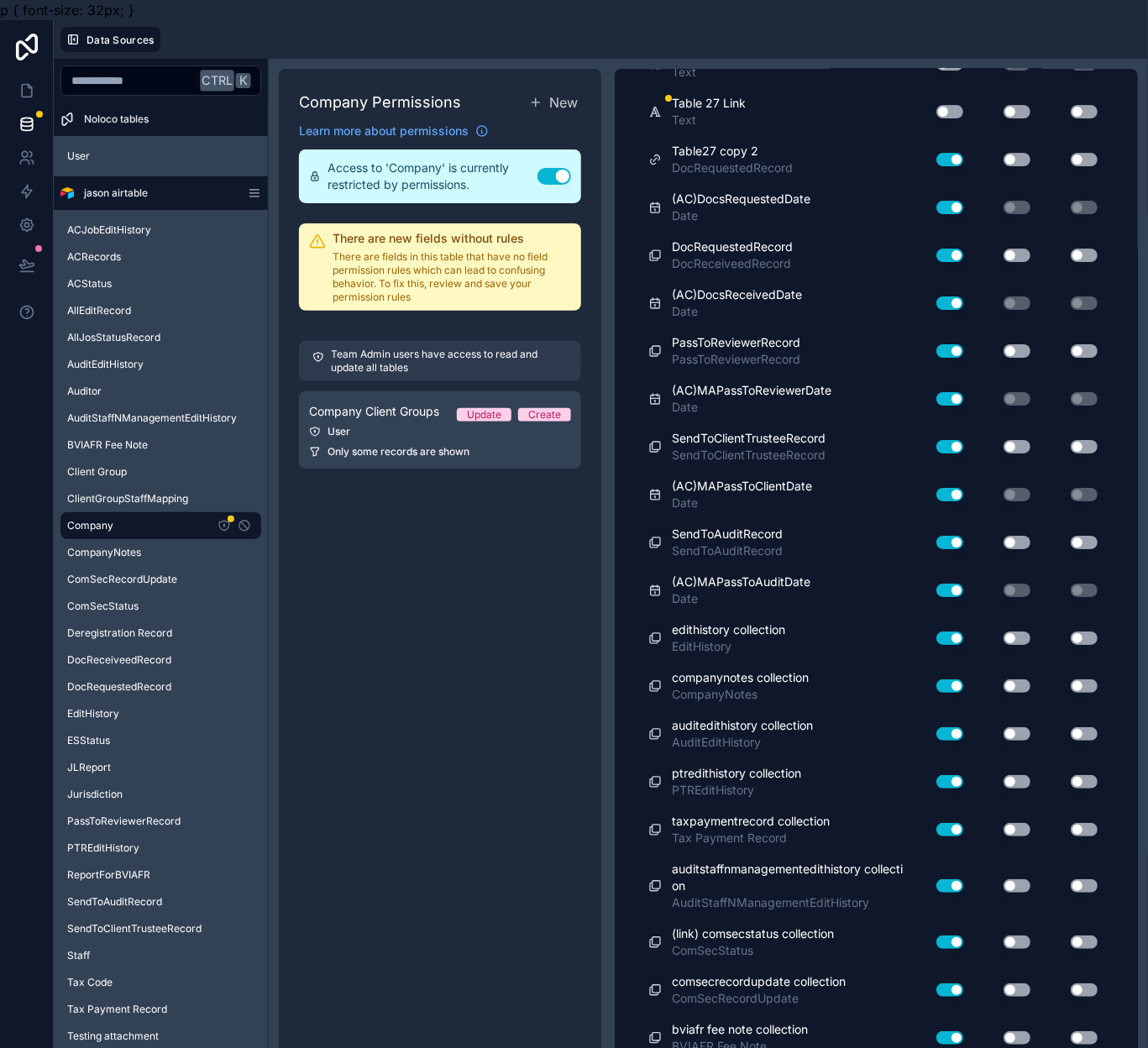 click on "Use setting" at bounding box center [950, 112] 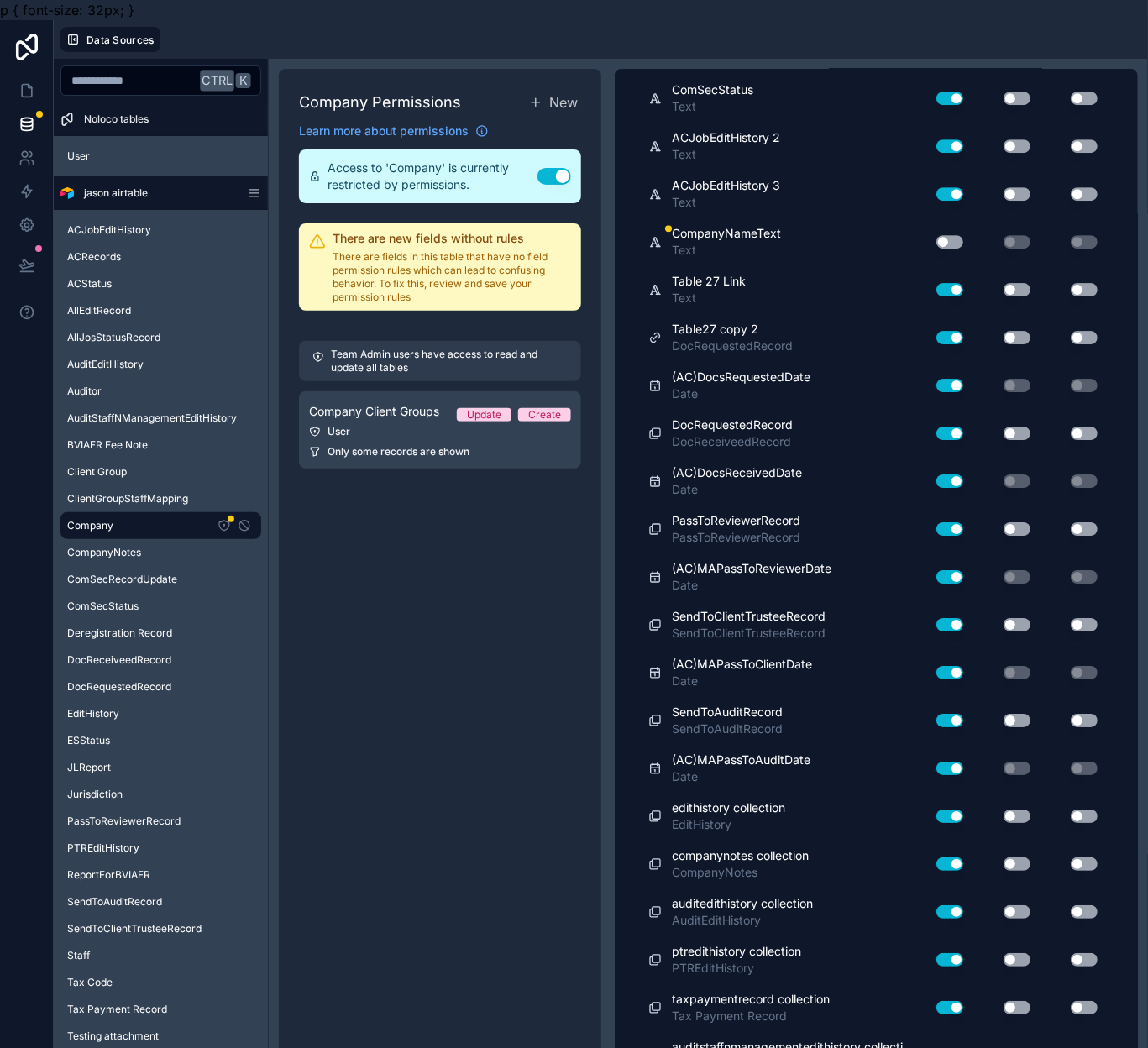 scroll, scrollTop: 4092, scrollLeft: 0, axis: vertical 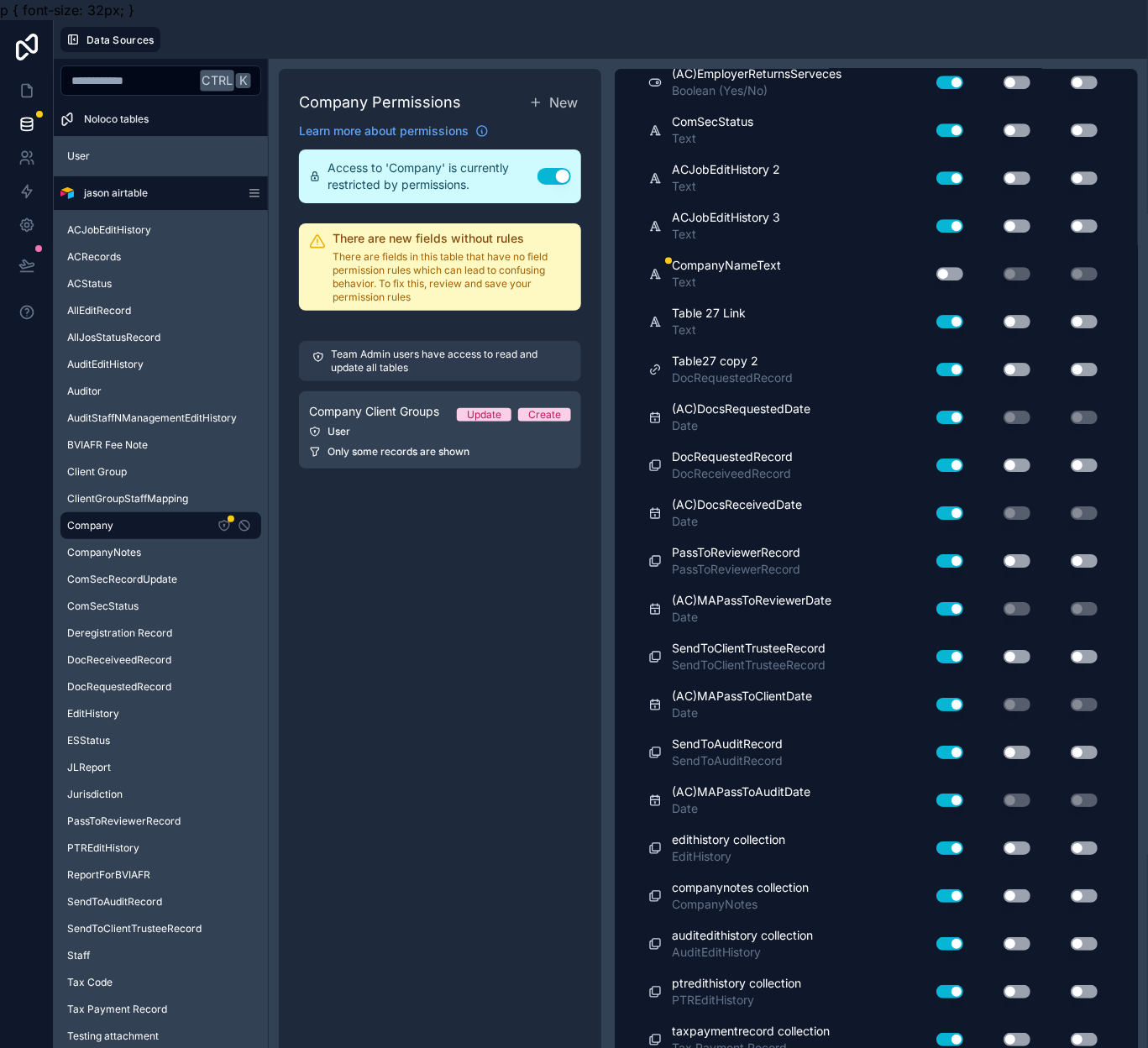 click on "Use setting" at bounding box center [950, 274] 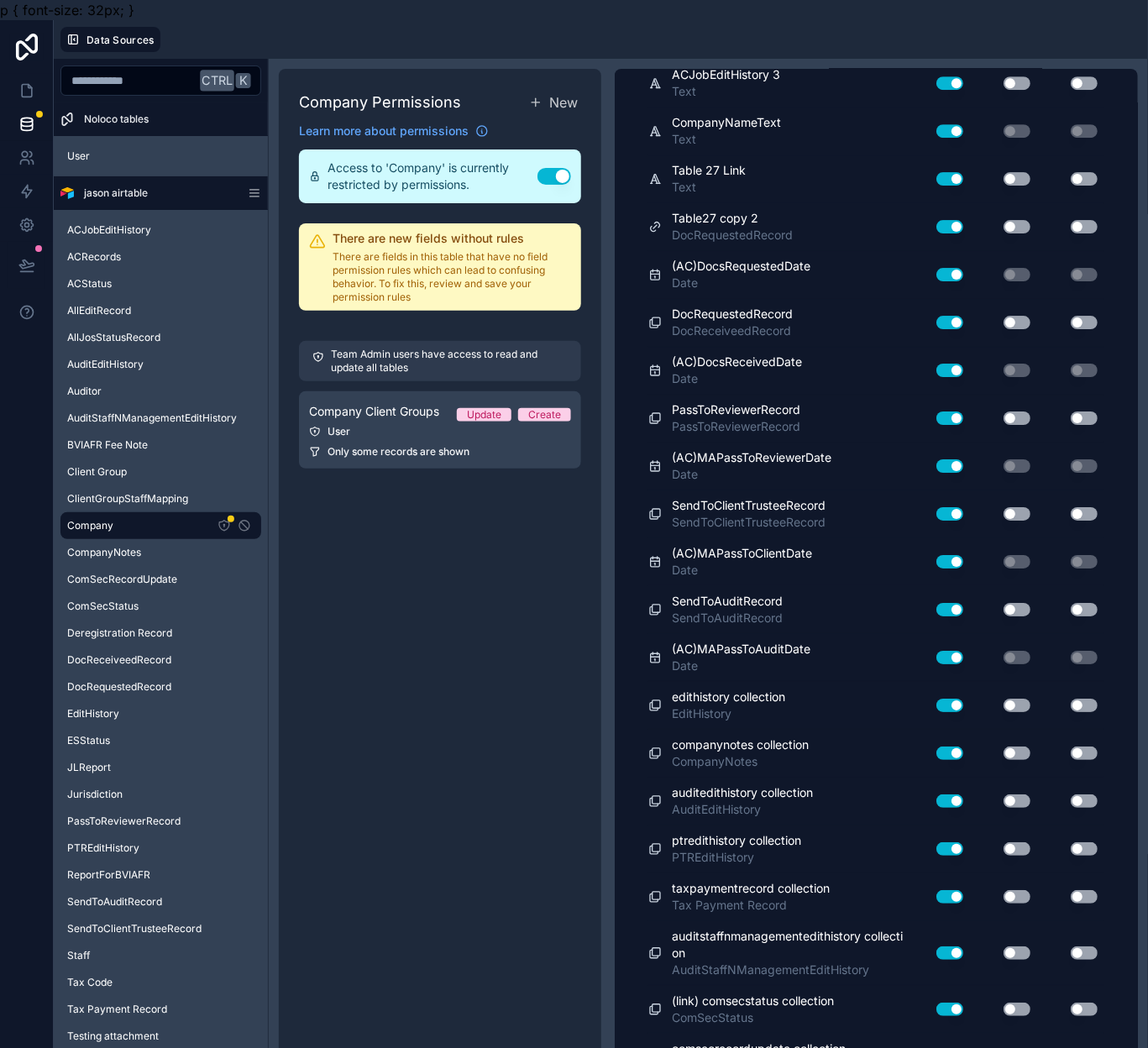 scroll, scrollTop: 4403, scrollLeft: 0, axis: vertical 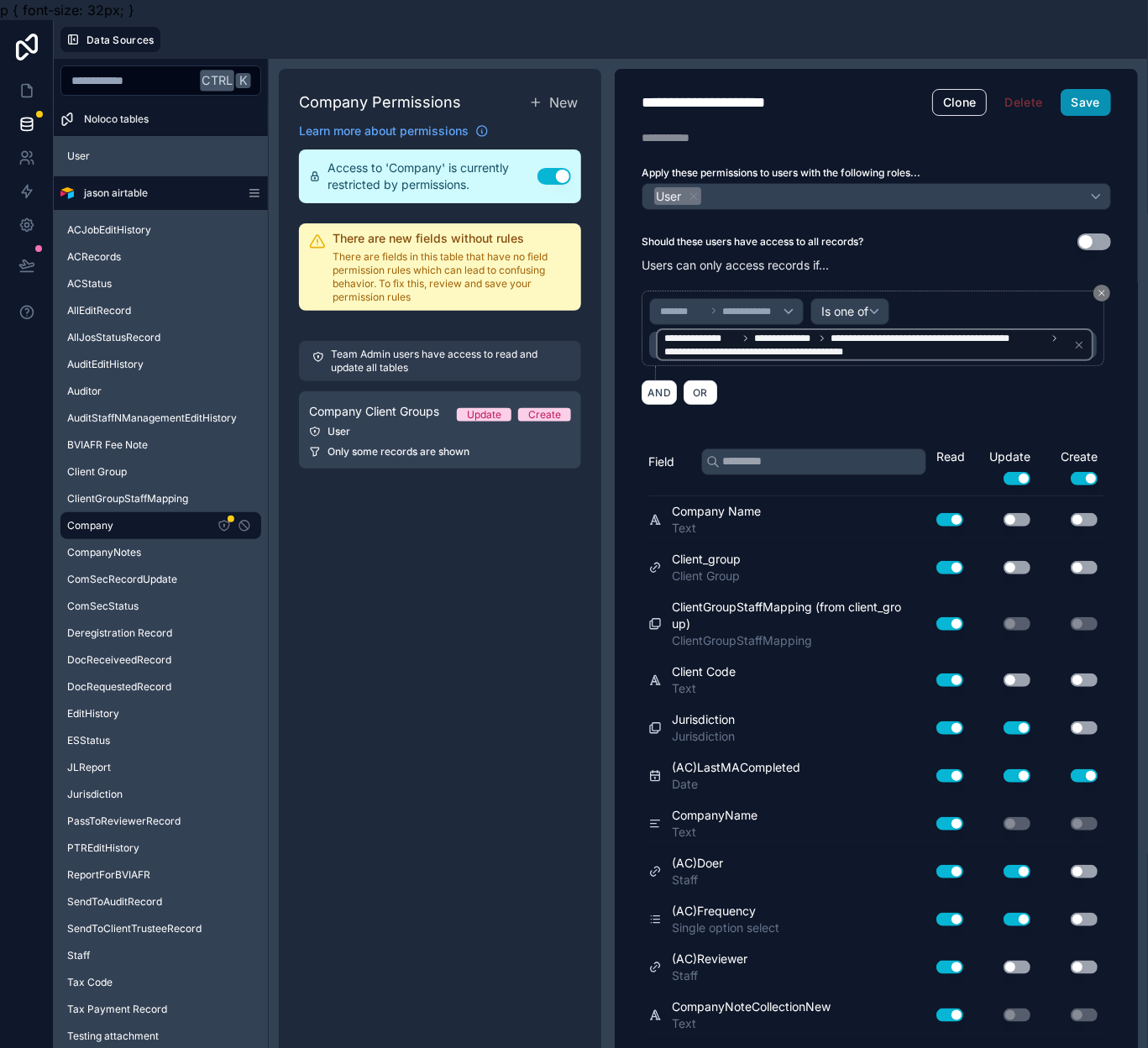 click on "Save" at bounding box center (1086, 102) 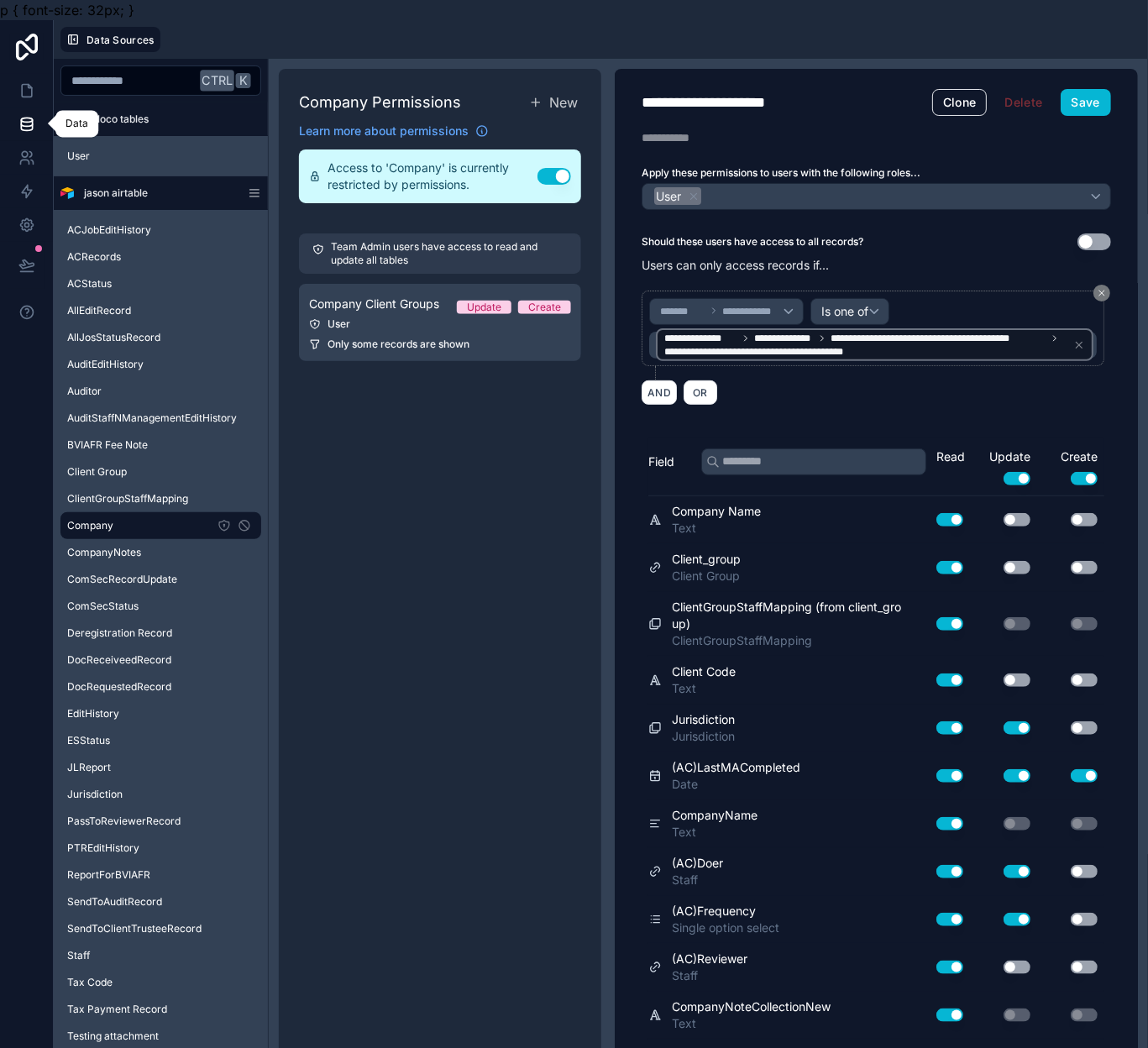 click 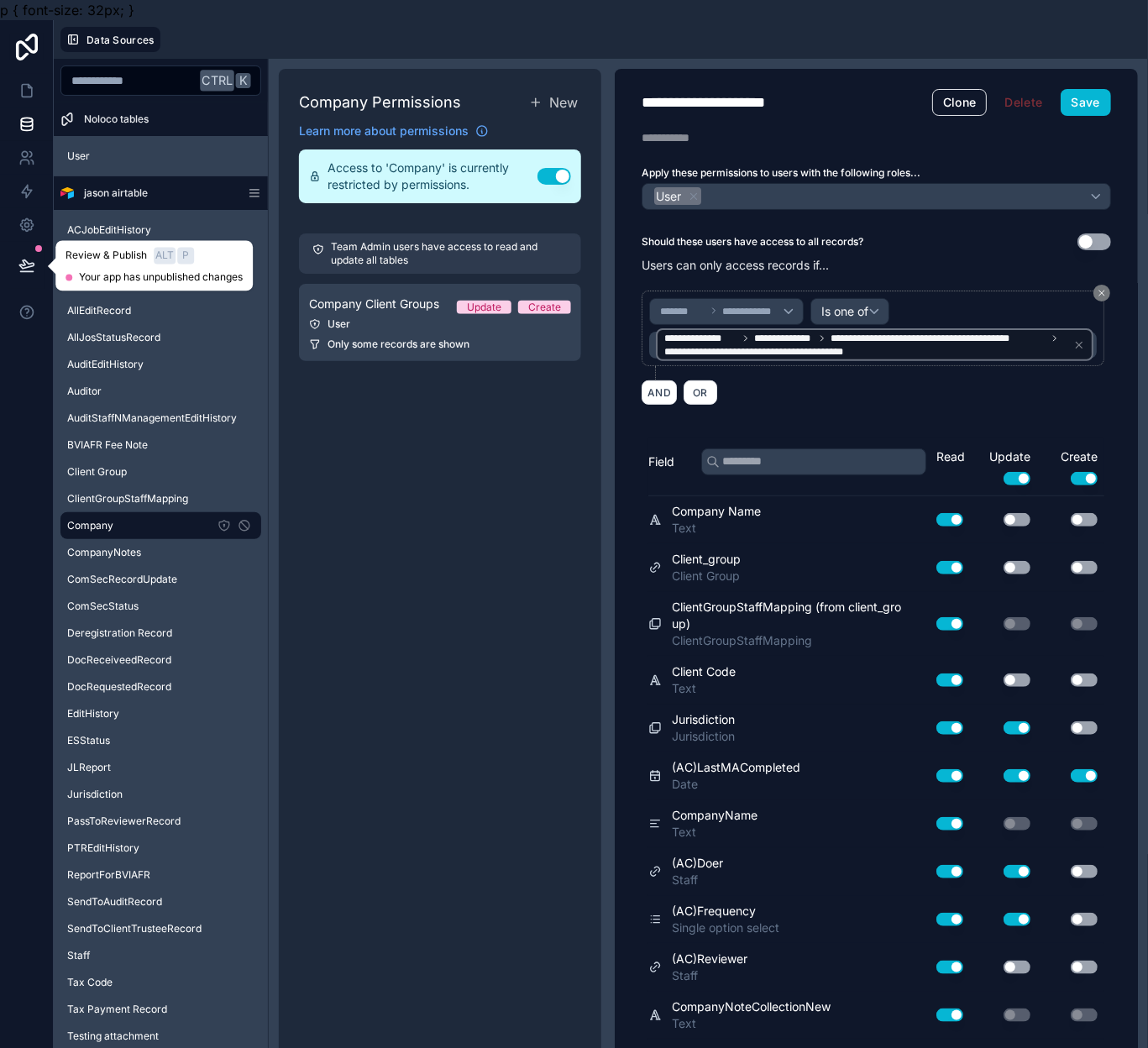 click at bounding box center [27, 265] 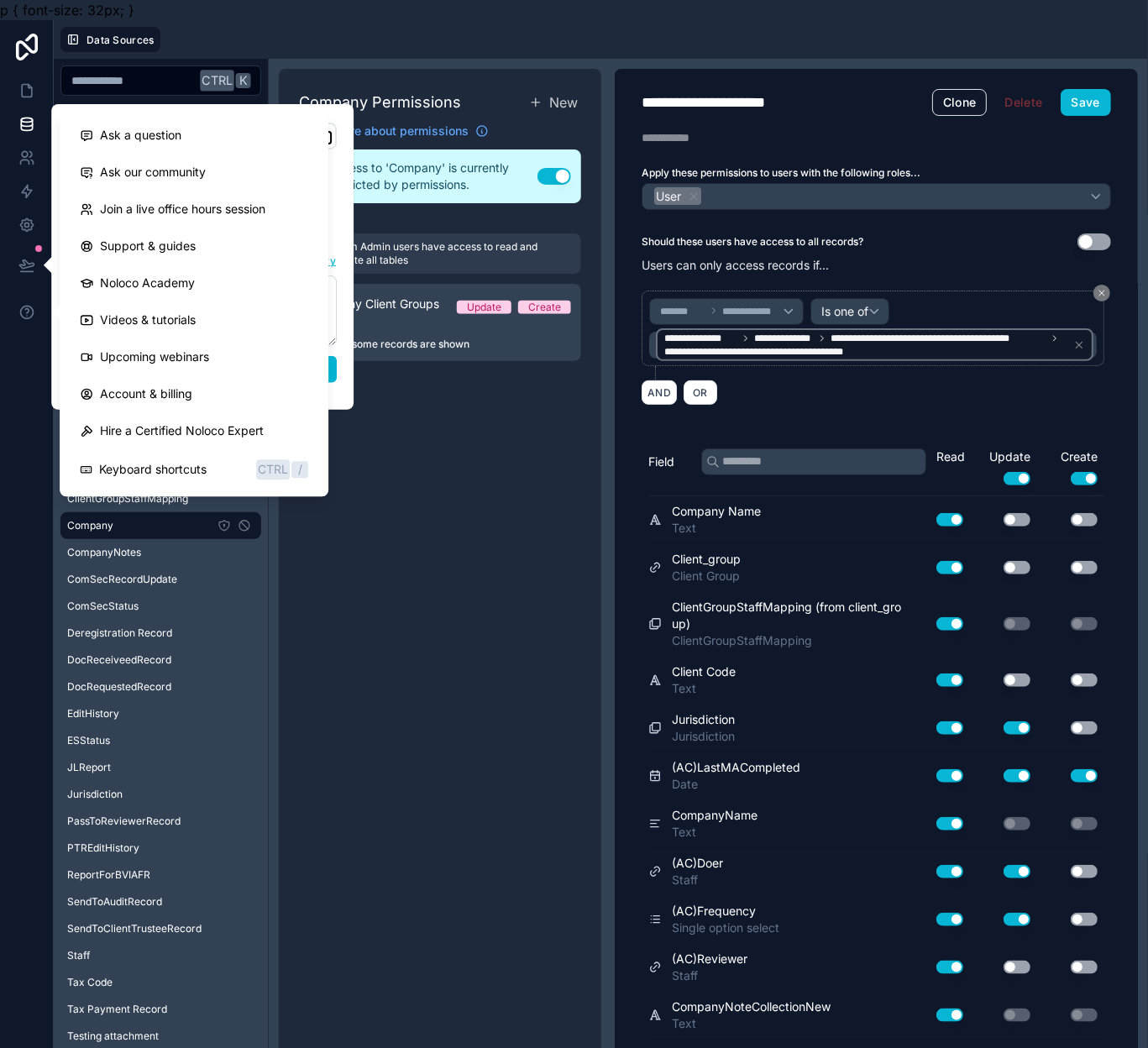 click on "Company Permissions New Learn more about permissions Access to 'Company' is currently restricted by permissions. Use setting Team Admin users have access to read and update all tables Company Client Groups Update Create User Only some records are shown" at bounding box center (440, 563) 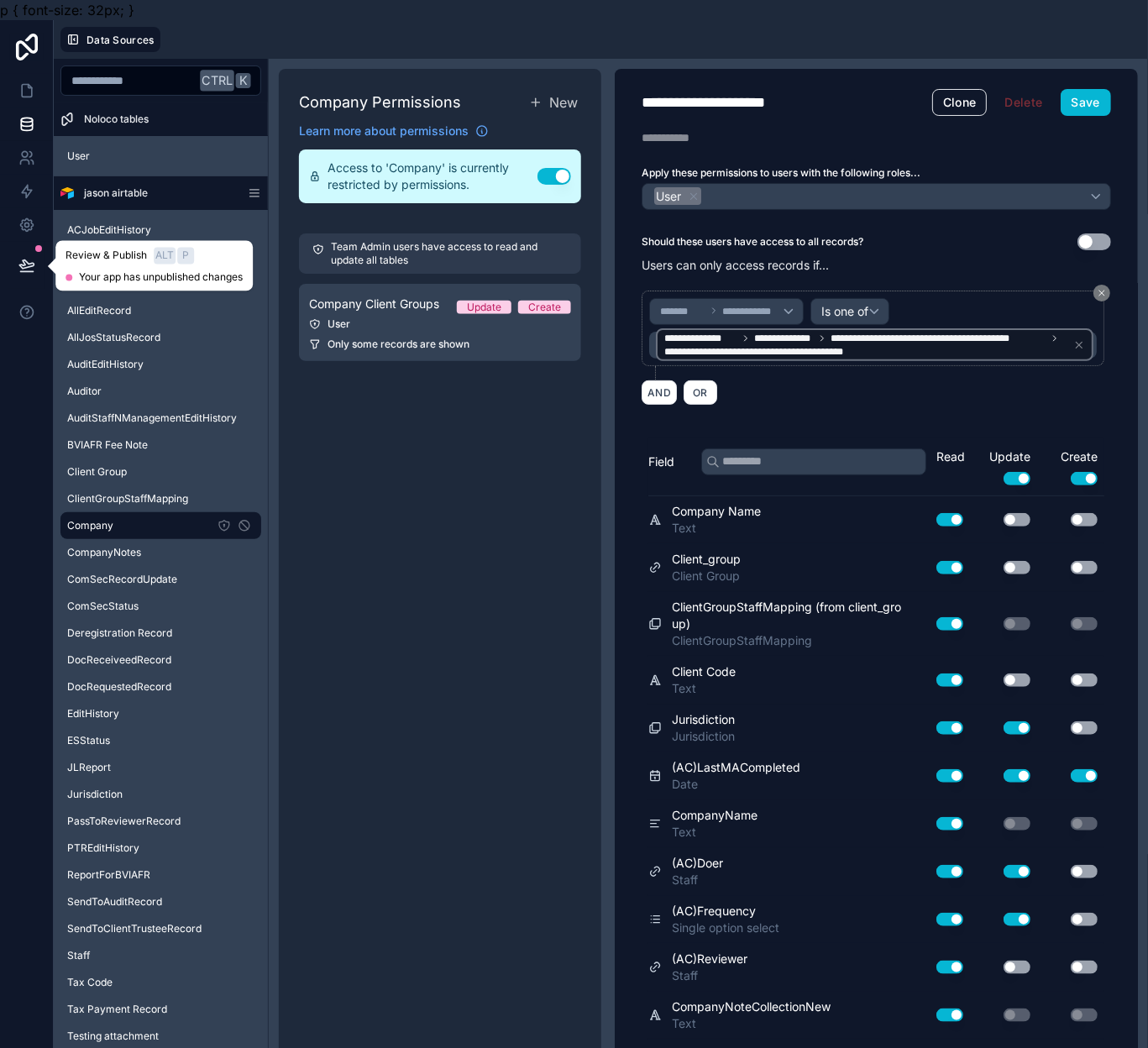 click 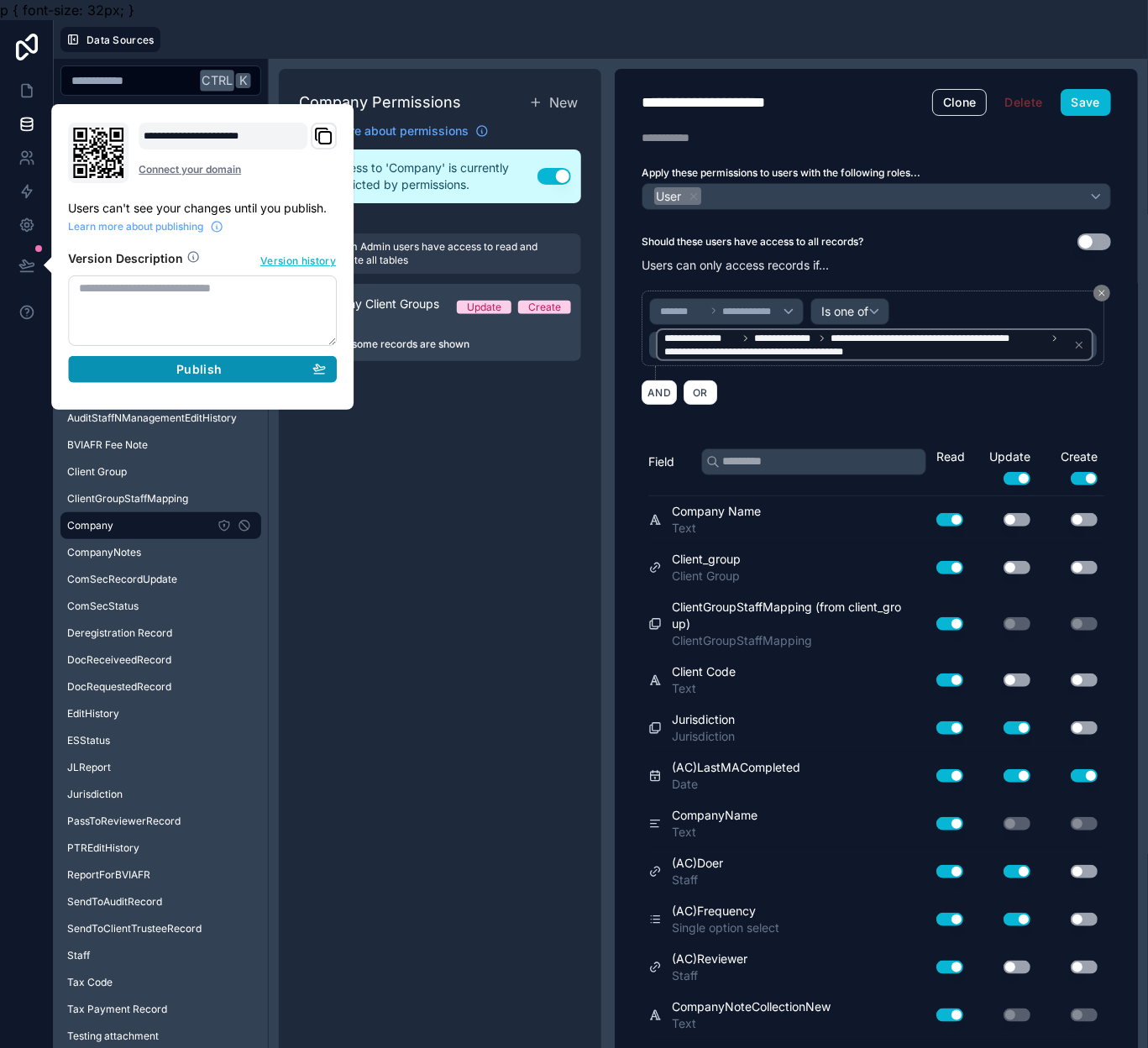 click on "Publish" at bounding box center [199, 369] 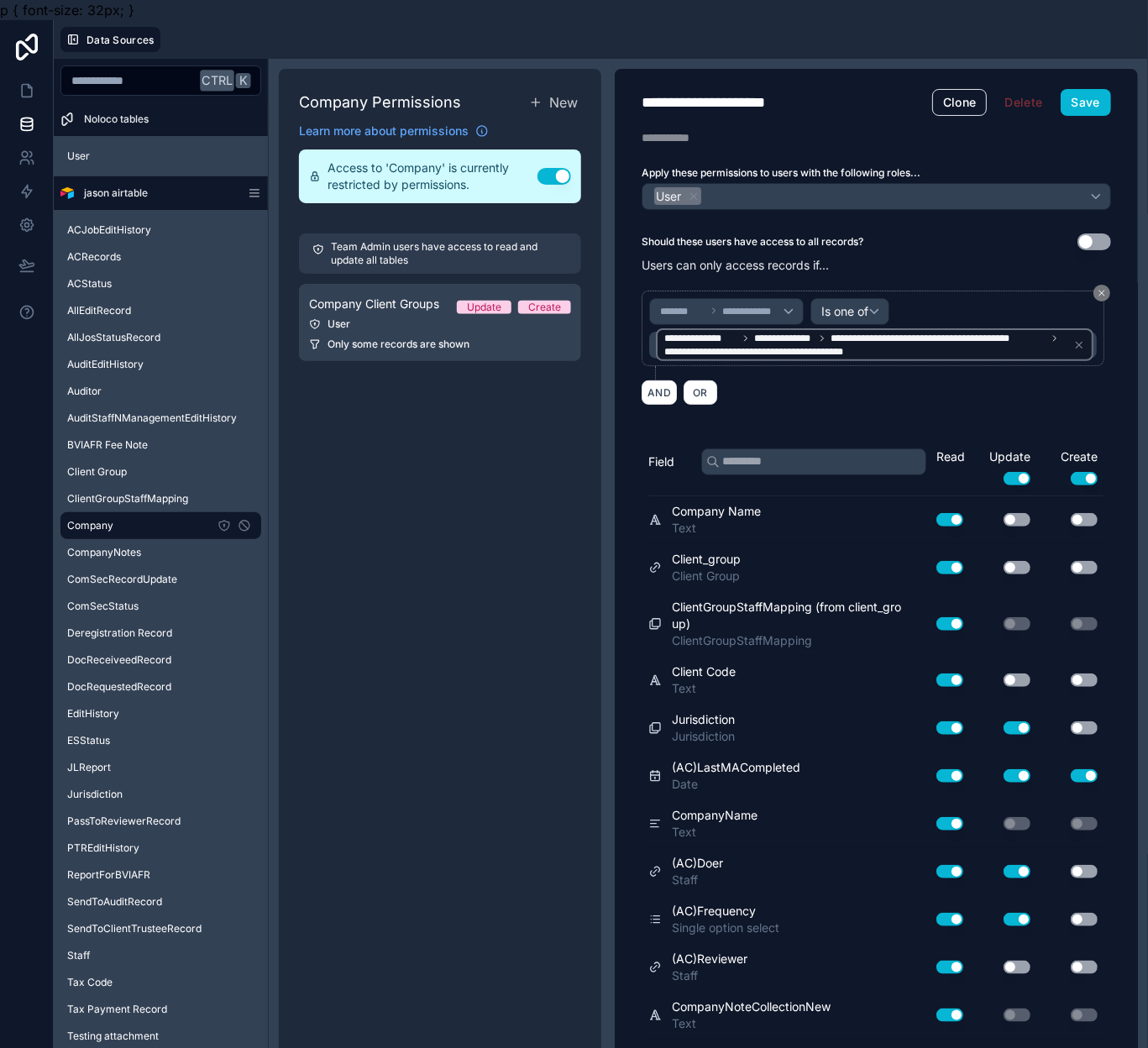 click on "Company Permissions New Learn more about permissions Access to 'Company' is currently restricted by permissions. Use setting Team Admin users have access to read and update all tables Company Client Groups Update Create User Only some records are shown" at bounding box center [440, 563] 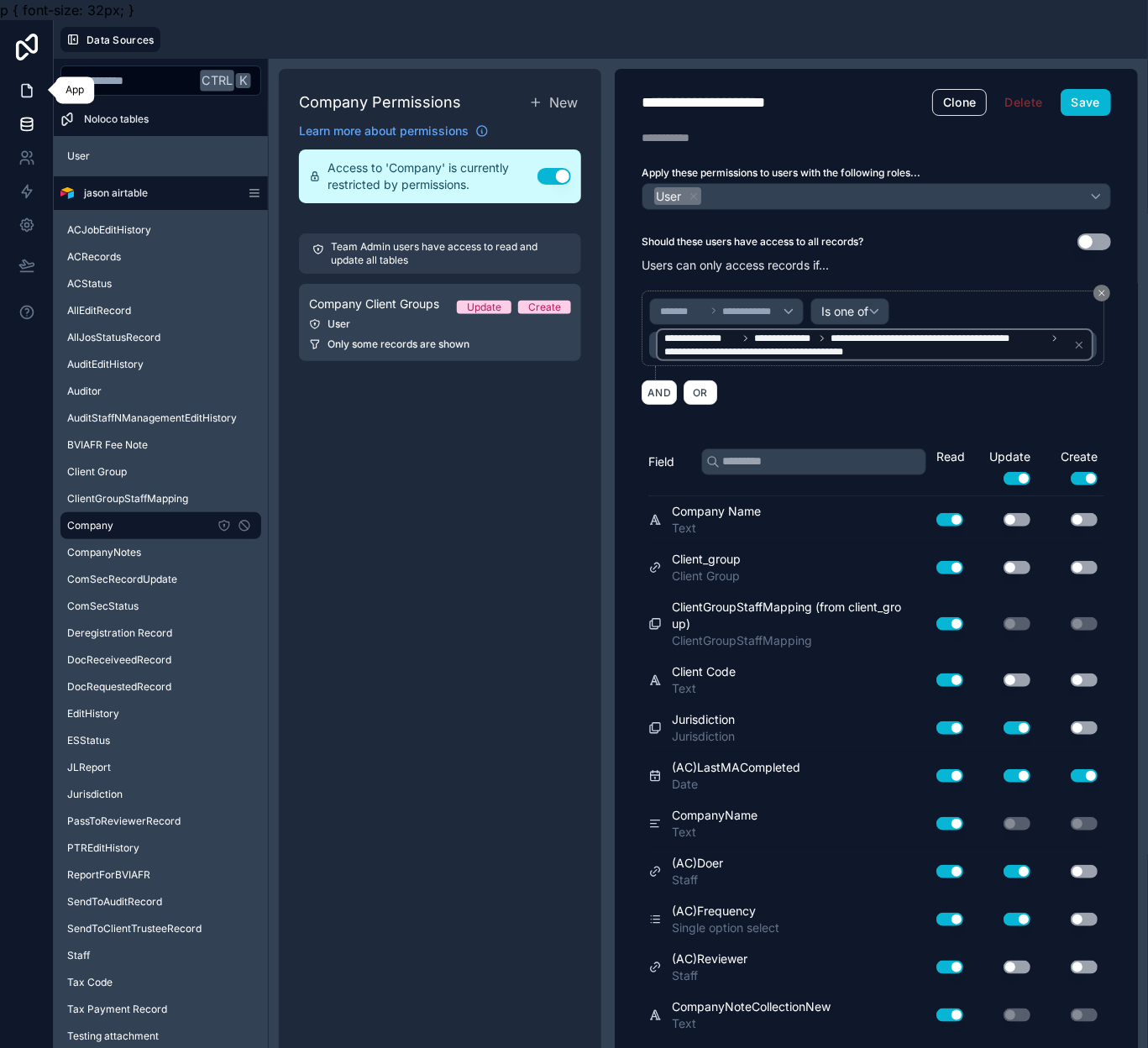 click 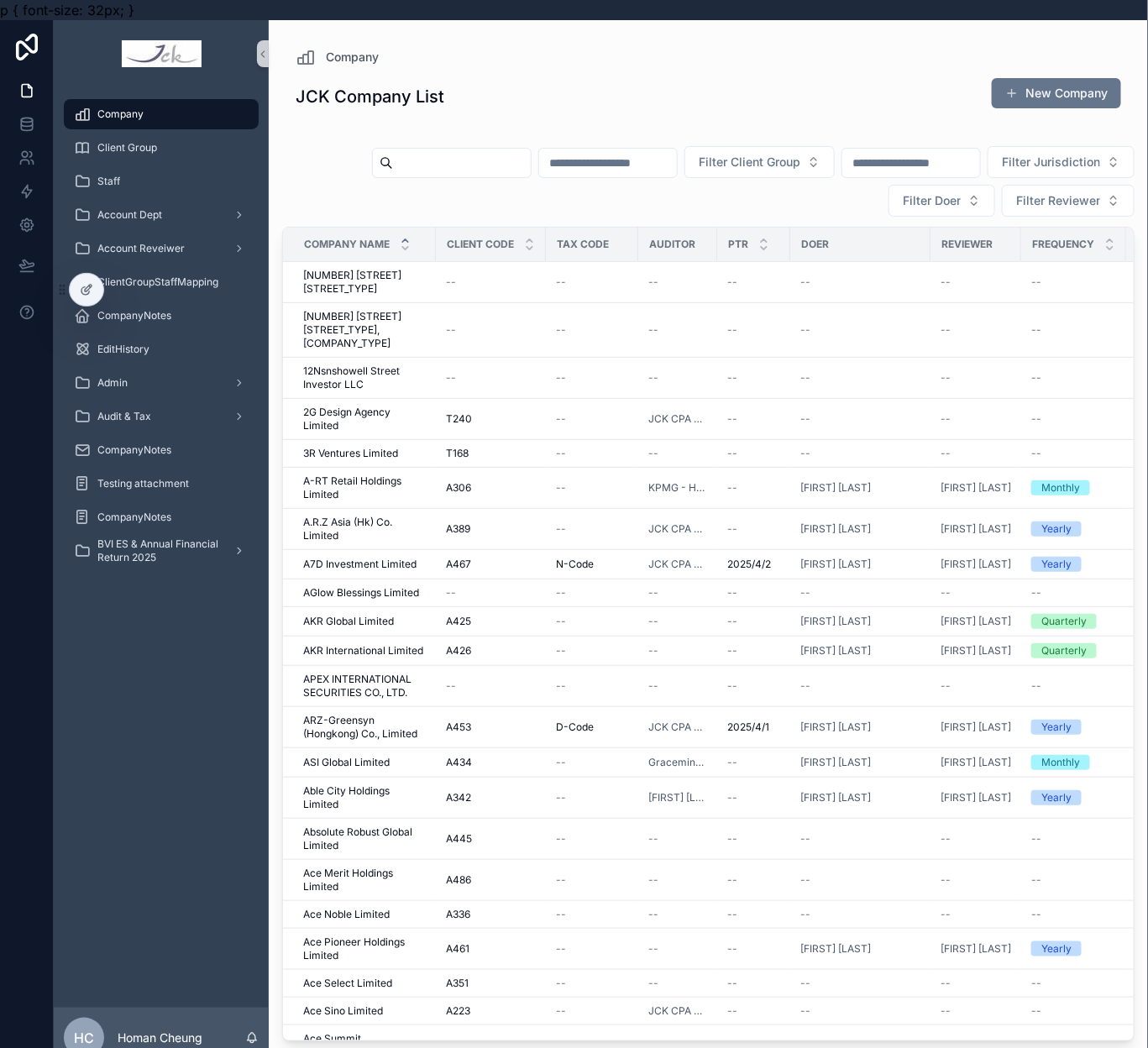 click on "HC" at bounding box center (84, 1038) 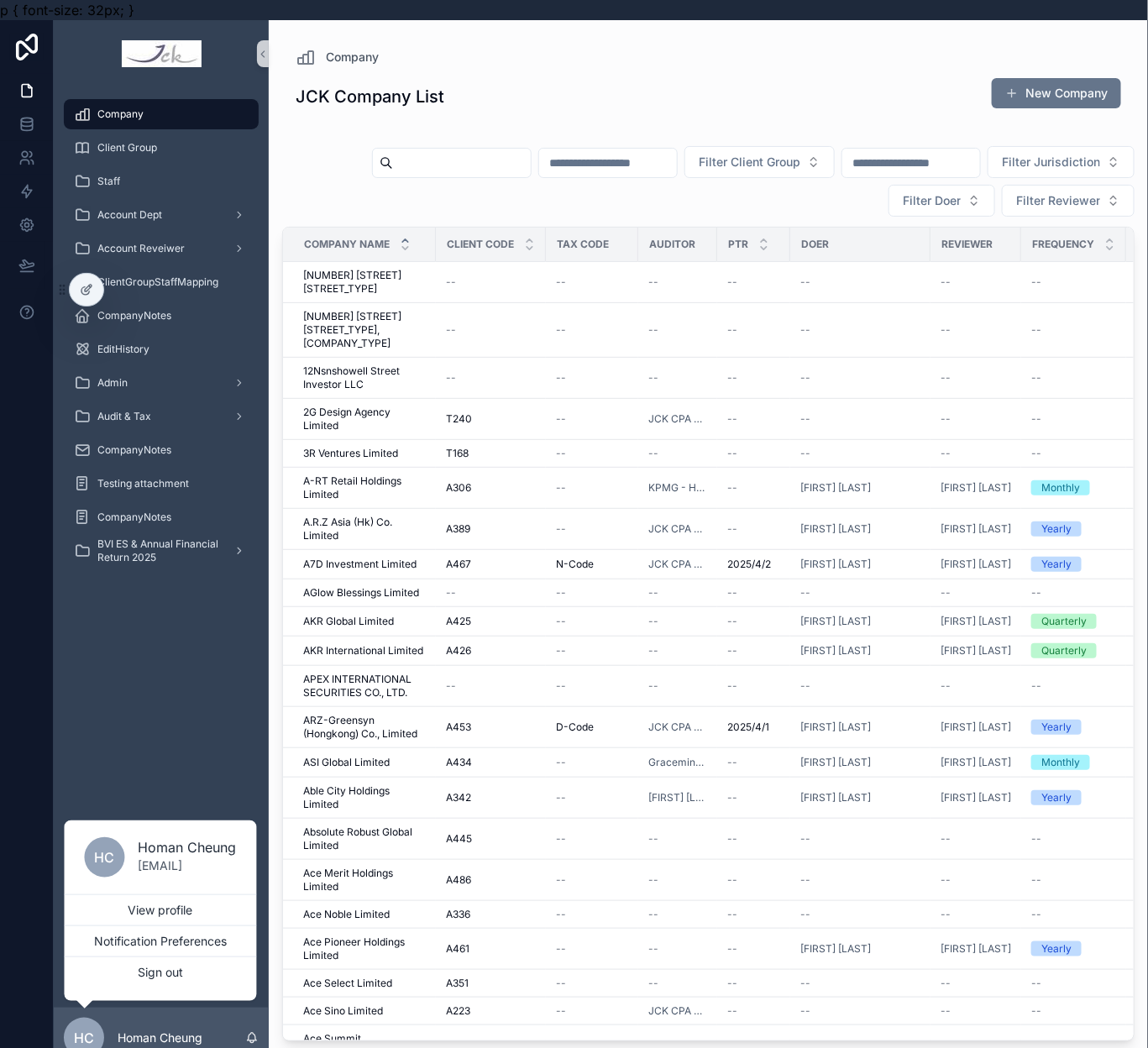 click on "Company Client Group Staff Account Dept Account Reveiwer ClientGroupStaffMapping CompanyNotes EditHistory Admin Audit & Tax CompanyNotes Testing attachment CompanyNotes BVI ES & Annual Financial Return 2025" at bounding box center [161, 548] 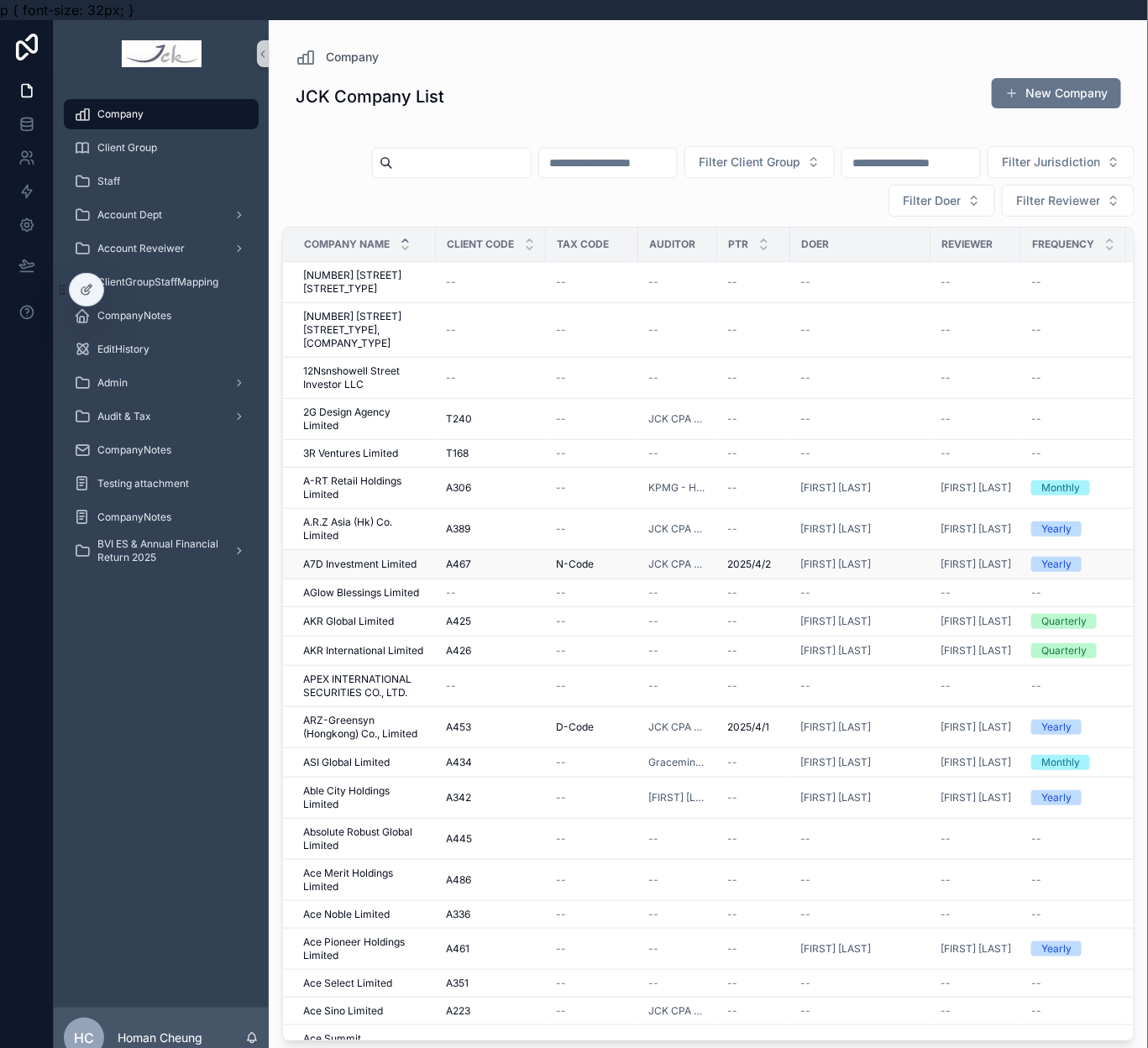 click on "A7D Investment Limited" at bounding box center [359, 564] 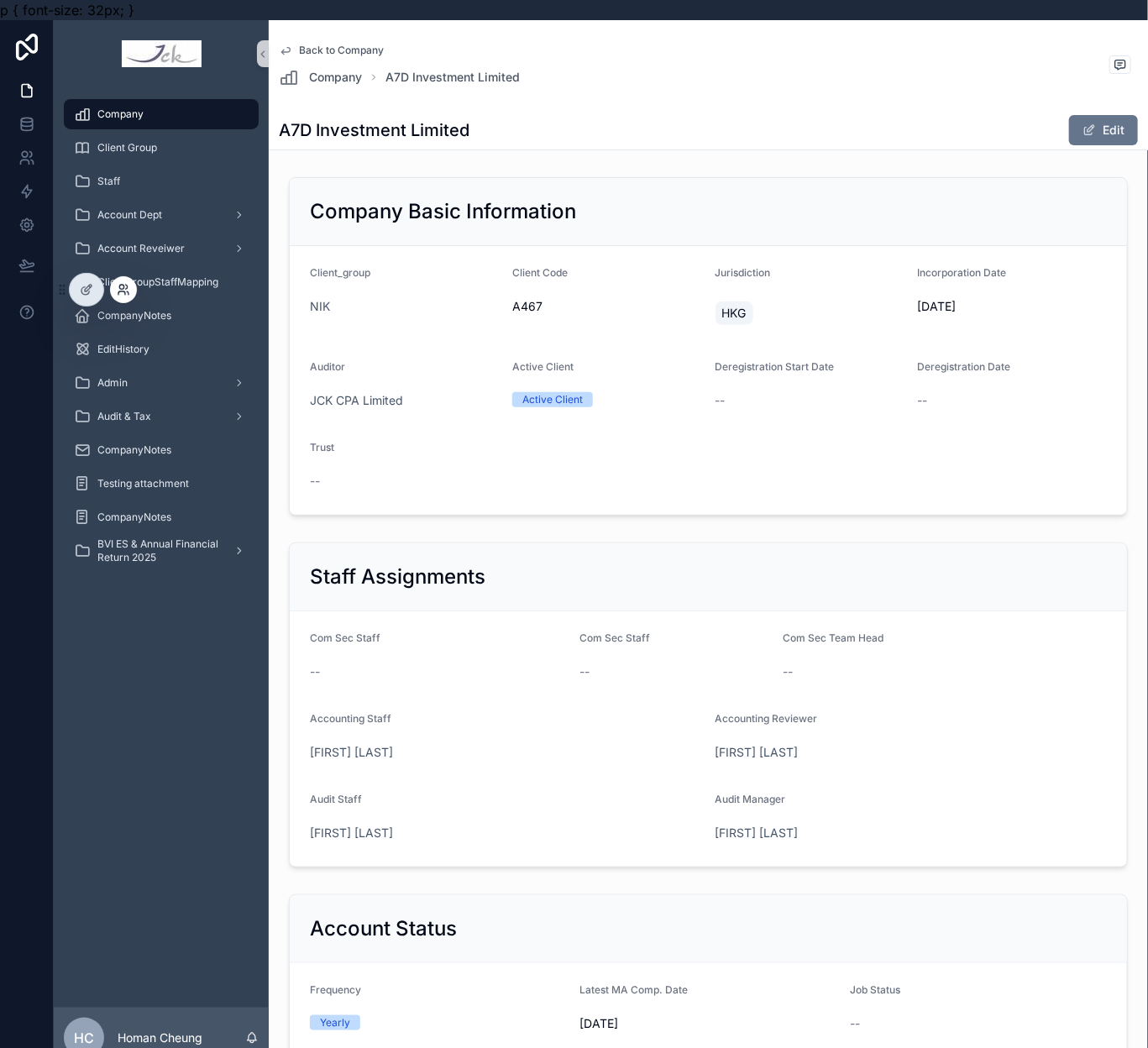 click 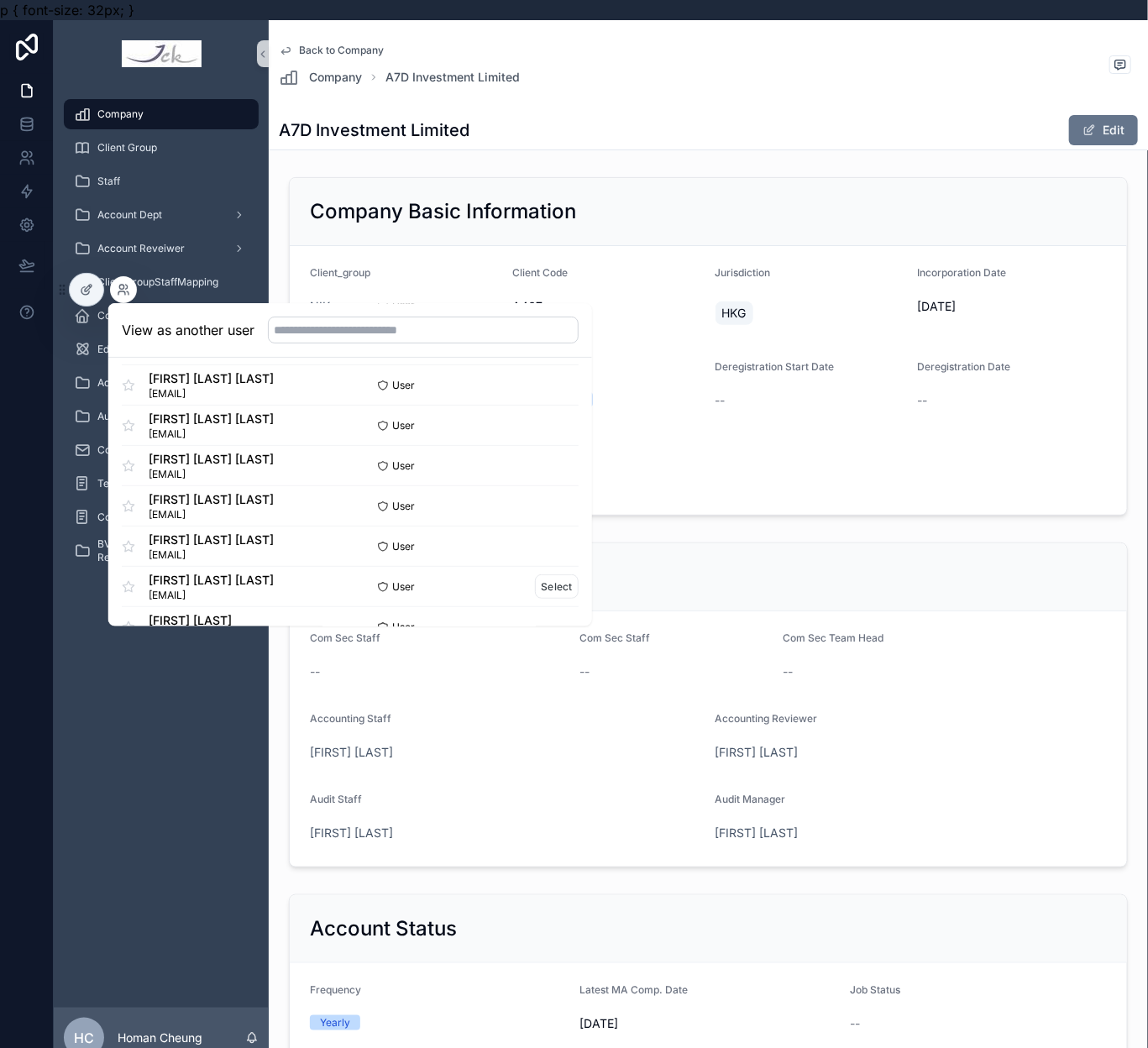 scroll, scrollTop: 210, scrollLeft: 0, axis: vertical 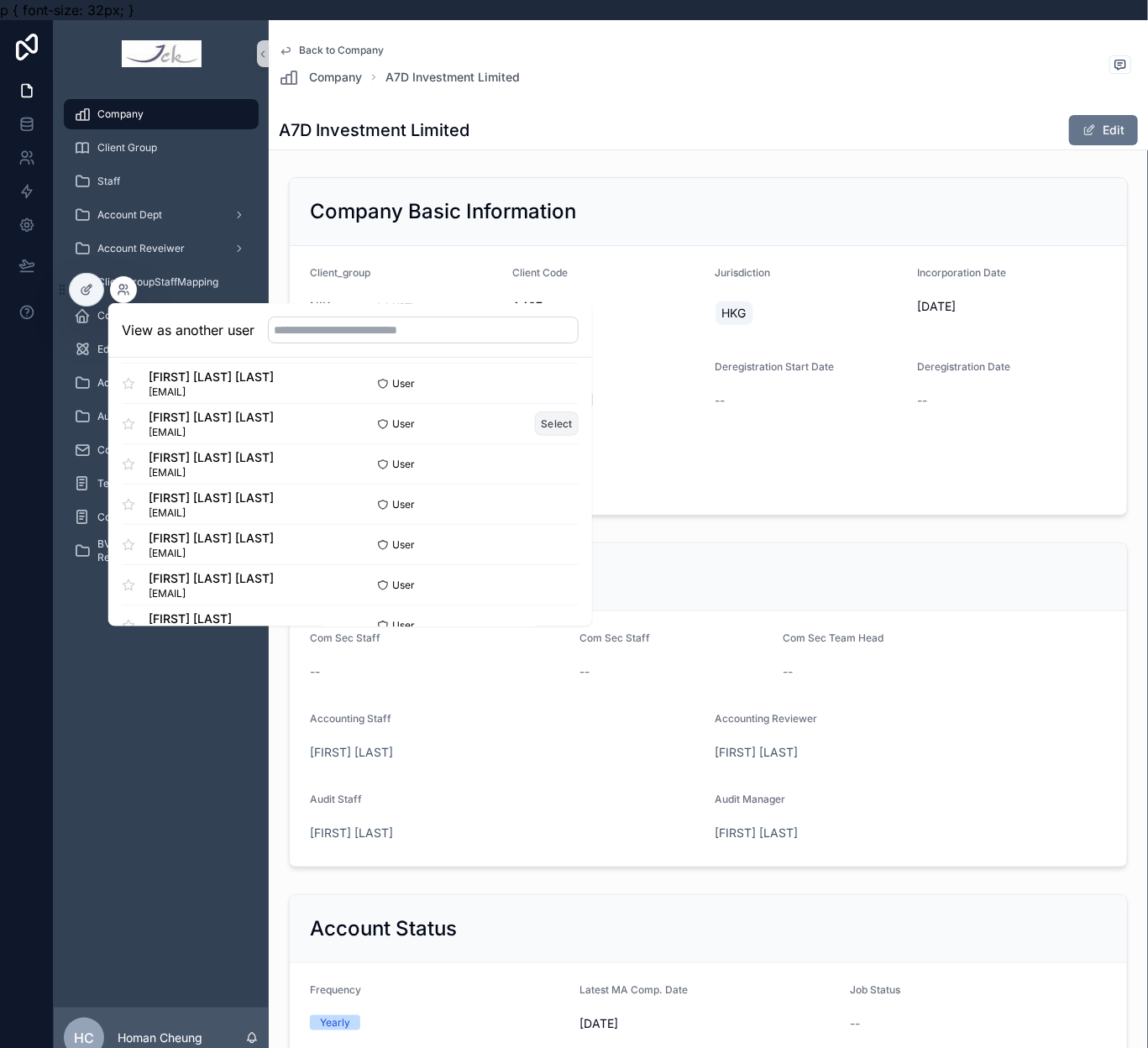 click on "Select" at bounding box center [557, 424] 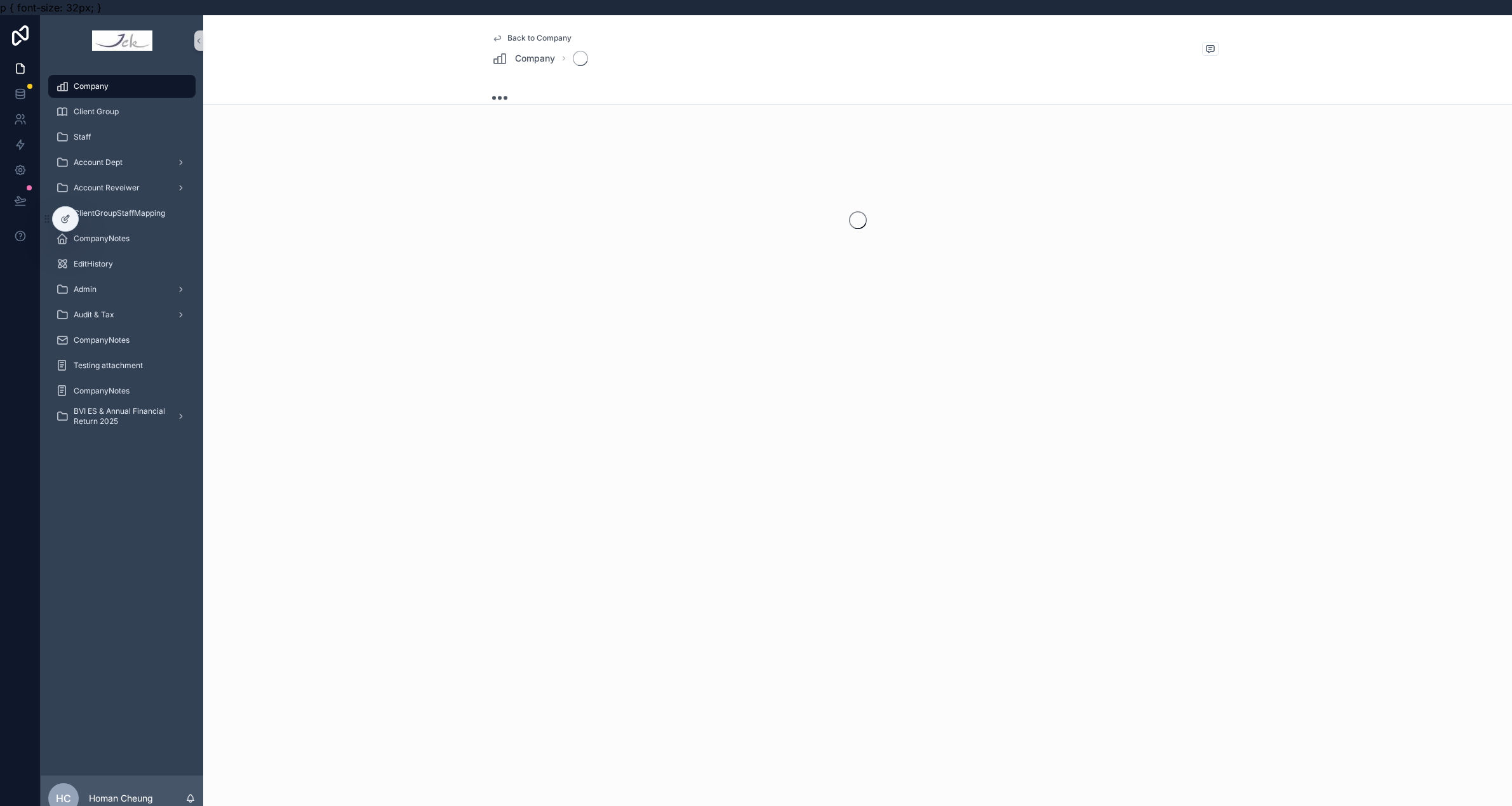 scroll, scrollTop: 0, scrollLeft: 0, axis: both 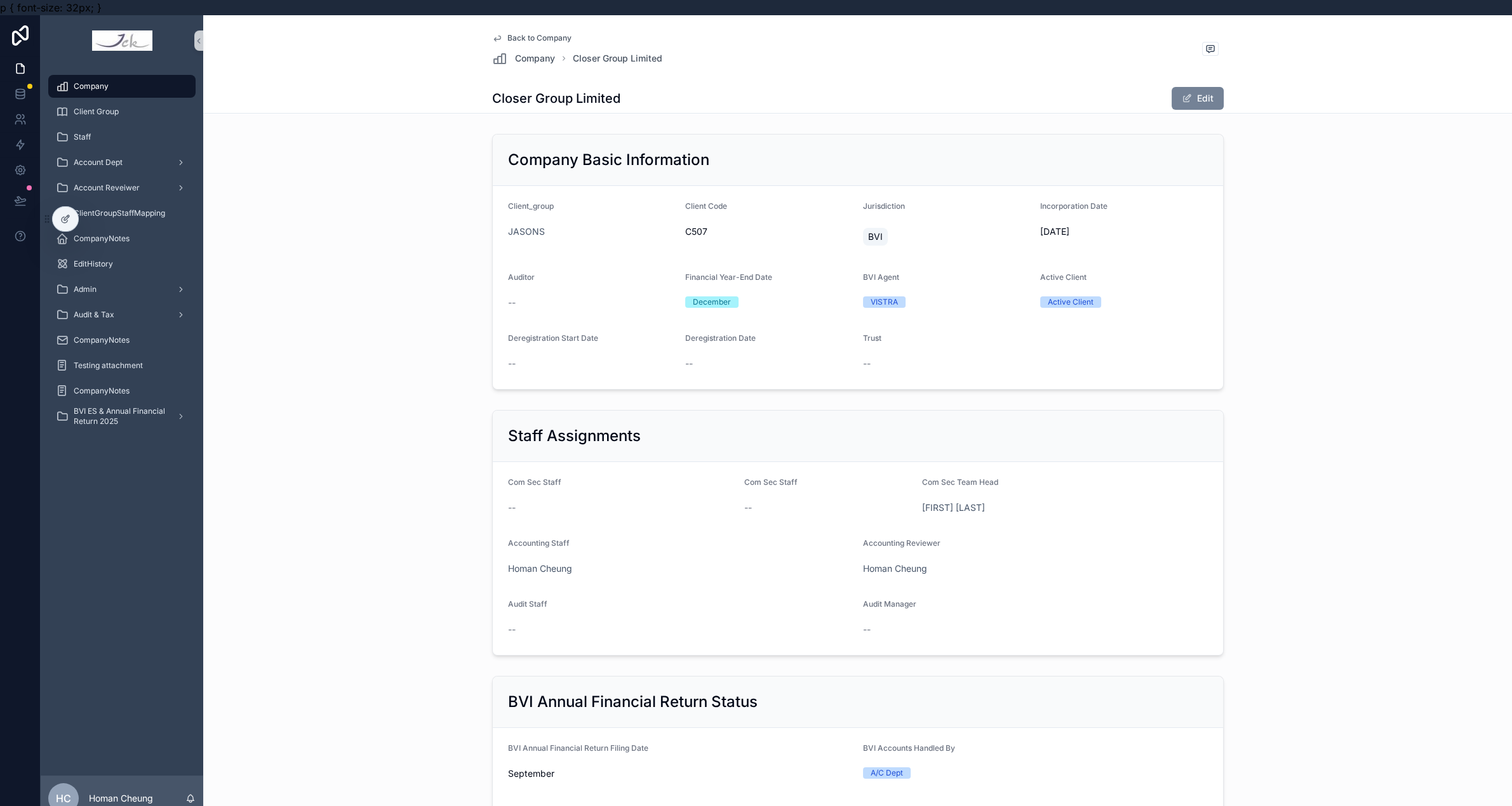 drag, startPoint x: 1210, startPoint y: 94, endPoint x: 1209, endPoint y: 87, distance: 7.07107 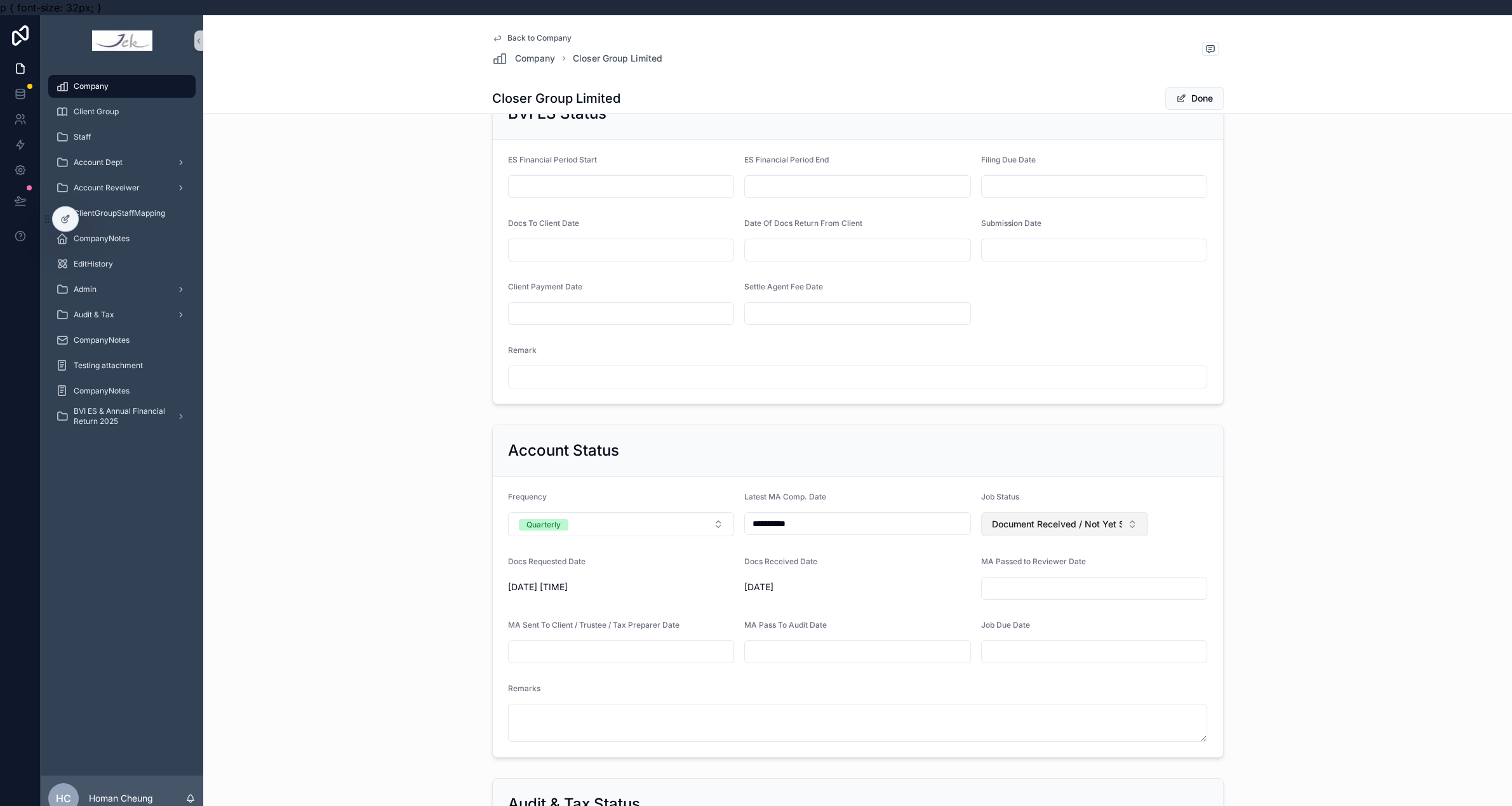 click on "Document Received / Not Yet Started" at bounding box center [1057, 524] 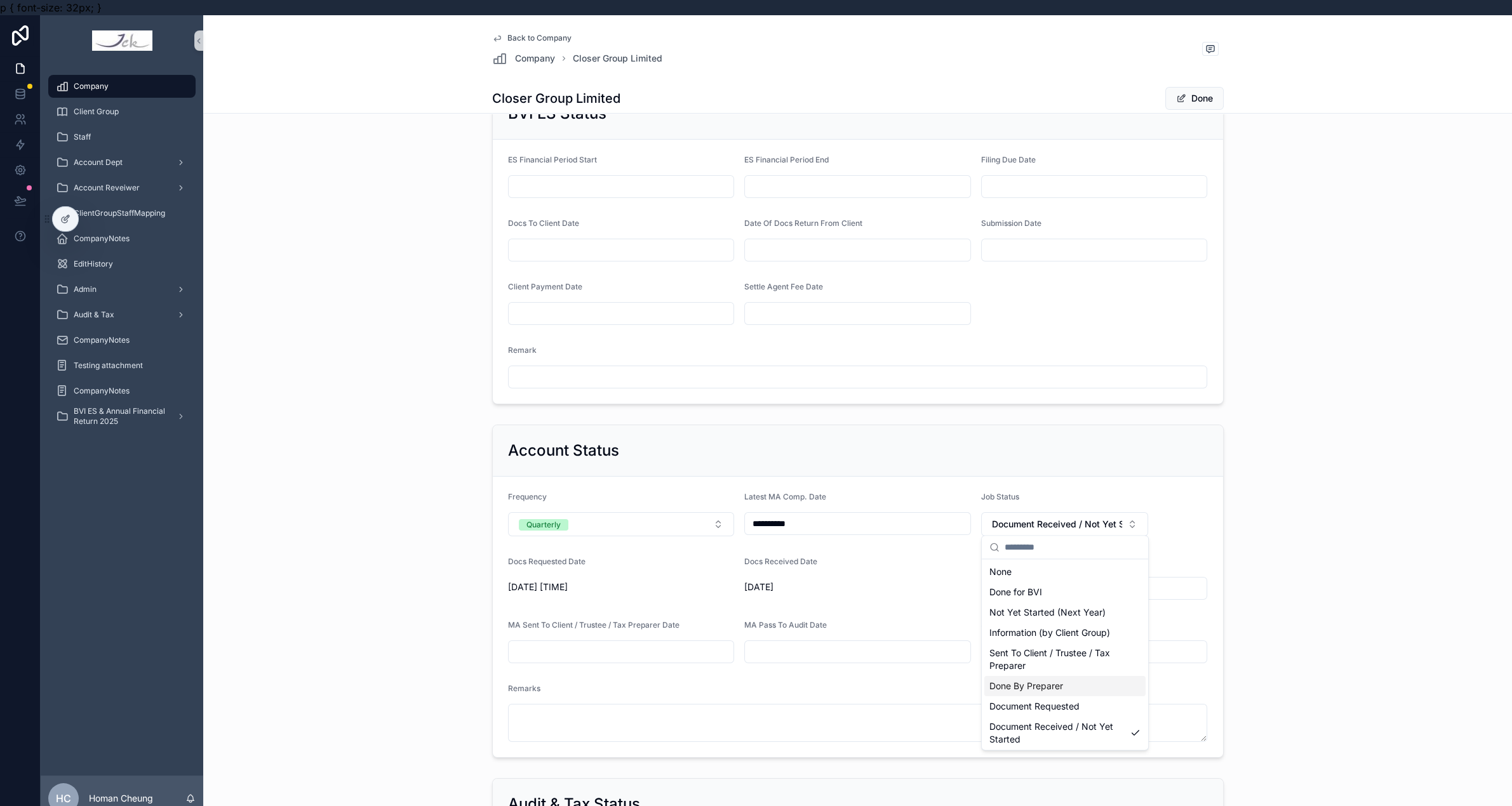 click on "Done By Preparer" at bounding box center [1065, 686] 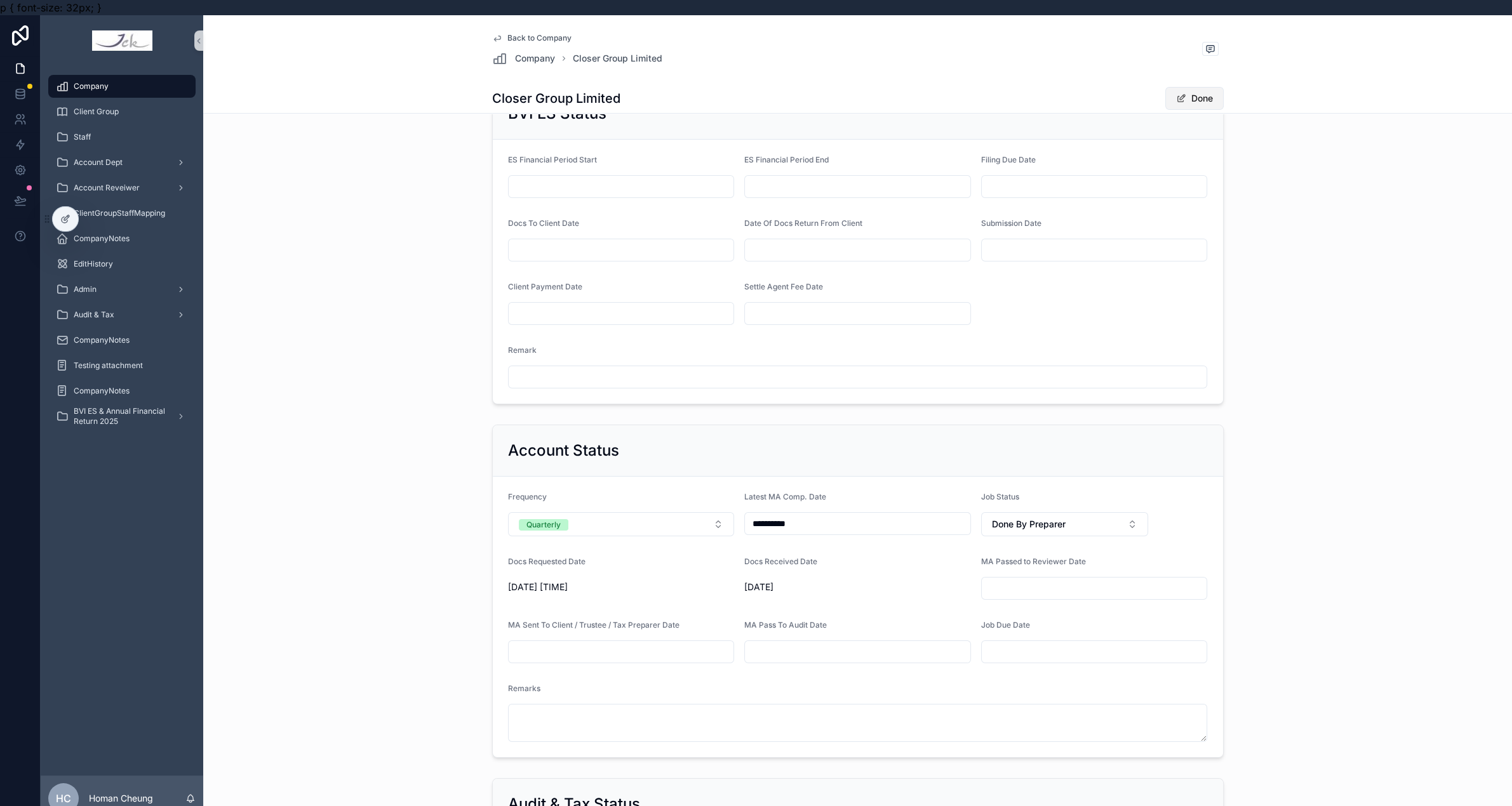 click on "Done" at bounding box center (1194, 98) 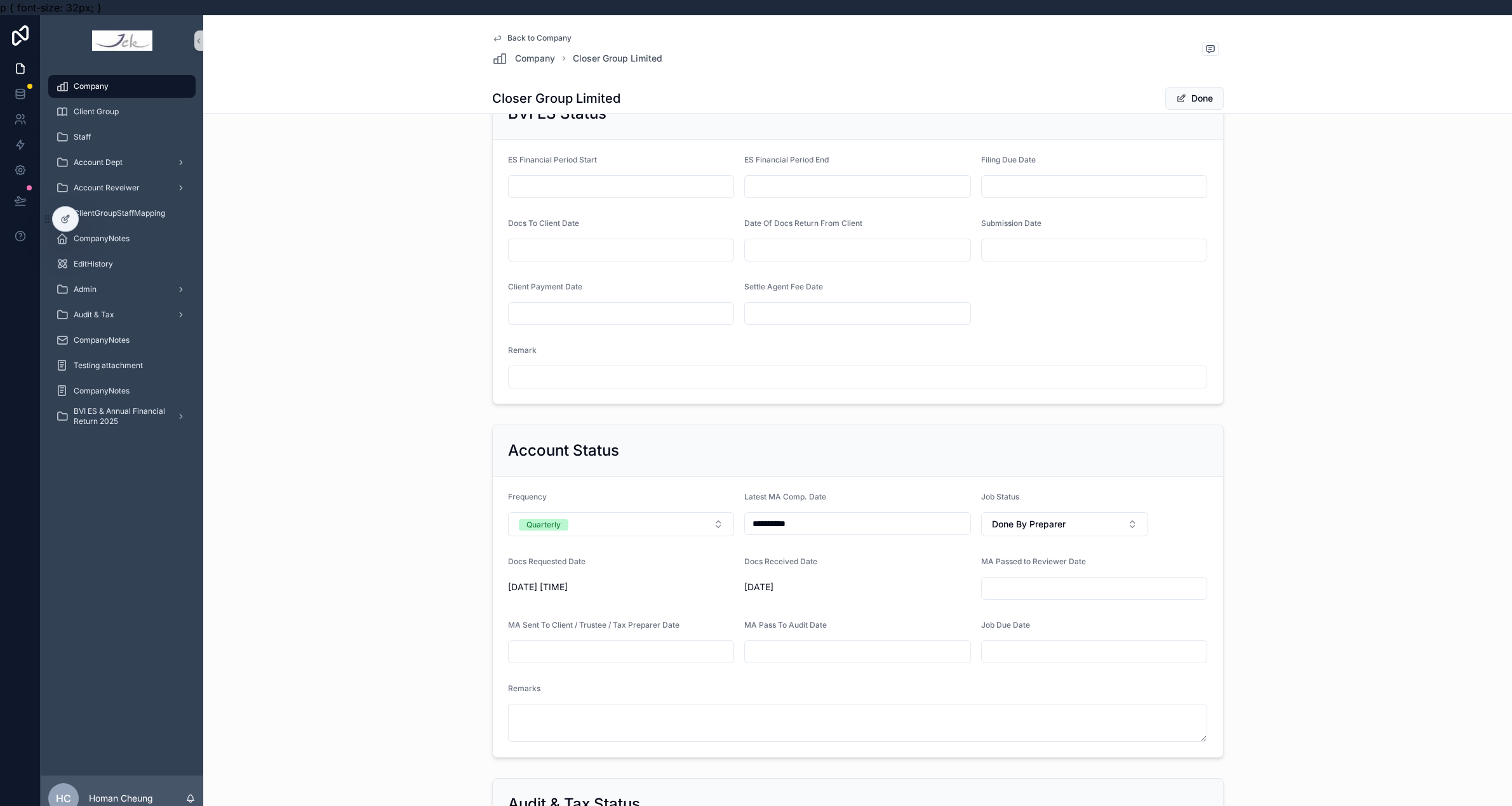 scroll, scrollTop: 934, scrollLeft: 0, axis: vertical 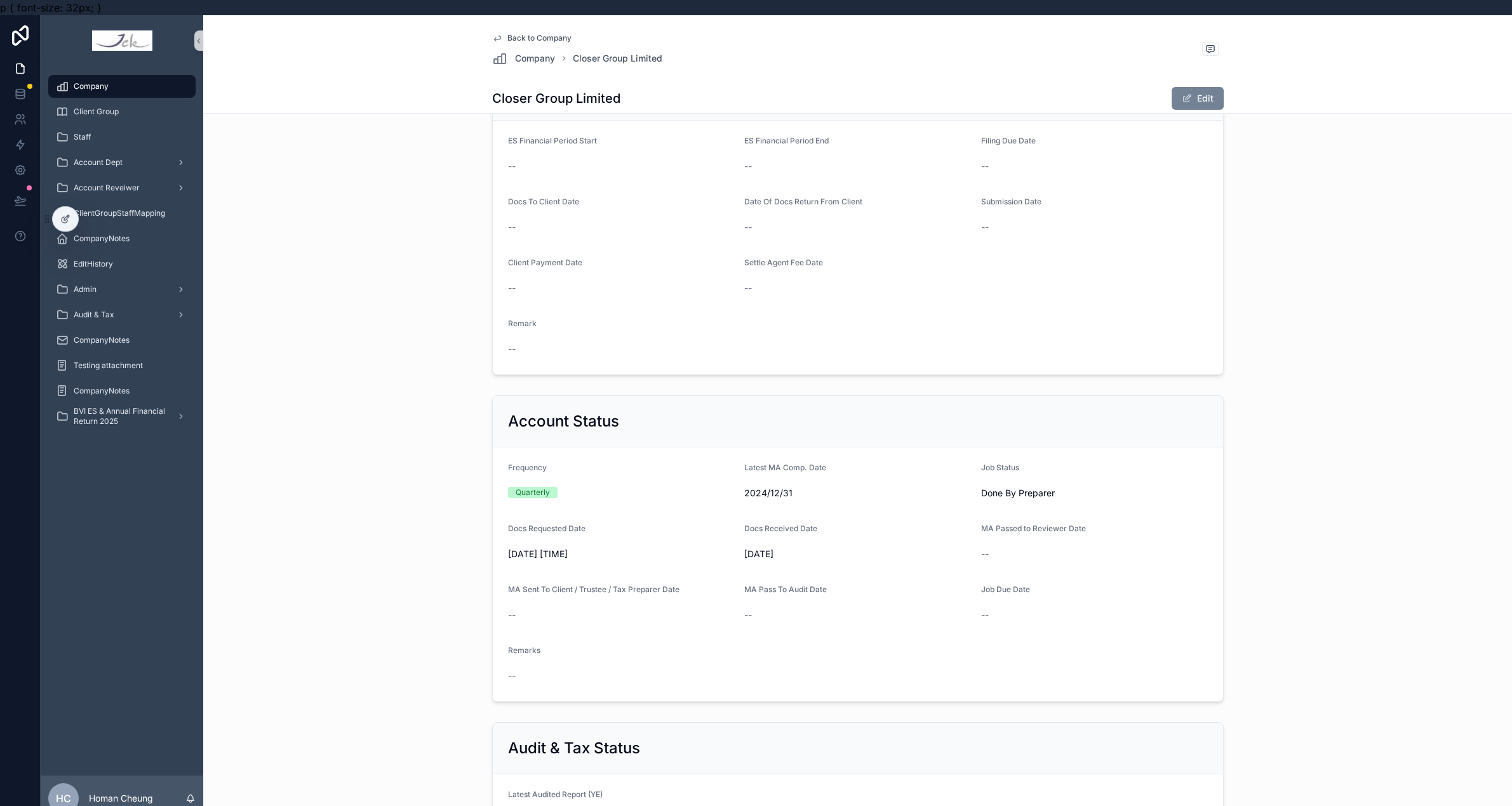 click on "Edit" at bounding box center (1198, 98) 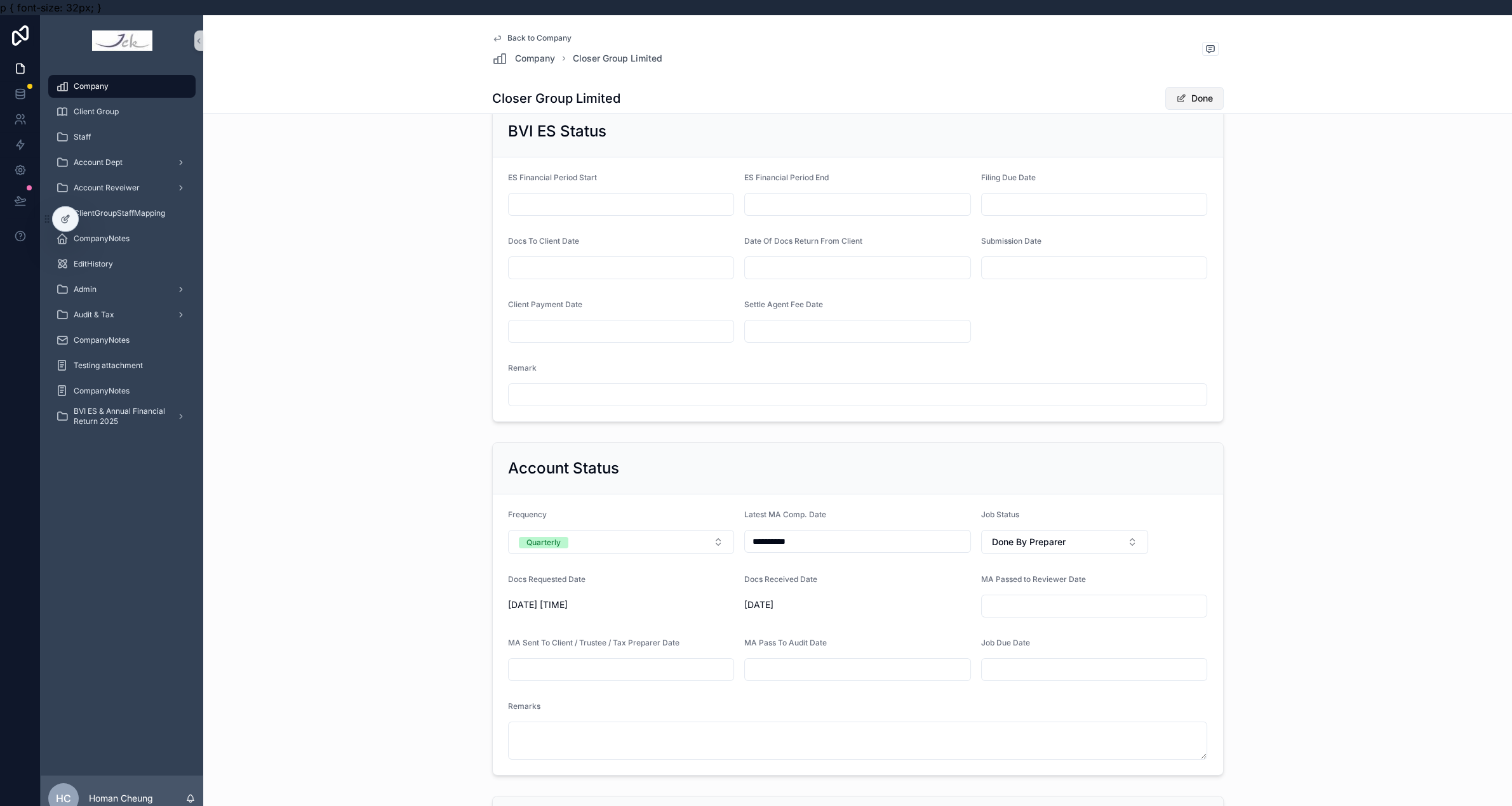 scroll, scrollTop: 952, scrollLeft: 0, axis: vertical 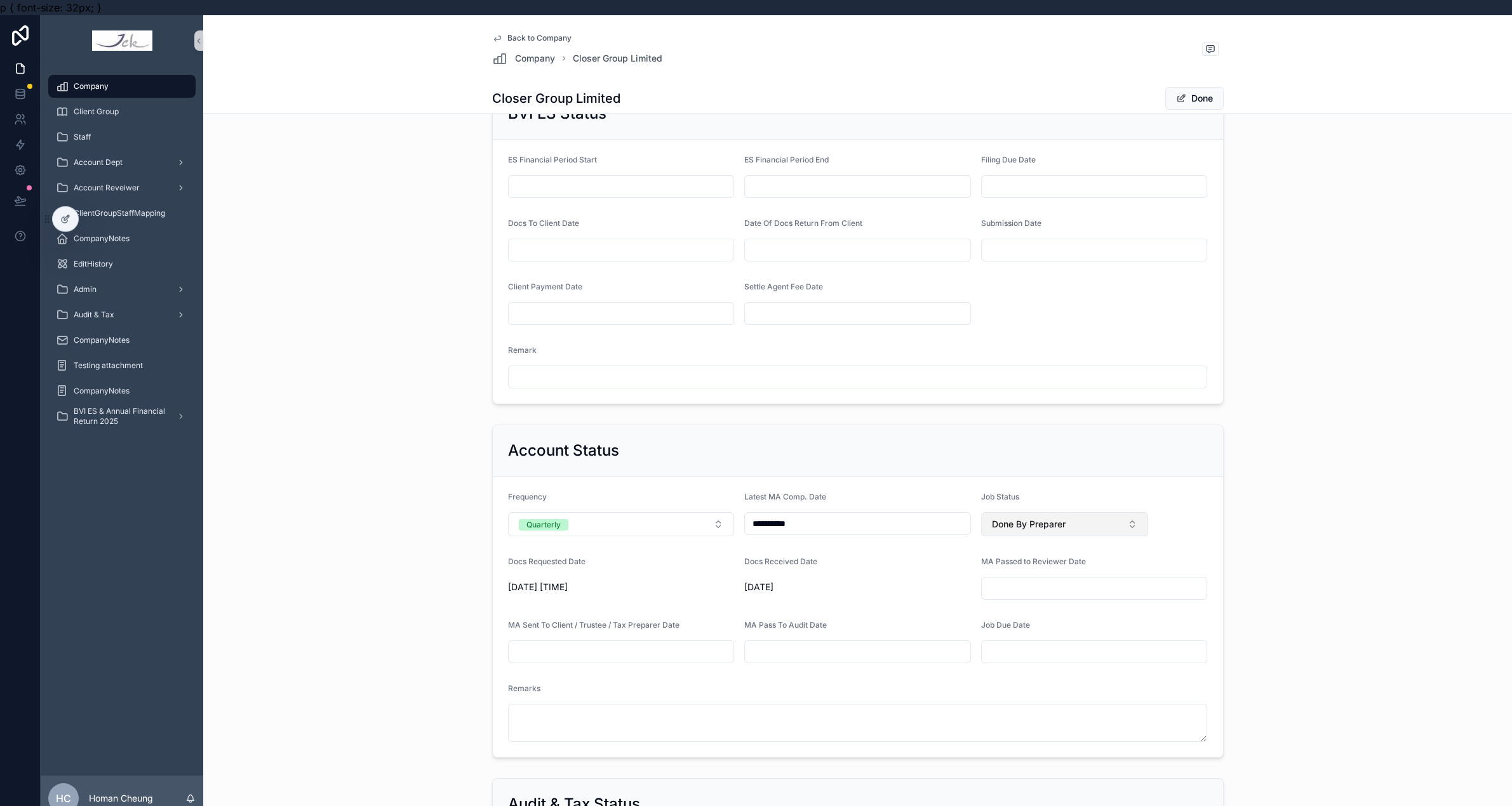 click on "Done By Preparer" at bounding box center (1065, 524) 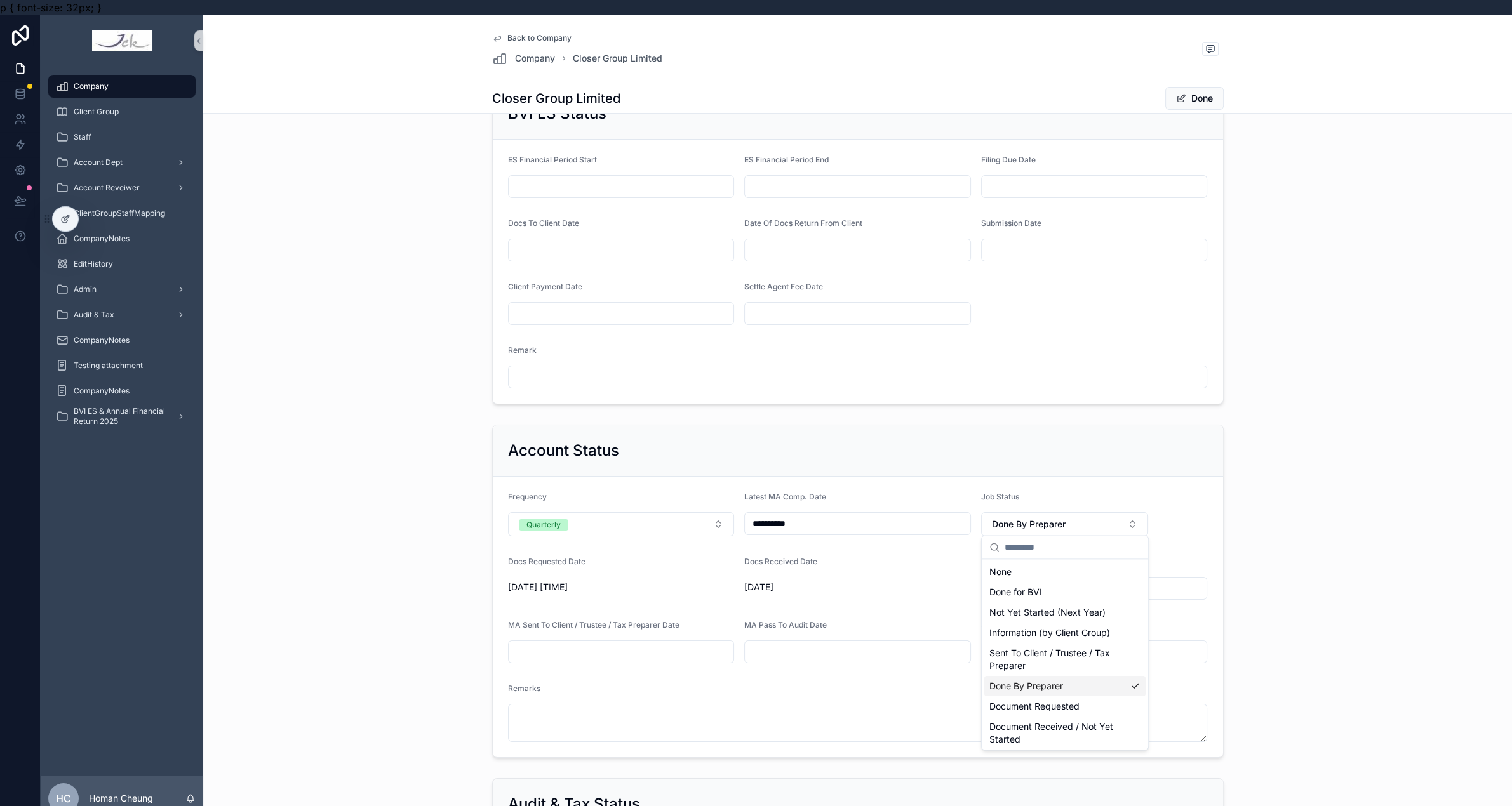 click on "Done By Preparer" at bounding box center [1065, 686] 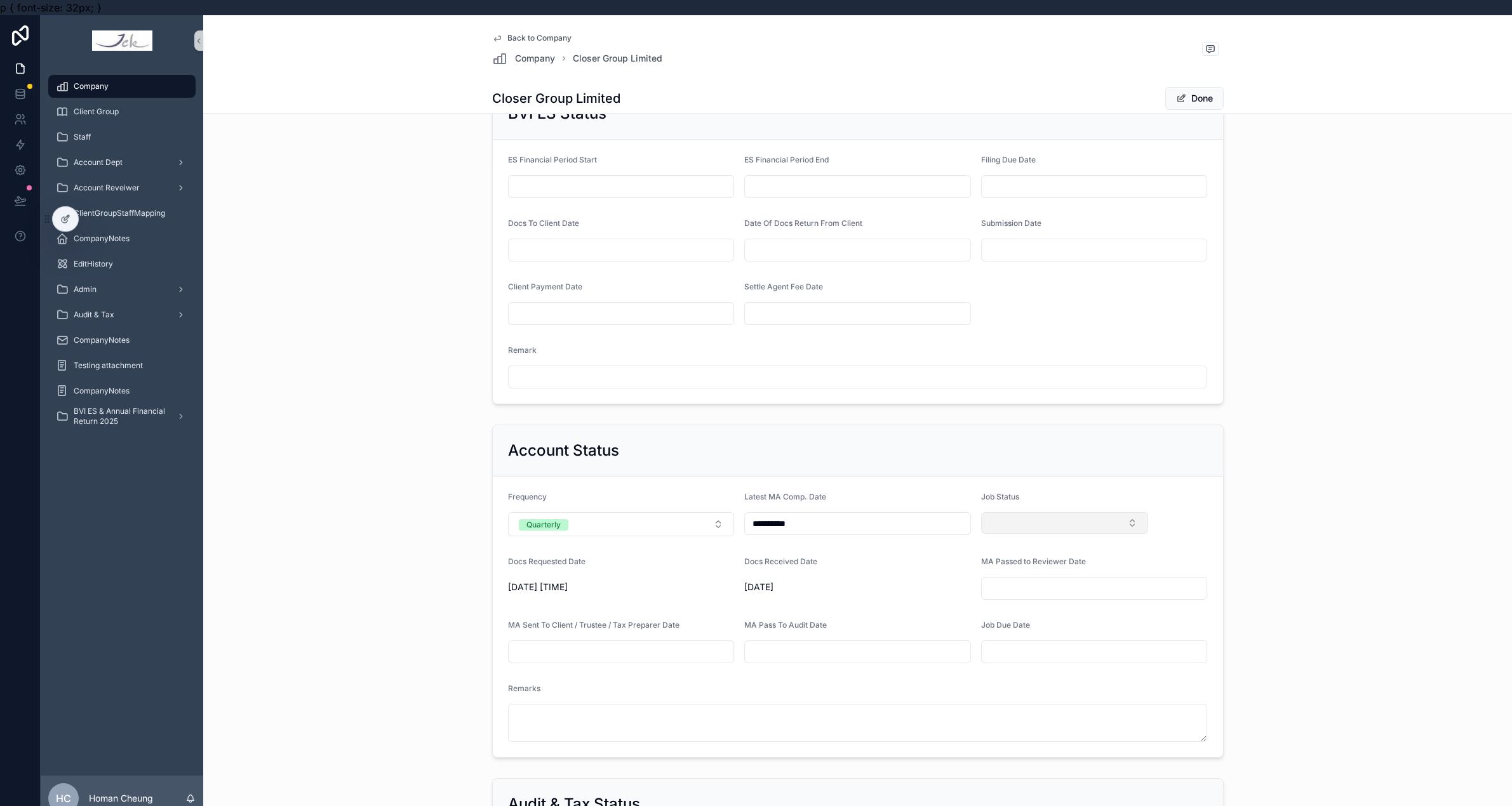 click at bounding box center (1065, 523) 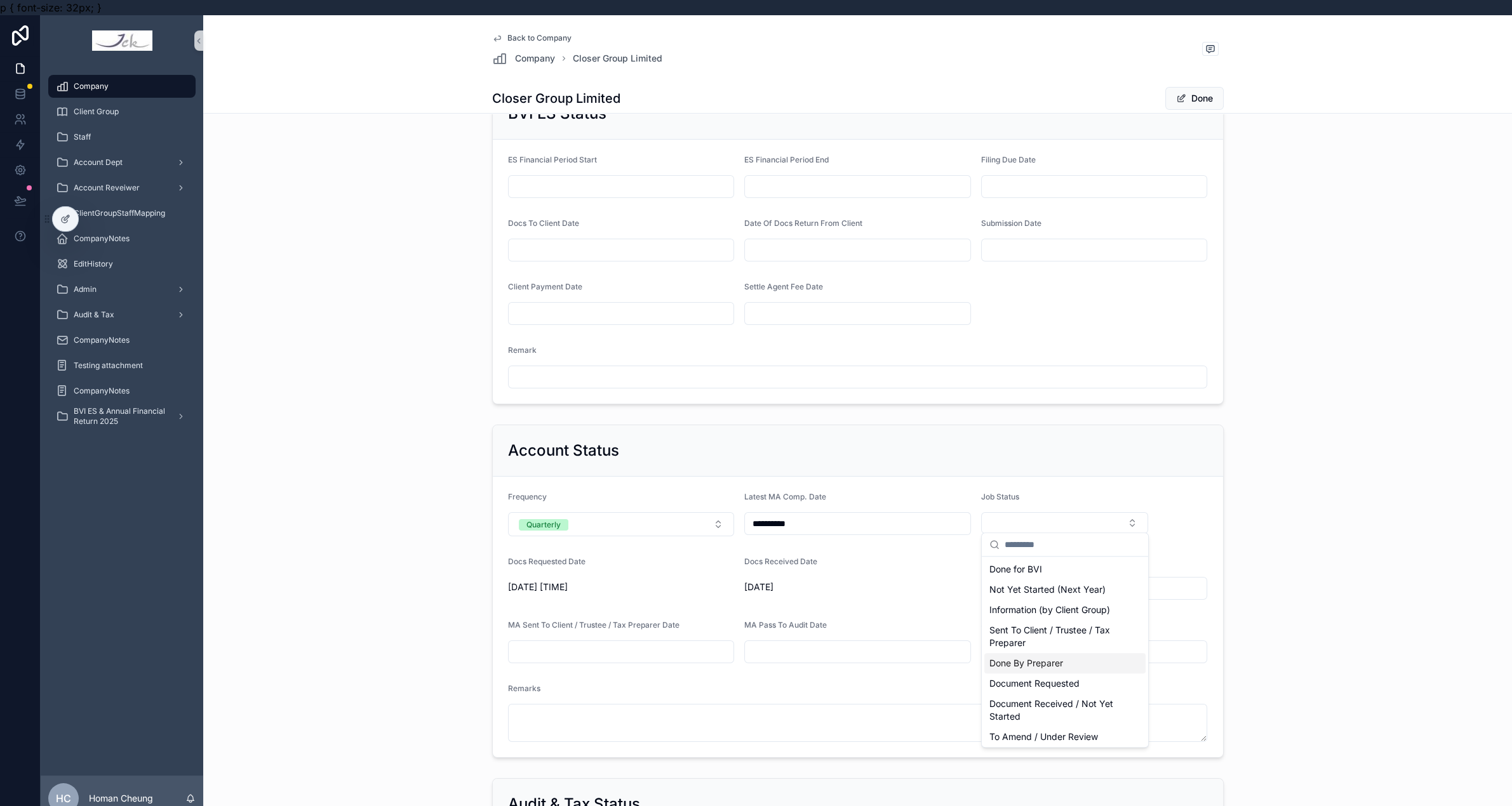 click on "Done By Preparer" at bounding box center [1065, 663] 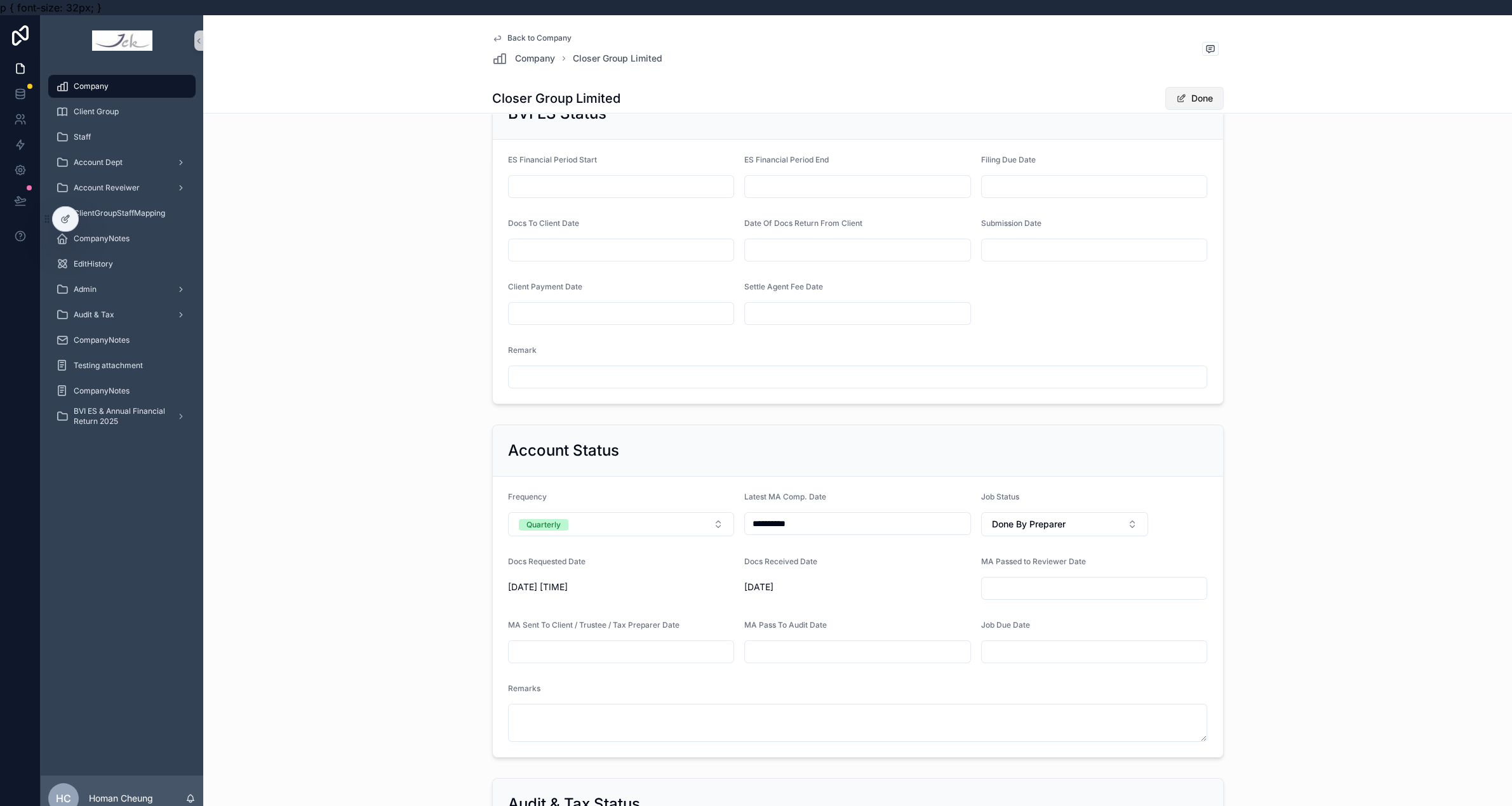 click on "Done" at bounding box center (1194, 98) 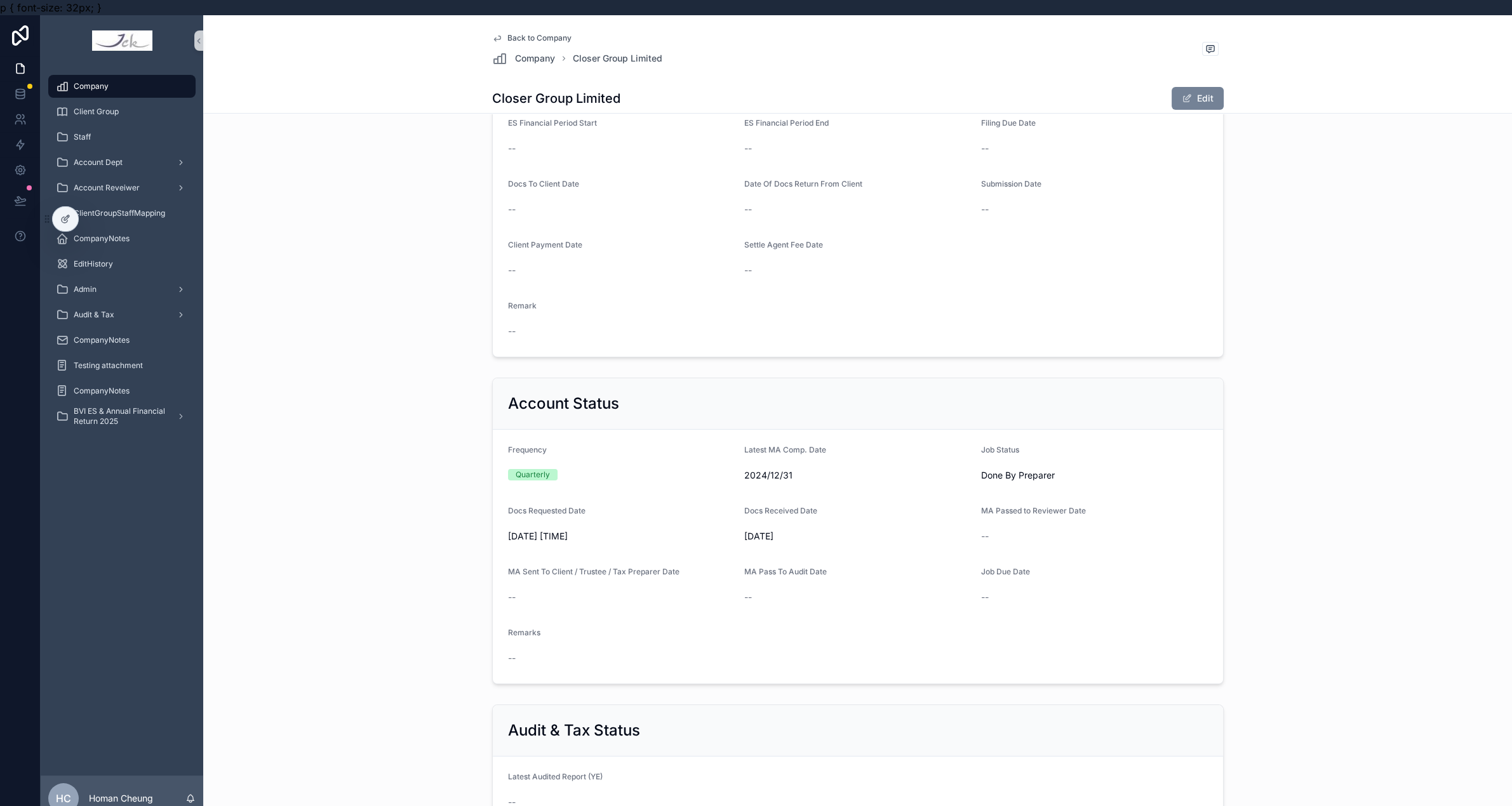 scroll, scrollTop: 934, scrollLeft: 0, axis: vertical 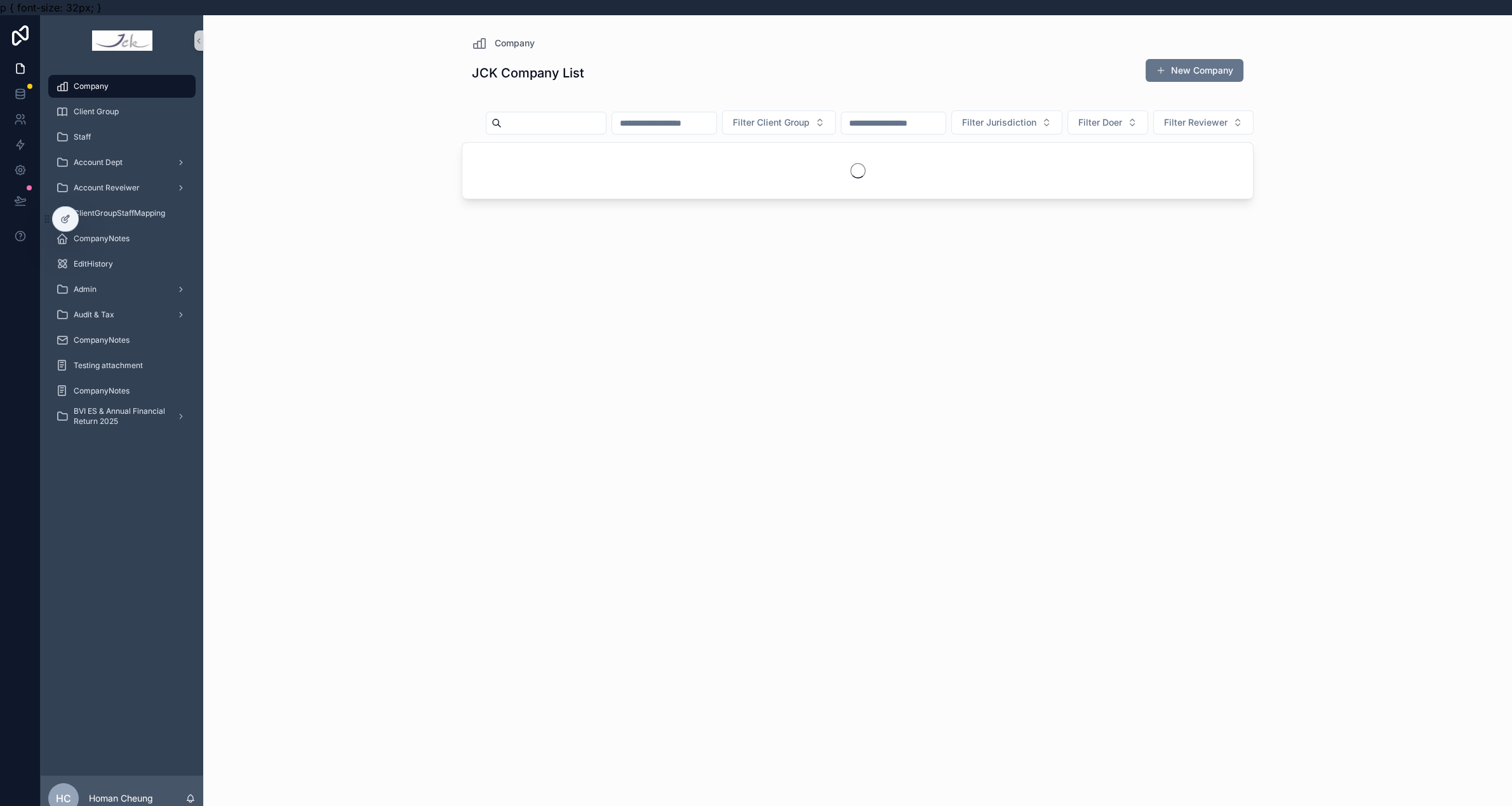 click on "Filter Client Group Filter Jurisdiction Filter Doer Filter Reviewer" at bounding box center [857, 122] 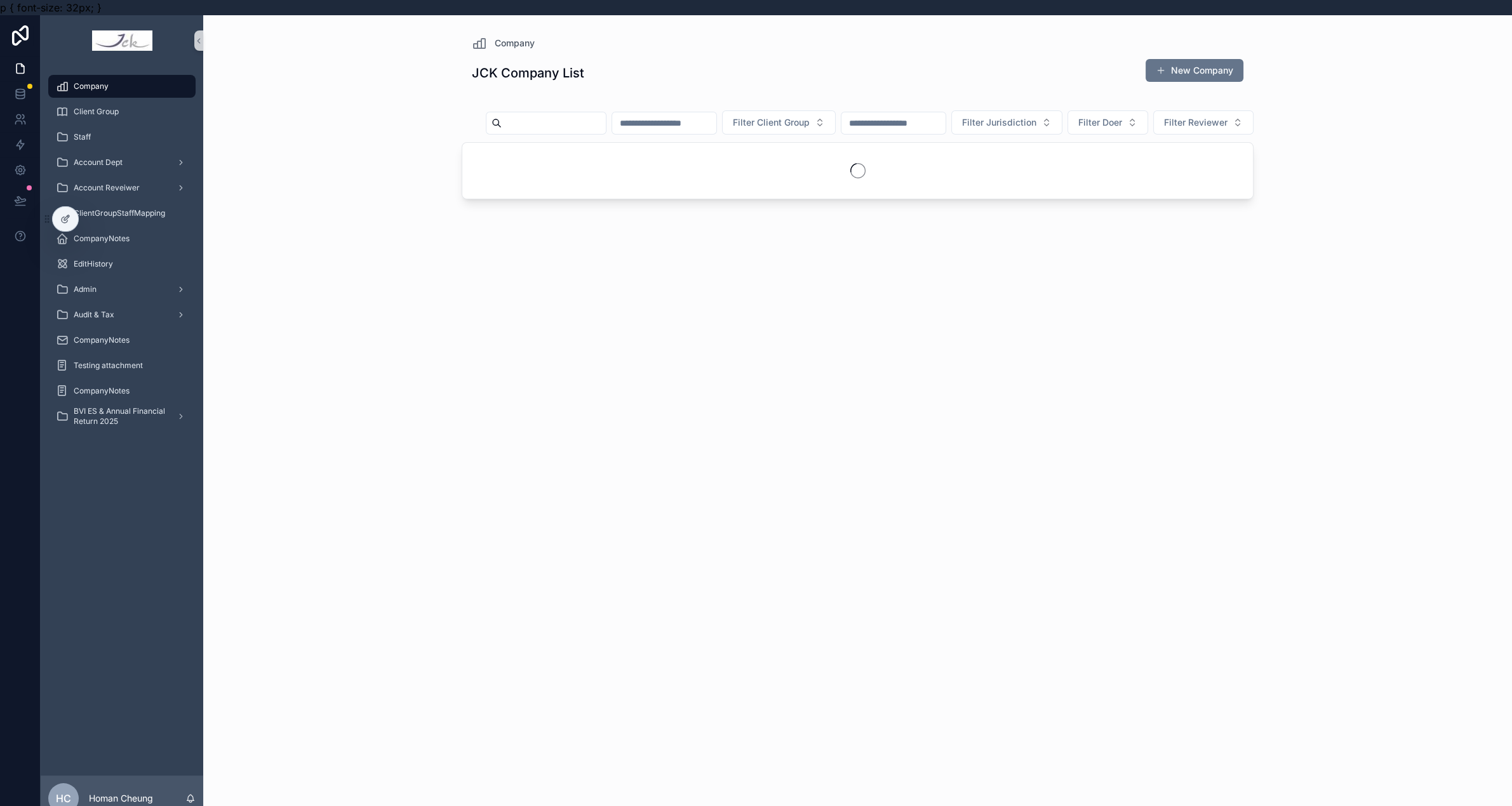 click at bounding box center (554, 123) 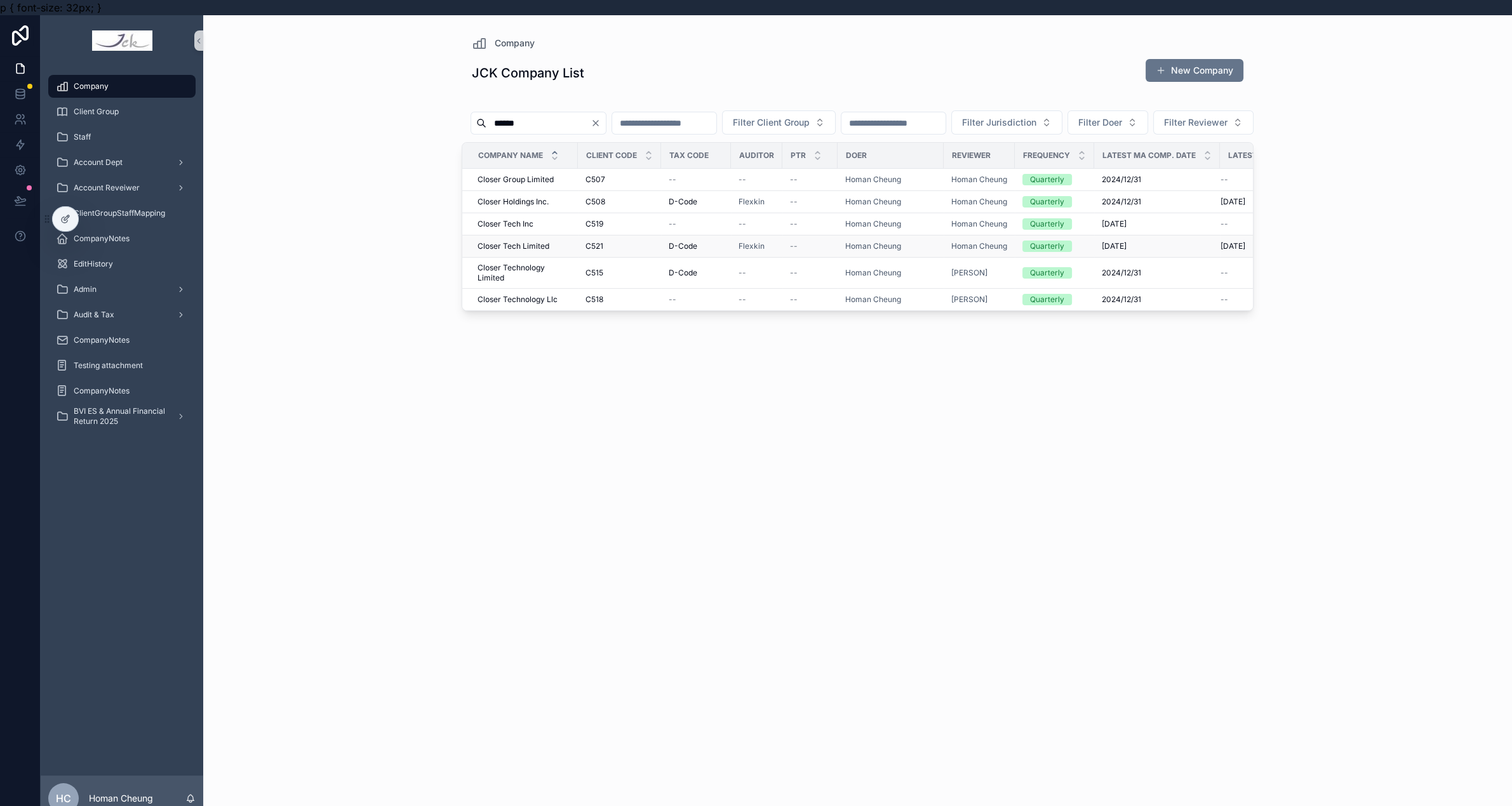 type on "******" 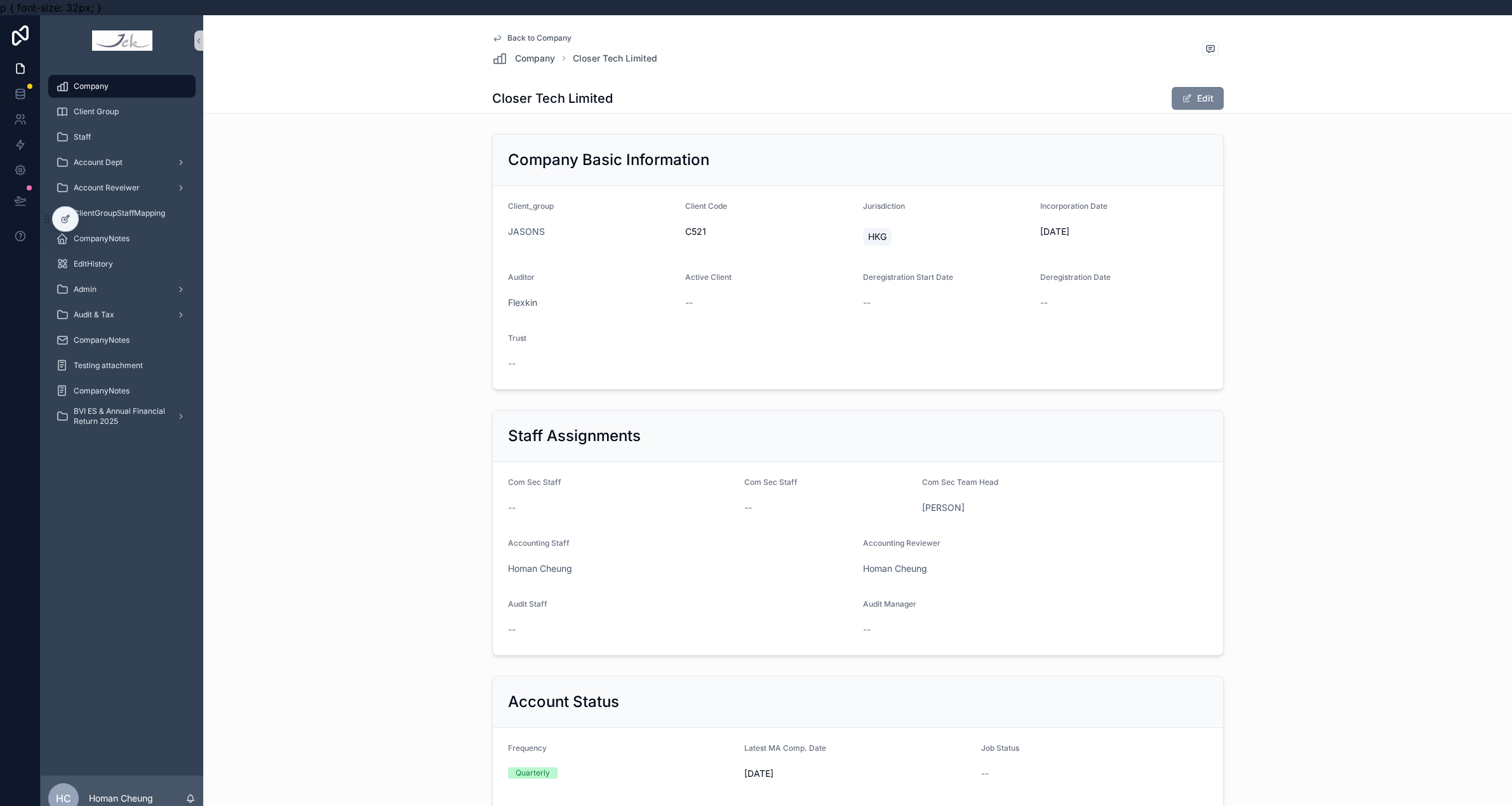 click on "Edit" at bounding box center (1198, 98) 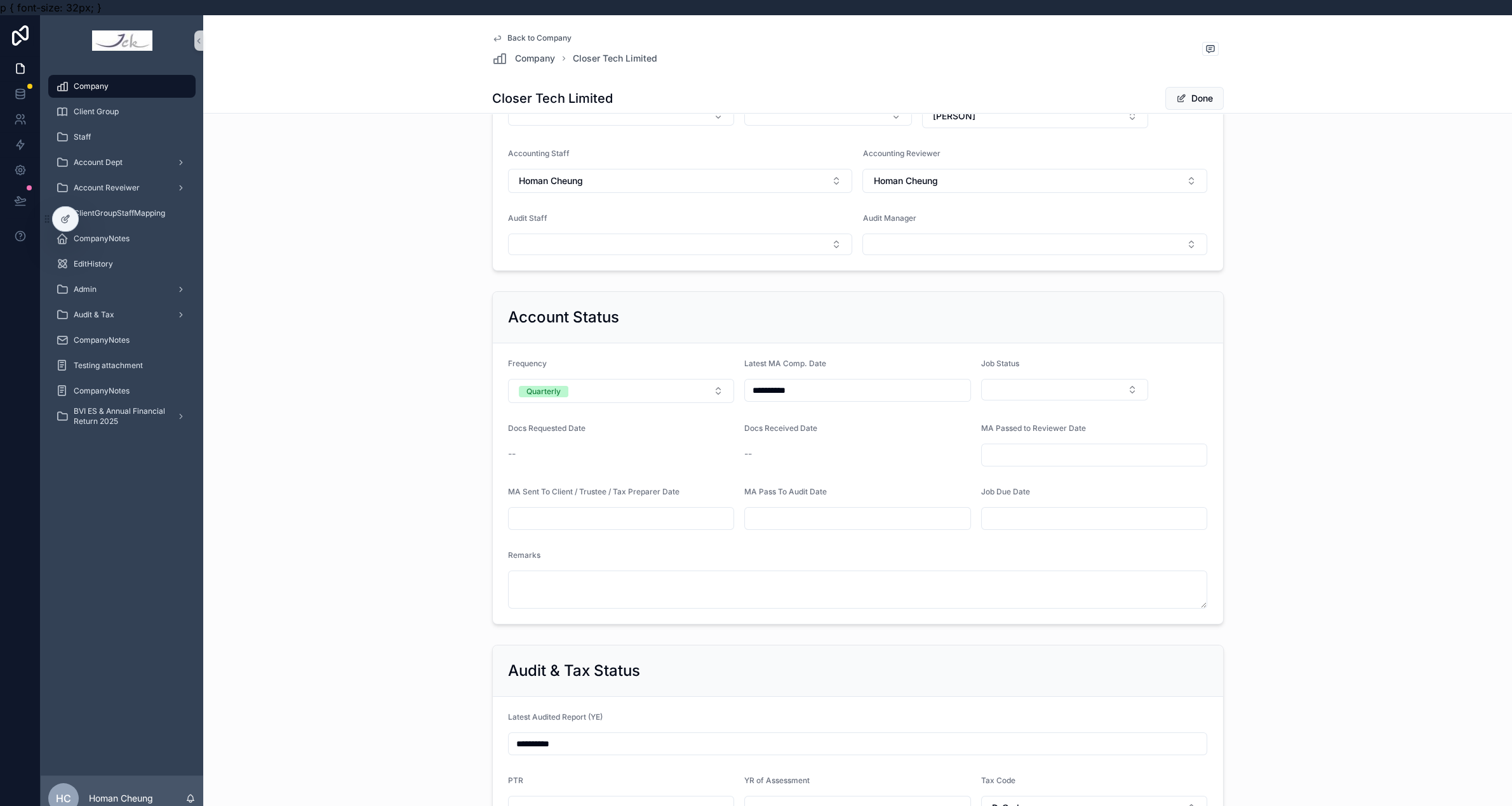 scroll, scrollTop: 397, scrollLeft: 0, axis: vertical 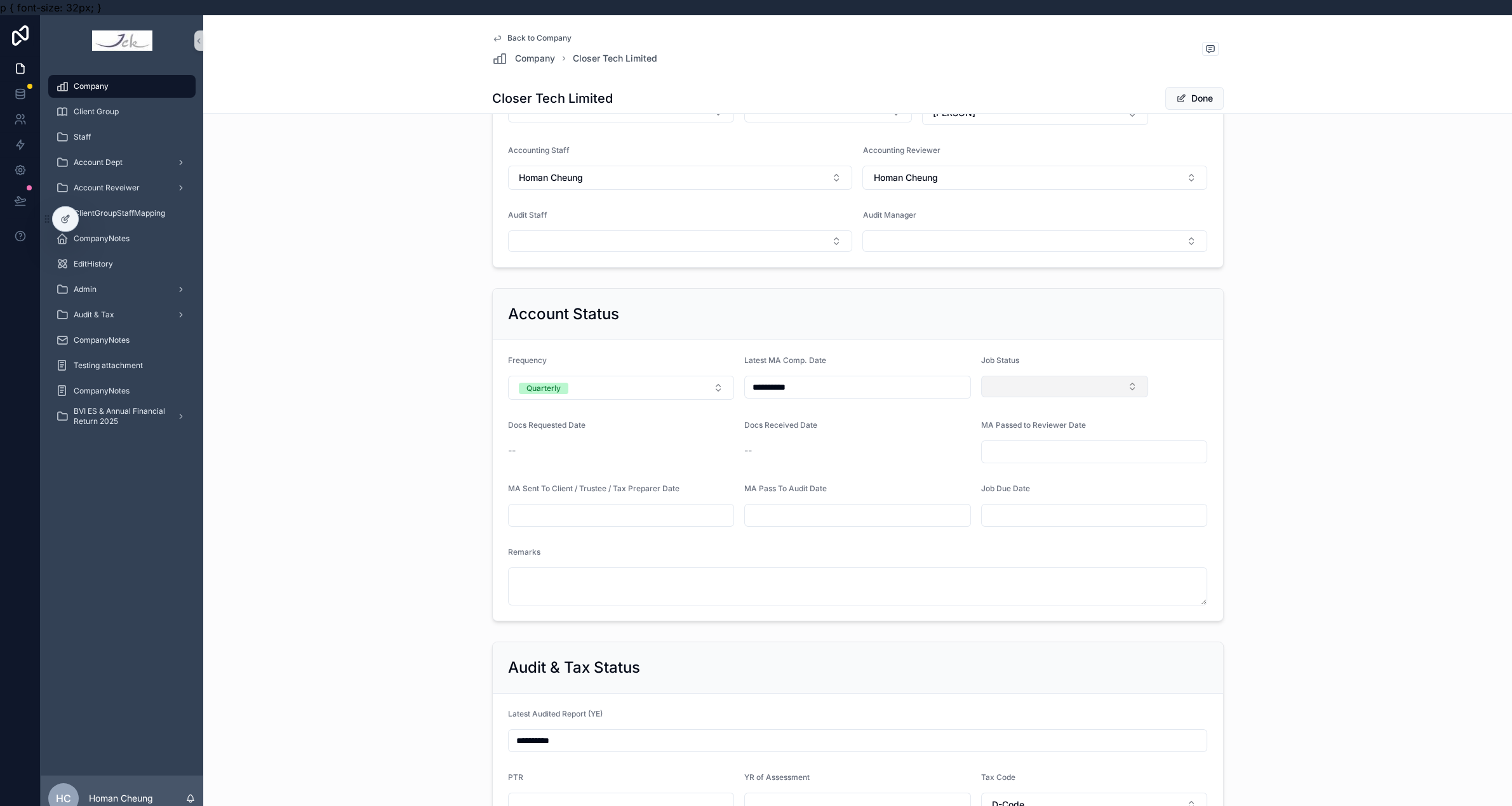 click at bounding box center (1065, 386) 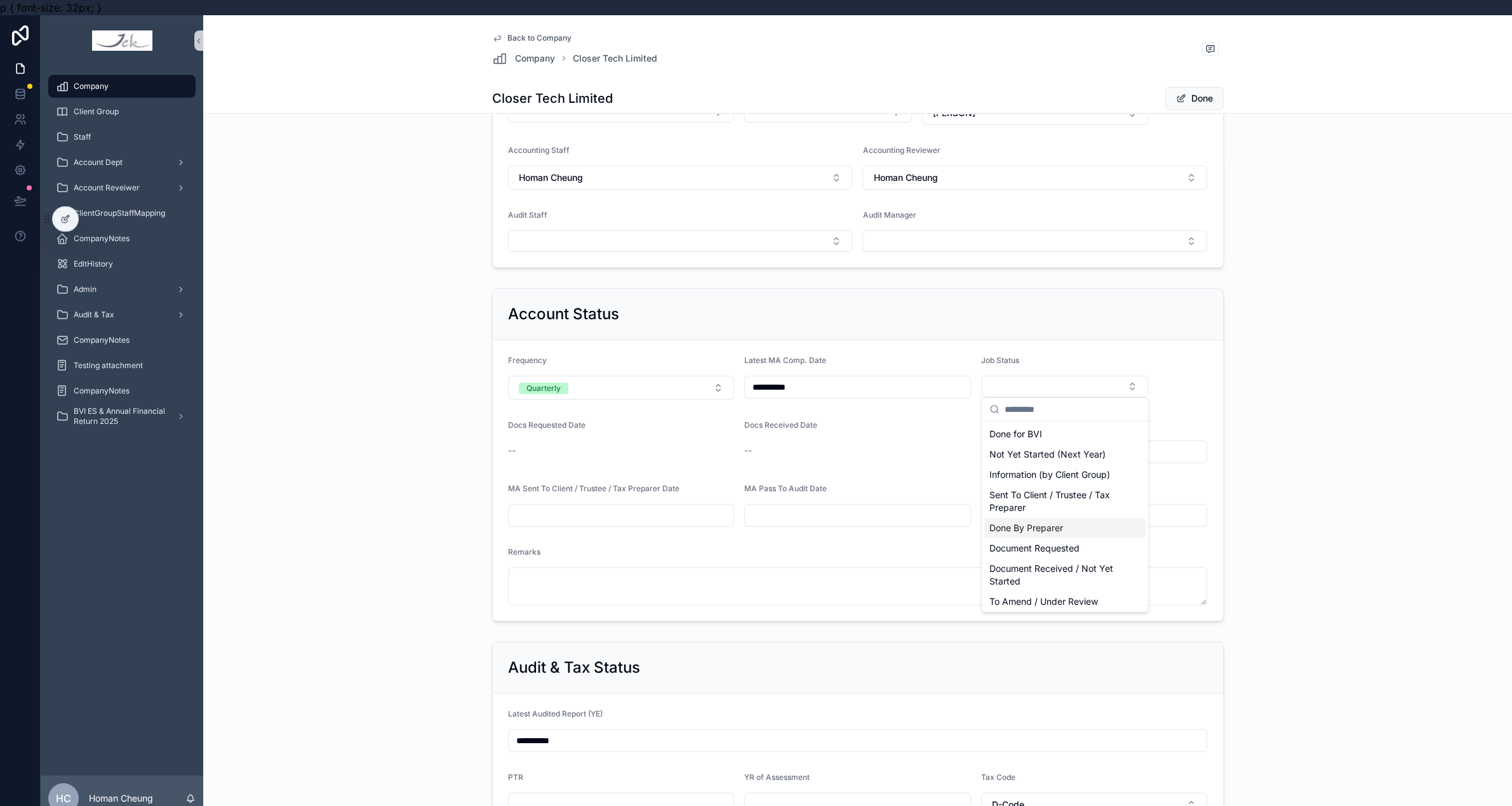 click on "Done By Preparer" at bounding box center (1065, 528) 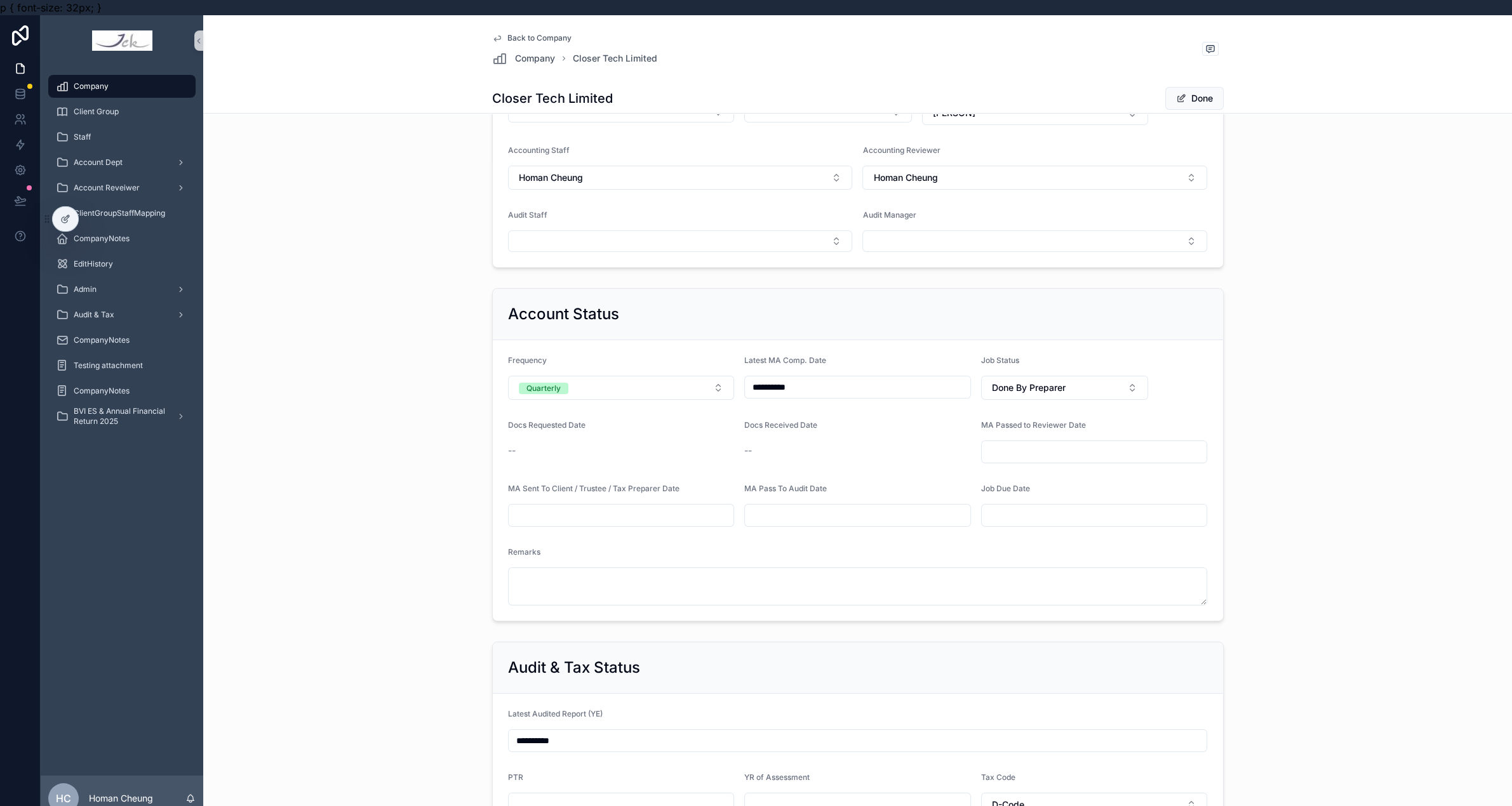 click on "Done" at bounding box center (1194, 98) 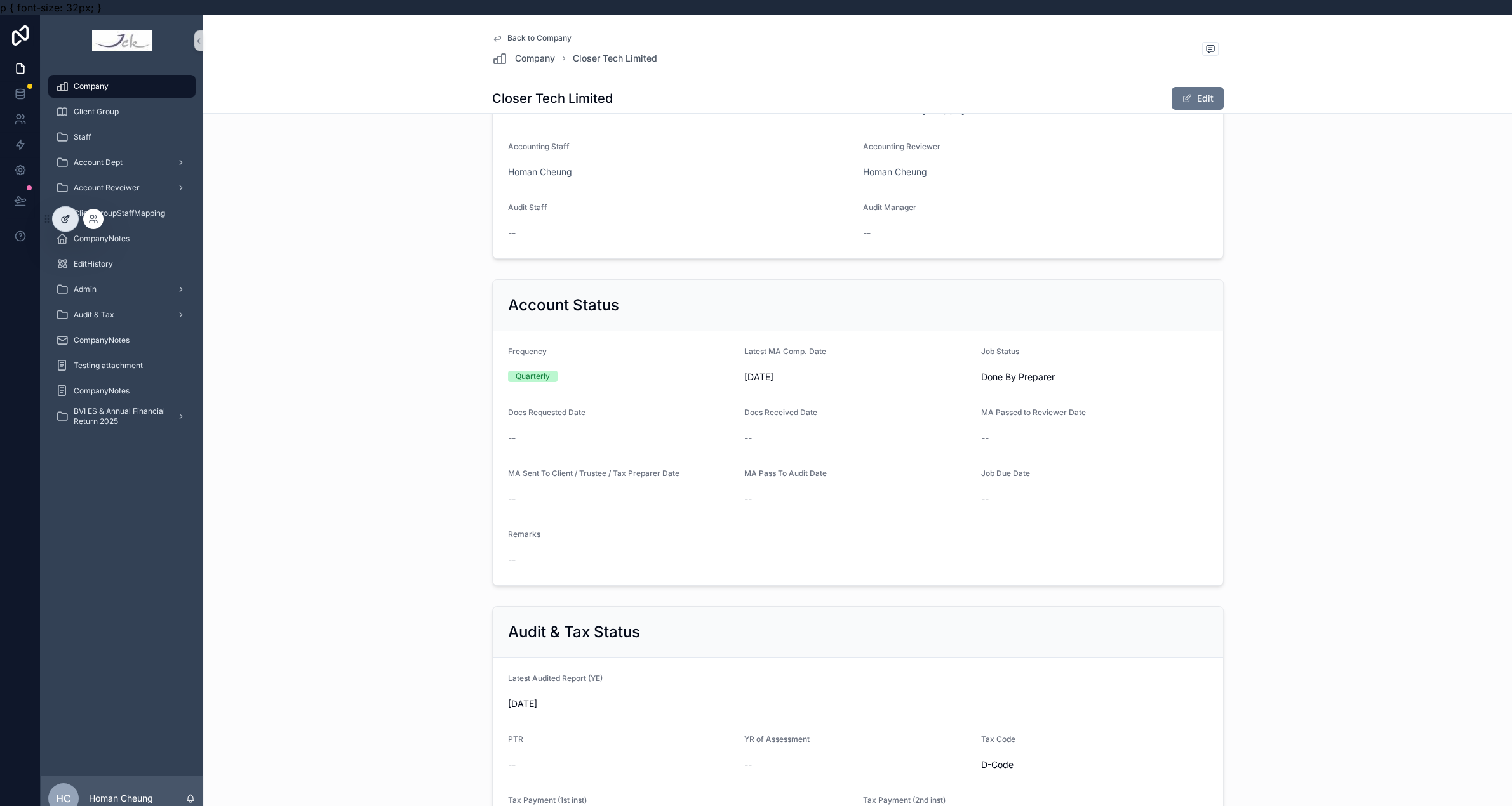 click at bounding box center (65, 219) 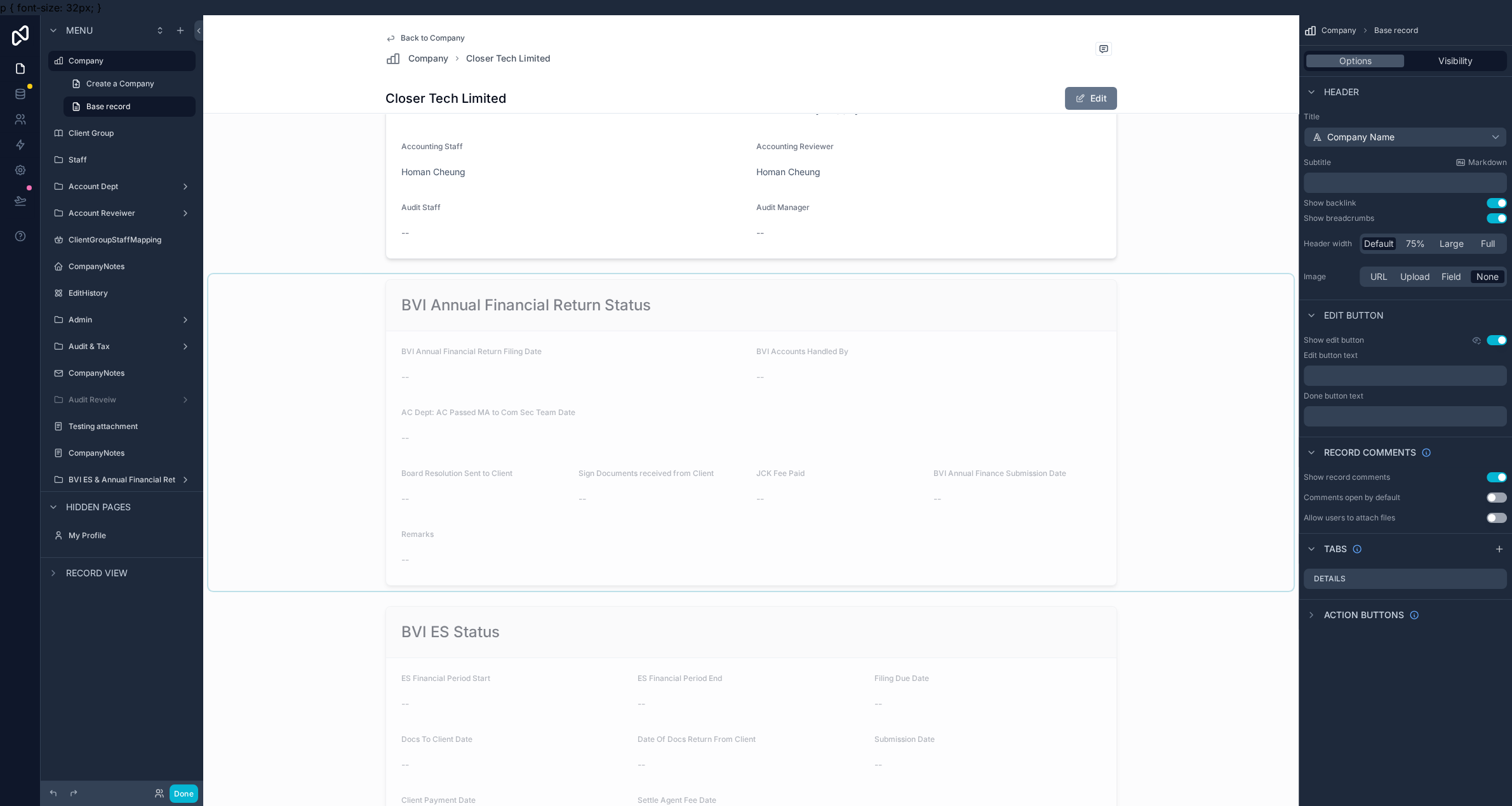drag, startPoint x: 1043, startPoint y: 452, endPoint x: 1299, endPoint y: 309, distance: 293.23199 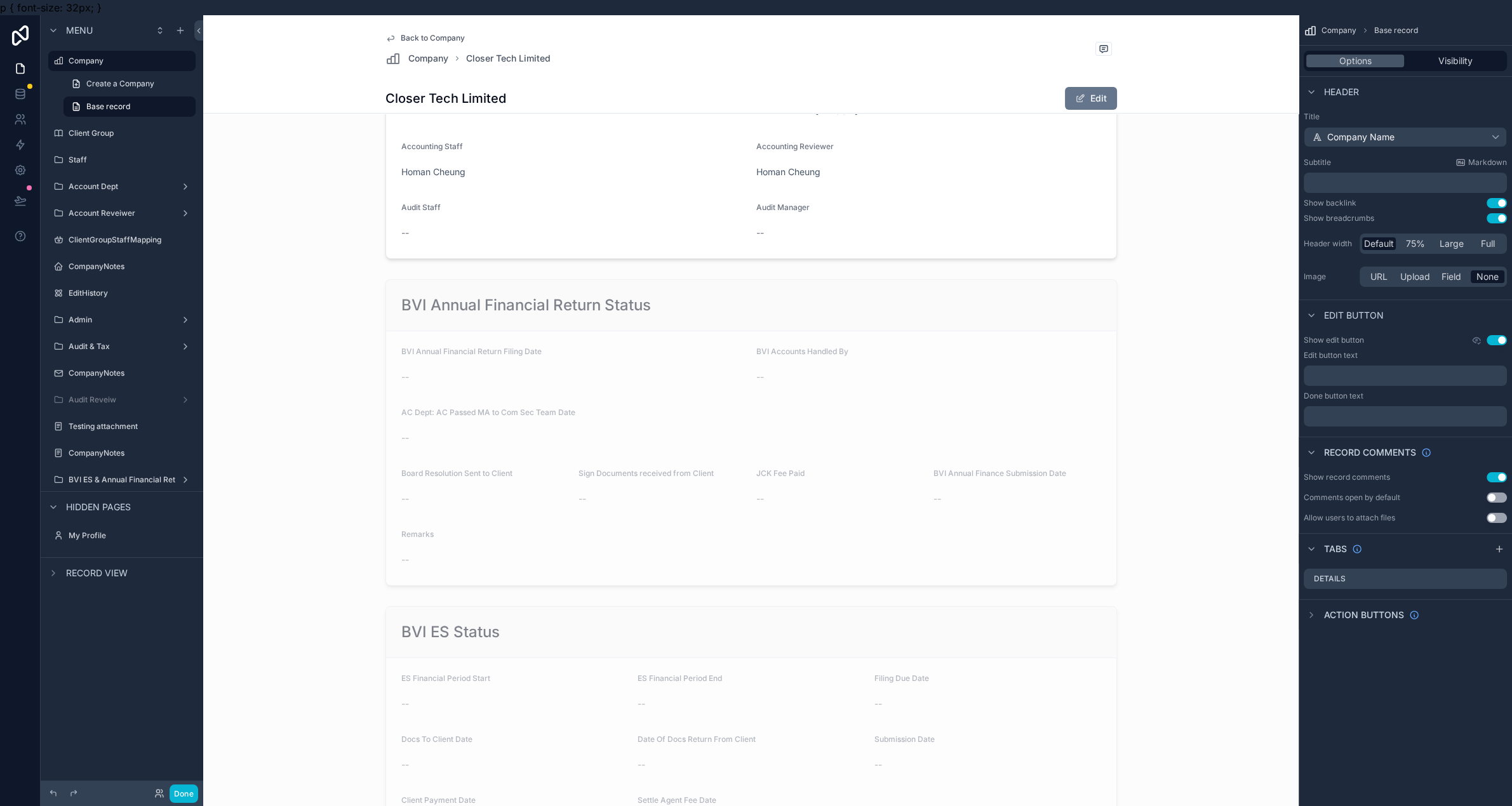 click at bounding box center [751, 432] 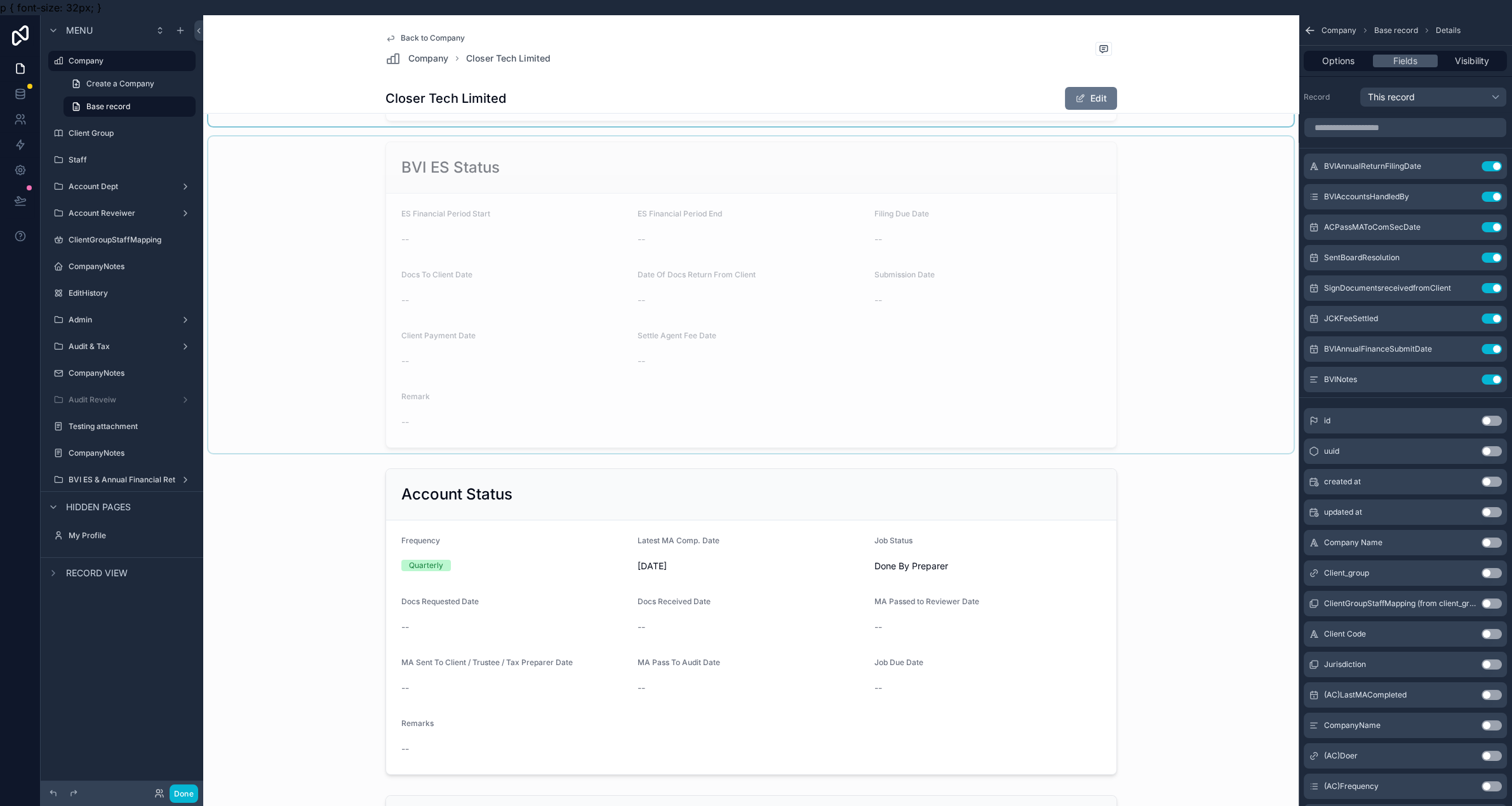 scroll, scrollTop: 873, scrollLeft: 0, axis: vertical 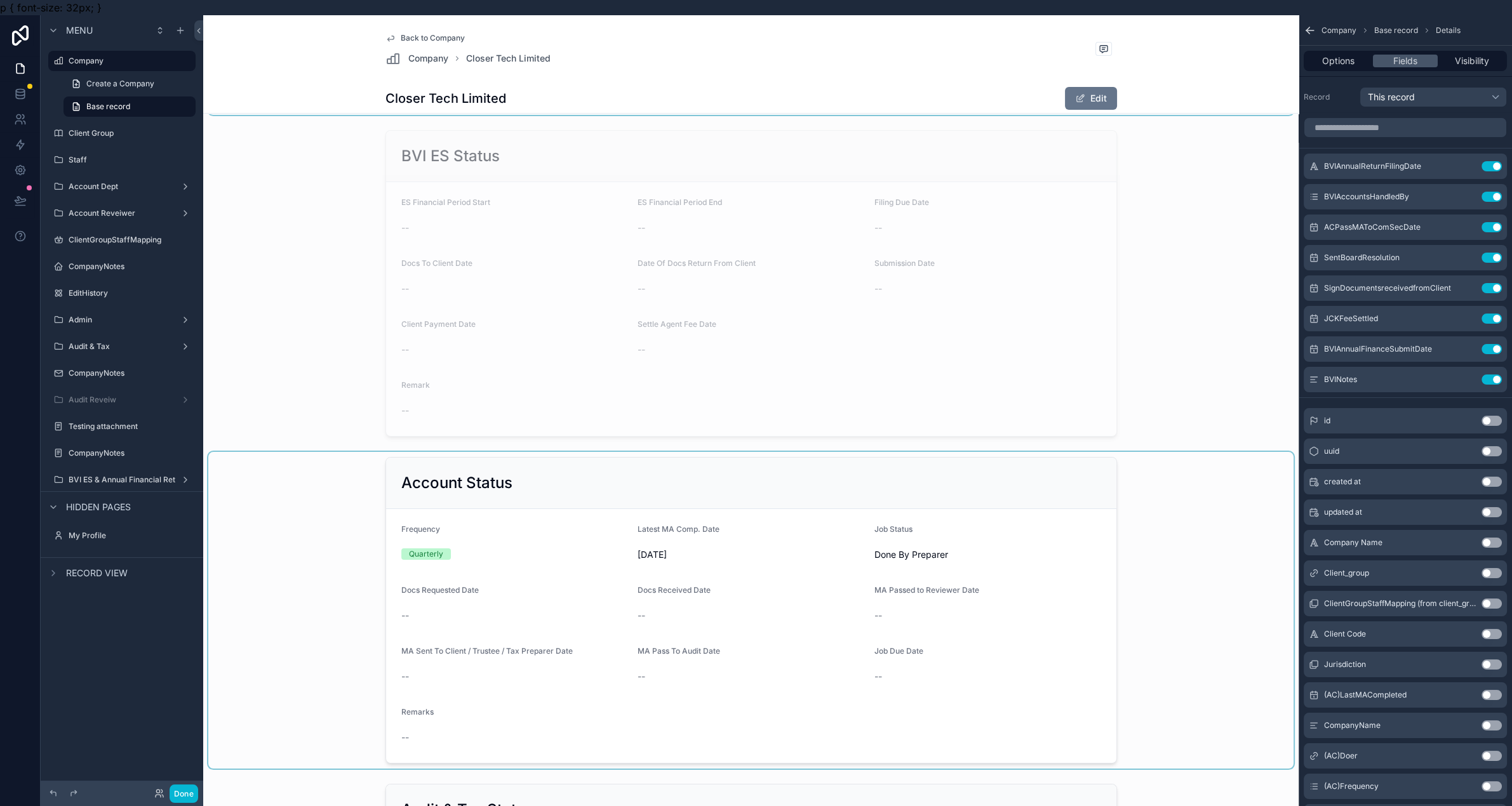 click at bounding box center (751, 610) 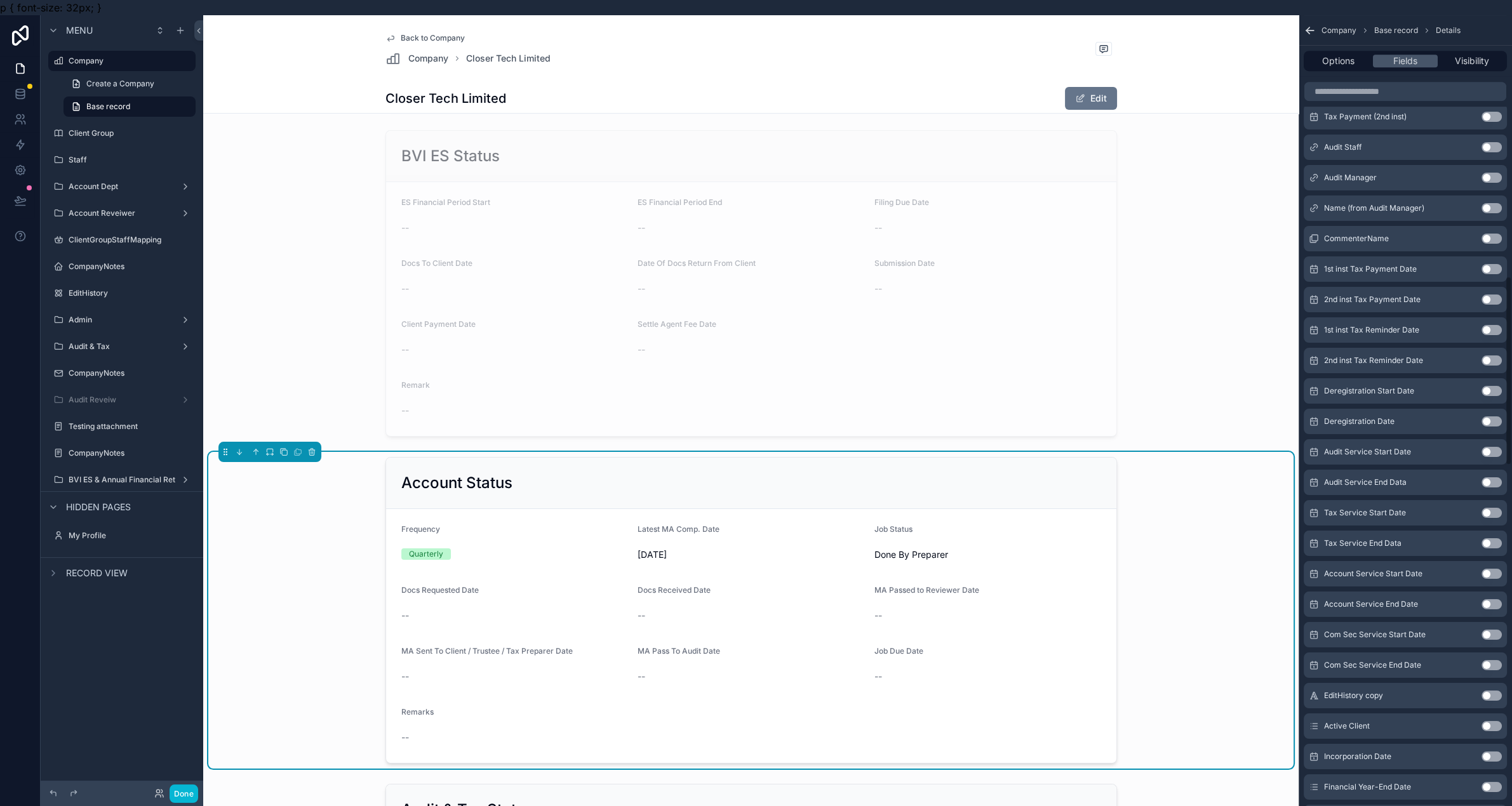 scroll, scrollTop: 1123, scrollLeft: 0, axis: vertical 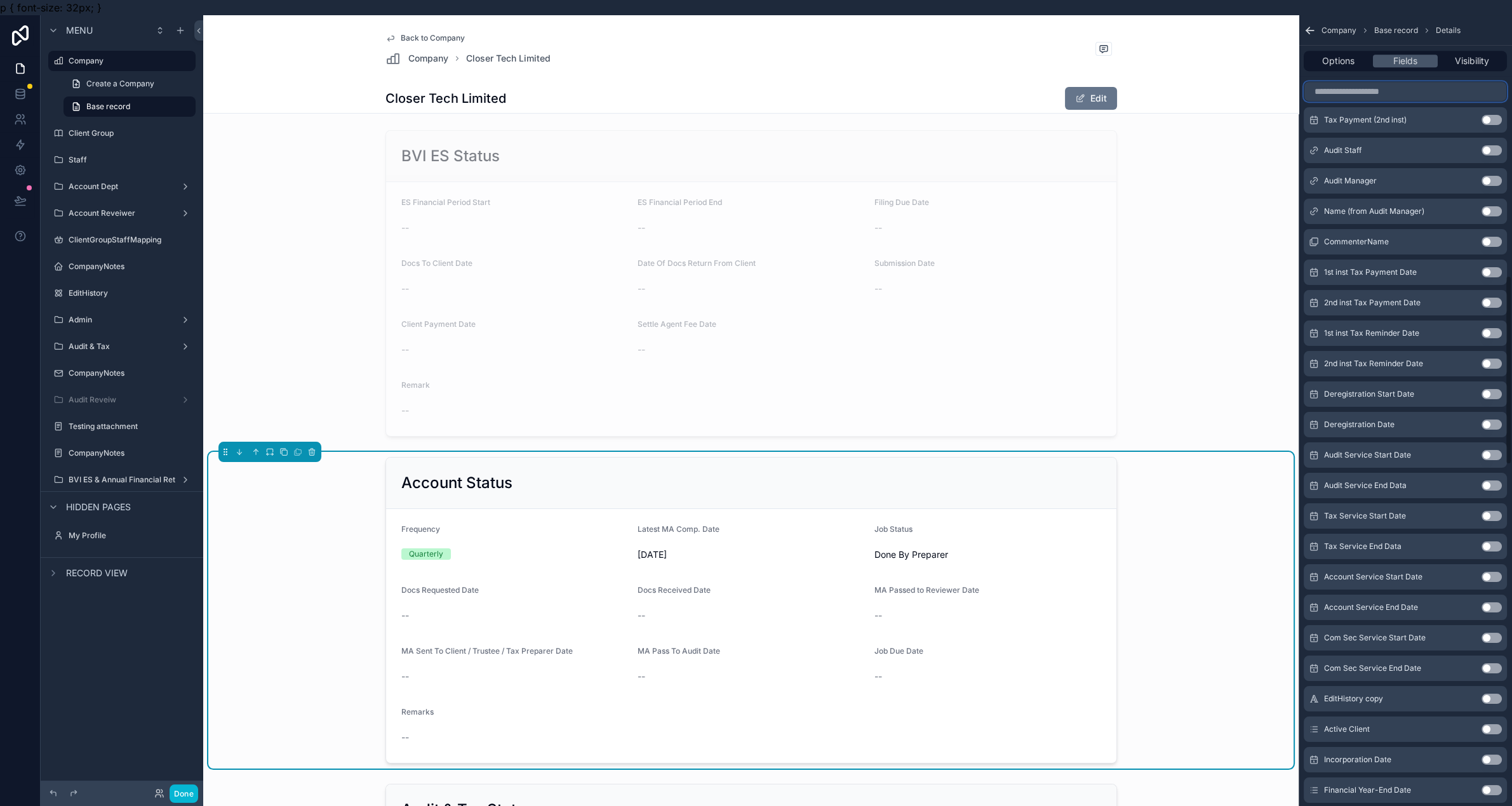 click at bounding box center (1405, 91) 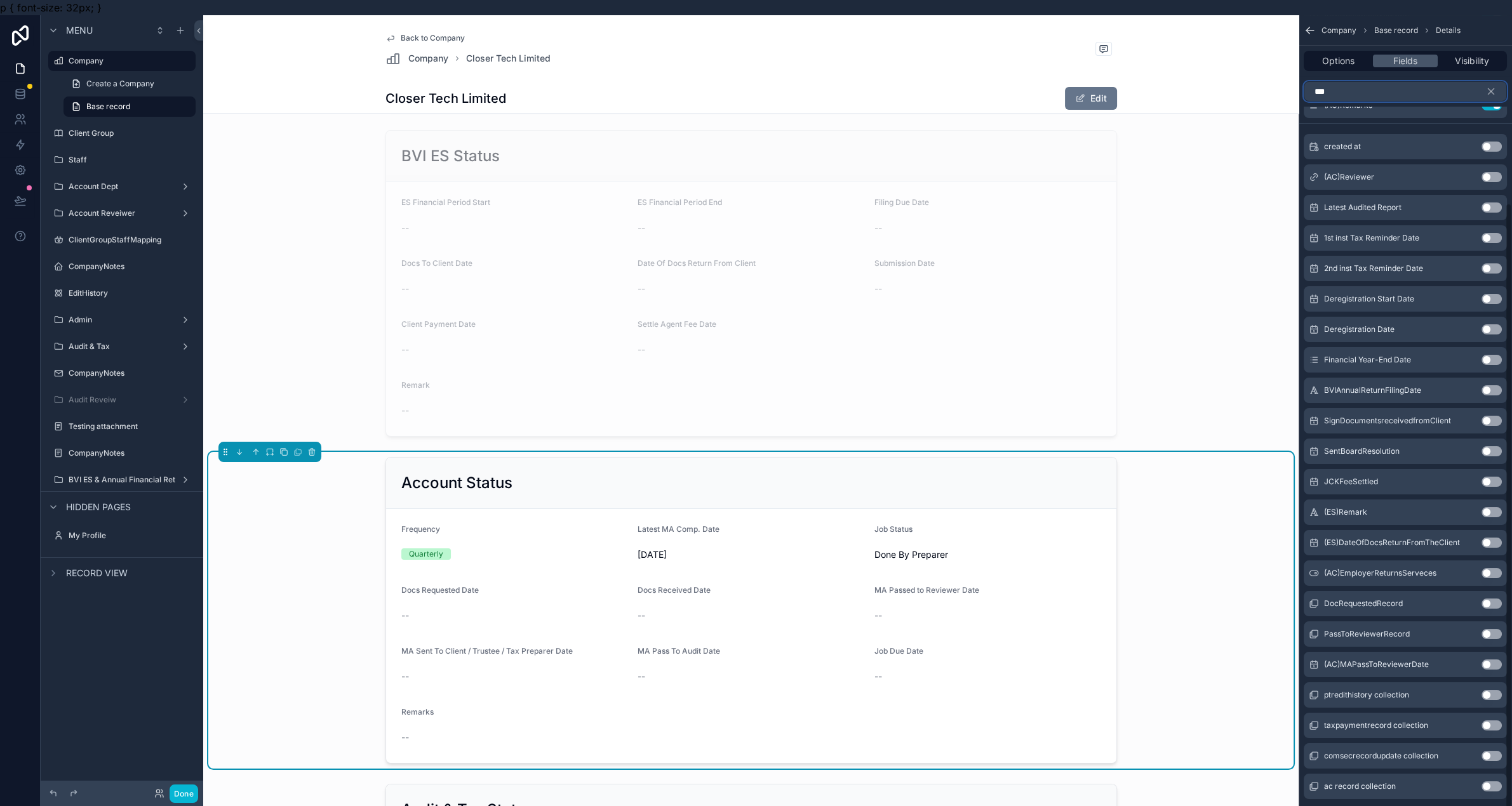 scroll, scrollTop: 0, scrollLeft: 0, axis: both 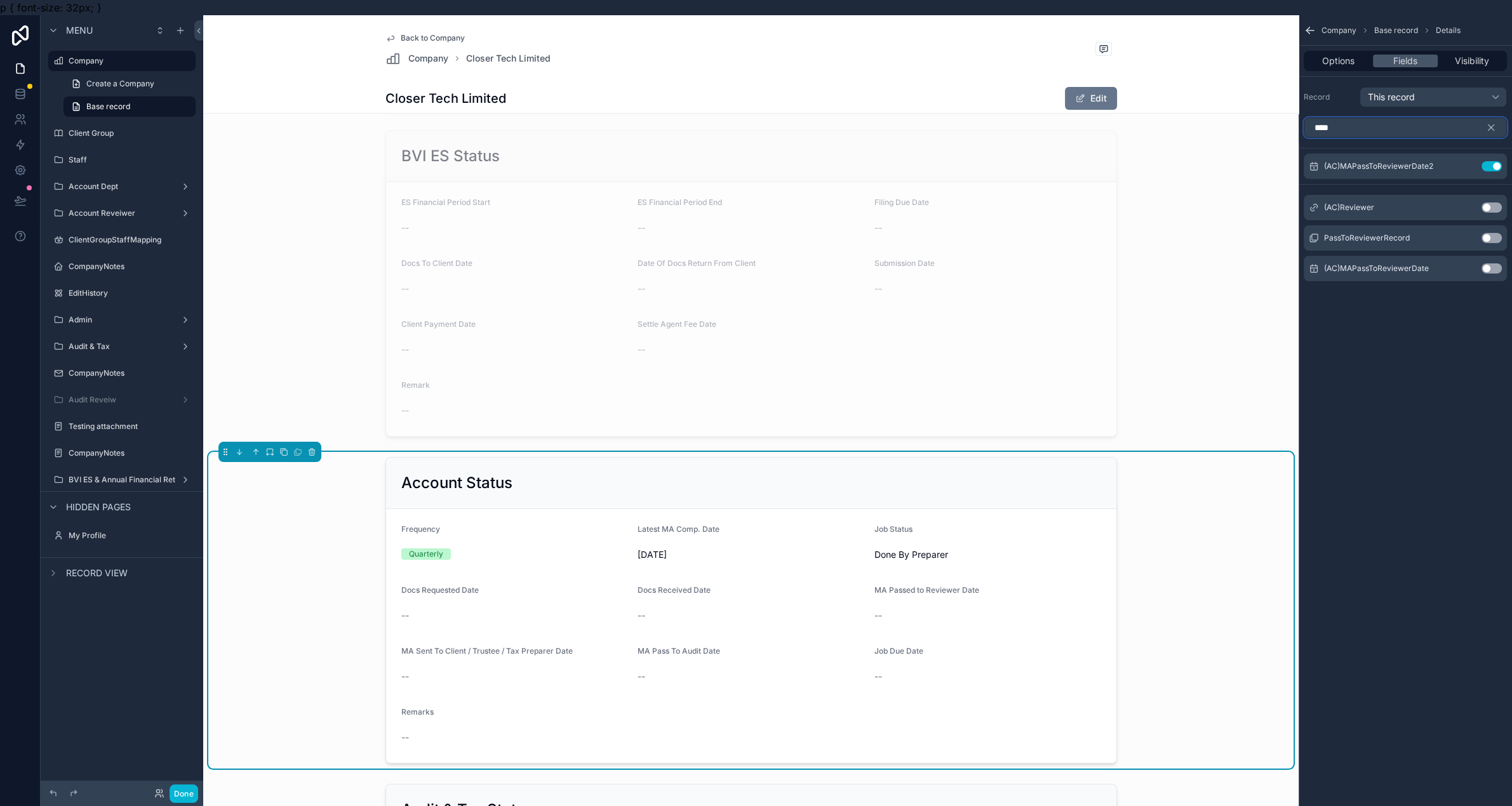 type on "****" 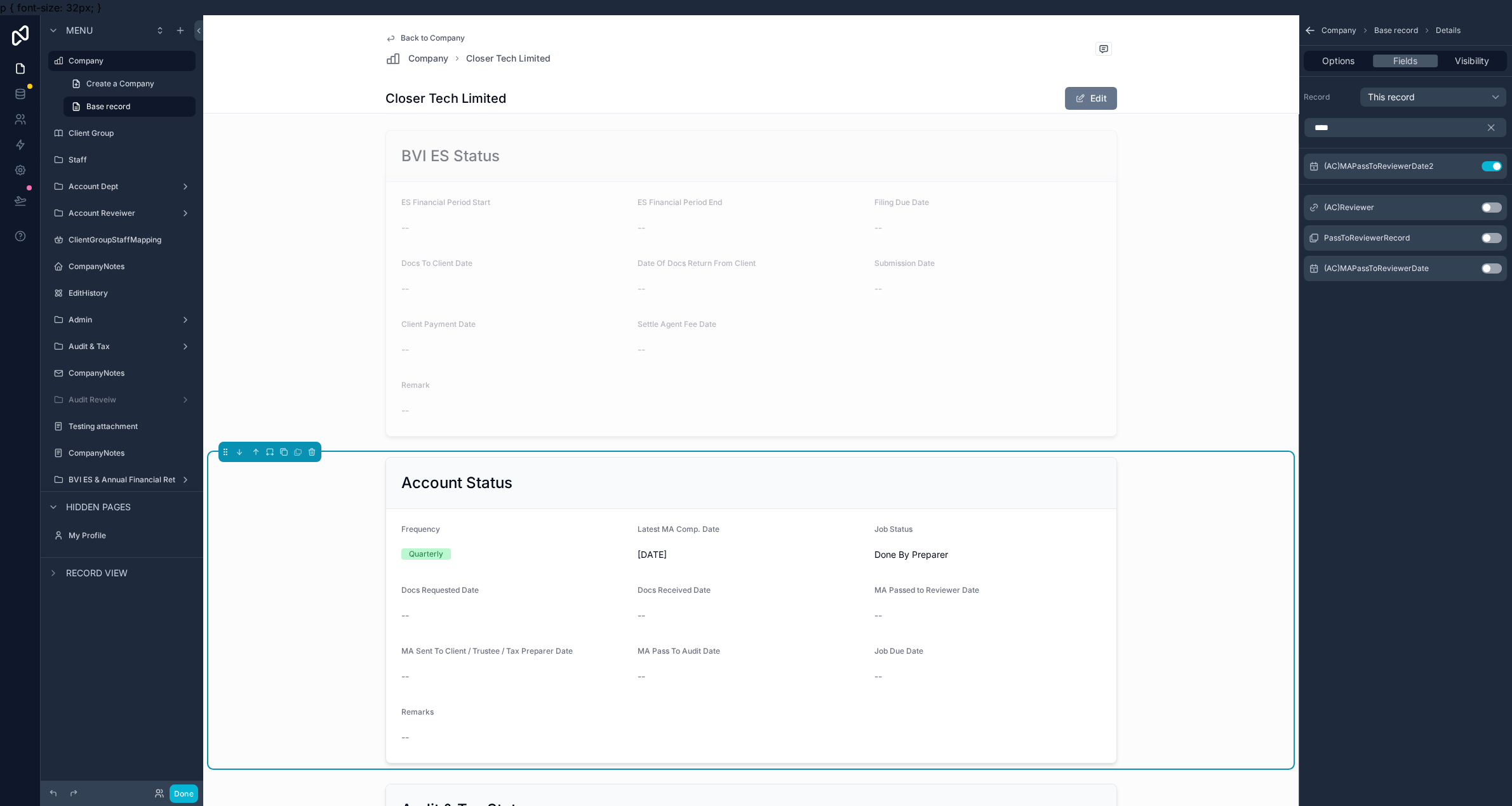 click on "Use setting" at bounding box center [1492, 268] 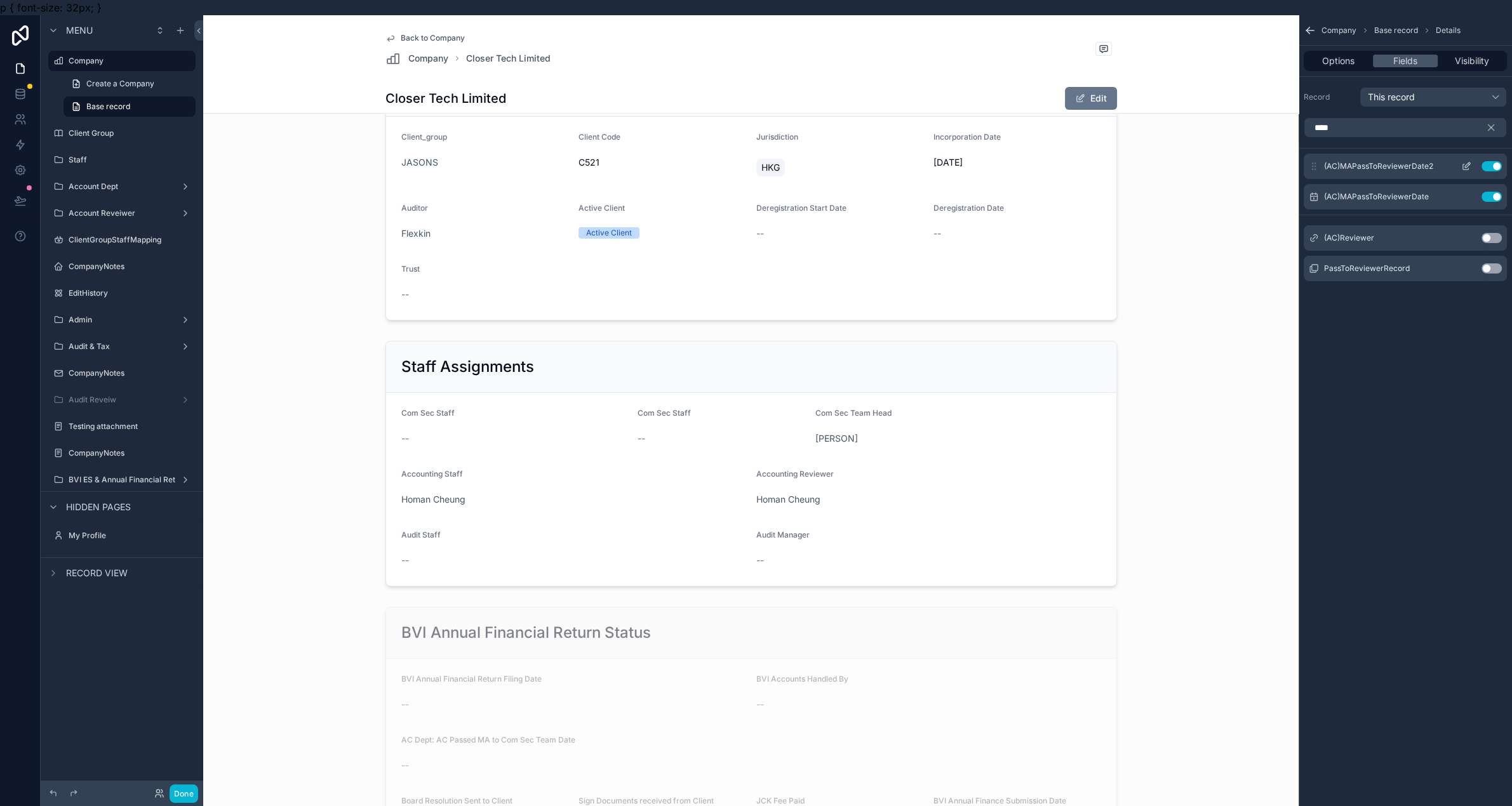 scroll, scrollTop: 873, scrollLeft: 0, axis: vertical 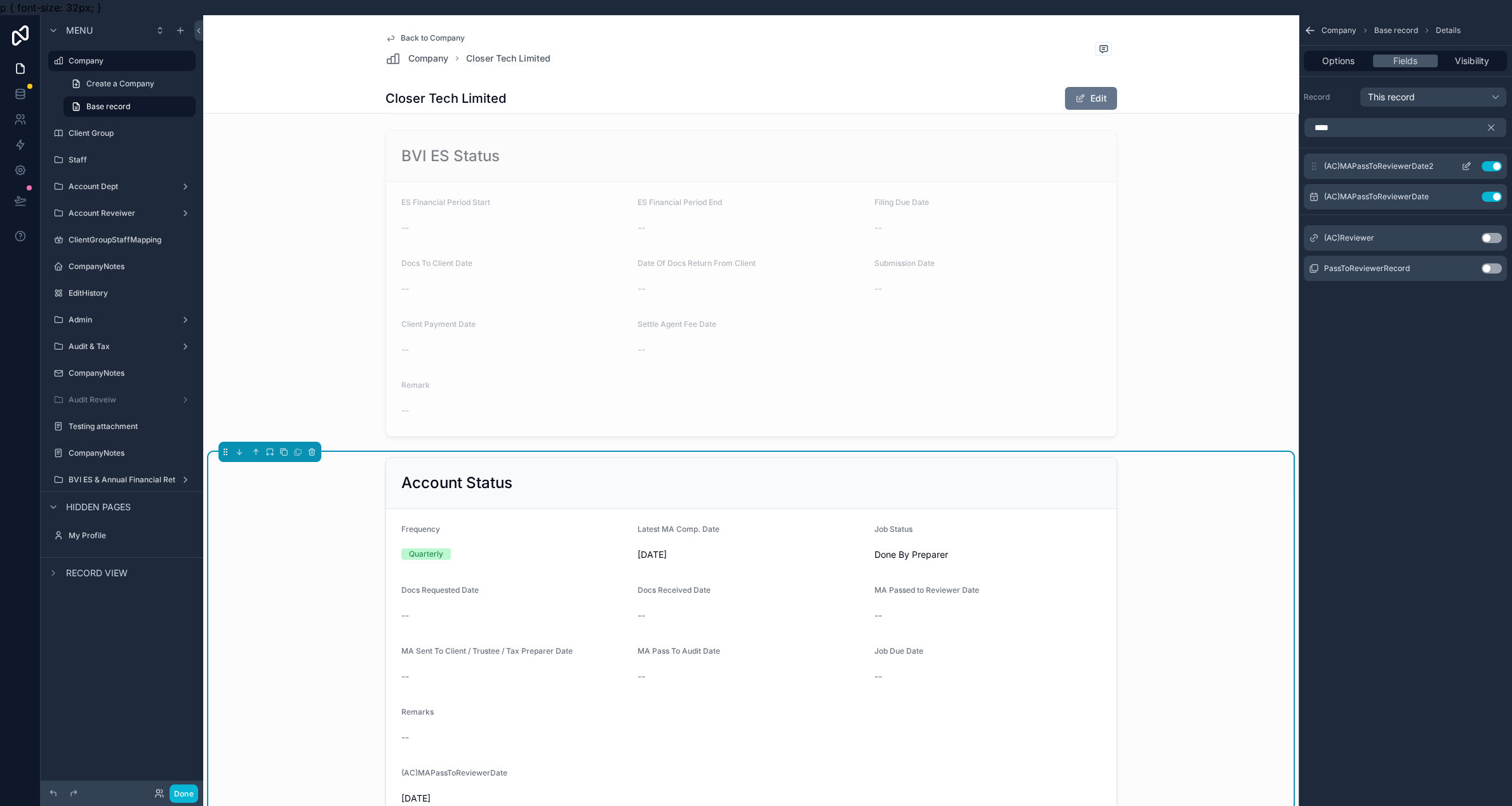 click 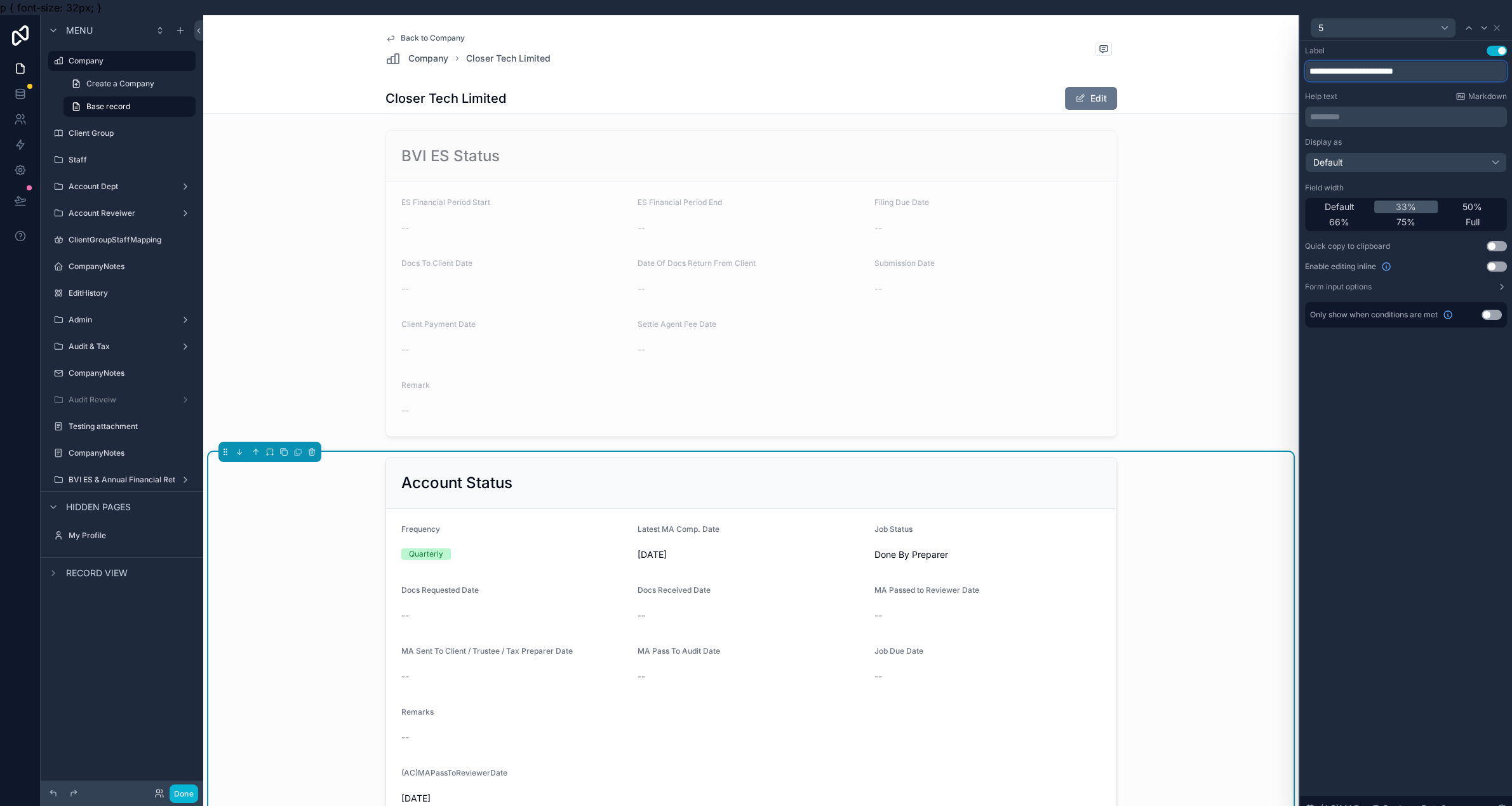 drag, startPoint x: 1468, startPoint y: 73, endPoint x: 1175, endPoint y: 38, distance: 295.08304 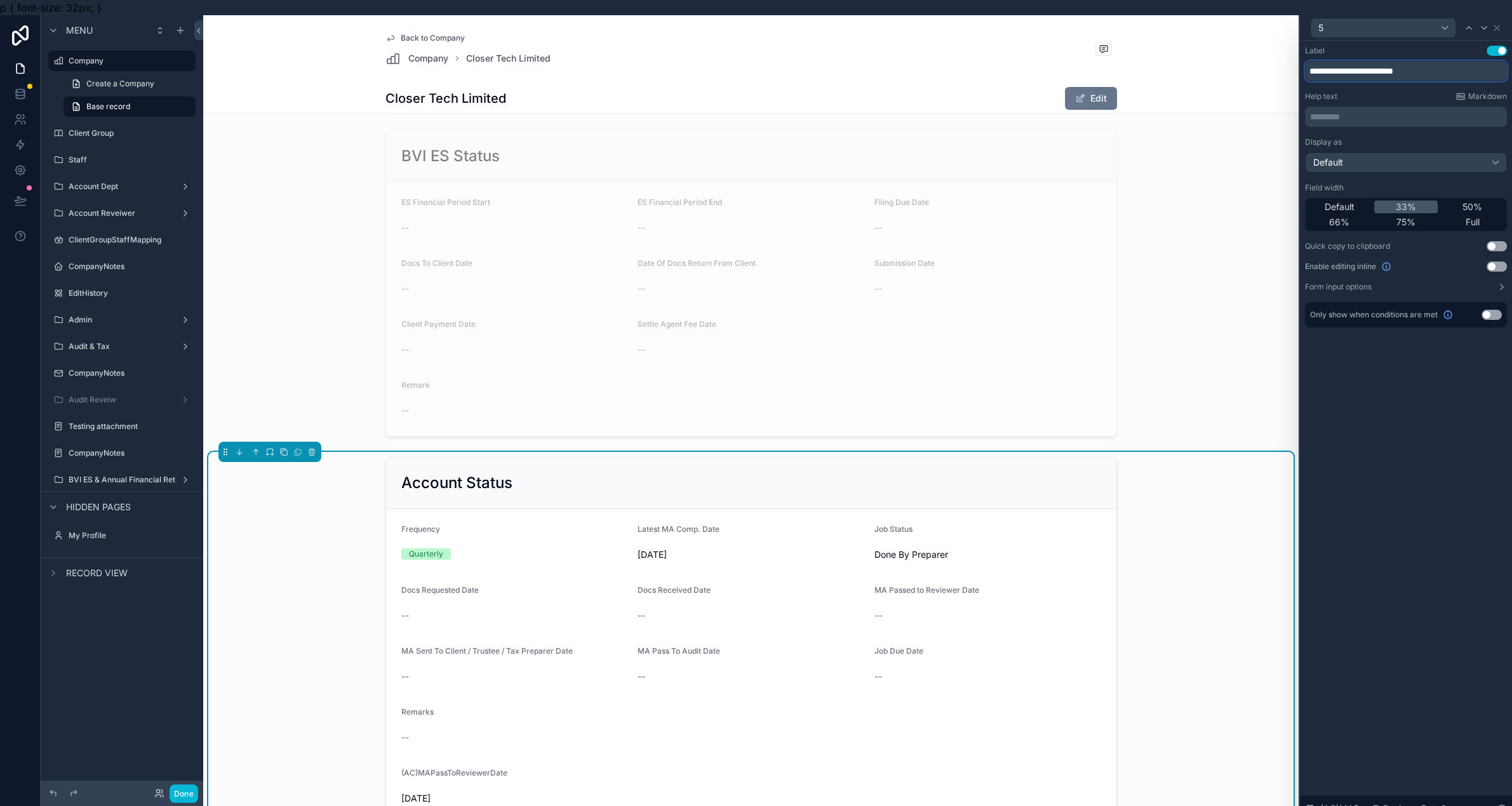 click on "Menu Company Create a Company Base record Client Group Staff Account Dept Account Reveiwer ClientGroupStaffMapping CompanyNotes EditHistory Admin Audit & Tax CompanyNotes Audit Reveiw Testing attachment CompanyNotes BVI ES & Annual Financial Return 2025 Hidden pages My Profile Record view Done Company Client Group Staff Account Dept Account Reveiwer ClientGroupStaffMapping CompanyNotes EditHistory Admin Audit & Tax CompanyNotes Audit Reveiw Testing attachment CompanyNotes BVI ES & Annual Financial Return 2025 My Profile HC Homan Cheung Back to Company Company Closer Tech Limited Closer Tech Limited Edit Company Basic Information Client_group JASONS Client Code C521 Jurisdiction HKG Incorporation Date 2021/3/1 Auditor Flexkin Active Client Active Client Deregistration Start Date -- Deregistration Date -- Trust -- Staff Assignments Com Sec Staff -- Com Sec Staff -- Com Sec Team Head Cindy Wan Accounting Staff Homan Cheung Accounting Reviewer Homan Cheung Audit Staff -- Audit Manager -- -- -- -- -- -- -- -- -- 5" at bounding box center [756, 418] 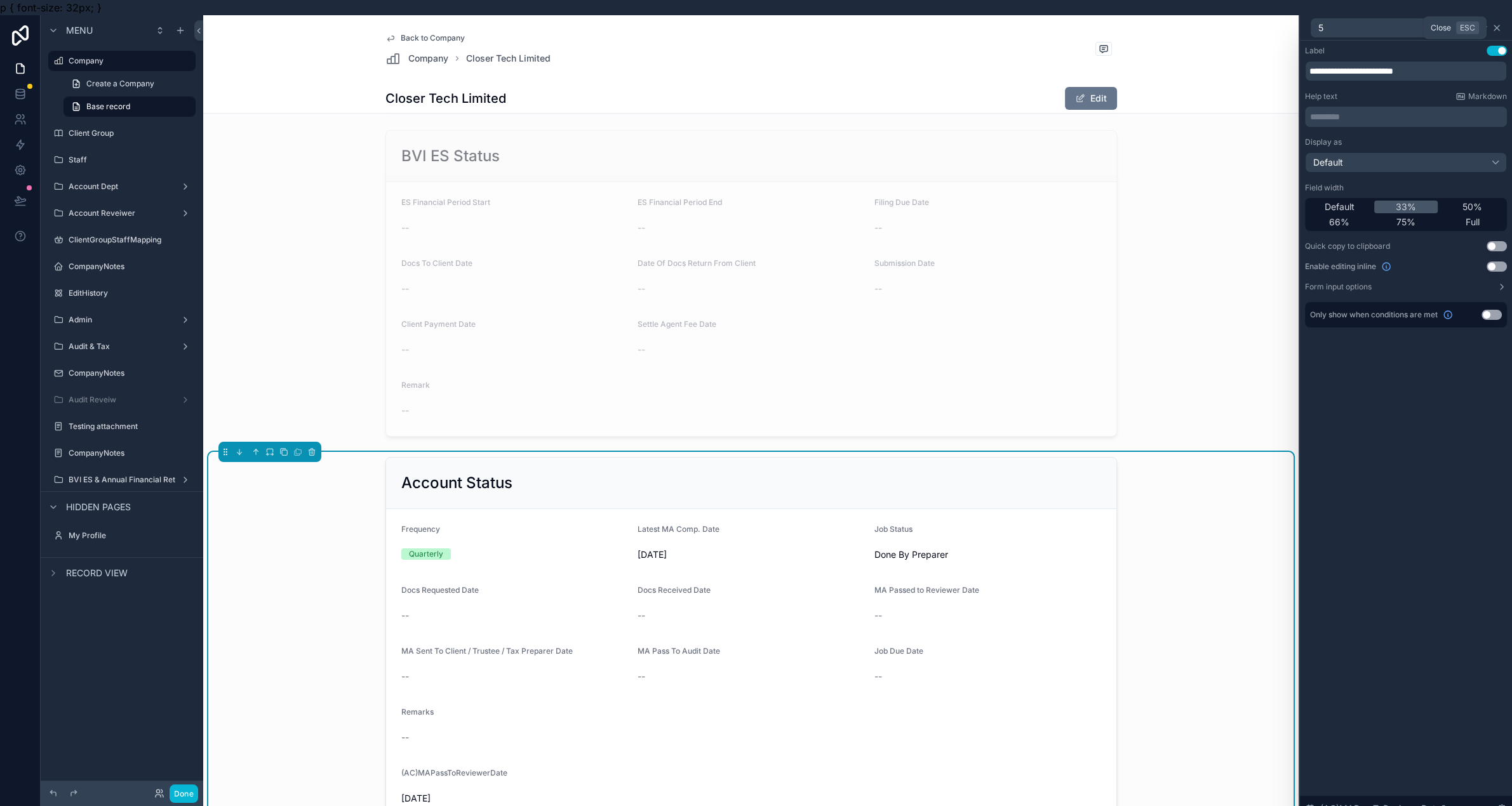 click 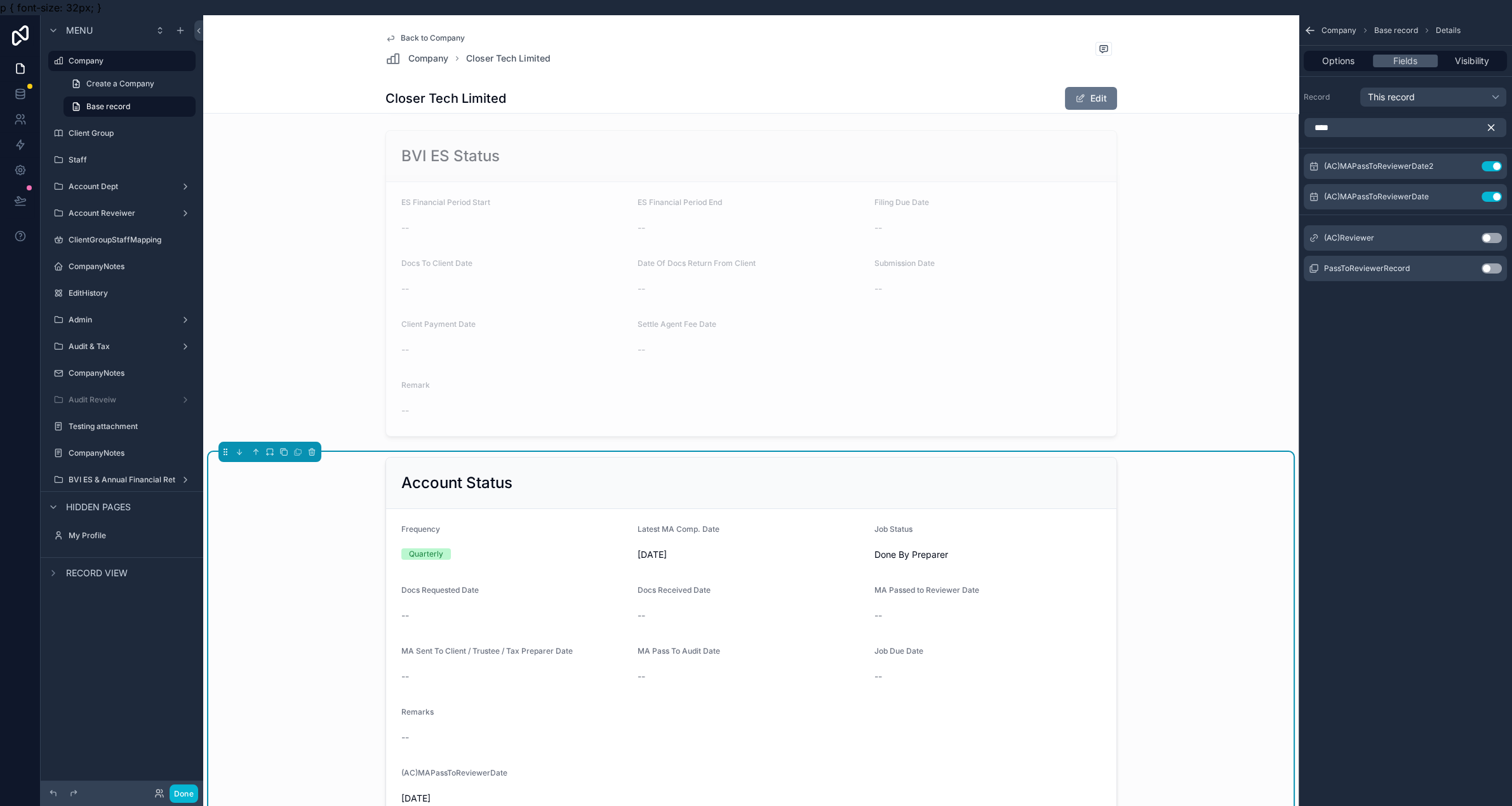 click 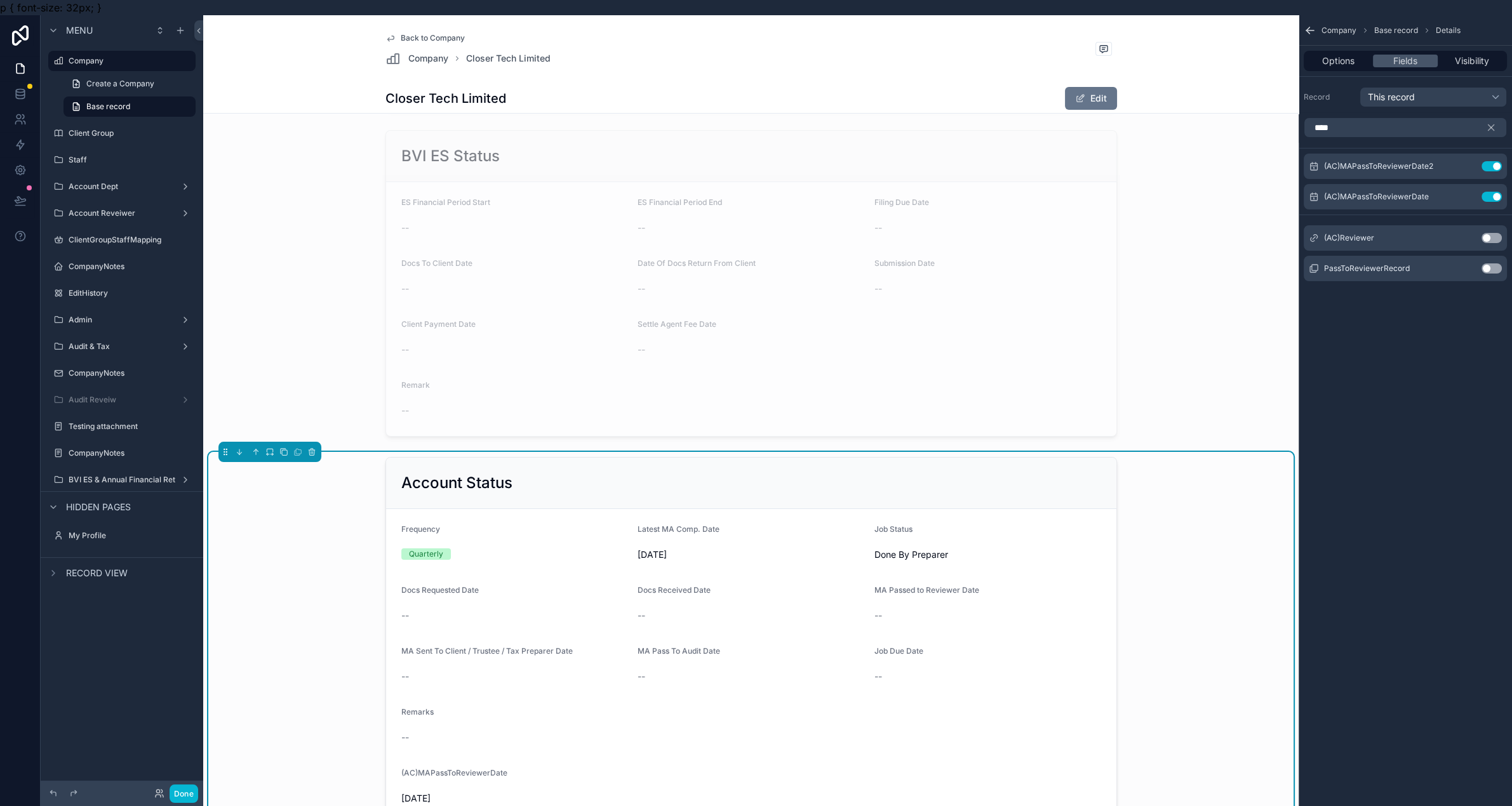 type 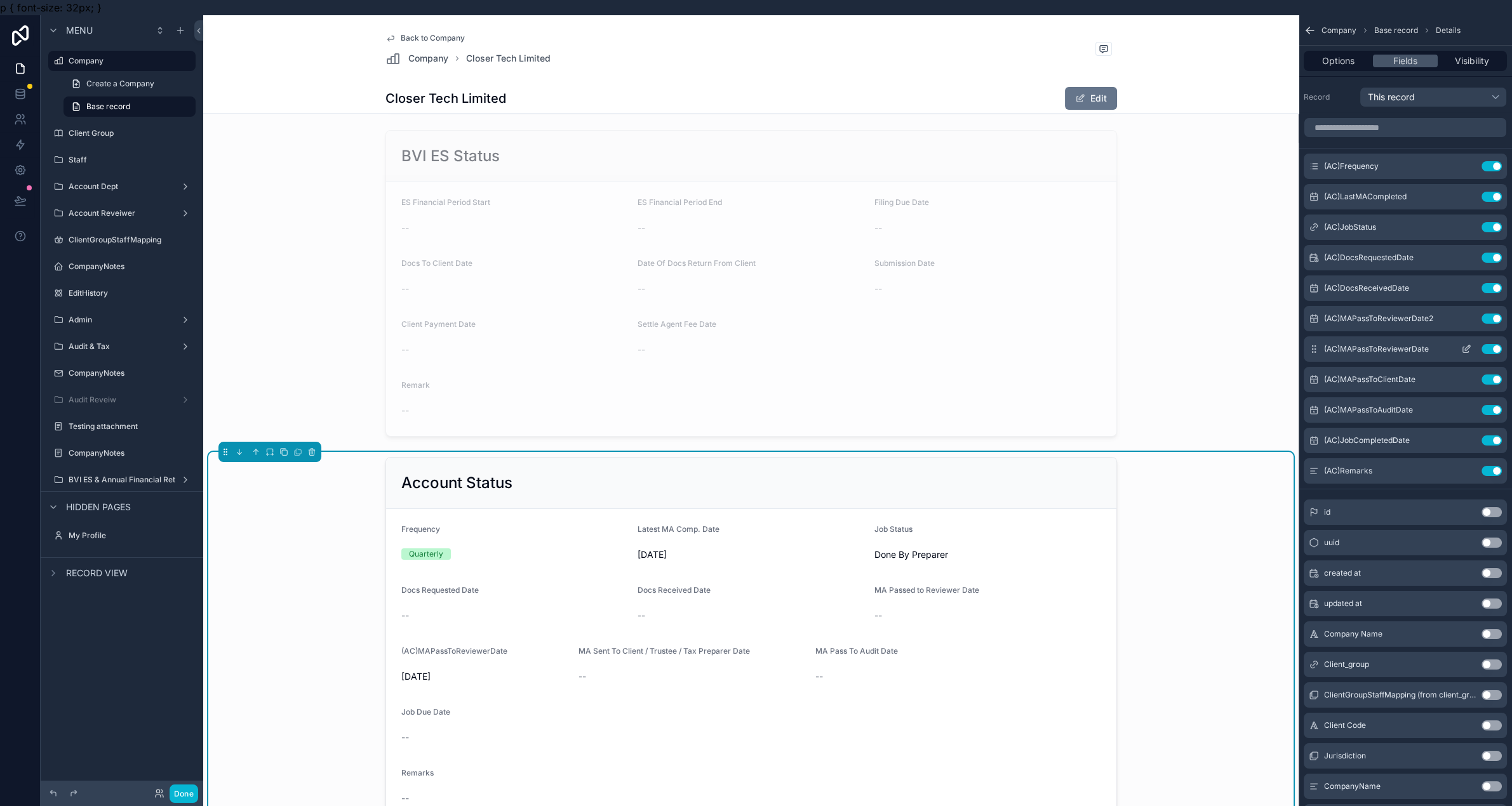 click 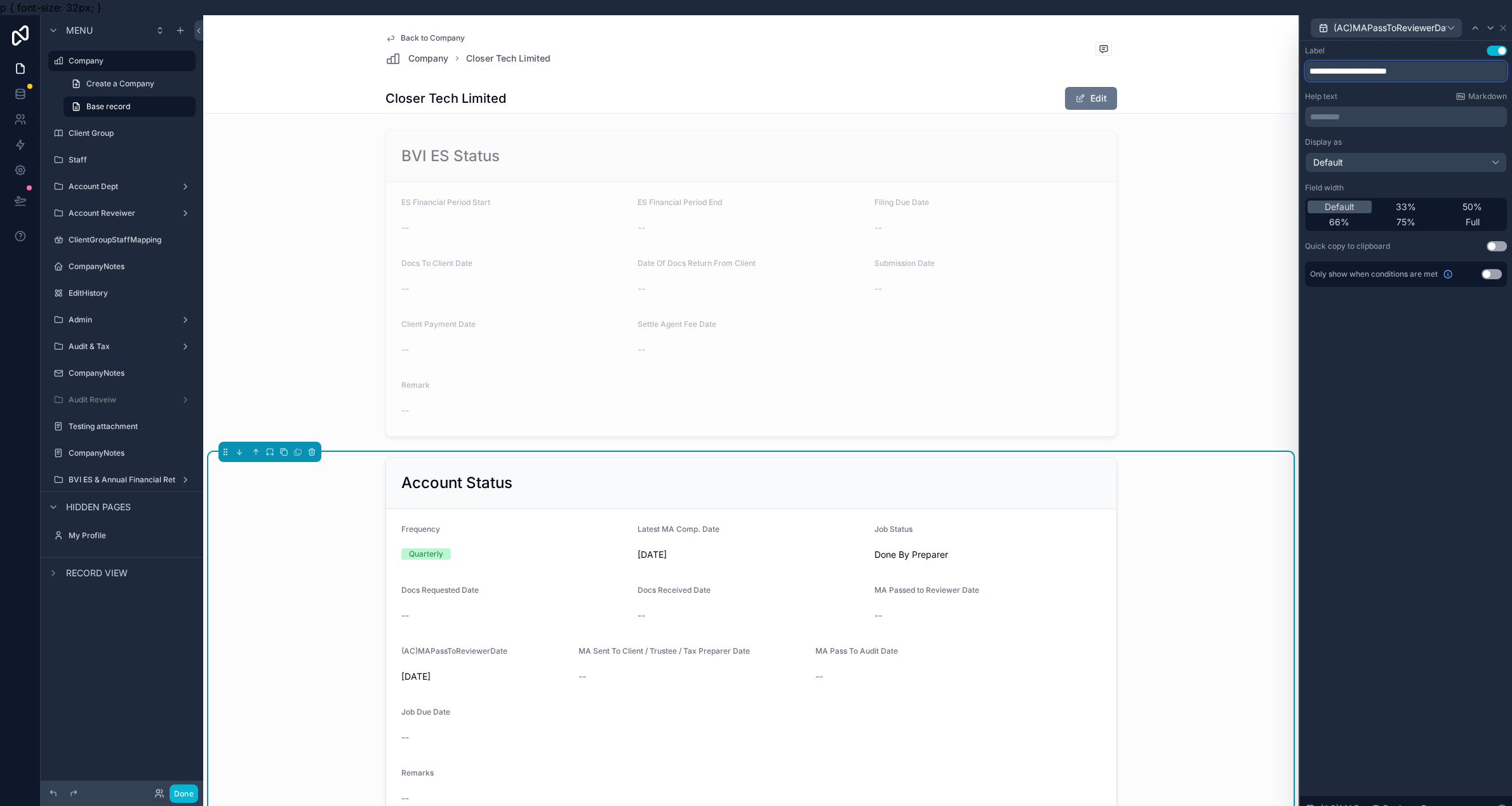 click on "**********" at bounding box center [1406, 71] 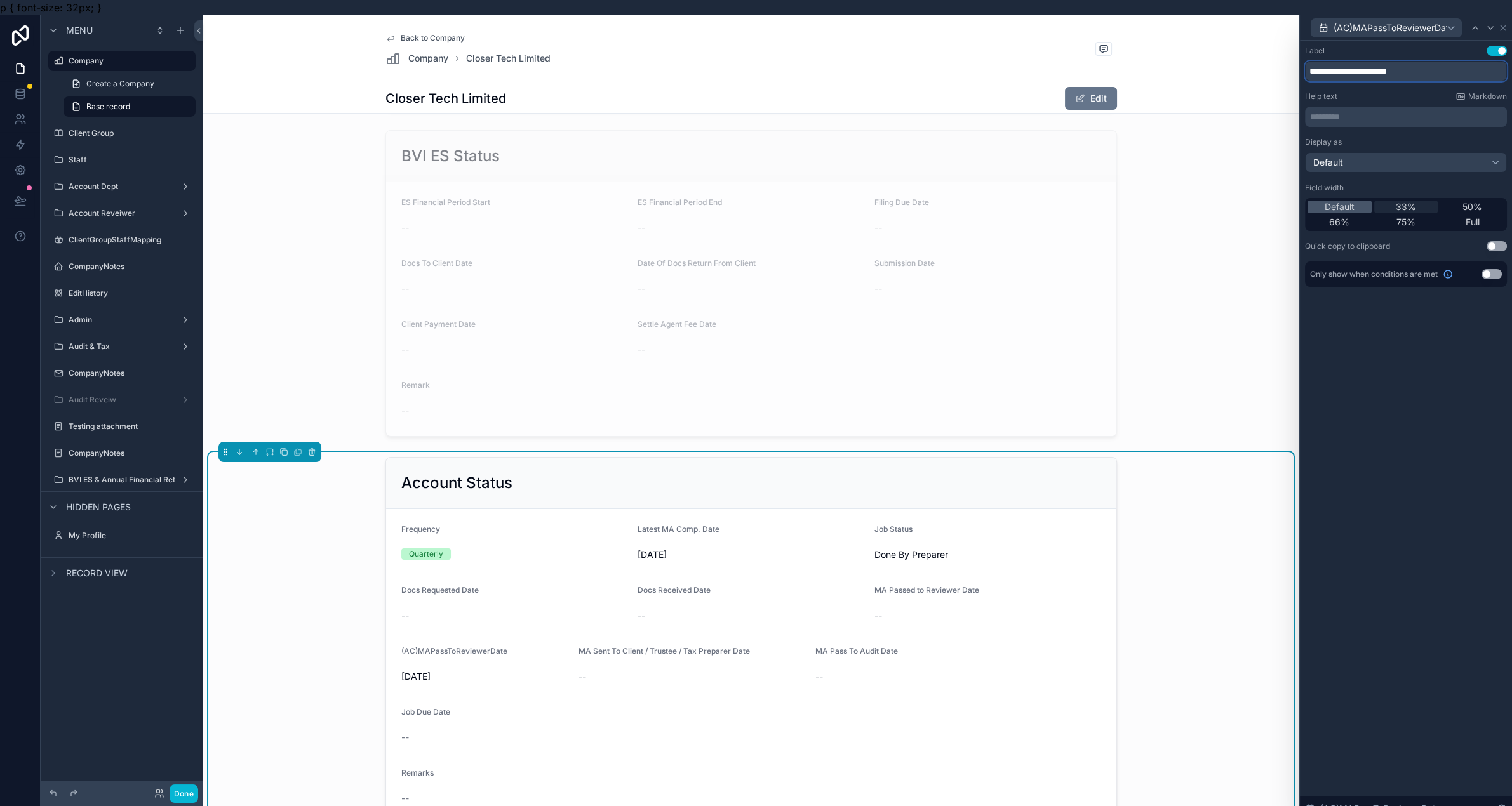paste on "**" 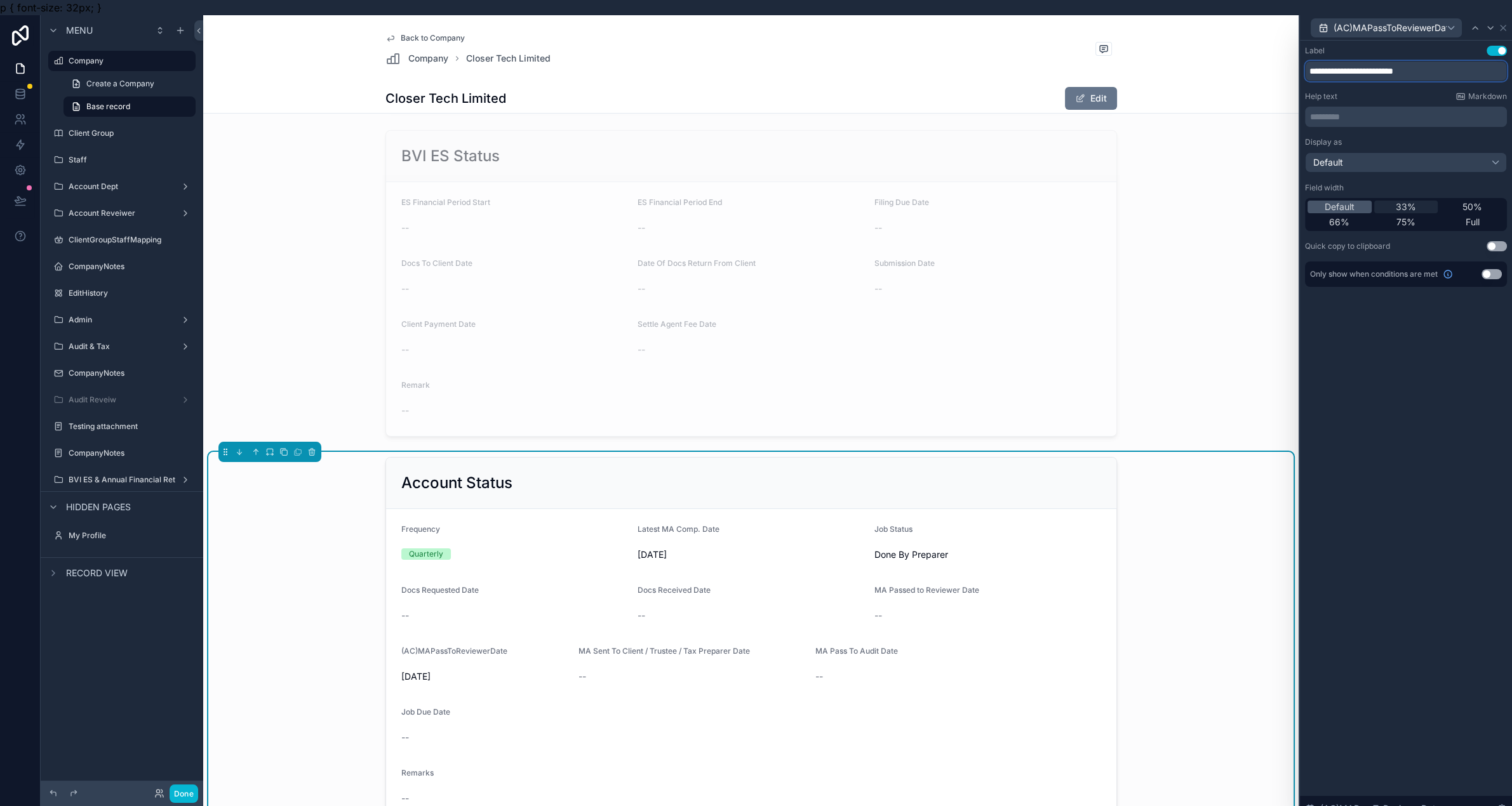 type on "**********" 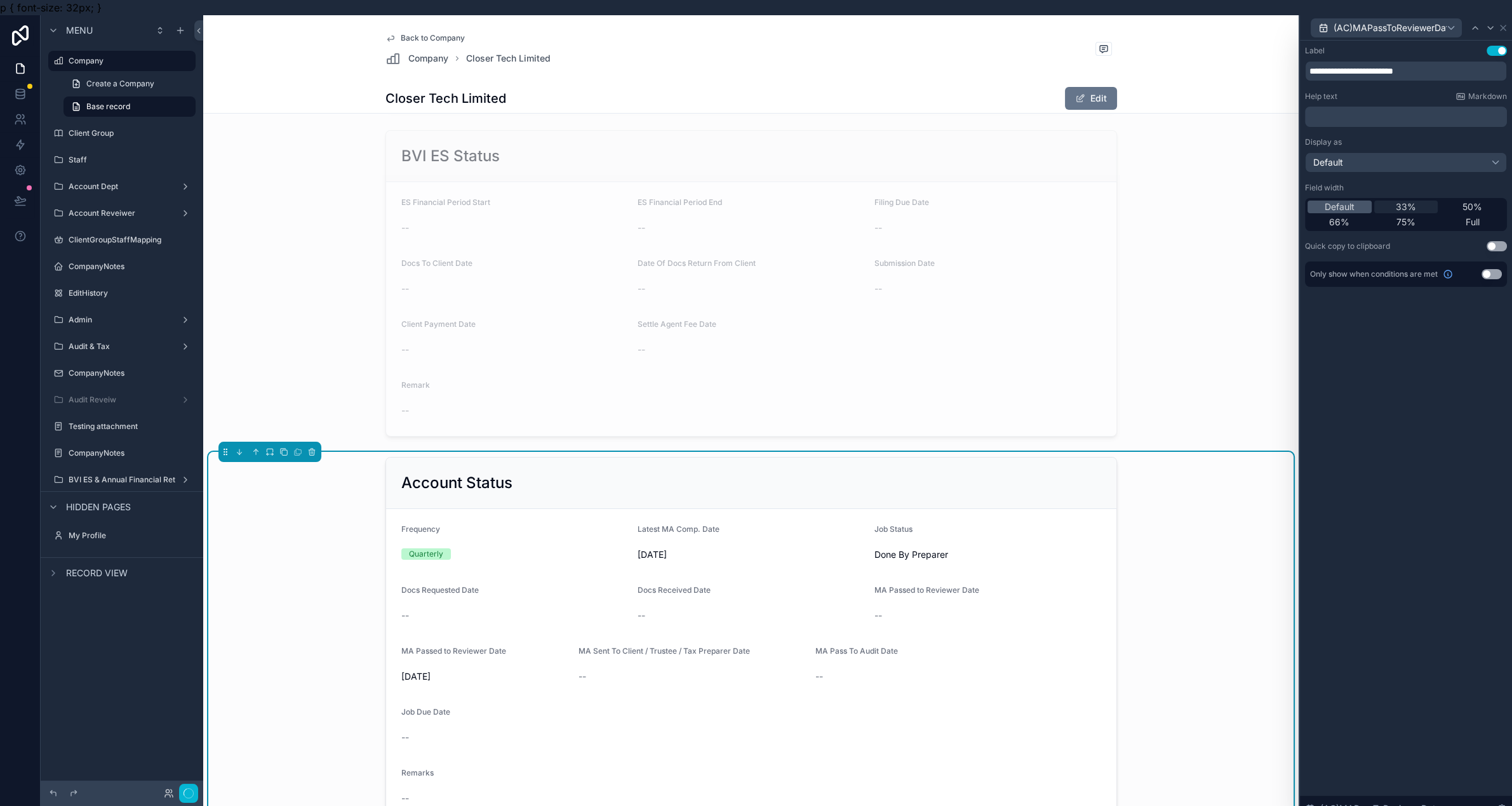 click on "33%" at bounding box center [1406, 207] 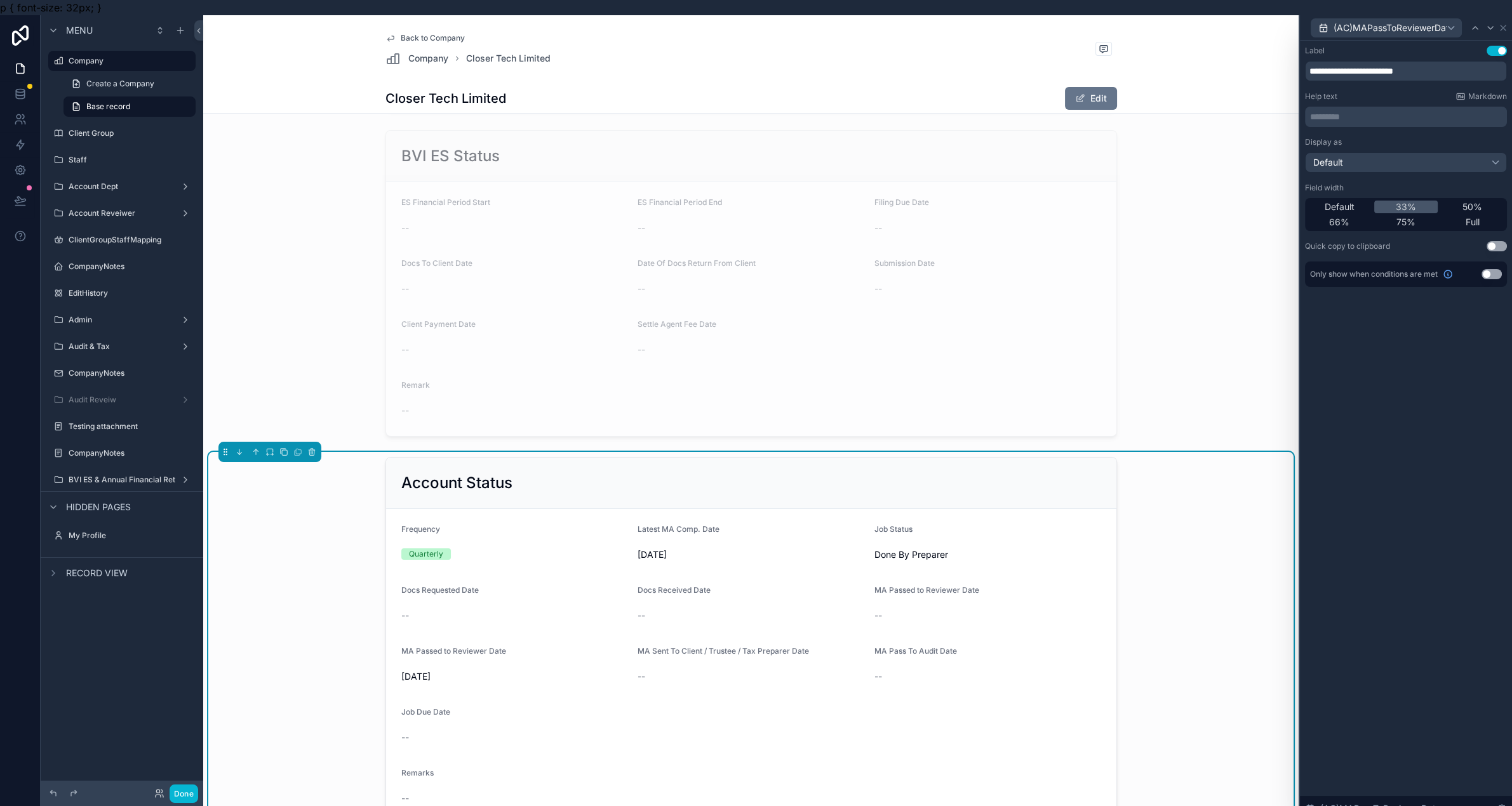 click on "Account Status Frequency Quarterly Latest MA Comp. Date 2023/12/31 Job Status Done By Preparer Docs Requested Date -- Docs Received Date -- MA Passed to Reviewer Date -- MA Passed to Reviewer Date 2025/7/15 MA Sent To Client / Trustee / Tax Preparer Date -- MA Pass To Audit Date -- Job Due Date -- Remarks --" at bounding box center (751, 640) 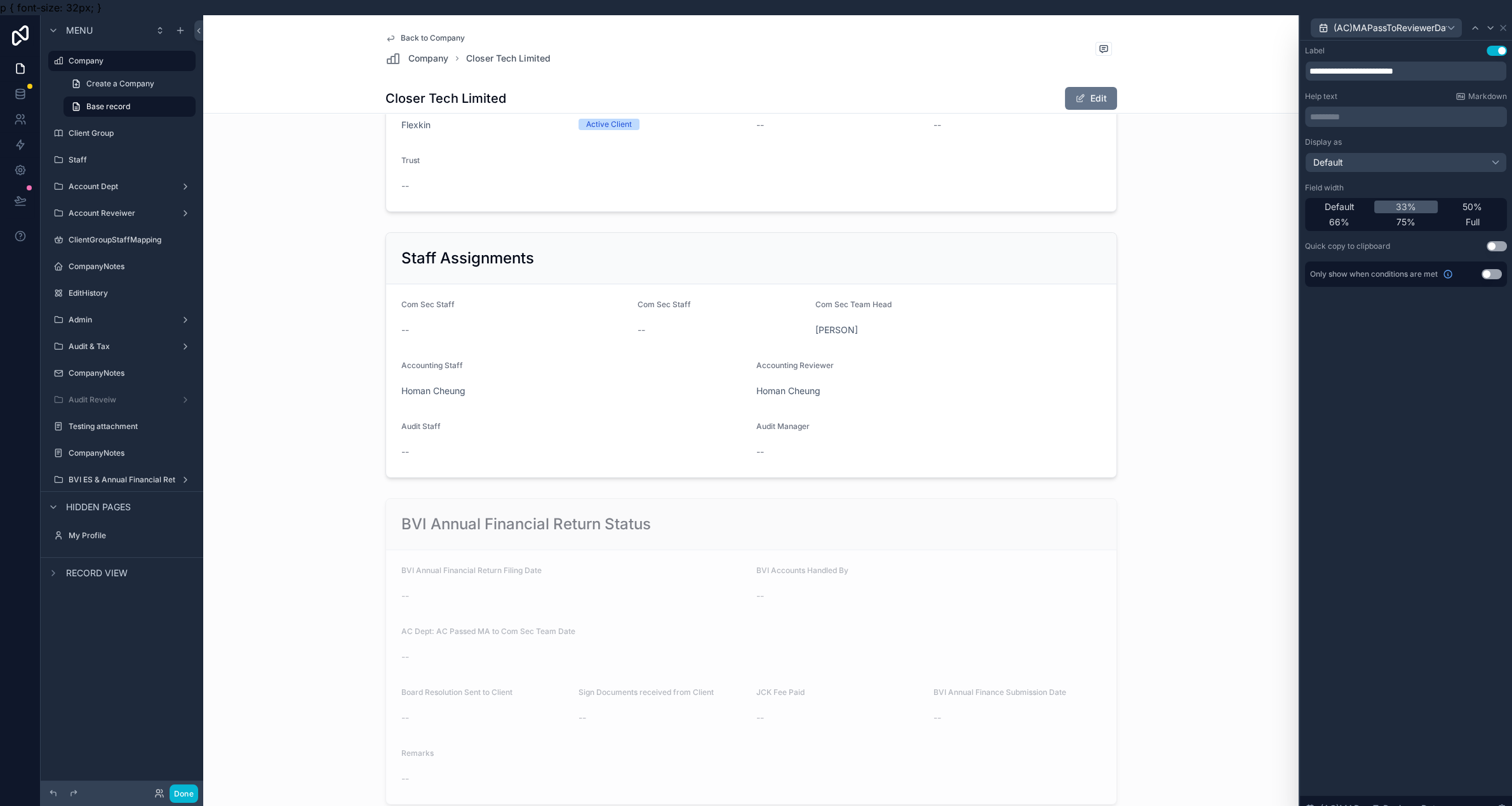 scroll, scrollTop: 157, scrollLeft: 0, axis: vertical 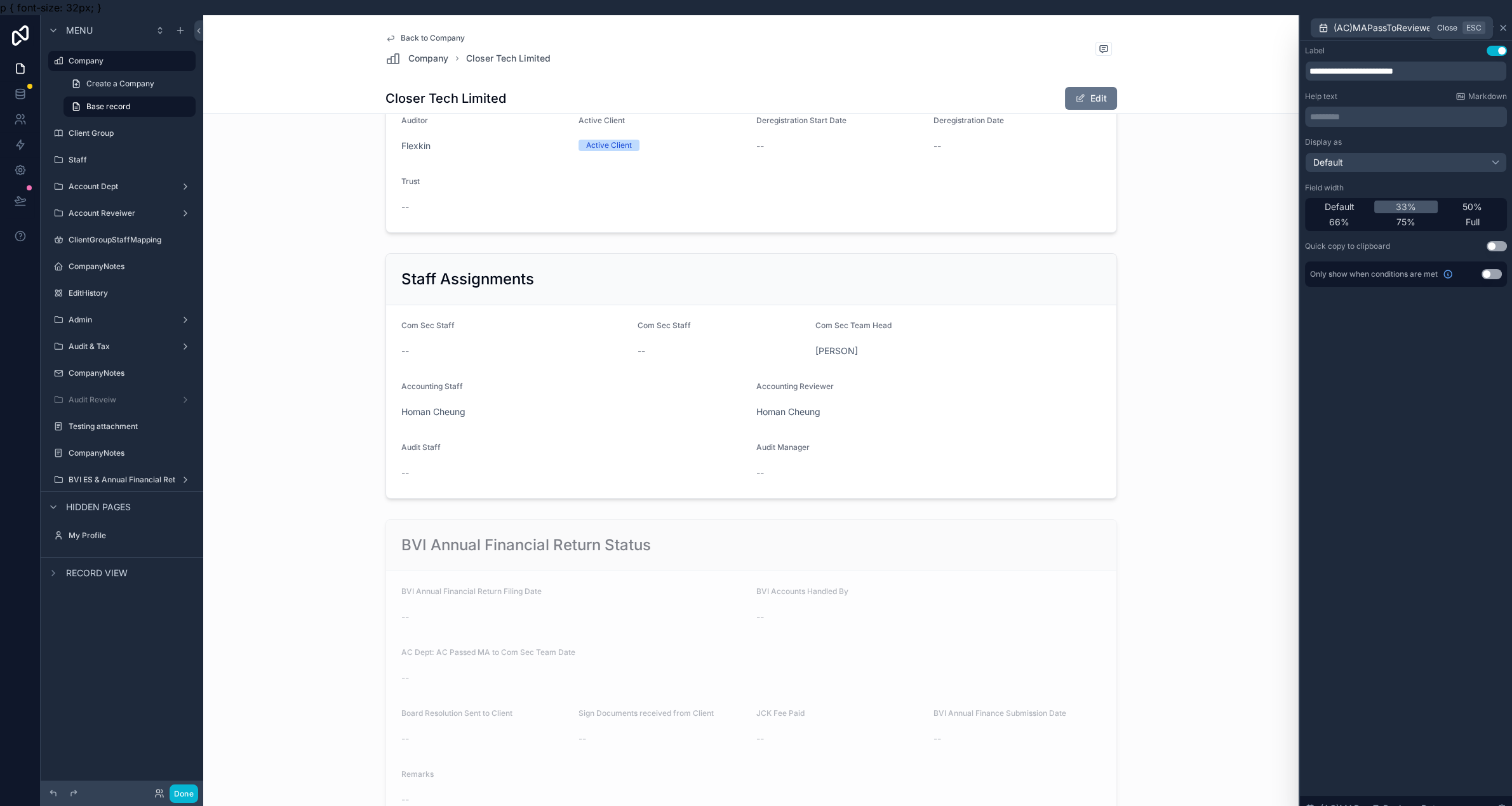 click 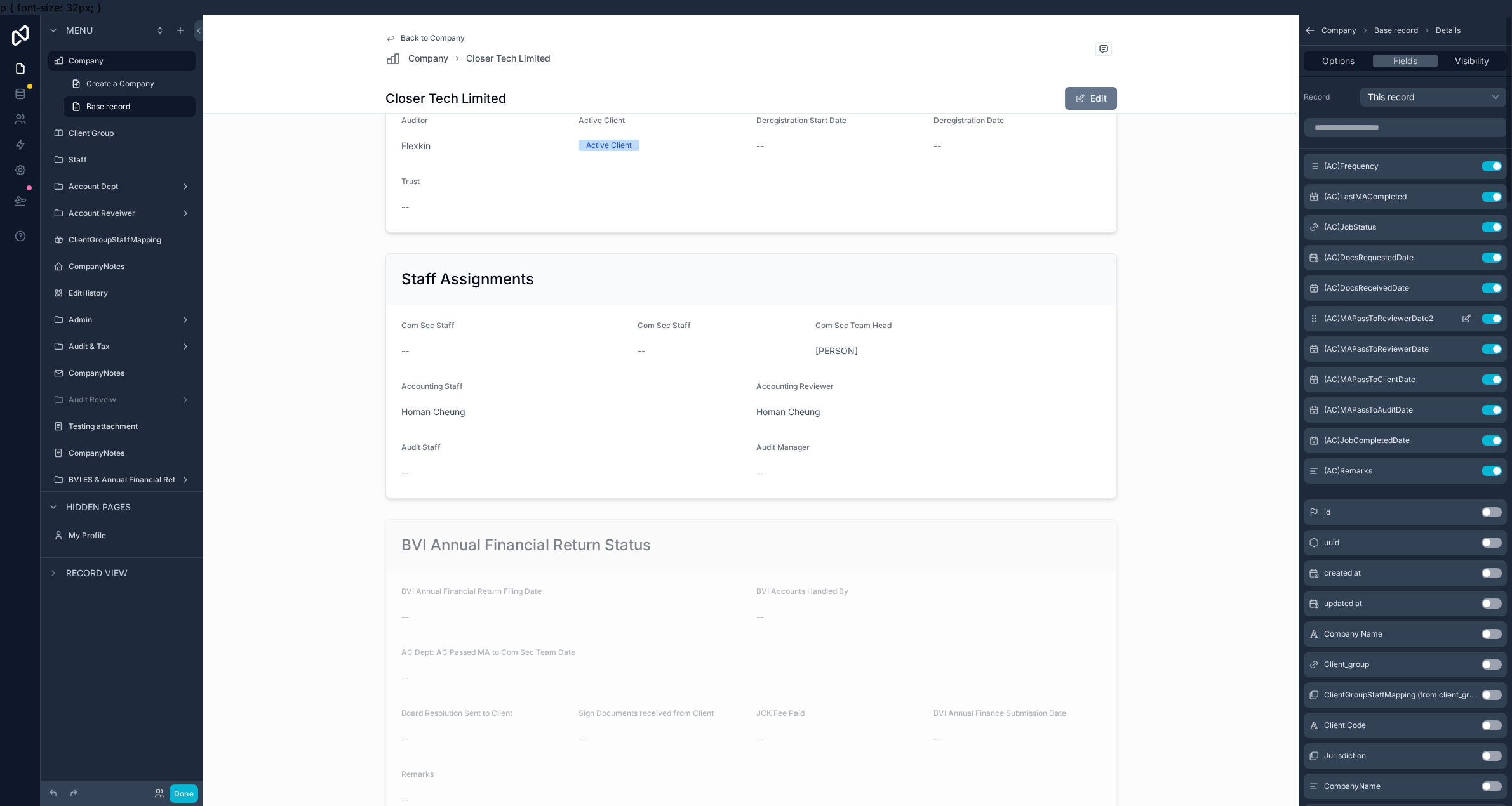 click on "Use setting" at bounding box center (1492, 319) 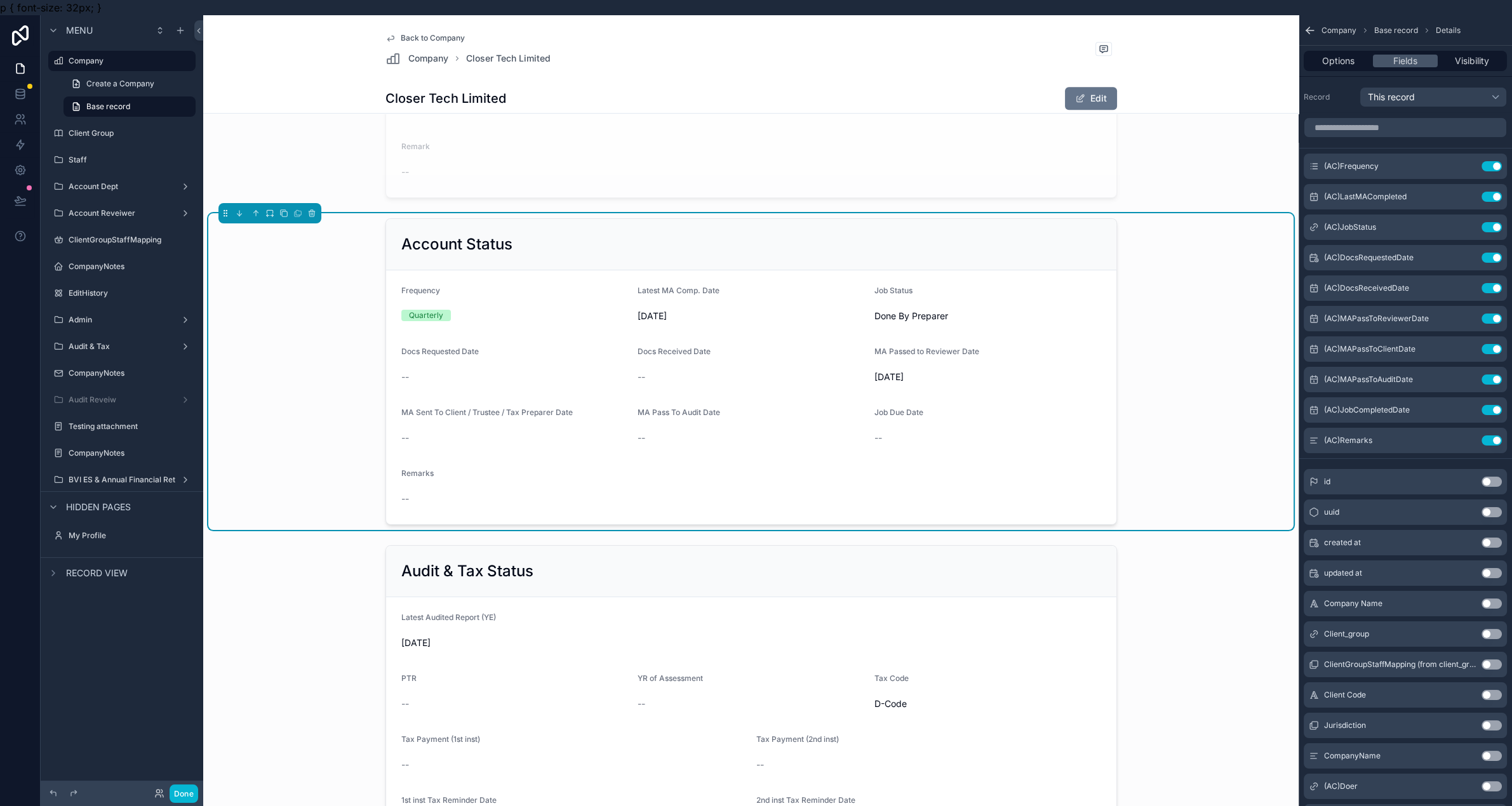 scroll, scrollTop: 1109, scrollLeft: 0, axis: vertical 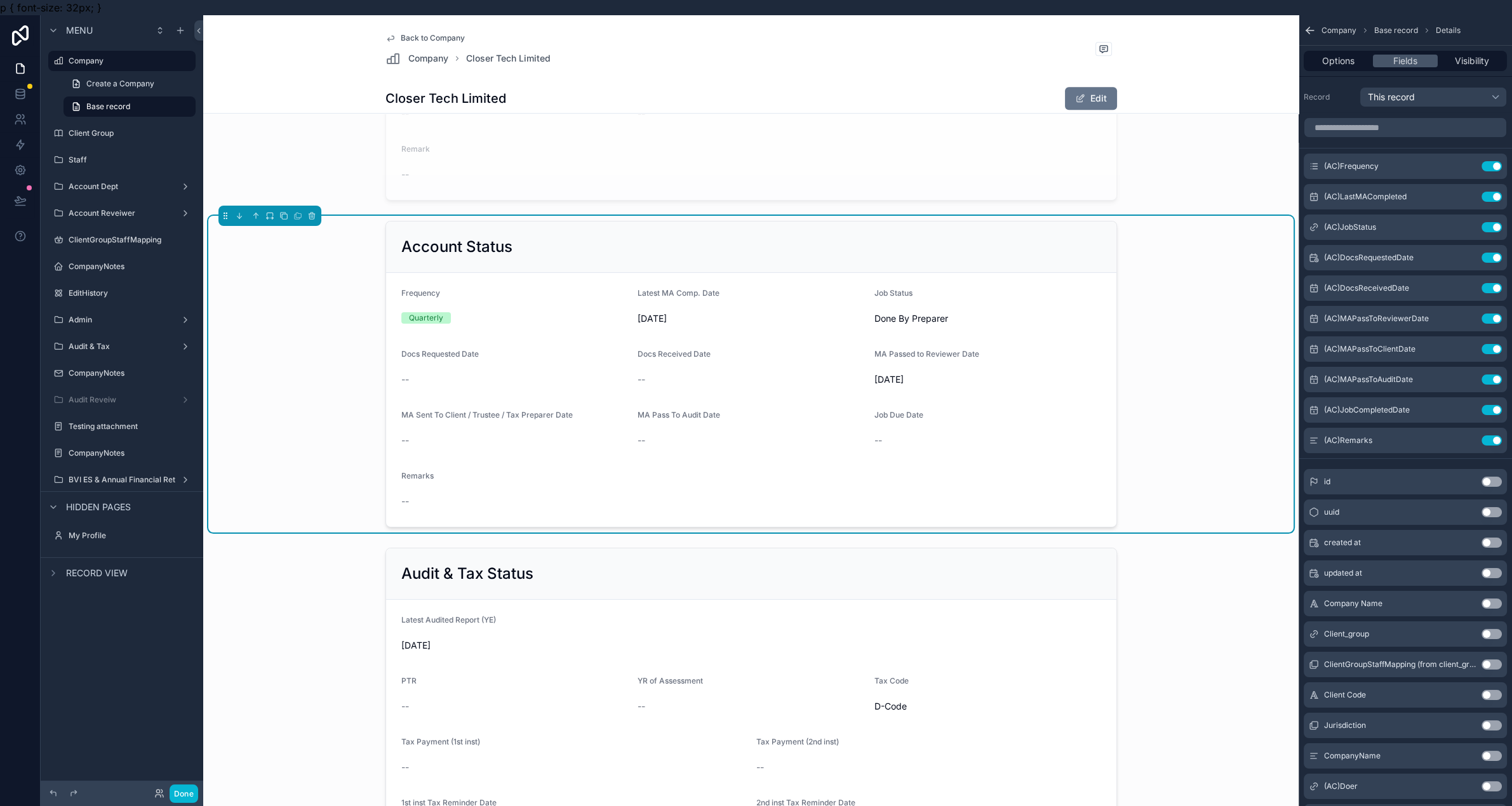 click on "[DATE]" at bounding box center (987, 380) 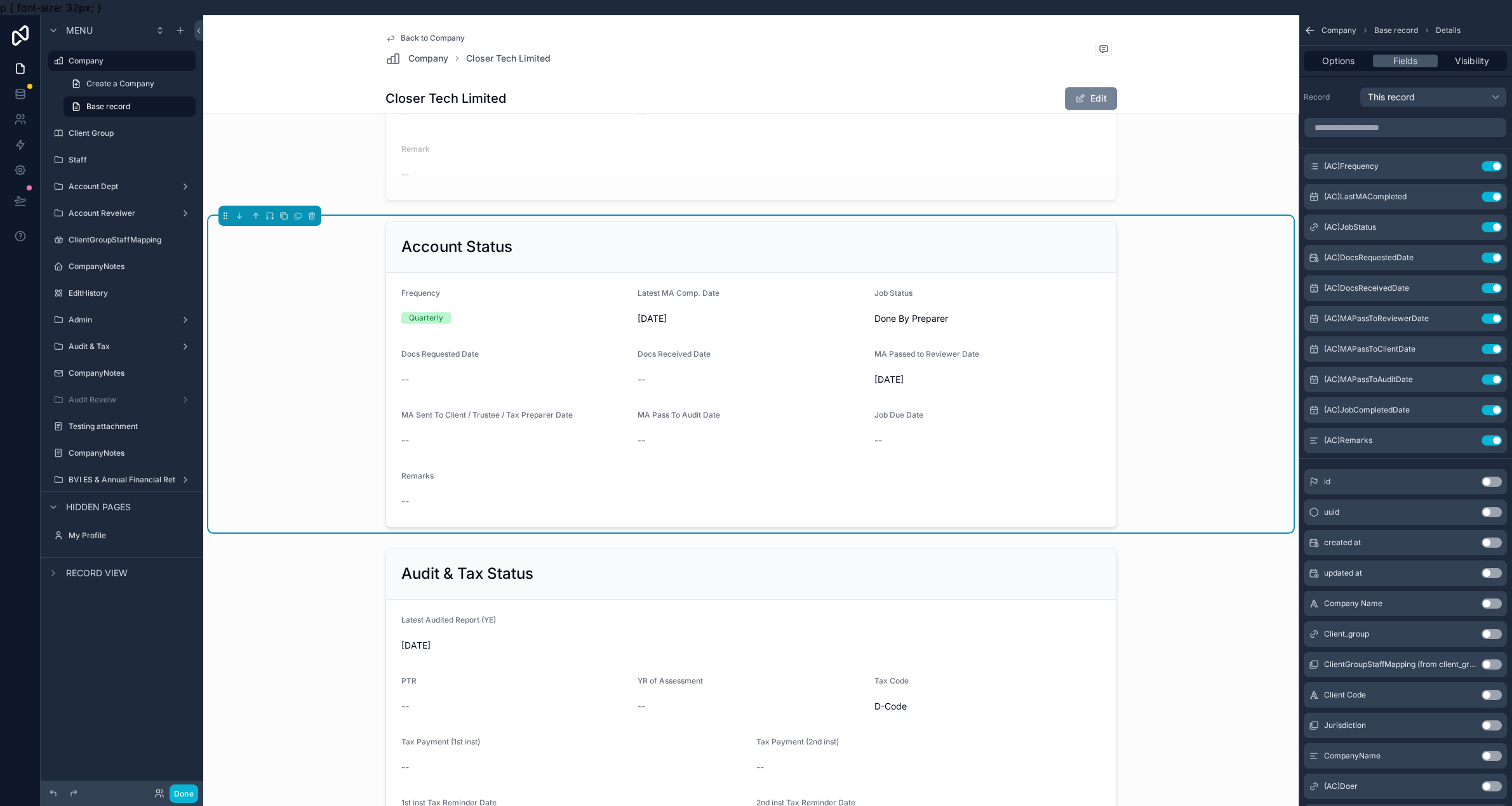 click on "Edit" at bounding box center [1091, 98] 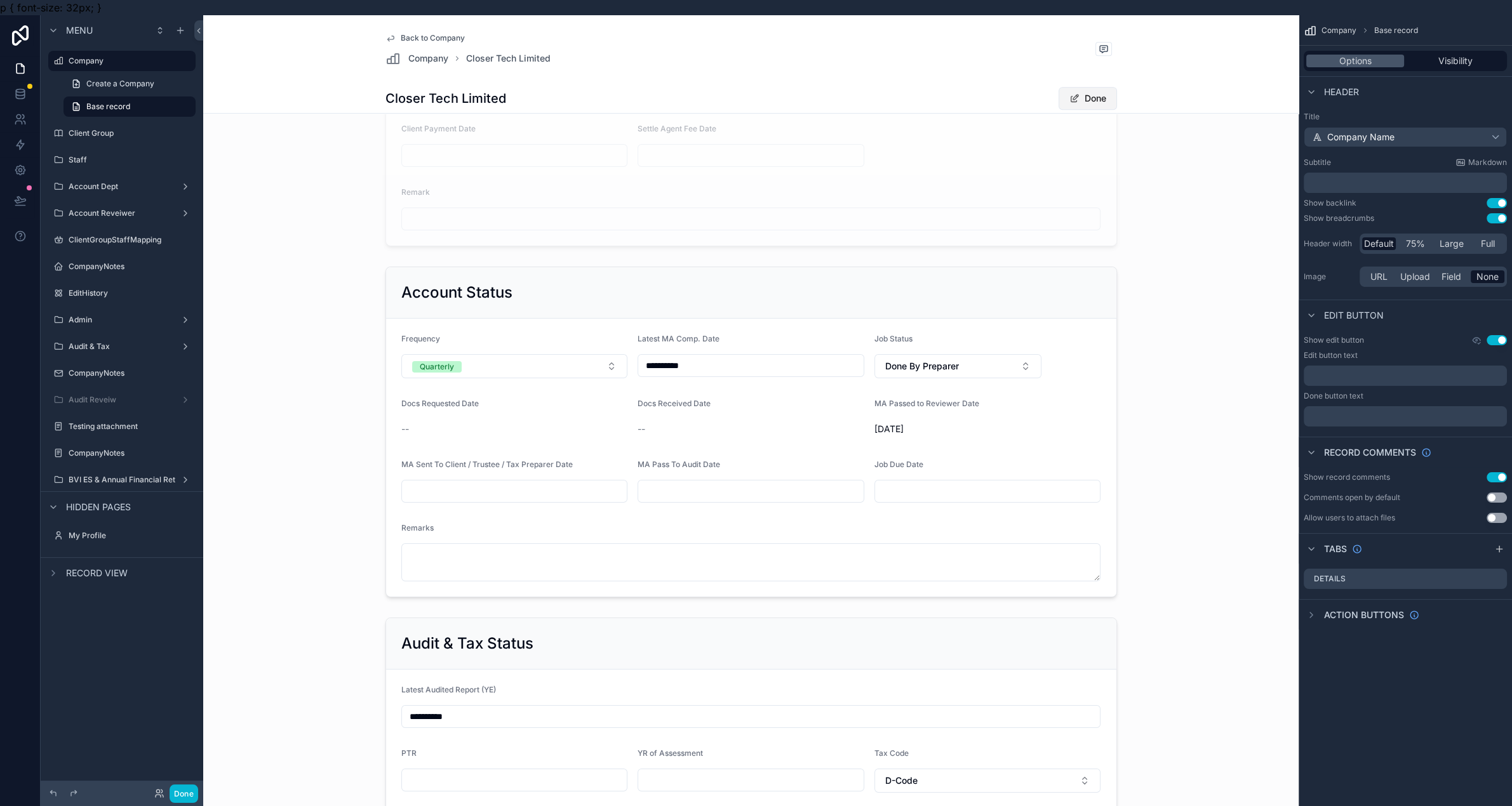 scroll, scrollTop: 1145, scrollLeft: 0, axis: vertical 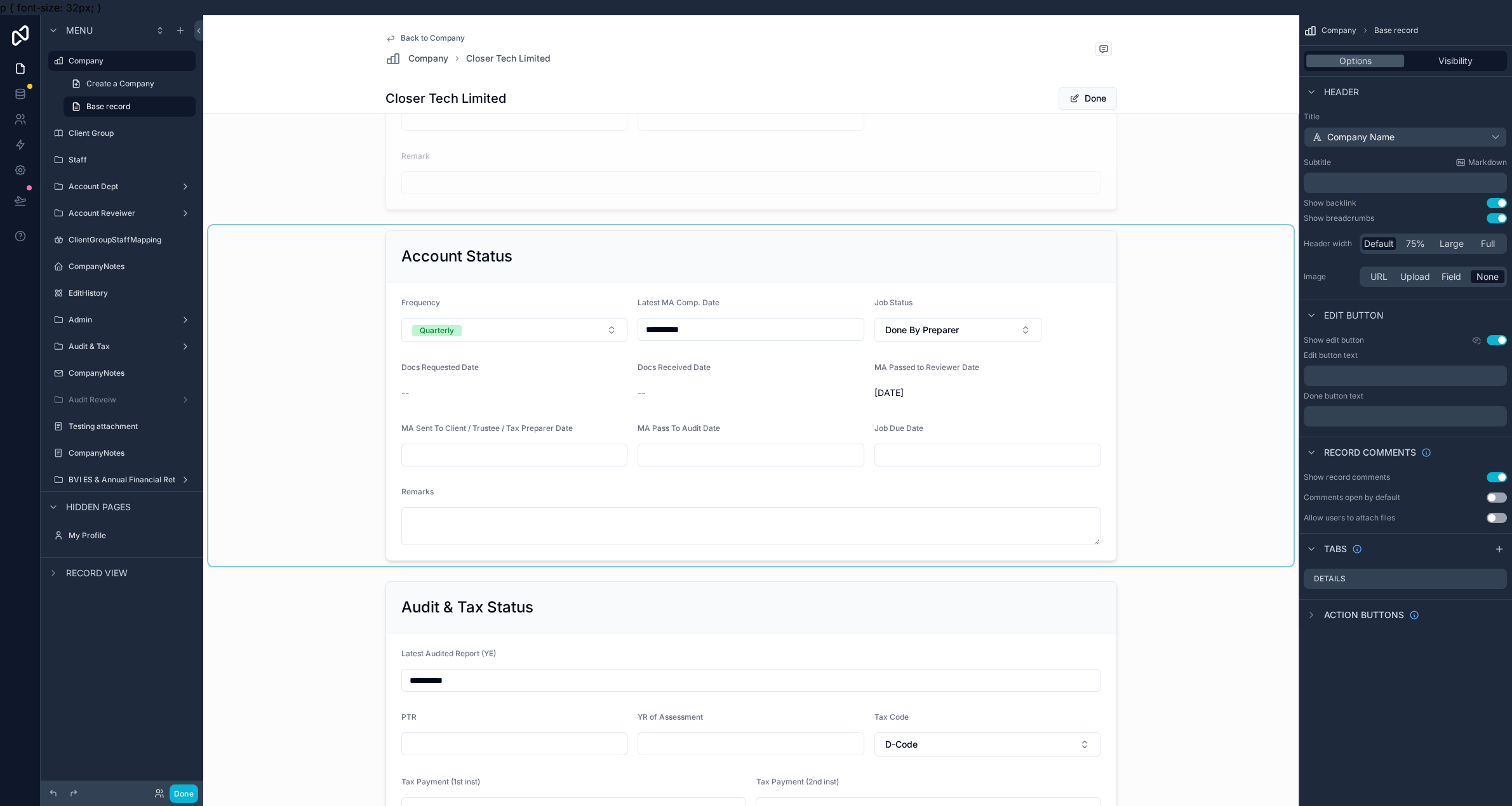 click at bounding box center [751, 395] 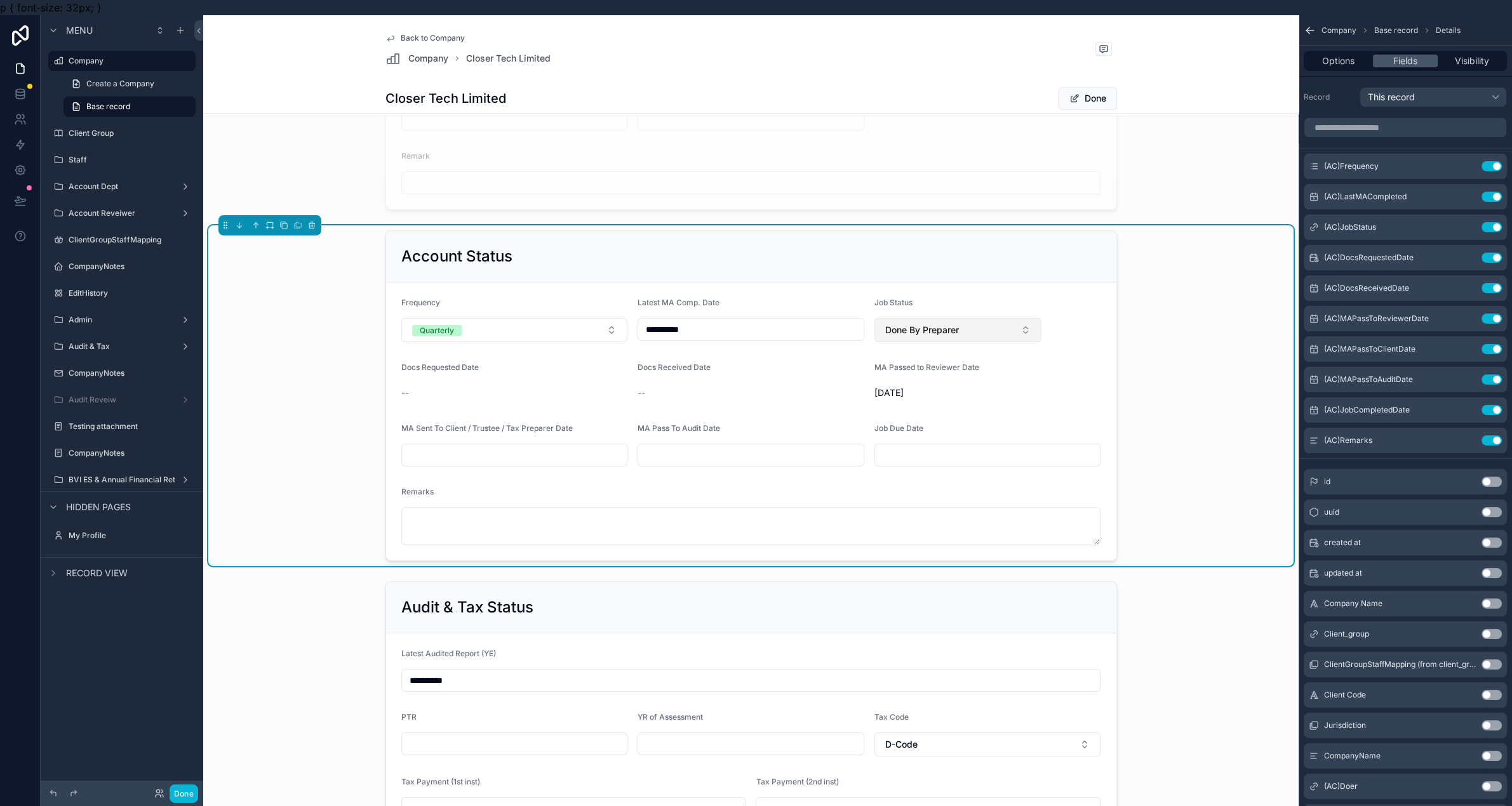 click on "Done By Preparer" at bounding box center (958, 330) 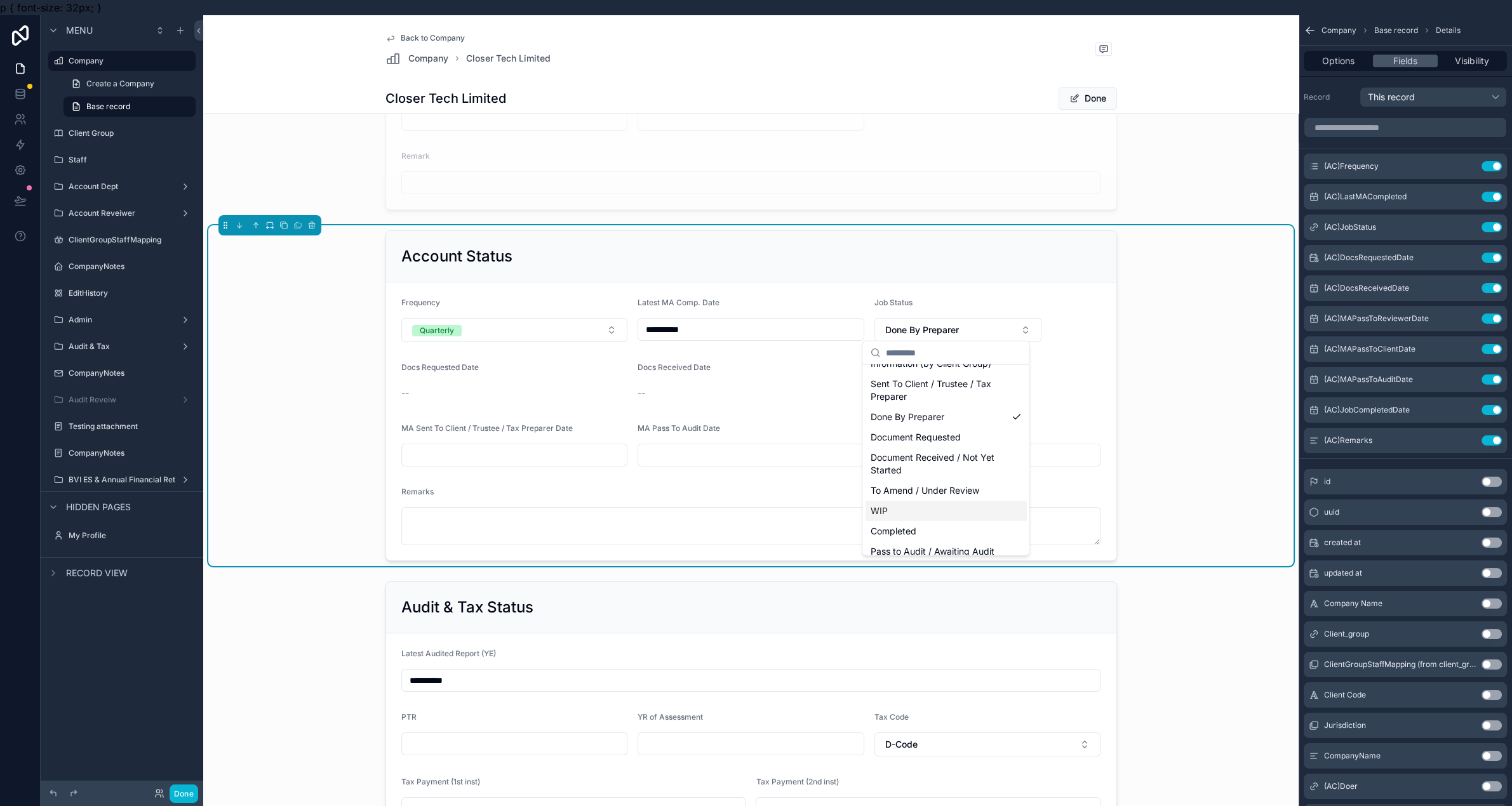 scroll, scrollTop: 79, scrollLeft: 0, axis: vertical 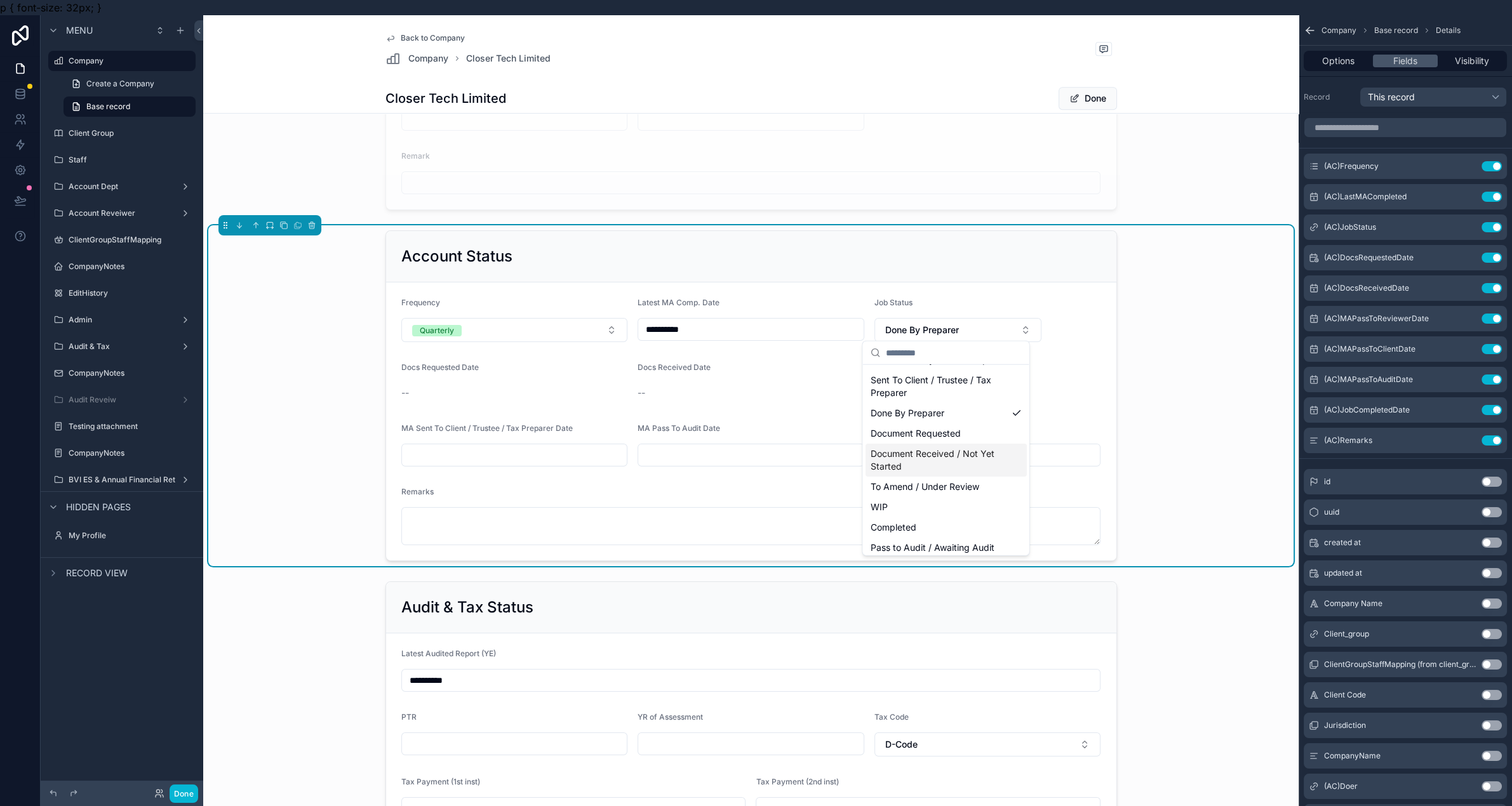 click on "Document Received / Not Yet Started" at bounding box center [939, 460] 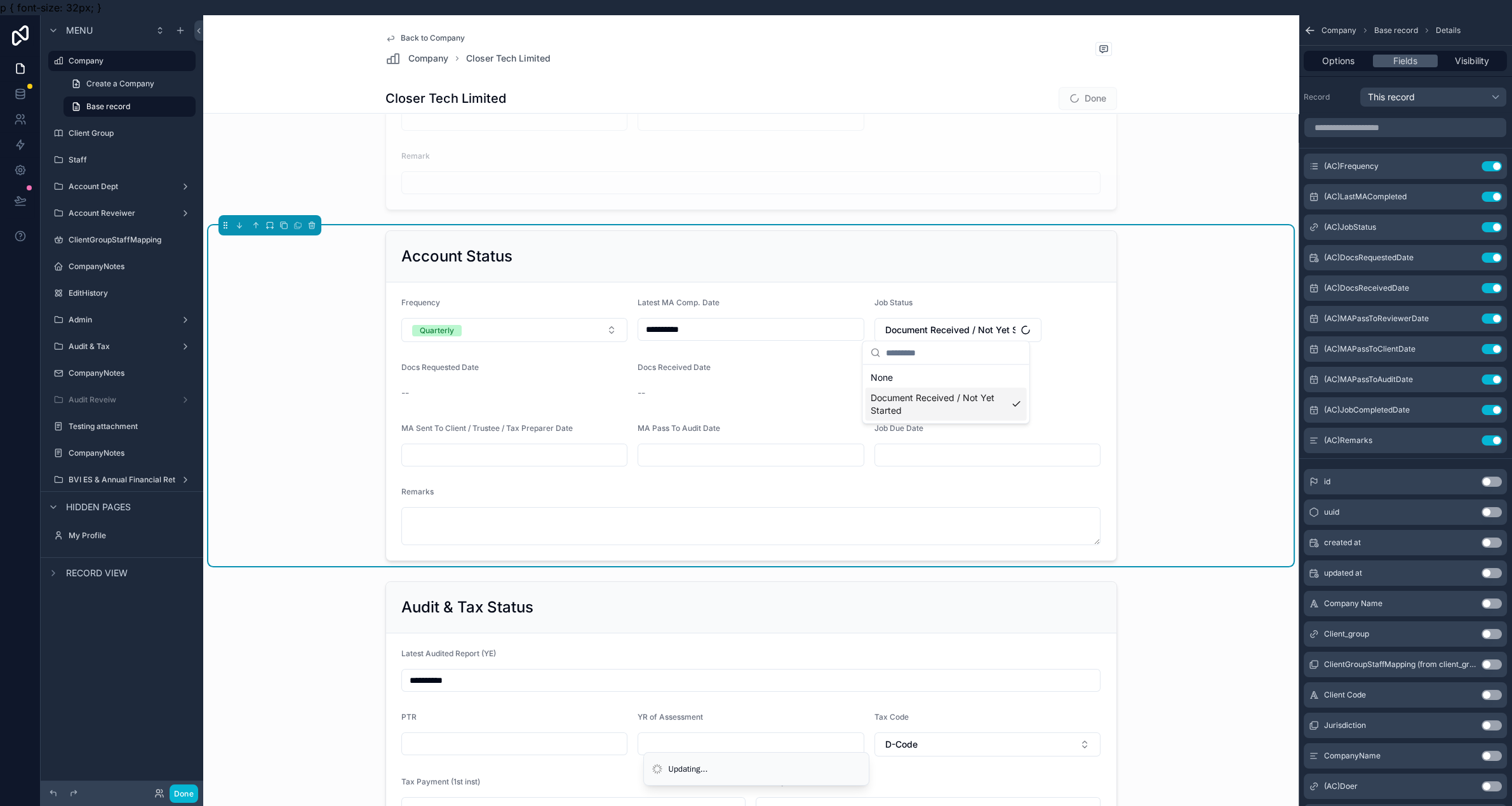 scroll, scrollTop: 0, scrollLeft: 0, axis: both 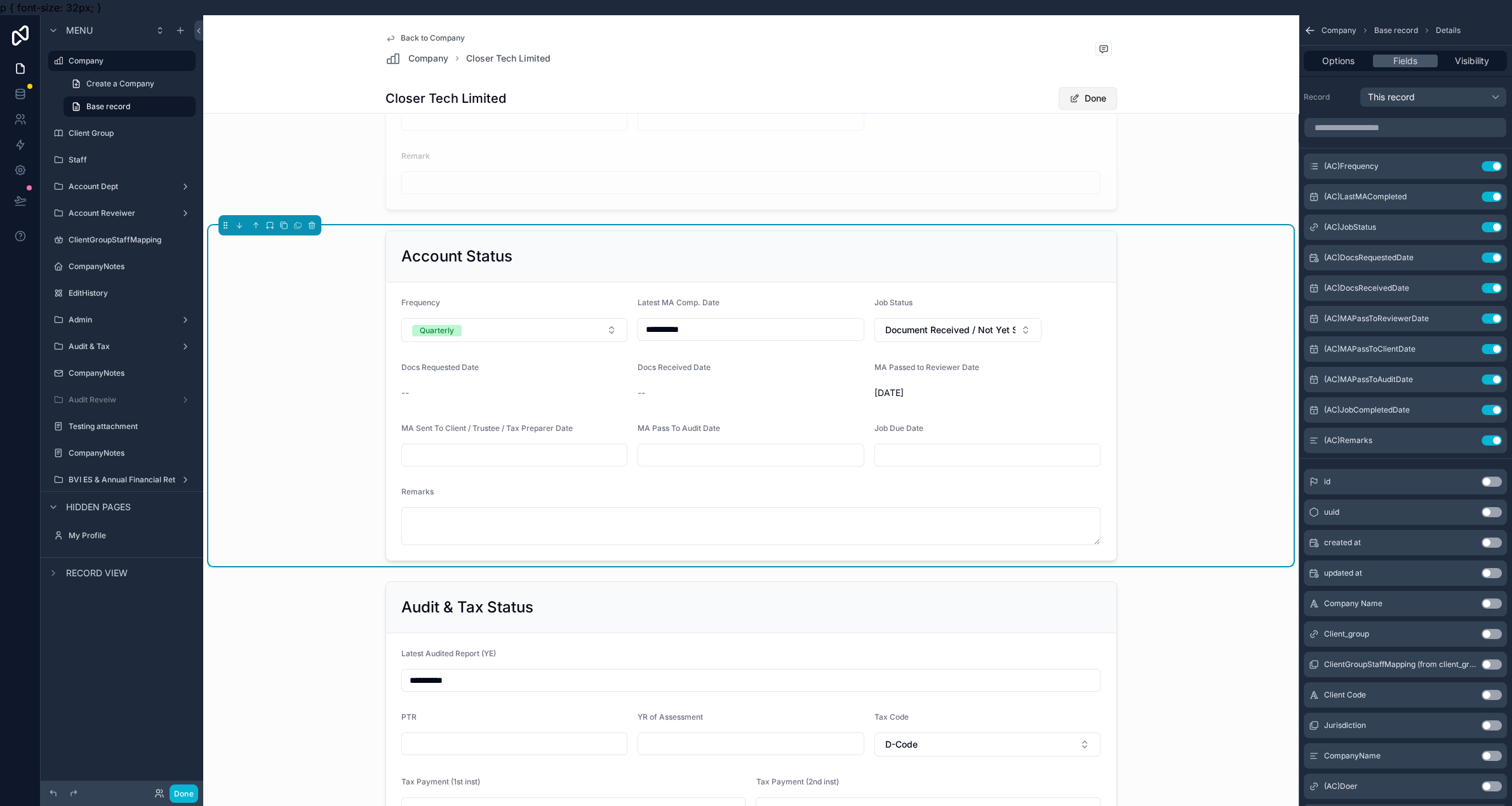 click on "Done" at bounding box center [1088, 98] 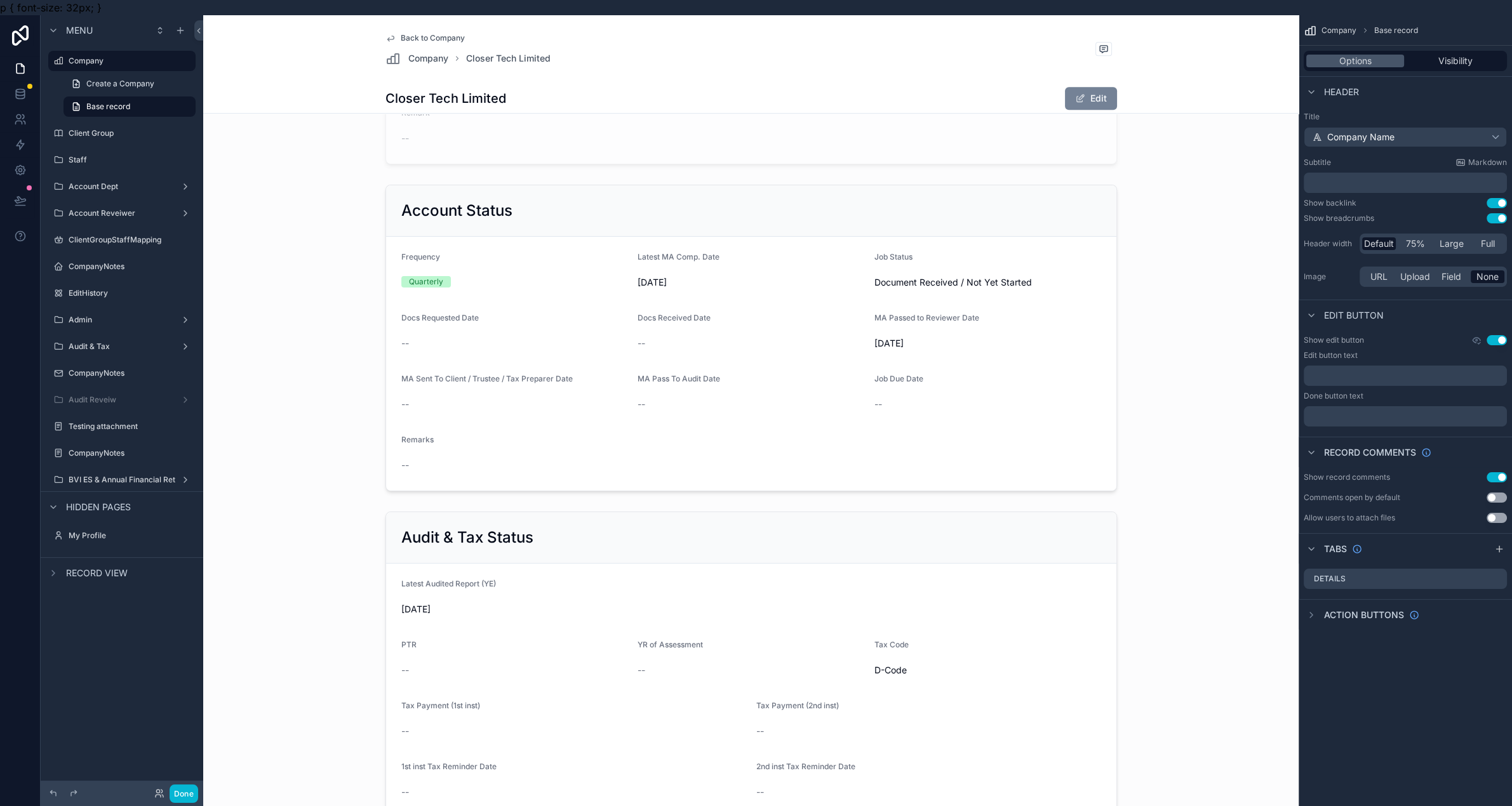 scroll, scrollTop: 1109, scrollLeft: 0, axis: vertical 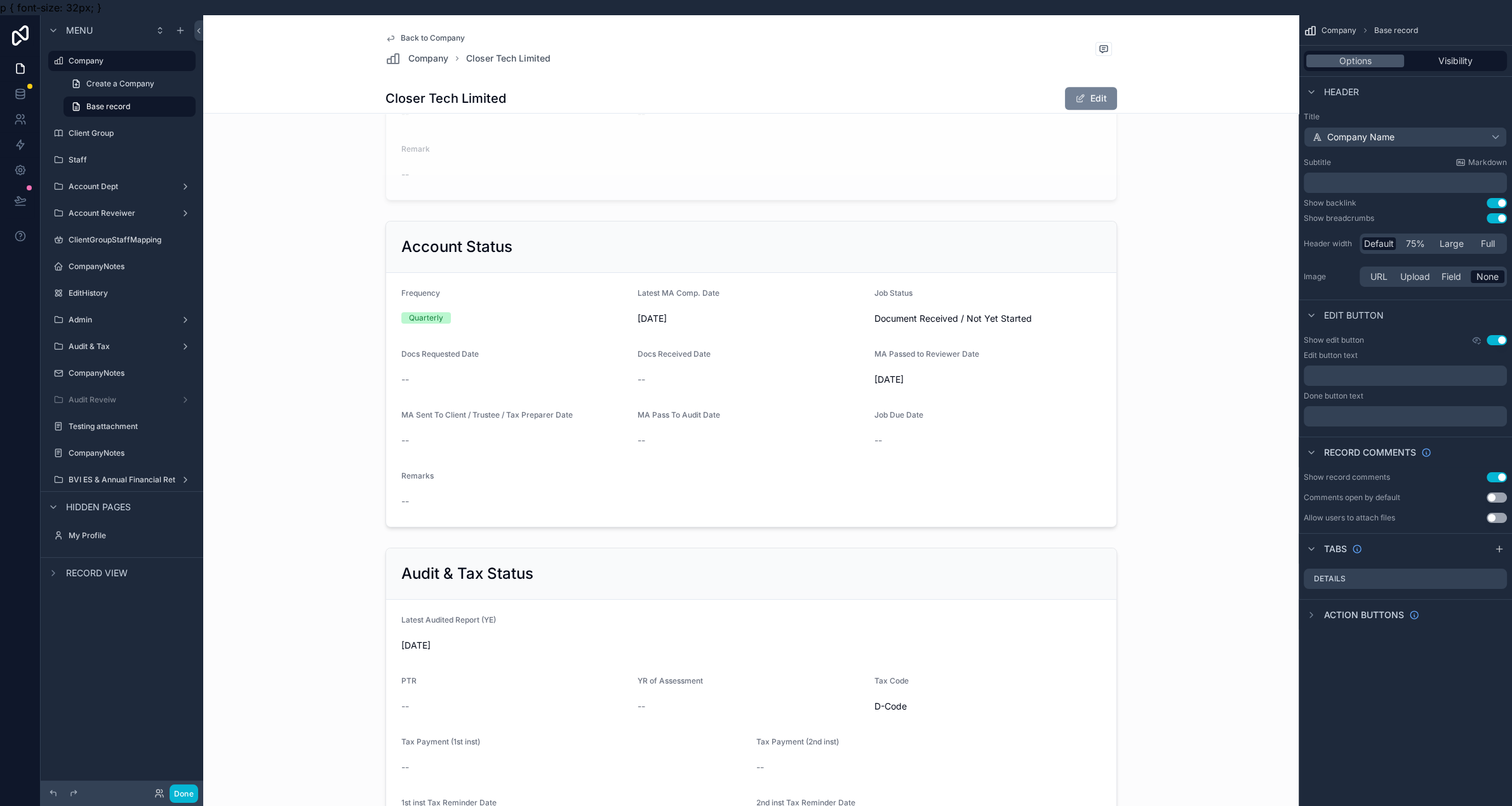 click on "Edit" at bounding box center [1091, 98] 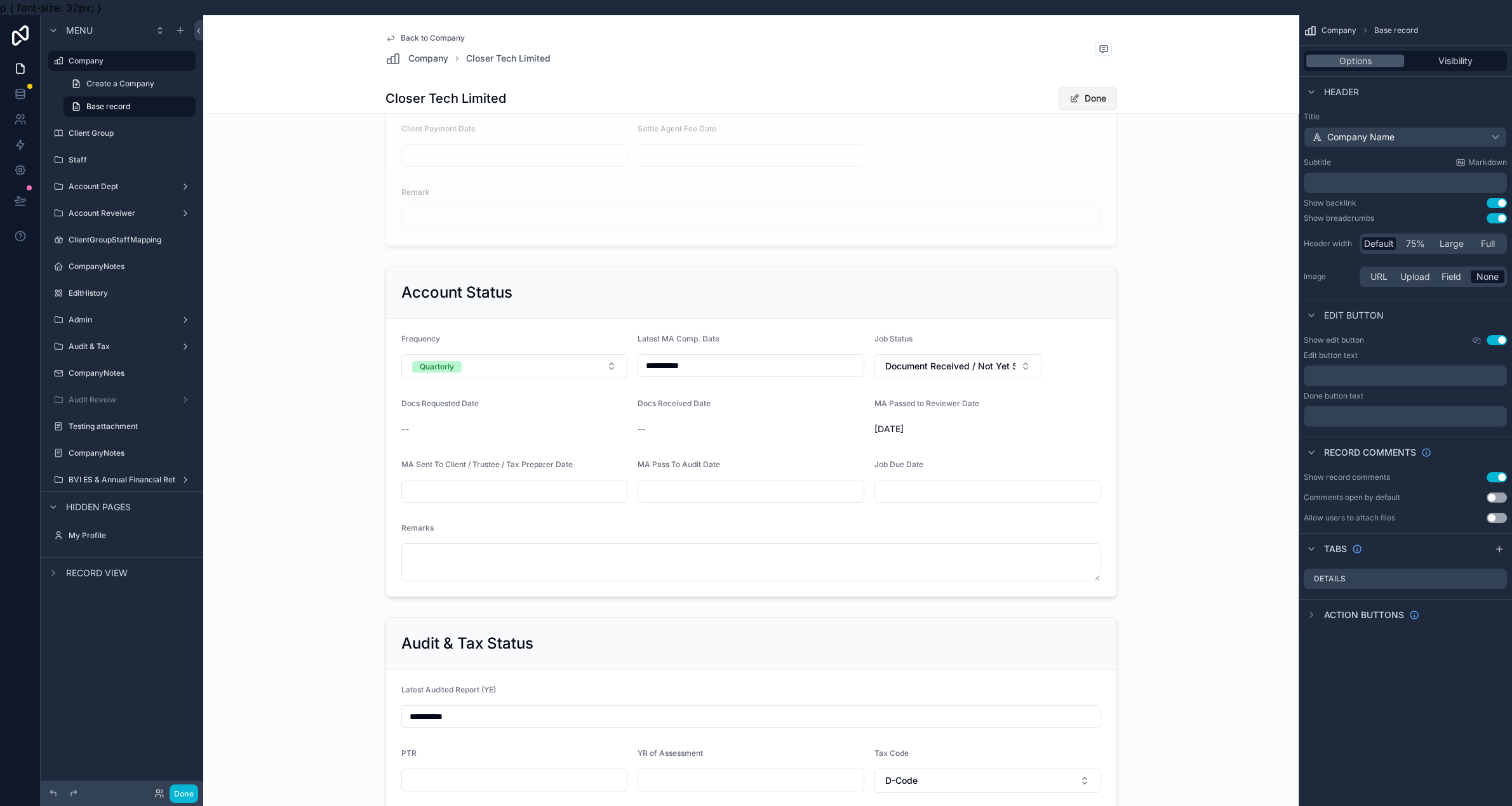 scroll, scrollTop: 1145, scrollLeft: 0, axis: vertical 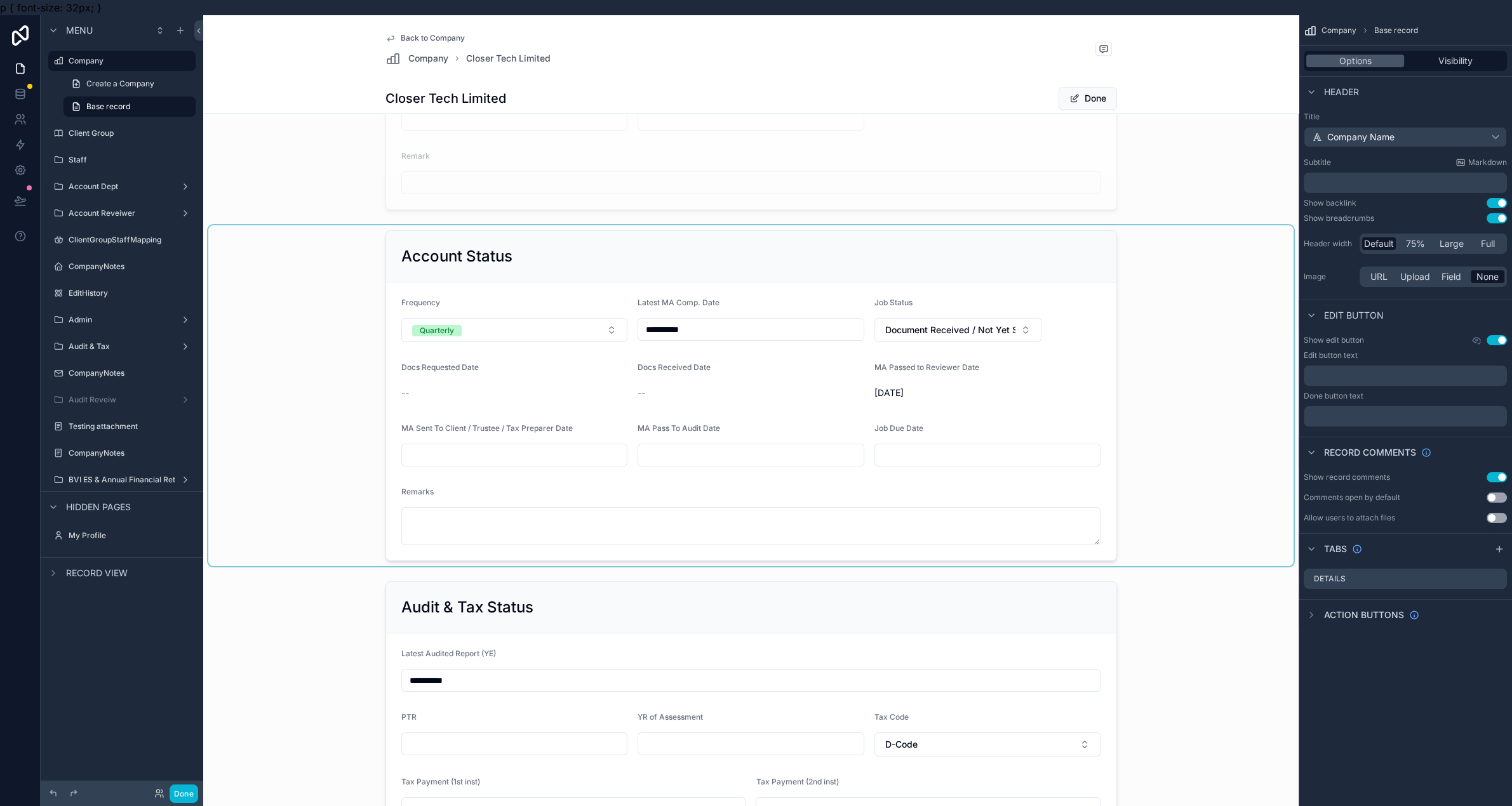click at bounding box center [751, 395] 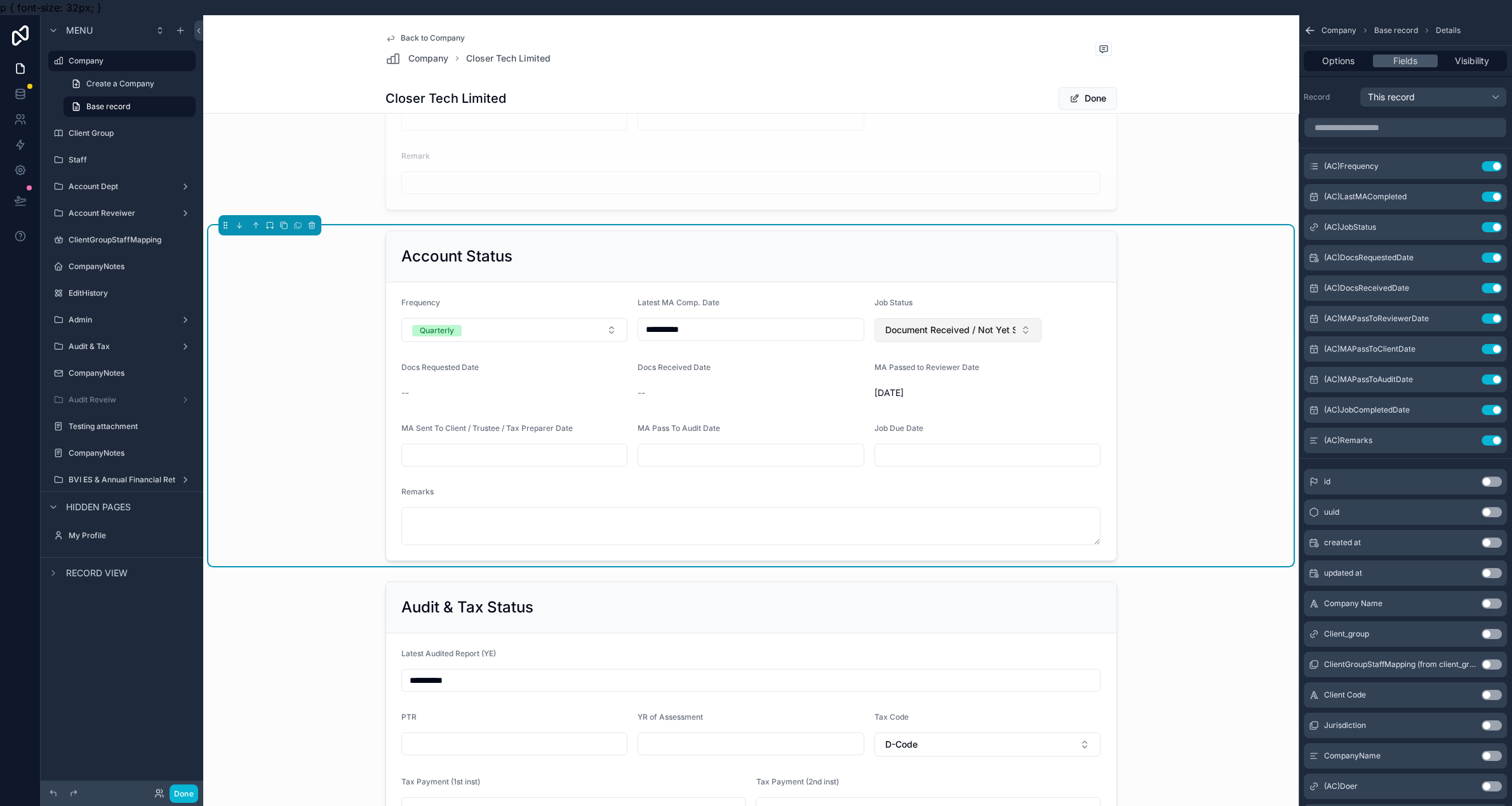 click on "Document Received / Not Yet Started" at bounding box center (951, 330) 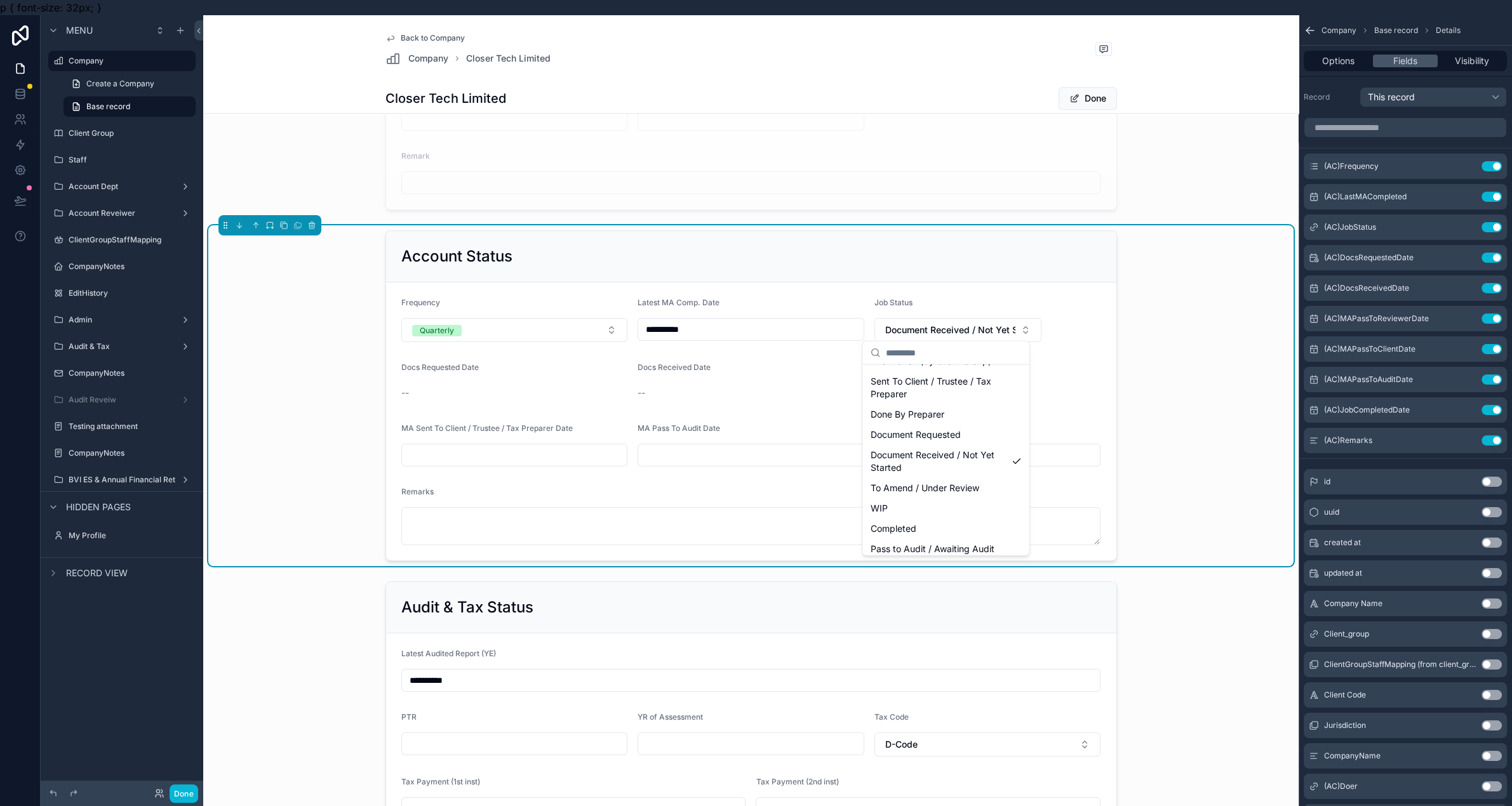 scroll, scrollTop: 79, scrollLeft: 0, axis: vertical 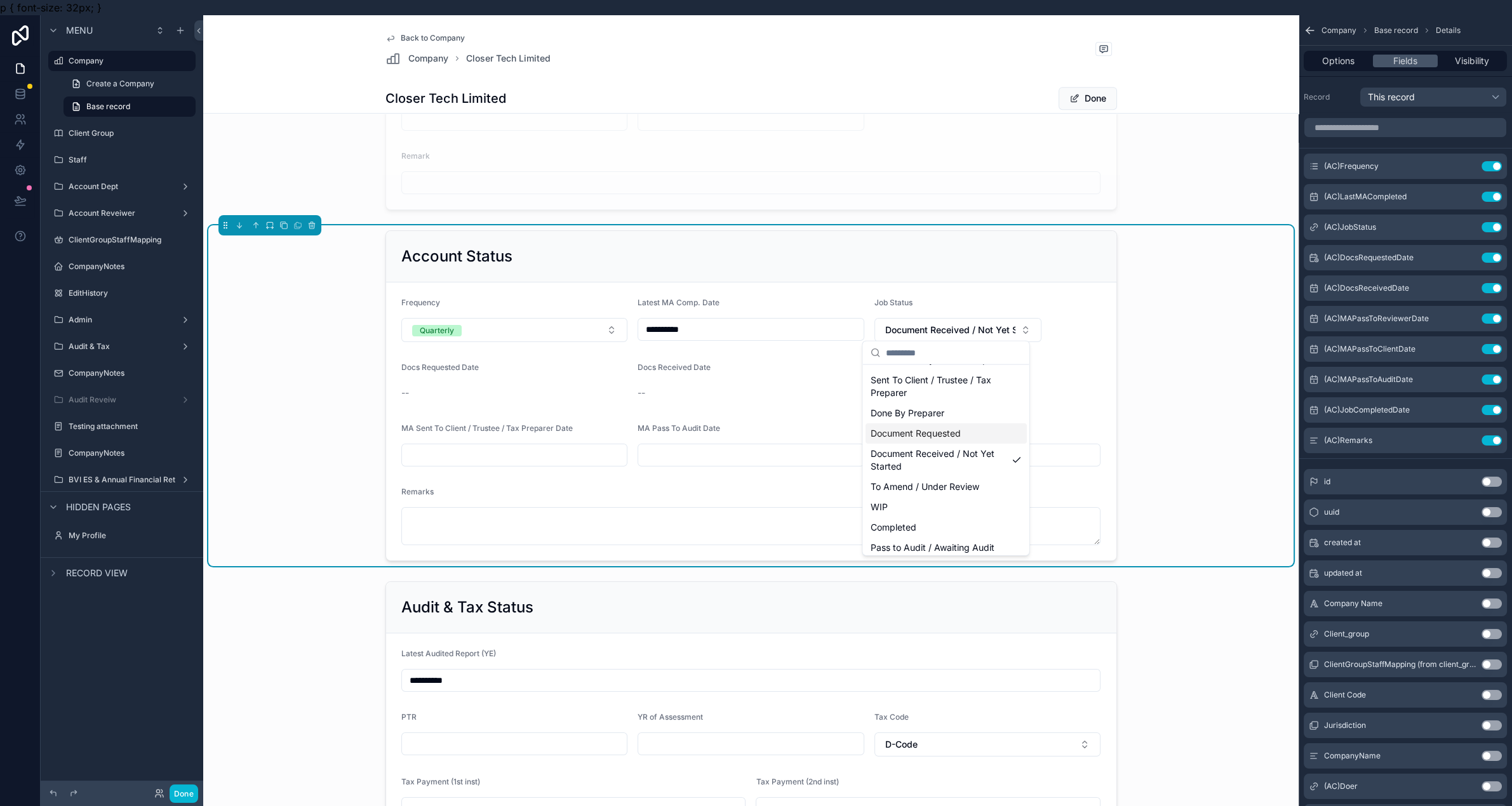 click on "Document Requested" at bounding box center [946, 433] 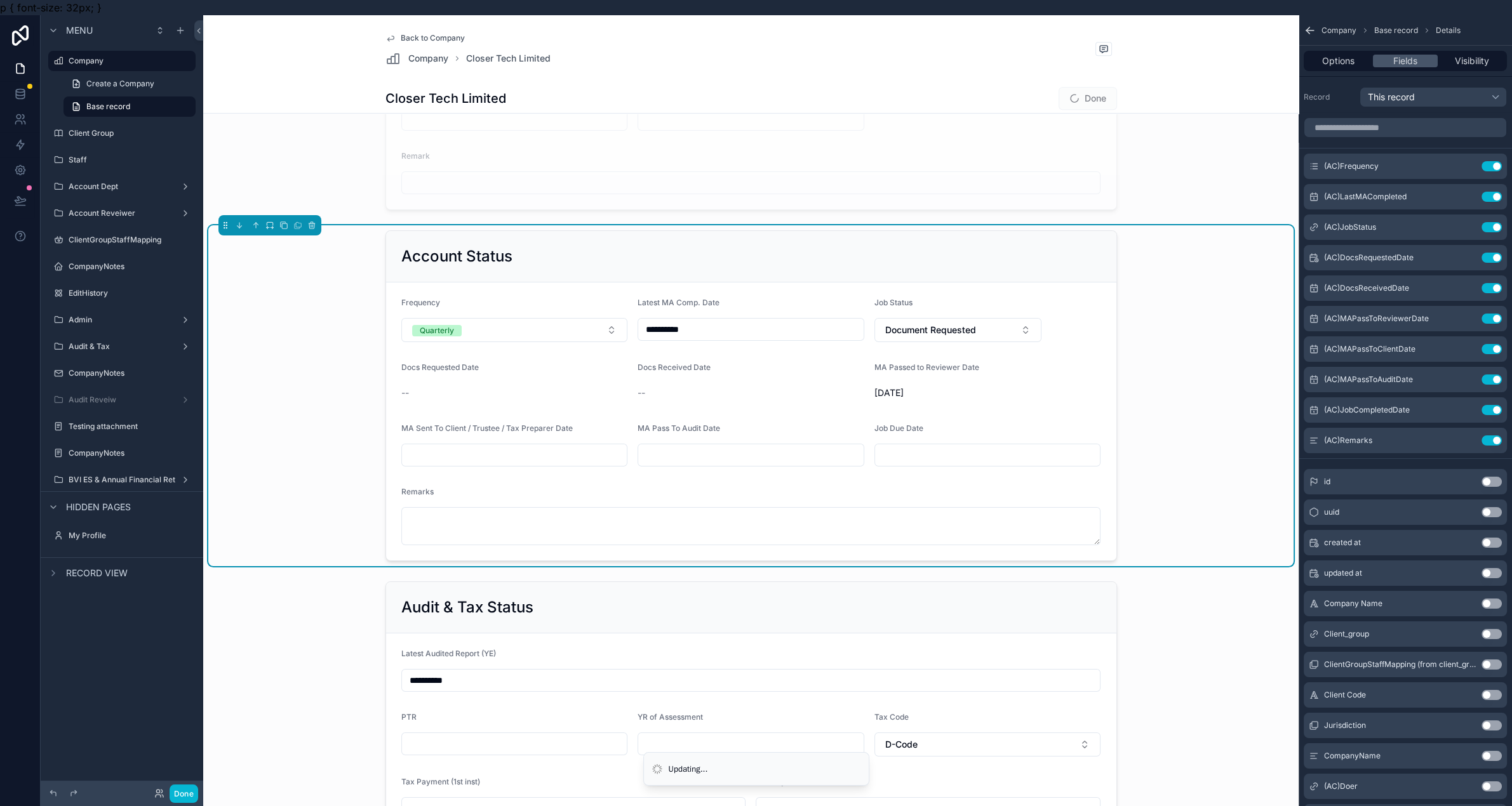 click on "**********" at bounding box center [751, 395] 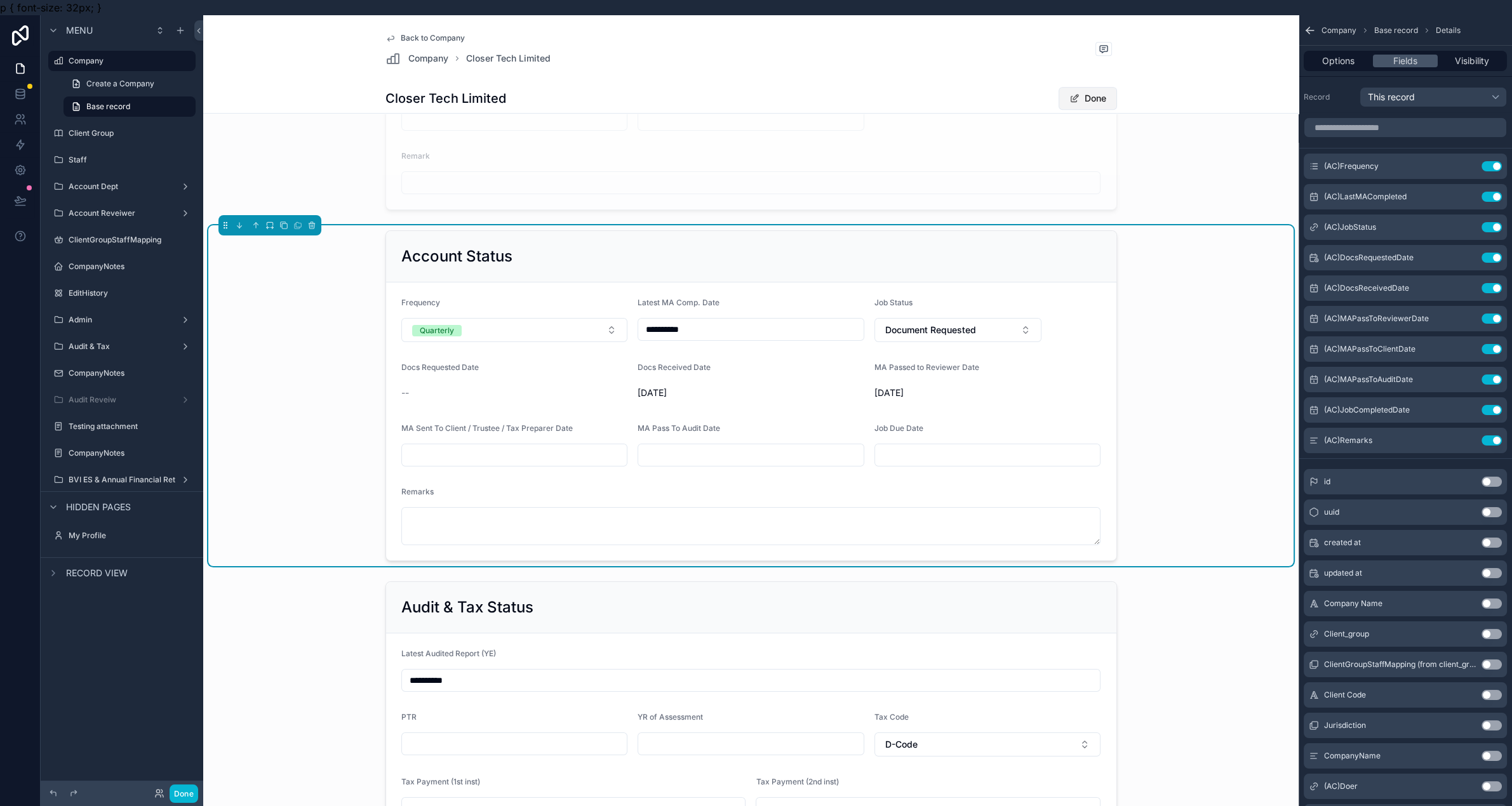click on "Done" at bounding box center [1088, 98] 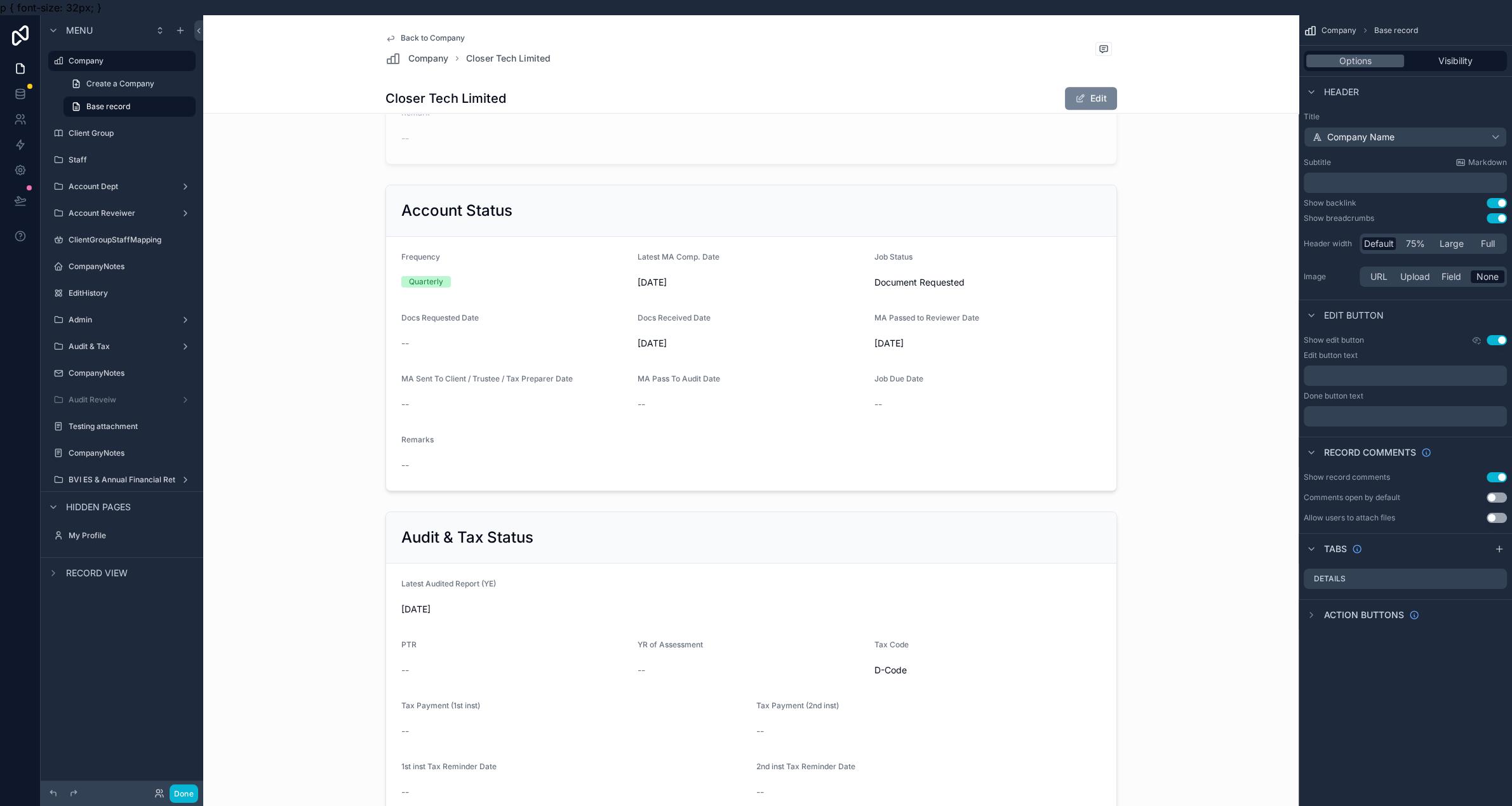 scroll, scrollTop: 1109, scrollLeft: 0, axis: vertical 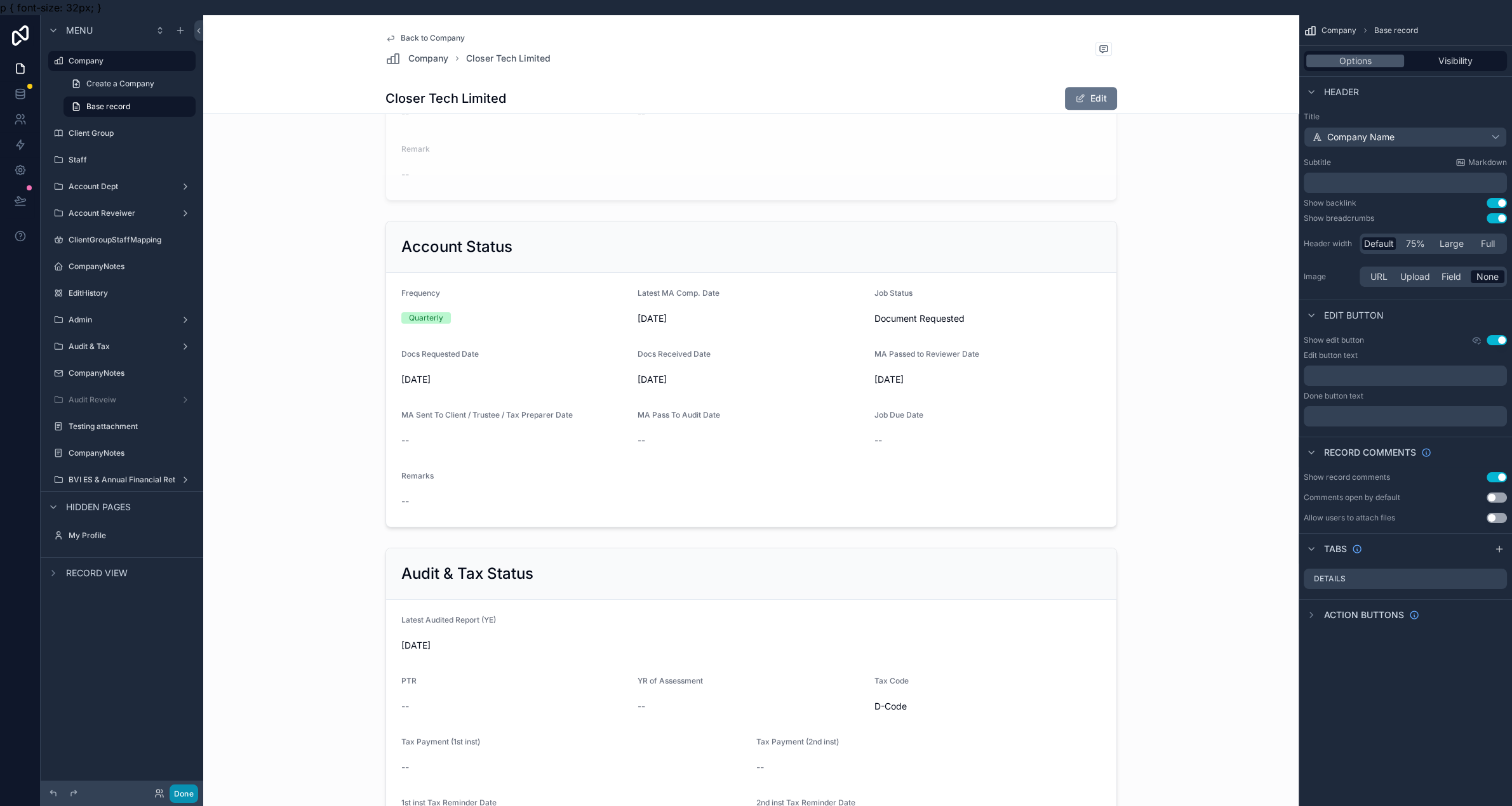 click on "Done" at bounding box center (184, 793) 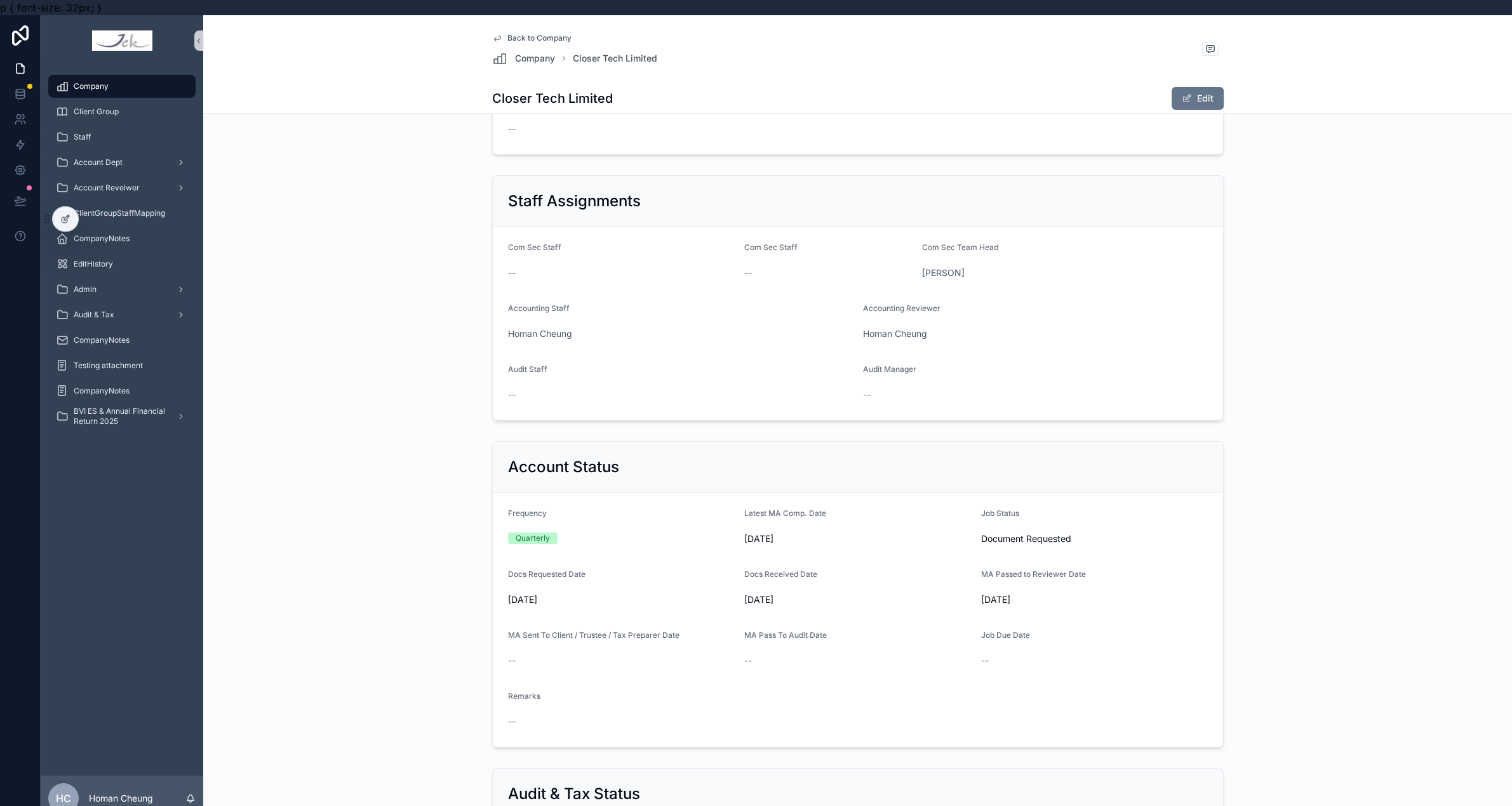 scroll, scrollTop: 239, scrollLeft: 0, axis: vertical 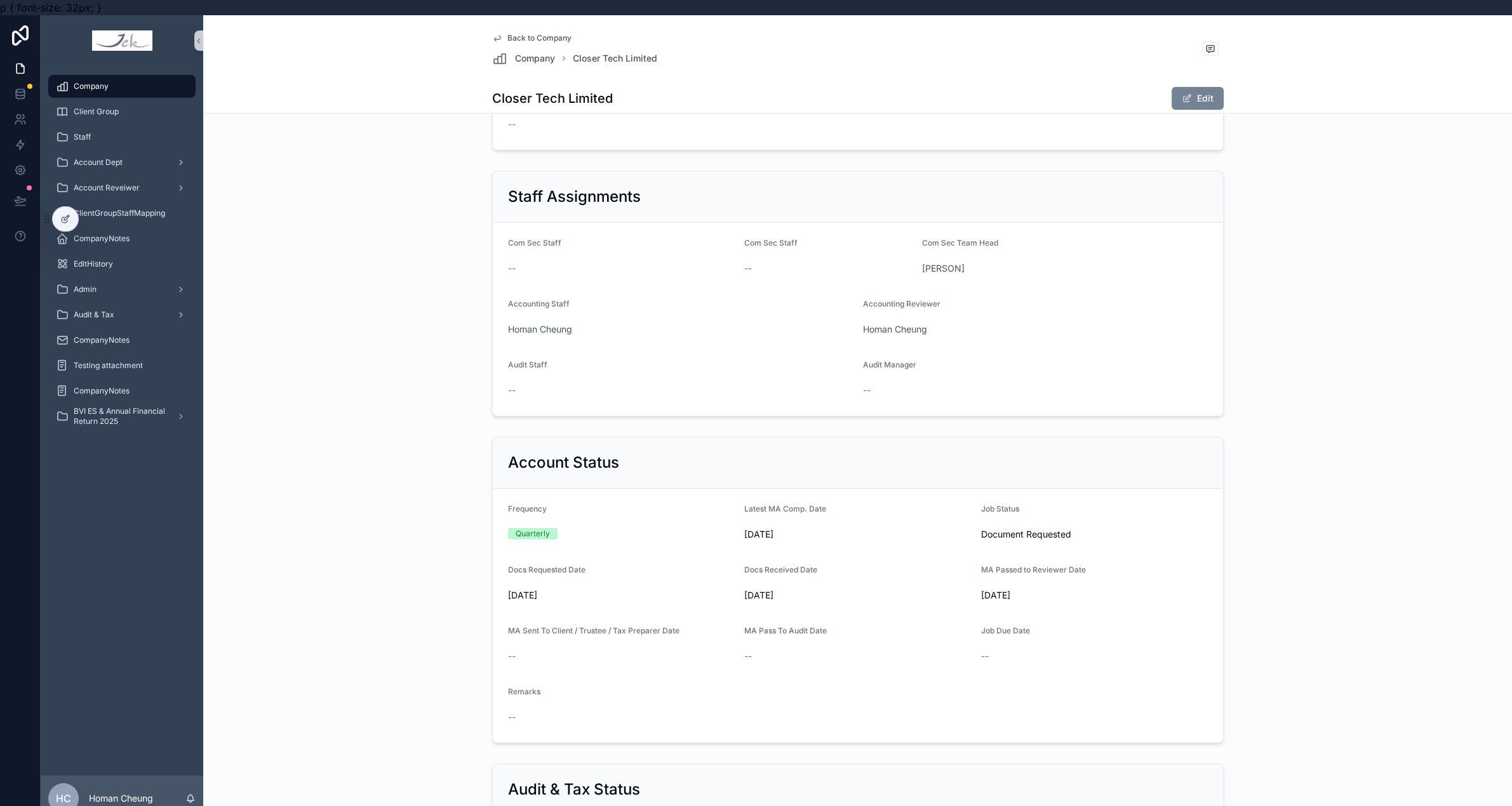 click on "Edit" at bounding box center (1198, 98) 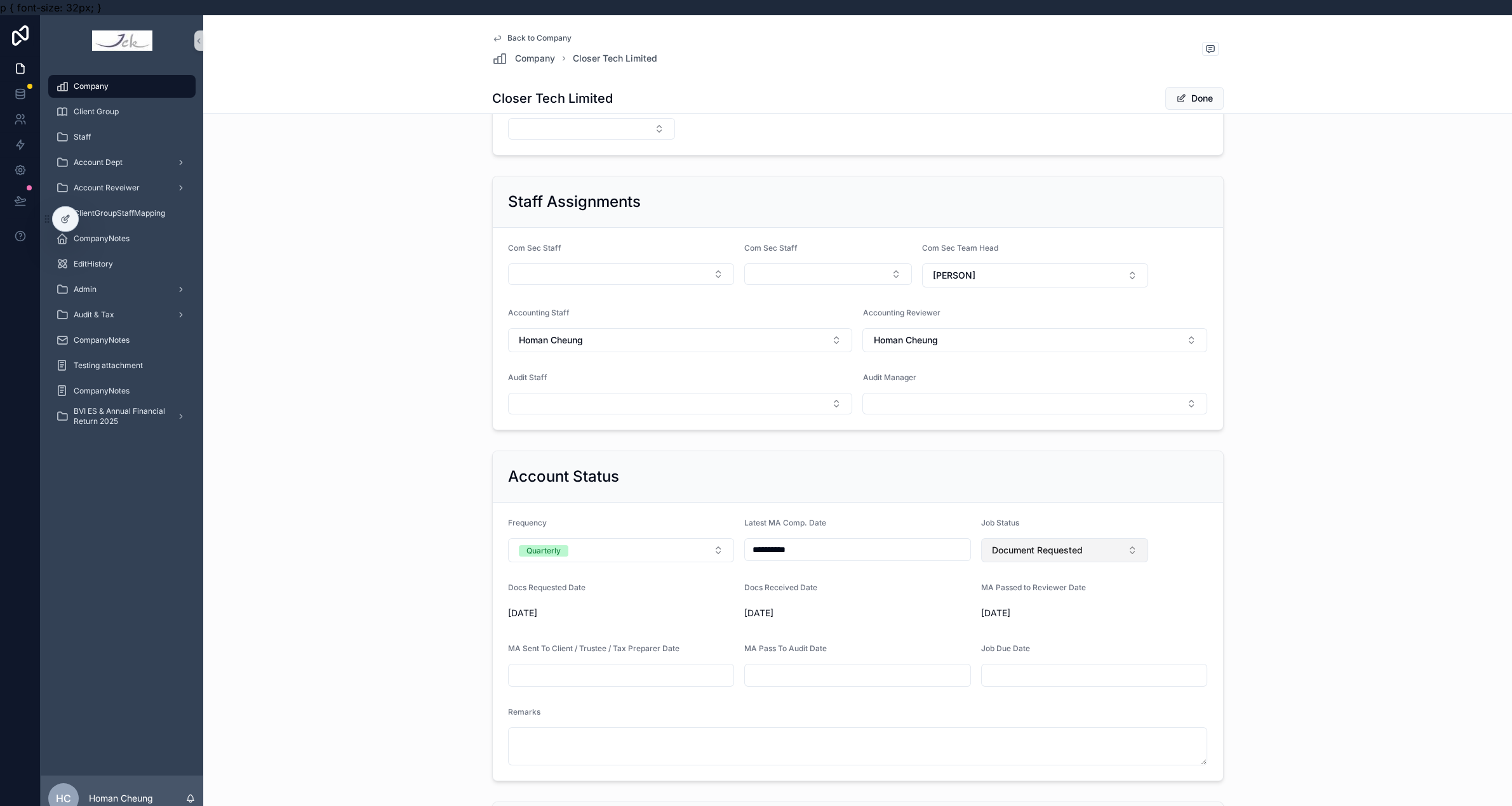 click on "Document Requested" at bounding box center [1065, 550] 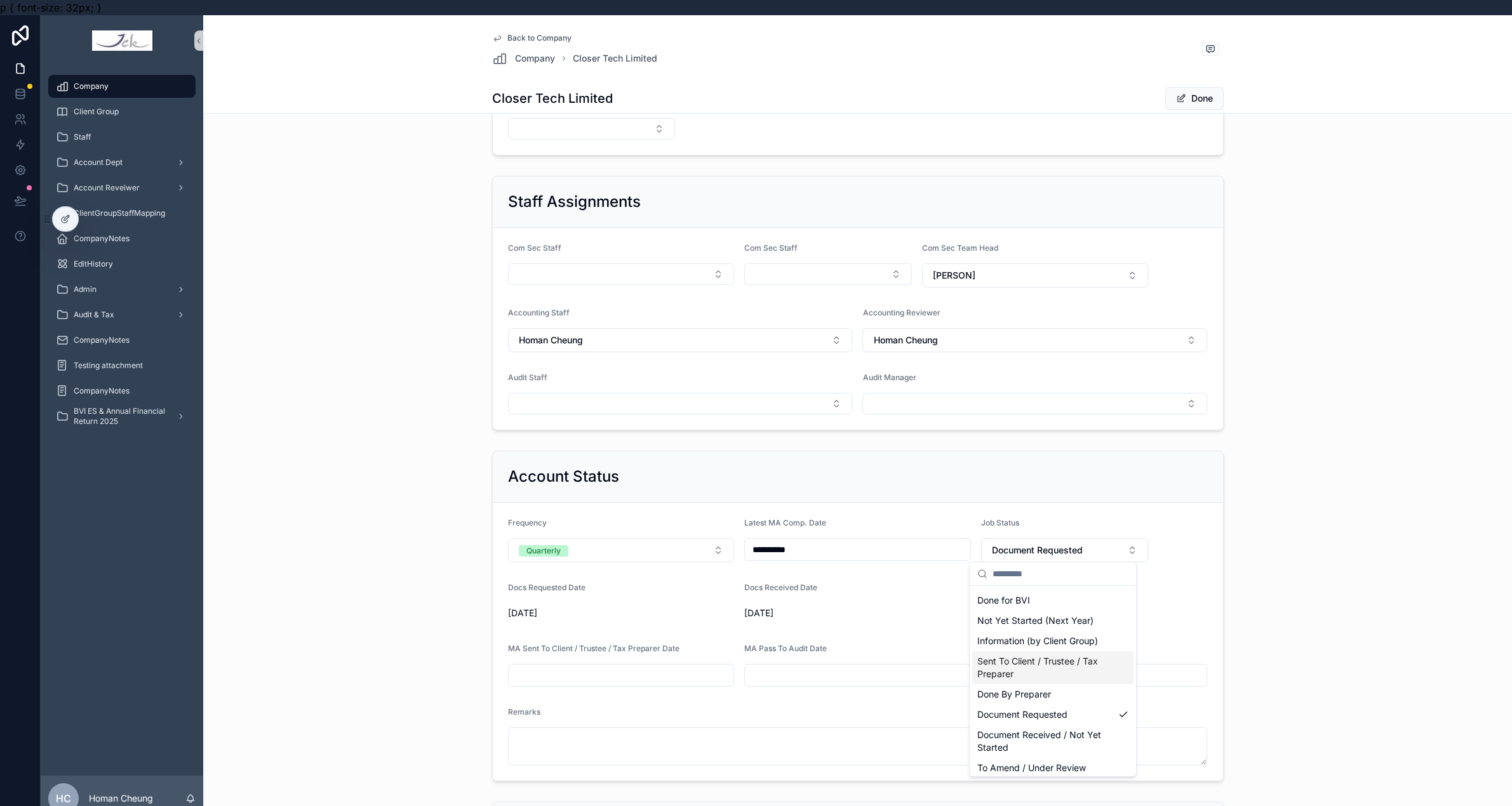 scroll, scrollTop: 17, scrollLeft: 0, axis: vertical 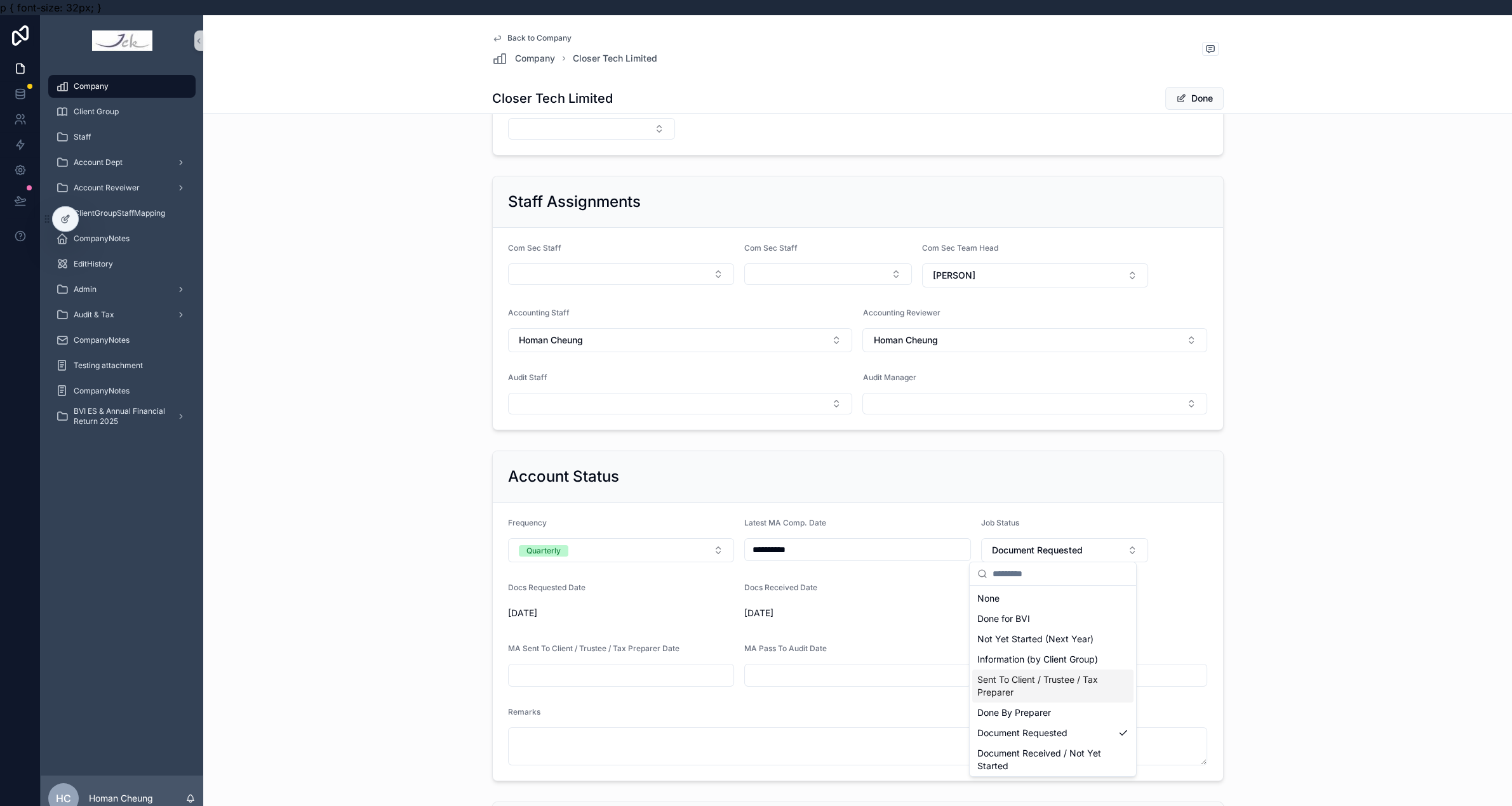 click on "**********" at bounding box center [857, 616] 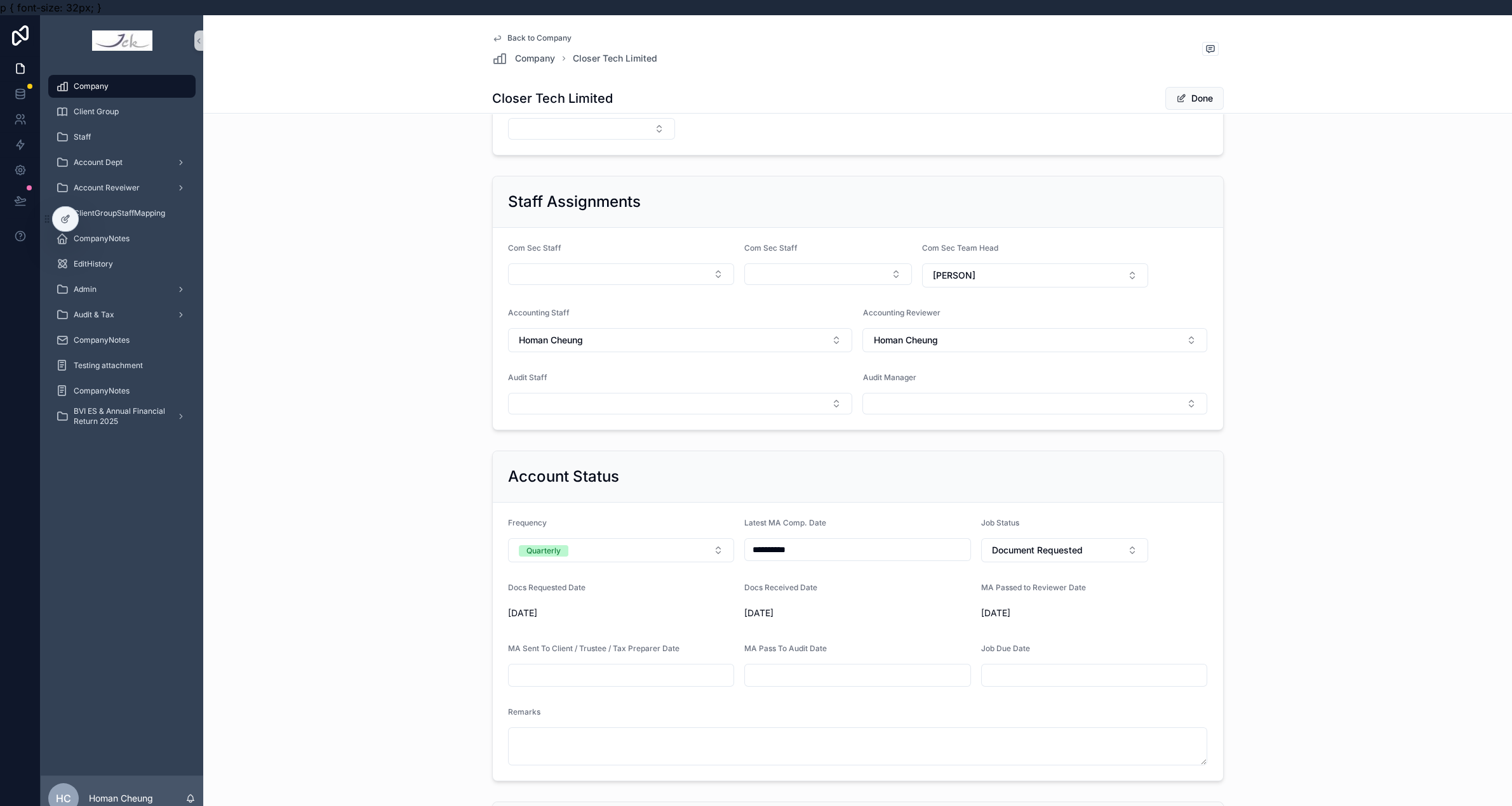 click on "**********" at bounding box center [857, 616] 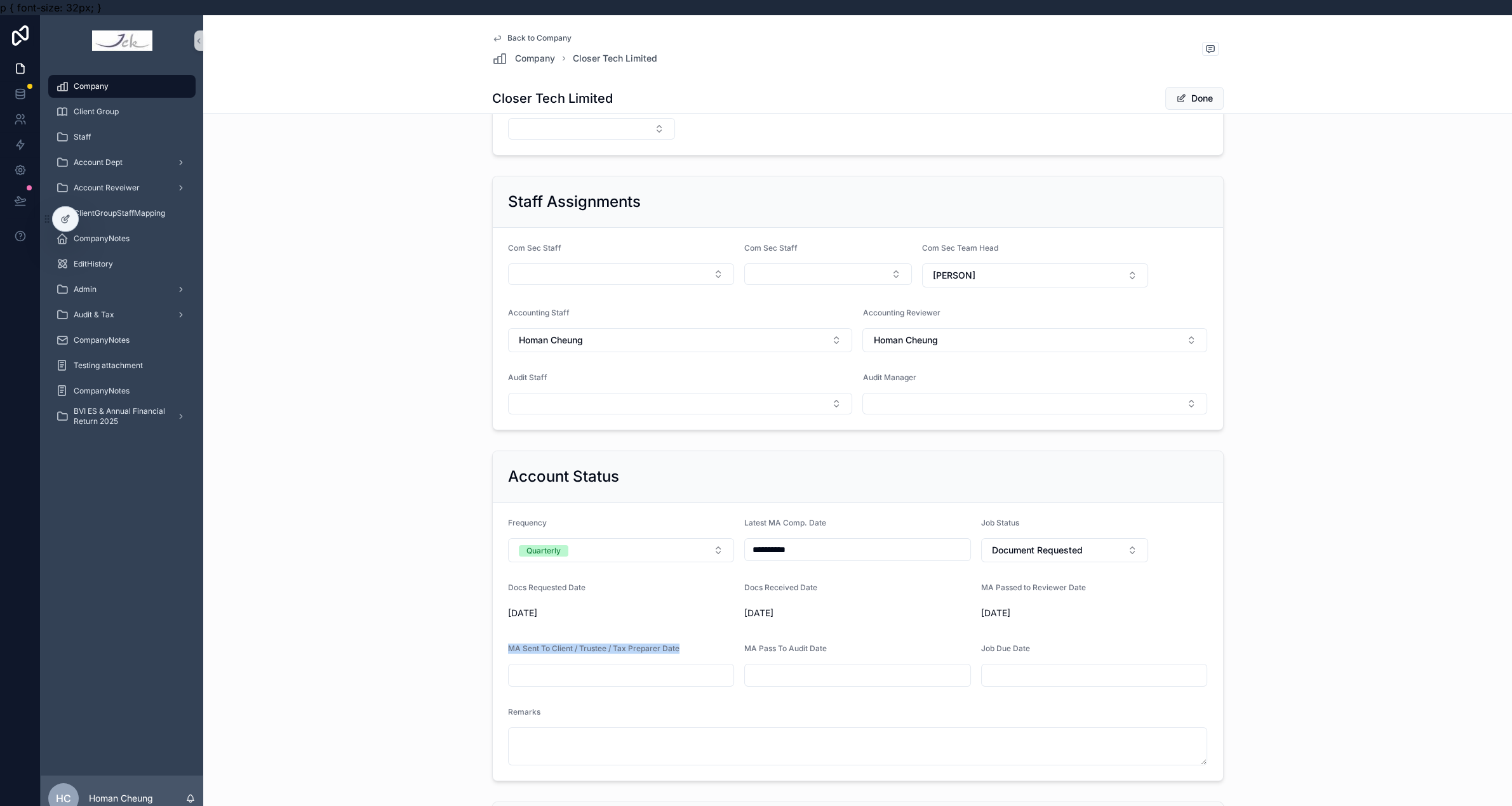 drag, startPoint x: 678, startPoint y: 650, endPoint x: 486, endPoint y: 647, distance: 192.02344 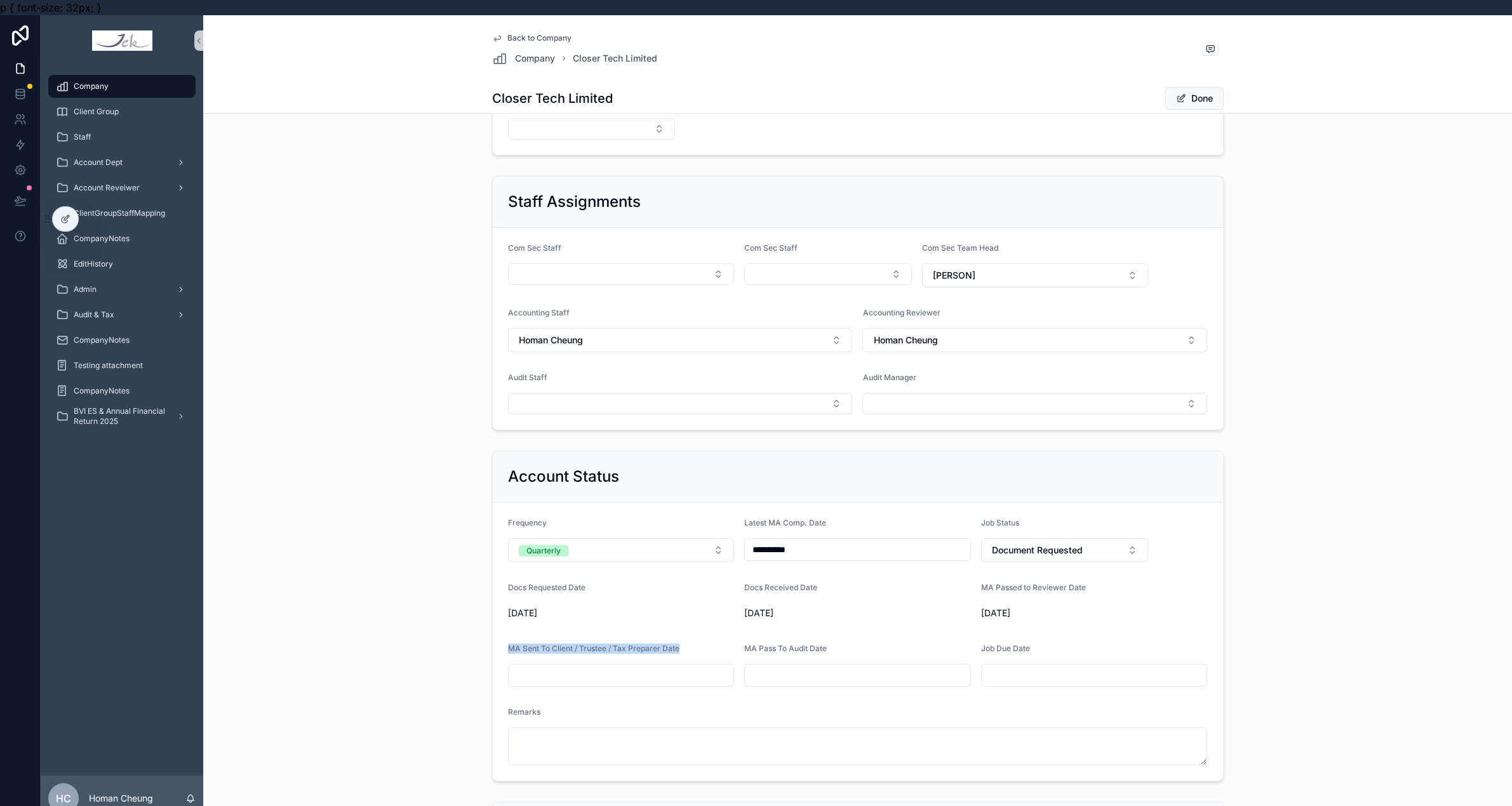 copy on "MA Sent To Client / Trustee / Tax Preparer Date" 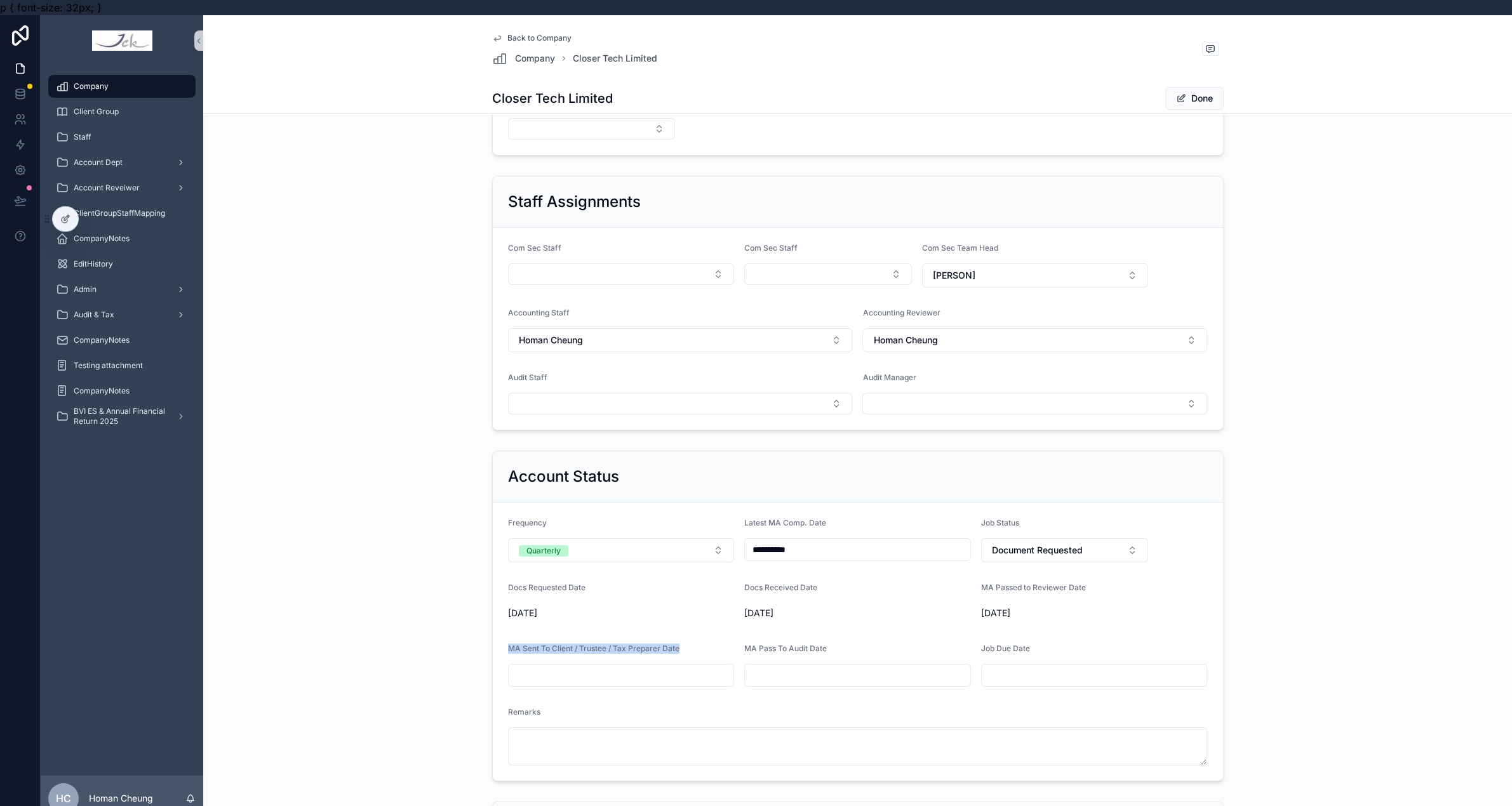 copy on "MA Sent To Client / Trustee / Tax Preparer Date" 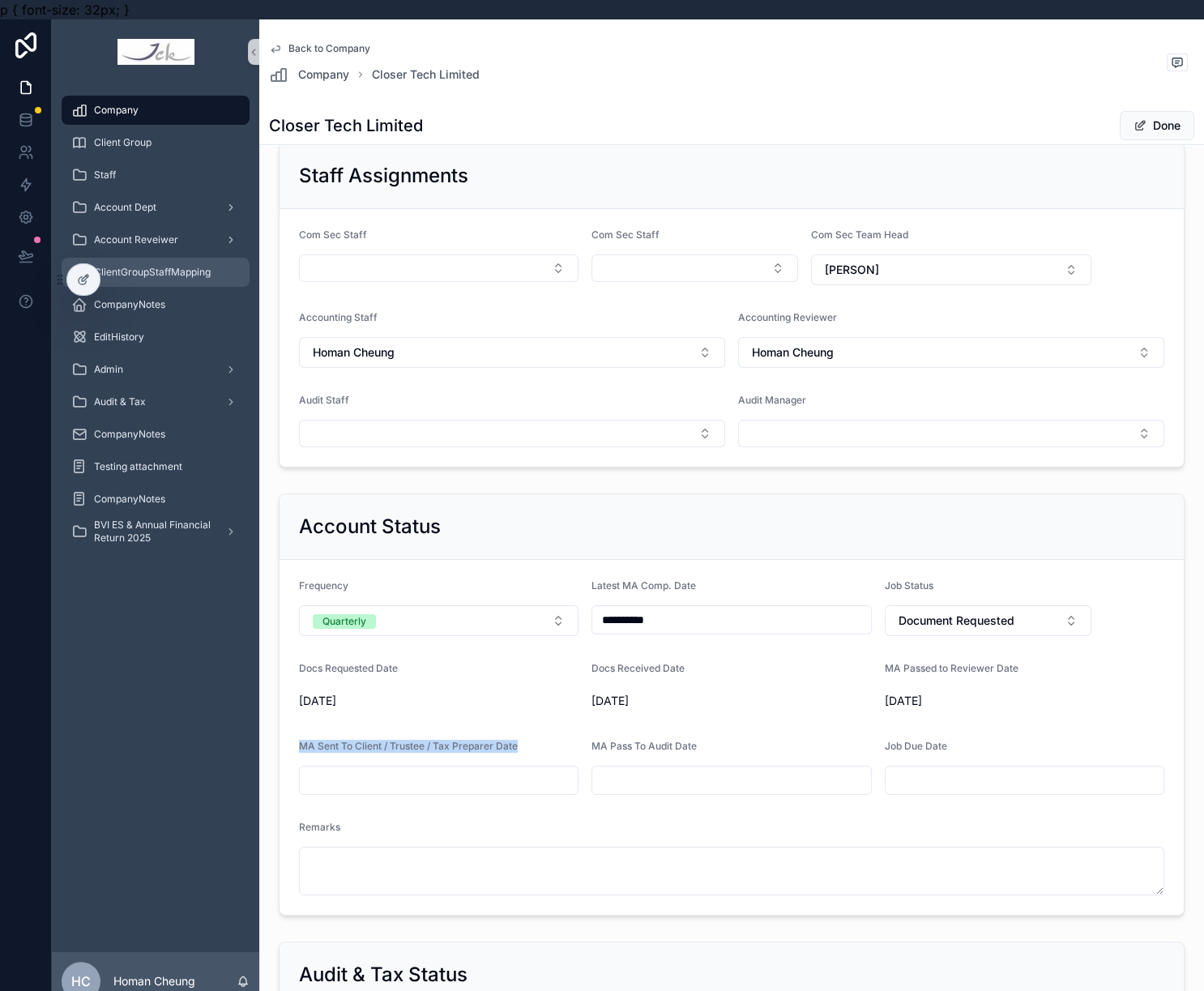 scroll, scrollTop: 299, scrollLeft: 0, axis: vertical 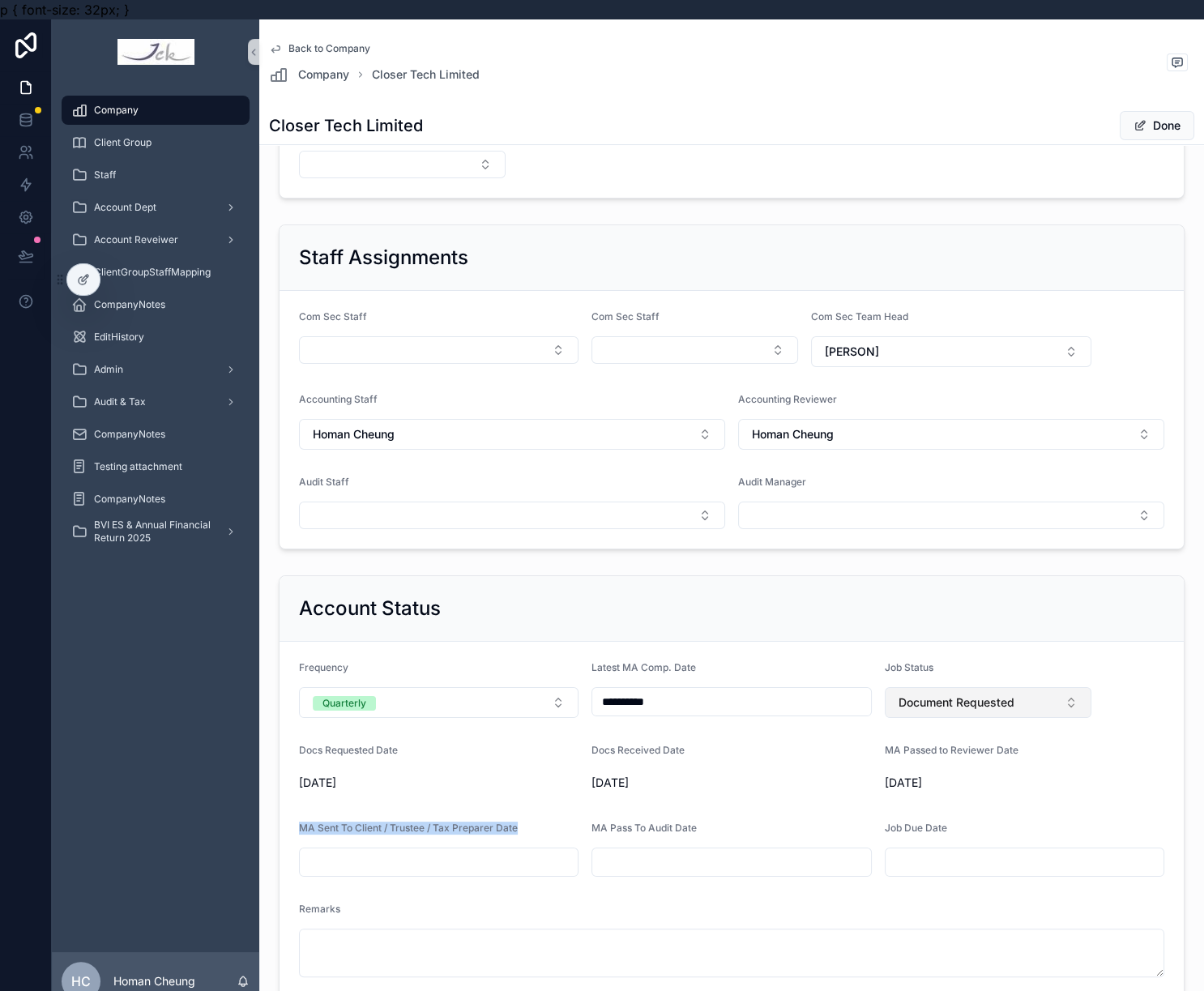 click on "Document Requested" at bounding box center (988, 703) 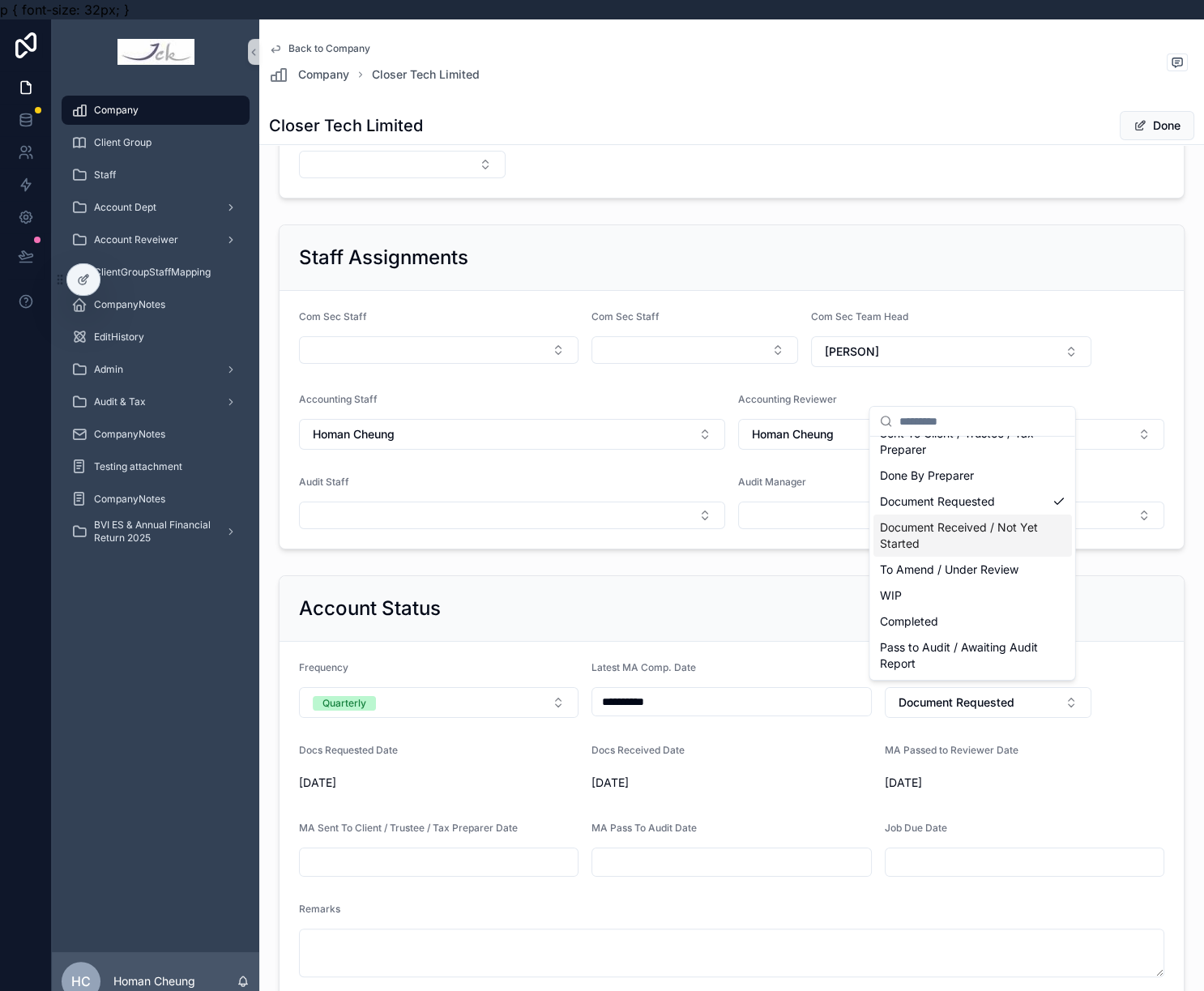 scroll, scrollTop: 139, scrollLeft: 0, axis: vertical 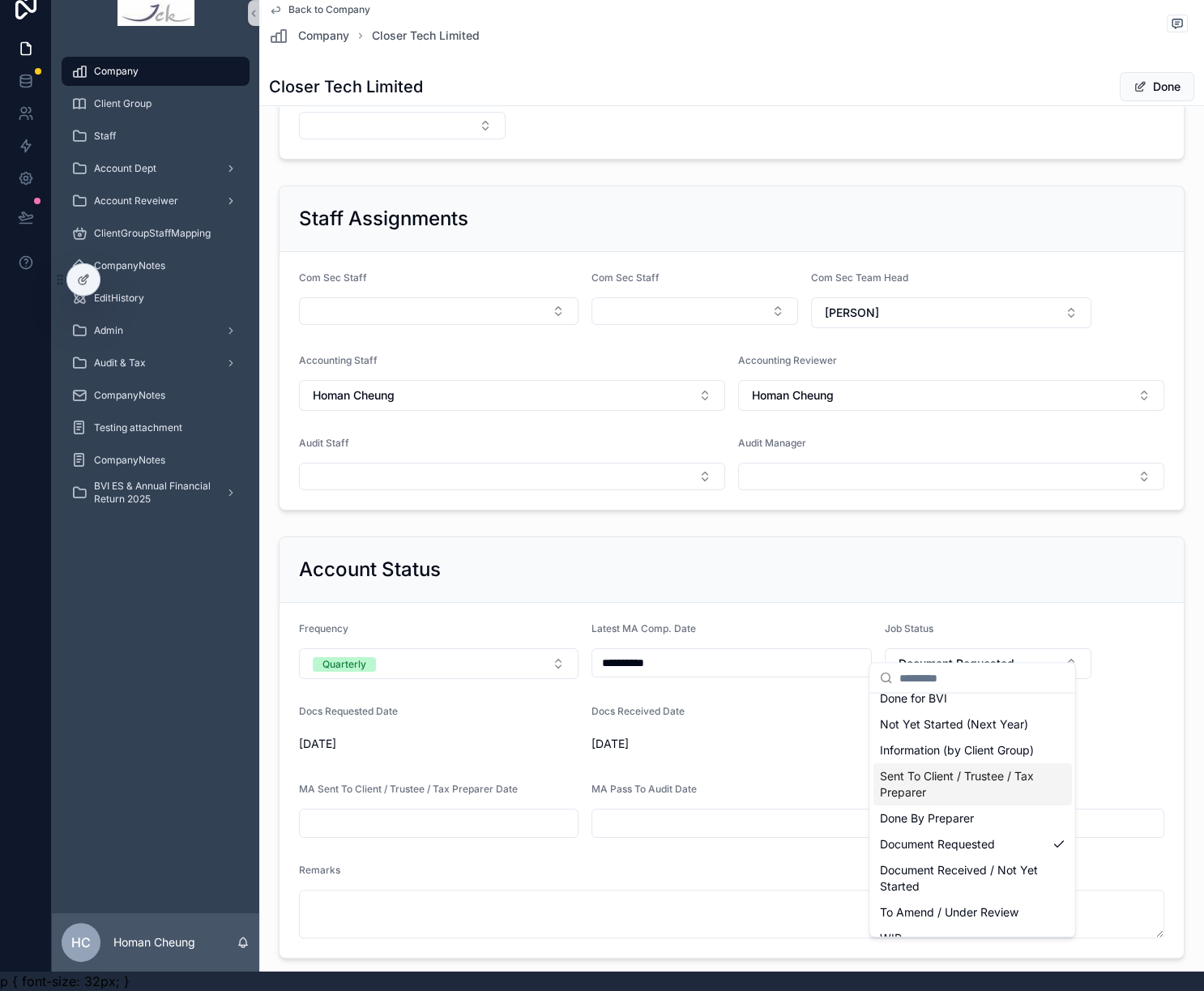 click on "Sent To Client / Trustee / Tax Preparer" at bounding box center (963, 784) 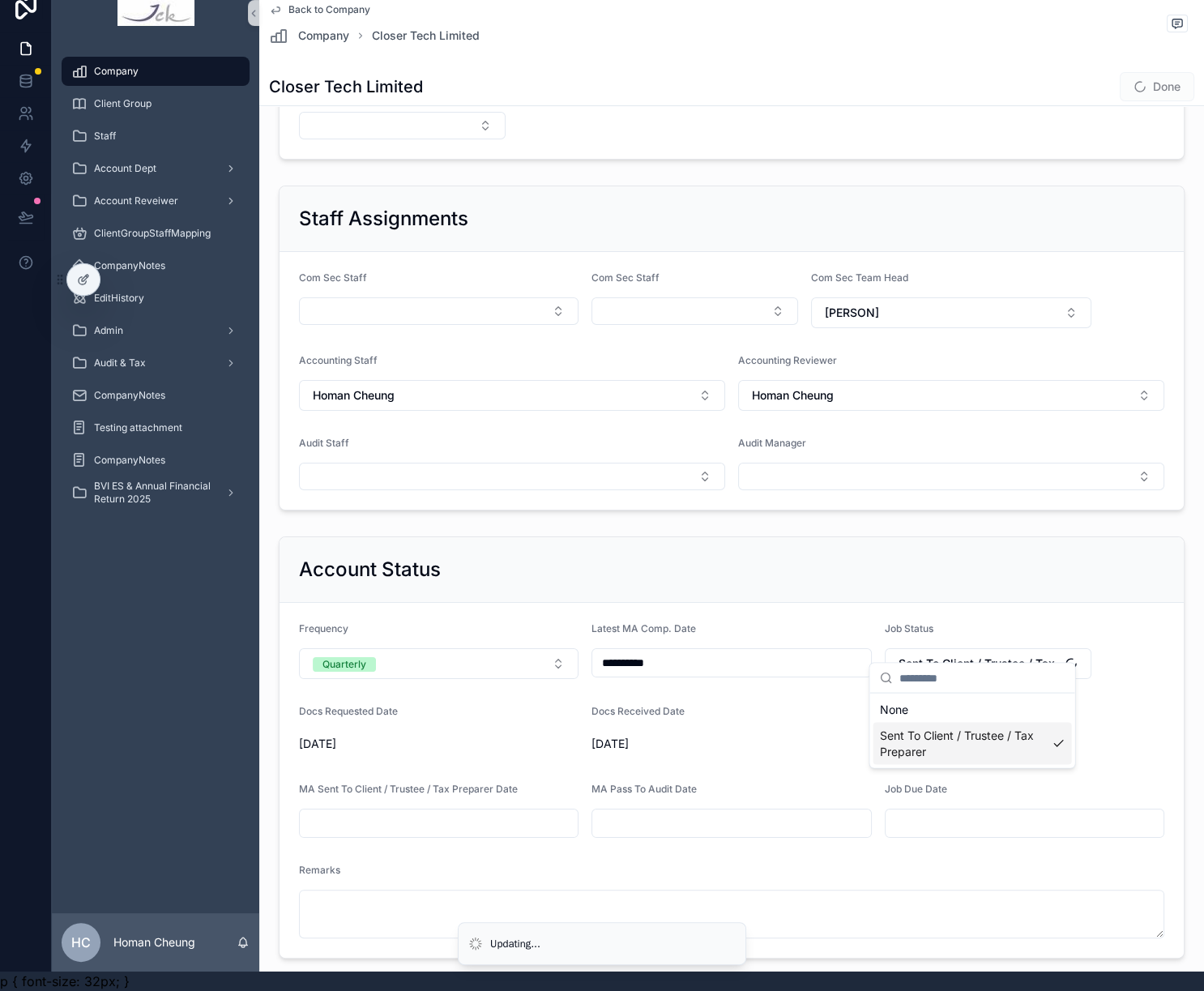 scroll, scrollTop: 0, scrollLeft: 0, axis: both 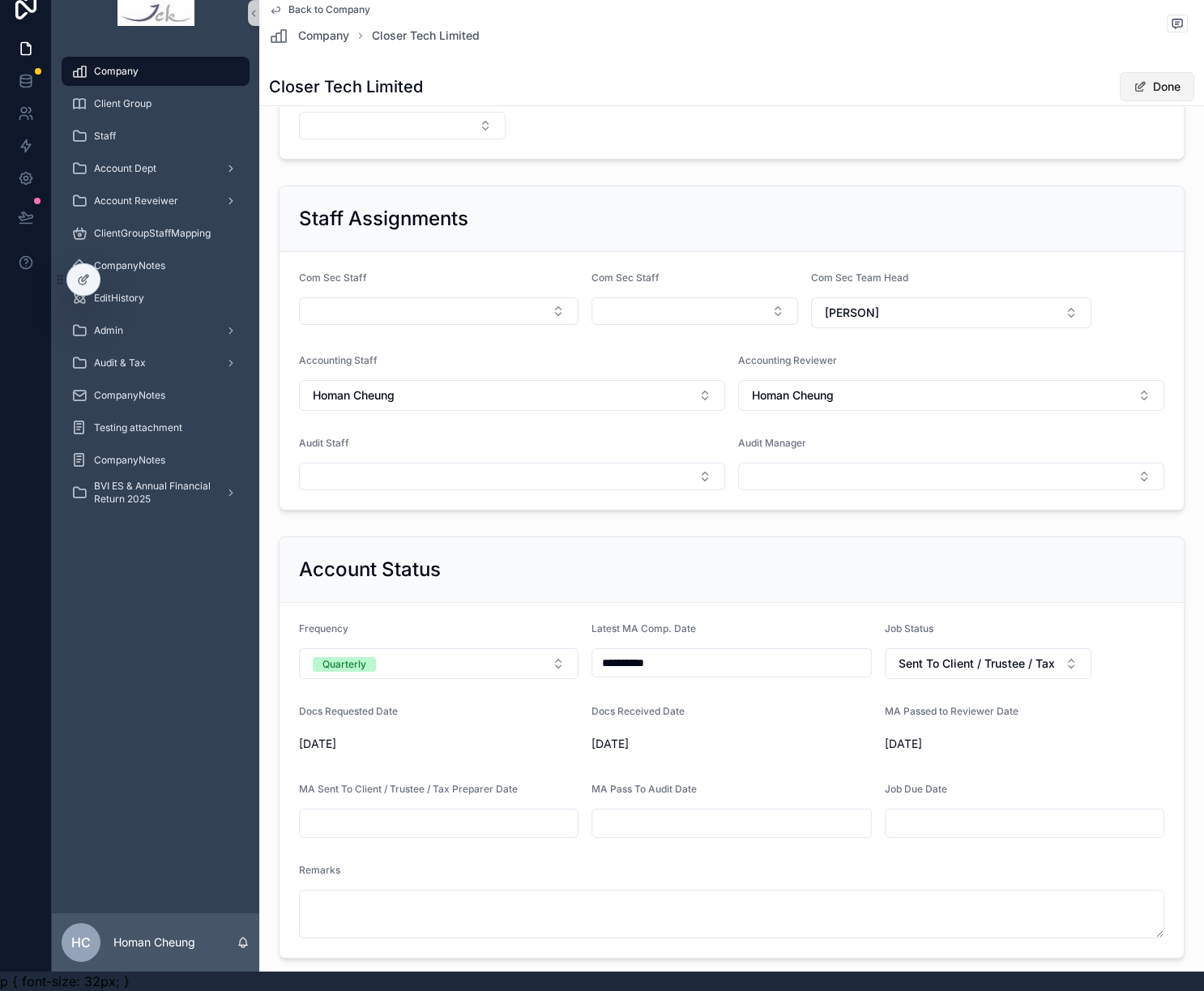 click on "Done" at bounding box center (1157, 87) 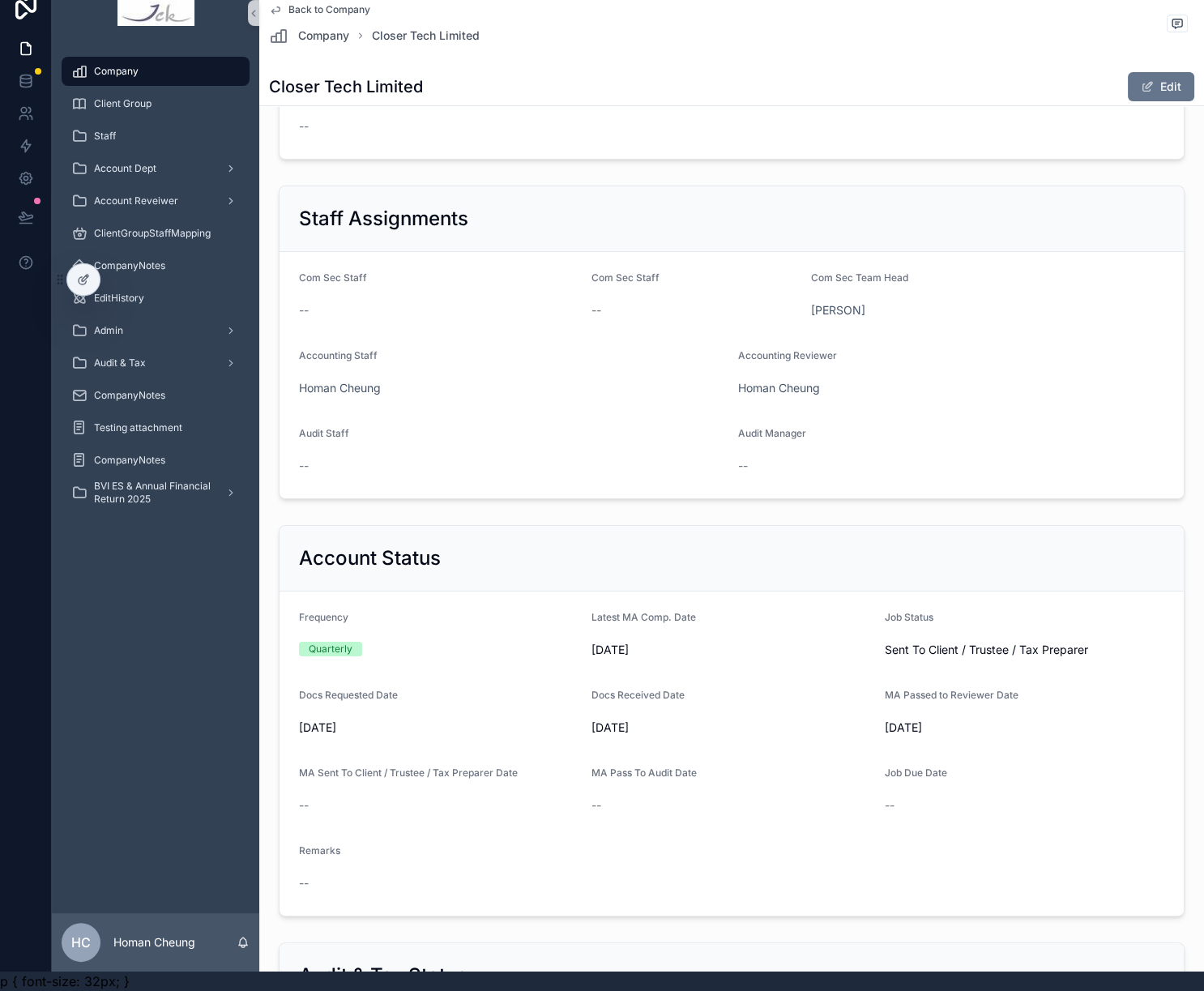 scroll, scrollTop: 305, scrollLeft: 0, axis: vertical 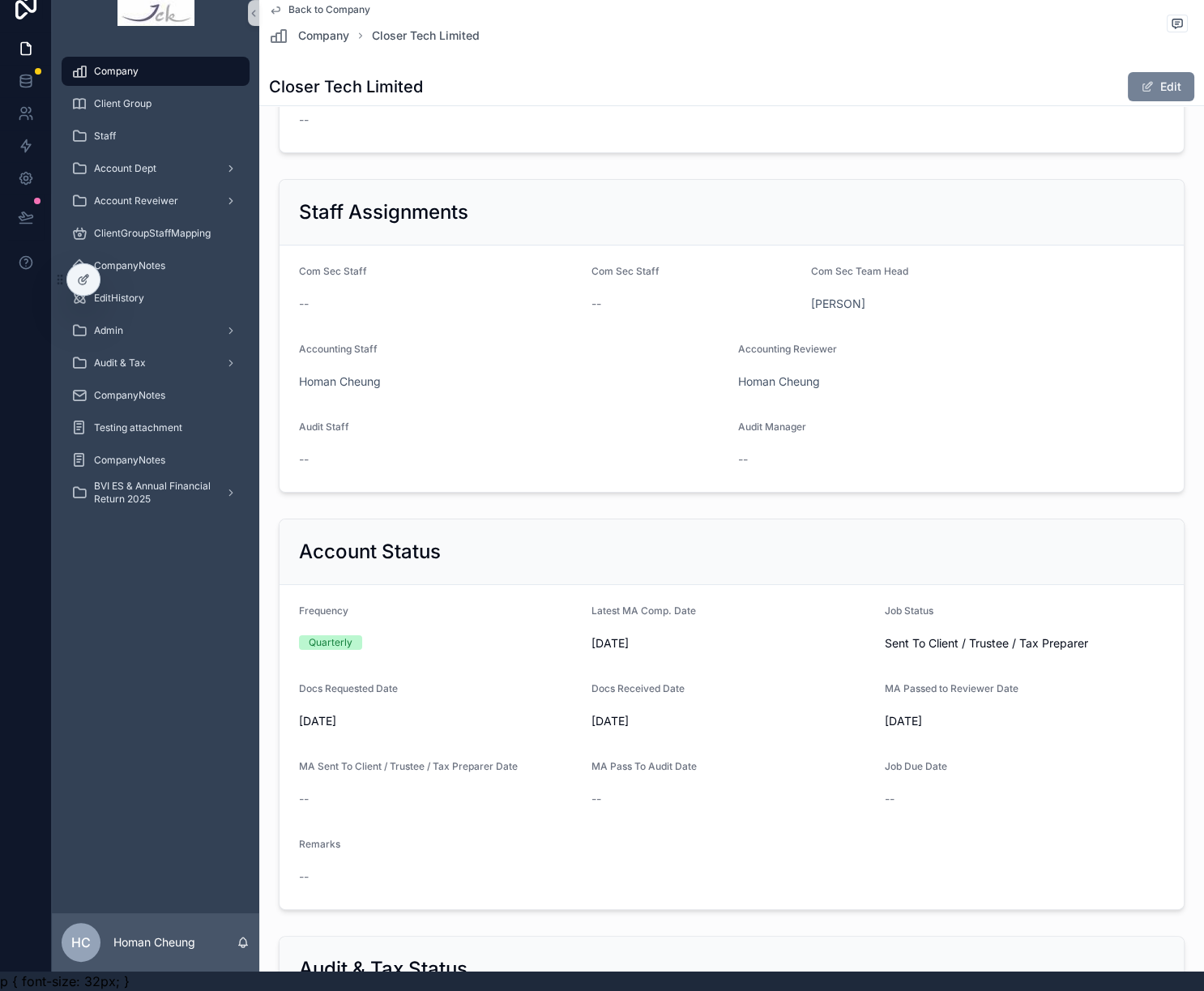 click on "Edit" at bounding box center (1161, 87) 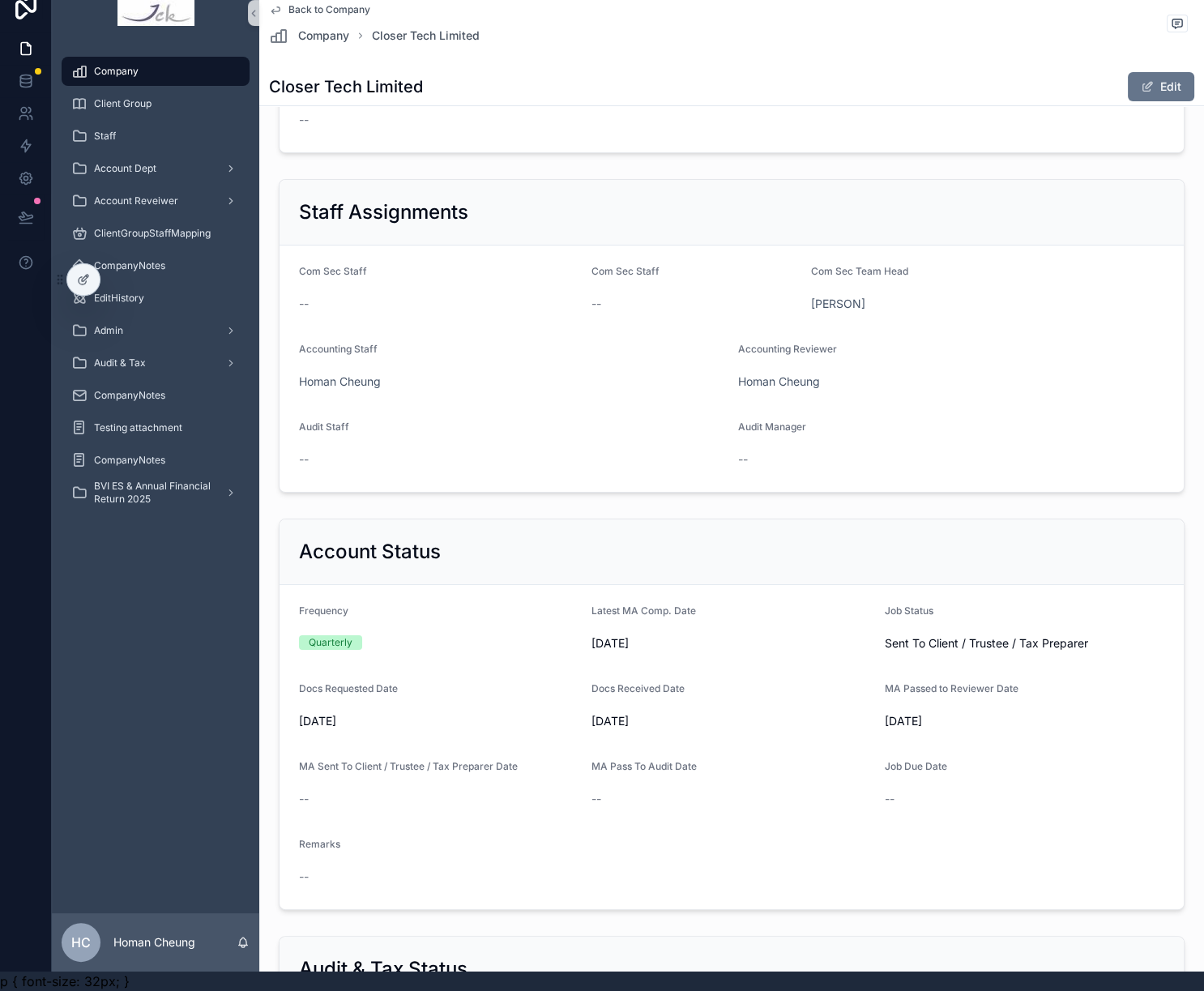 scroll, scrollTop: 299, scrollLeft: 0, axis: vertical 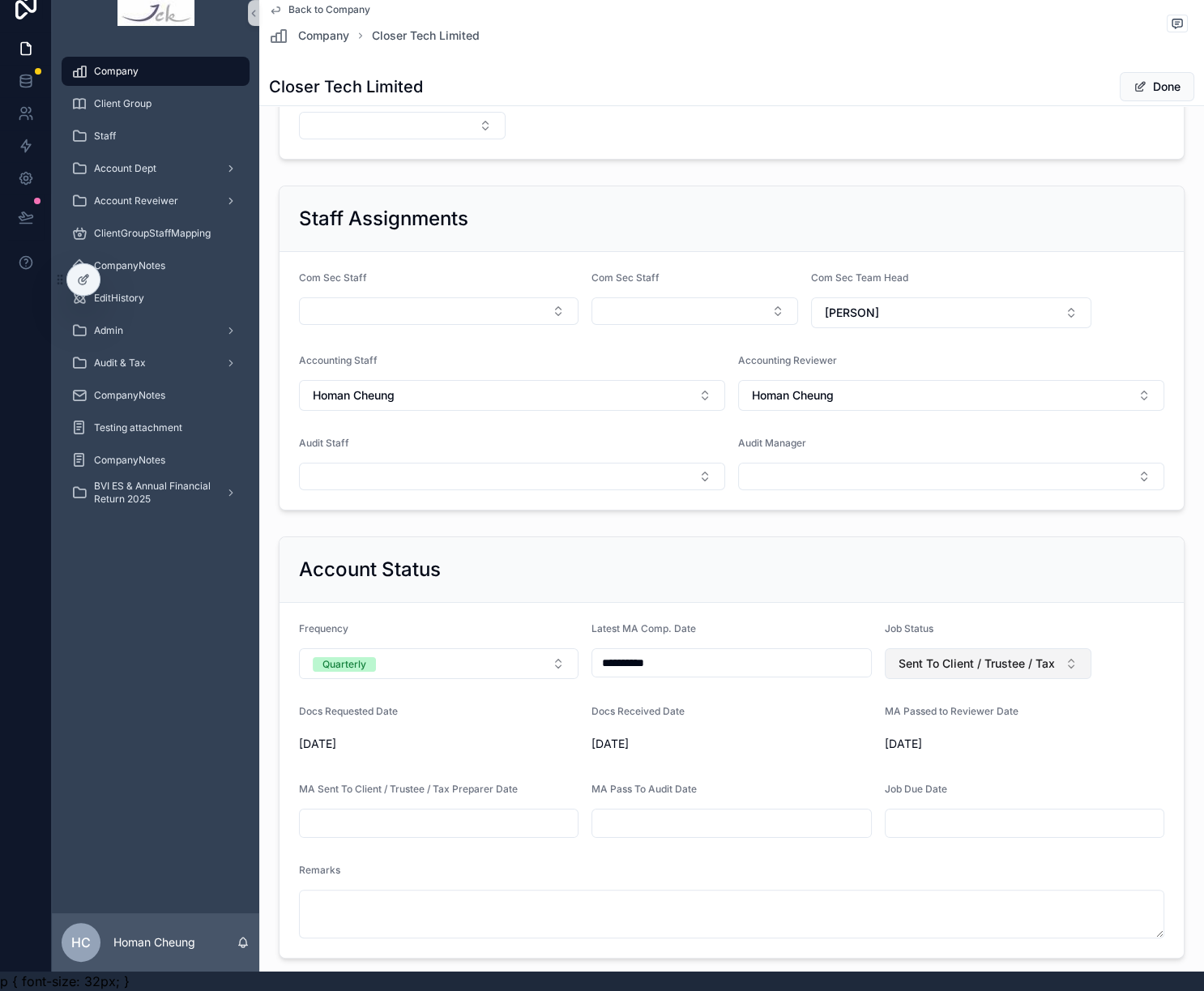 click on "Sent To Client / Trustee / Tax Preparer" at bounding box center [988, 664] 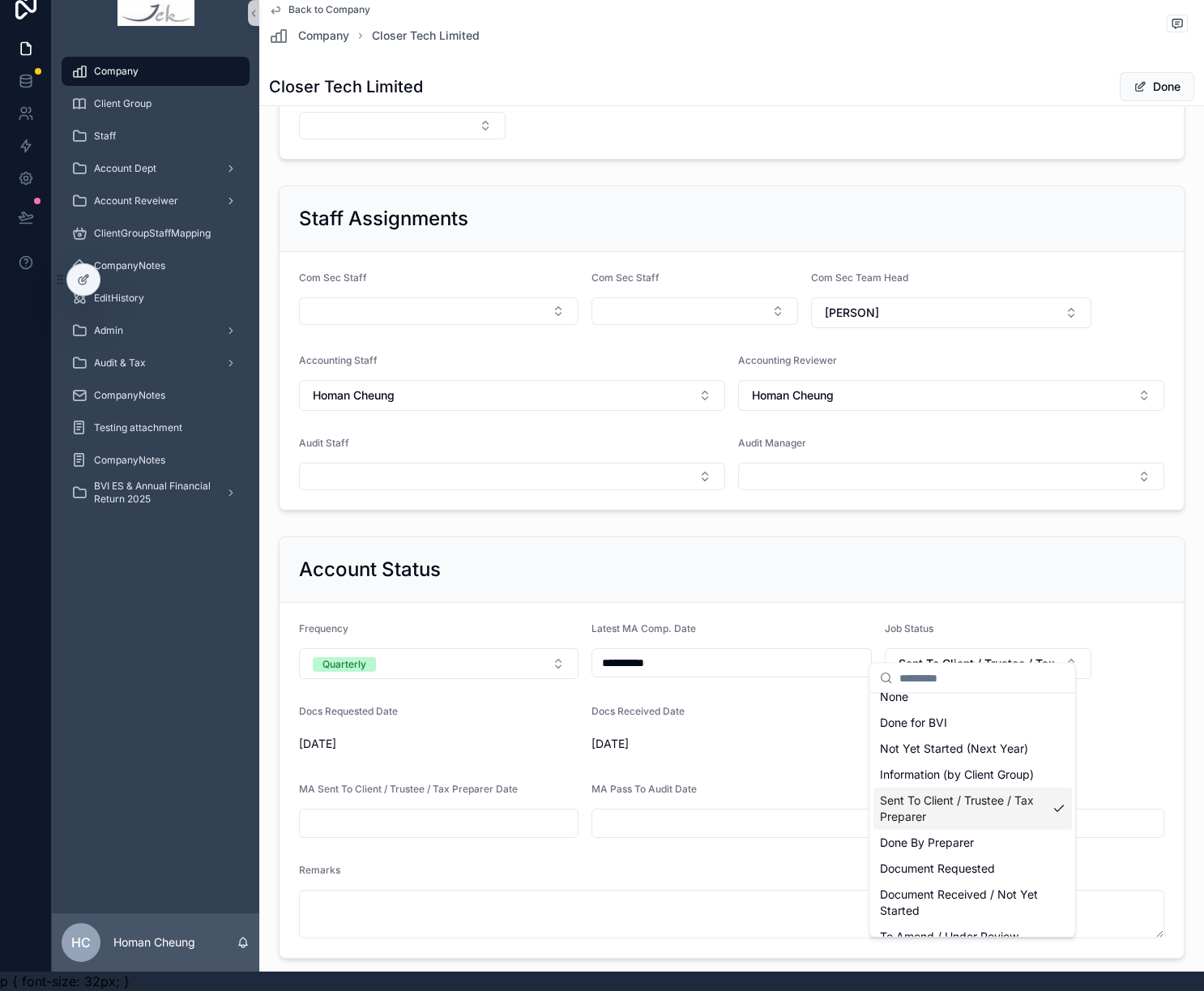 scroll, scrollTop: 0, scrollLeft: 0, axis: both 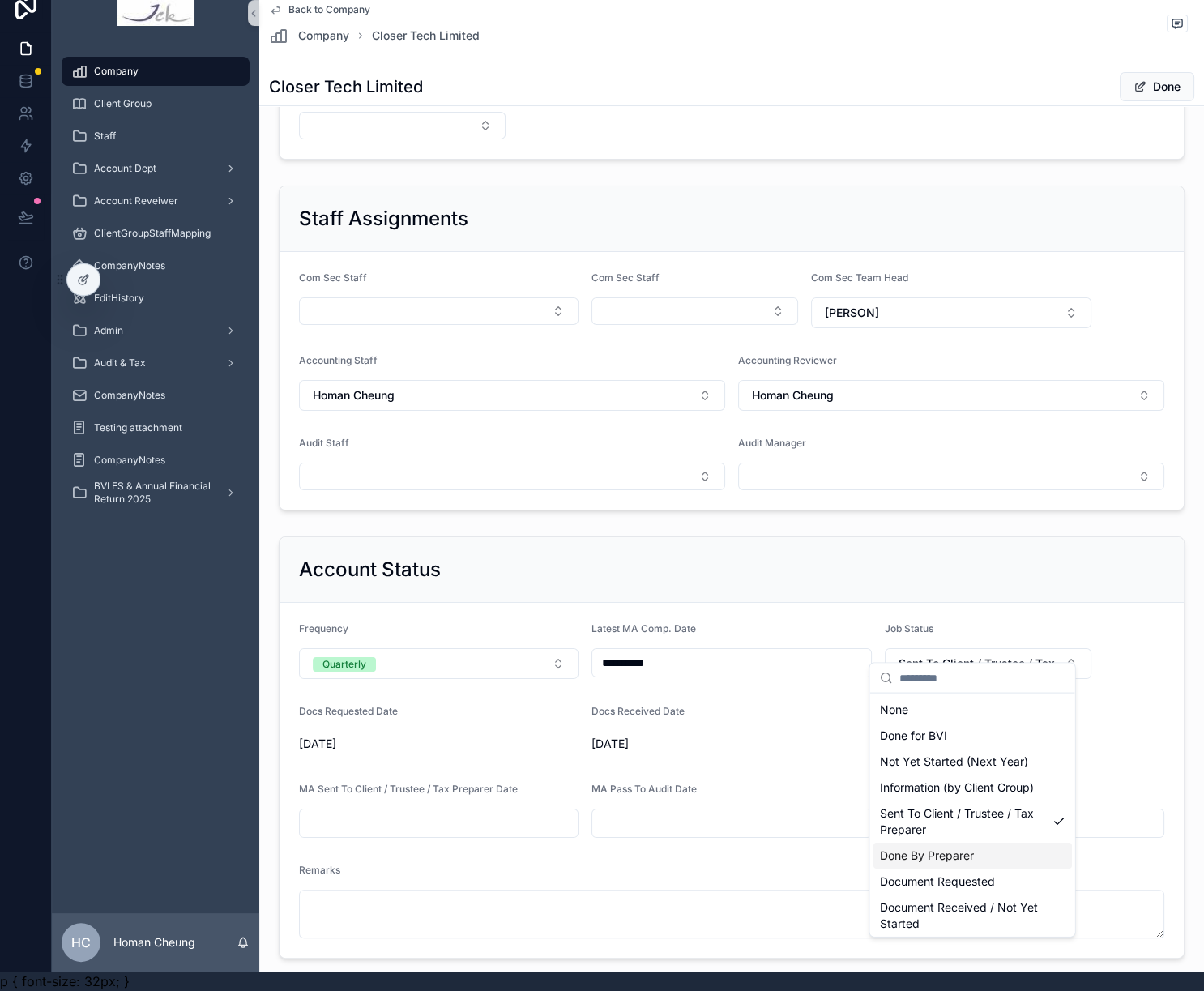 click on "Done By Preparer" at bounding box center (972, 856) 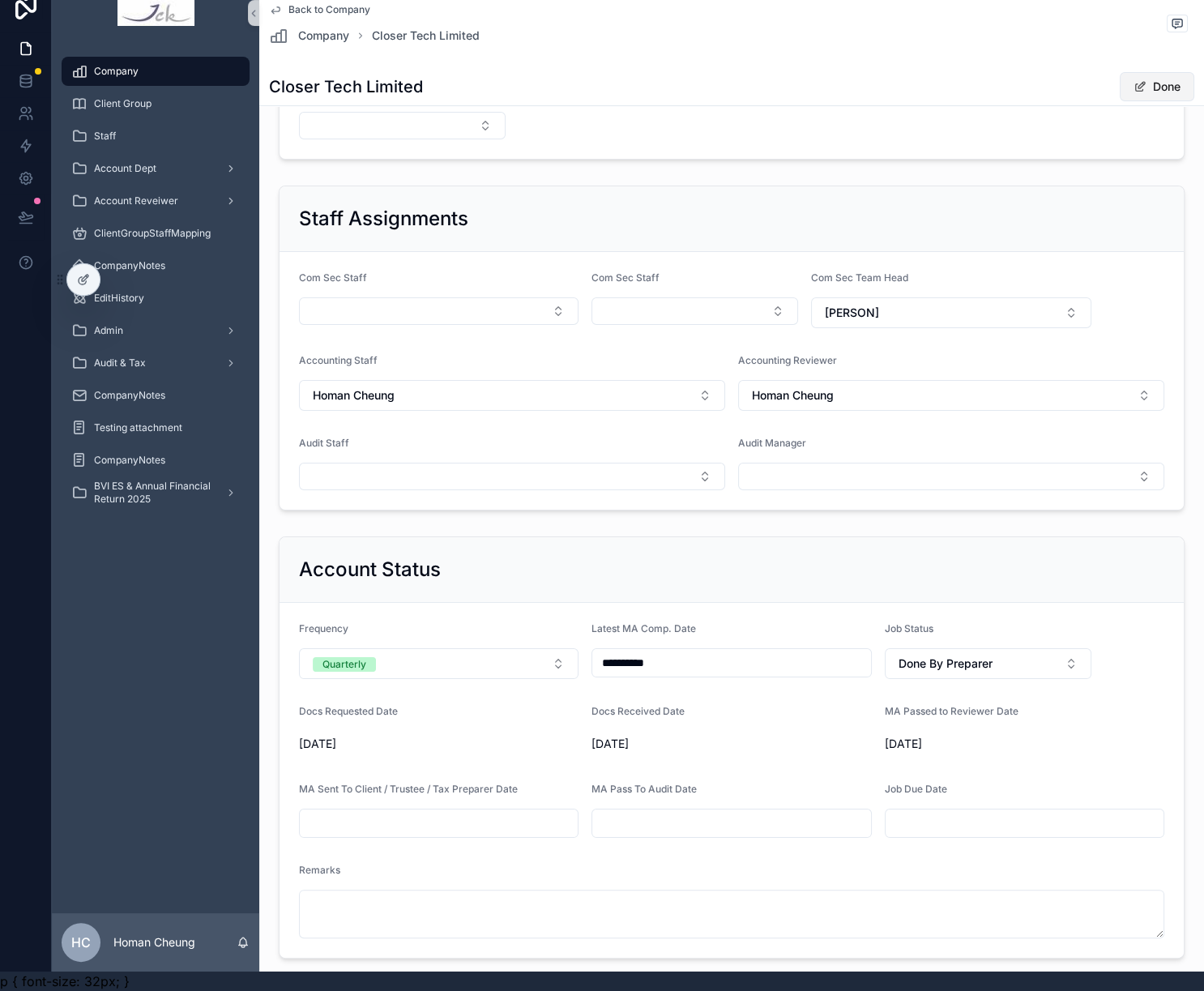 click on "Done" at bounding box center [1157, 87] 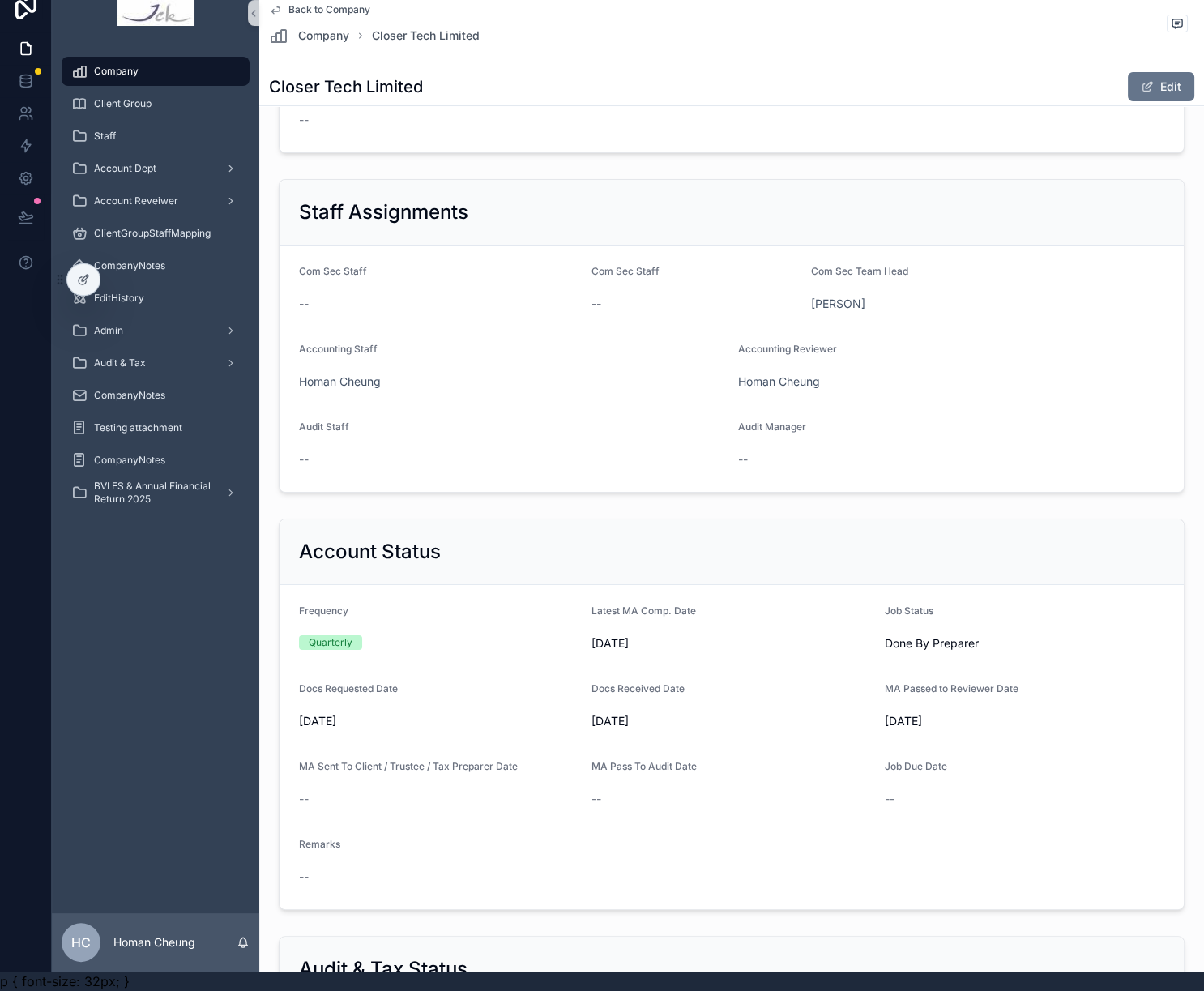 click on "Done By Preparer" at bounding box center [988, 643] 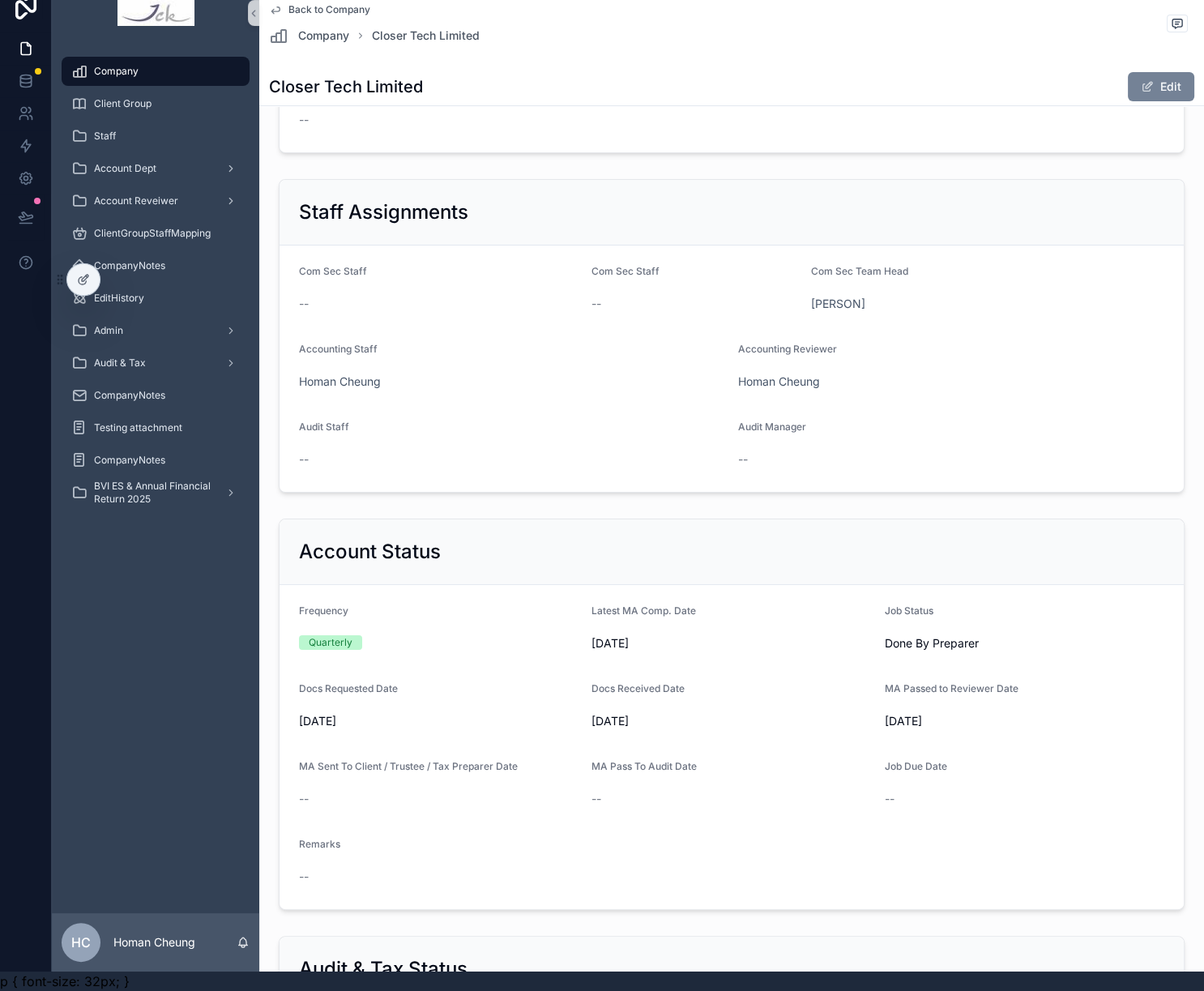 click at bounding box center (1147, 87) 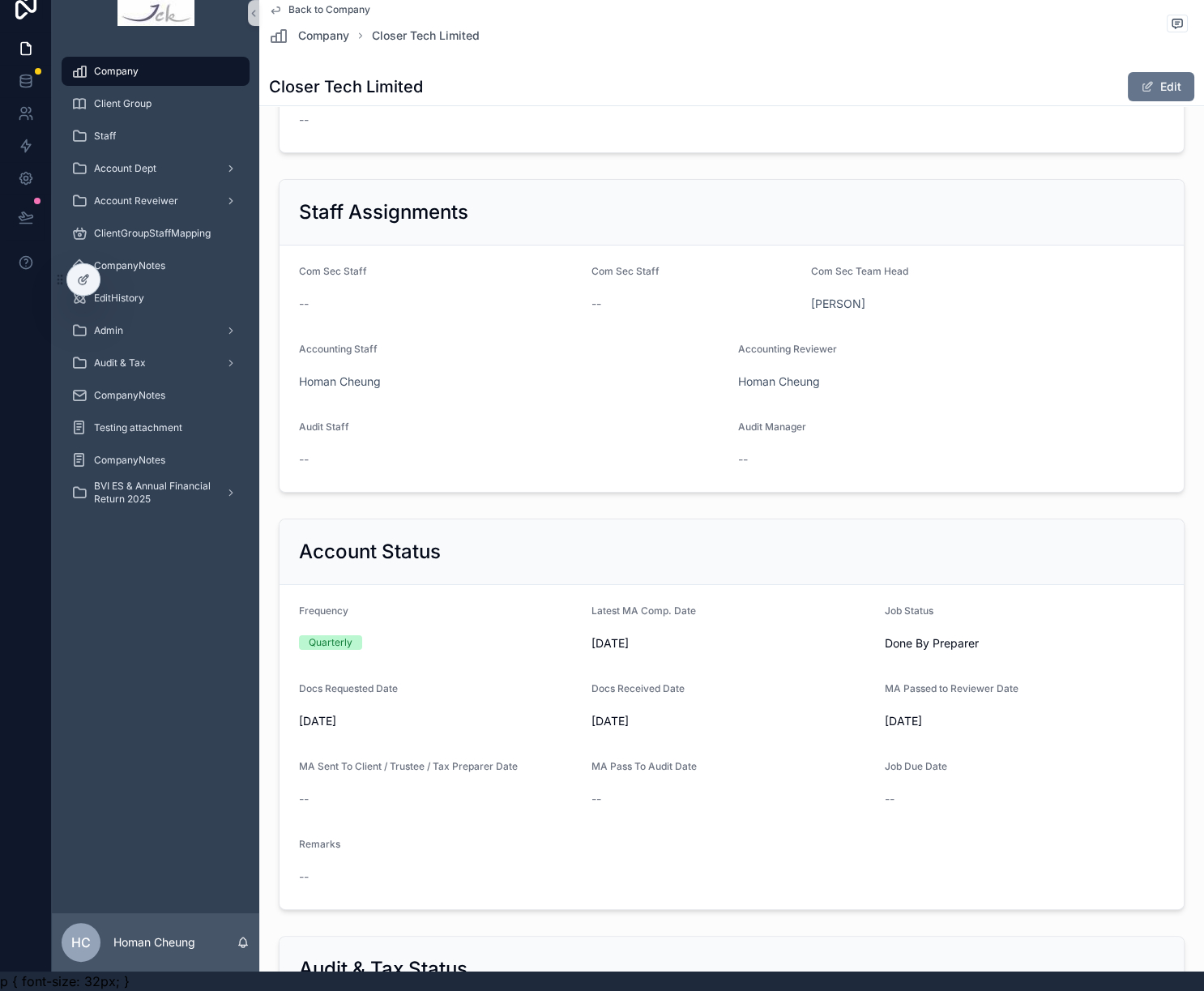 scroll, scrollTop: 299, scrollLeft: 0, axis: vertical 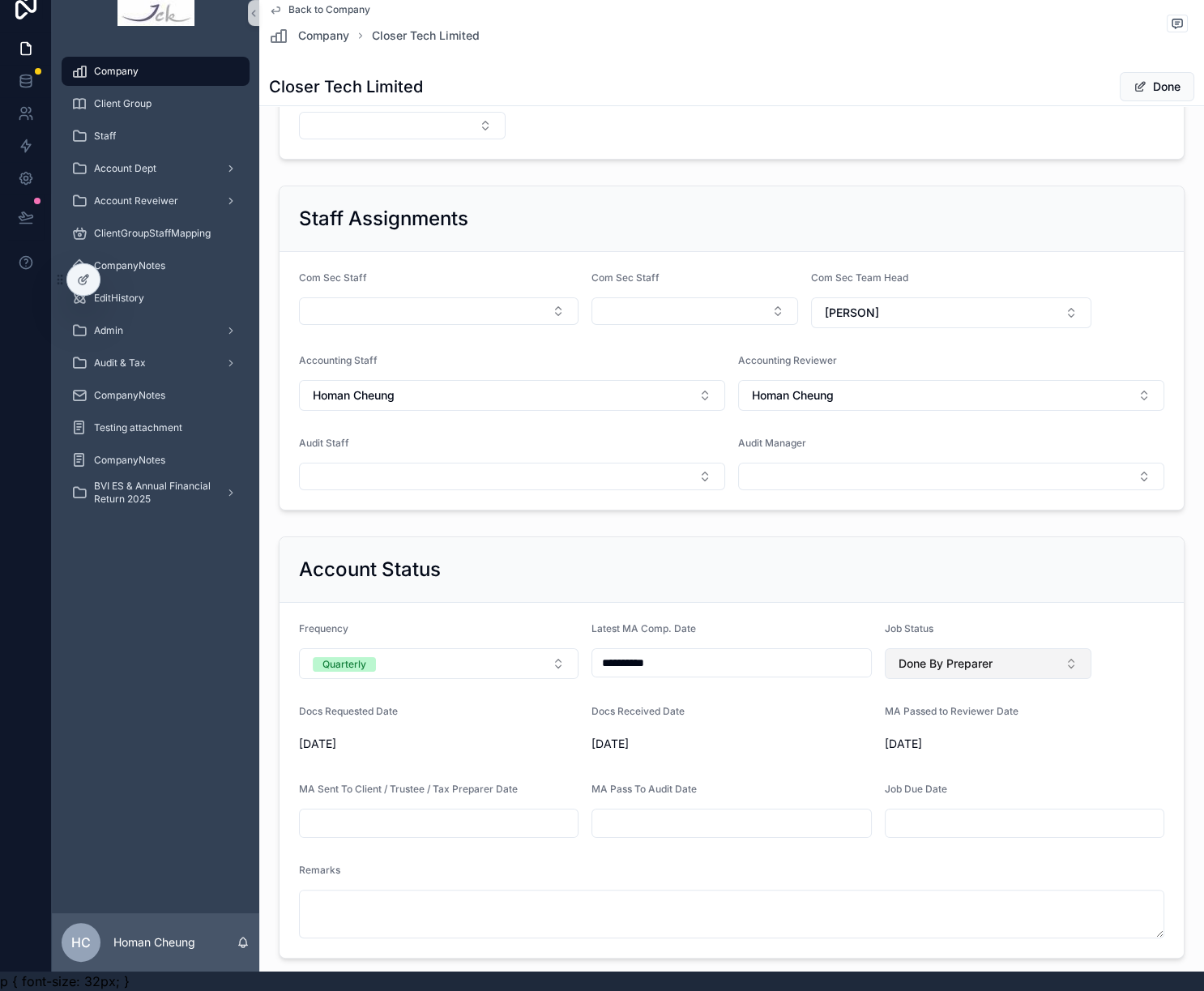 click on "Done By Preparer" at bounding box center (988, 664) 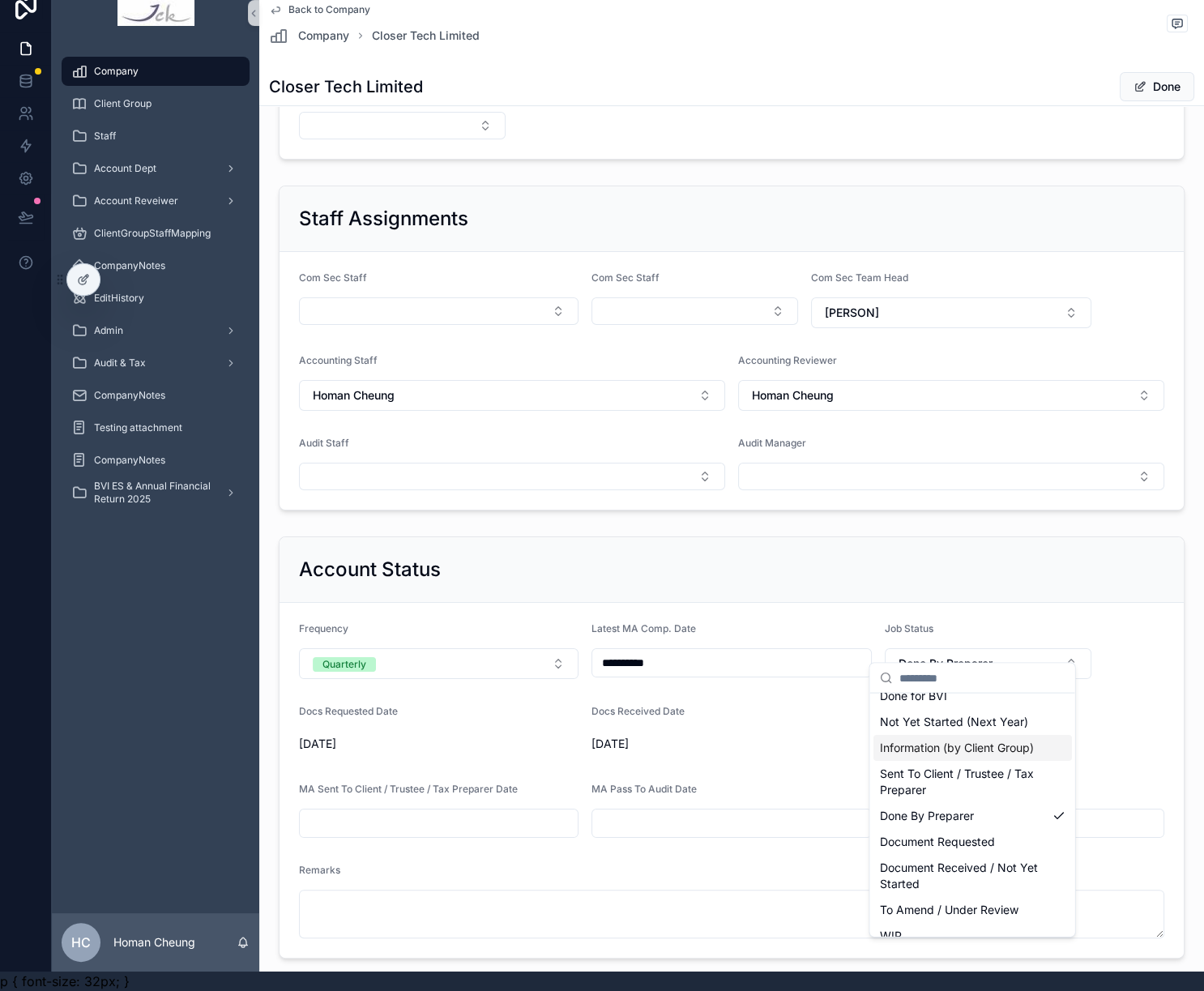 scroll, scrollTop: 37, scrollLeft: 0, axis: vertical 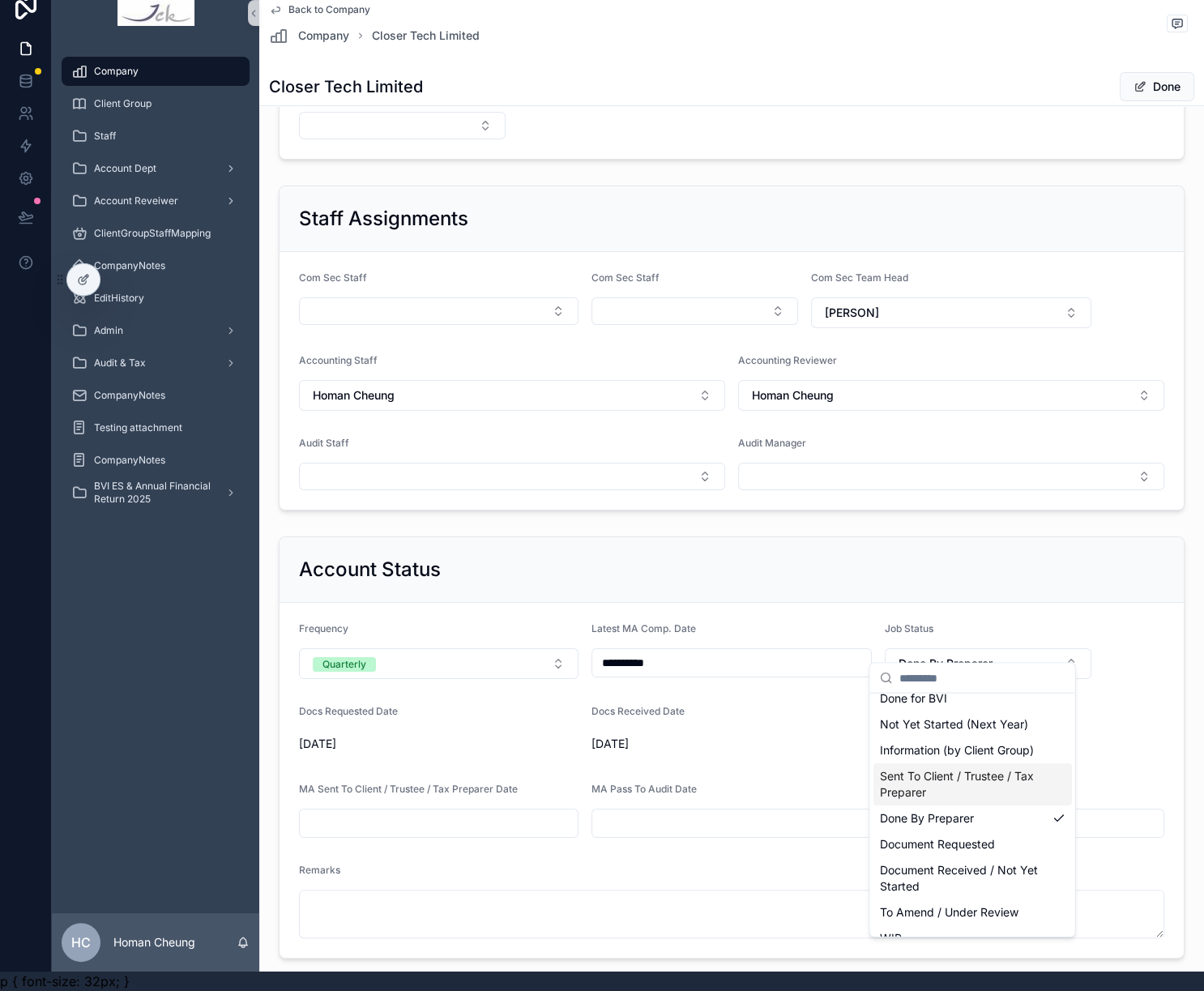 click on "Sent To Client / Trustee / Tax Preparer" at bounding box center [963, 784] 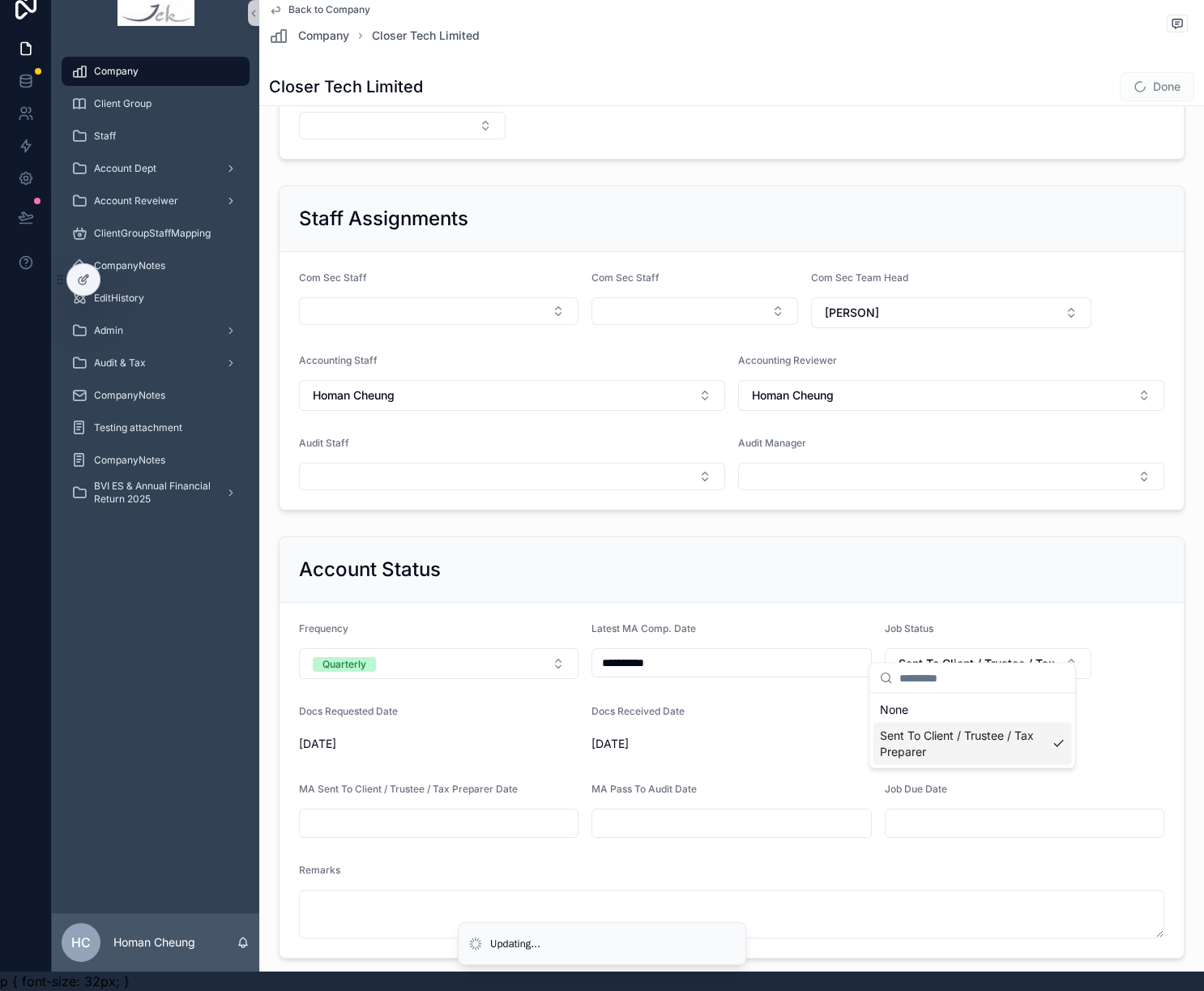 scroll, scrollTop: 0, scrollLeft: 0, axis: both 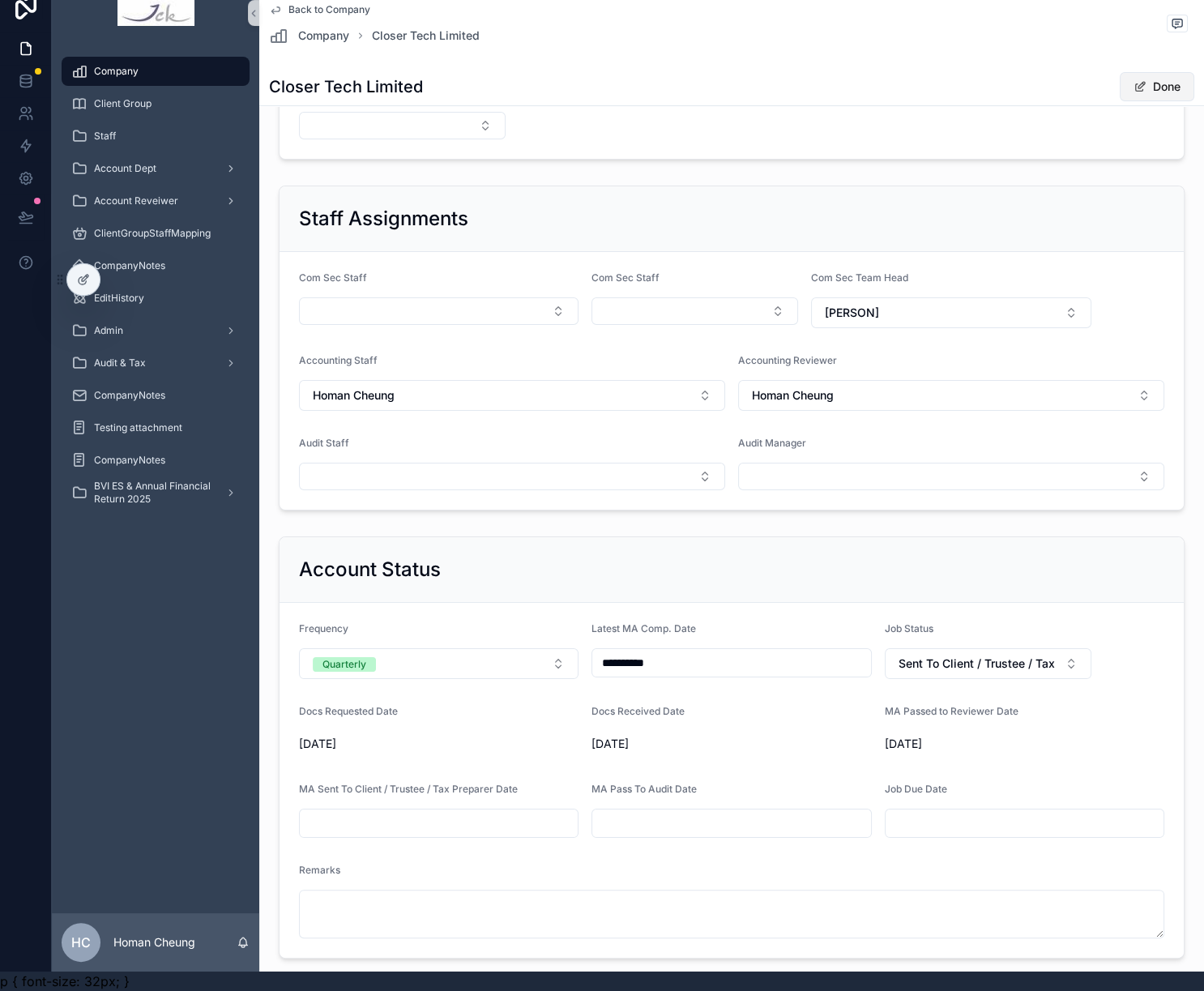 click on "Done" at bounding box center [1157, 87] 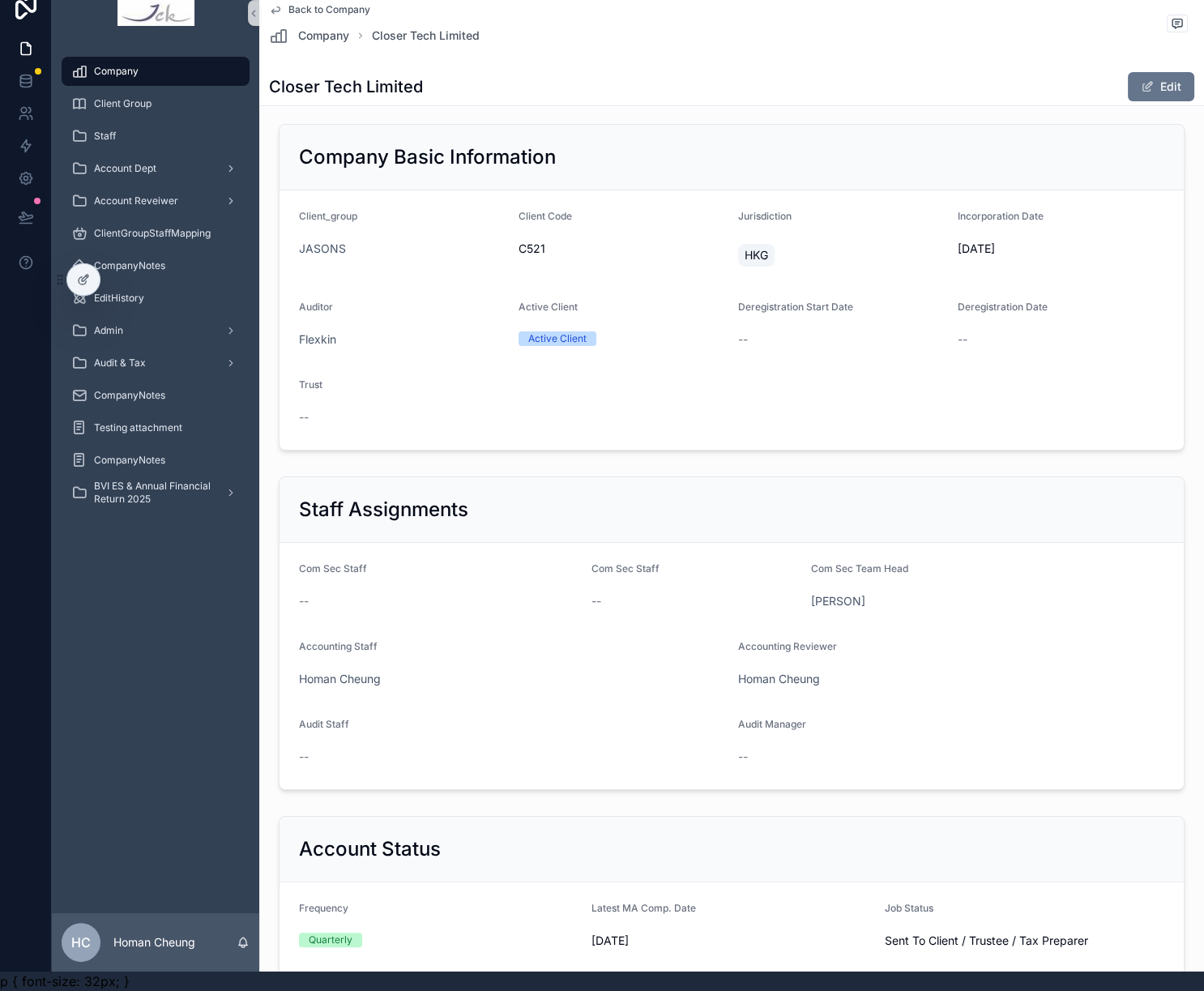 scroll, scrollTop: 0, scrollLeft: 0, axis: both 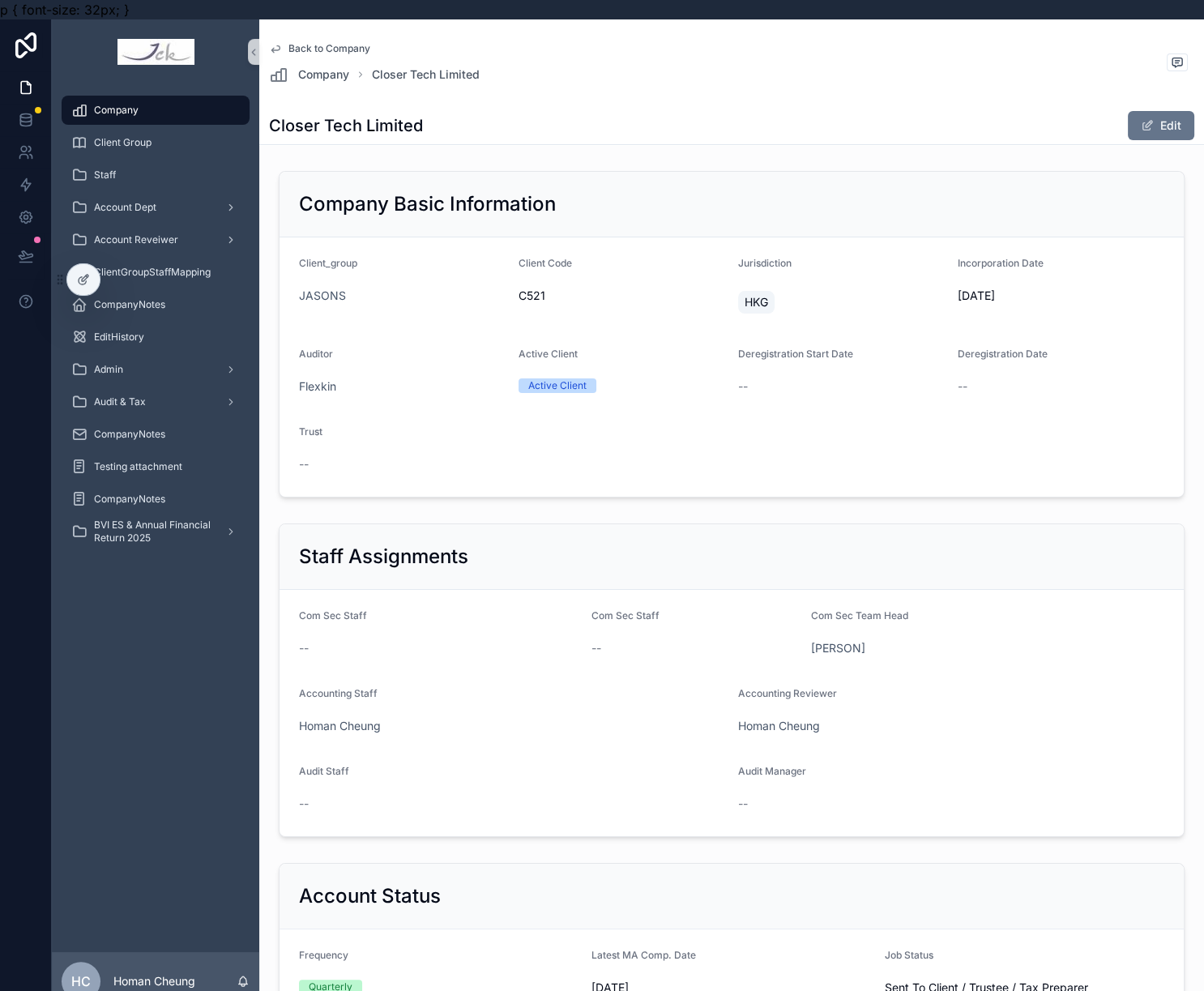 click on "Company" at bounding box center [116, 110] 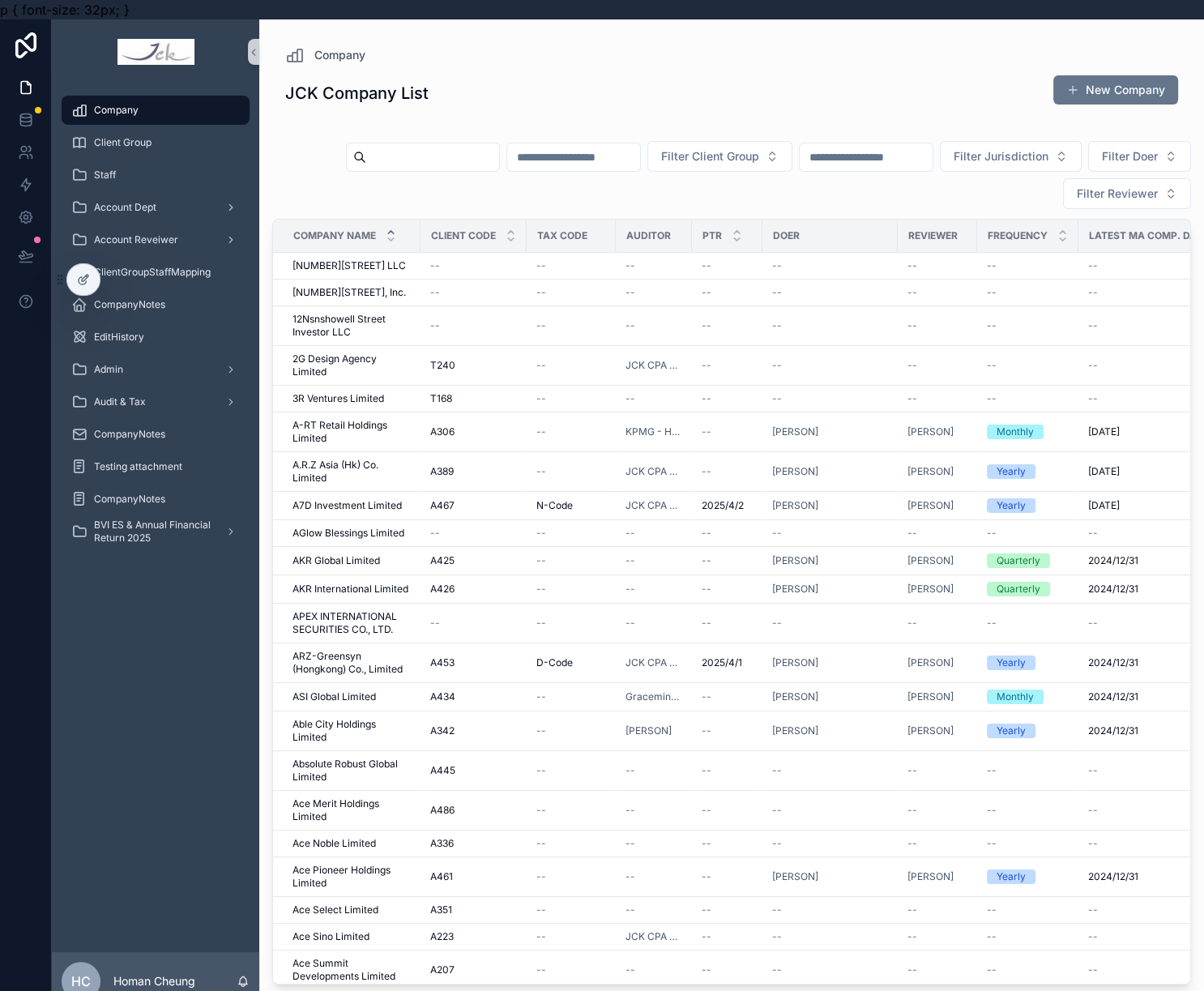 click at bounding box center (433, 157) 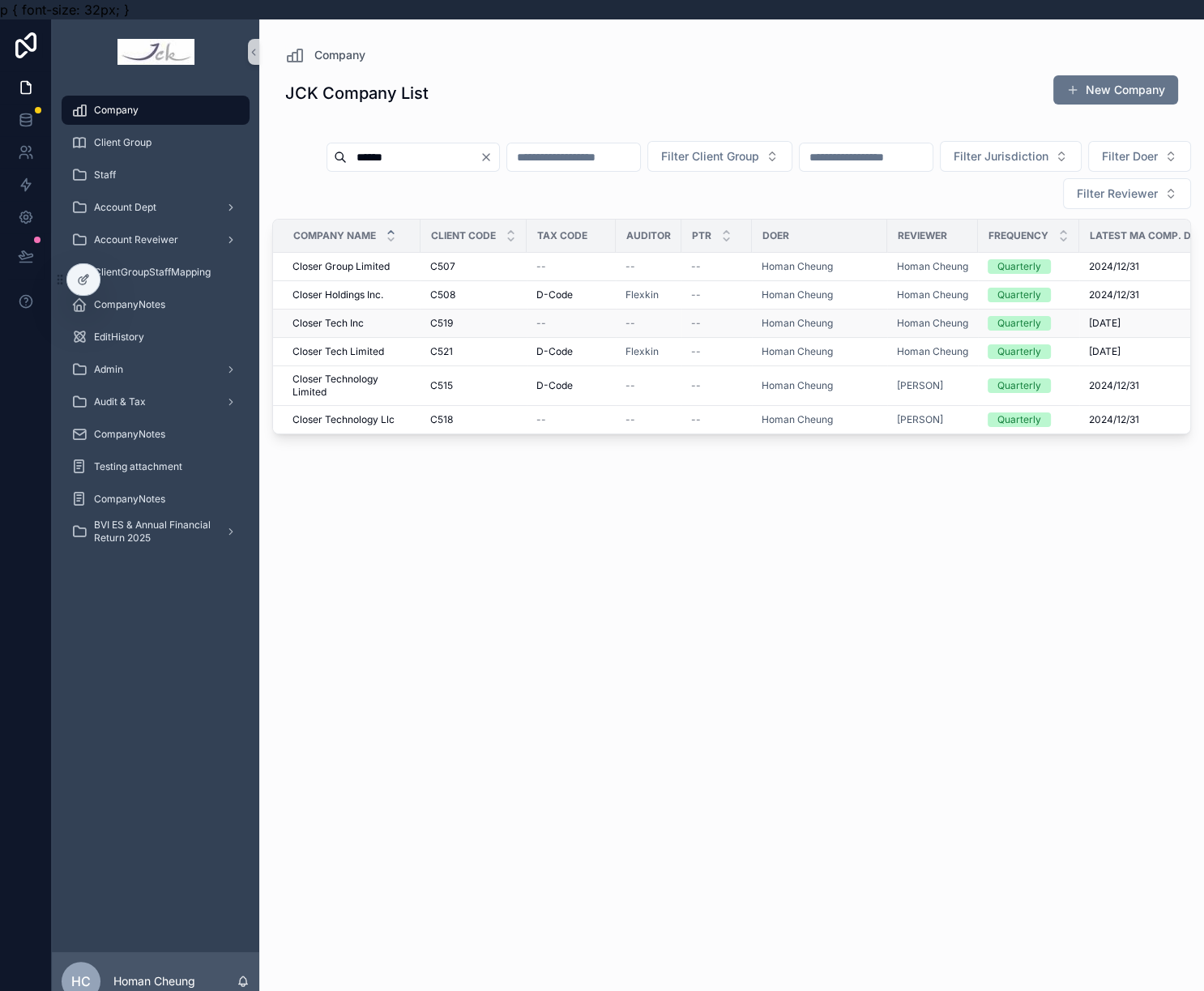 type on "******" 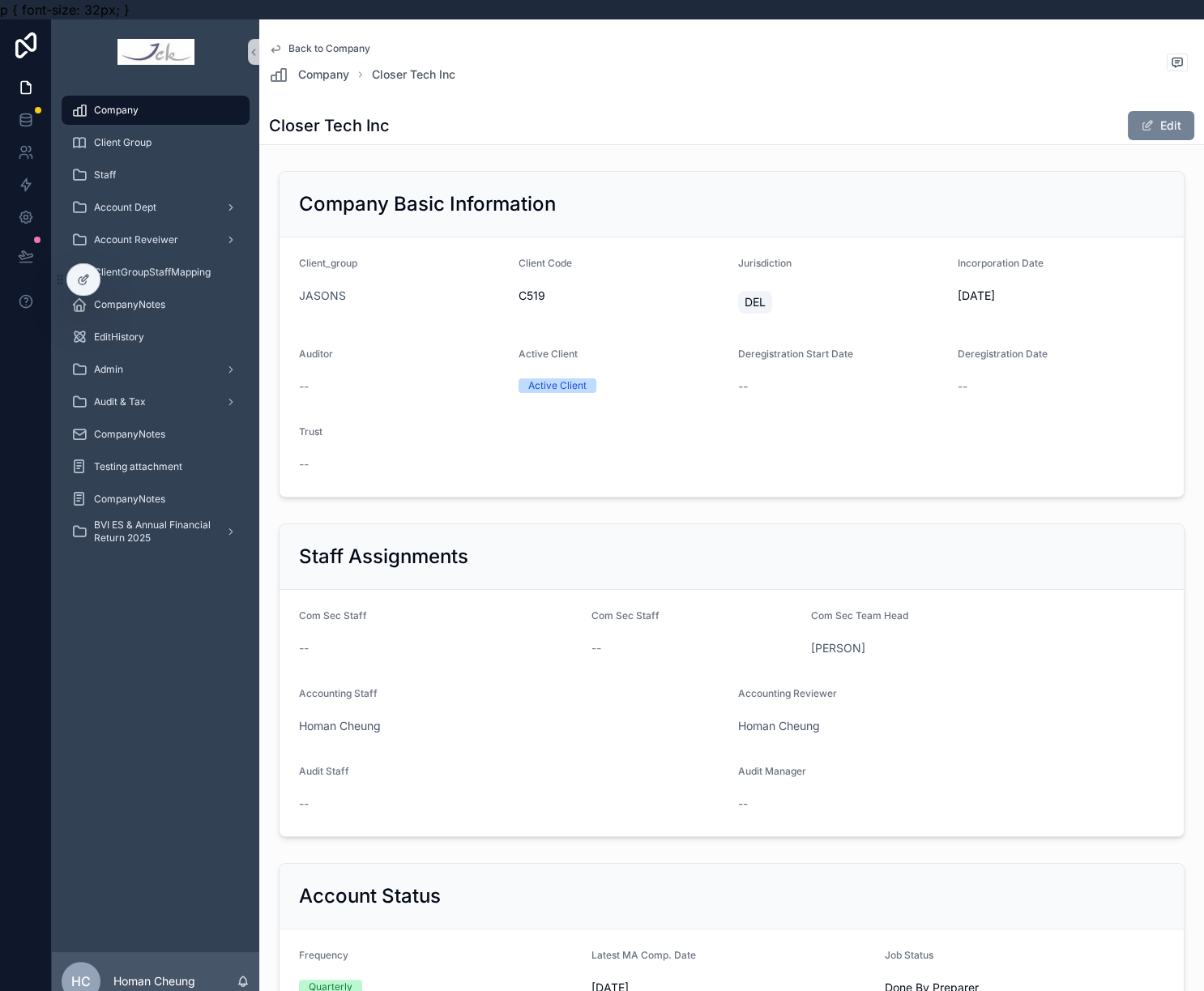 click on "Edit" at bounding box center [1161, 126] 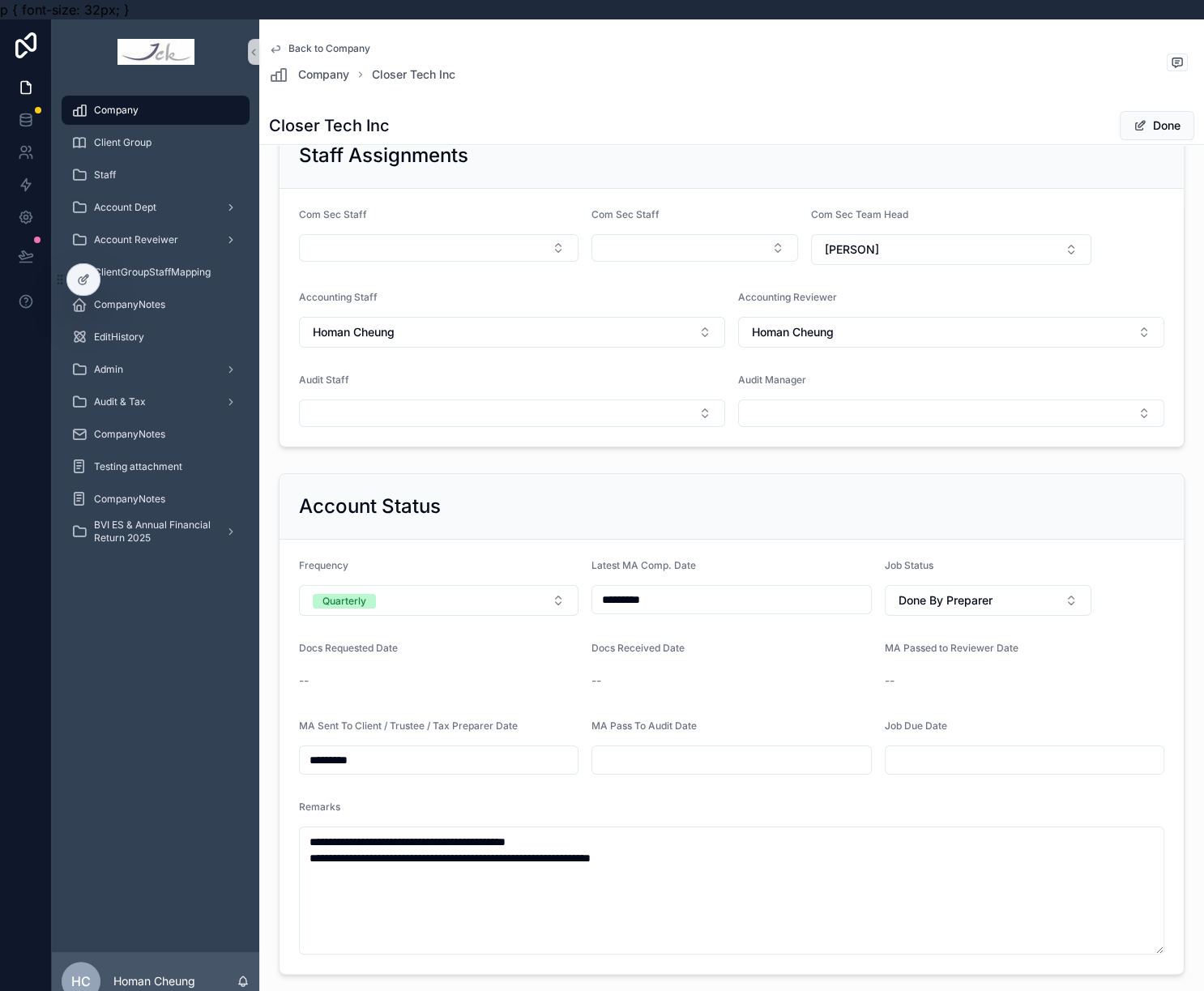 scroll, scrollTop: 404, scrollLeft: 0, axis: vertical 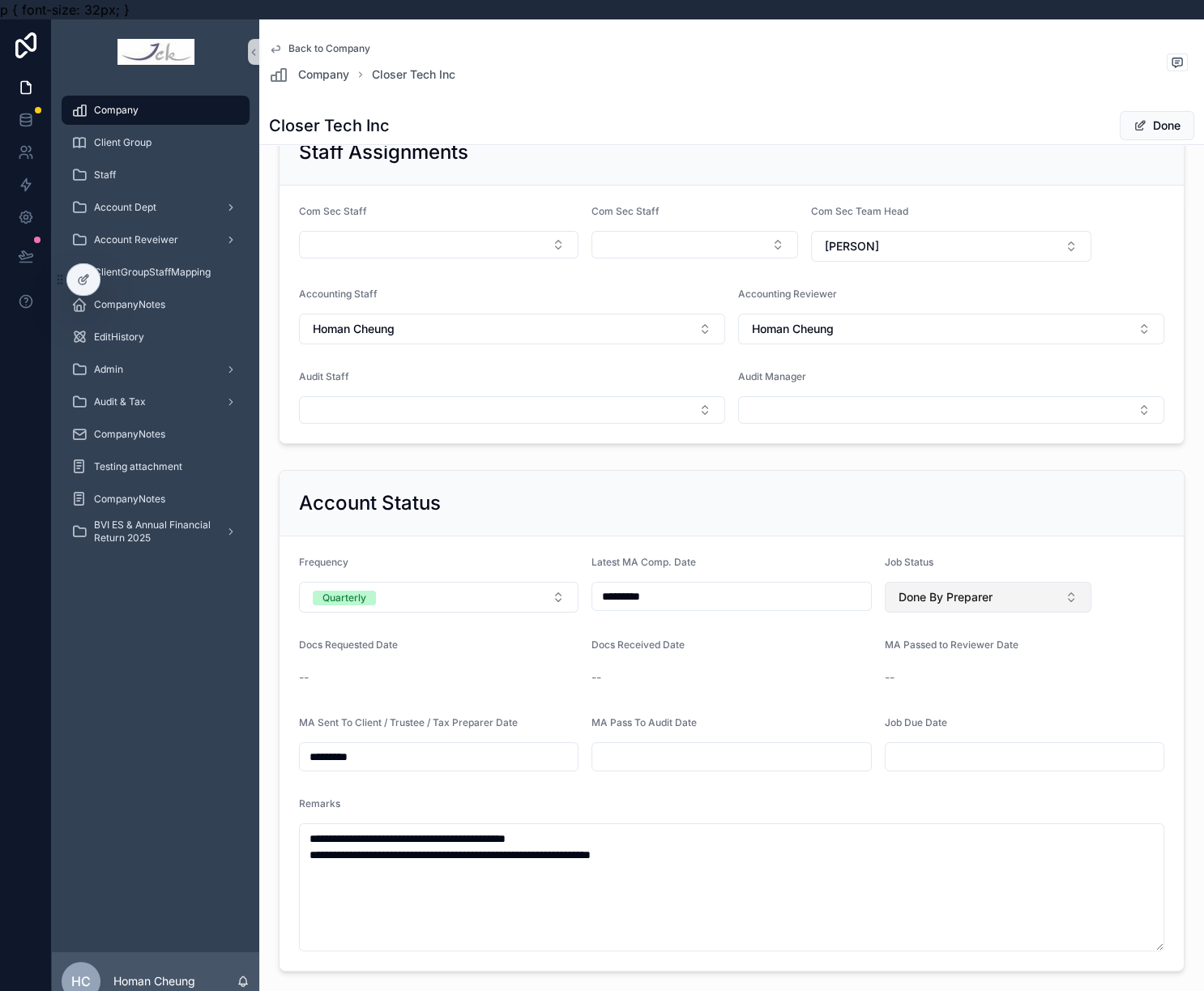 click on "Done By Preparer" at bounding box center (988, 597) 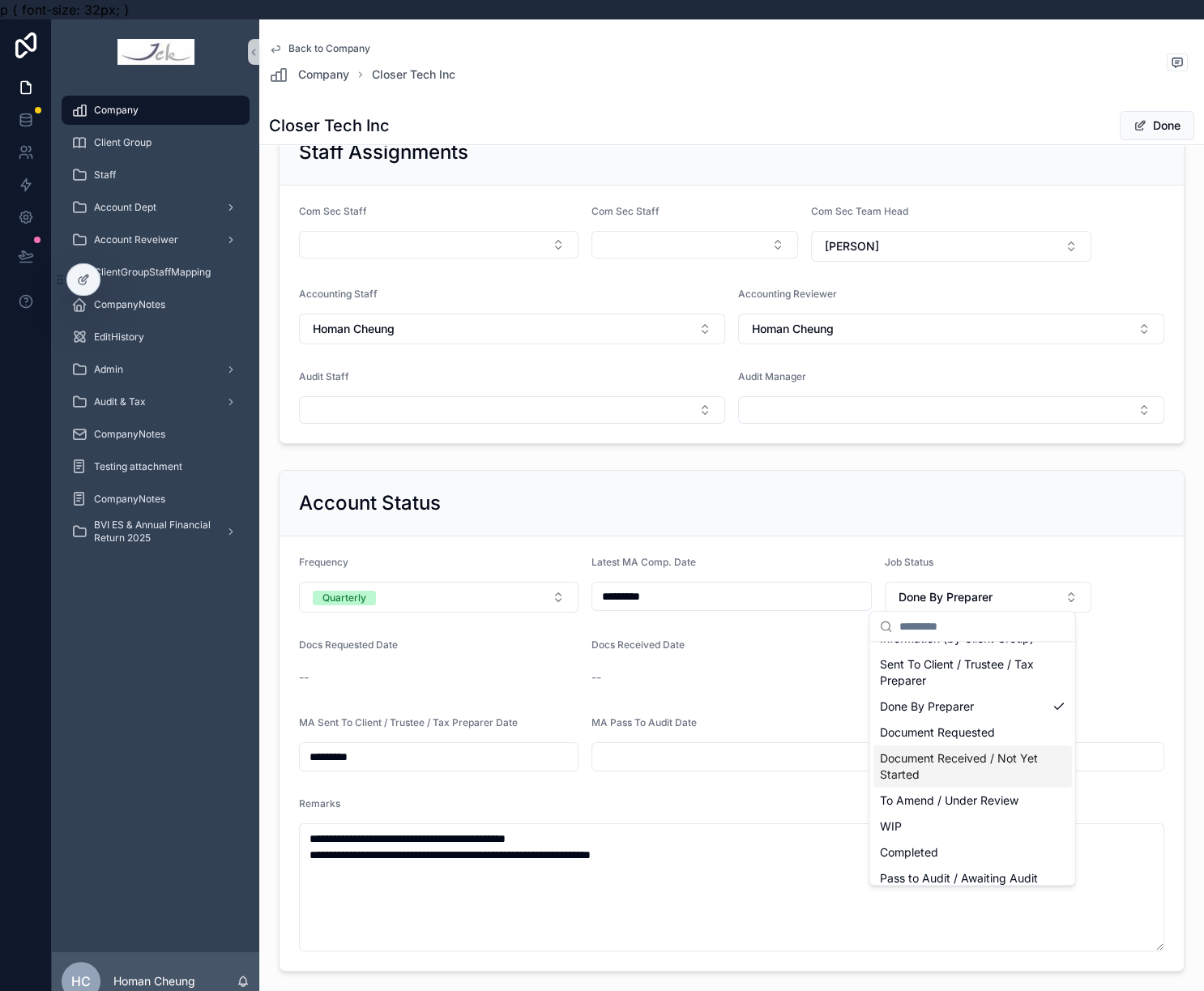 scroll, scrollTop: 100, scrollLeft: 0, axis: vertical 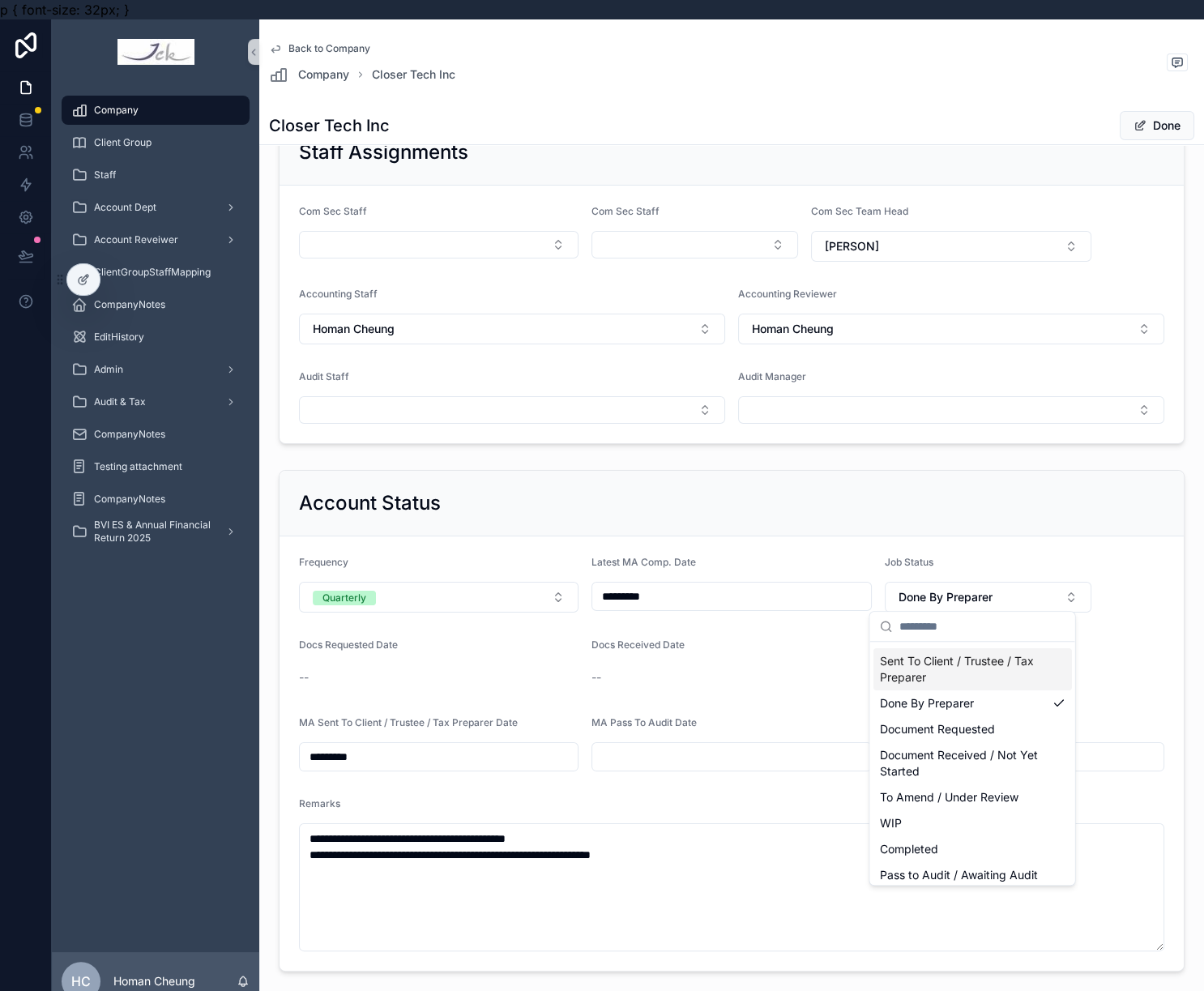 click on "Sent To Client / Trustee / Tax Preparer" at bounding box center (963, 669) 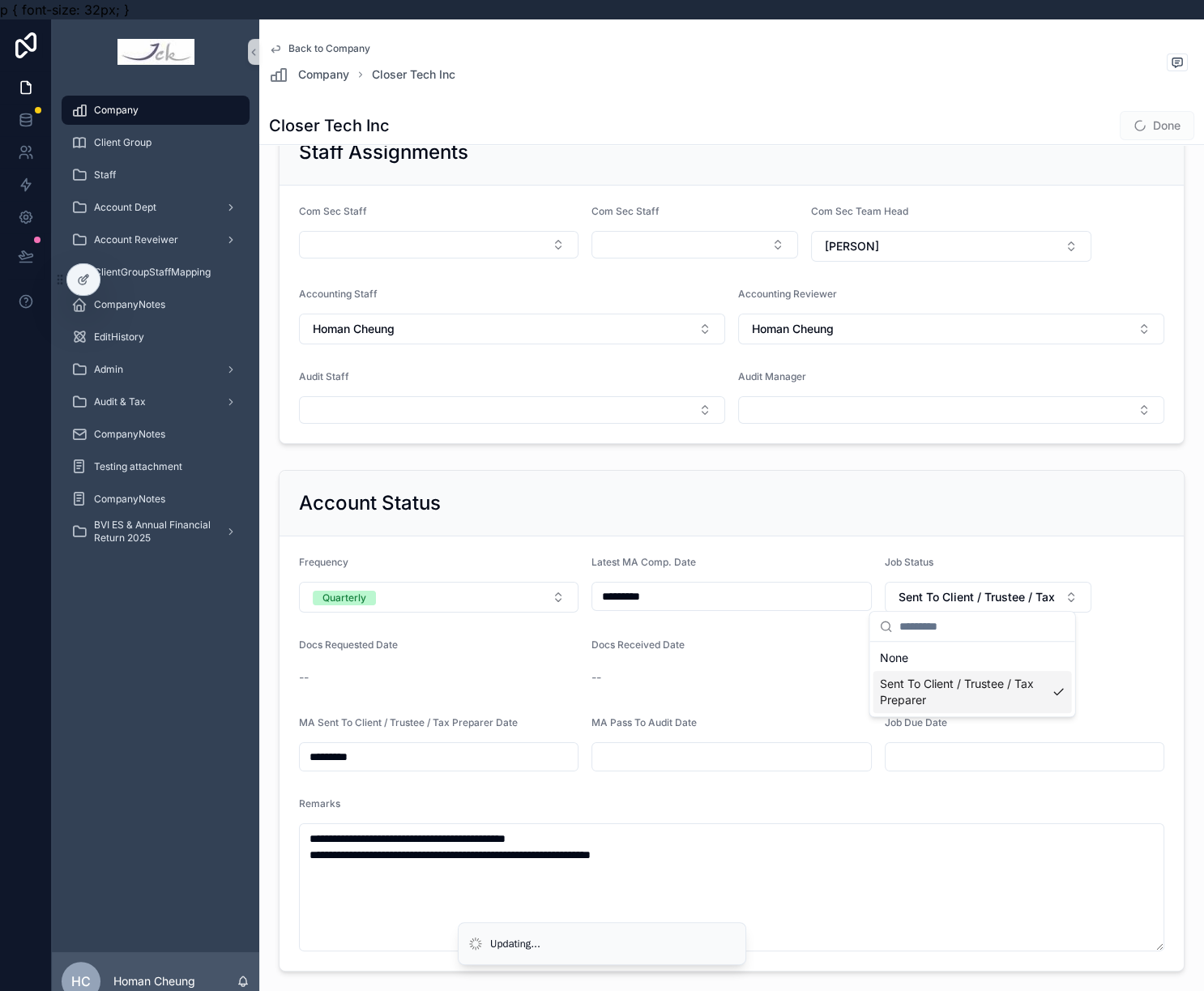 scroll, scrollTop: 0, scrollLeft: 0, axis: both 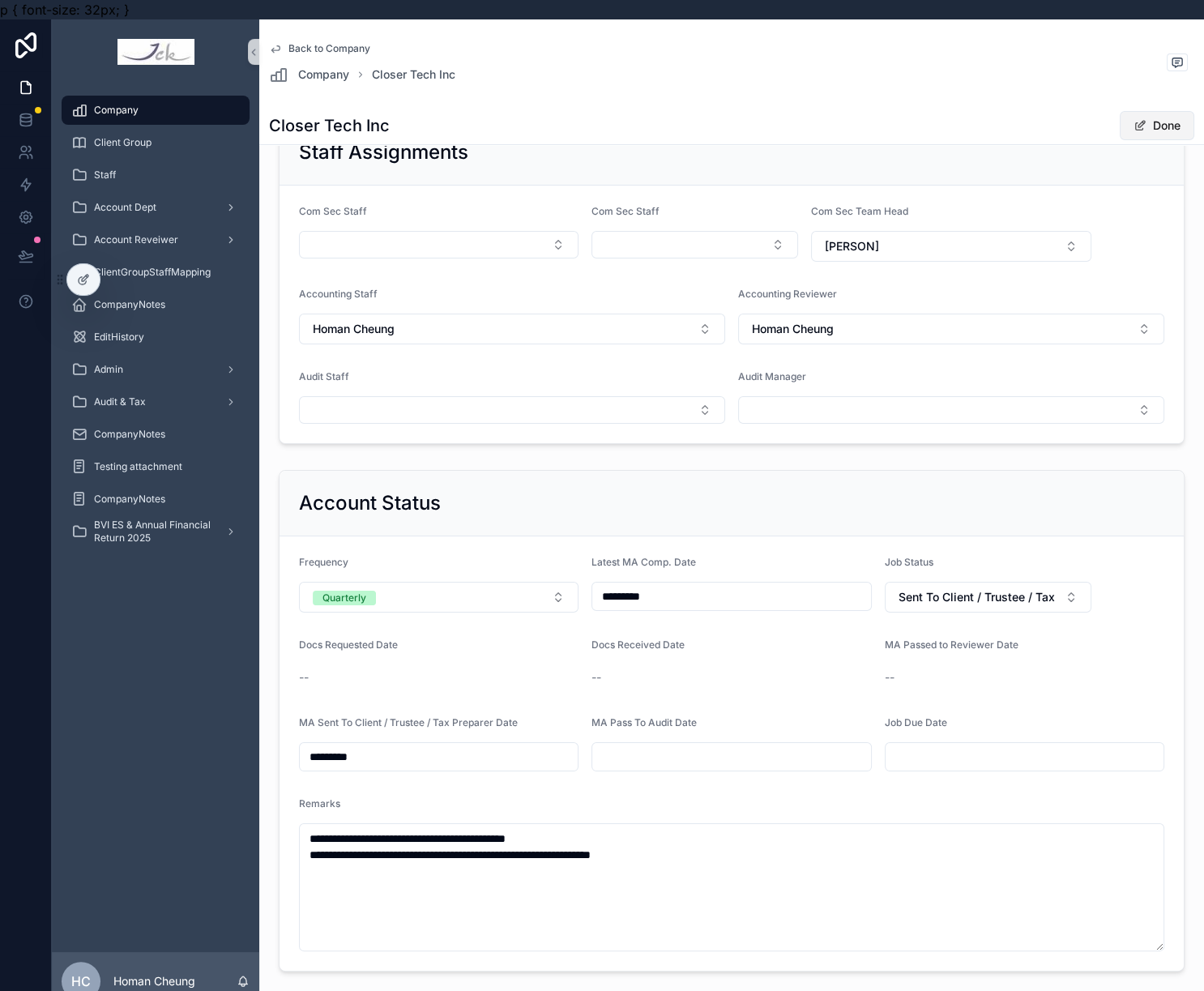 click on "Done" at bounding box center (1157, 126) 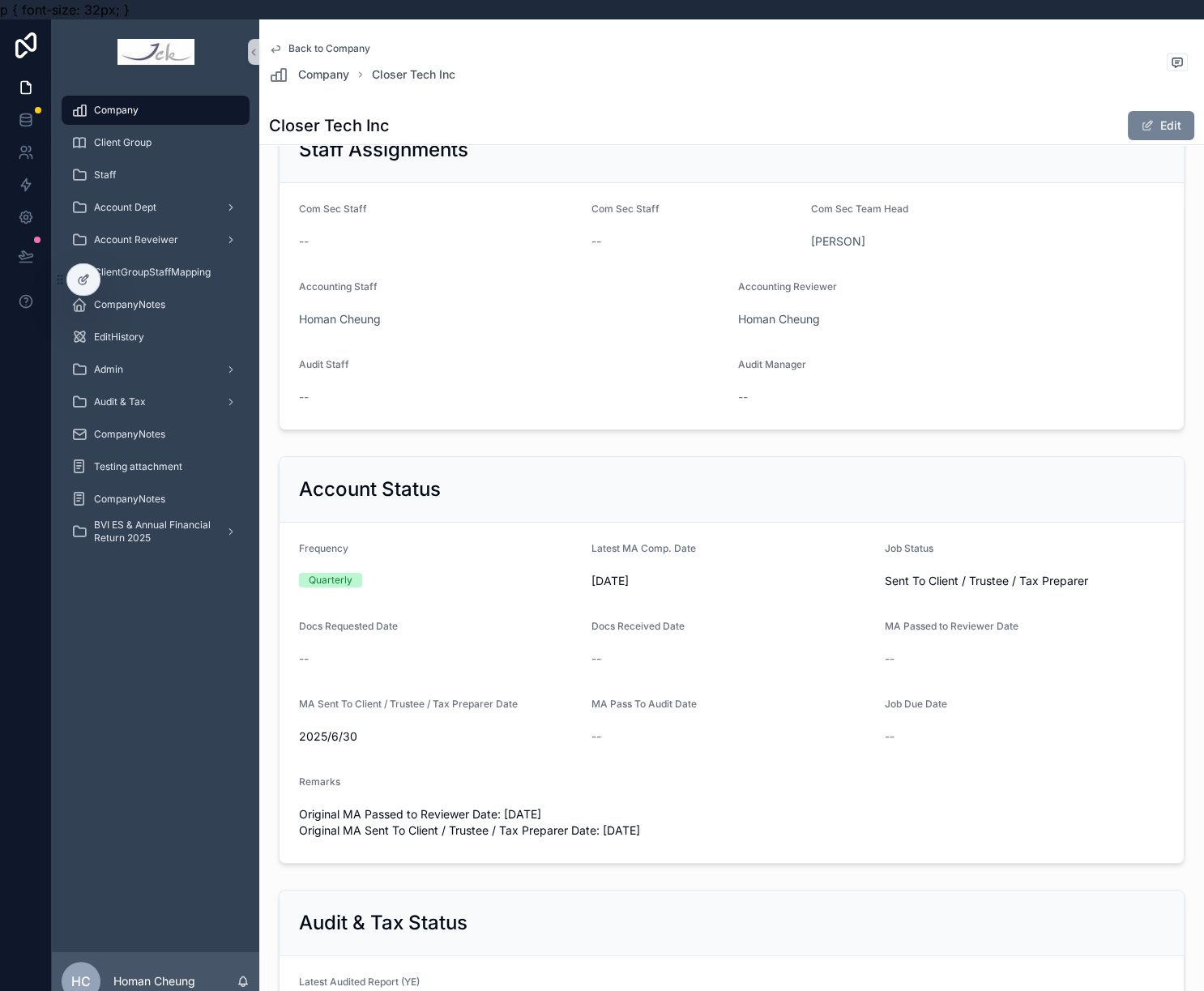 click on "Edit" at bounding box center (1161, 126) 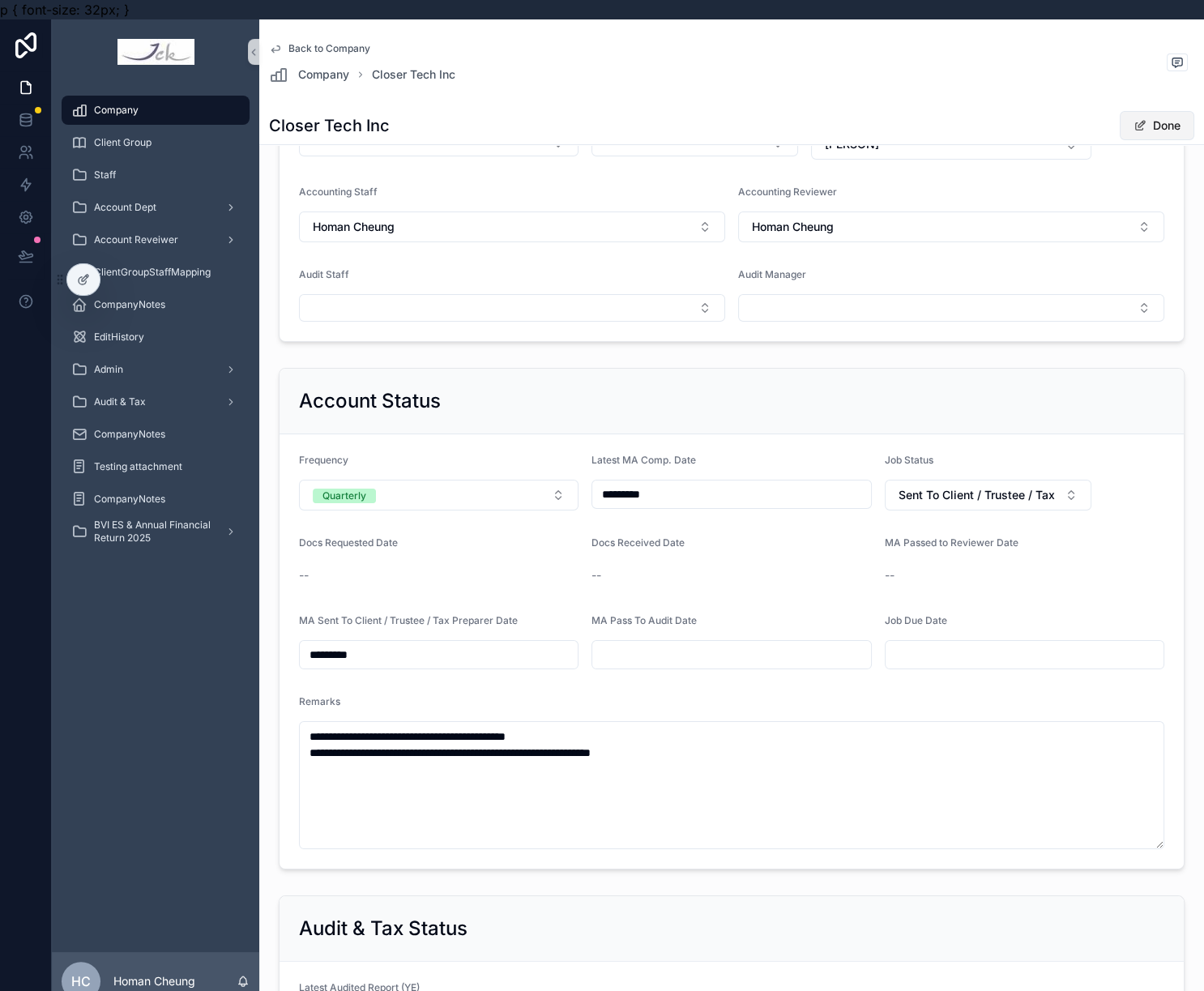 click on "Done" at bounding box center (1157, 126) 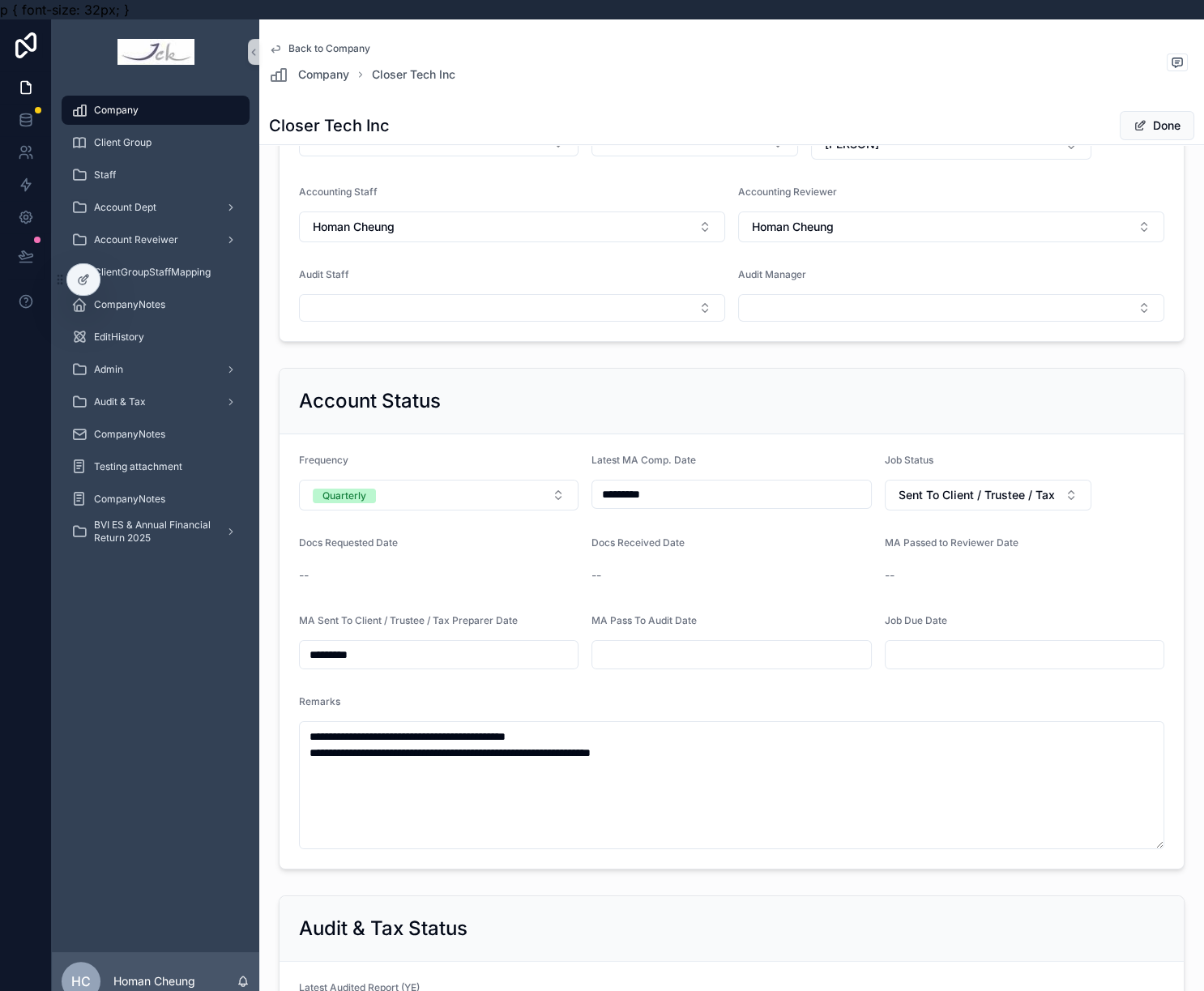 scroll, scrollTop: 506, scrollLeft: 0, axis: vertical 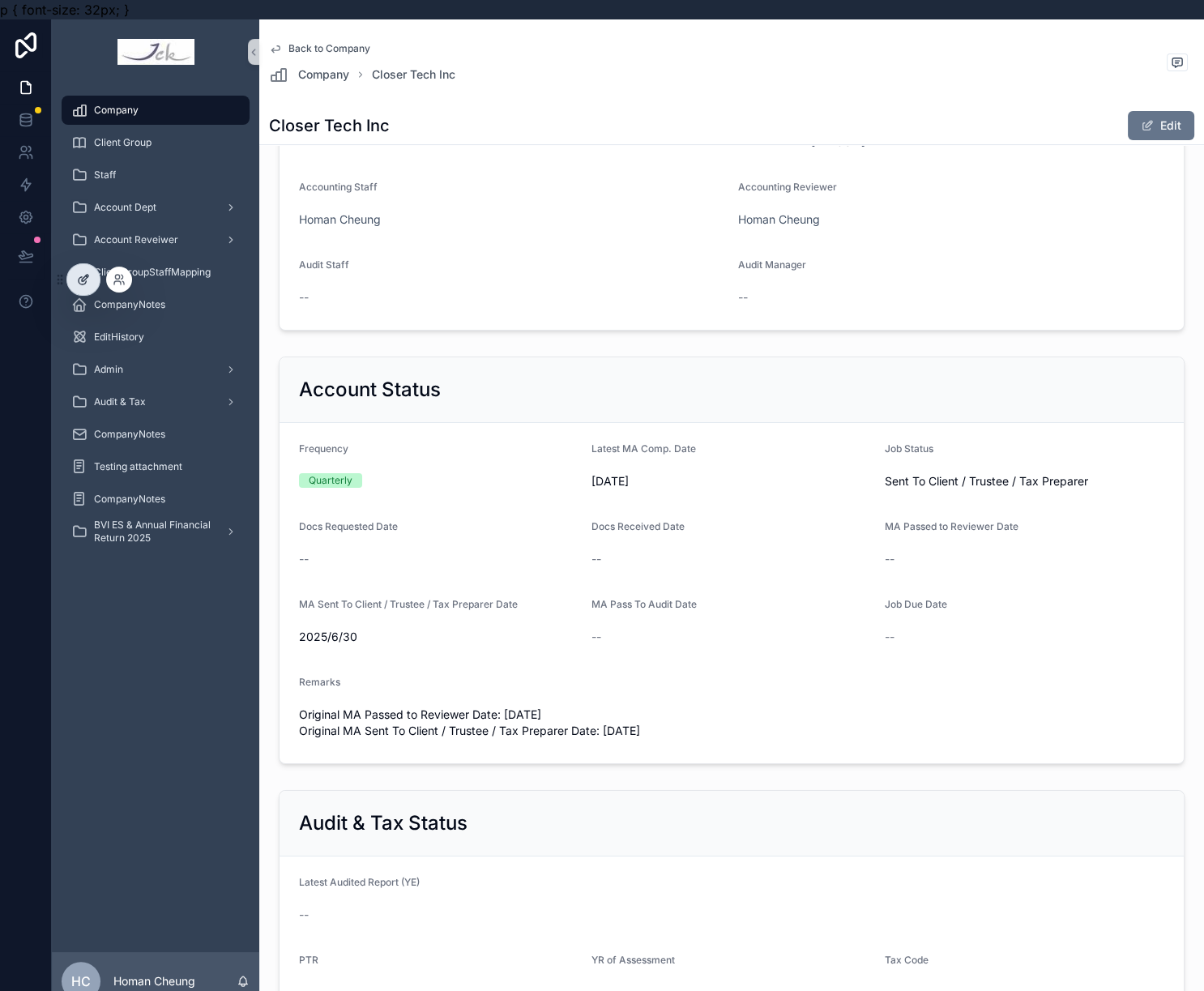 click at bounding box center (83, 280) 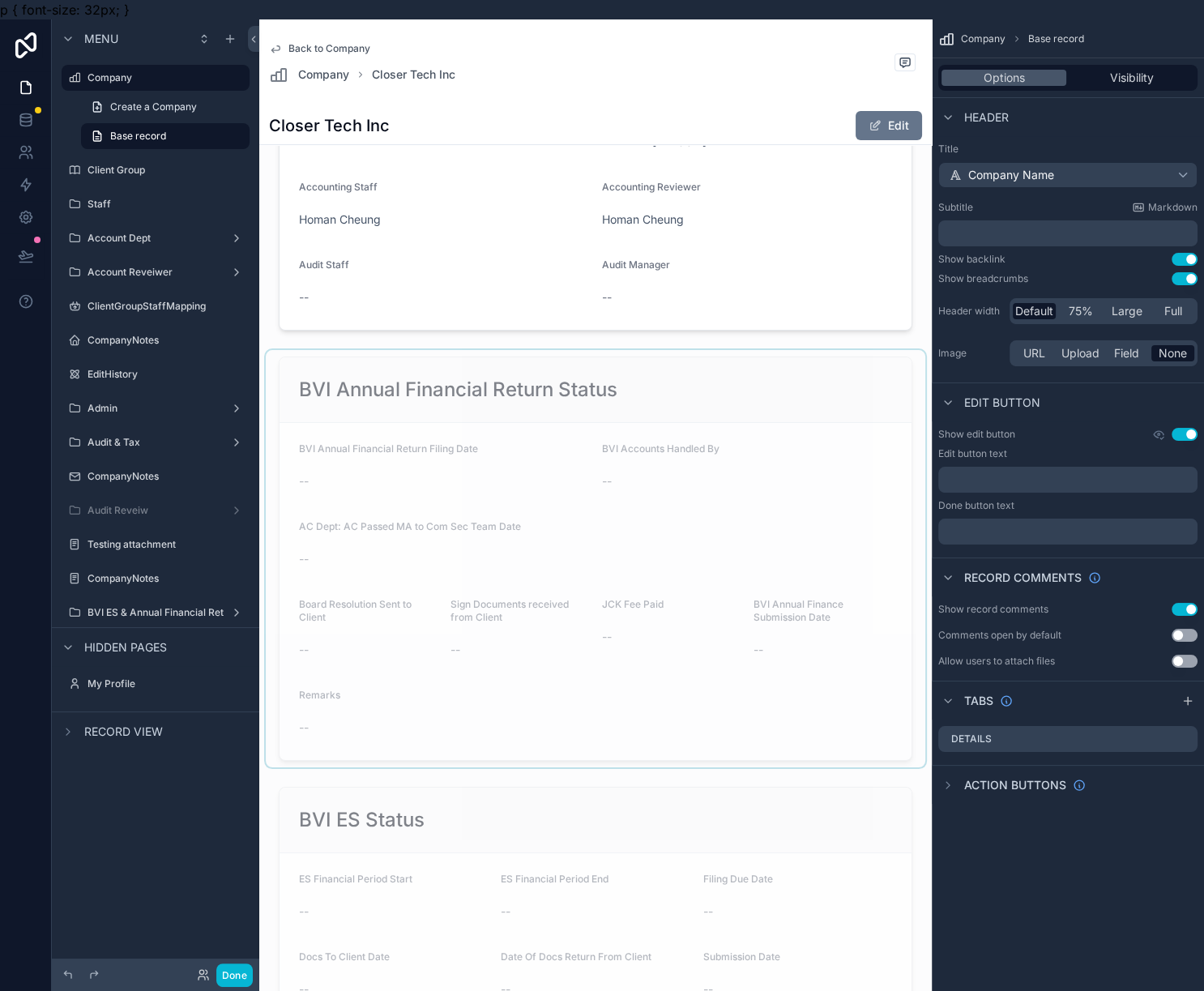 click at bounding box center (596, 558) 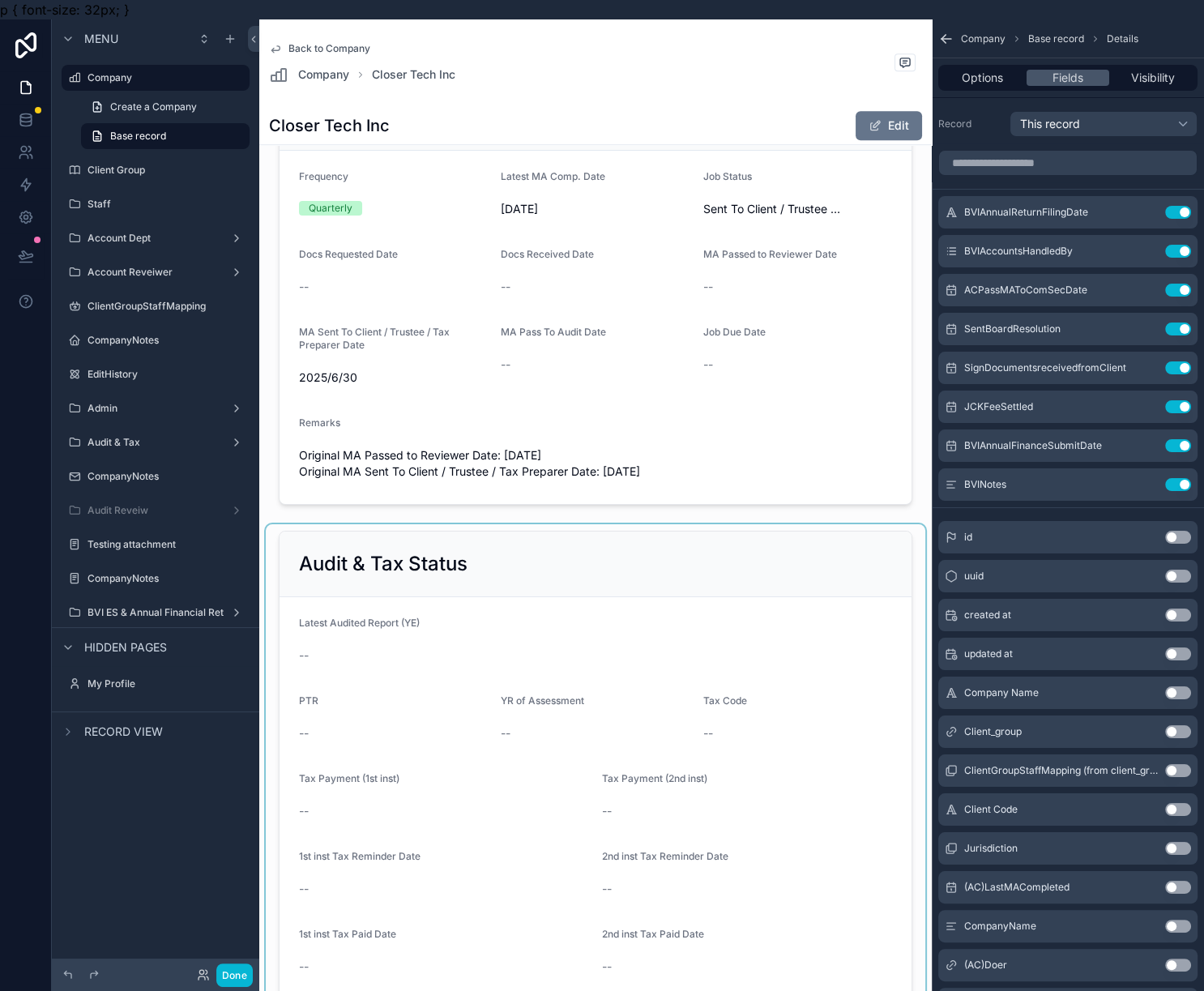 scroll, scrollTop: 1621, scrollLeft: 0, axis: vertical 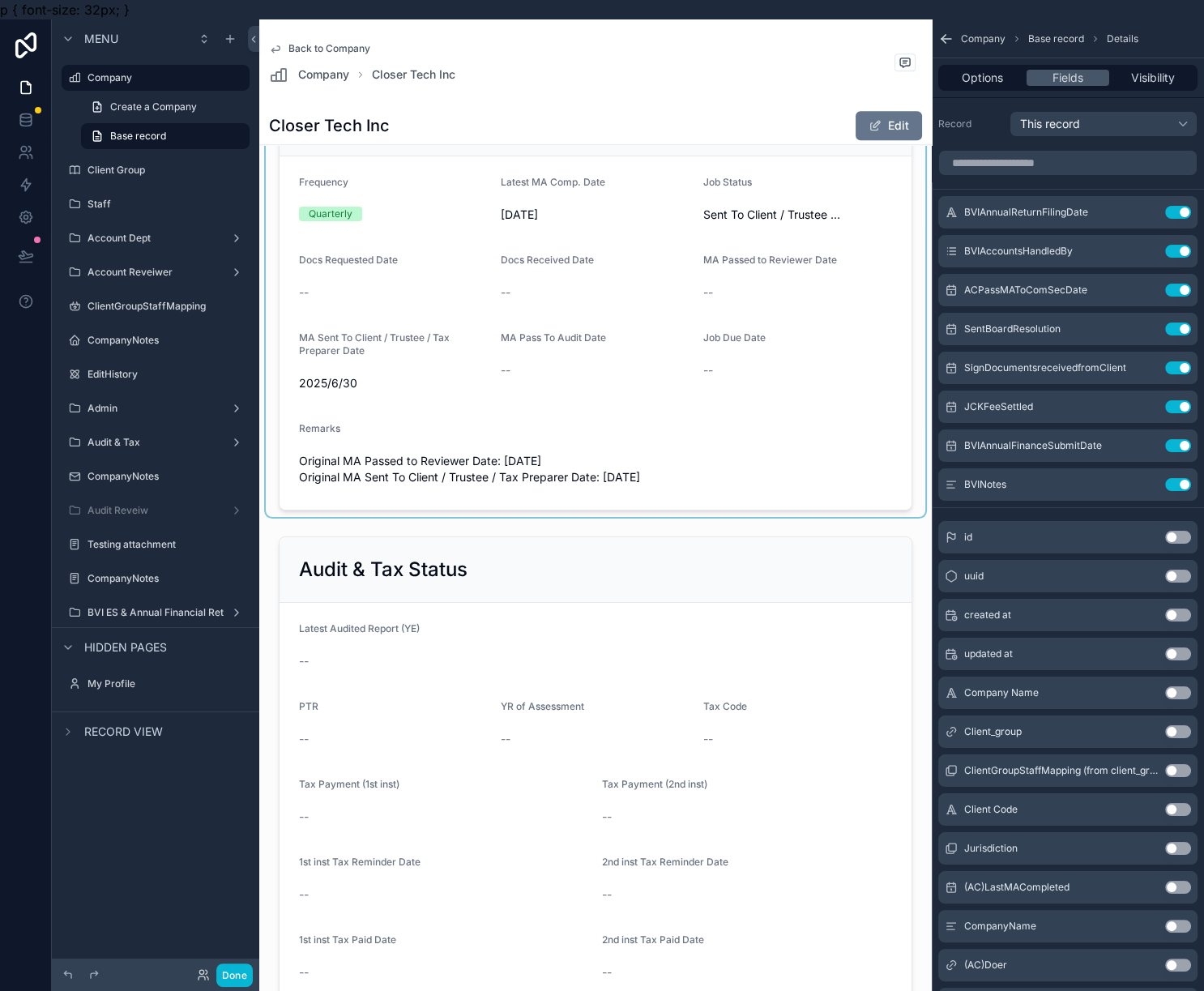 drag, startPoint x: 814, startPoint y: 403, endPoint x: 812, endPoint y: 421, distance: 18.11077 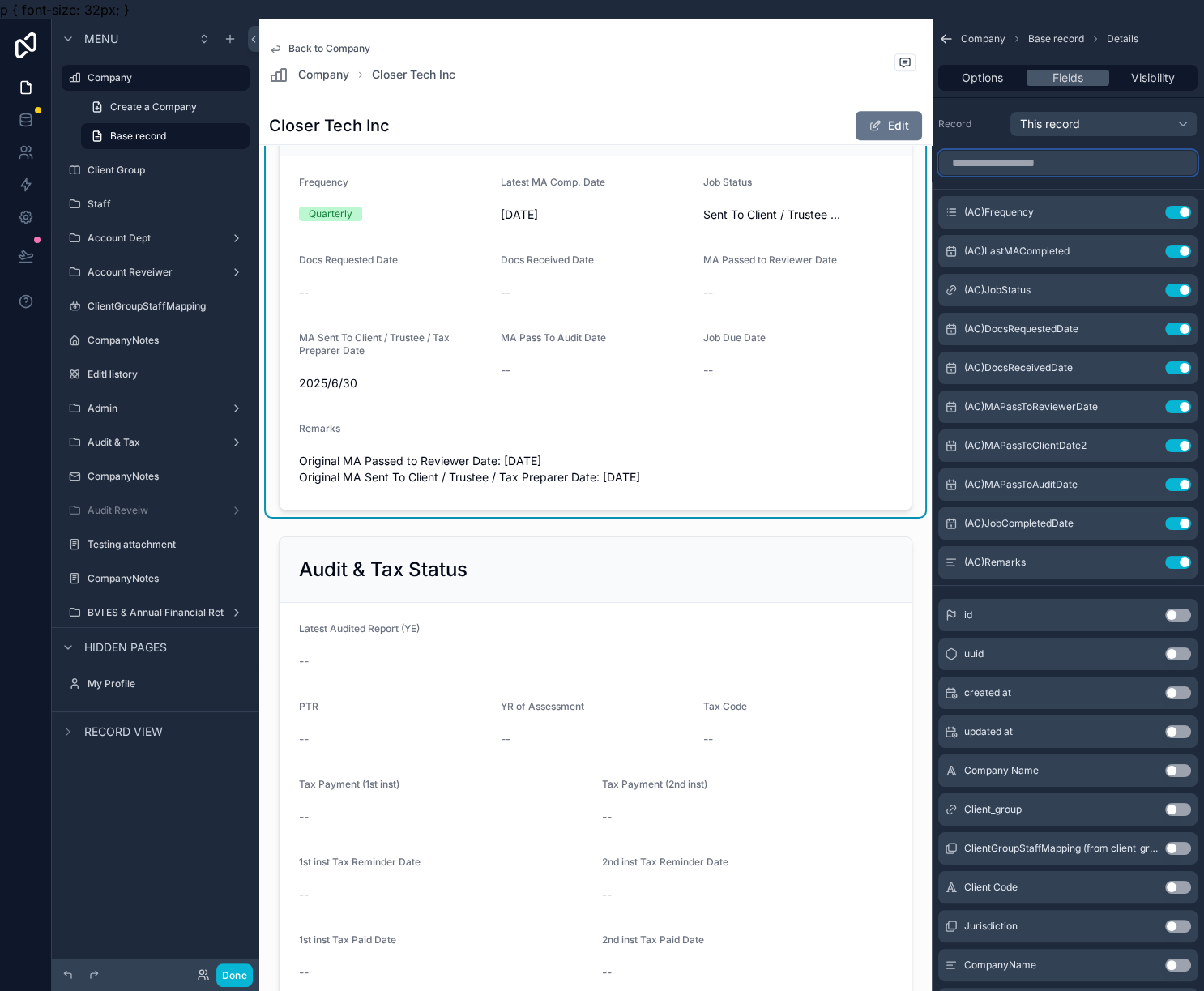 click at bounding box center [1068, 163] 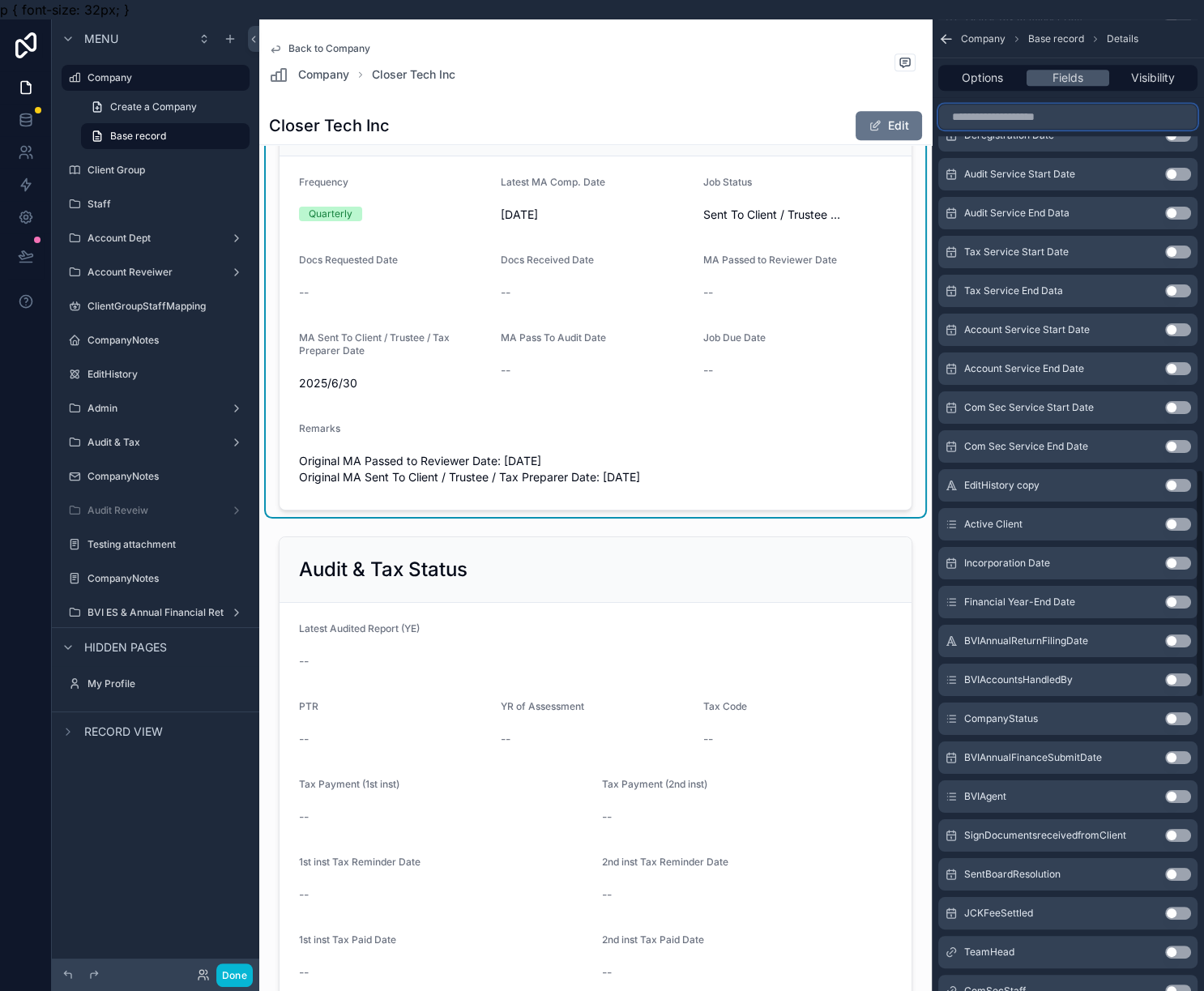 scroll, scrollTop: 1722, scrollLeft: 0, axis: vertical 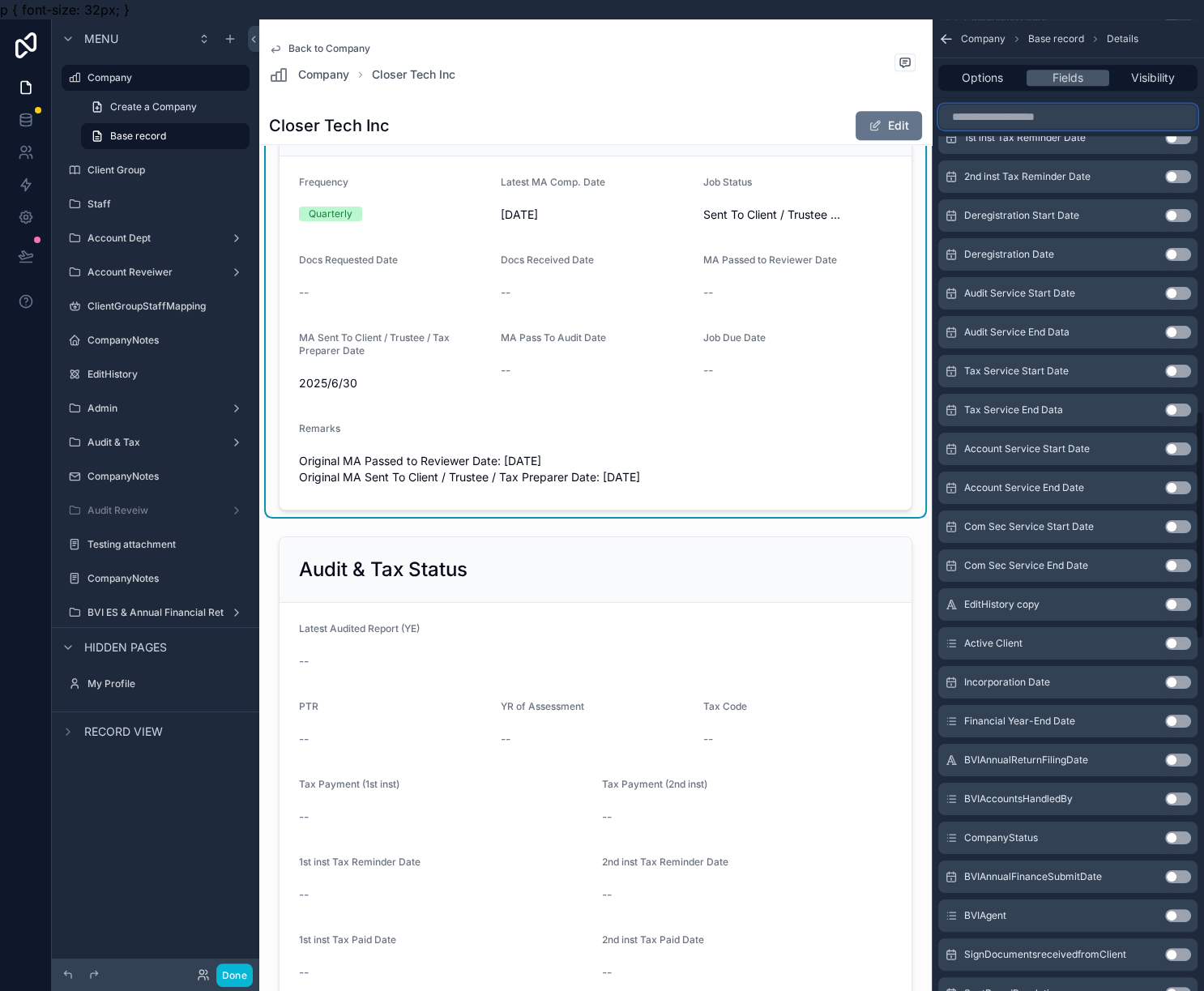 click at bounding box center [1068, 117] 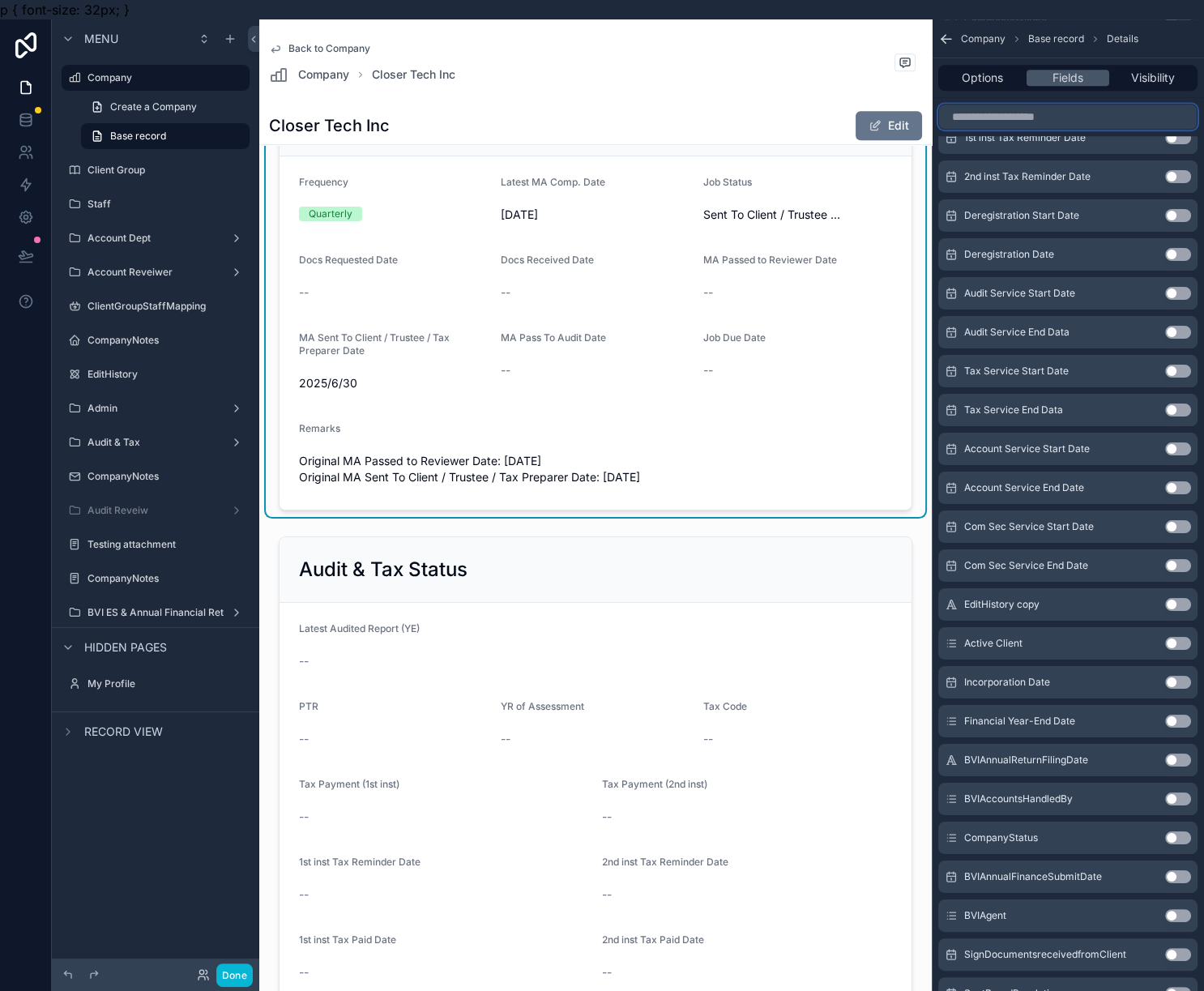 click at bounding box center [1068, 117] 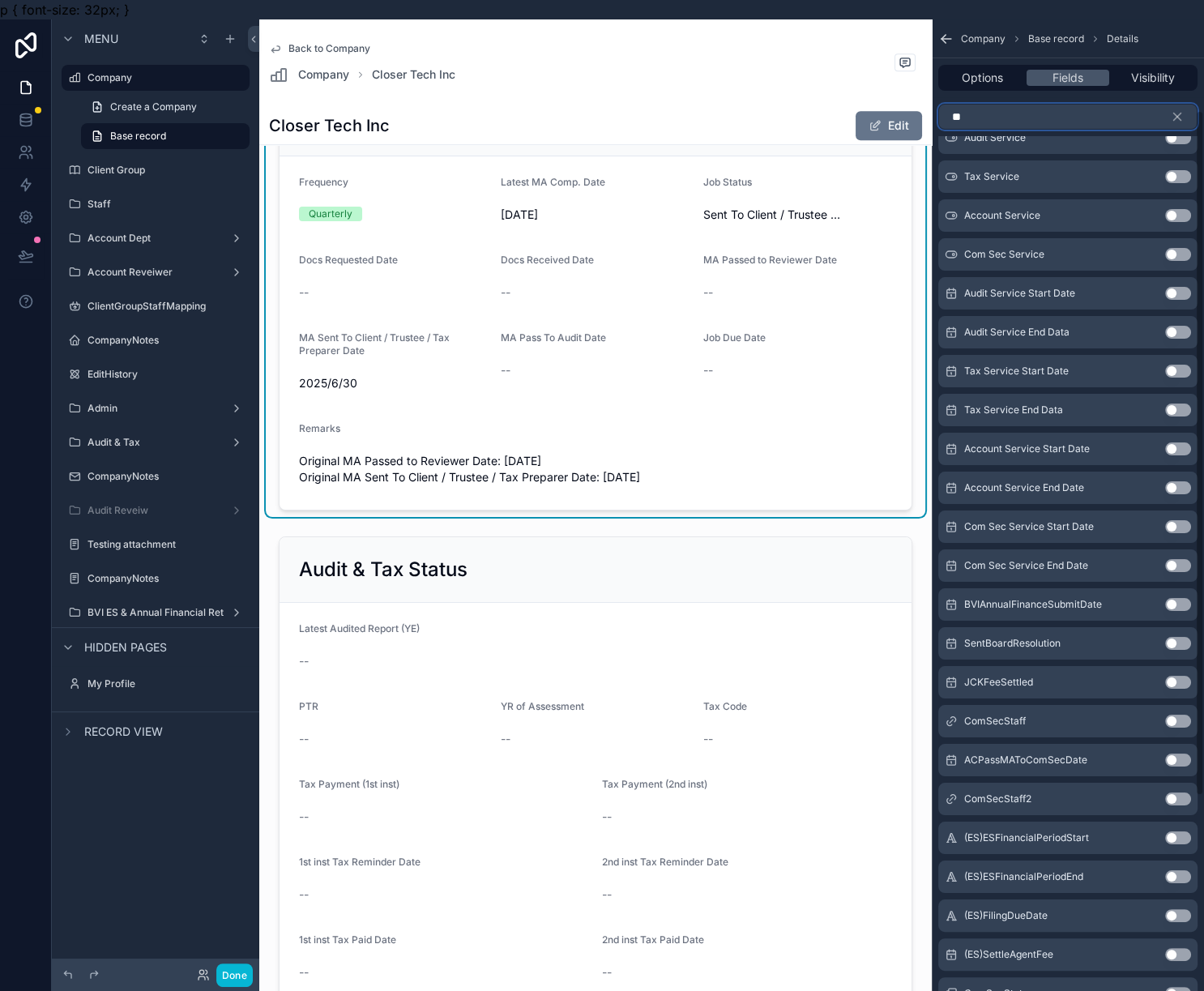 type on "*" 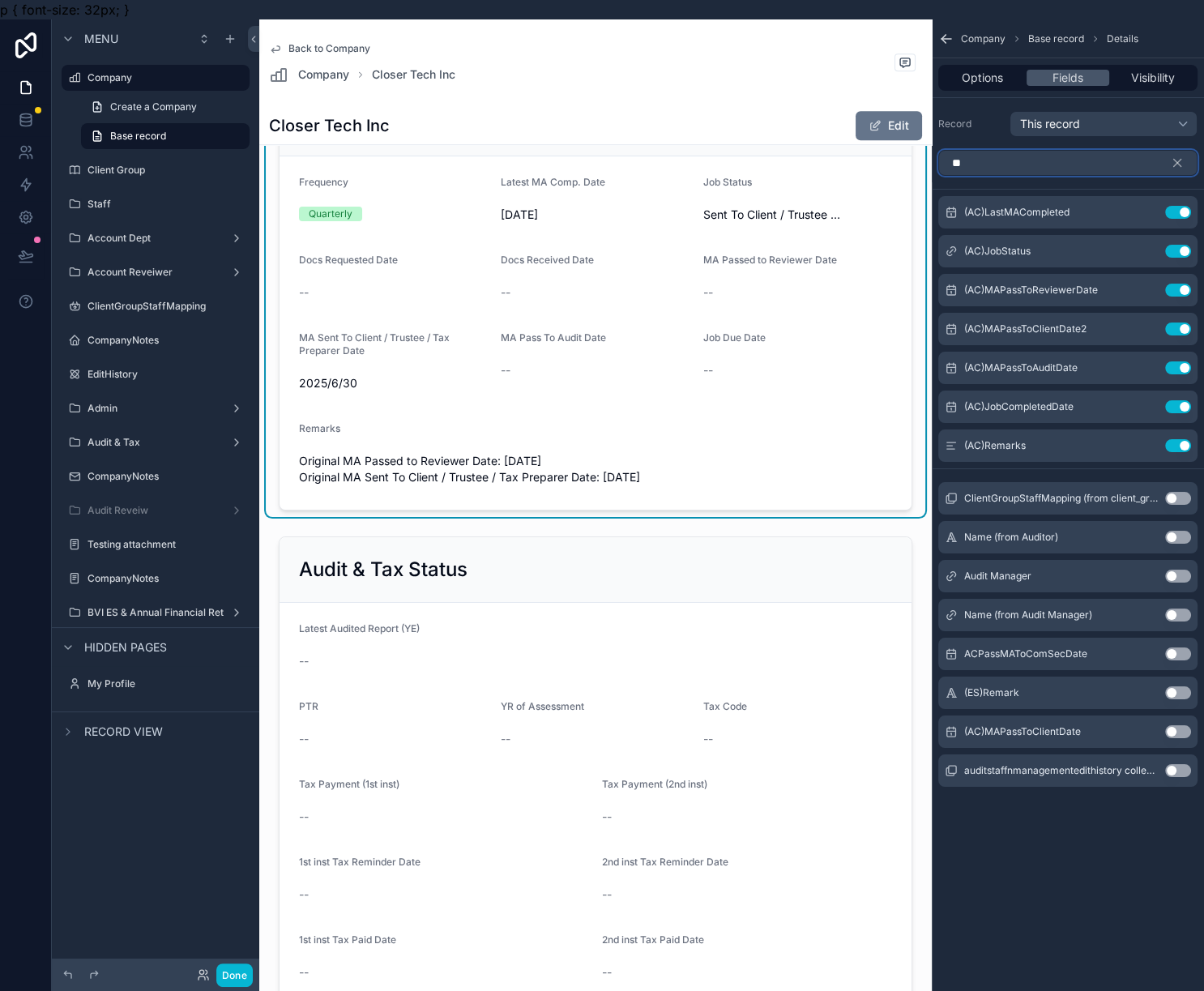 scroll, scrollTop: 0, scrollLeft: 0, axis: both 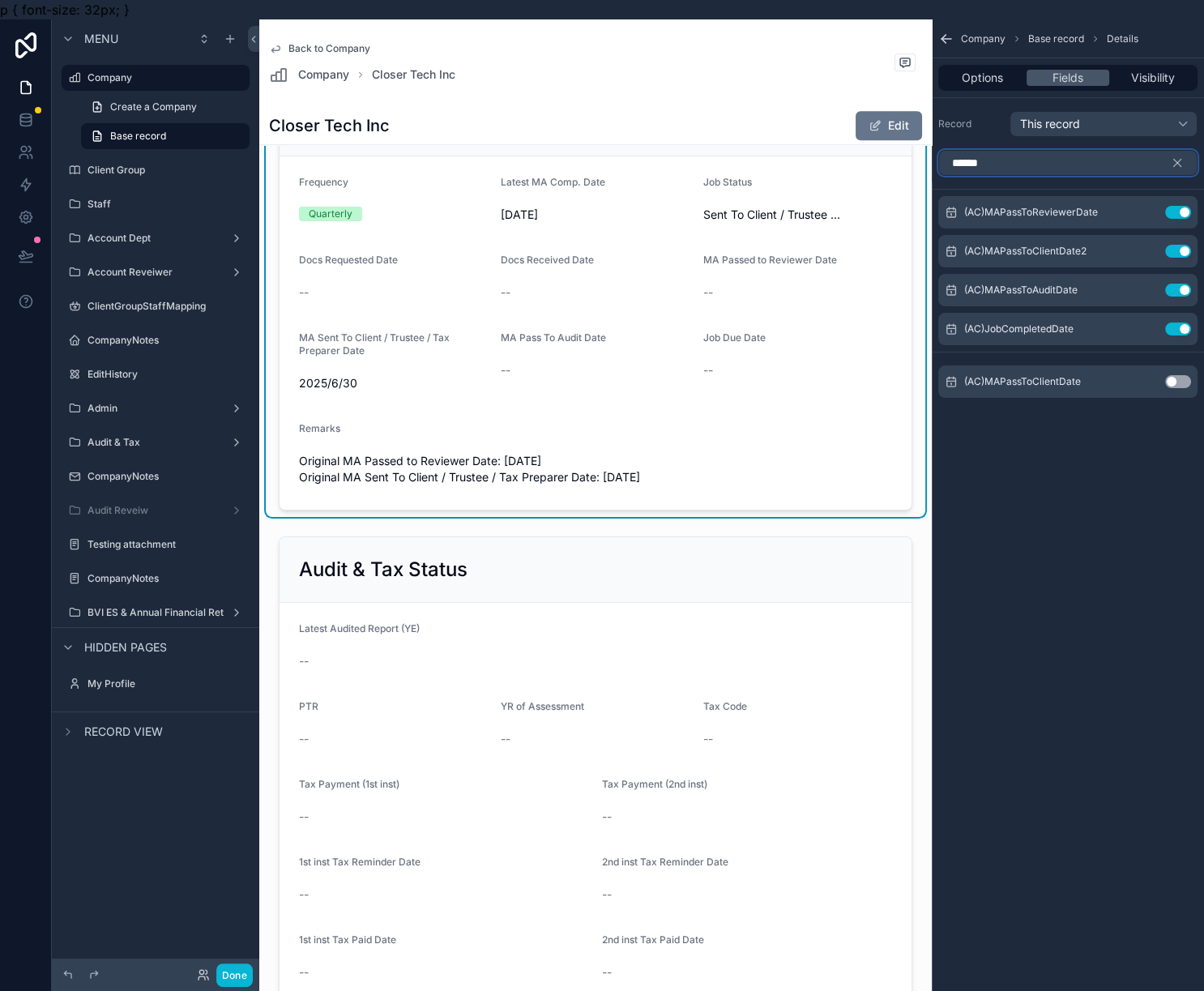 type on "******" 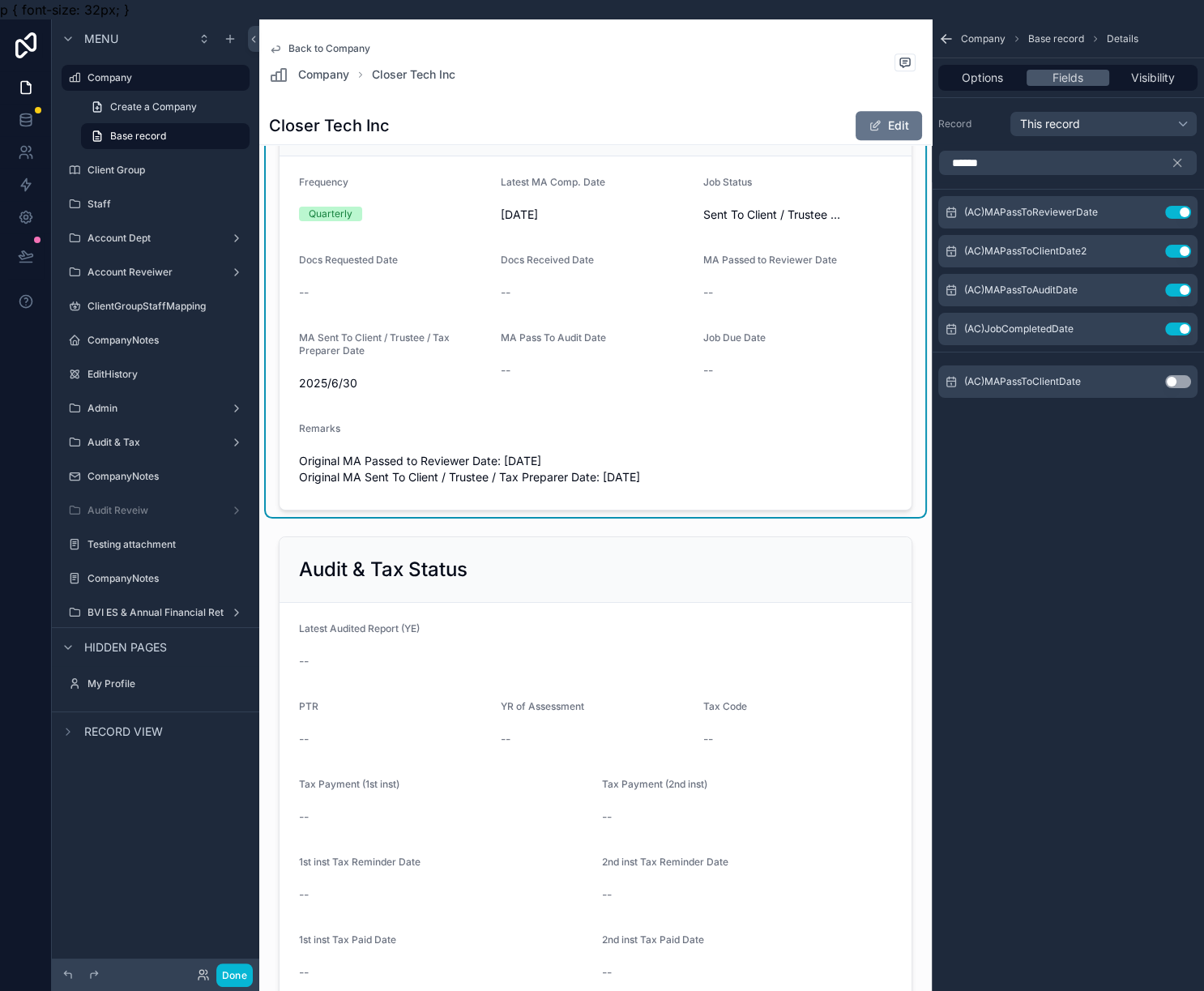 click on "Use setting" at bounding box center [1178, 382] 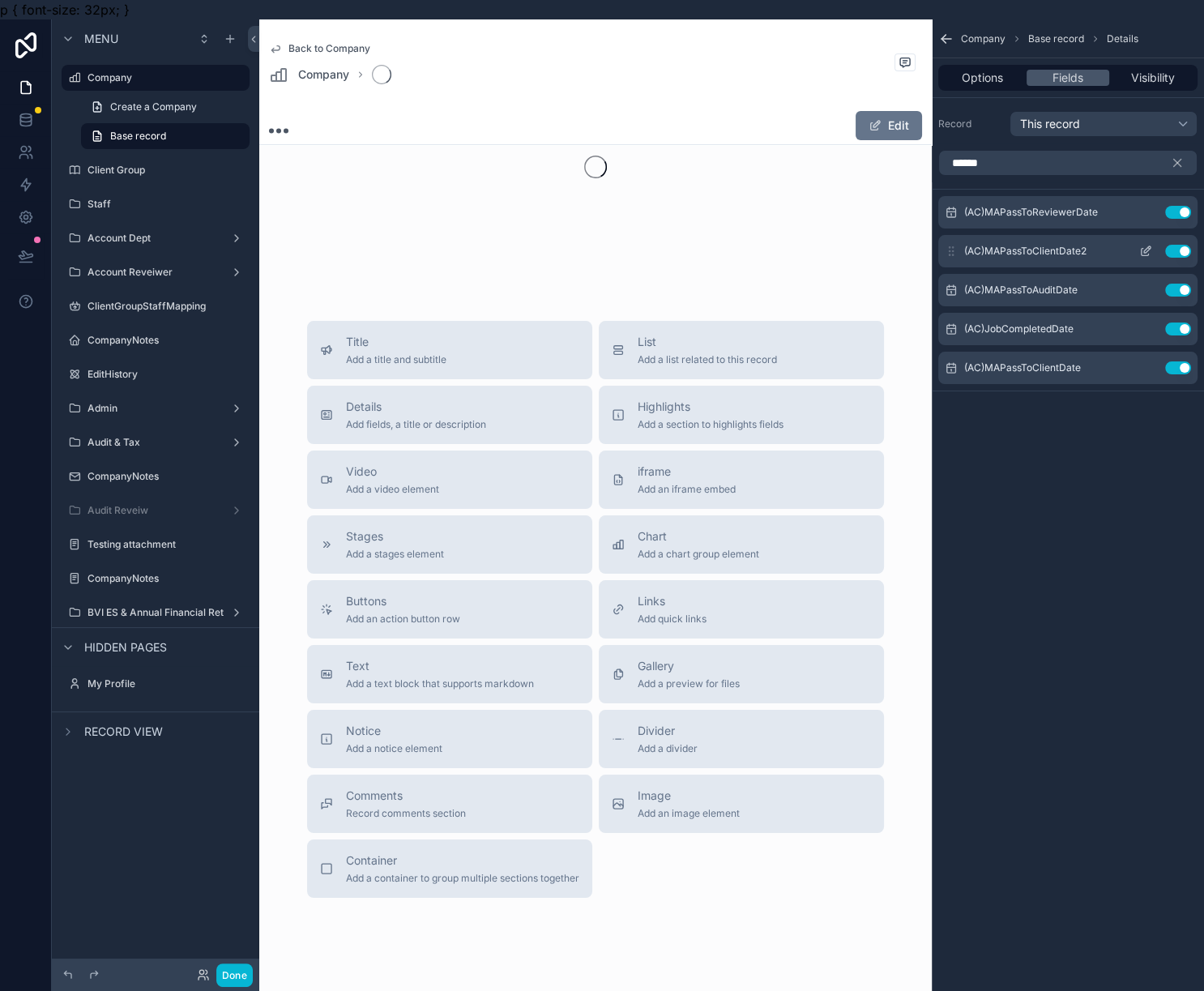 scroll, scrollTop: 1621, scrollLeft: 0, axis: vertical 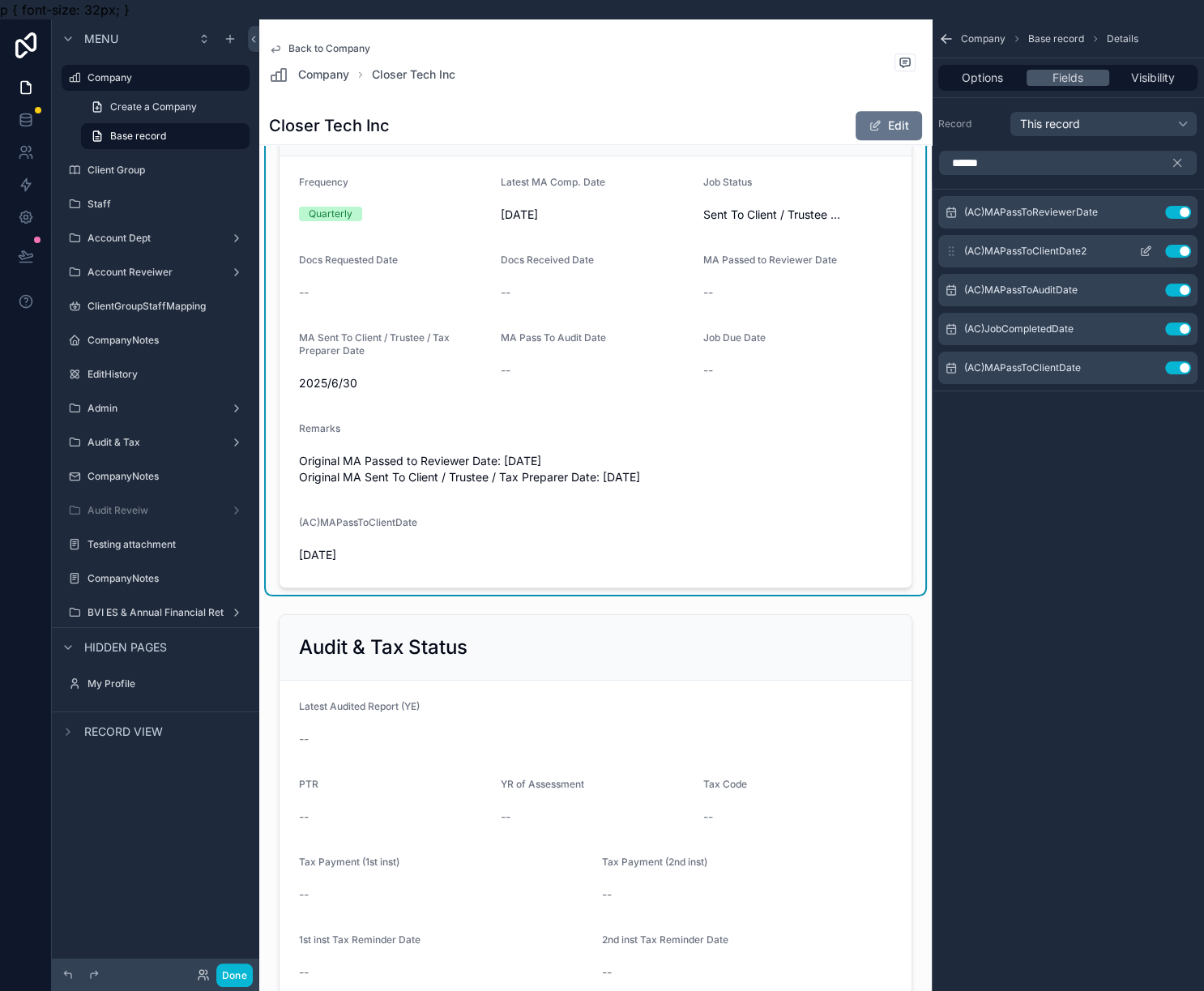 click 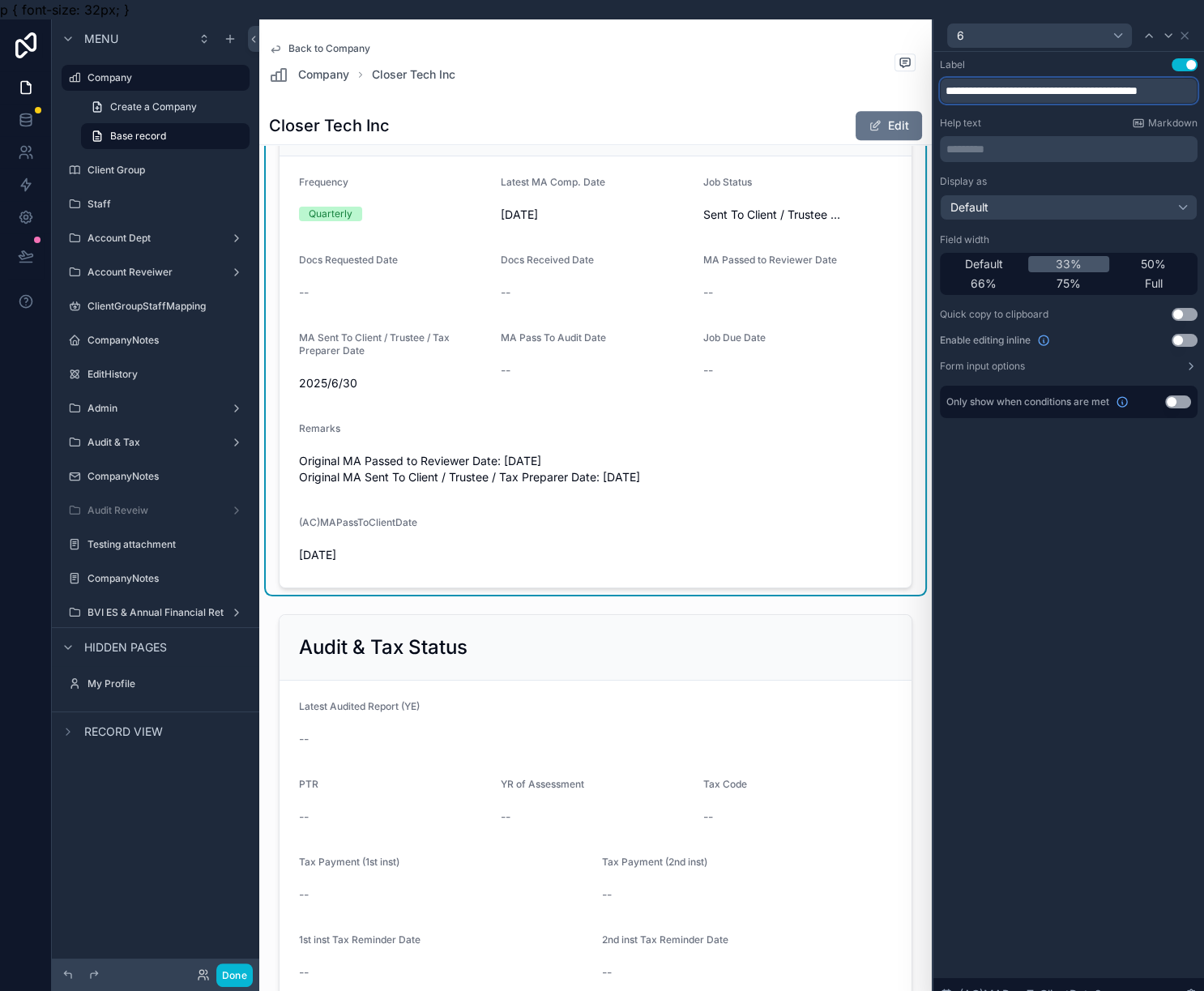 click on "**********" at bounding box center [1069, 91] 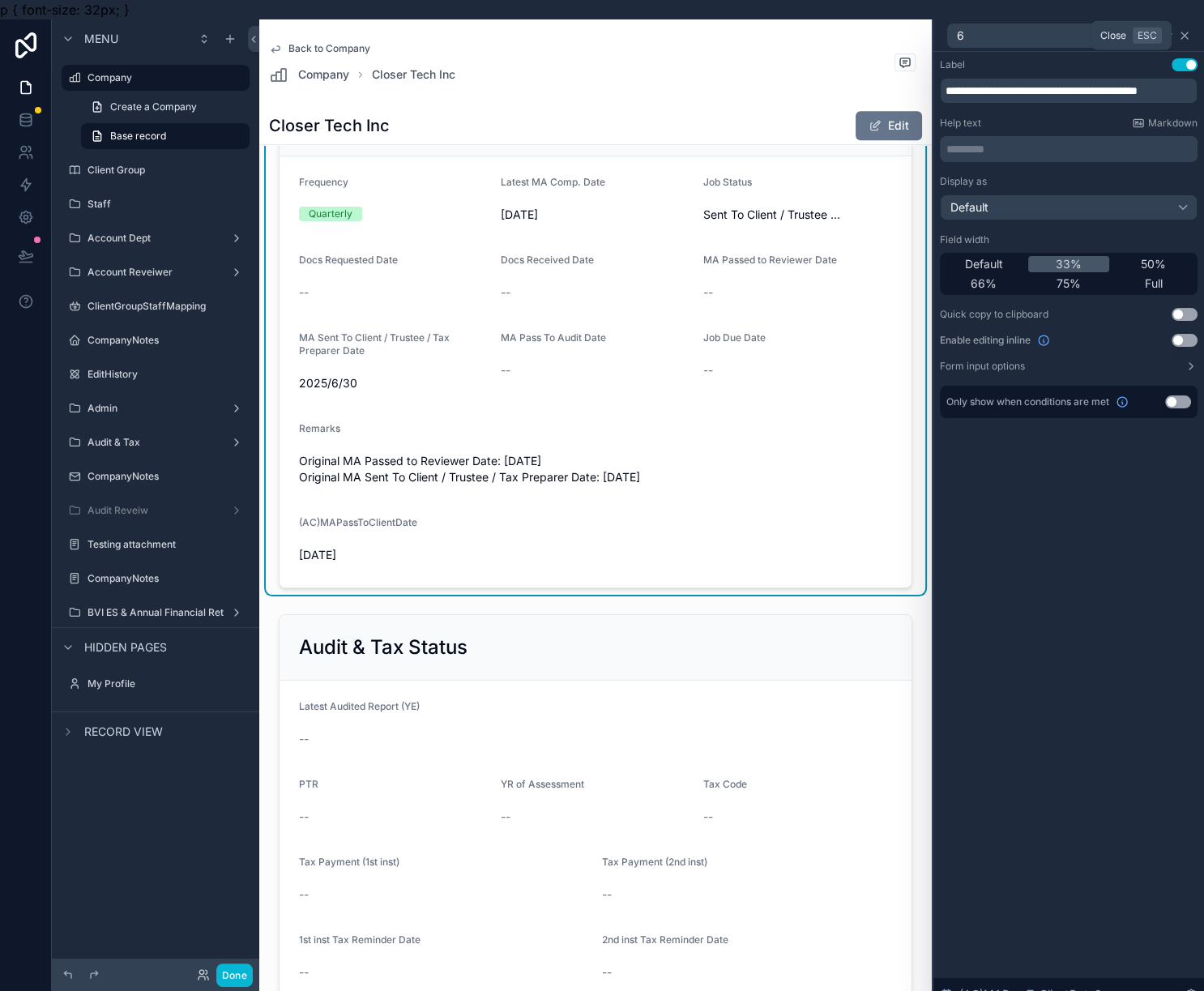click 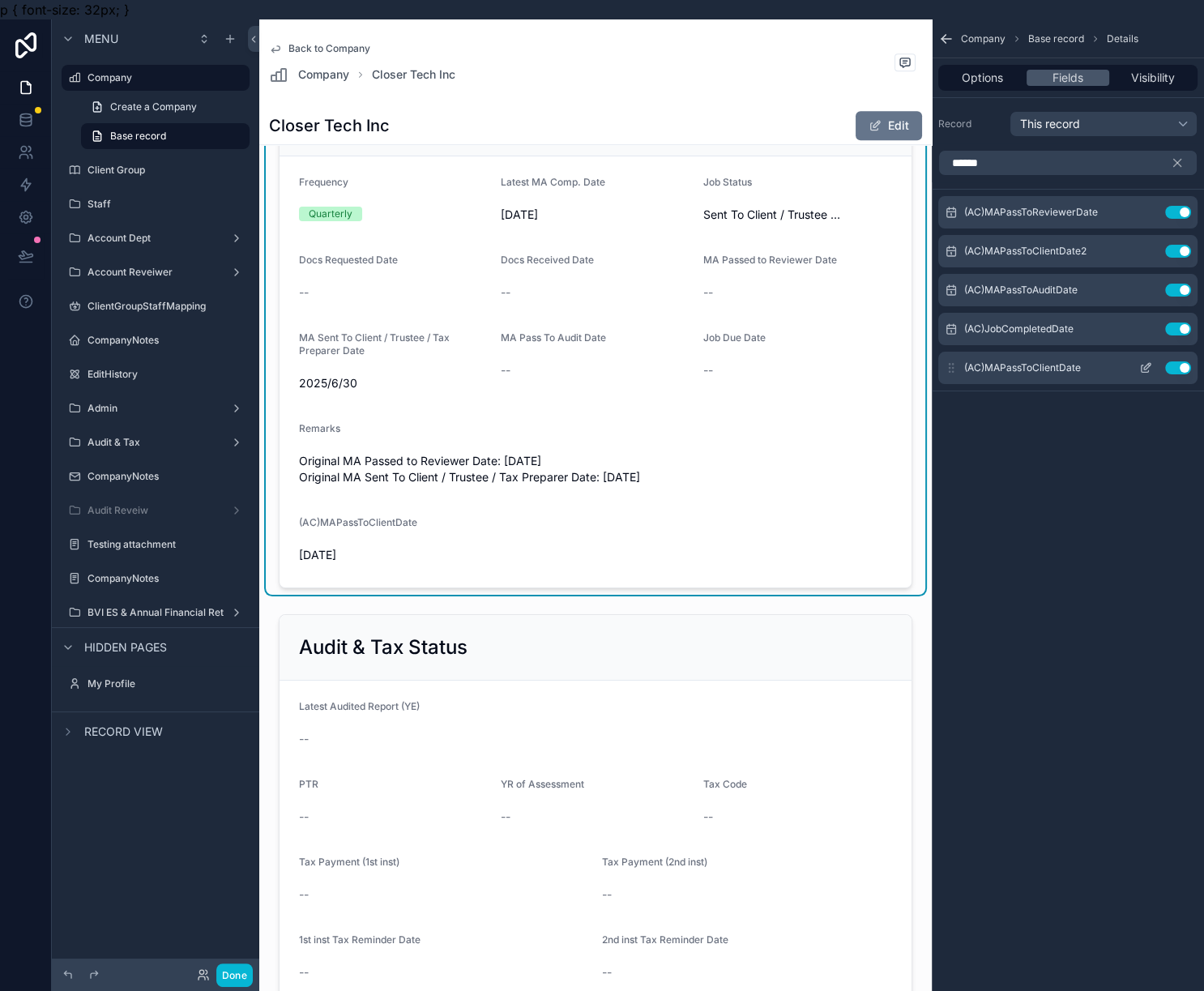 click 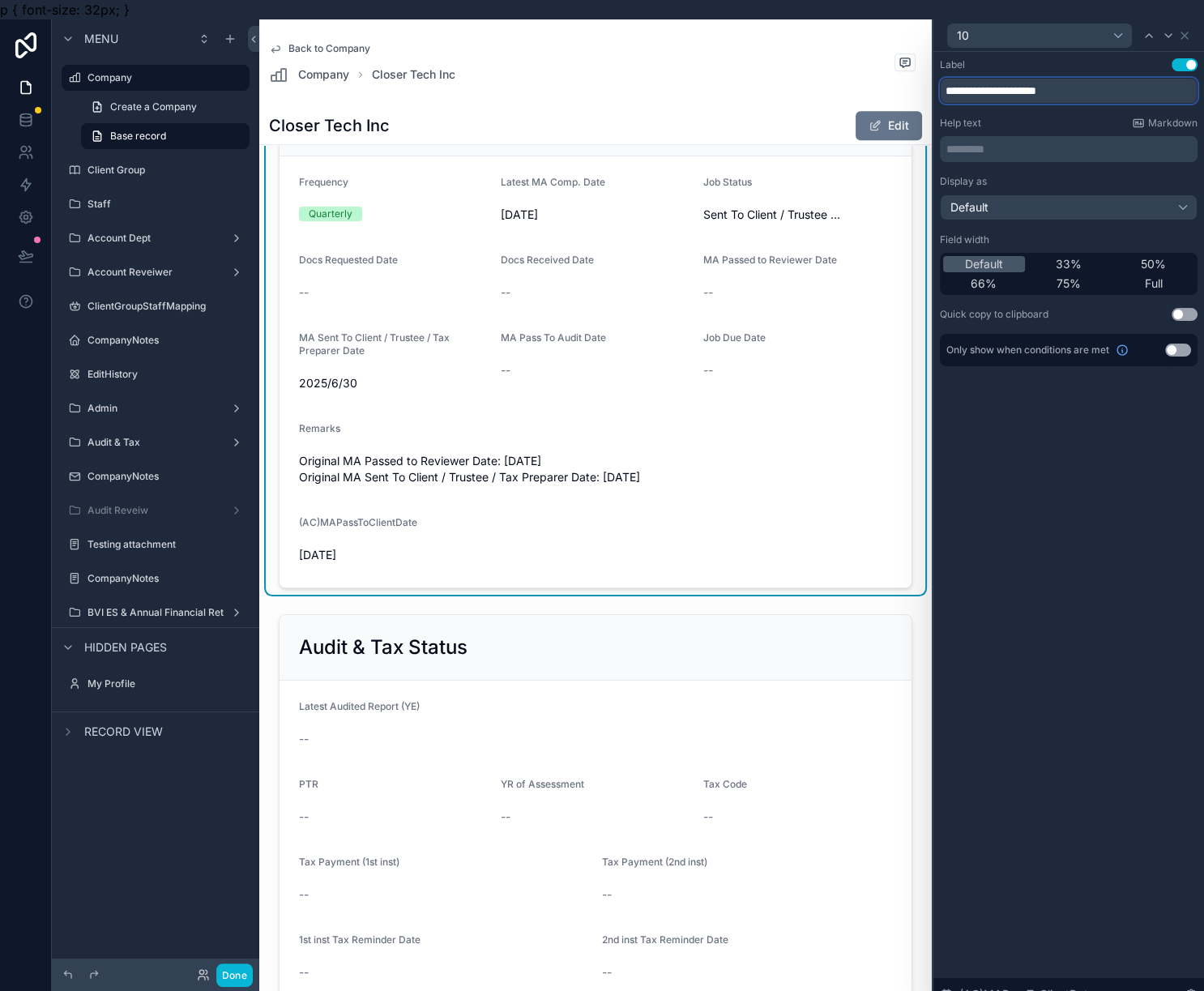 click on "**********" at bounding box center (1069, 91) 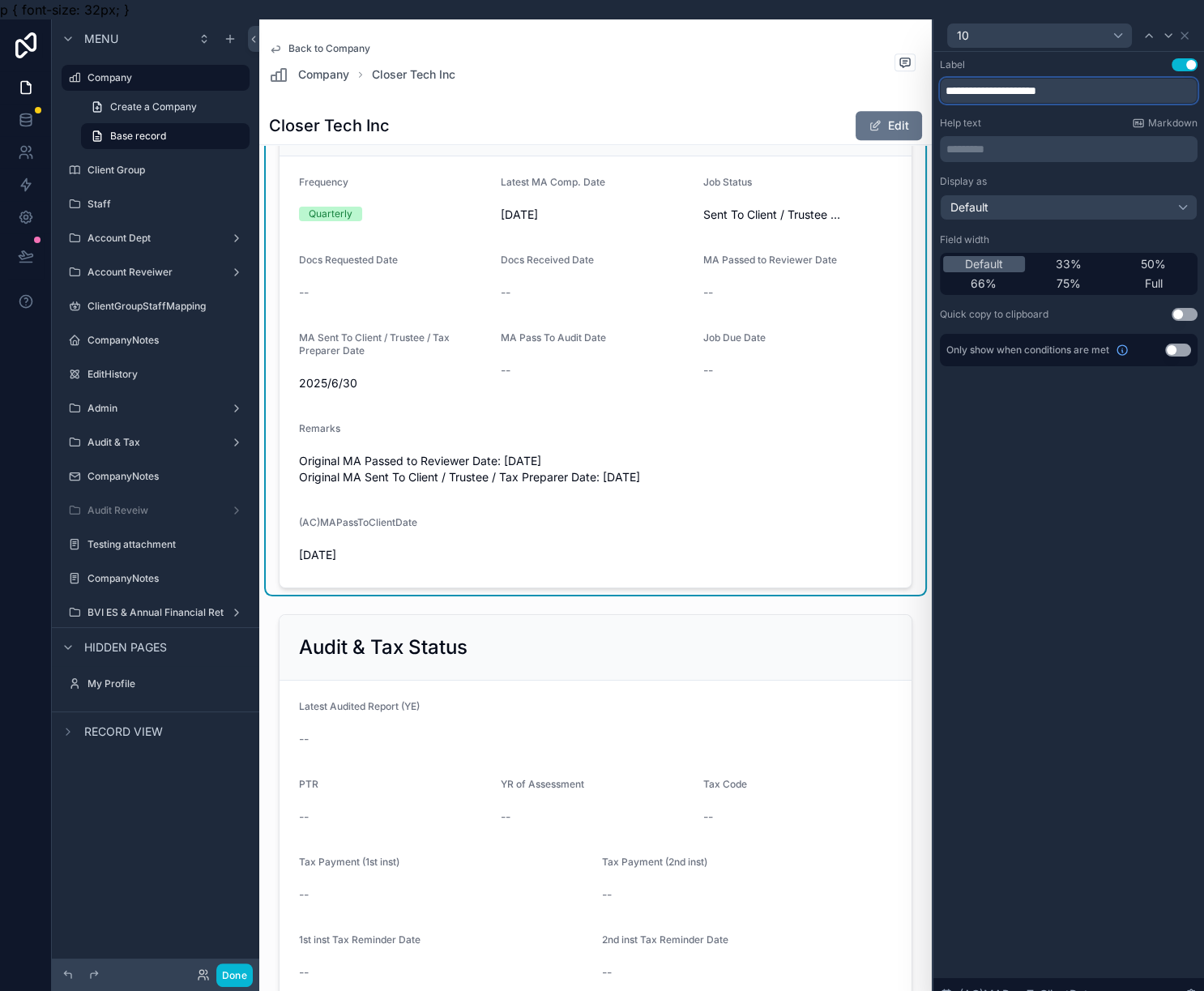 paste on "**********" 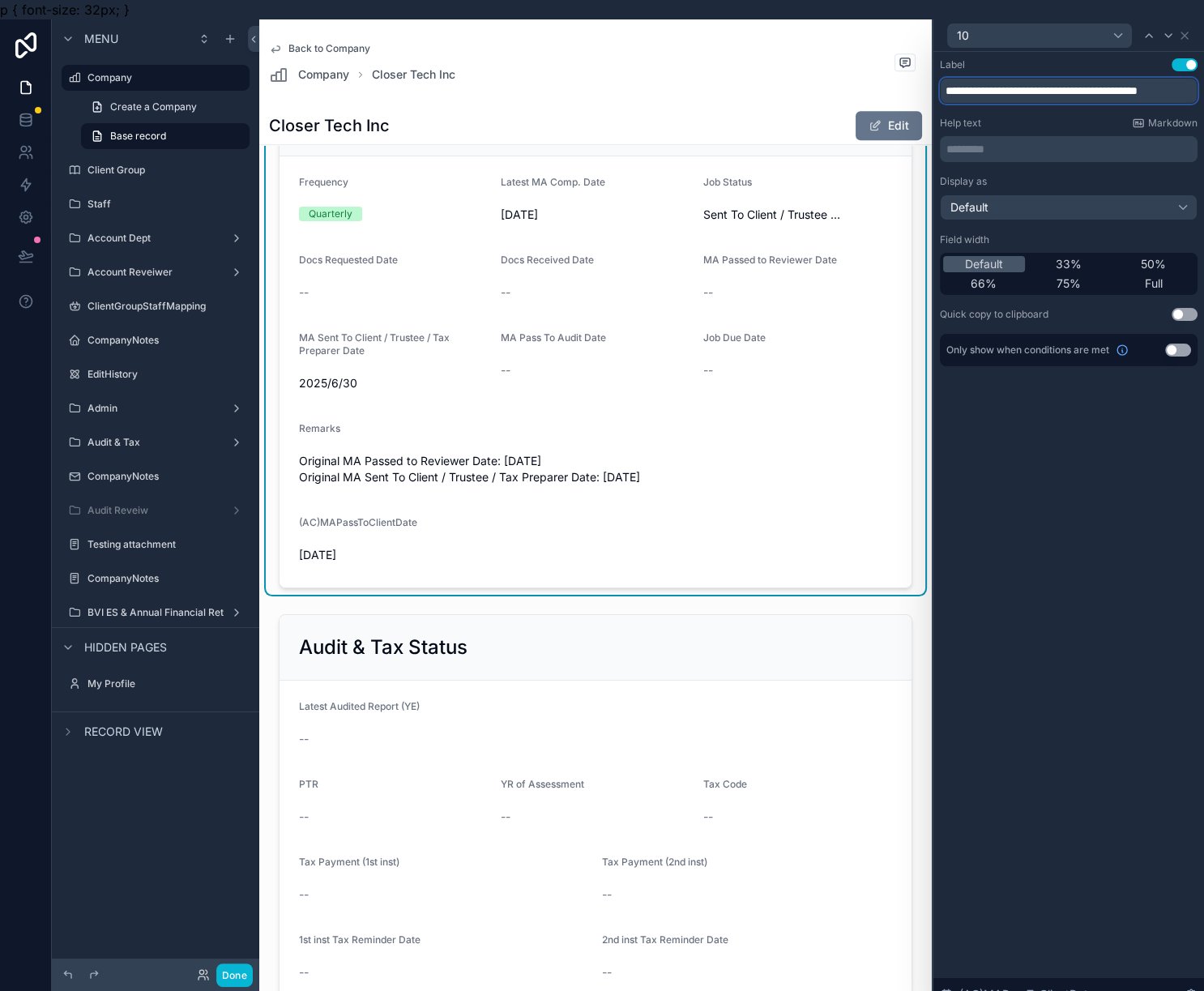scroll, scrollTop: 0, scrollLeft: 6, axis: horizontal 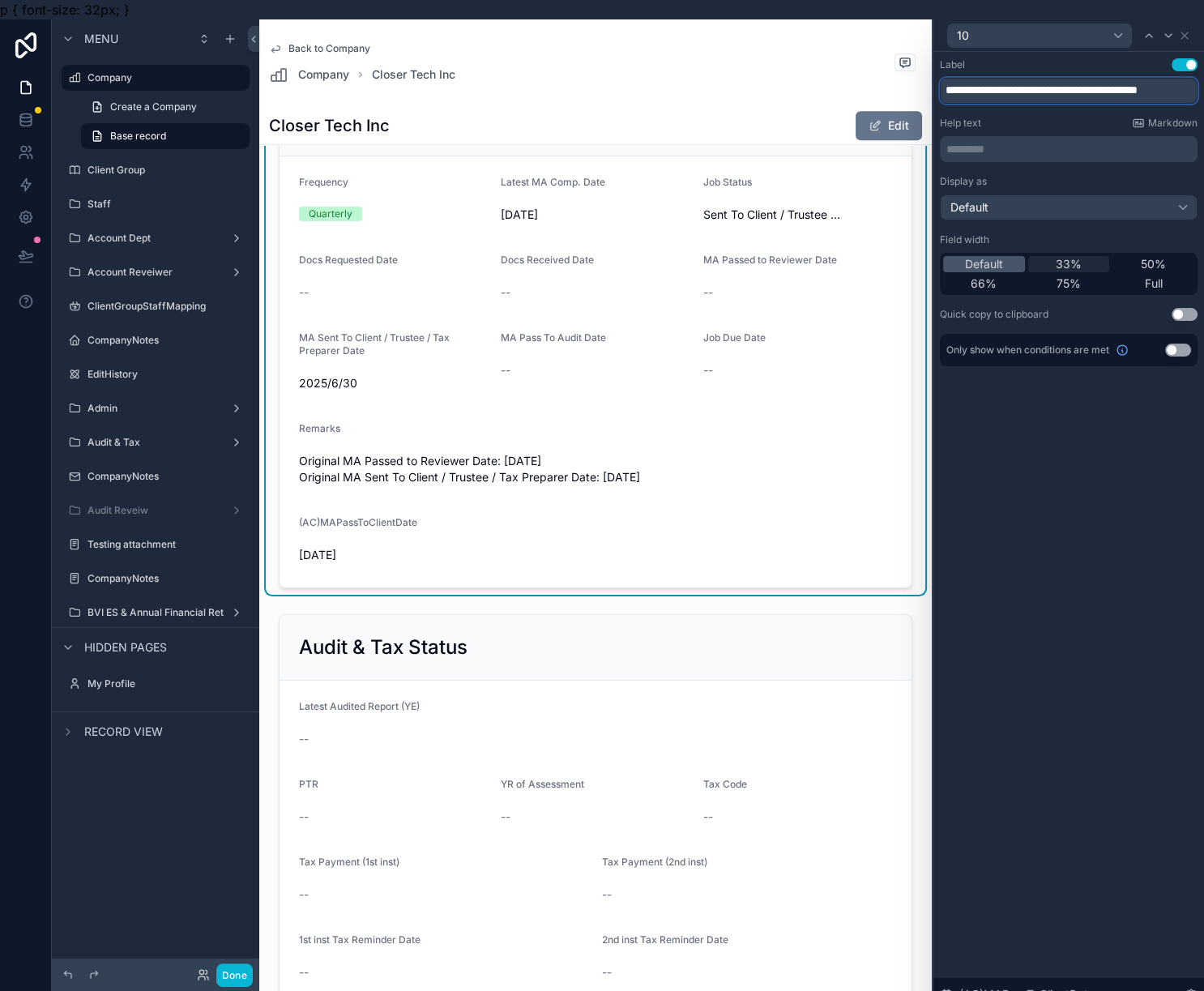 type on "**********" 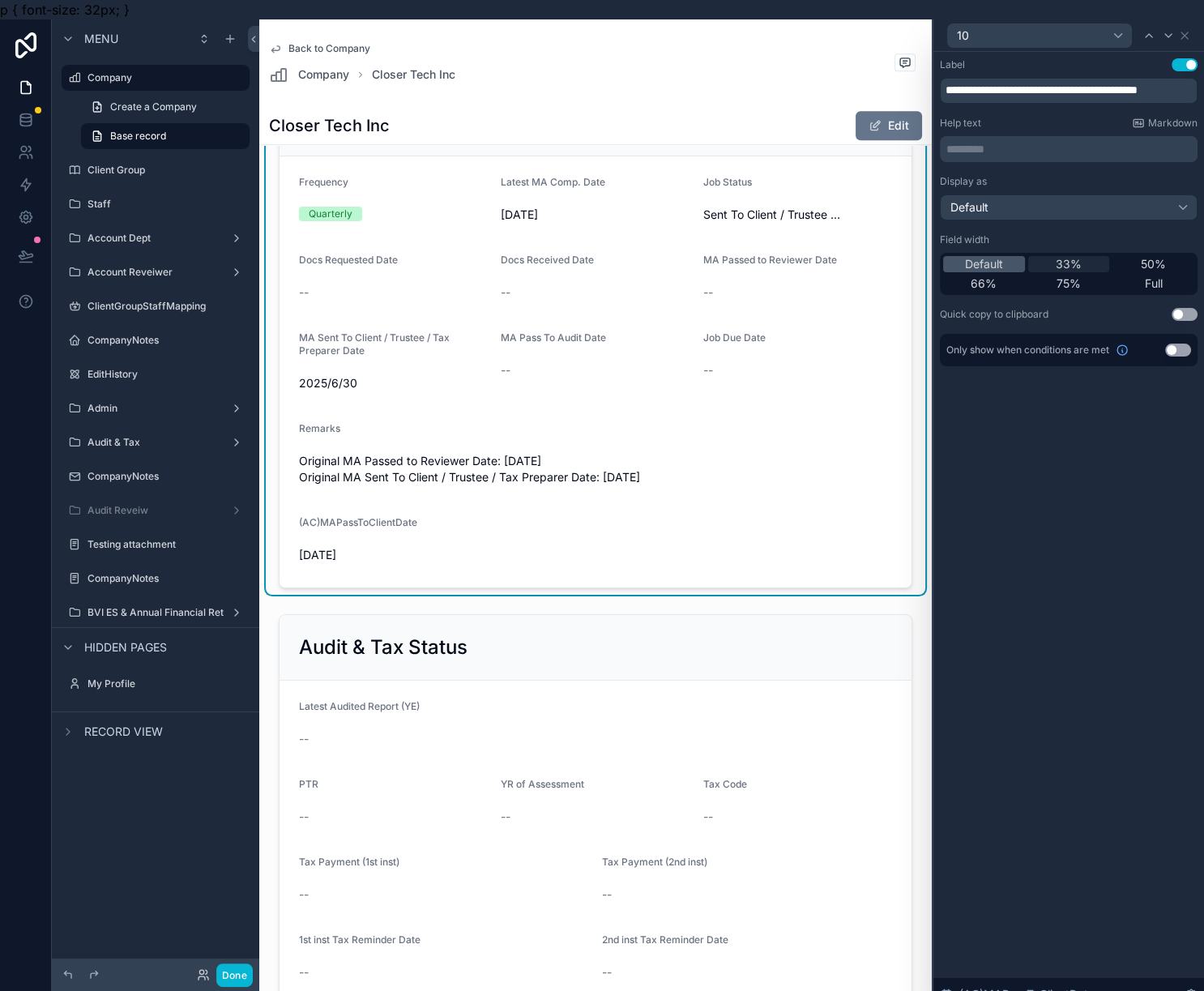 click on "33%" at bounding box center [1069, 264] 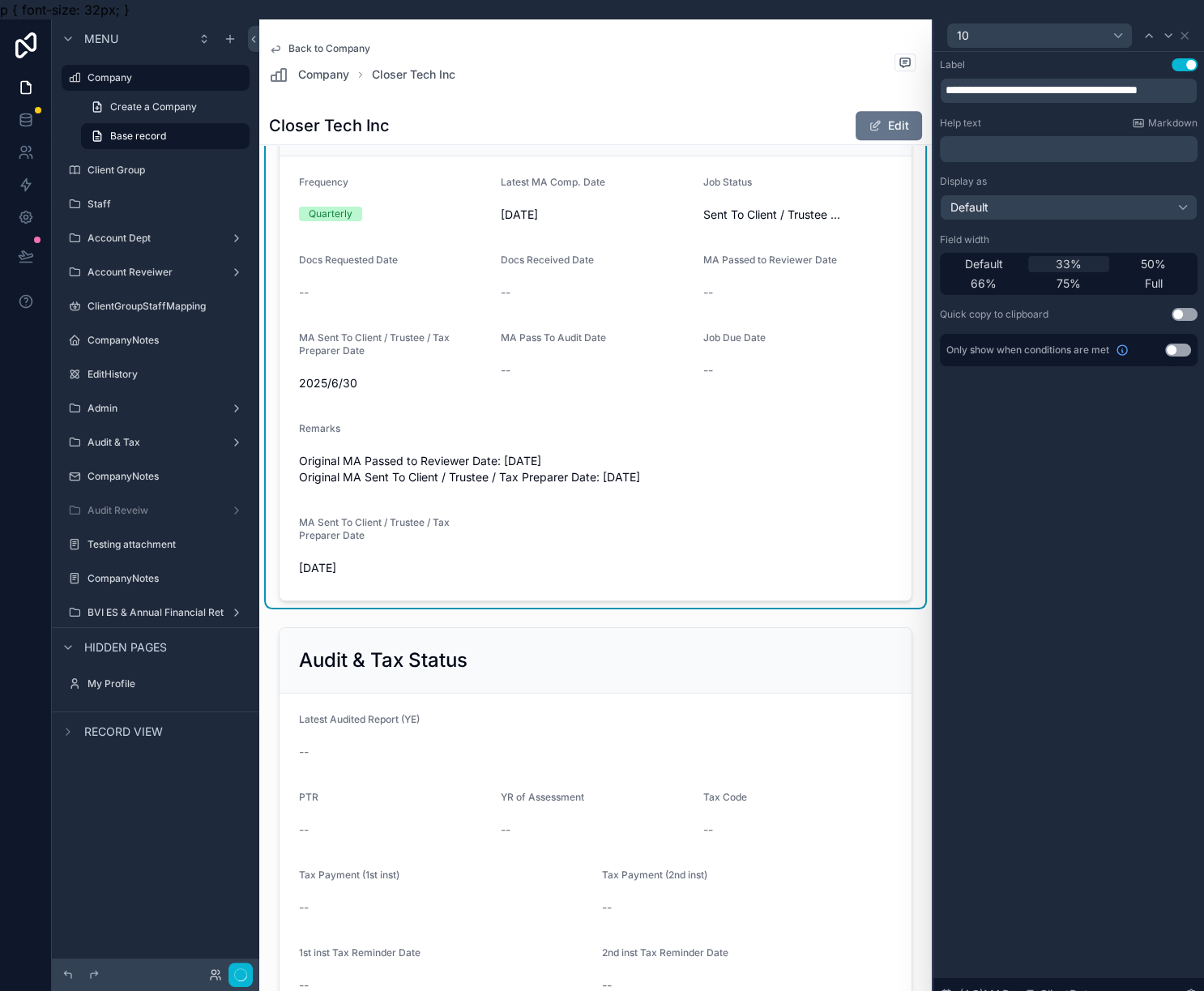 scroll, scrollTop: 0, scrollLeft: 0, axis: both 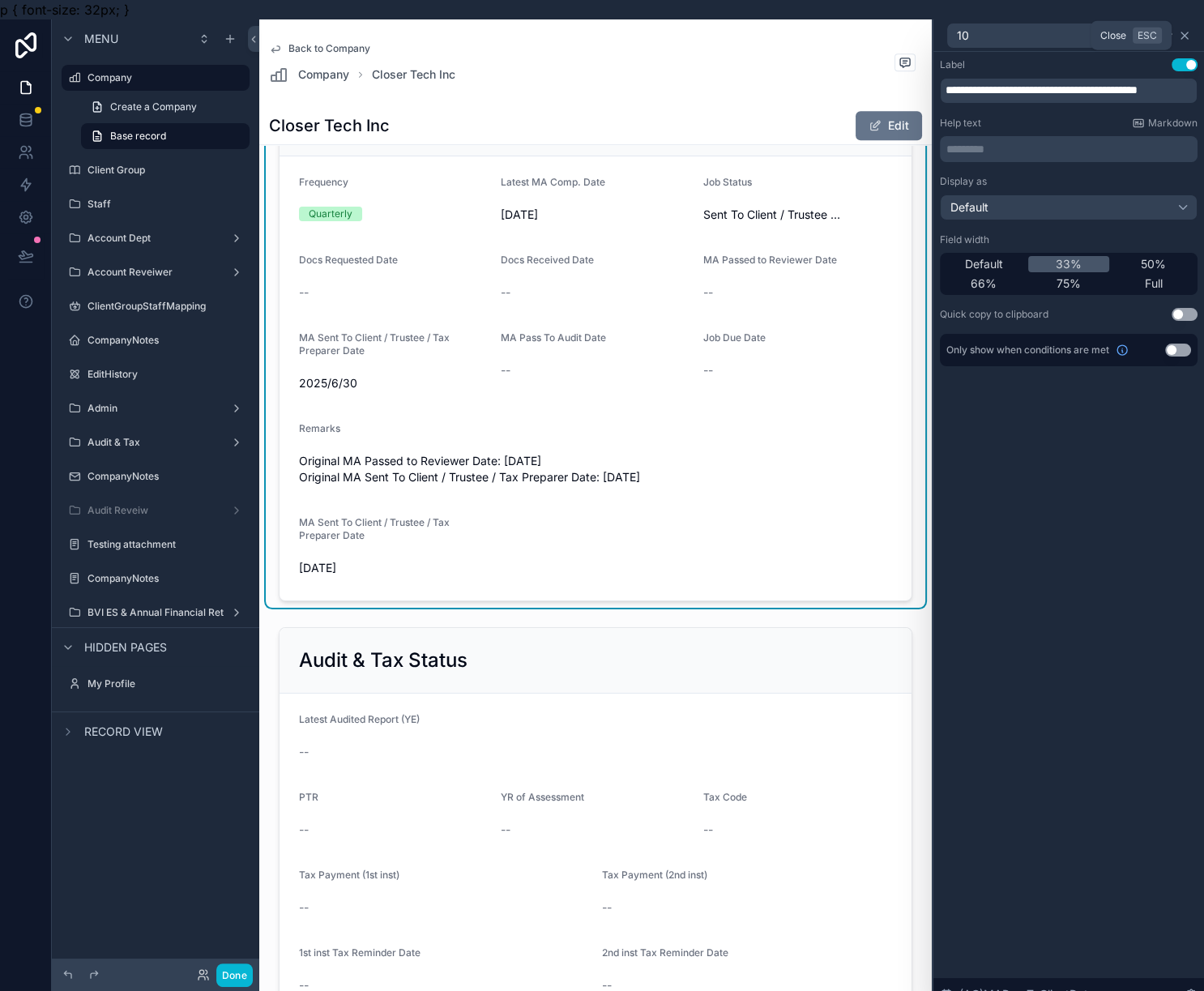 click 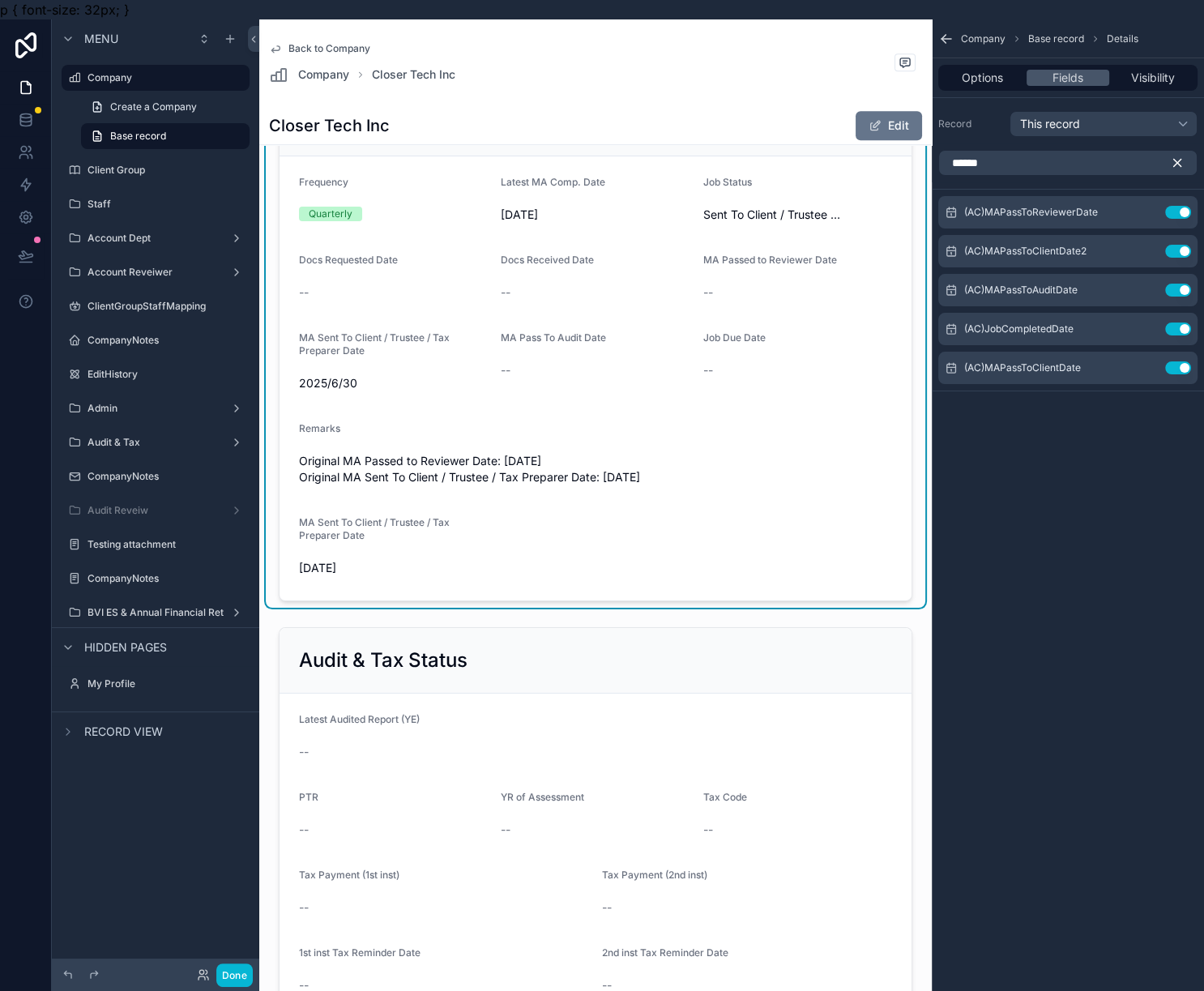 click 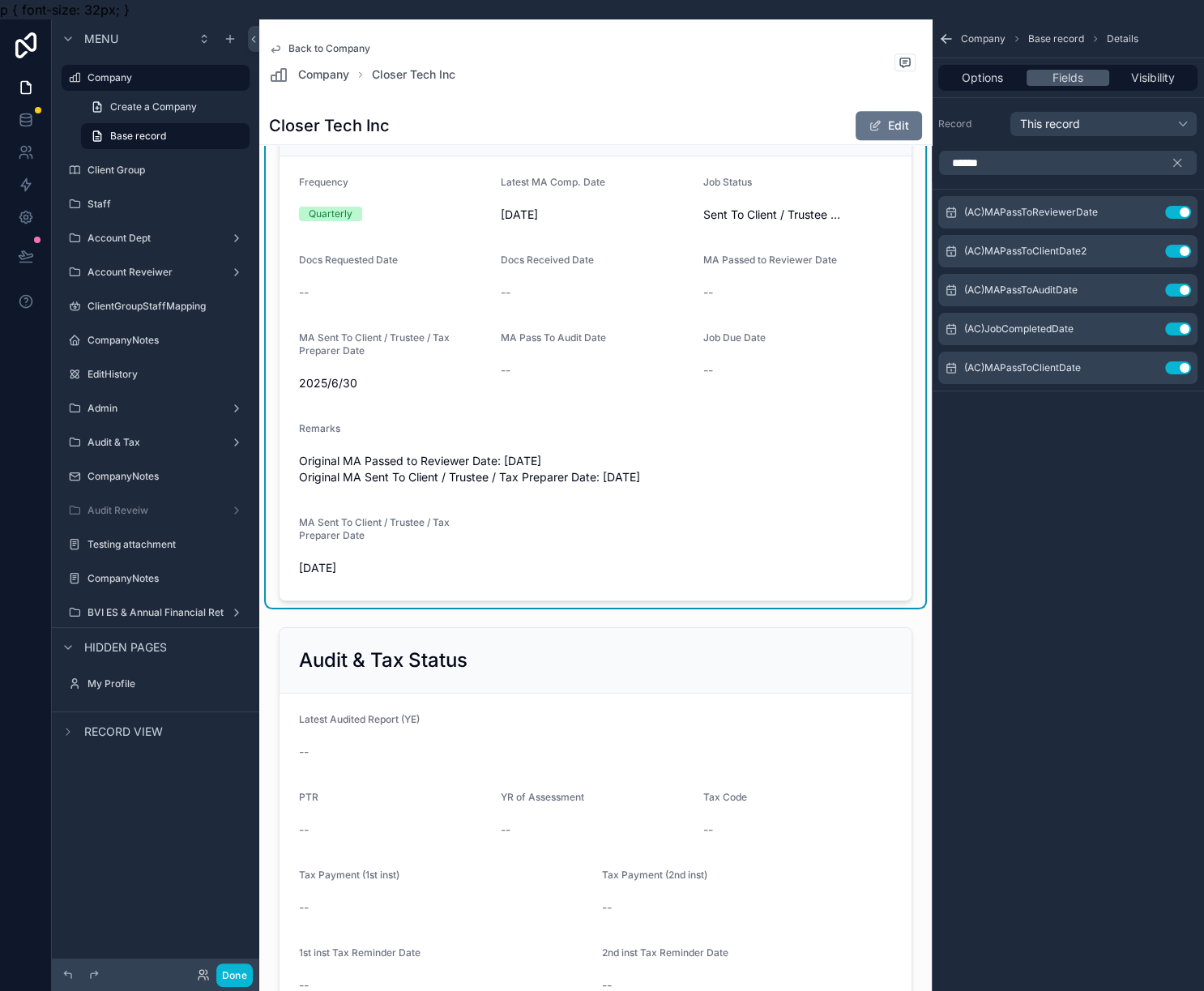 type 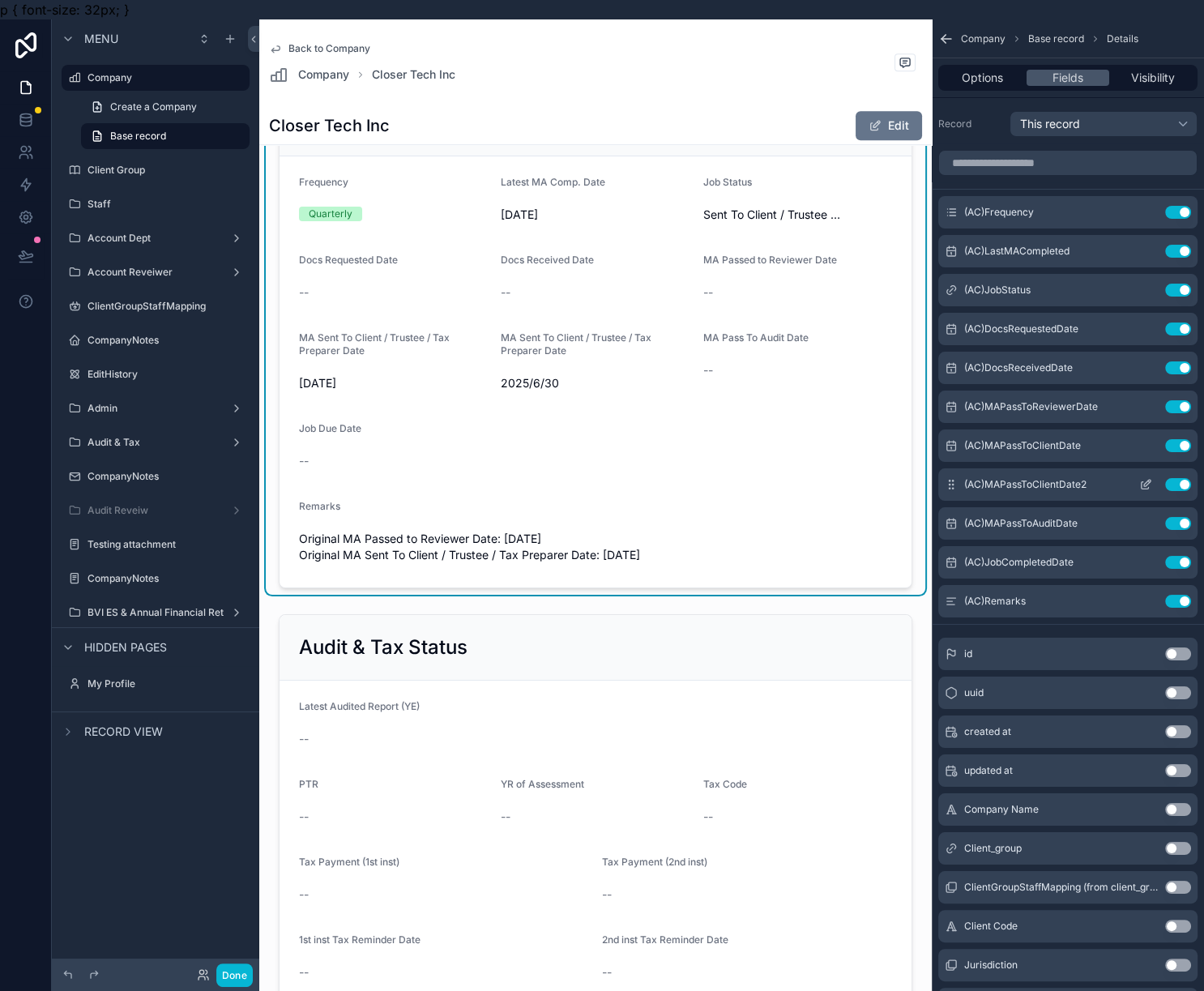 click on "Use setting" at bounding box center [1178, 485] 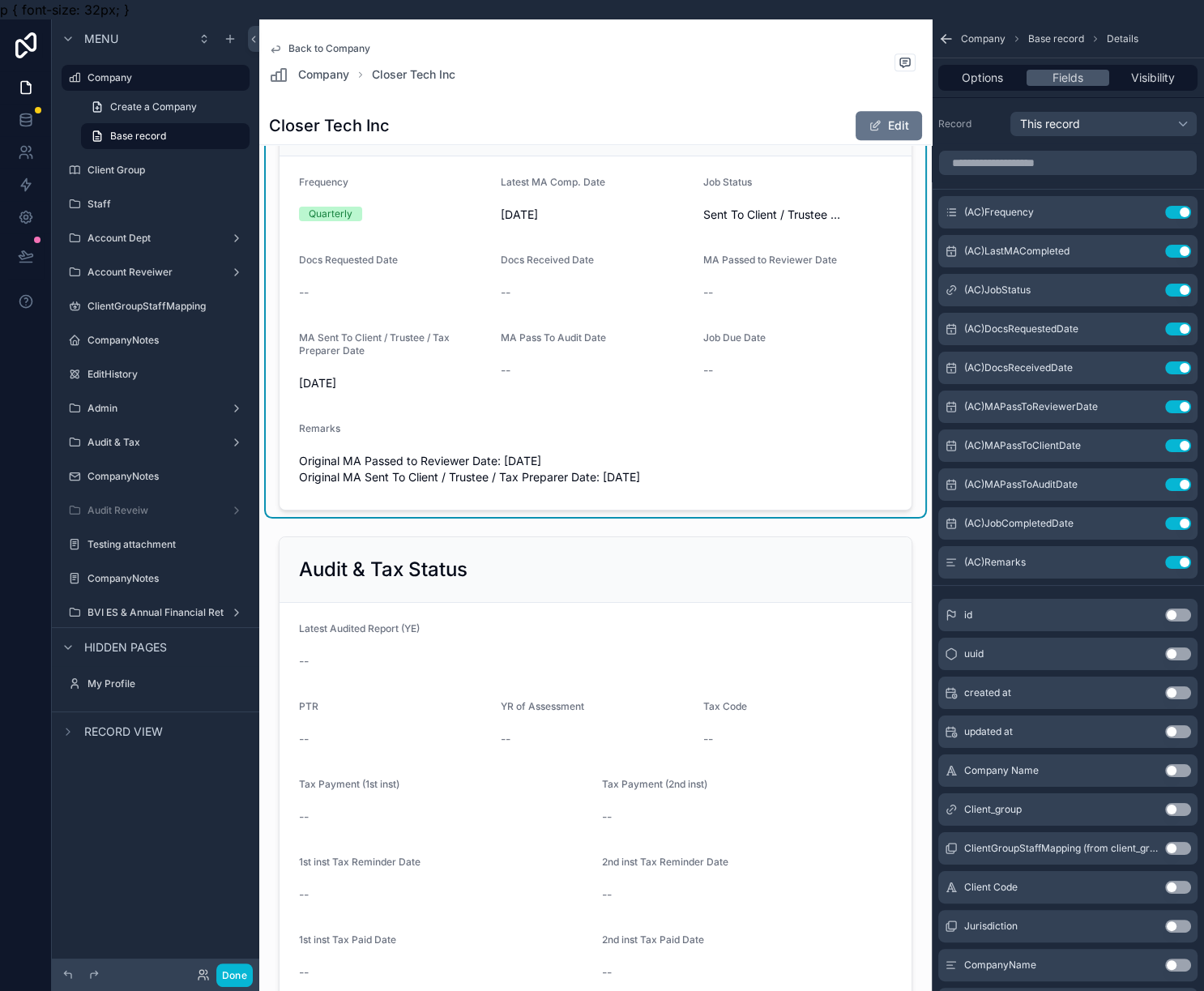 click on "Frequency Quarterly Latest MA Comp. Date 2025/3/31 Job Status Sent To Client / Trustee / Tax Preparer Docs Requested Date -- Docs Received Date -- MA Passed to Reviewer Date -- MA Sent To Client / Trustee / Tax Preparer Date 2025/7/15 MA Pass To Audit Date -- Job Due Date -- Remarks Original MA Passed to Reviewer Date: 30-Jun-2025
Original MA Sent To Client / Trustee / Tax Preparer Date: 30-Jun-2025" at bounding box center (596, 333) 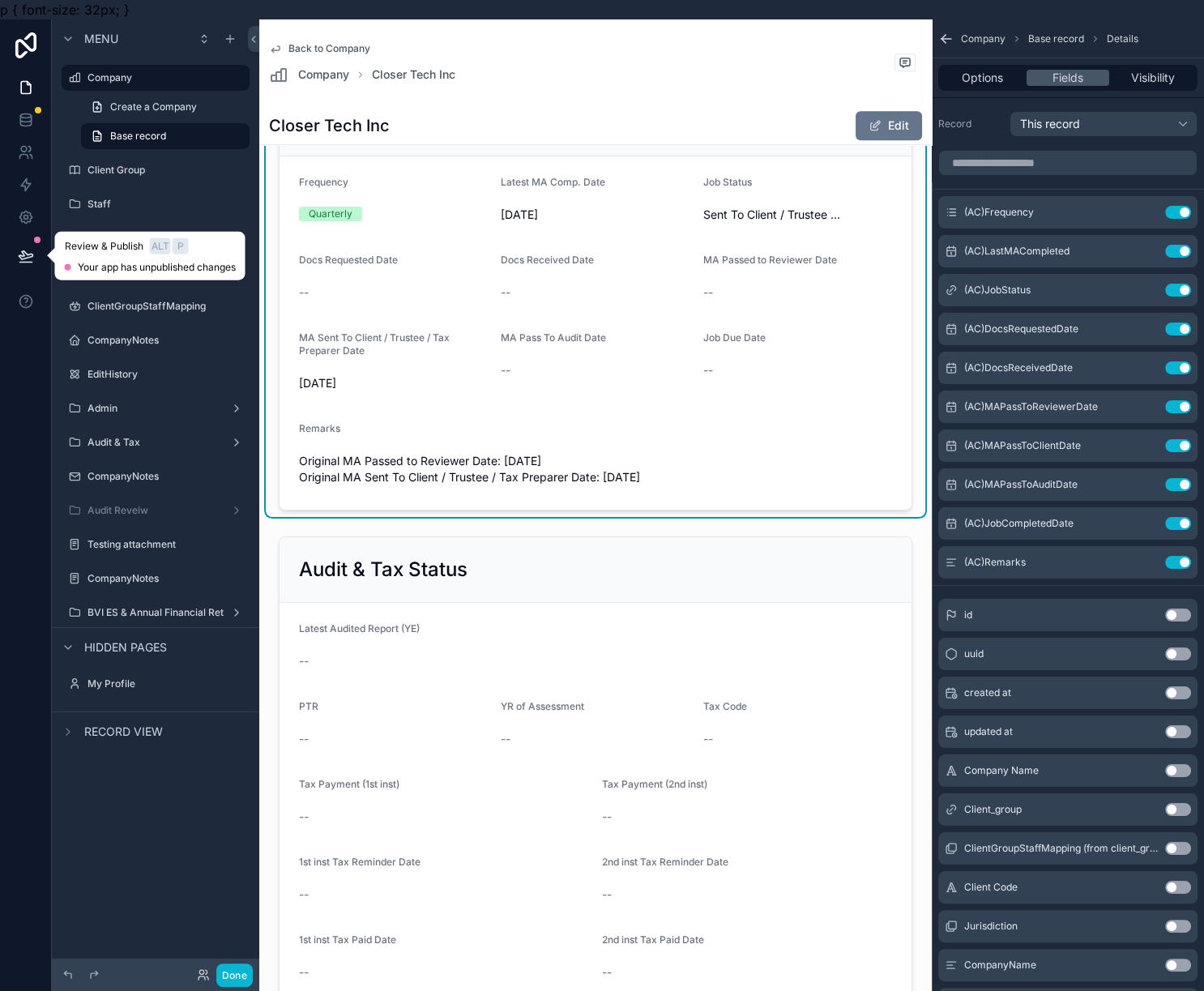 click at bounding box center (26, 256) 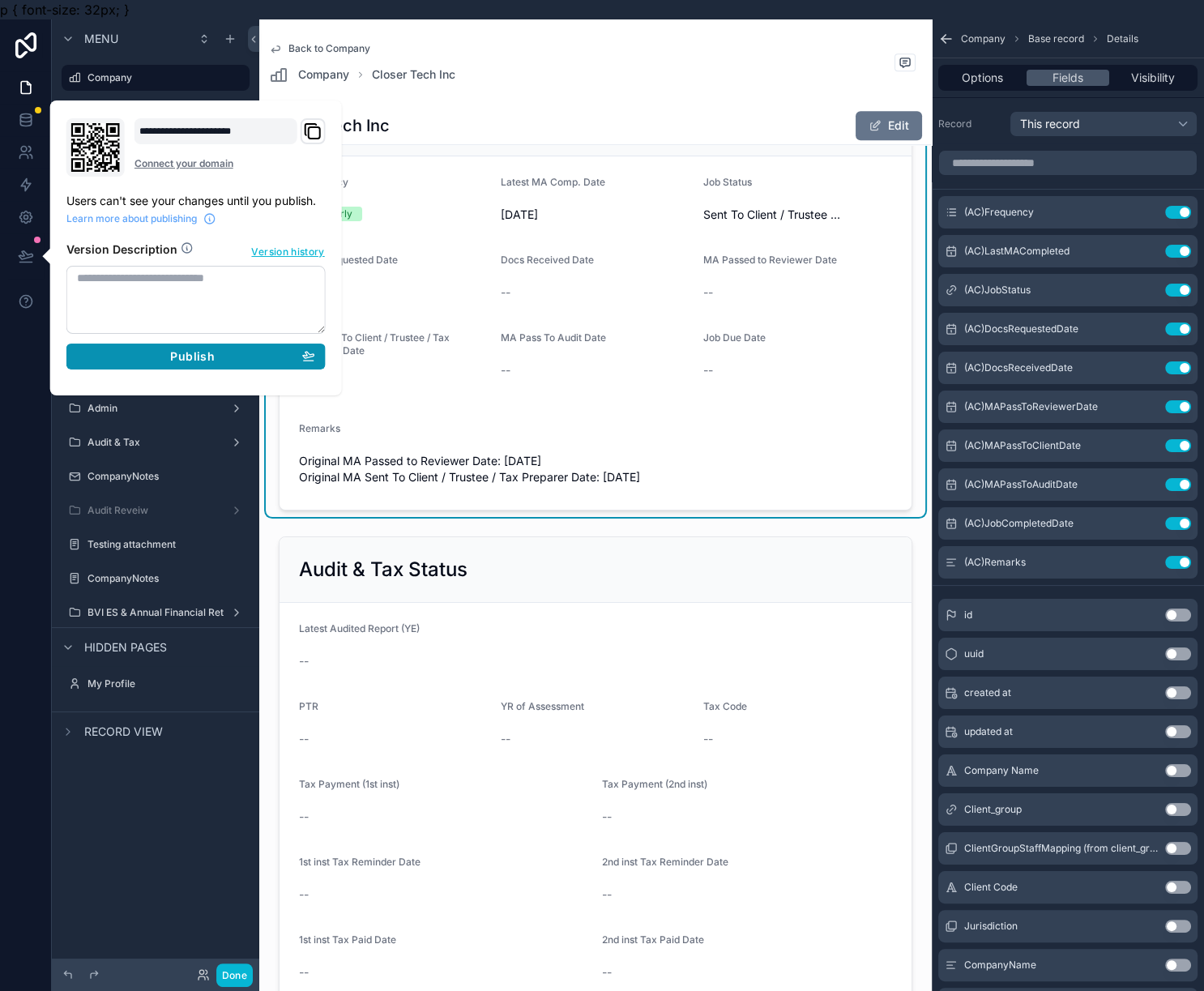 click on "Publish" at bounding box center [192, 357] 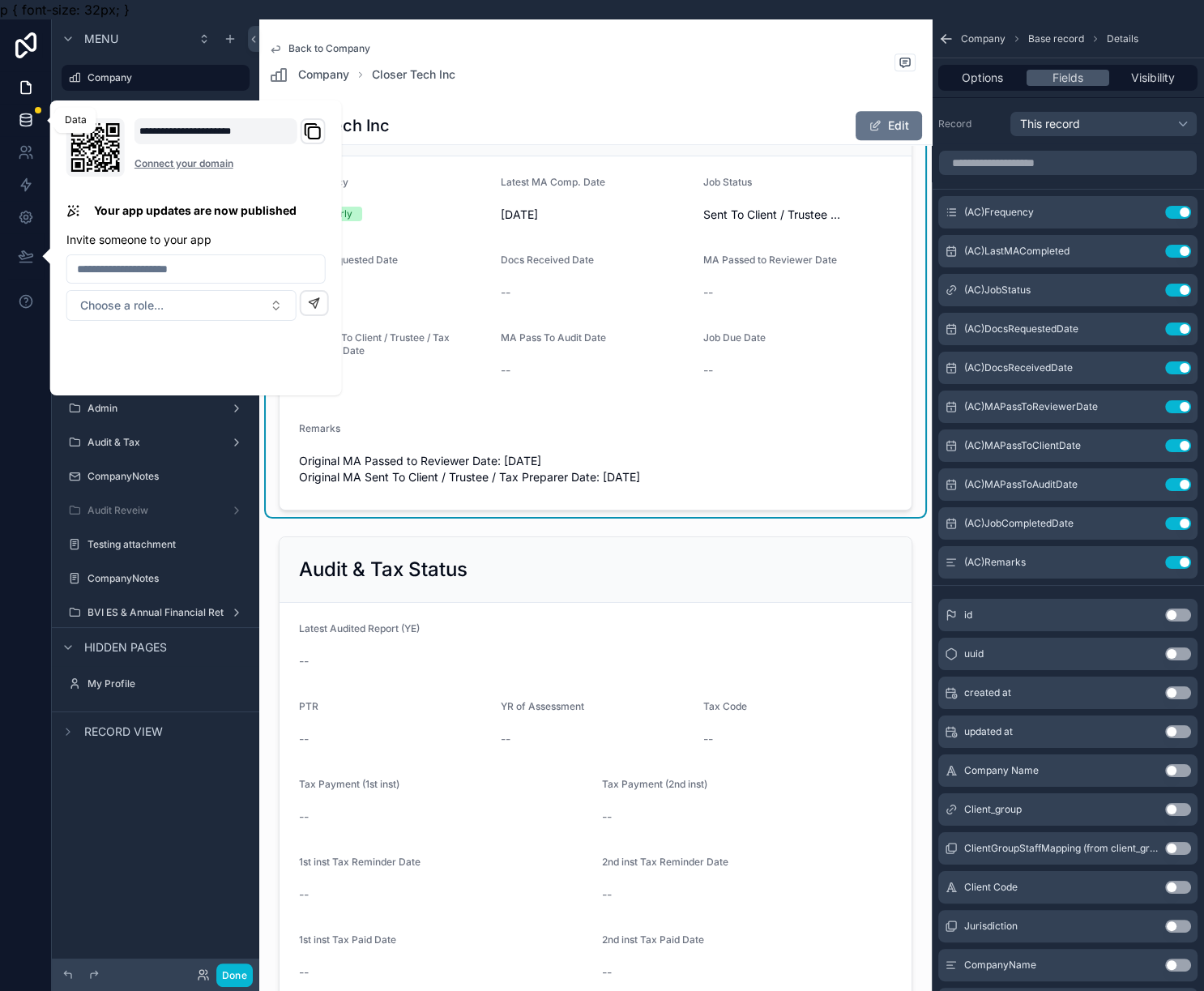 click 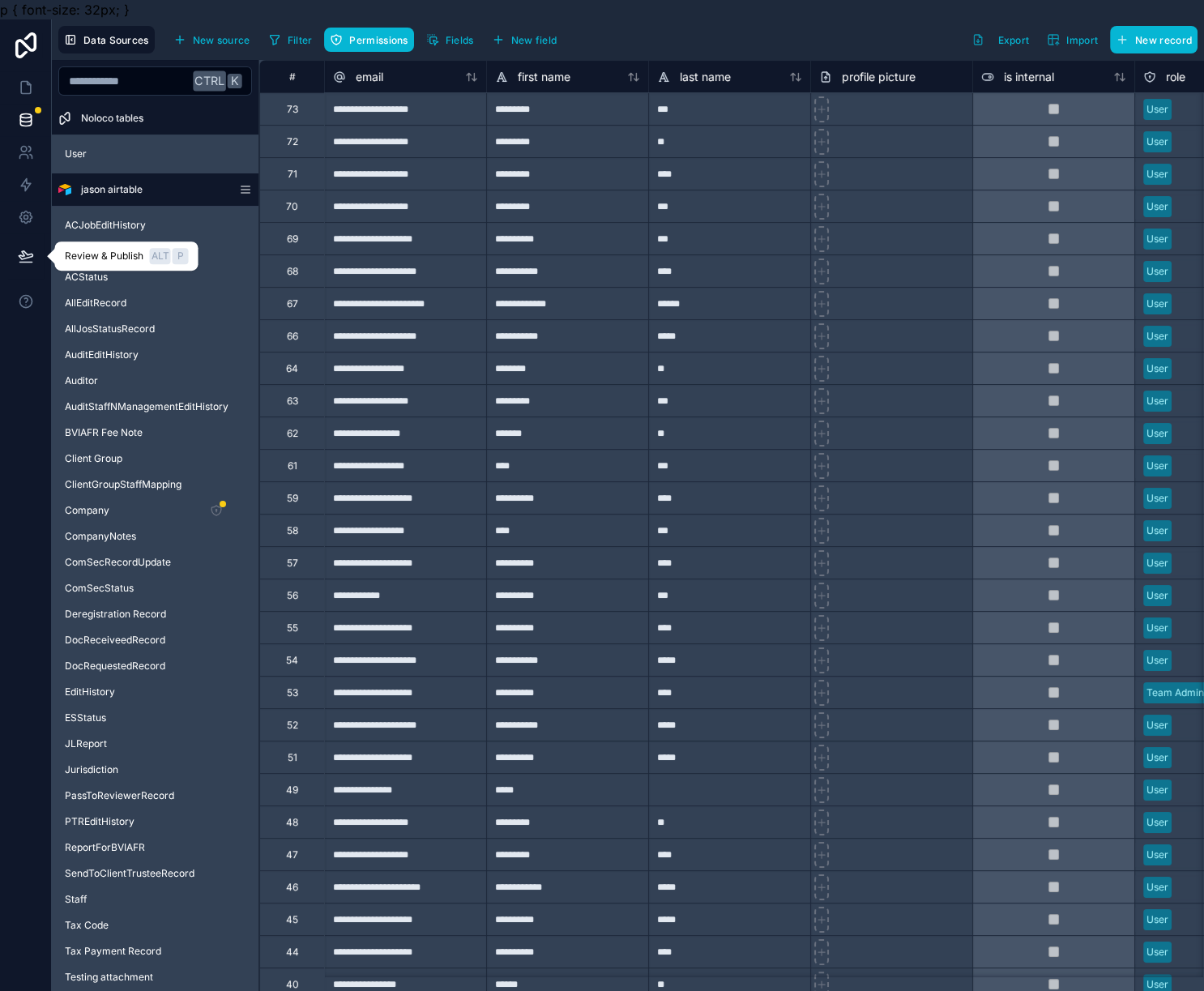 click 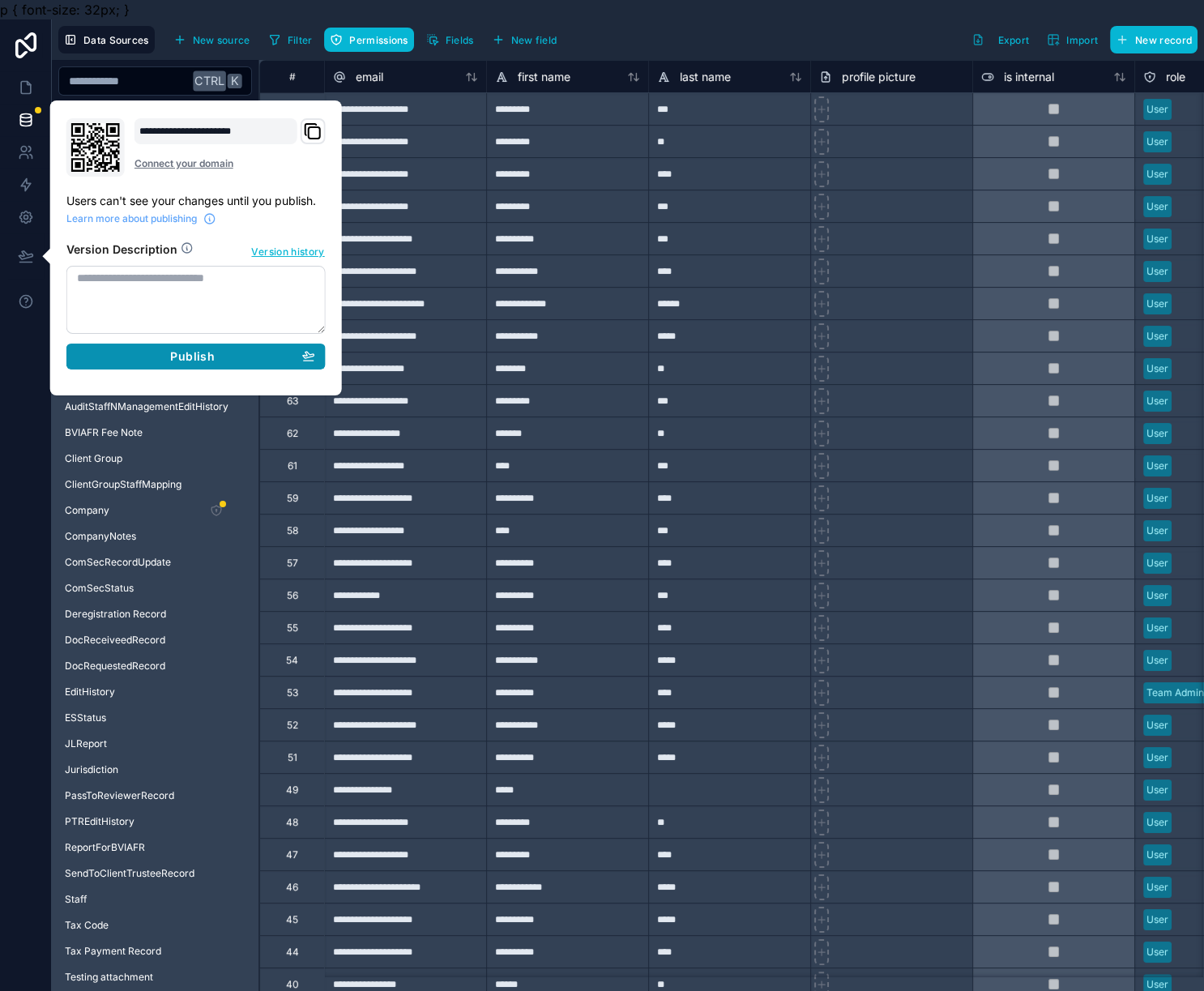 click on "Publish" at bounding box center (192, 357) 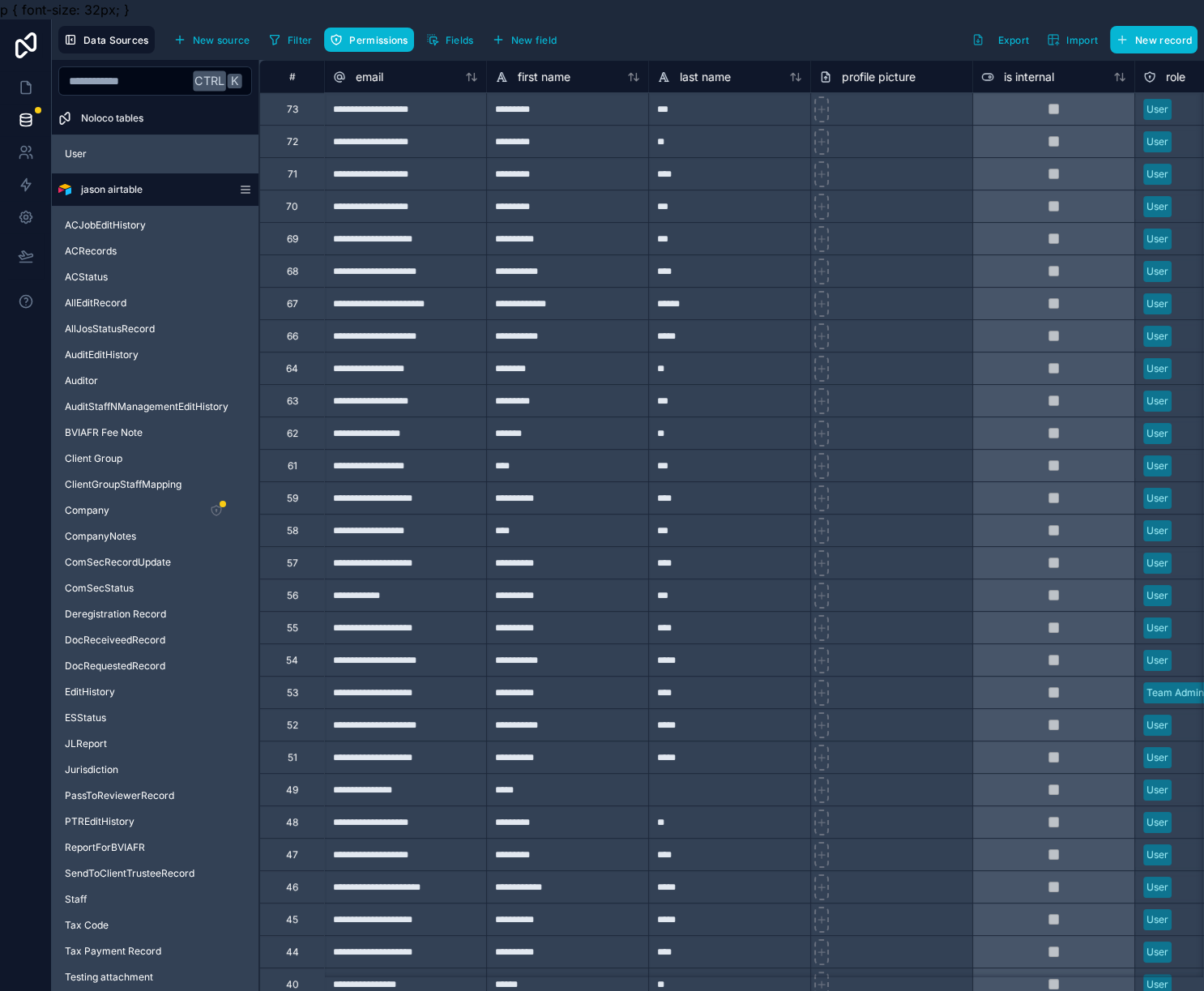 click on "Filter Permissions Fields New field Export Import New record" at bounding box center (730, 40) 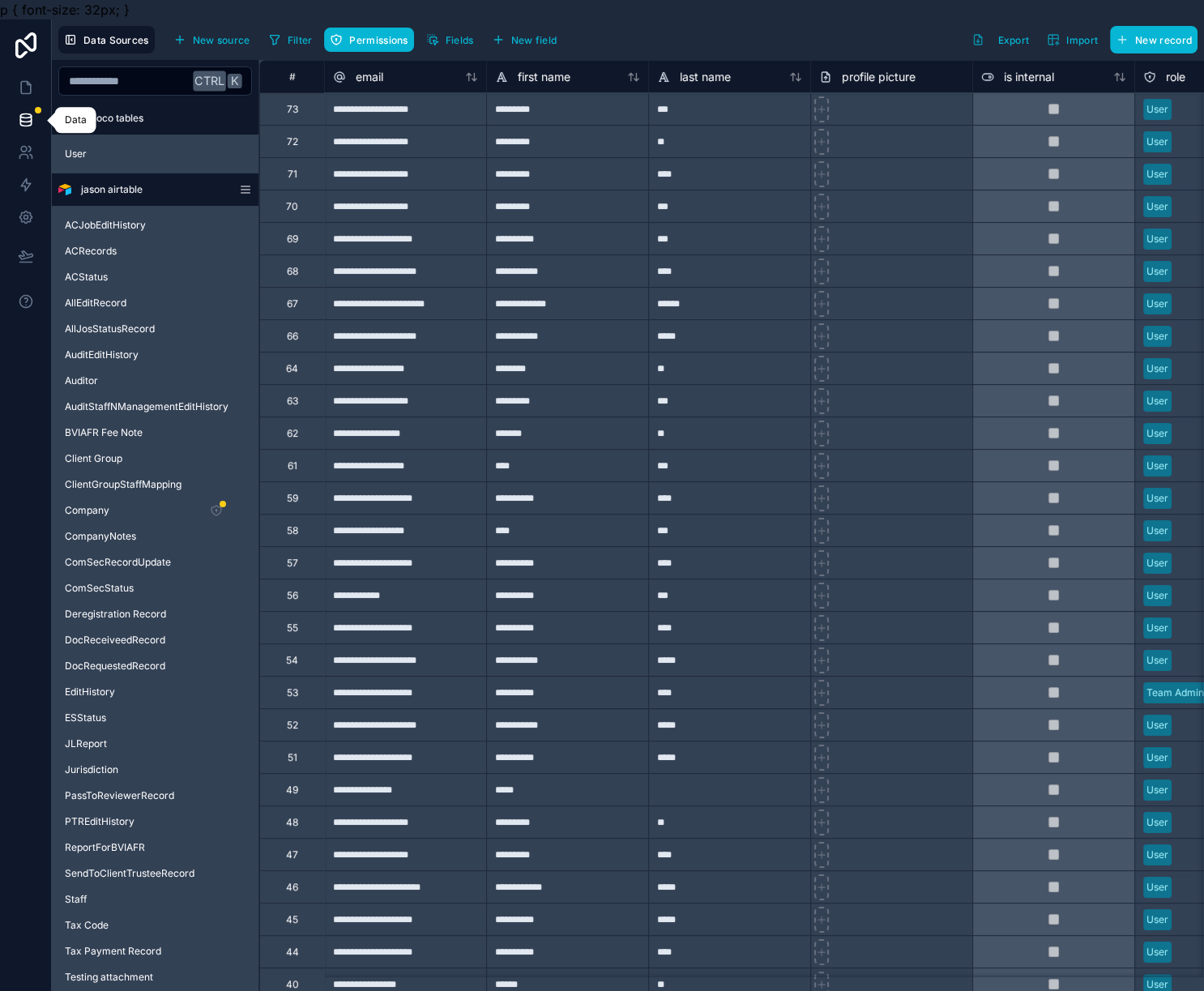 click 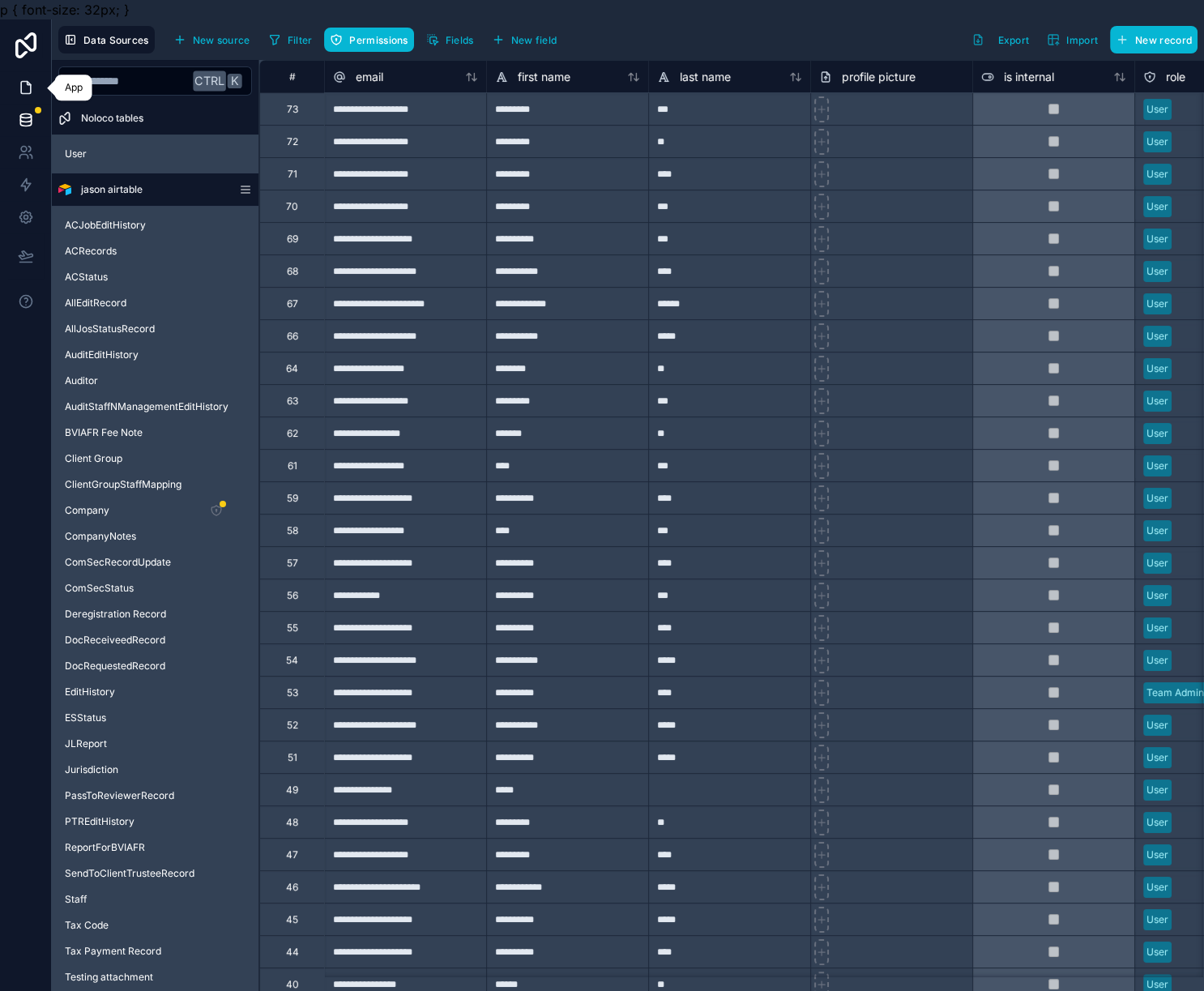 click 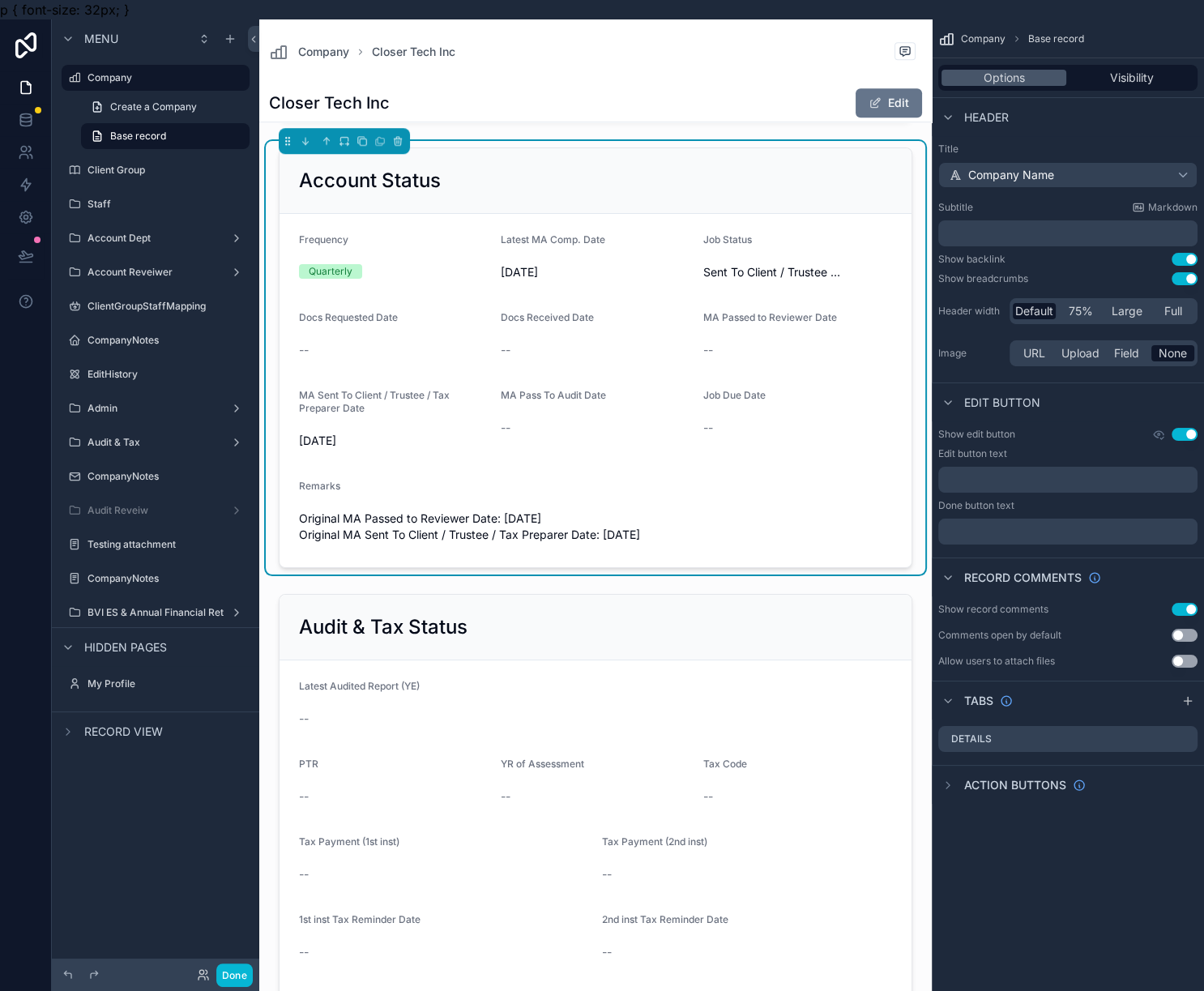 scroll, scrollTop: 1417, scrollLeft: 0, axis: vertical 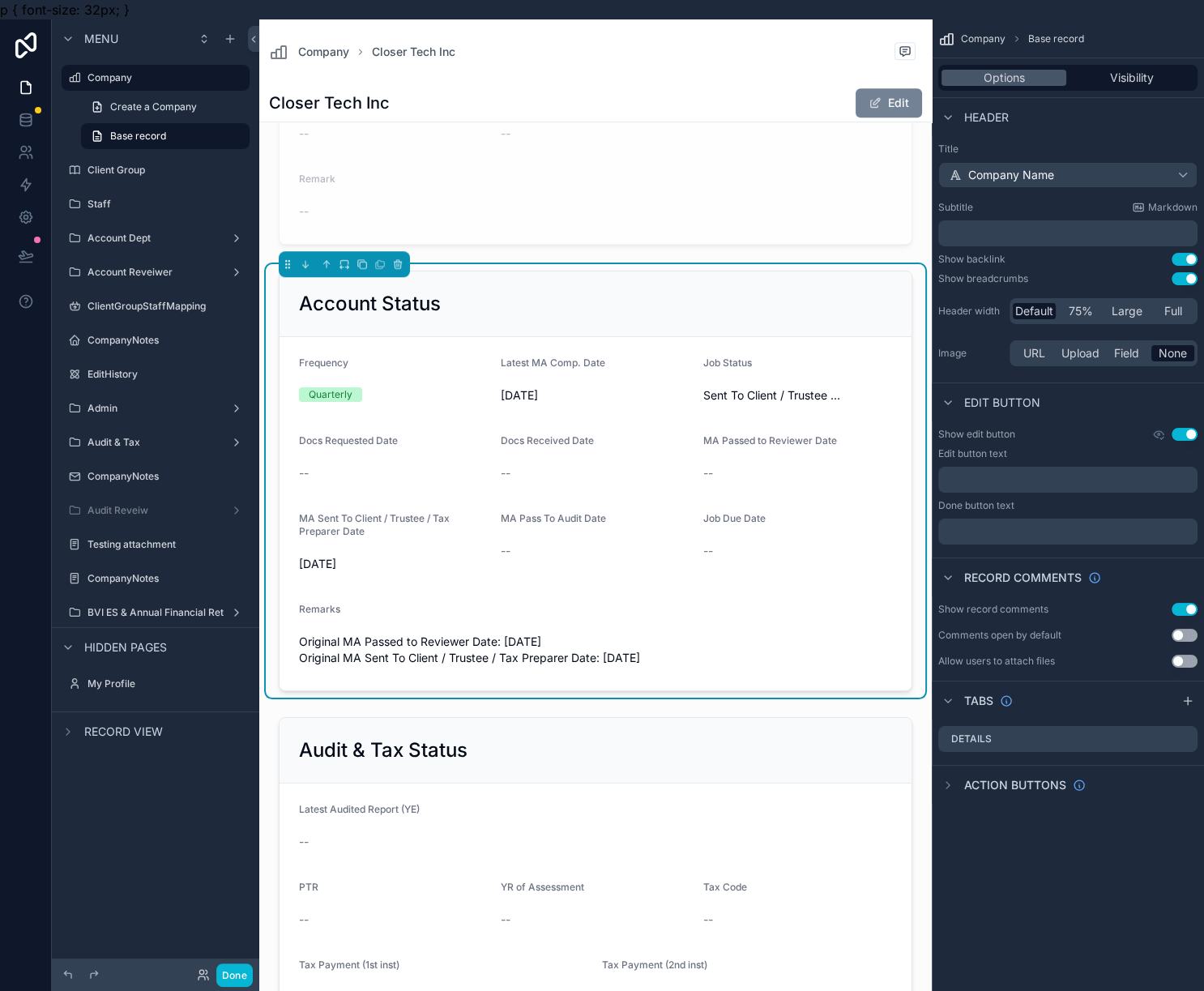 click on "Edit" at bounding box center [889, 103] 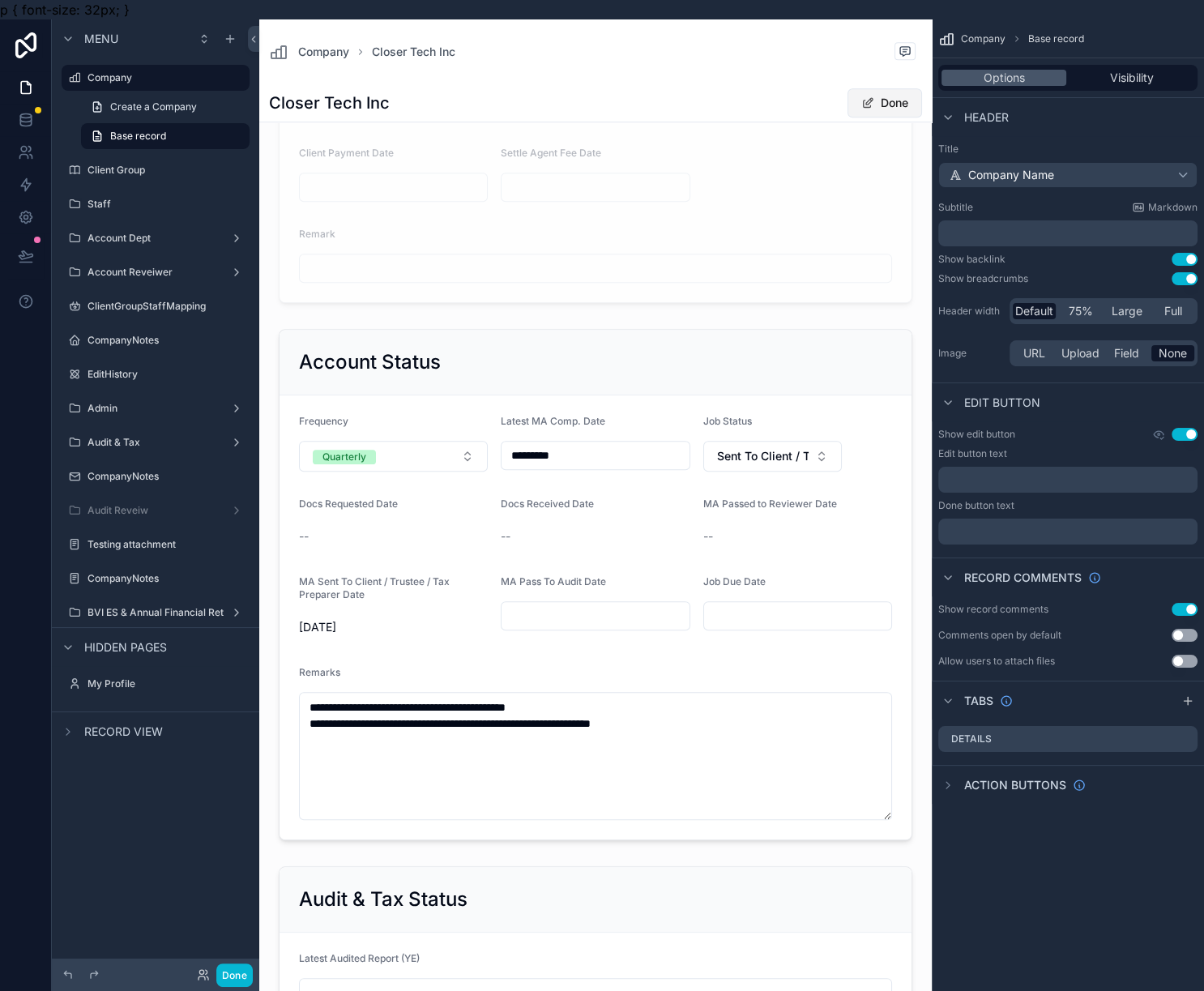 scroll, scrollTop: 1464, scrollLeft: 0, axis: vertical 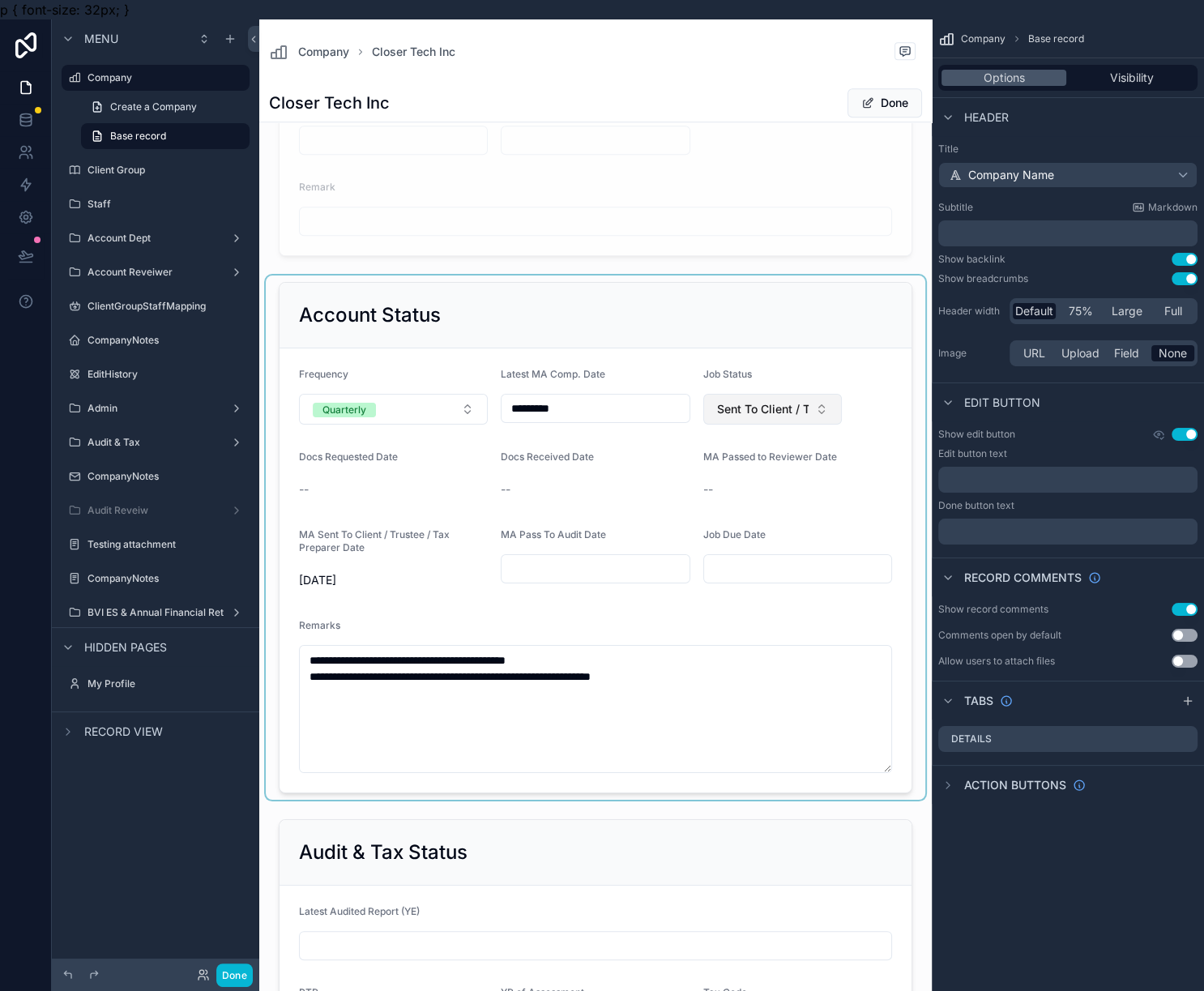click at bounding box center (596, 537) 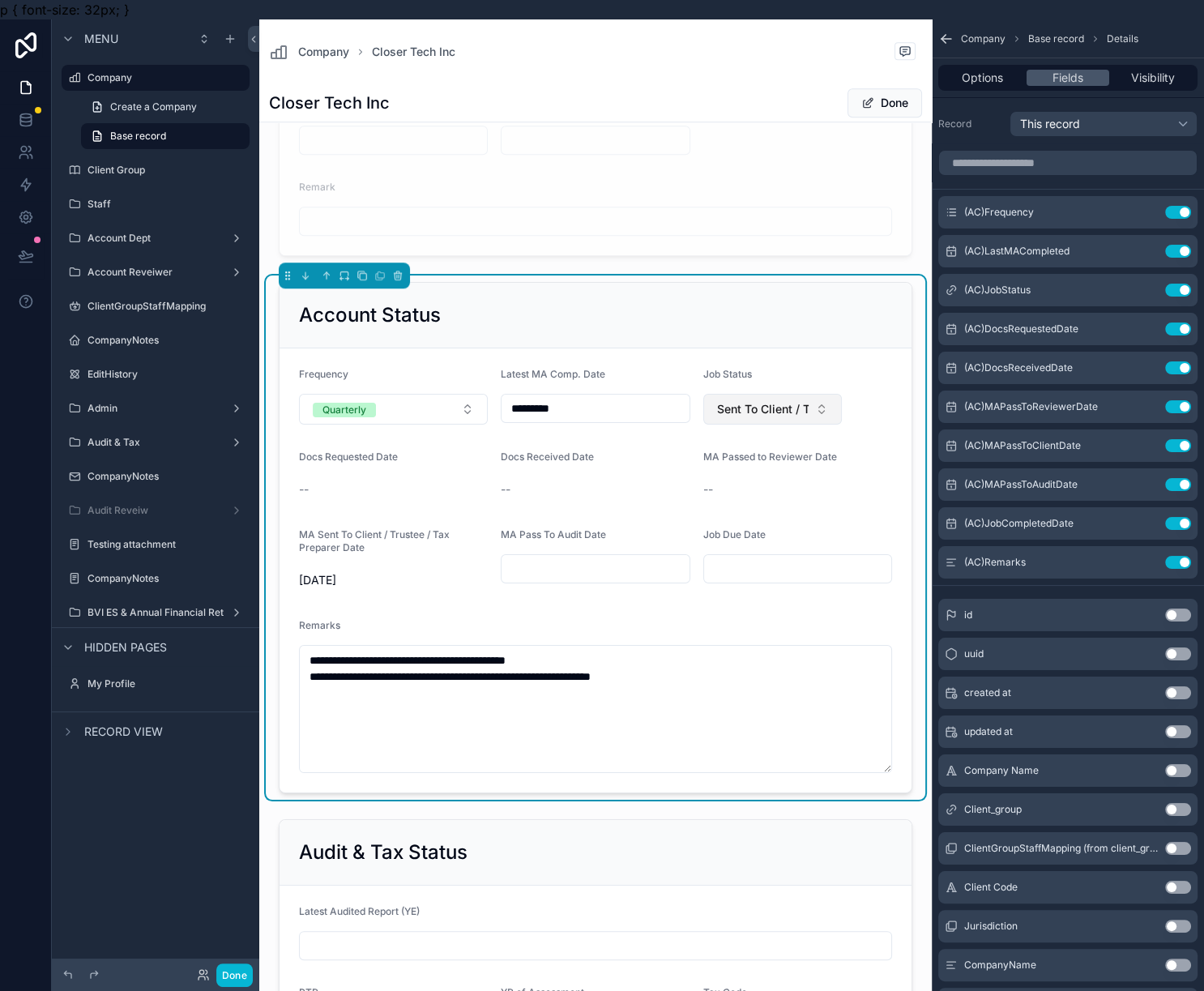 click on "Sent To Client / Trustee / Tax Preparer" at bounding box center [772, 409] 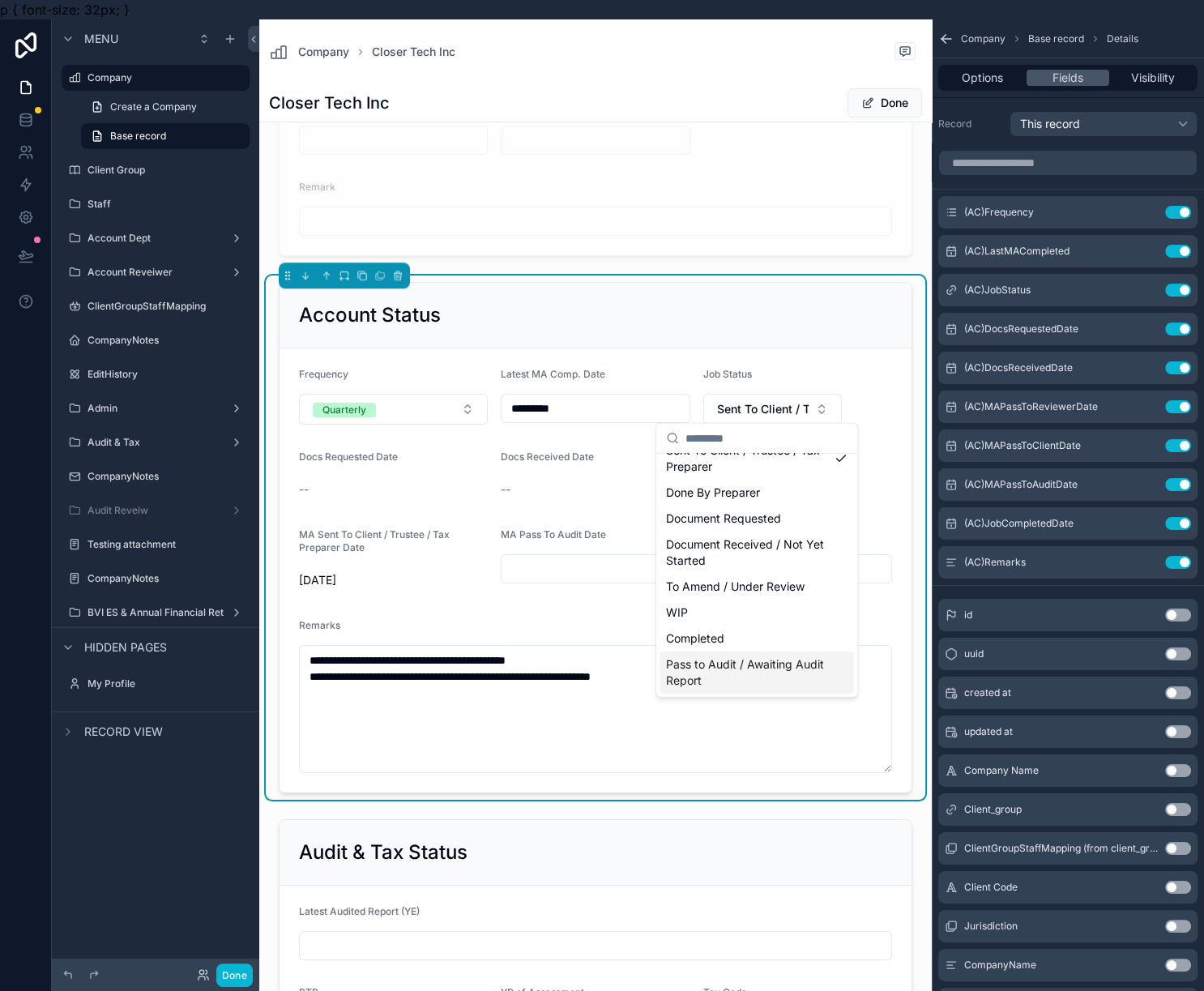 scroll, scrollTop: 139, scrollLeft: 0, axis: vertical 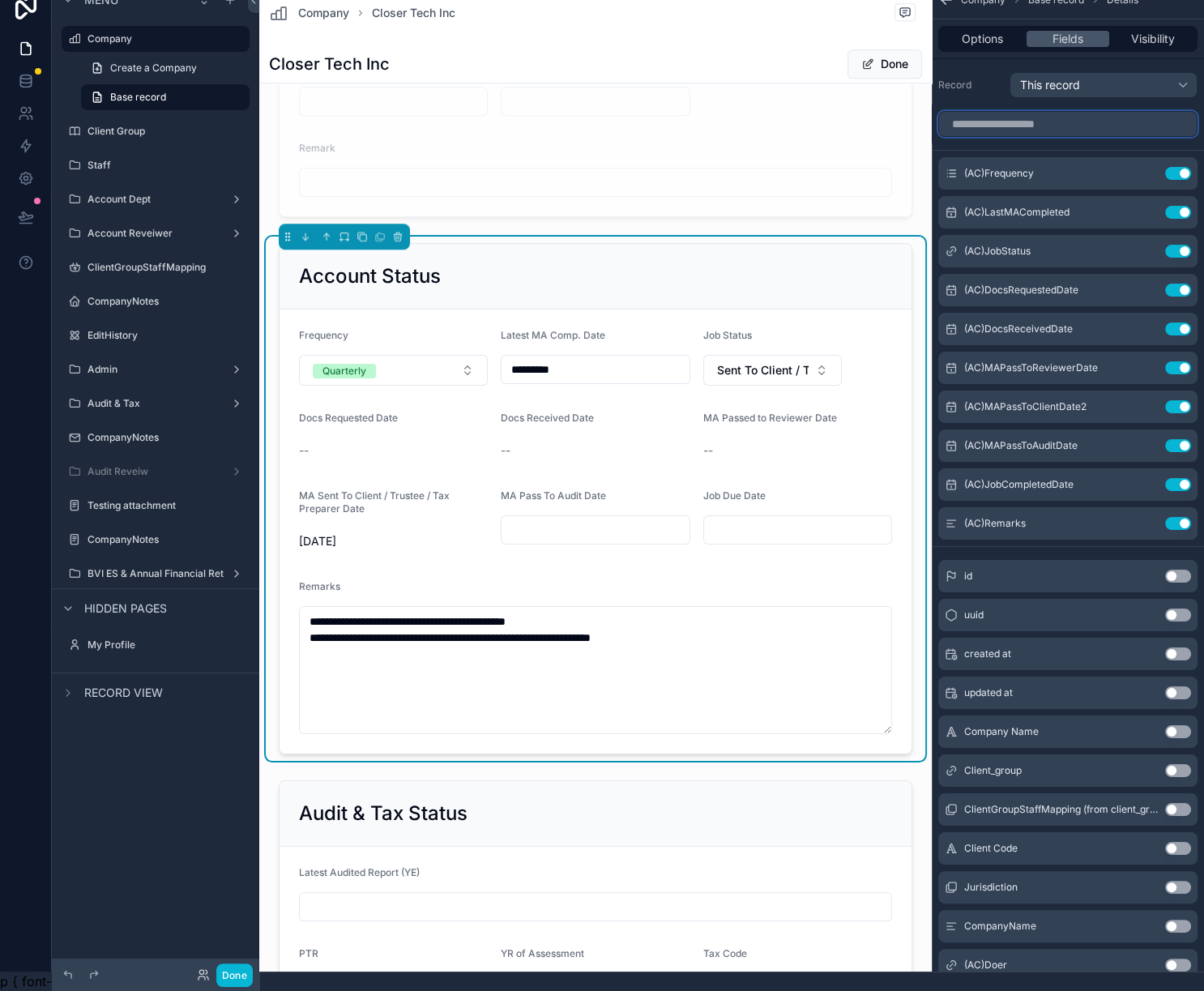 click at bounding box center (1068, 124) 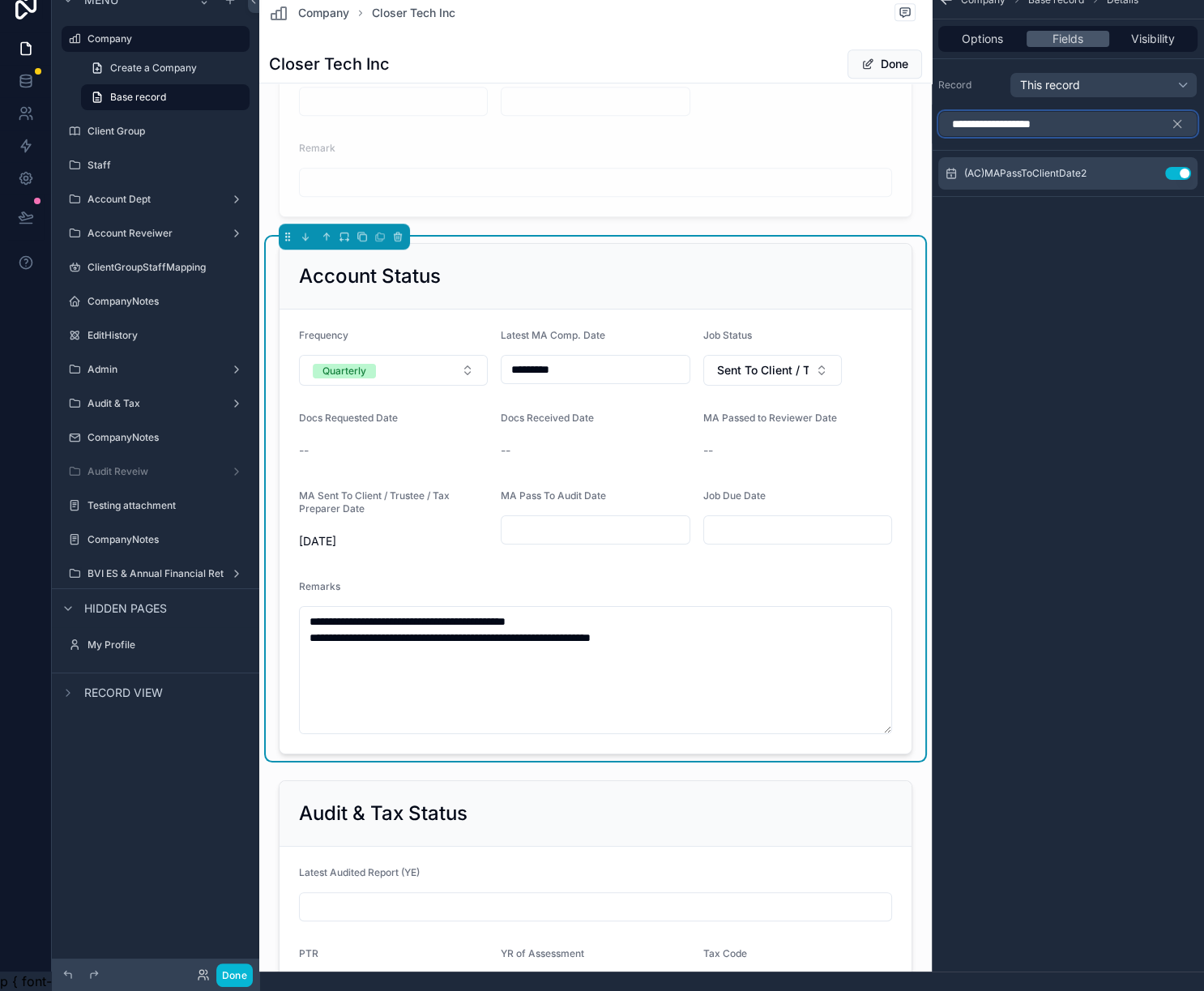 type on "**********" 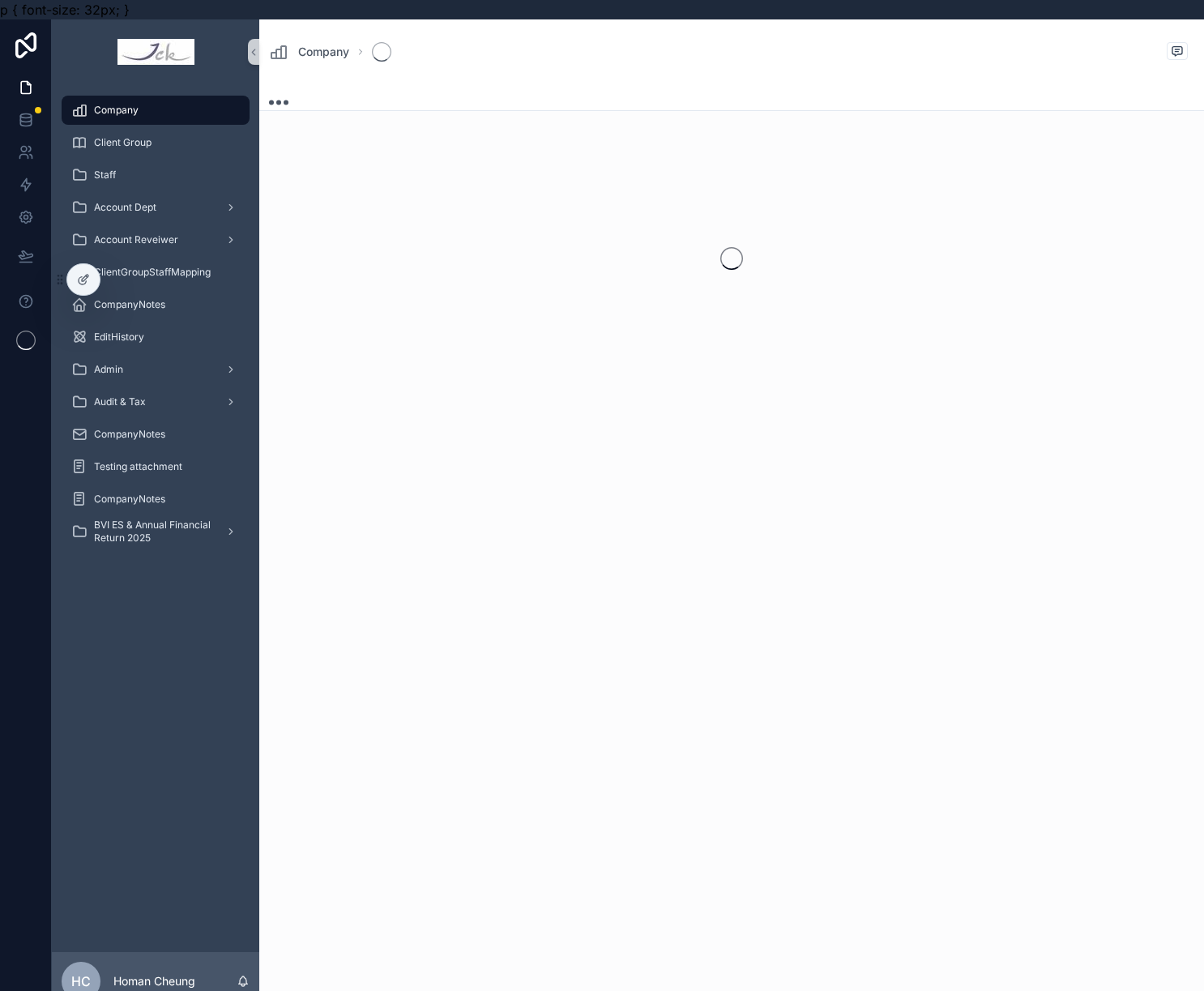 scroll, scrollTop: 54, scrollLeft: 15, axis: both 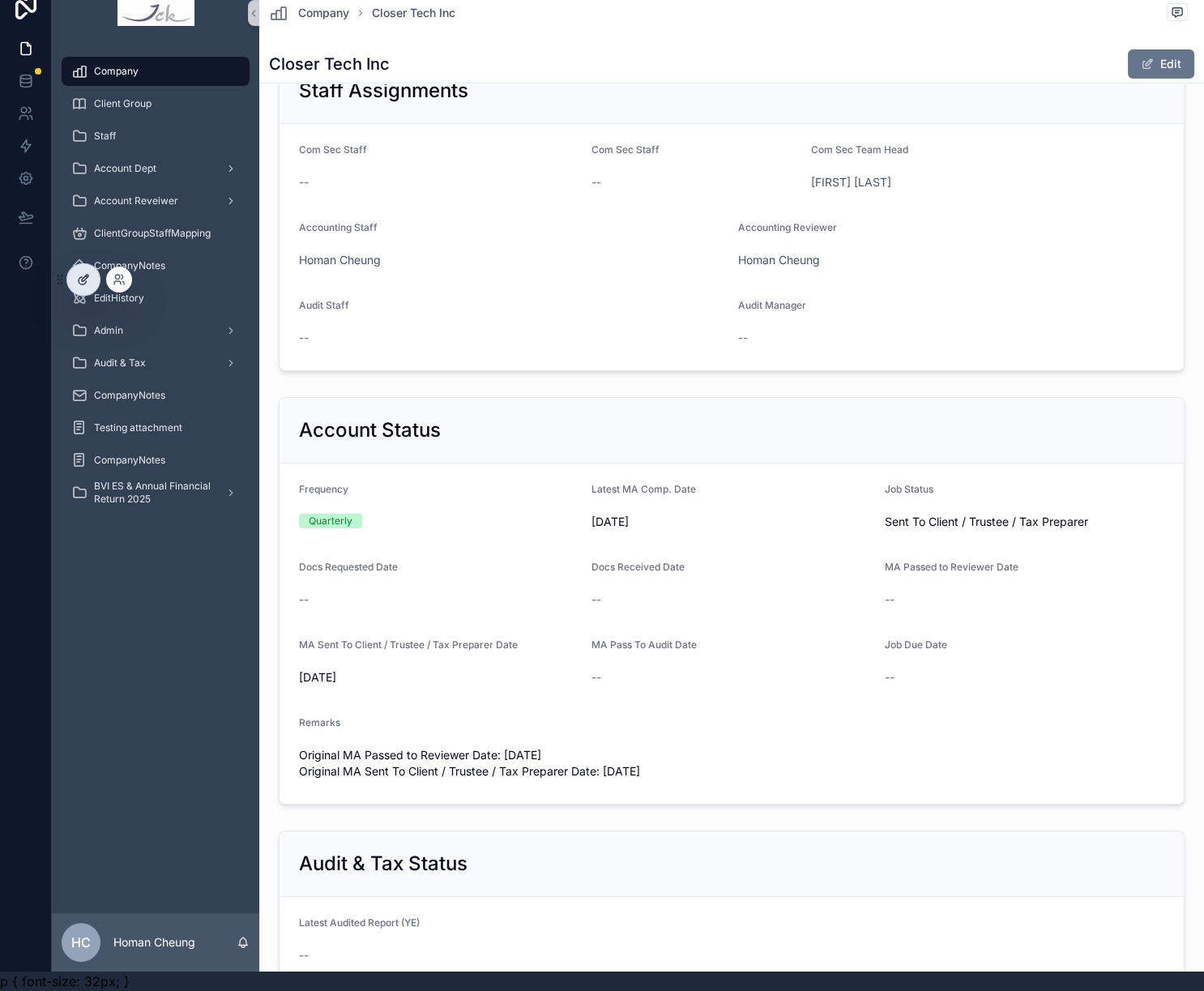click at bounding box center (83, 280) 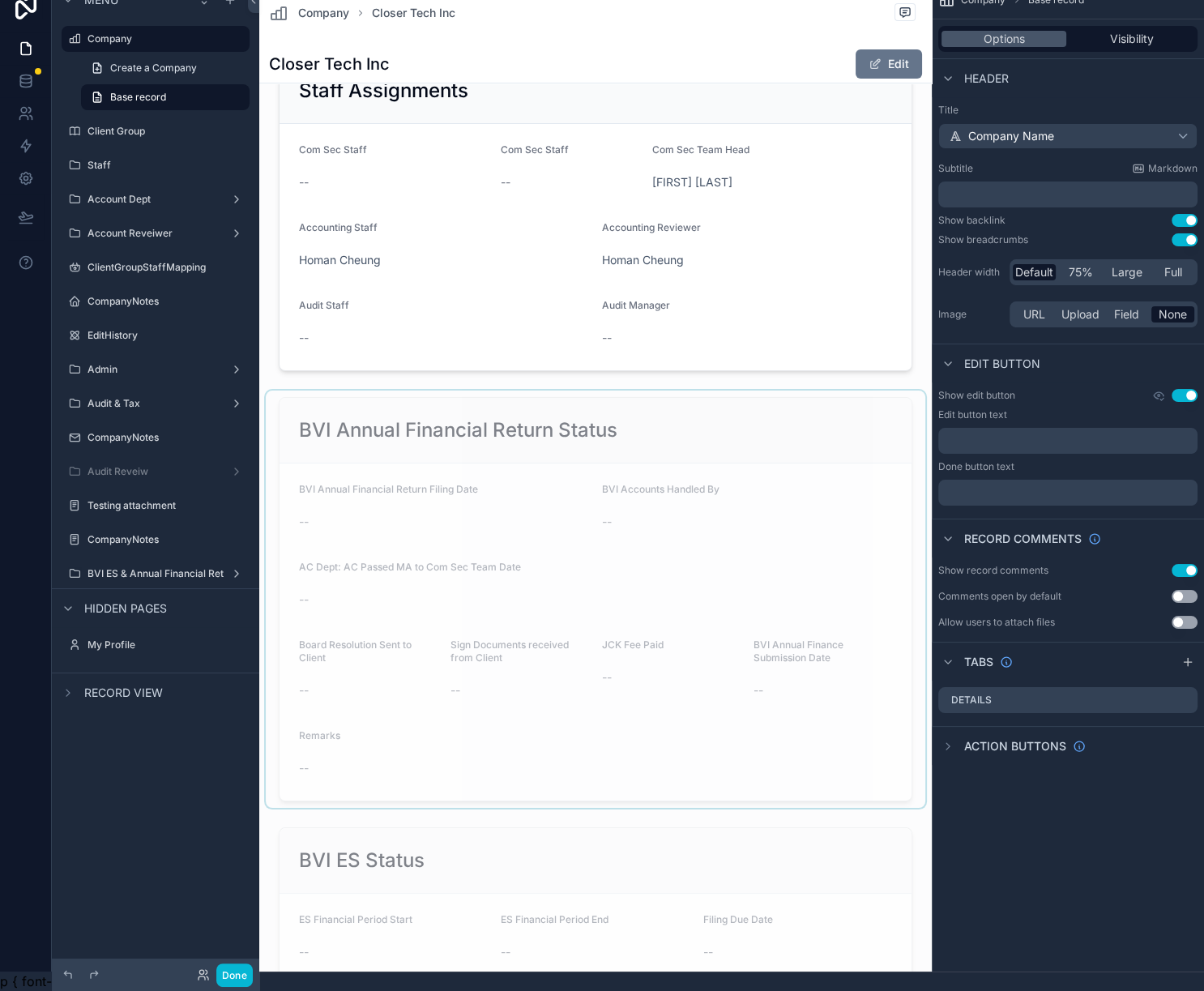 scroll, scrollTop: 0, scrollLeft: 15, axis: horizontal 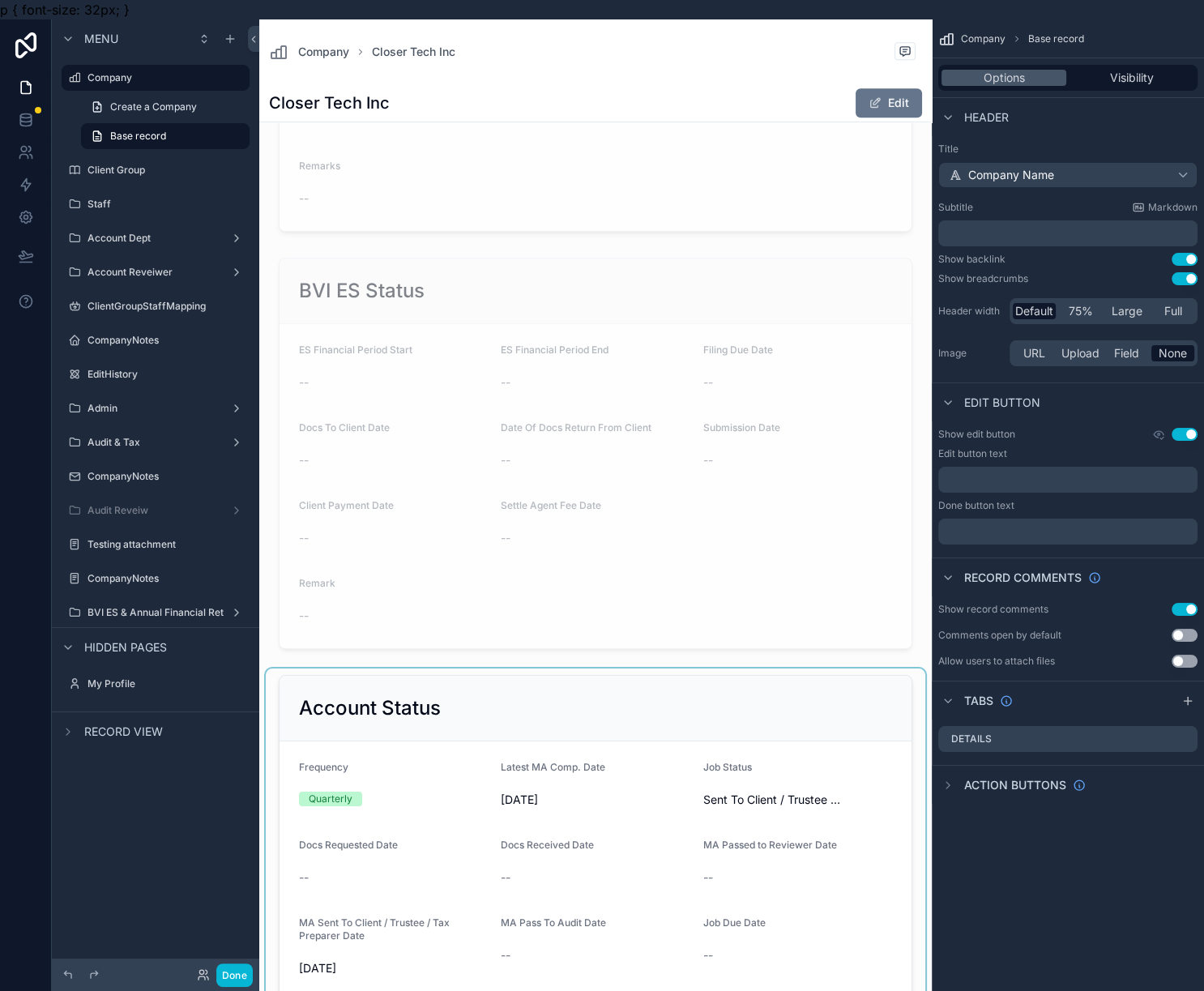 click at bounding box center [596, 885] 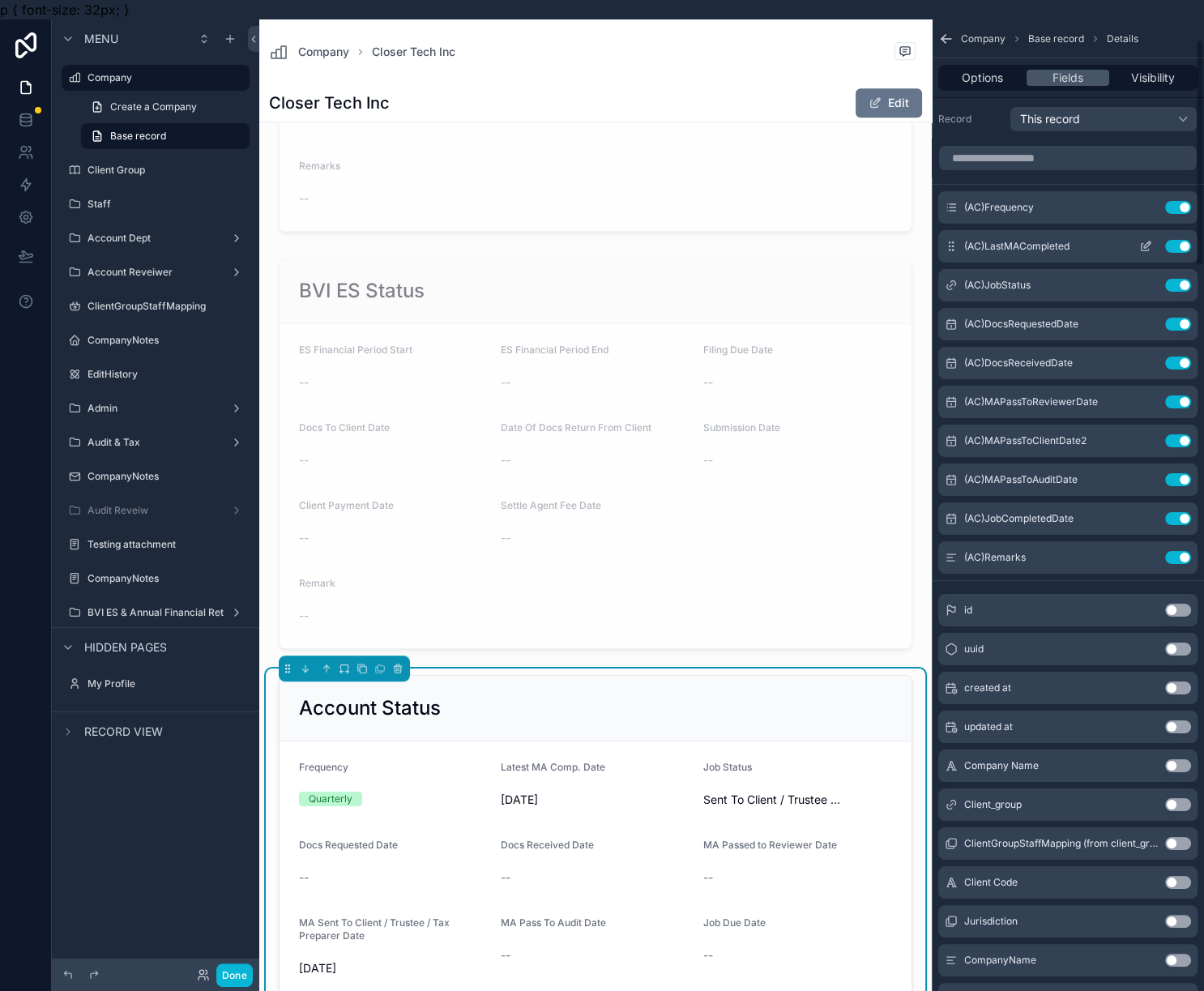 scroll, scrollTop: 0, scrollLeft: 0, axis: both 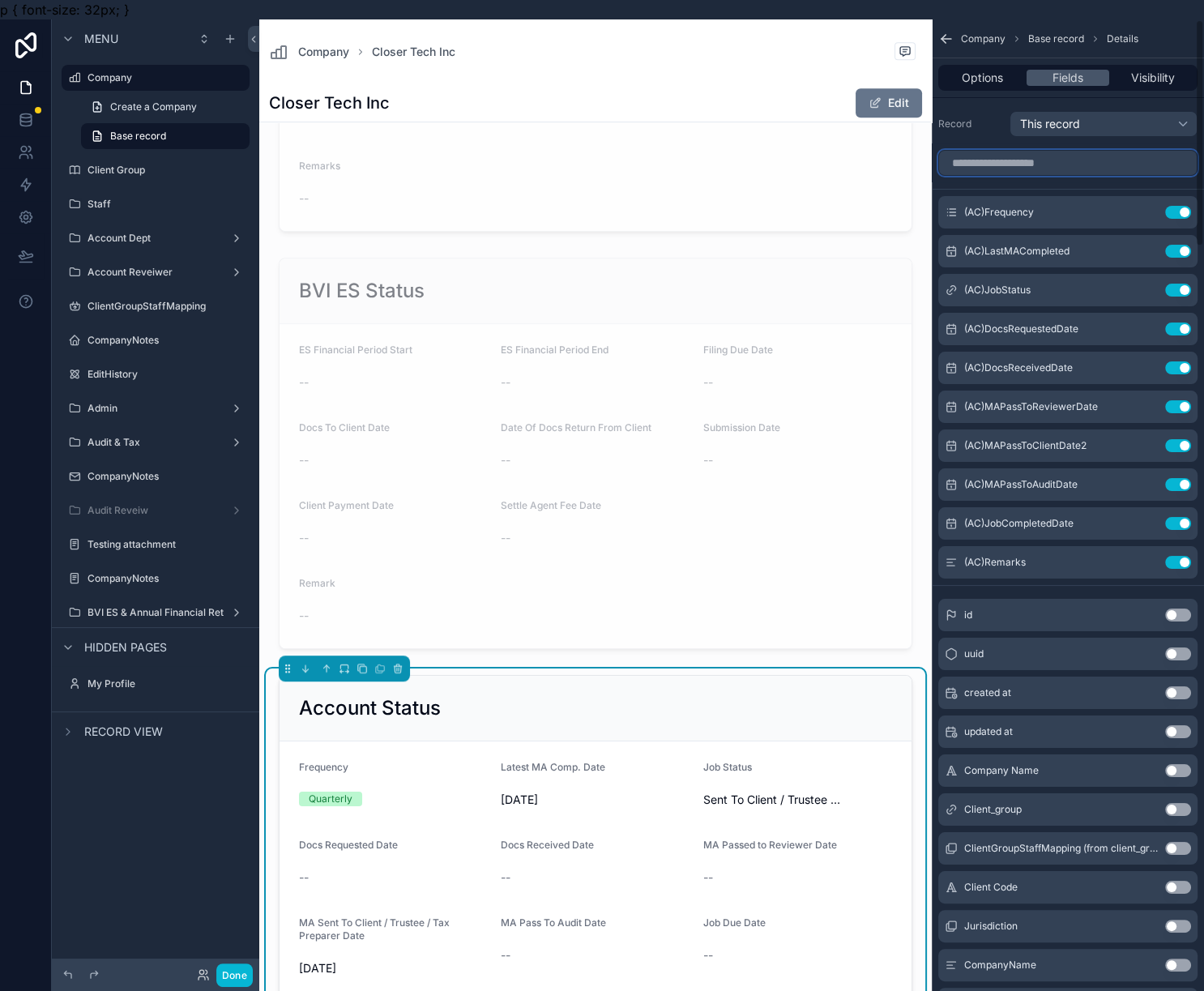 click at bounding box center [1068, 163] 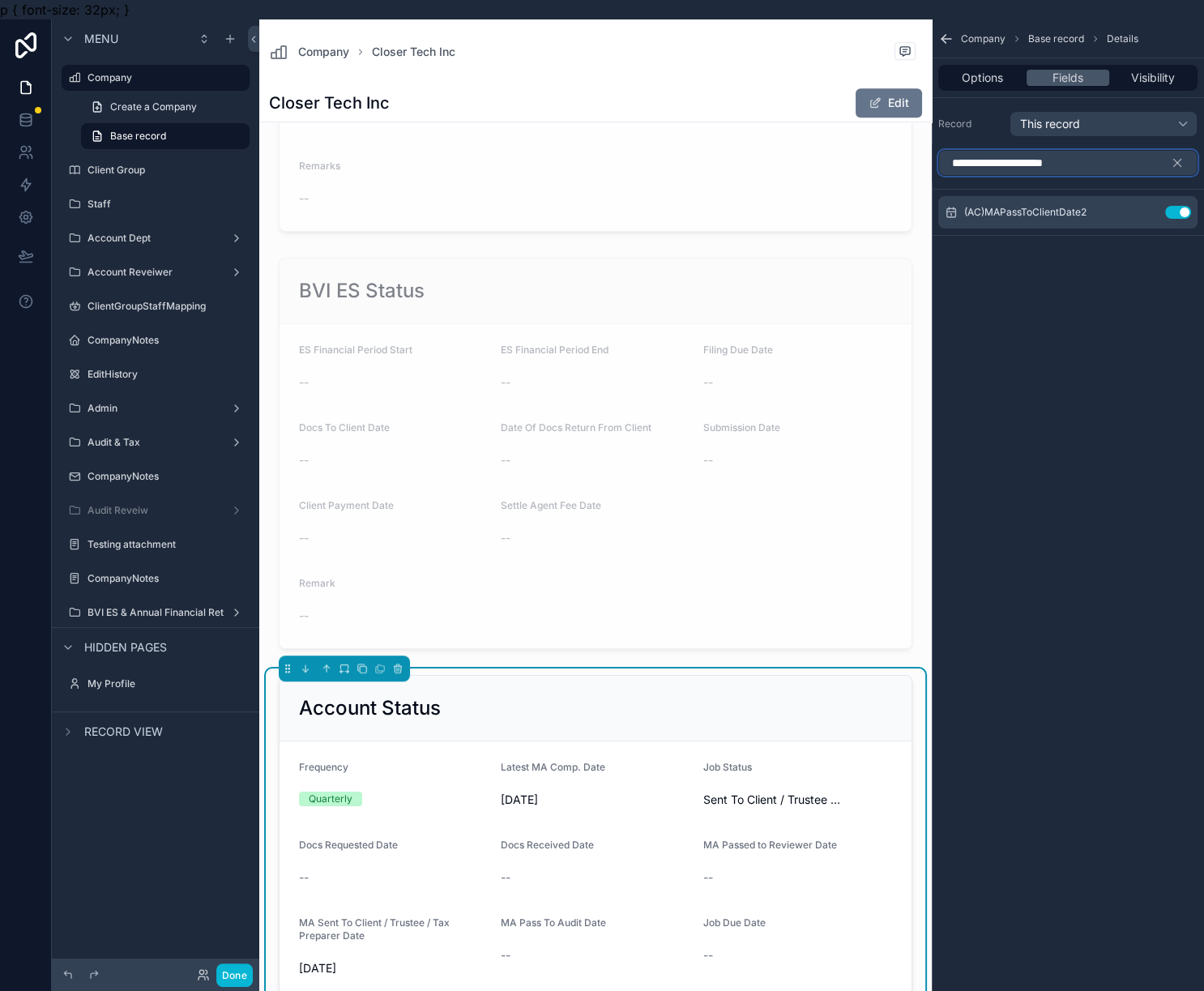 click on "**********" at bounding box center (1068, 163) 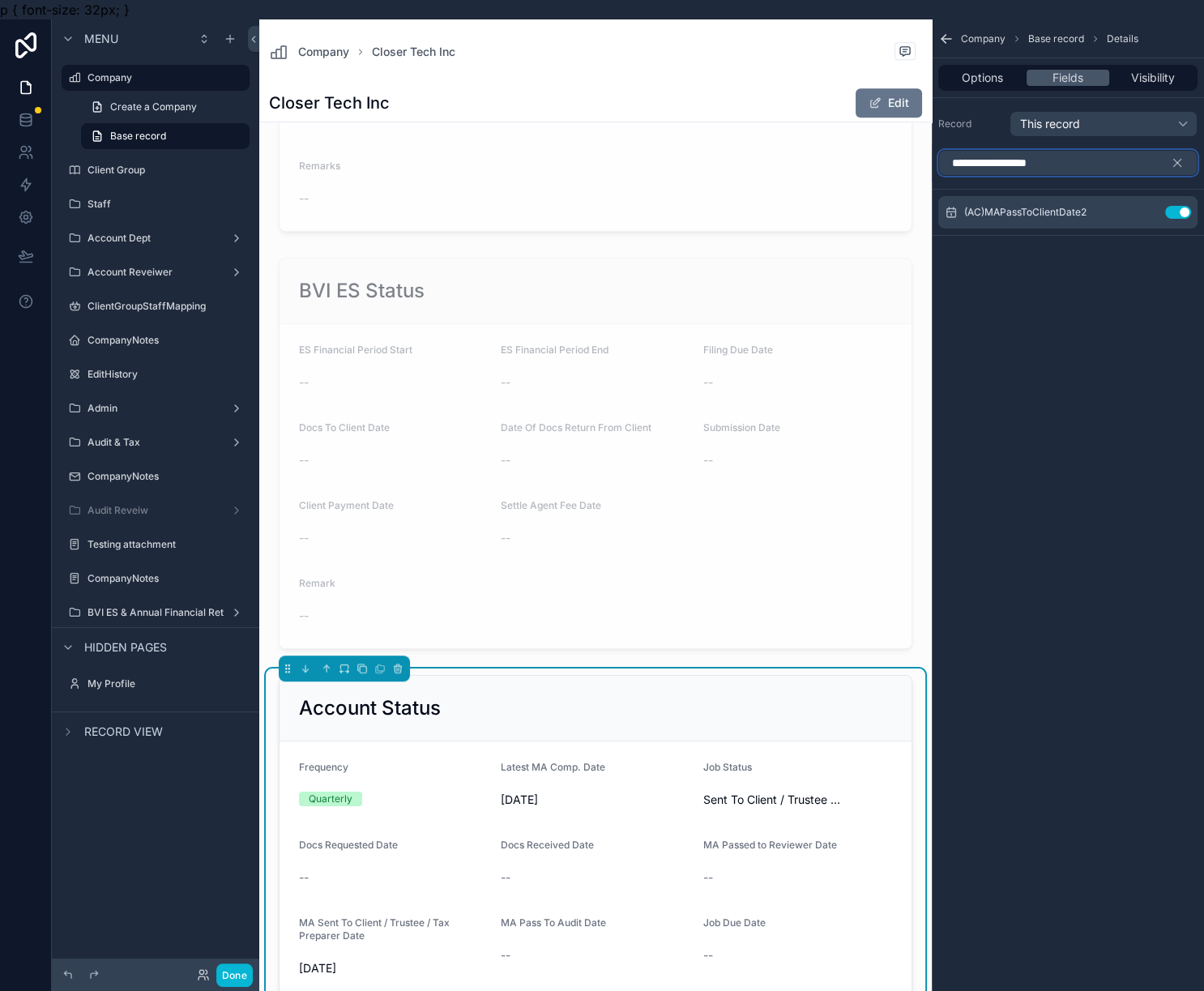 type on "**********" 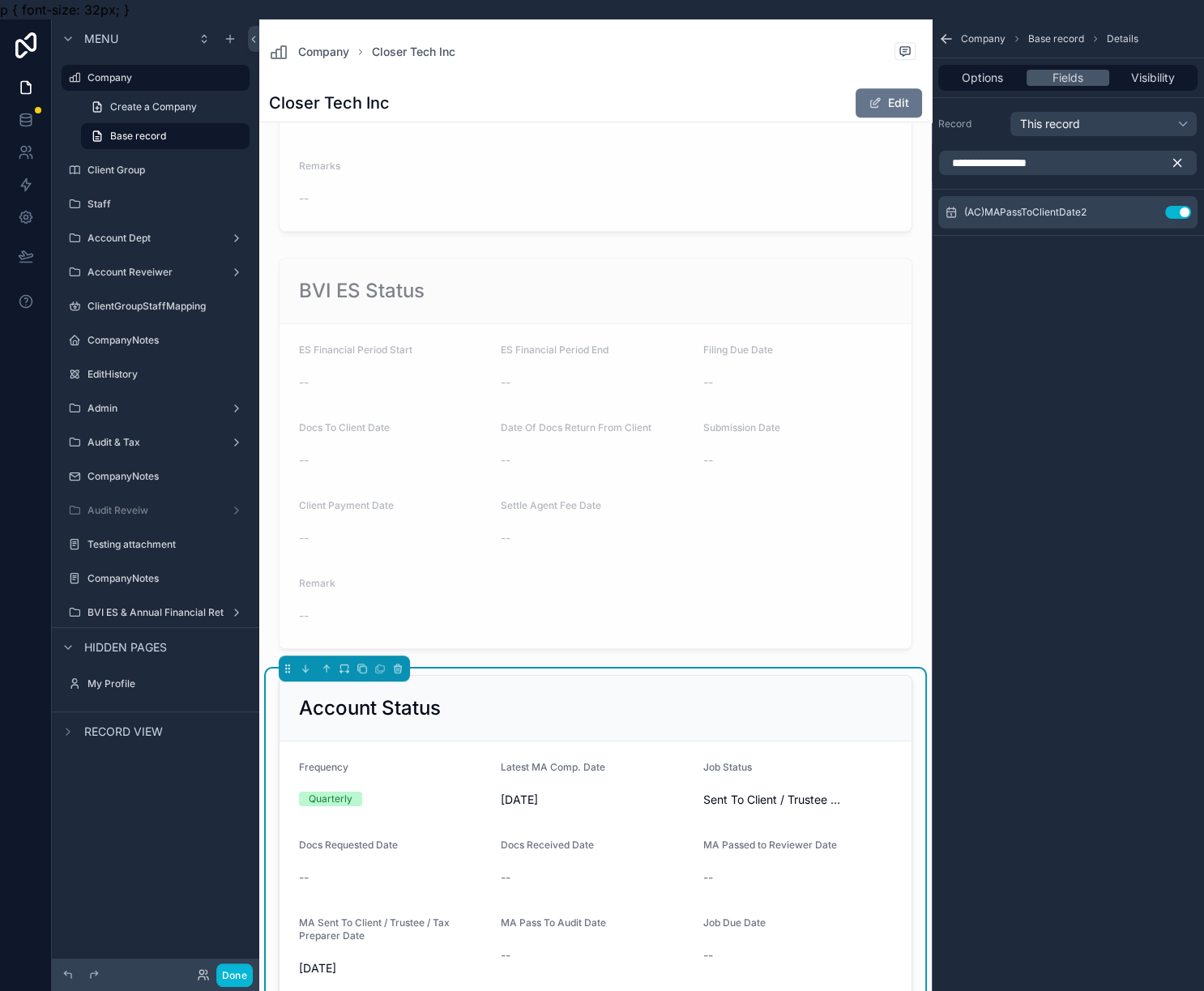 drag, startPoint x: 1179, startPoint y: 163, endPoint x: 1164, endPoint y: 180, distance: 22.671568 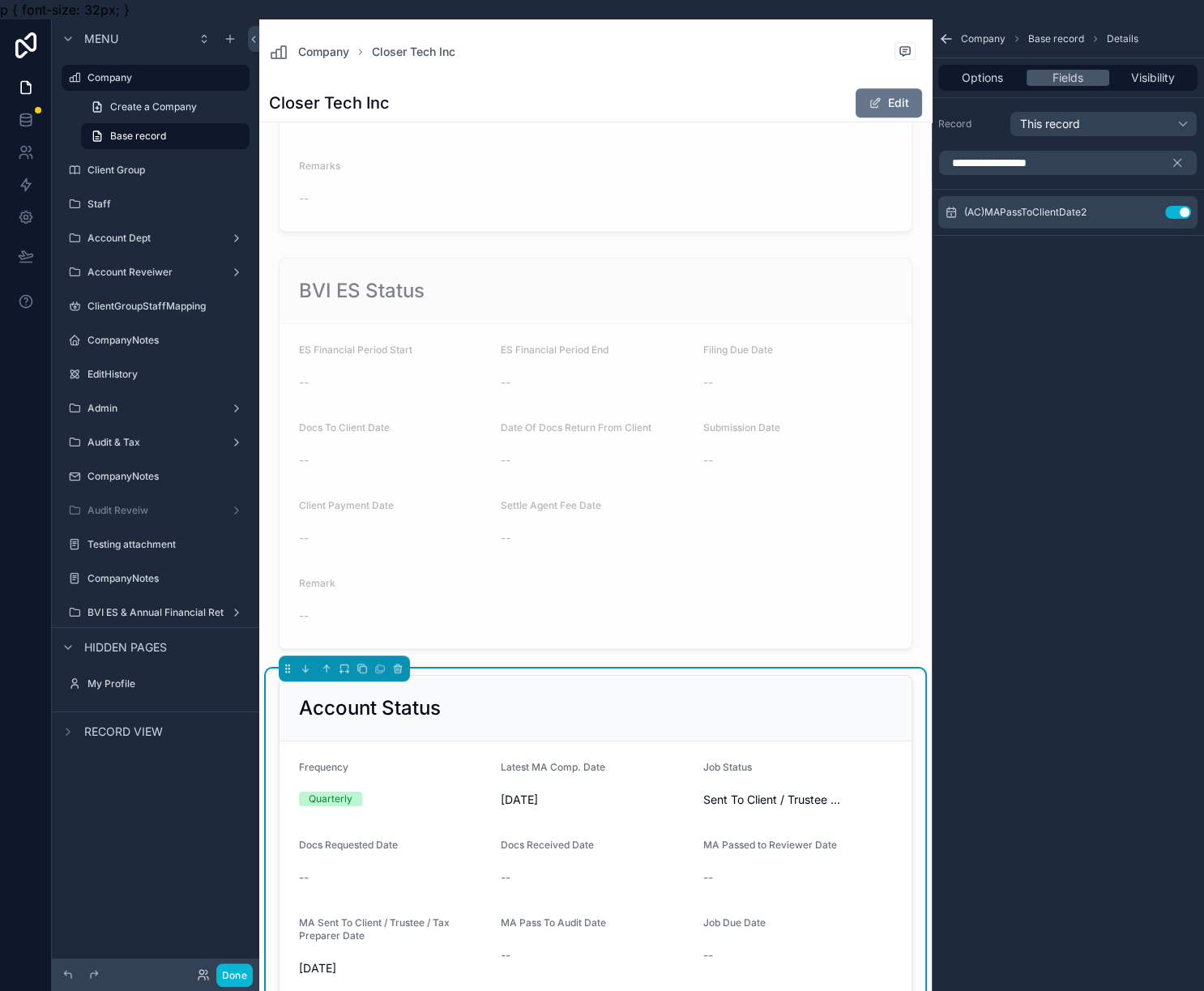 type 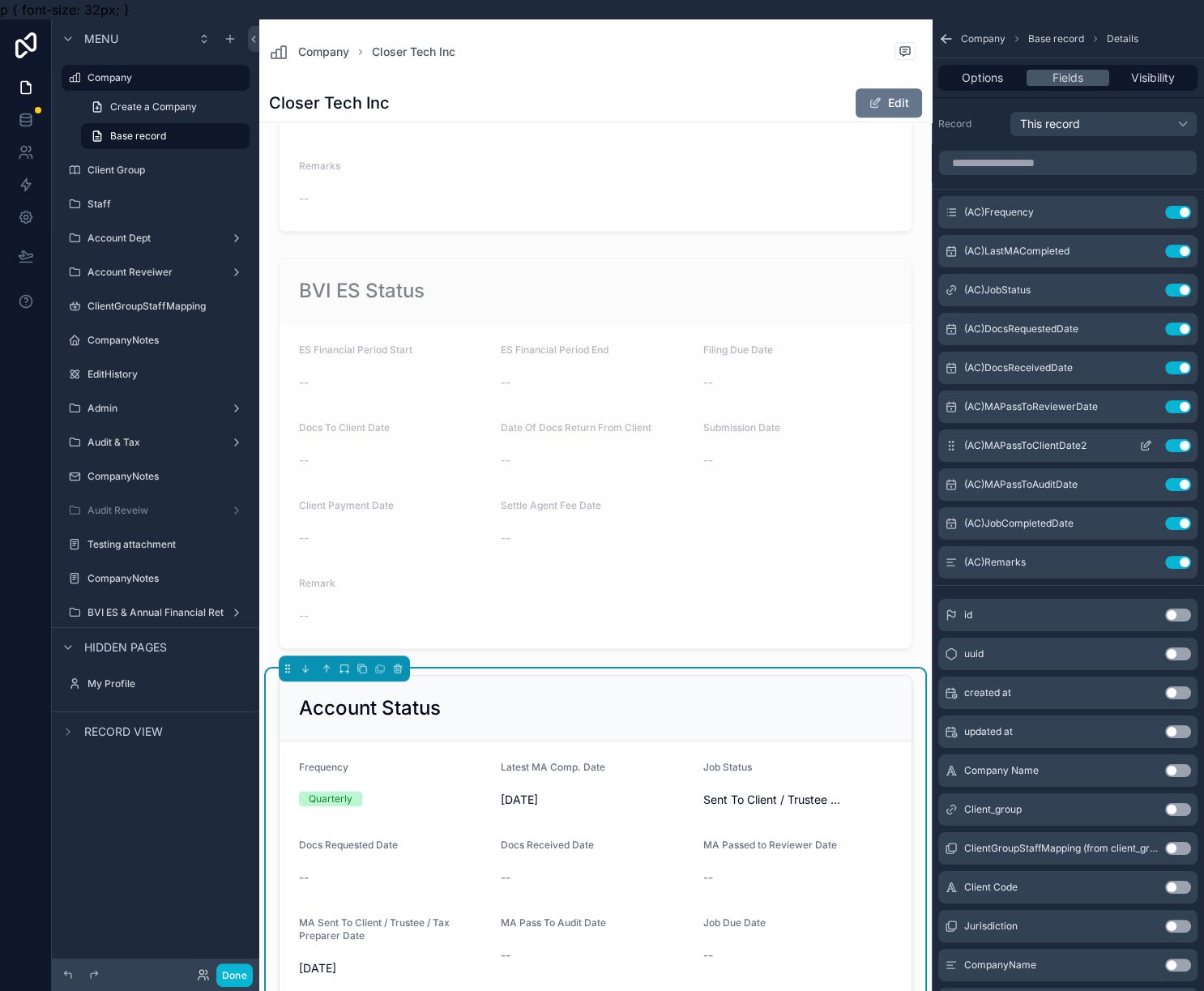 click at bounding box center [1146, 446] 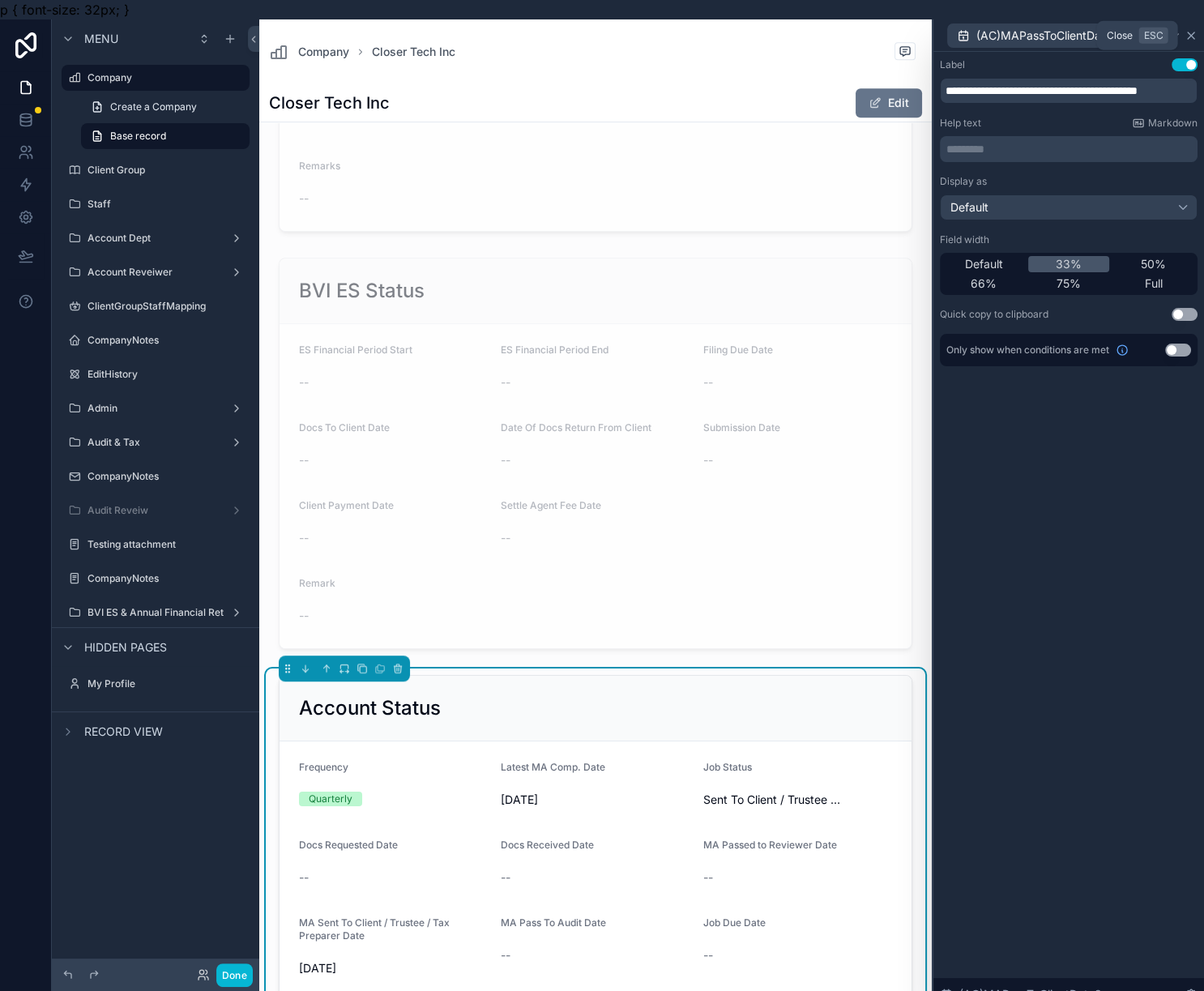click 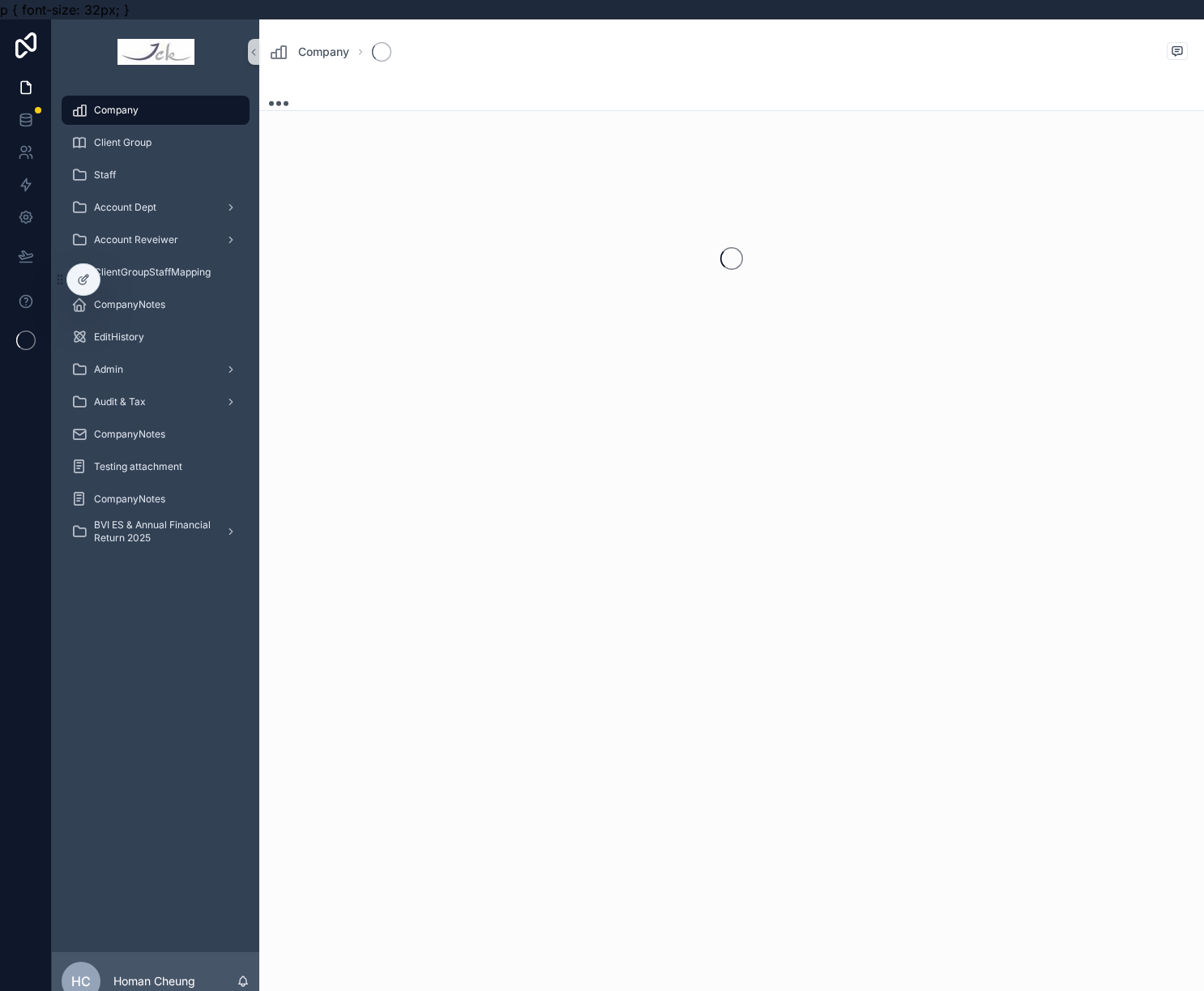 scroll, scrollTop: 0, scrollLeft: 15, axis: horizontal 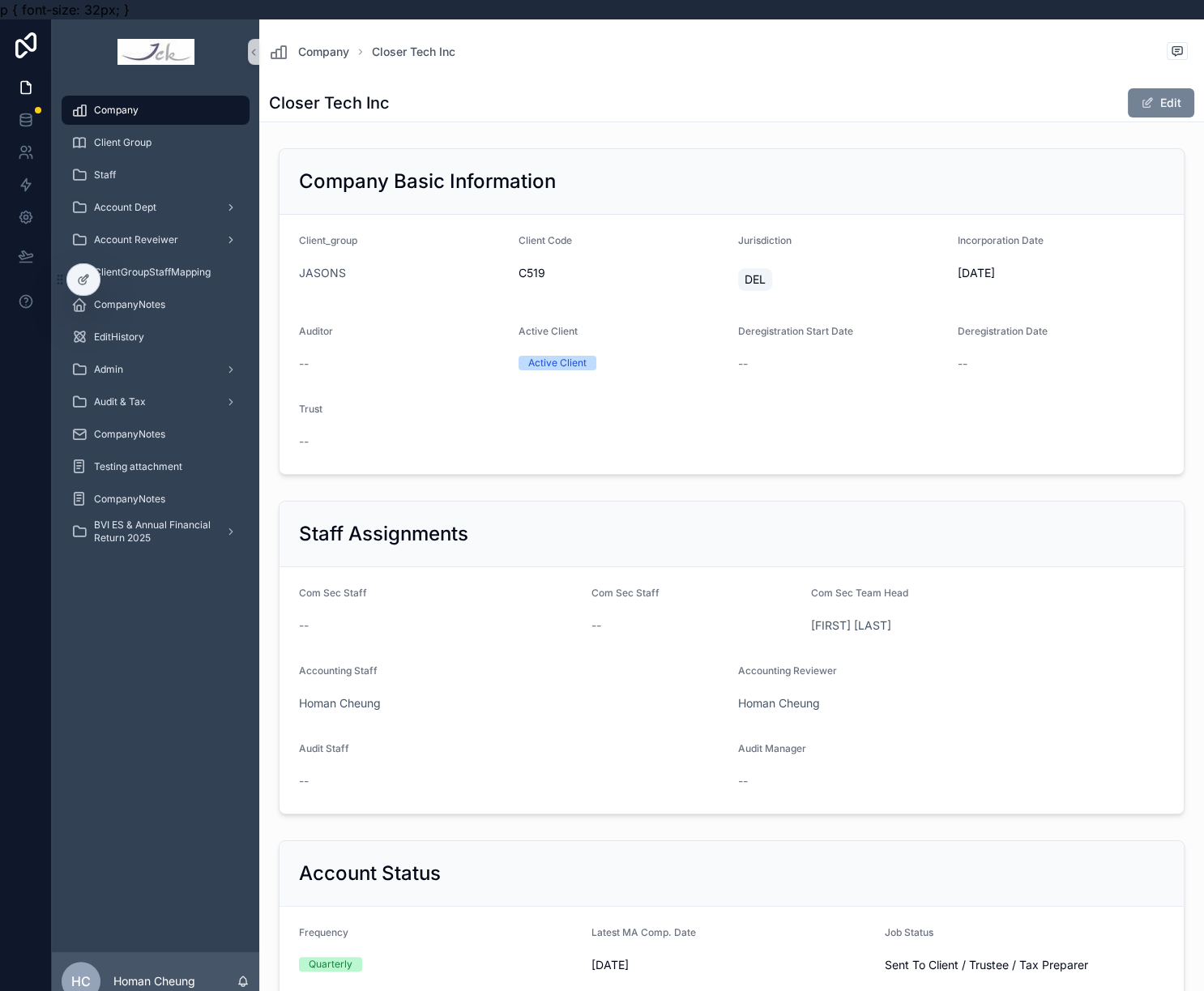 drag, startPoint x: 1155, startPoint y: 105, endPoint x: 1146, endPoint y: 111, distance: 10.816654 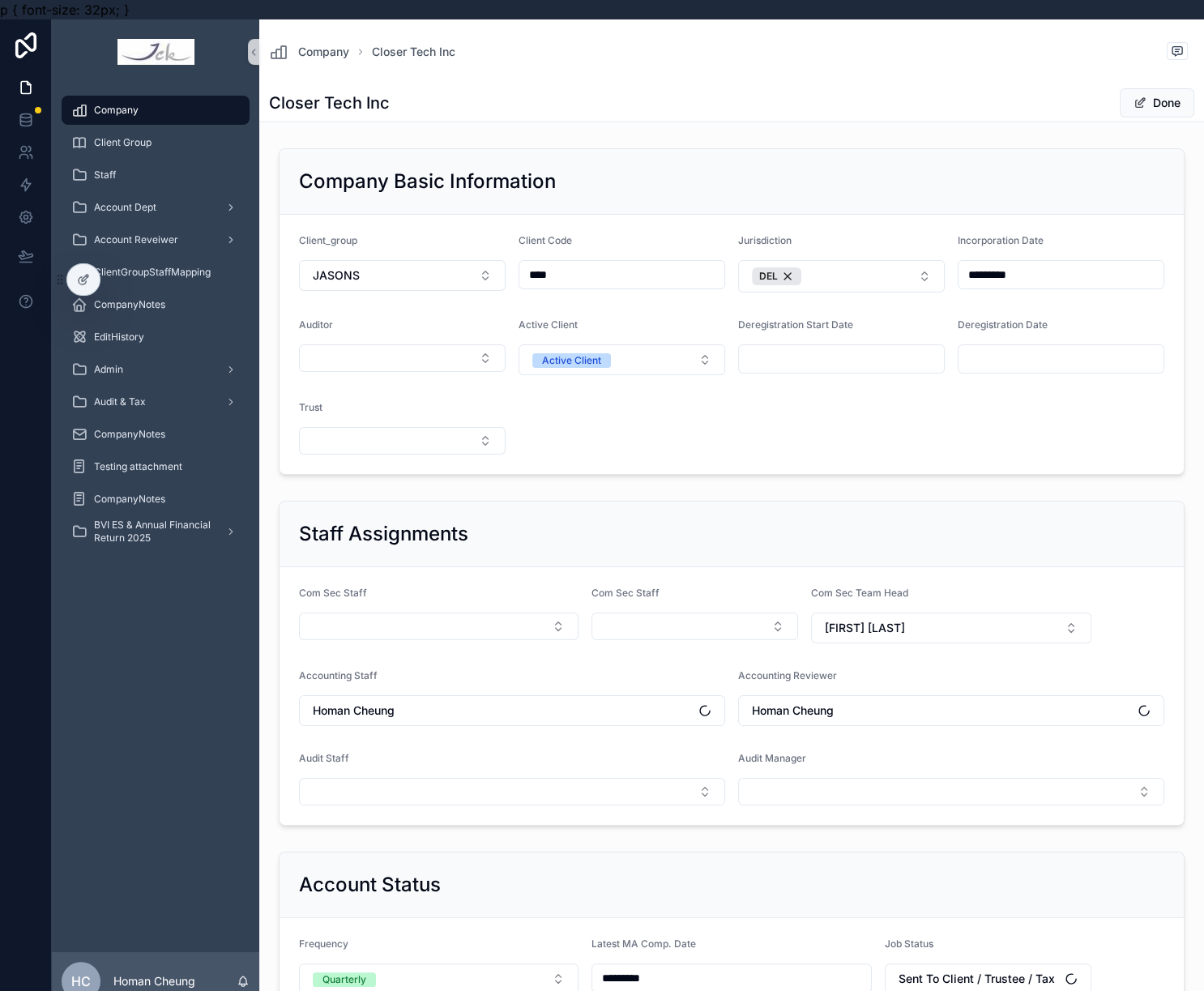 scroll, scrollTop: 304, scrollLeft: 0, axis: vertical 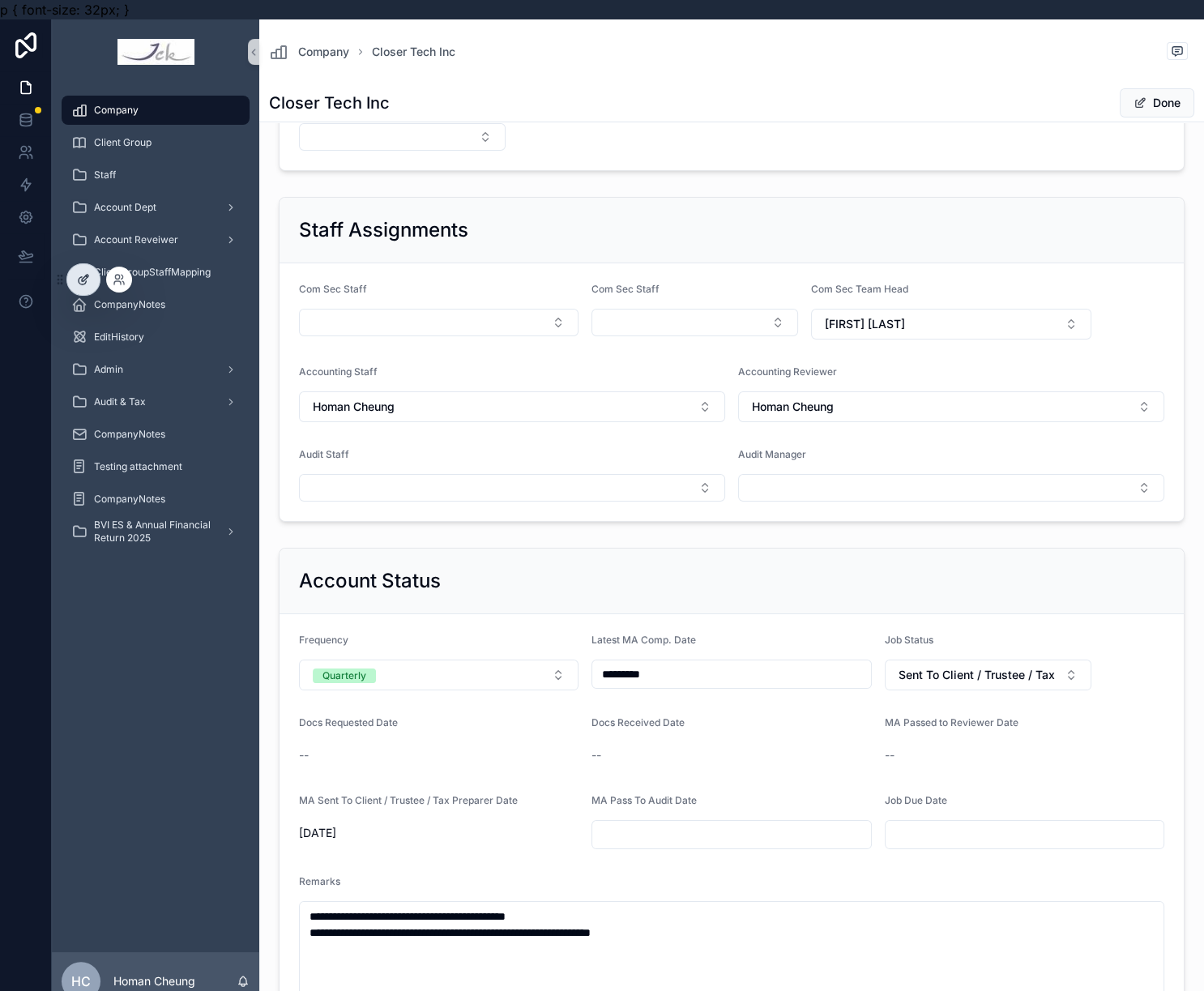 click 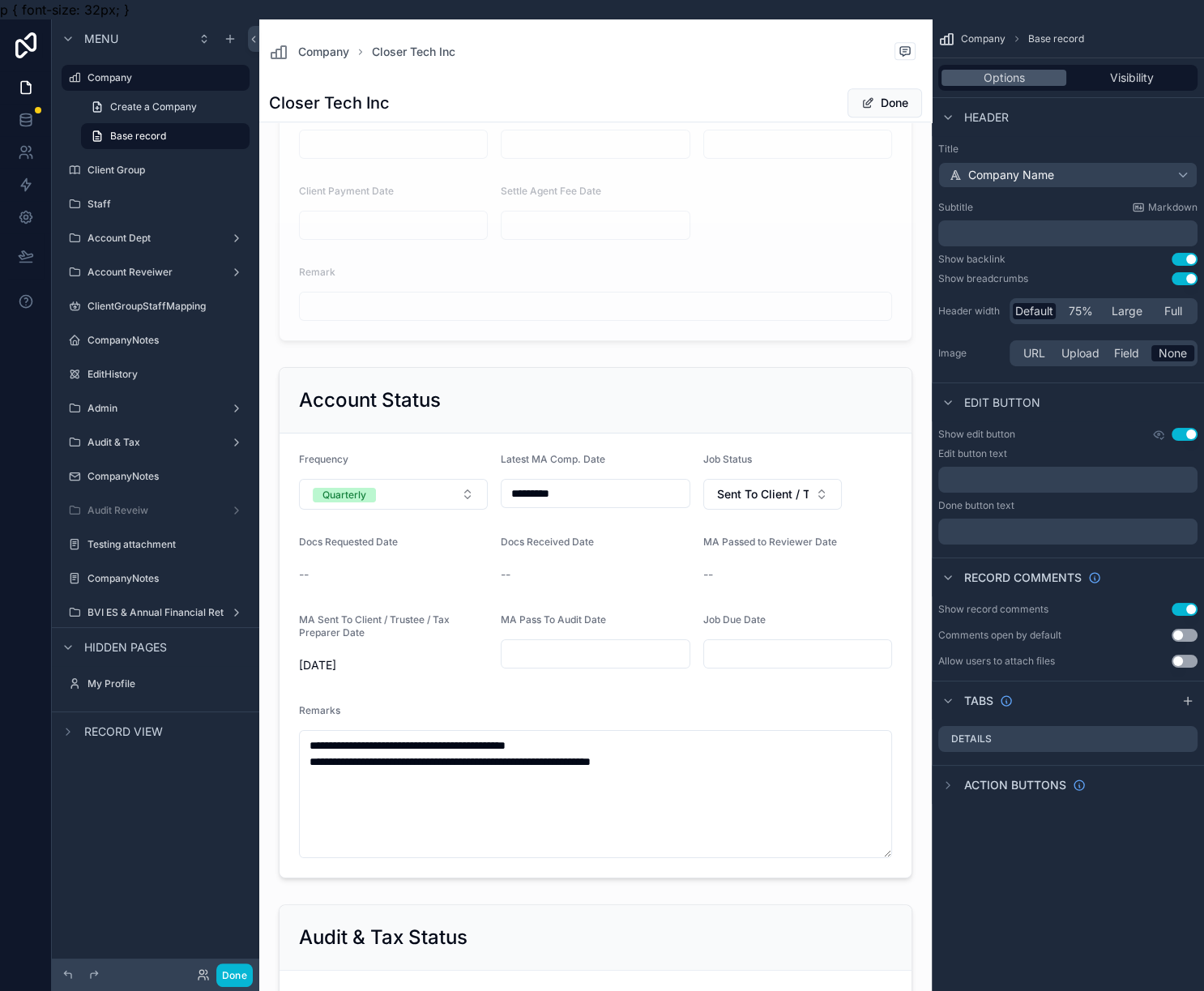 scroll, scrollTop: 1417, scrollLeft: 0, axis: vertical 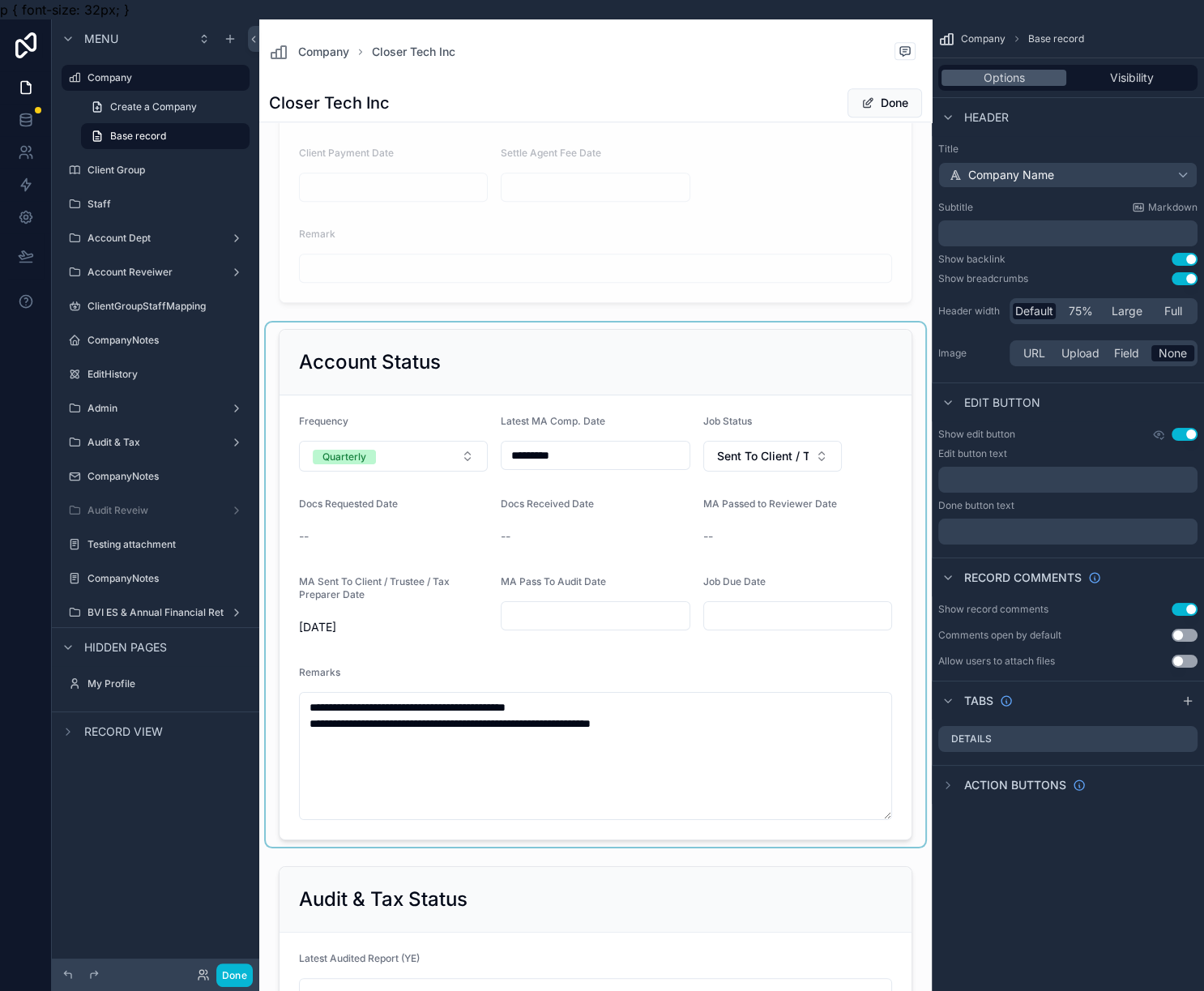 click at bounding box center (596, 584) 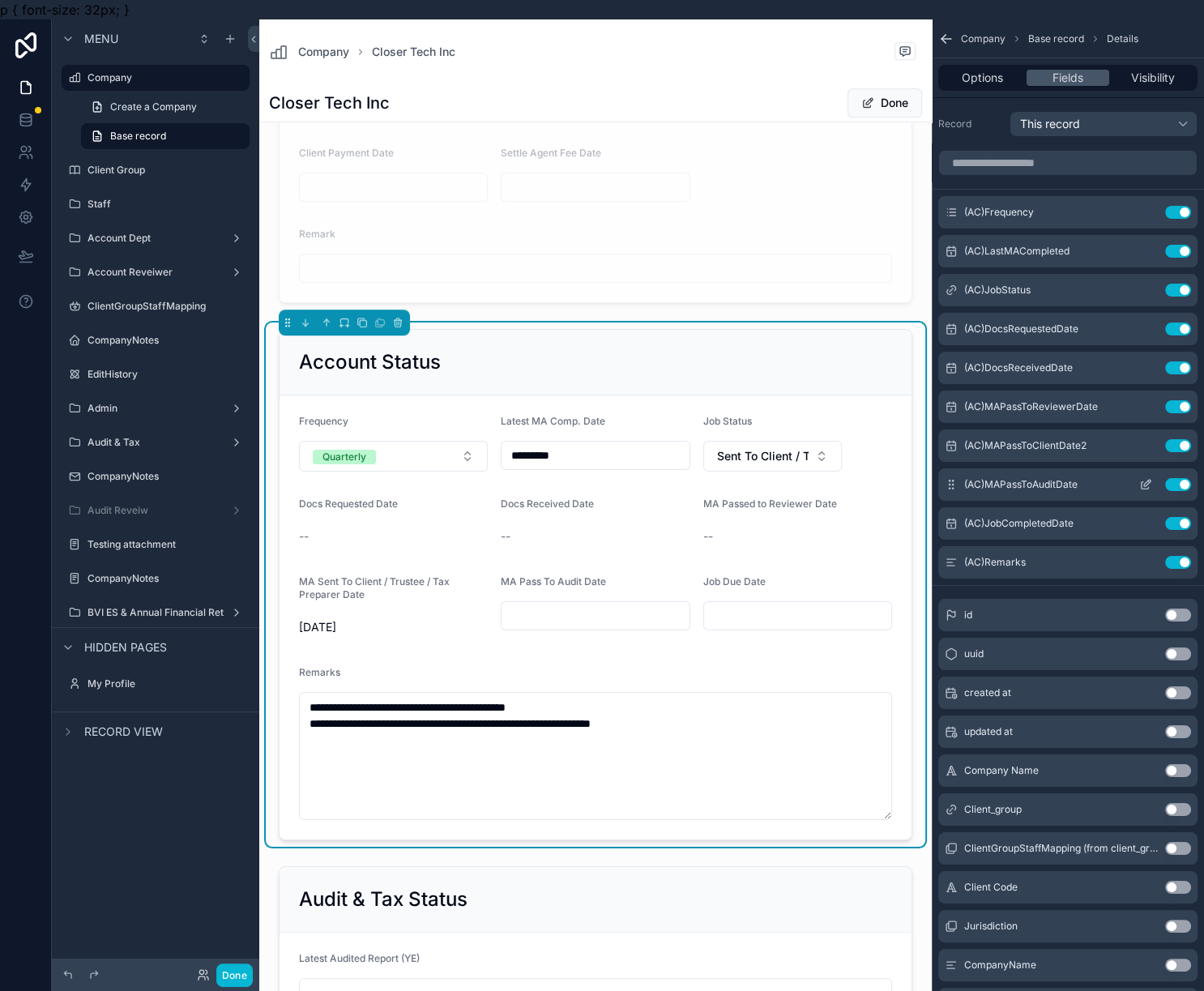 click 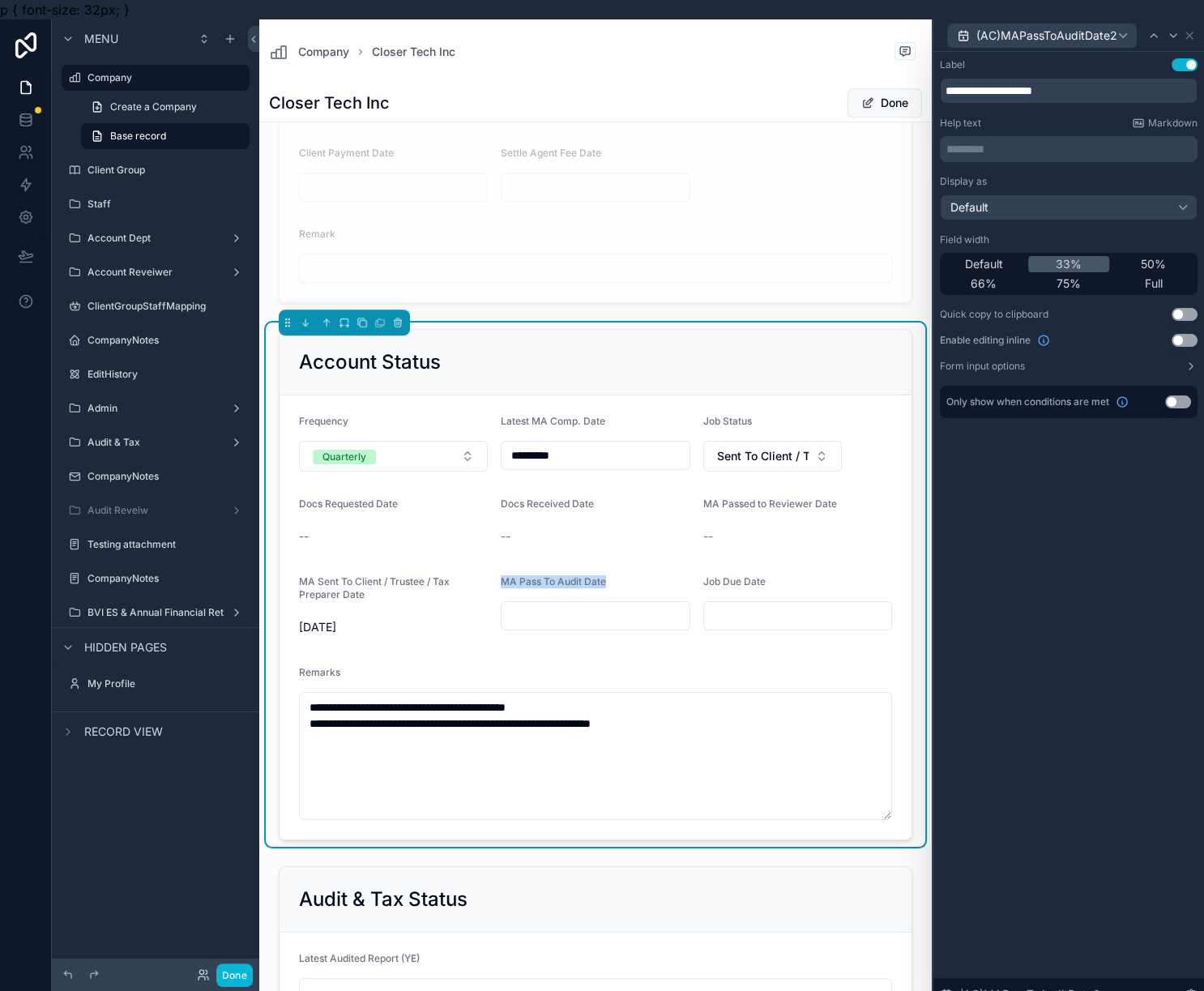 drag, startPoint x: 601, startPoint y: 574, endPoint x: 486, endPoint y: 570, distance: 115.07 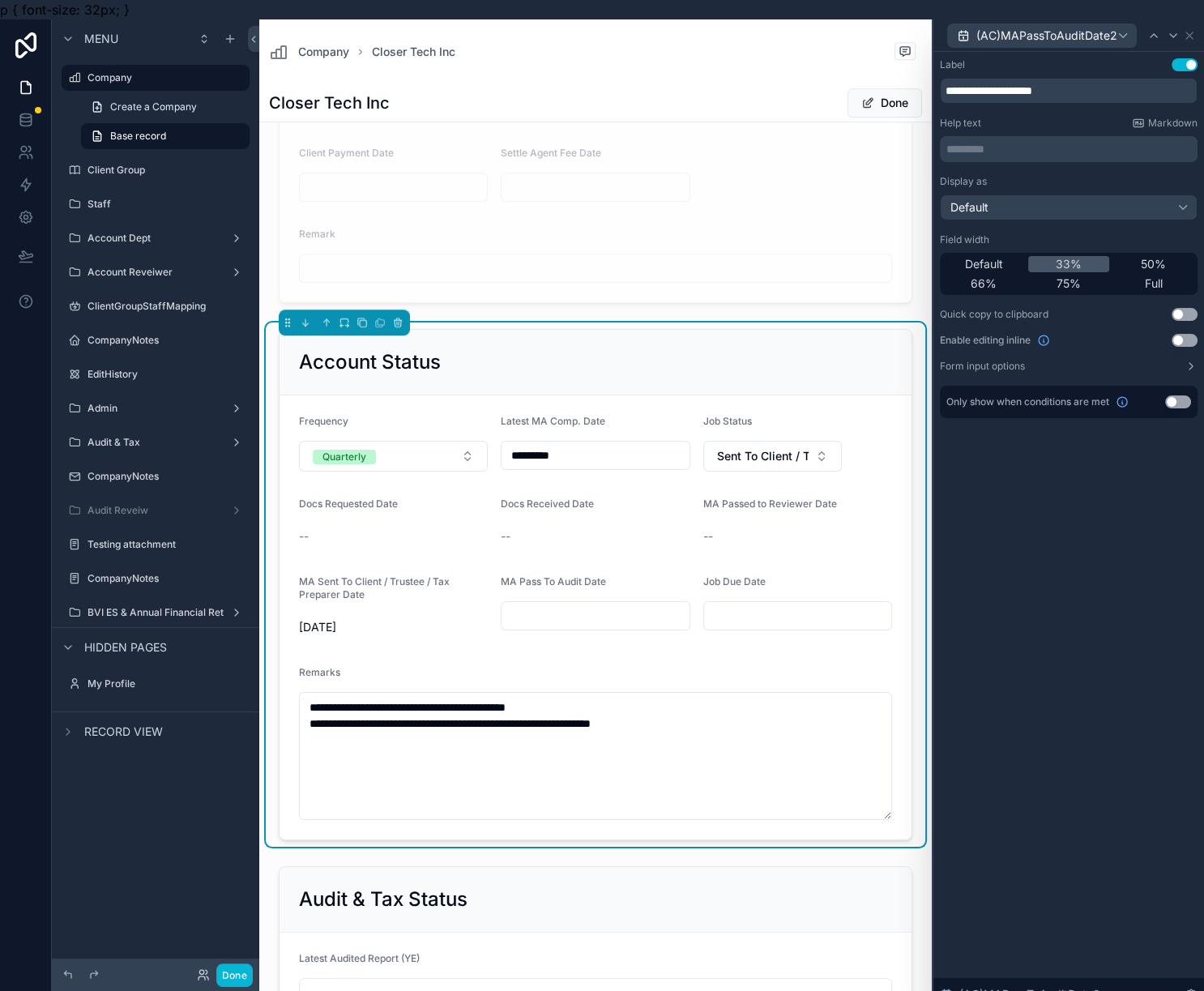 click on "Account Status" at bounding box center [596, 362] 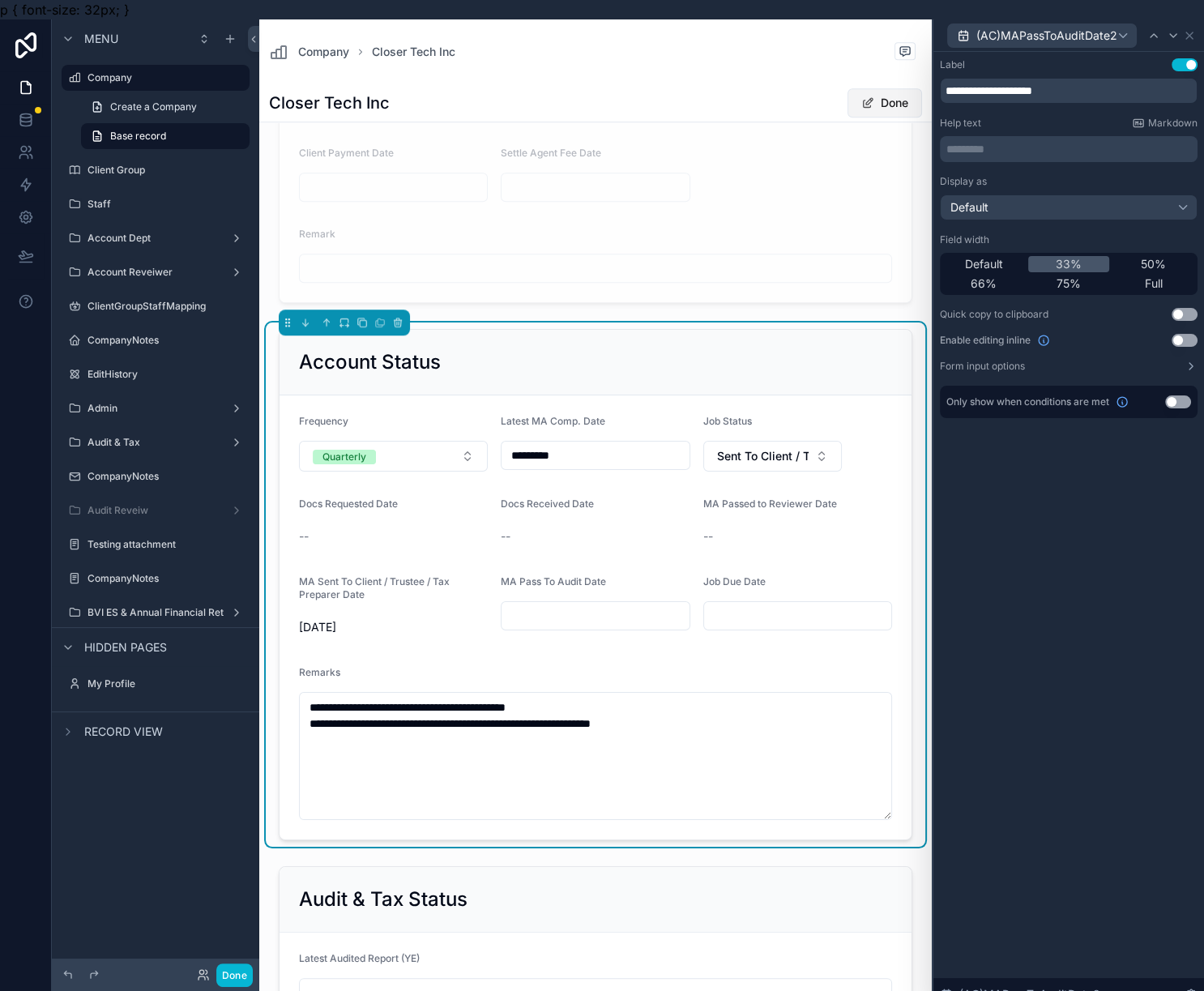 click on "Done" at bounding box center (885, 103) 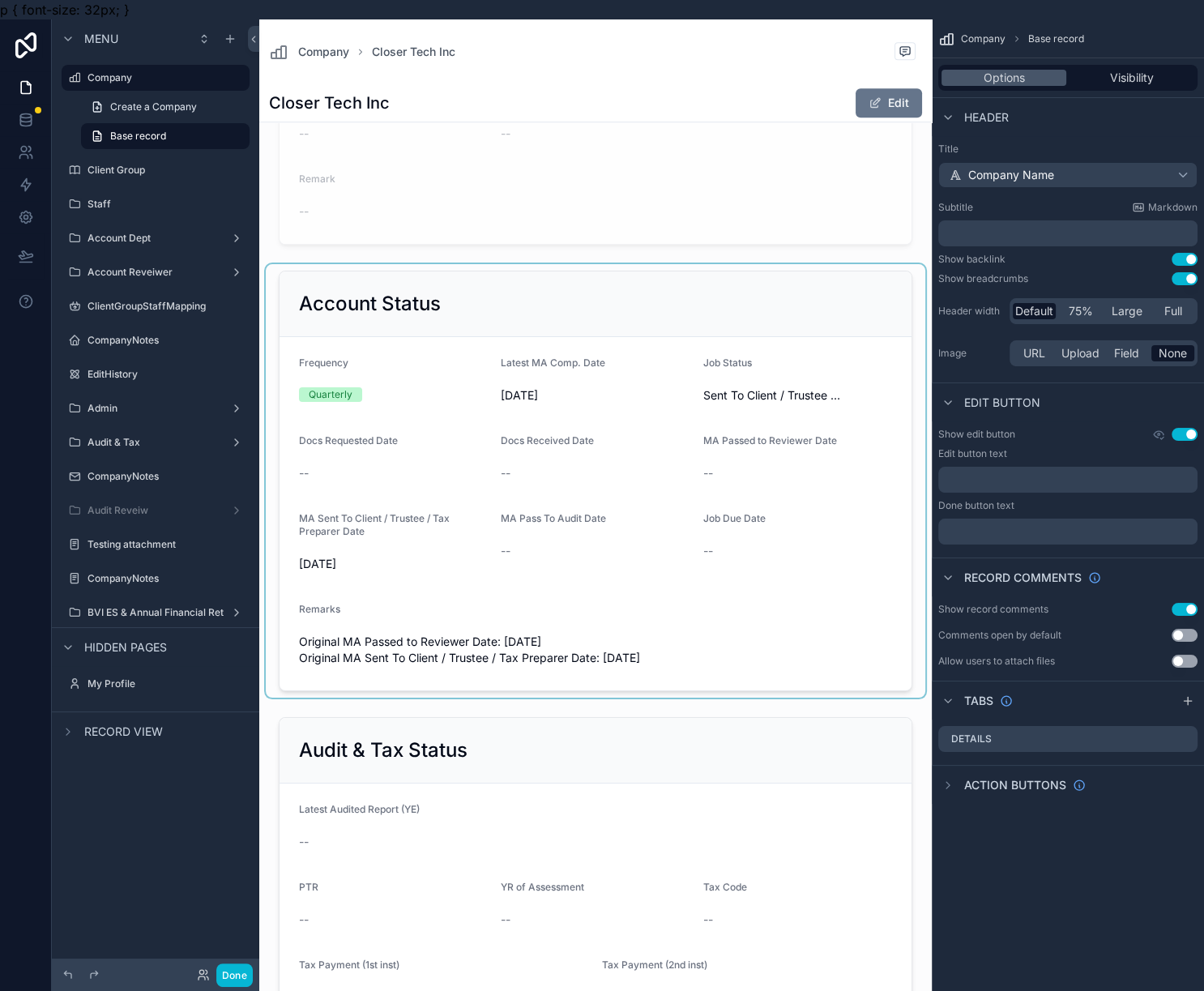 scroll, scrollTop: 1374, scrollLeft: 0, axis: vertical 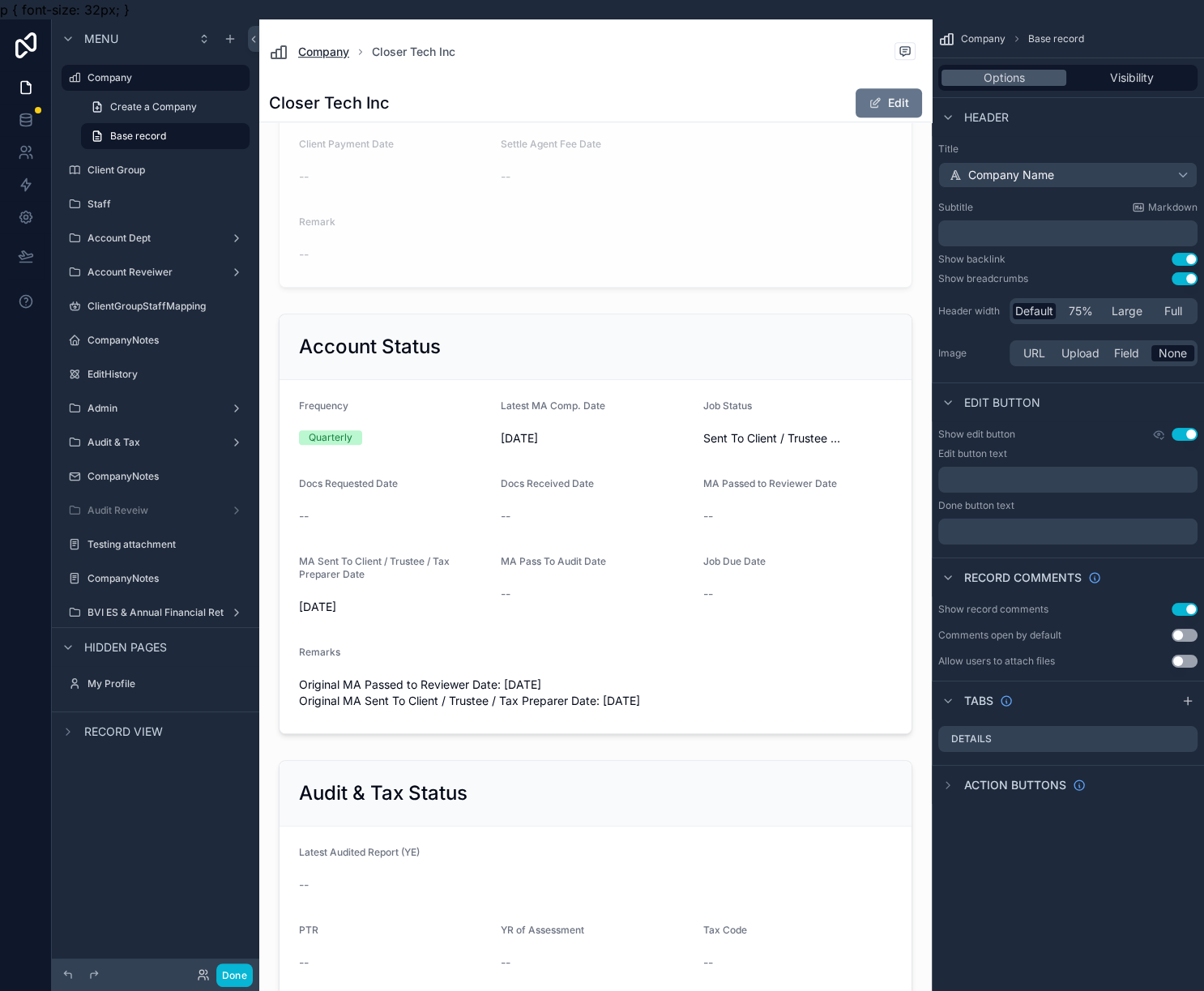 click on "Company" at bounding box center (323, 52) 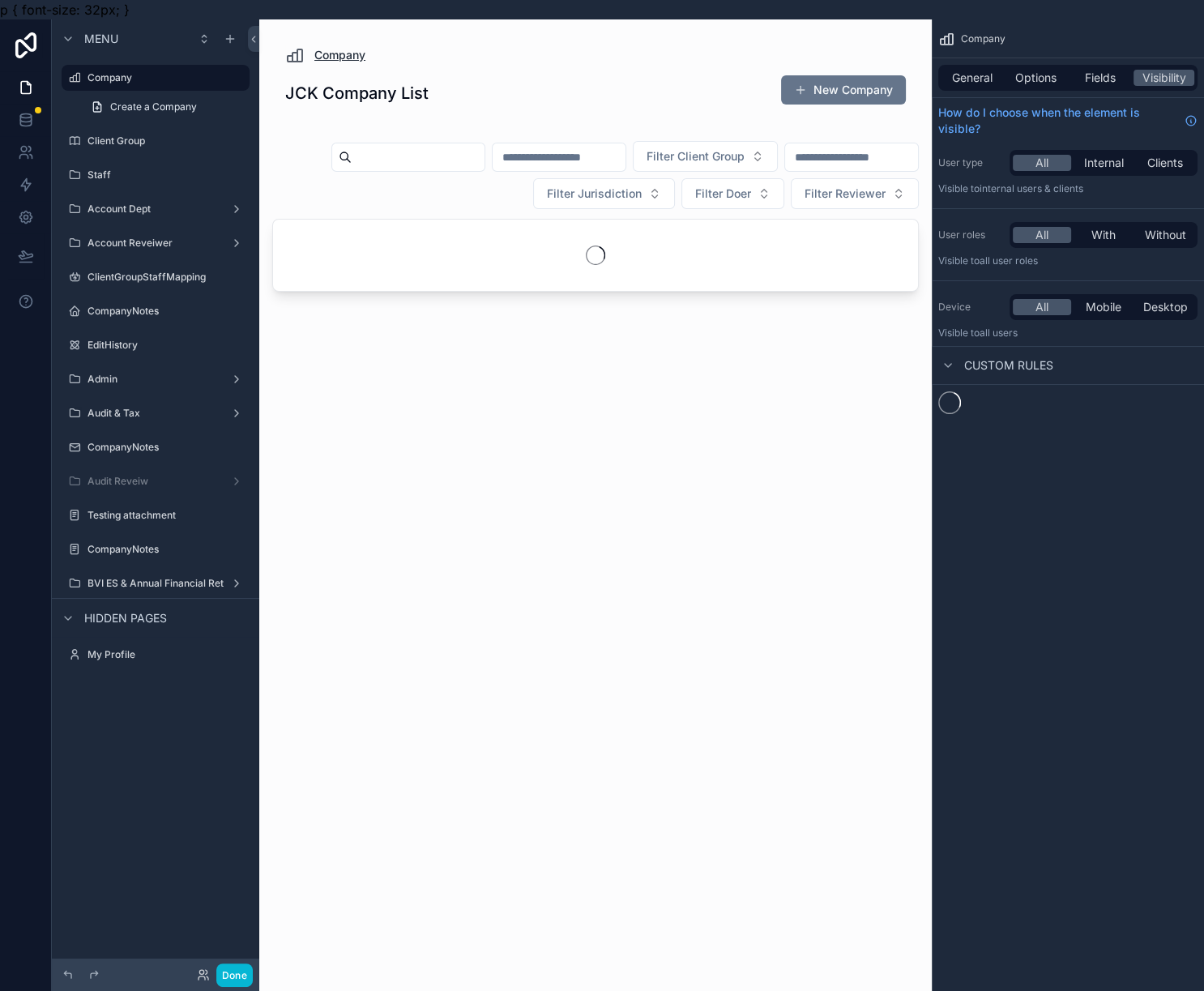 scroll, scrollTop: 0, scrollLeft: 0, axis: both 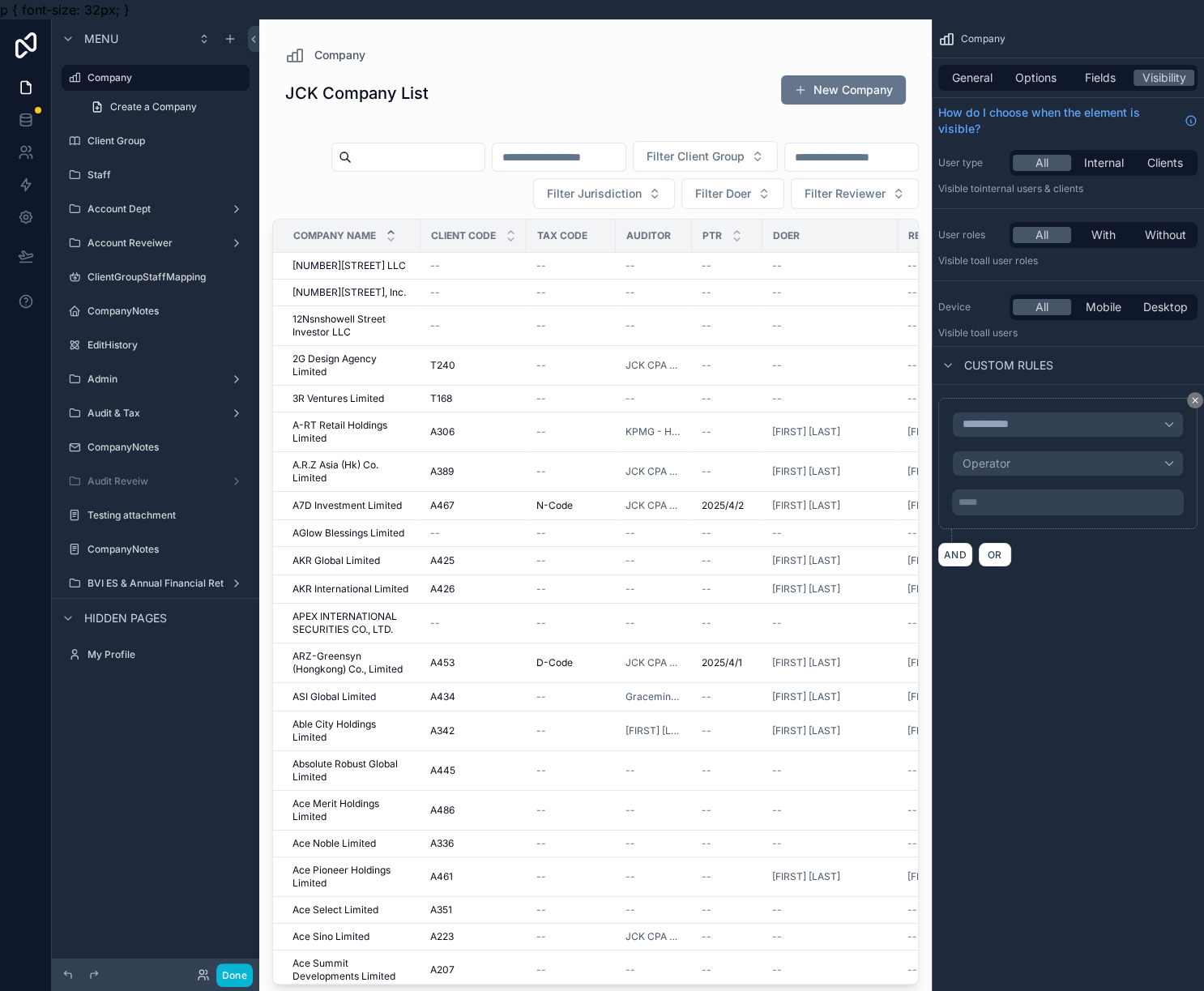 click at bounding box center [418, 157] 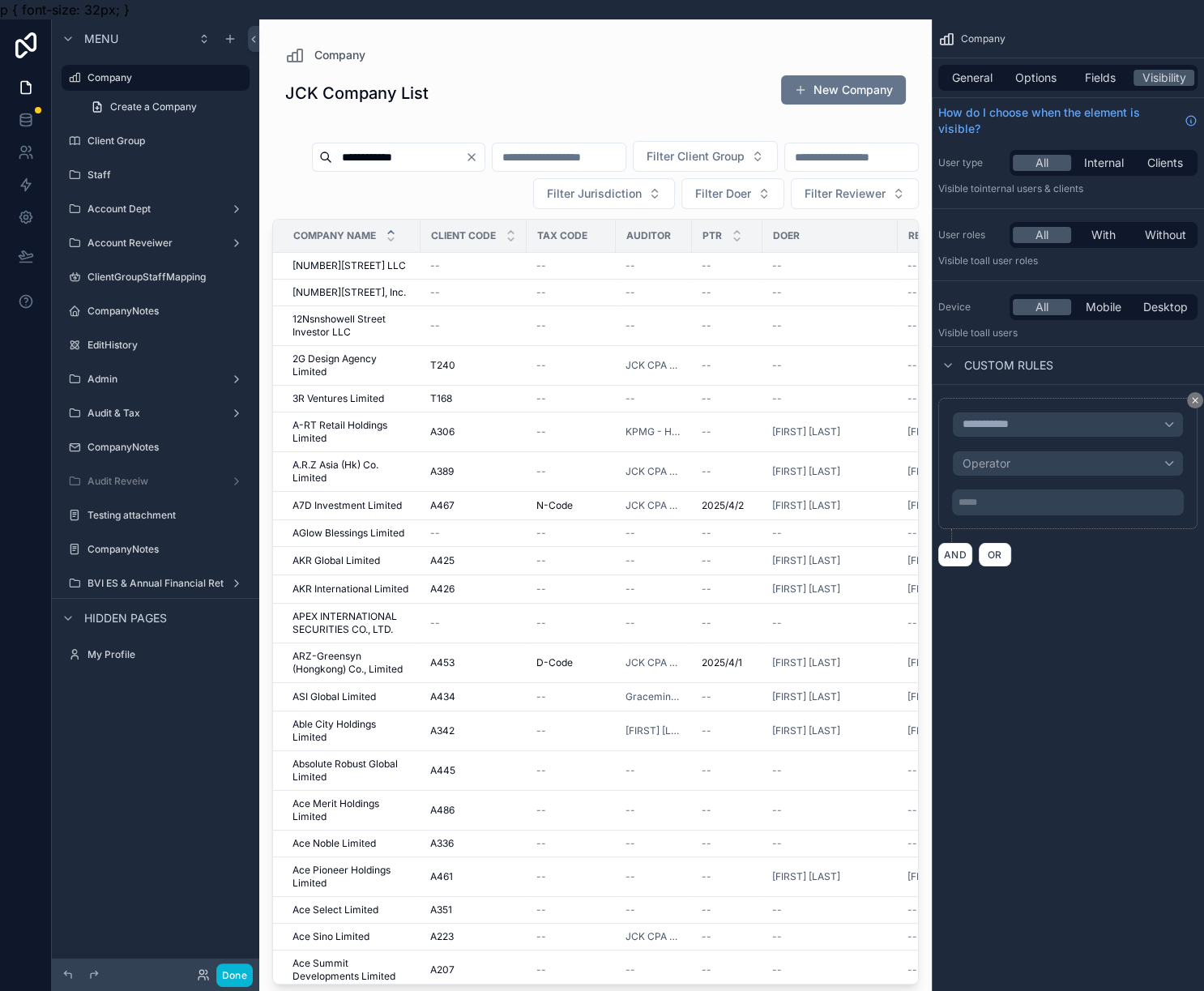 type on "**********" 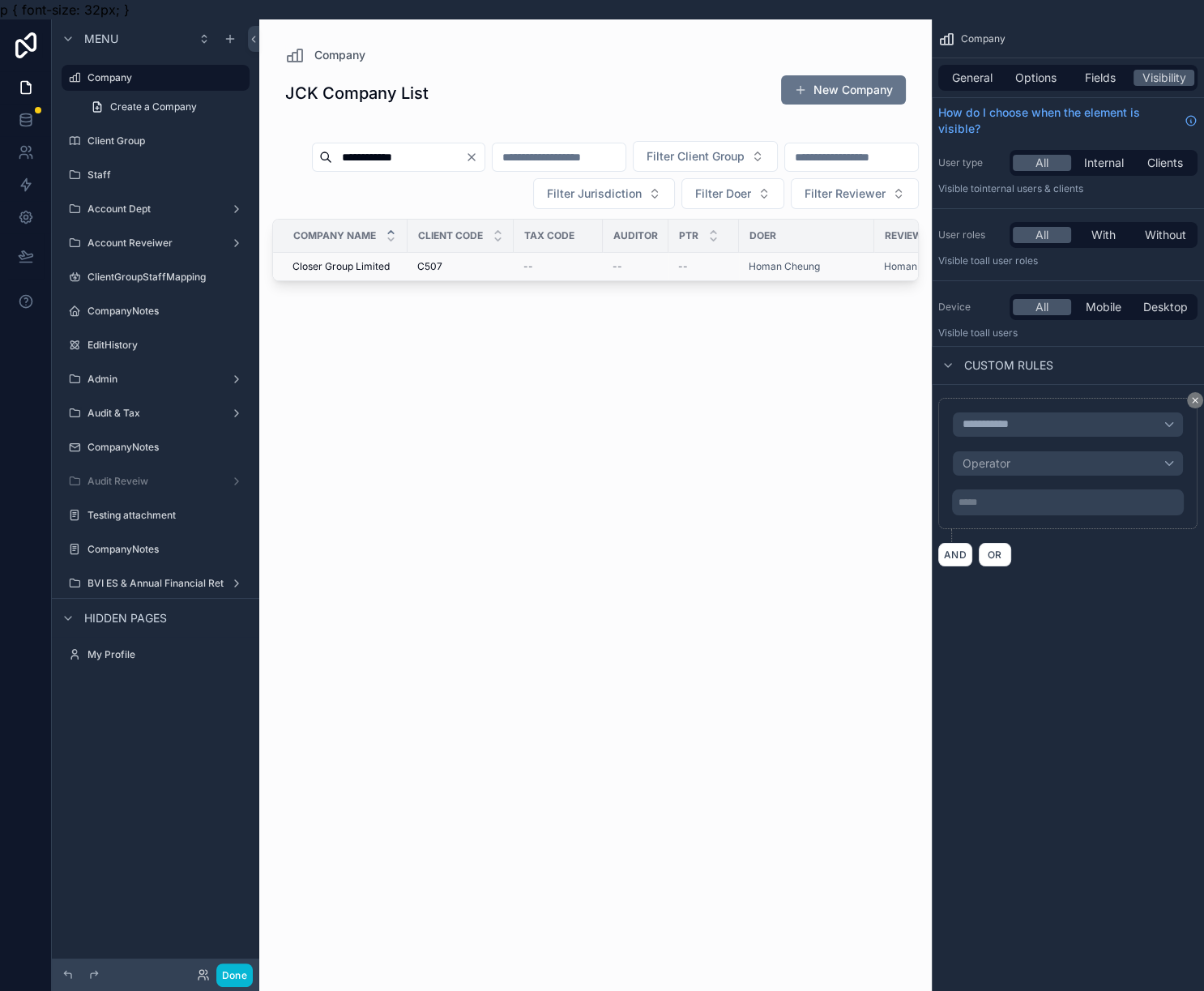click on "Closer Group Limited Closer Group Limited" at bounding box center [340, 267] 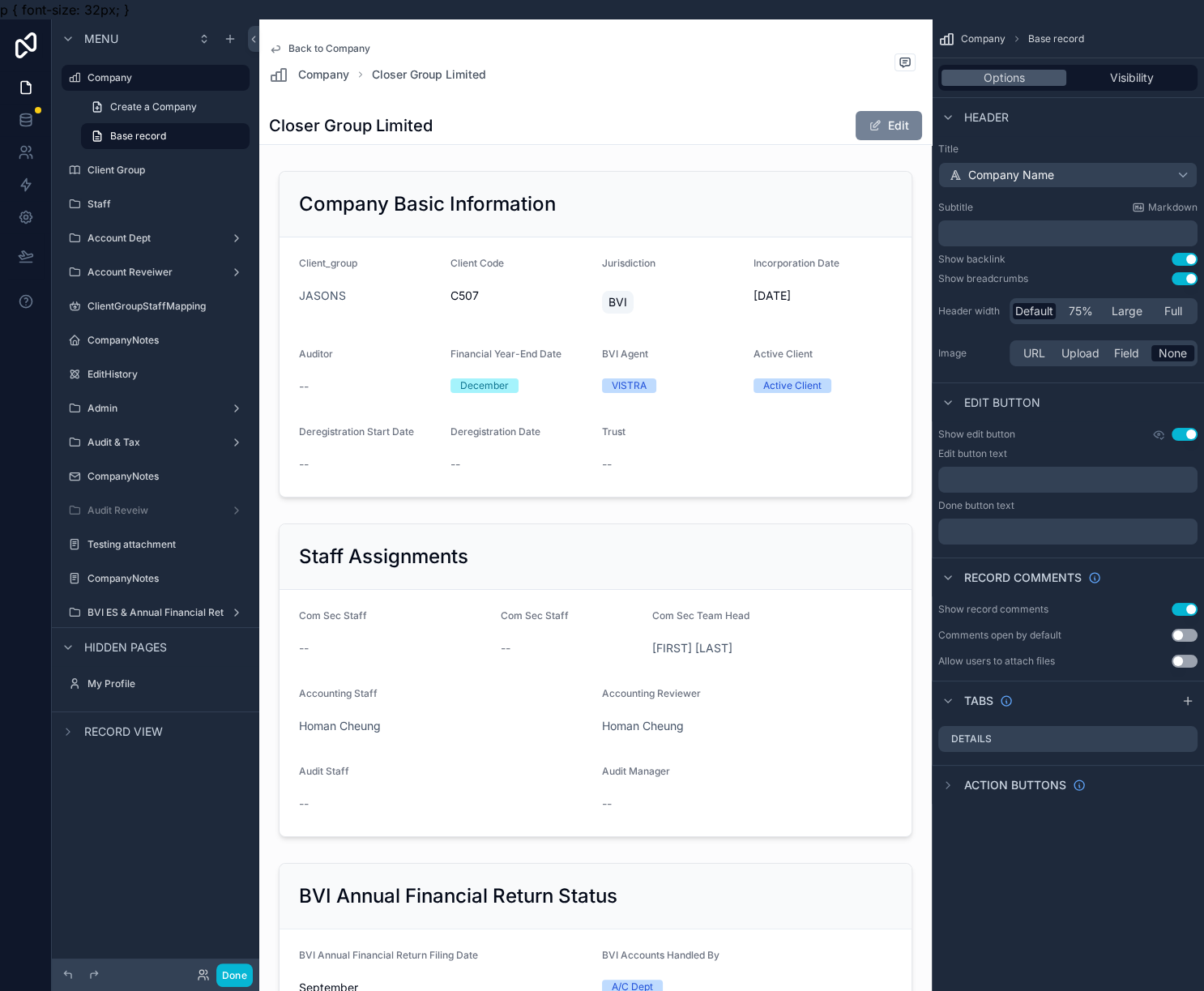 click on "Edit" at bounding box center [889, 126] 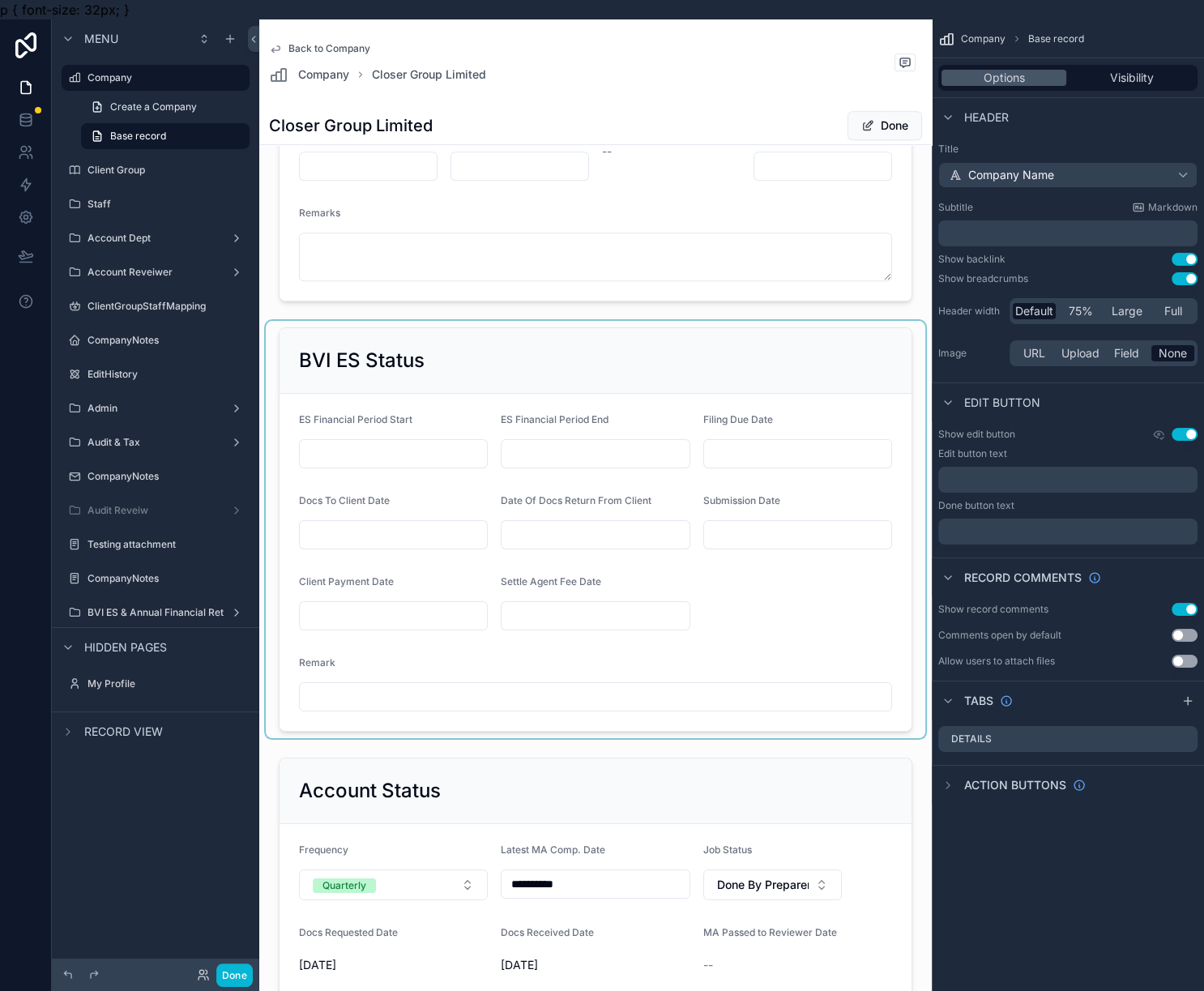 scroll, scrollTop: 1316, scrollLeft: 0, axis: vertical 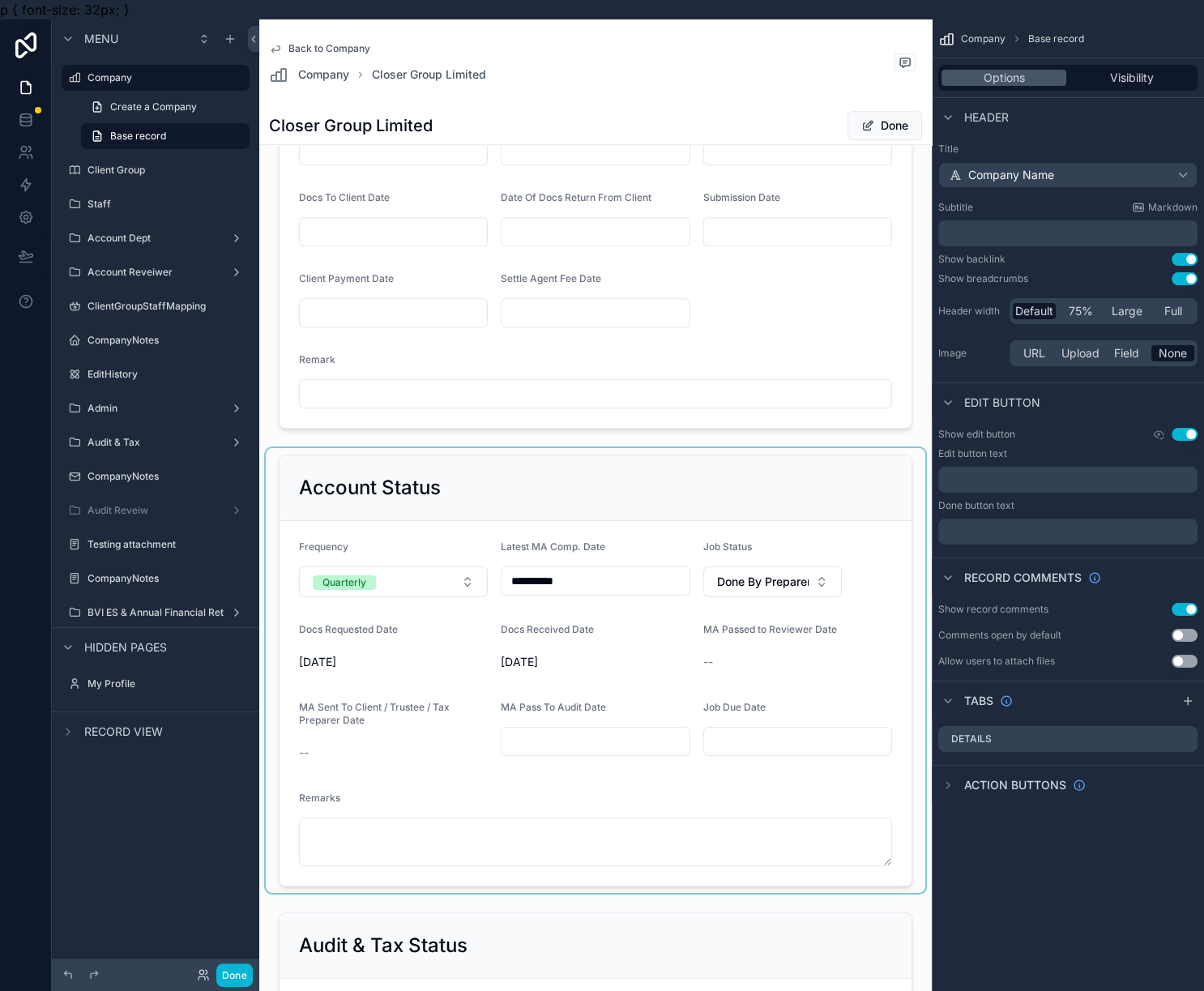 click at bounding box center [596, 670] 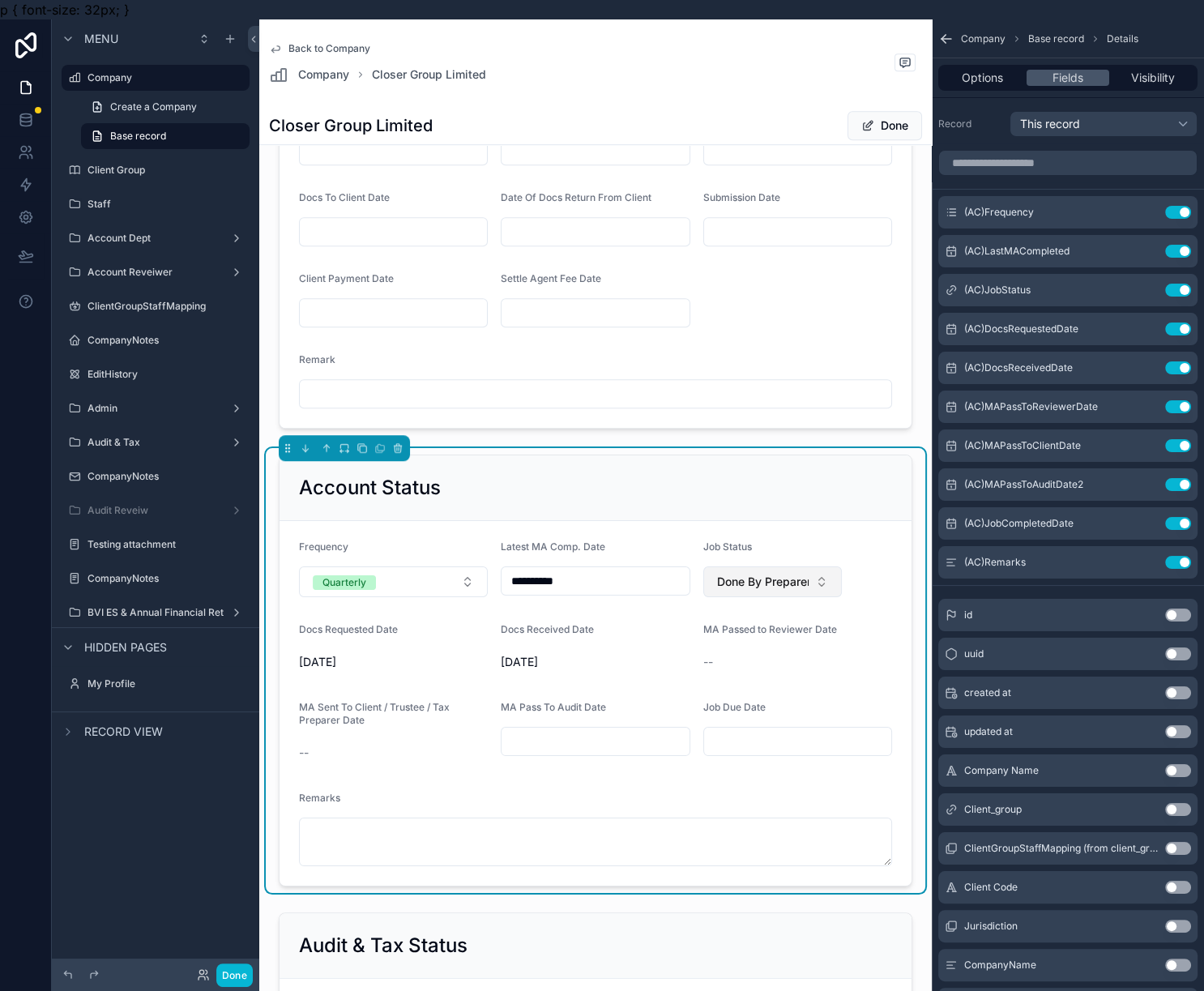 click on "Done By Preparer" at bounding box center (772, 582) 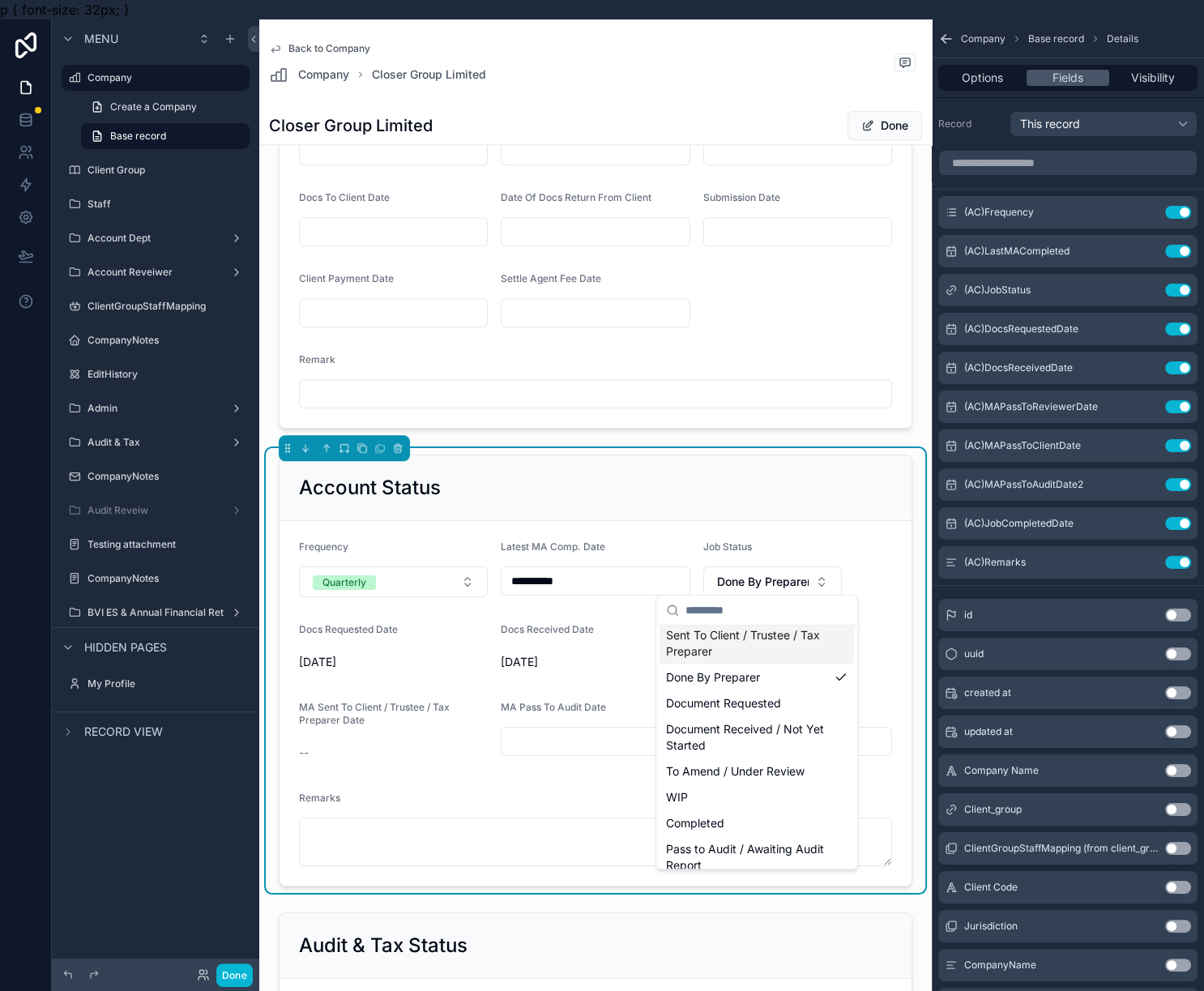 scroll, scrollTop: 139, scrollLeft: 0, axis: vertical 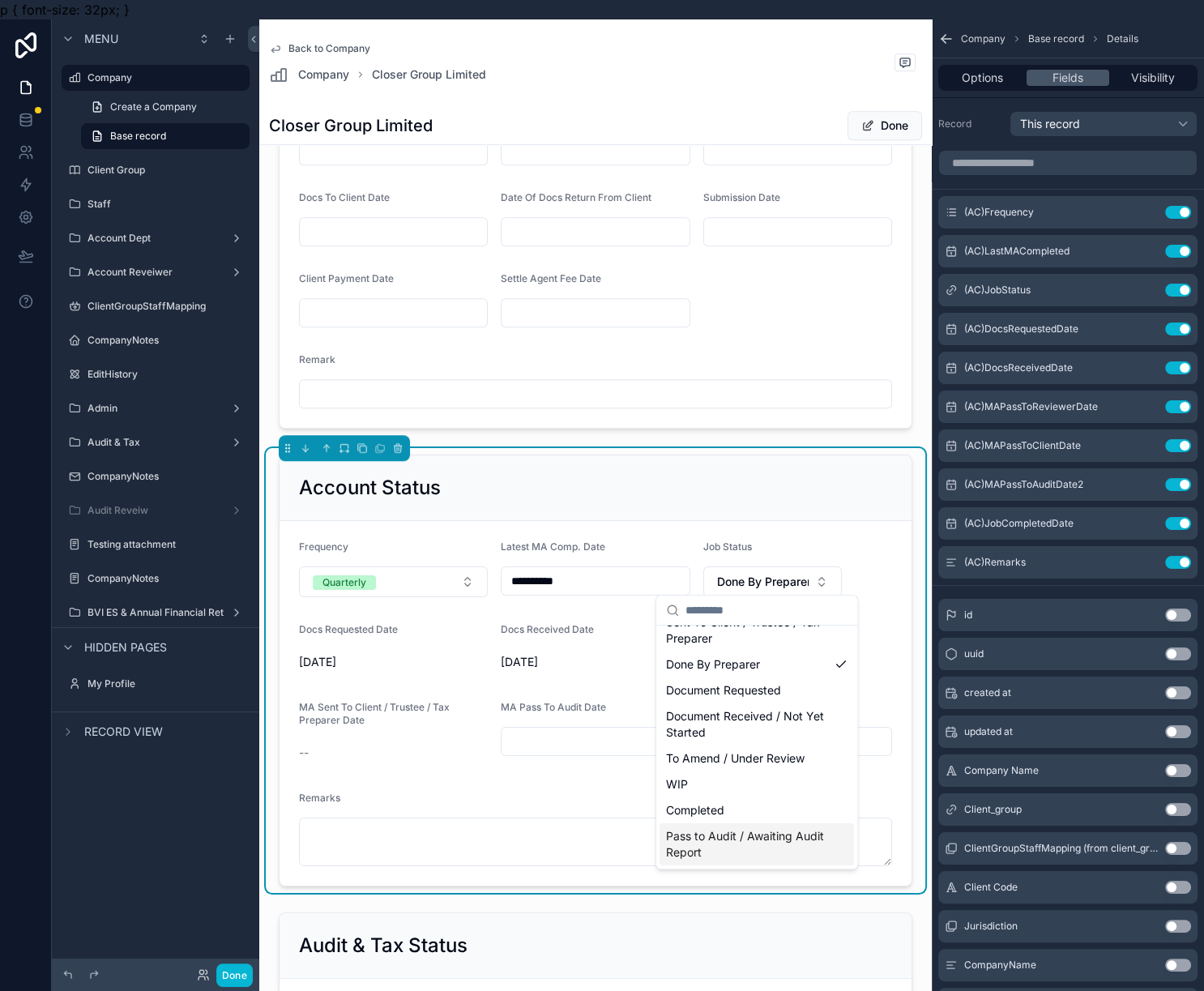 click on "Pass to Audit /
Awaiting Audit Report" at bounding box center [747, 844] 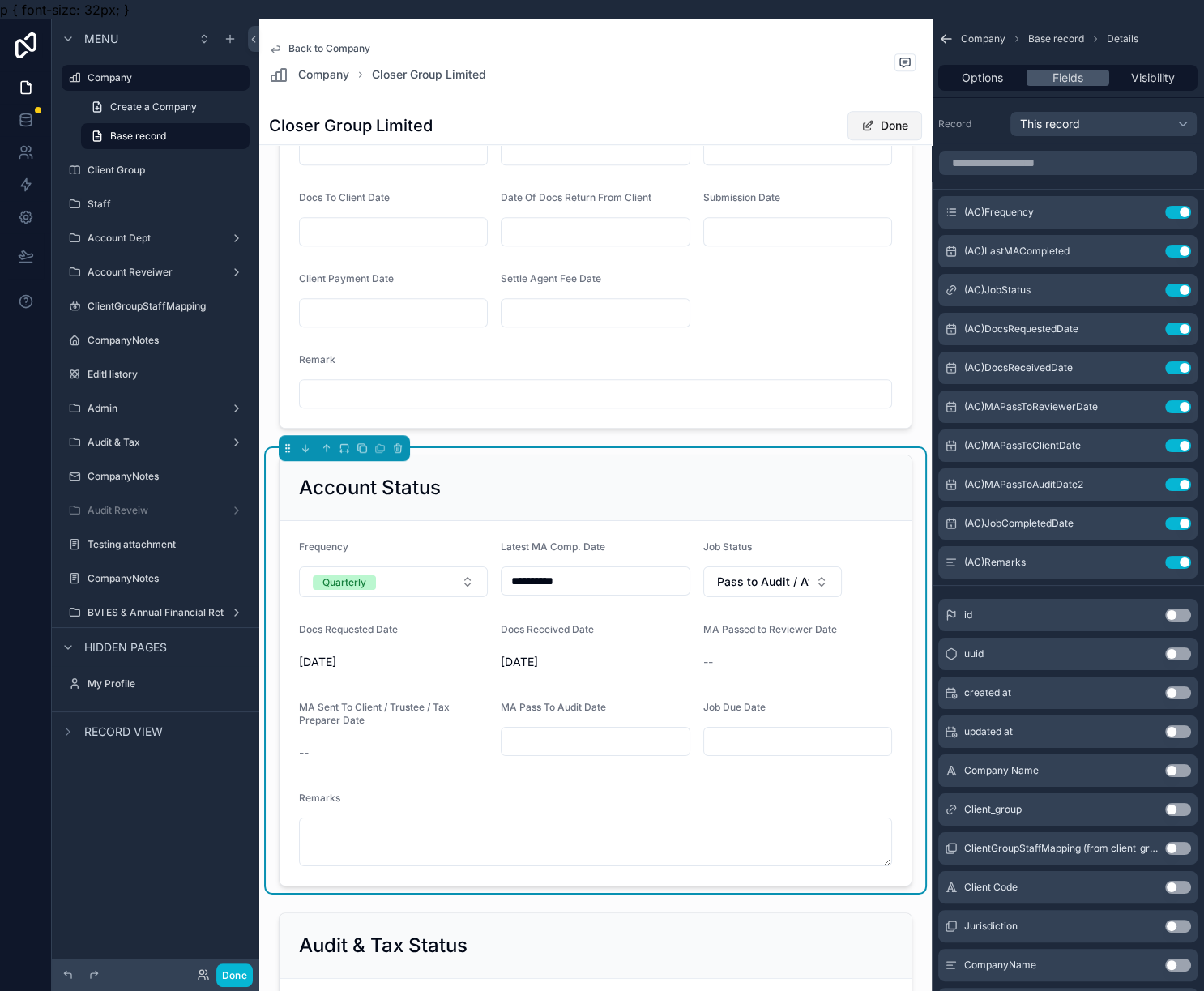 click on "Done" at bounding box center [885, 126] 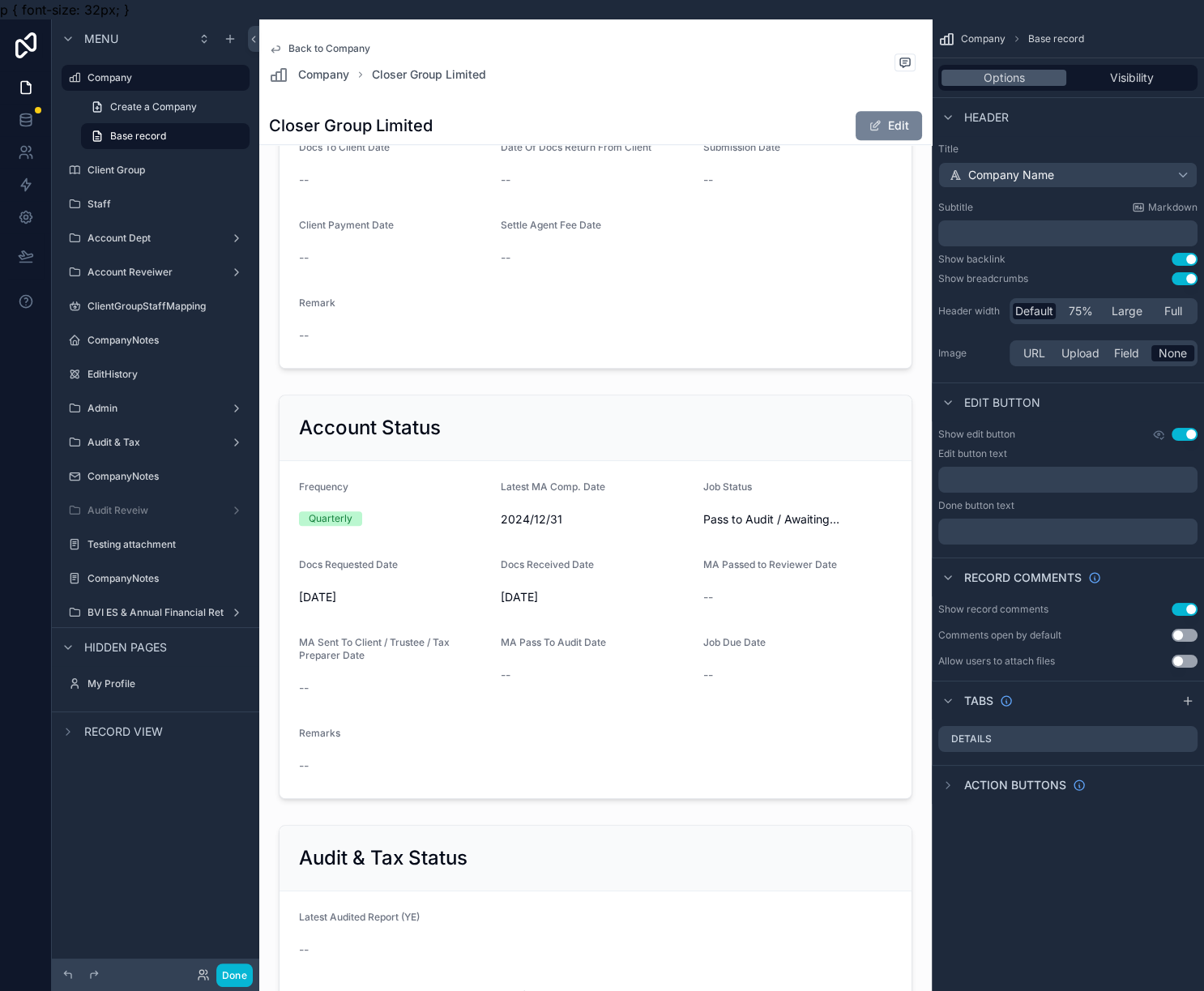 scroll, scrollTop: 1271, scrollLeft: 0, axis: vertical 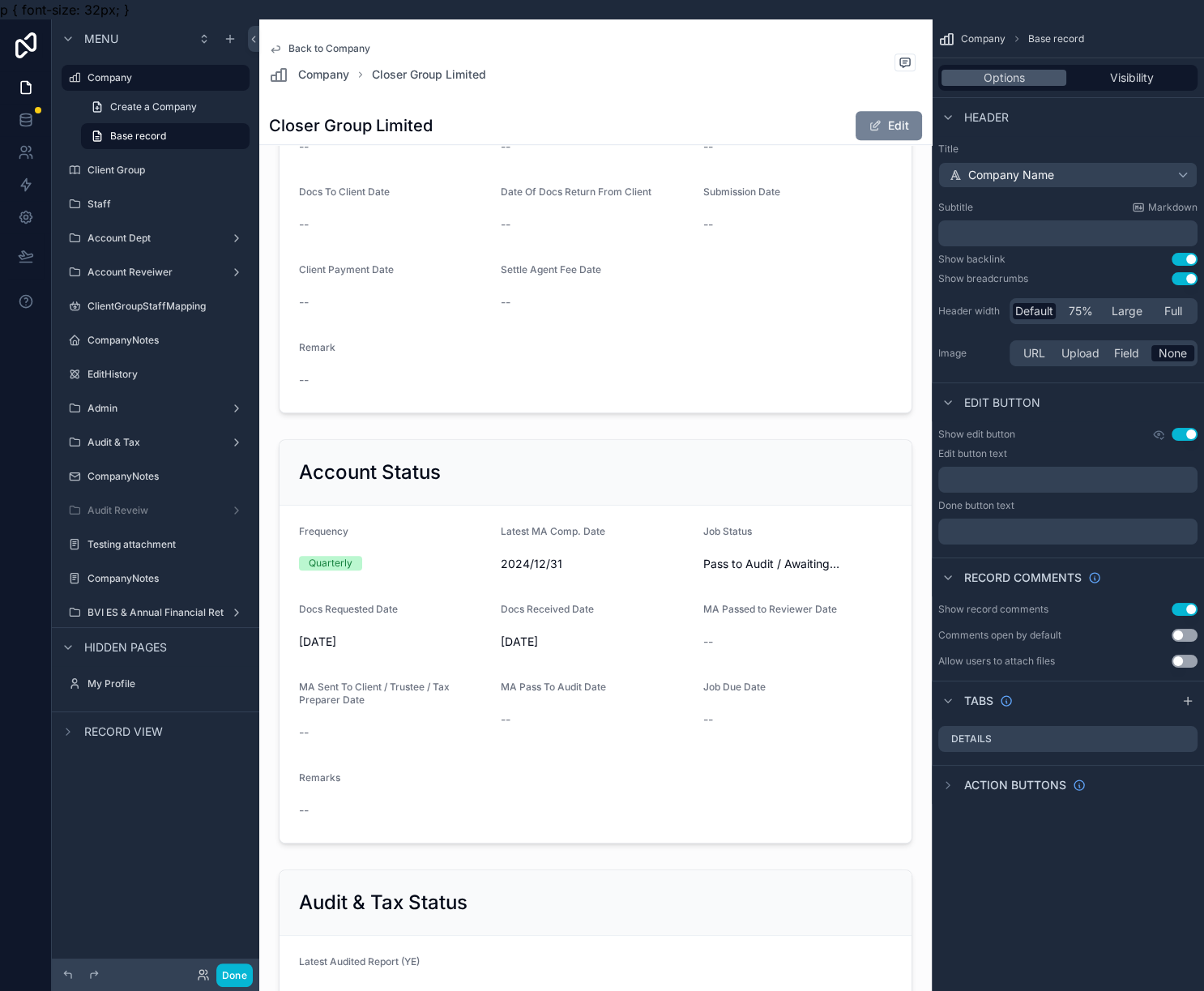 click on "Edit" at bounding box center [889, 126] 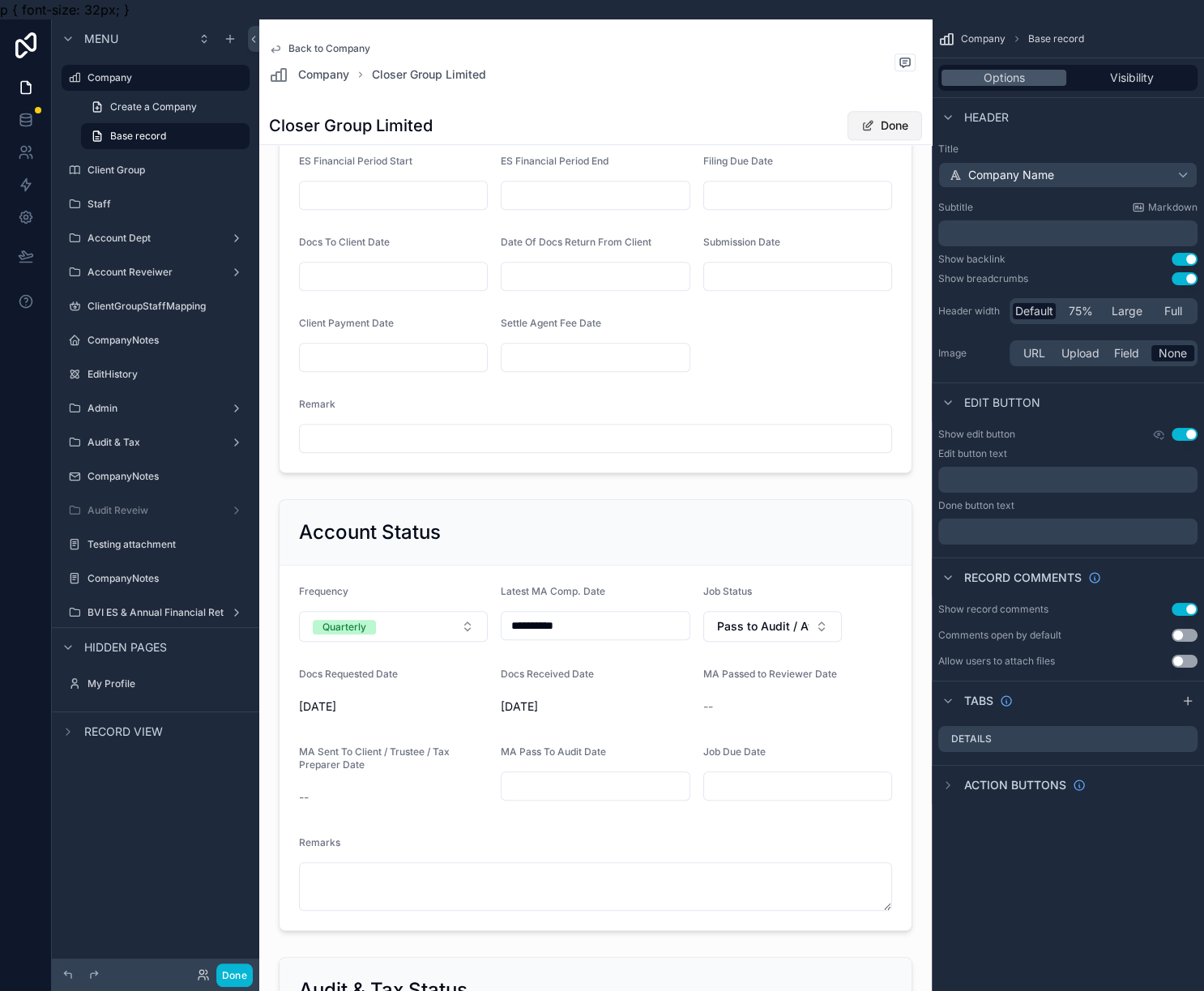 scroll, scrollTop: 1316, scrollLeft: 0, axis: vertical 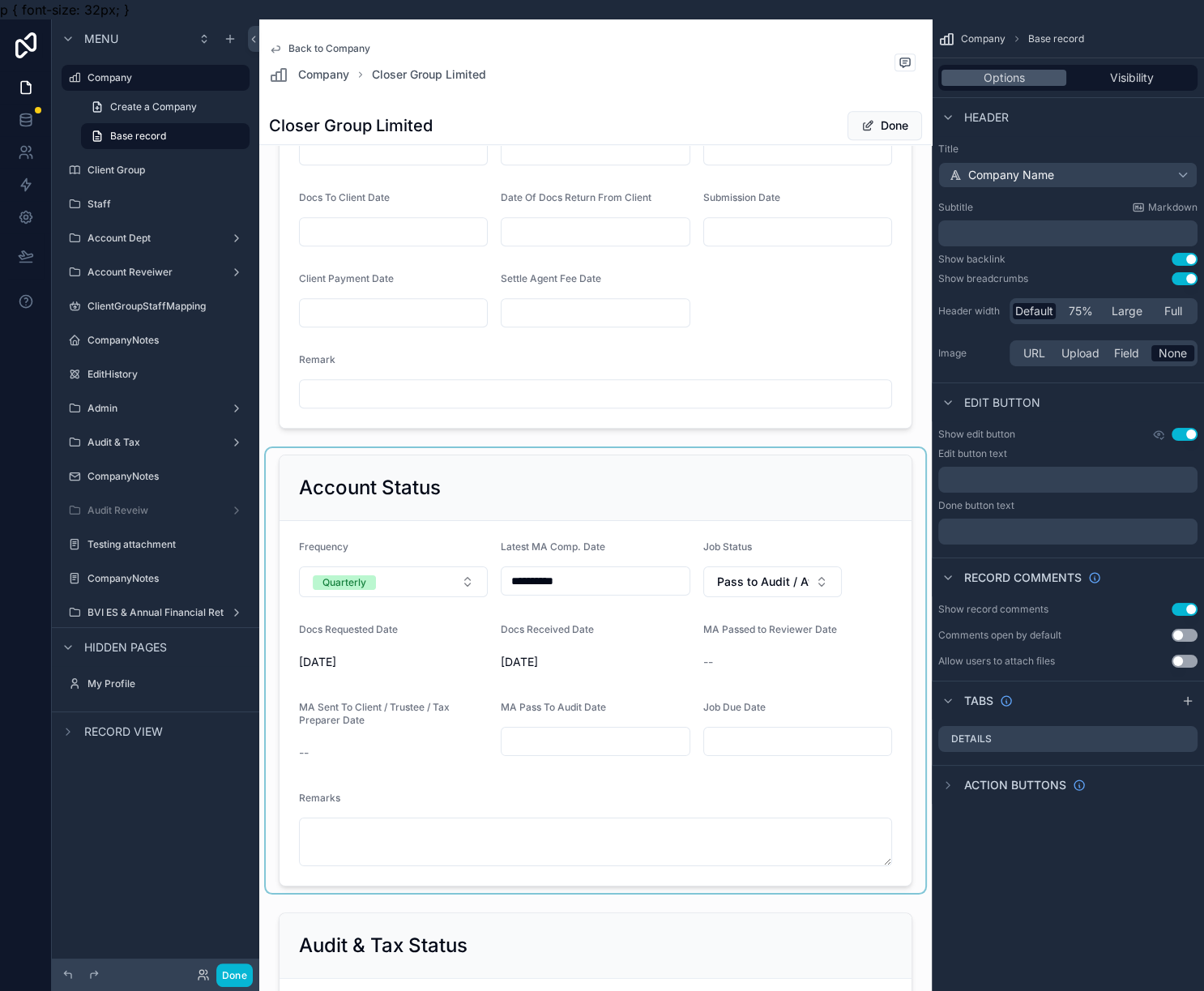 click at bounding box center (596, 670) 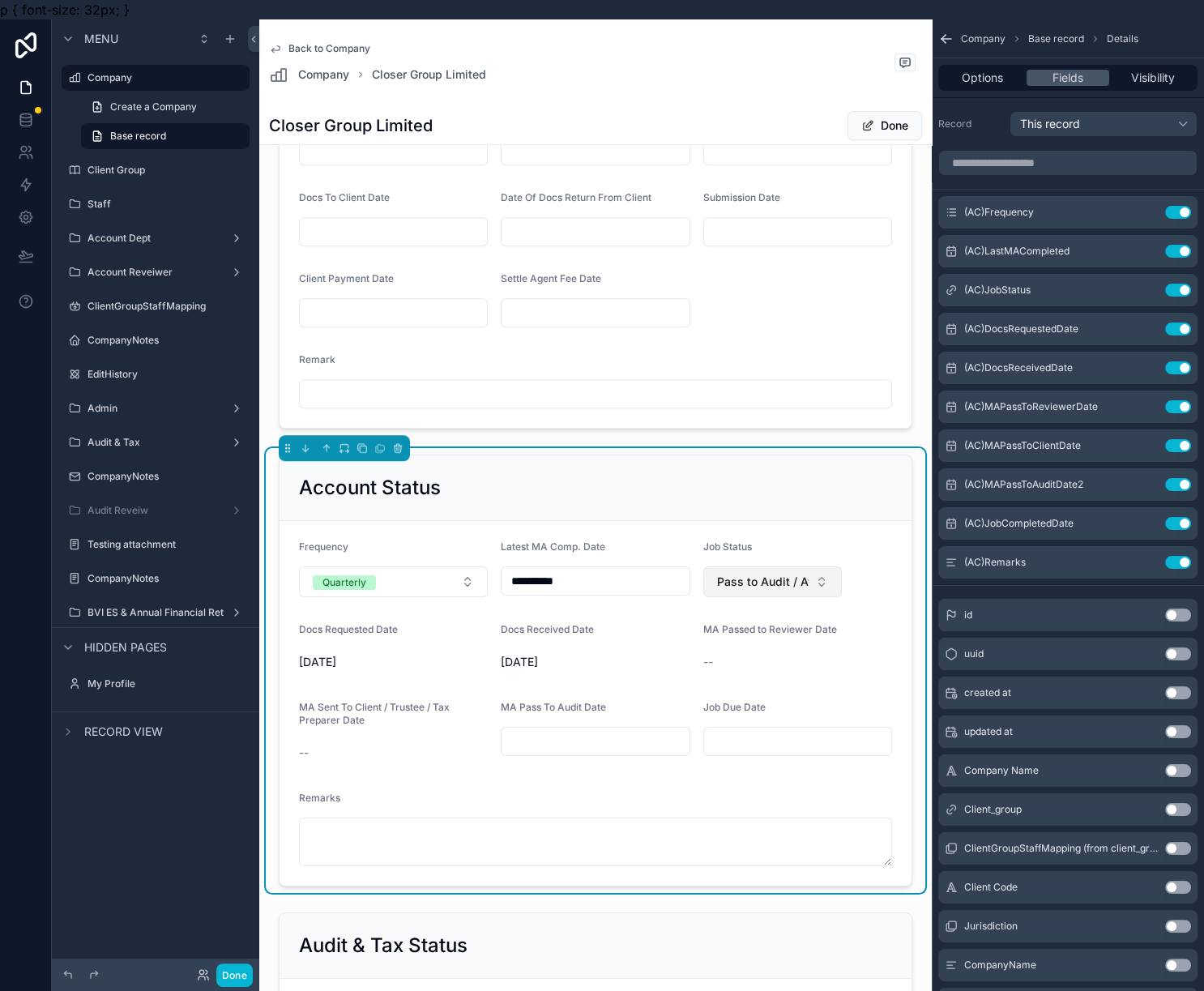 click on "Pass to Audit /
Awaiting Audit Report" at bounding box center (762, 582) 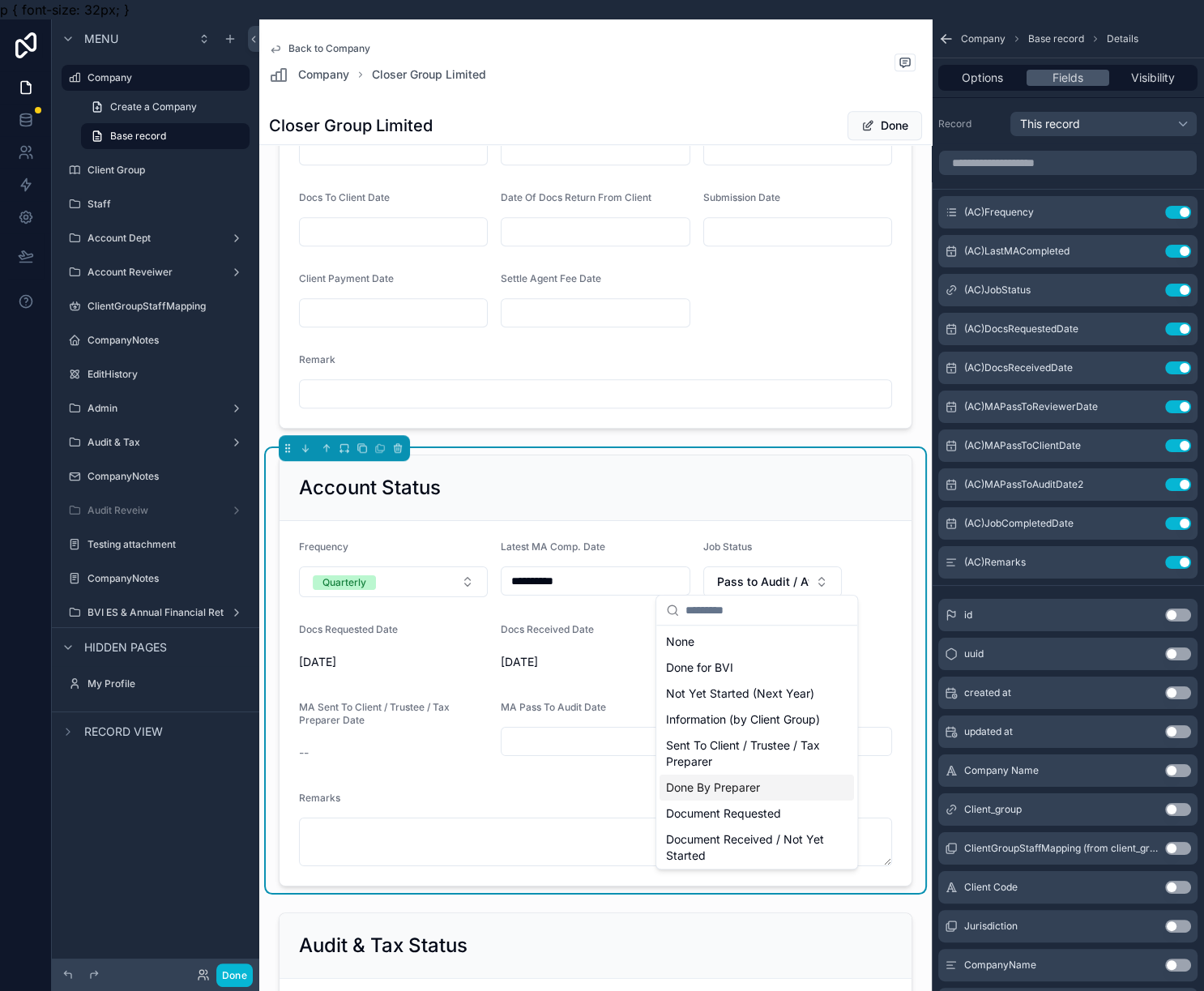 click on "Done By Preparer" at bounding box center [757, 788] 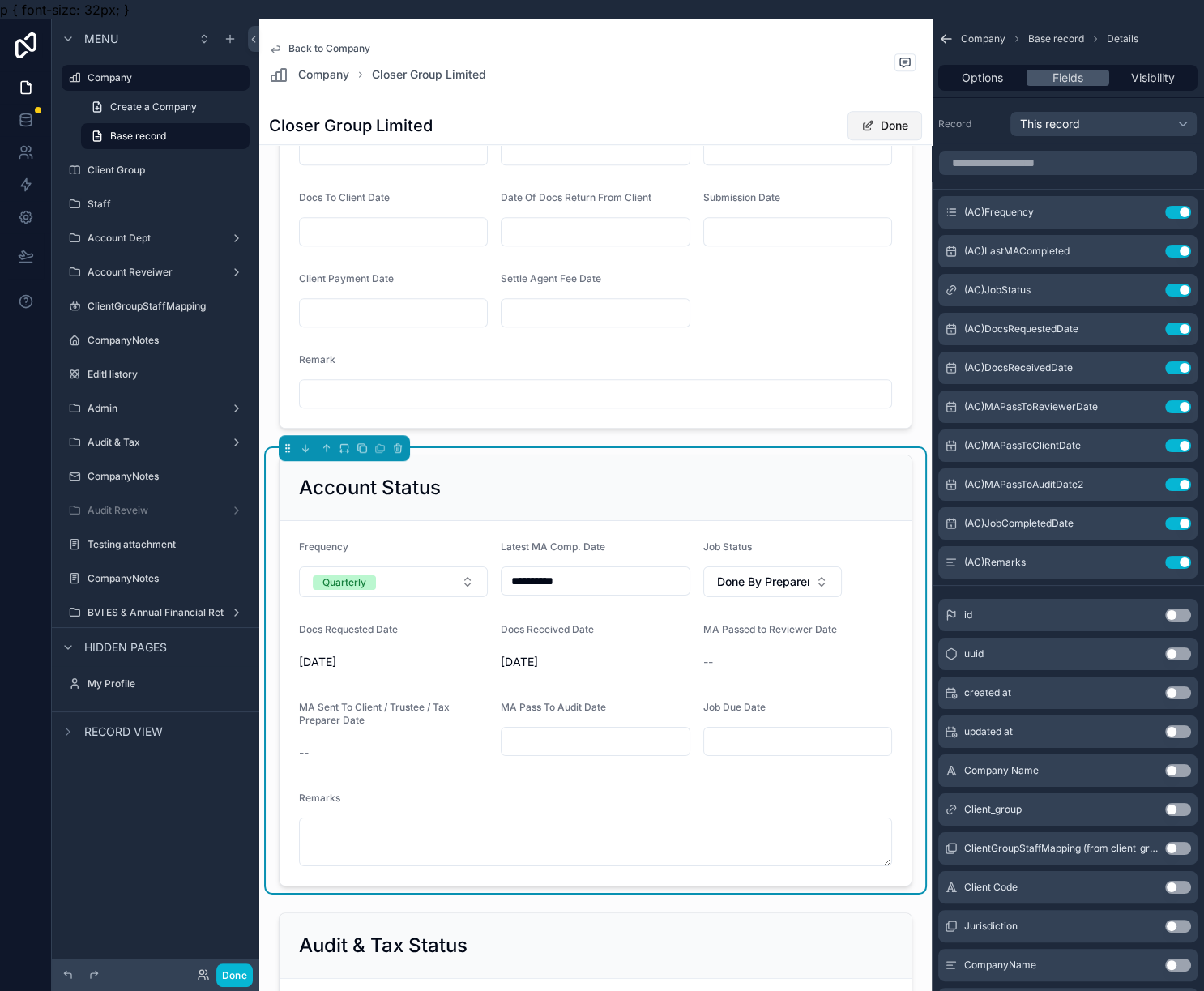 click on "Done" at bounding box center (885, 126) 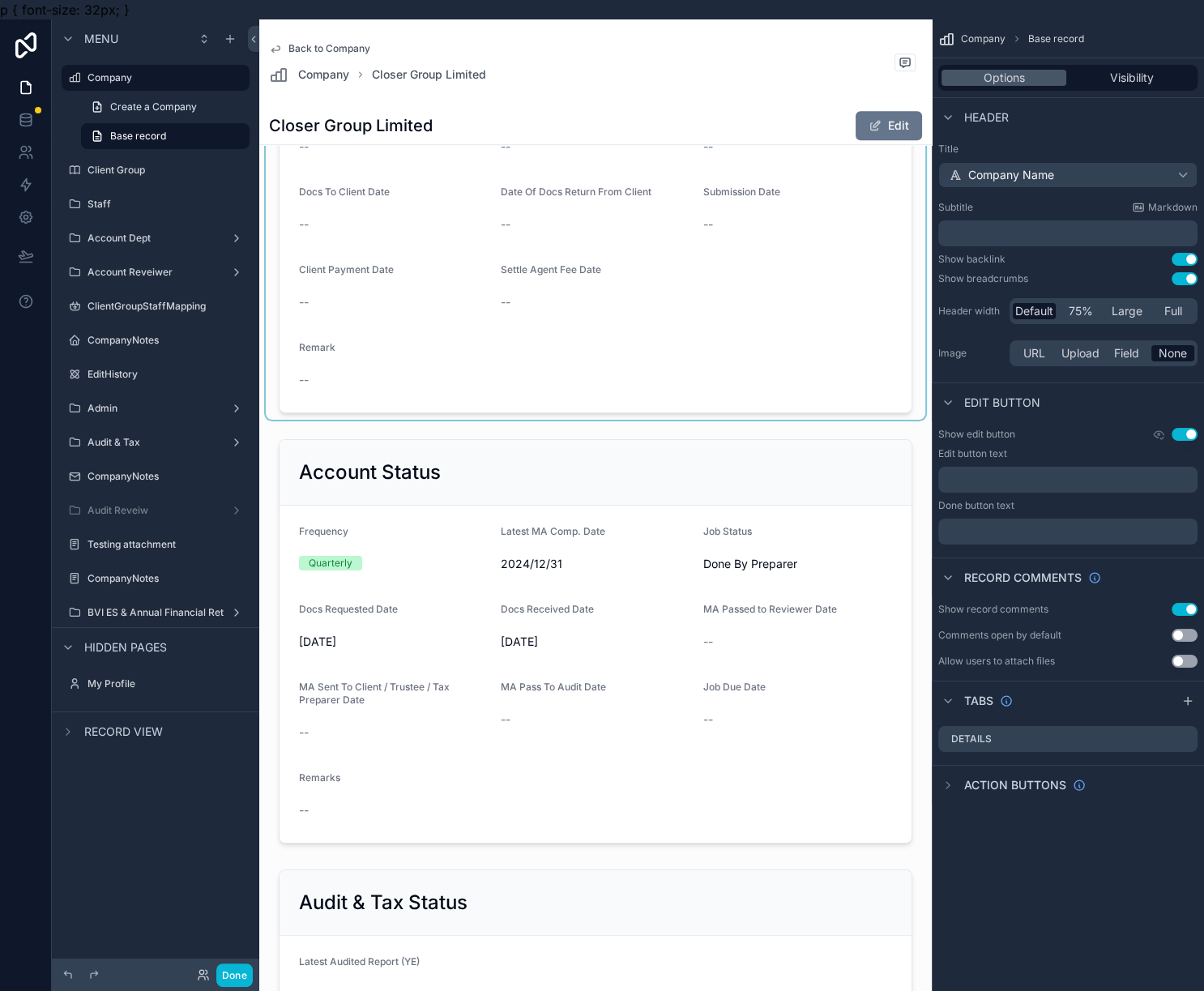 click on "Edit" at bounding box center (889, 126) 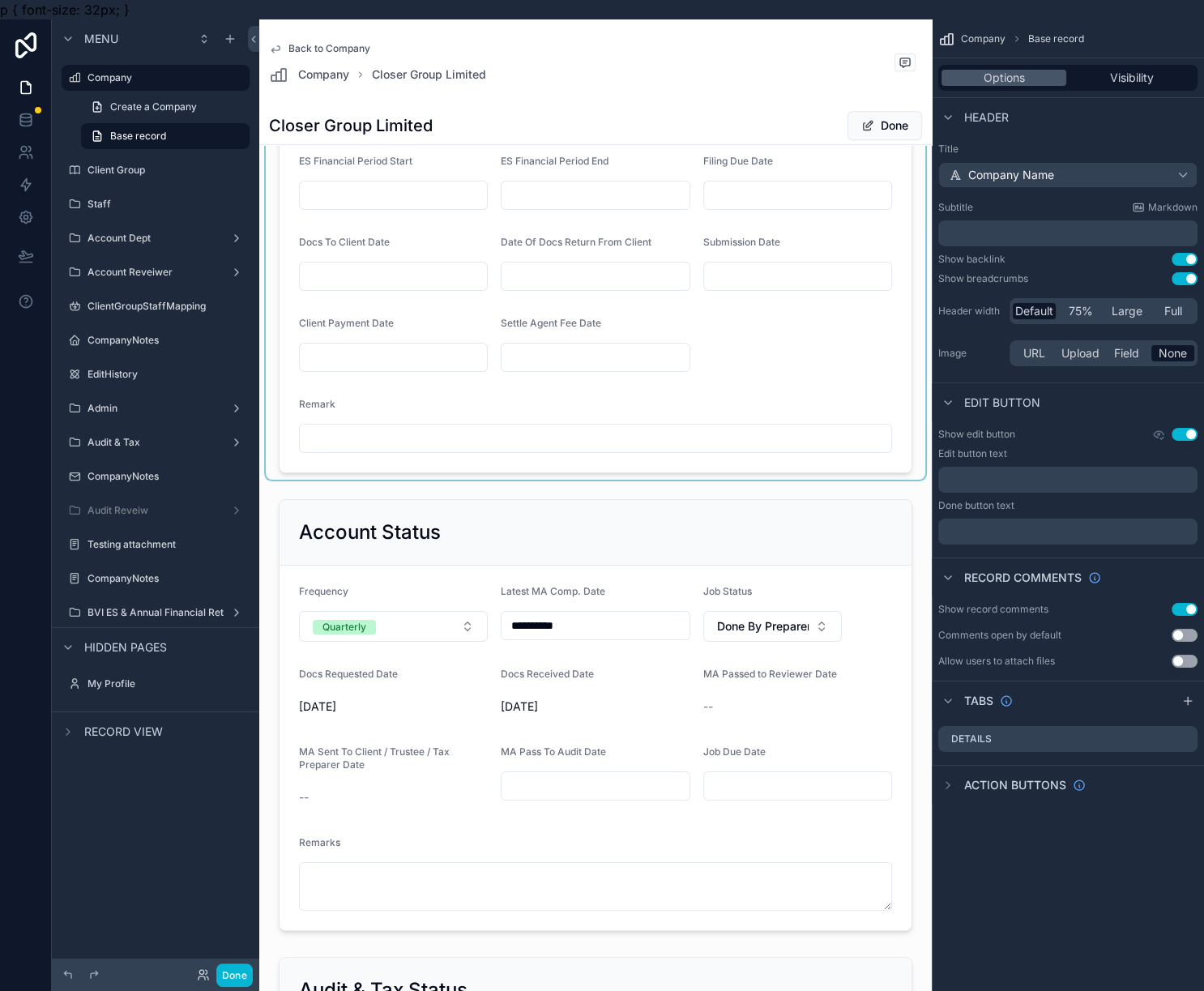 scroll, scrollTop: 1316, scrollLeft: 0, axis: vertical 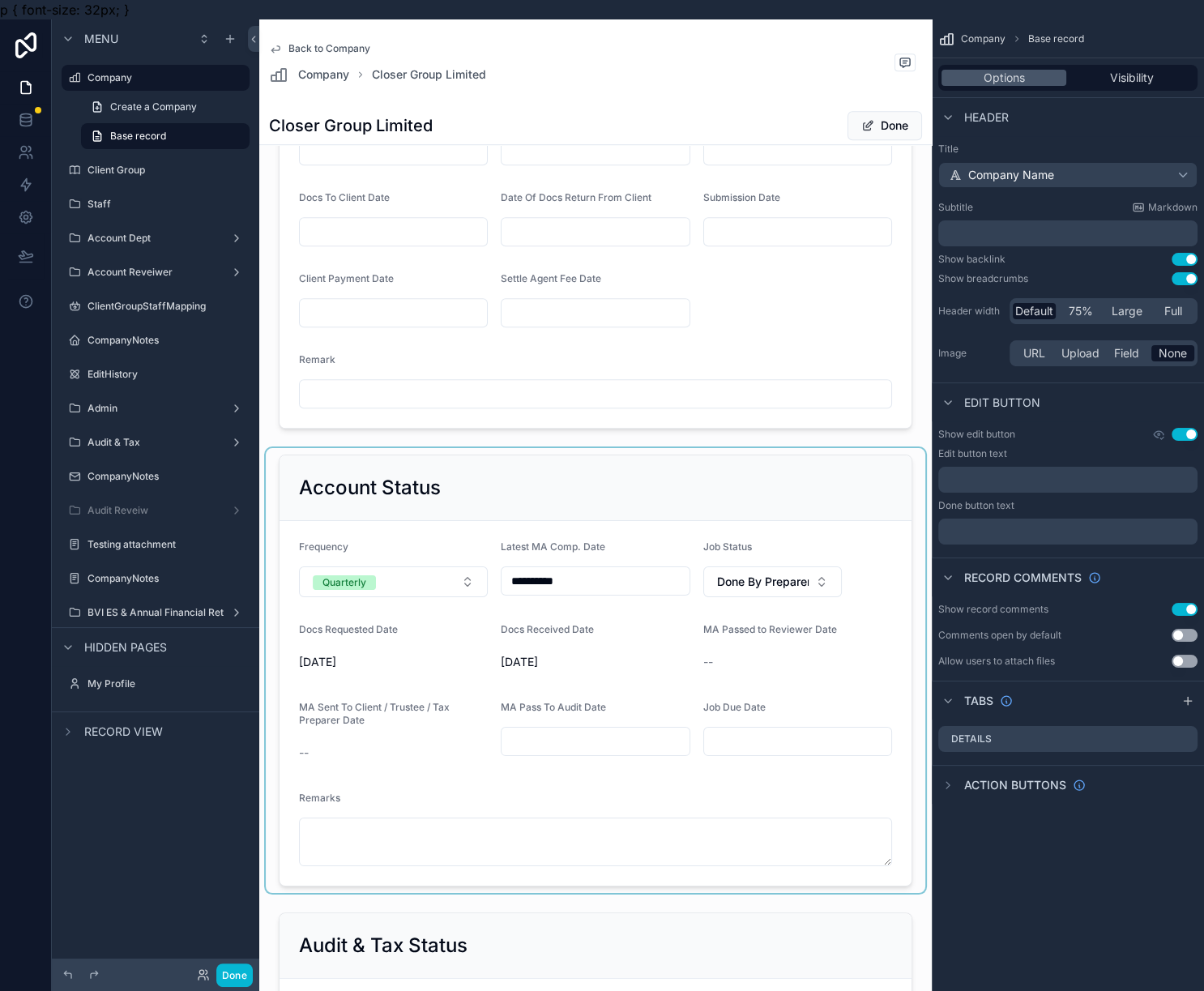 click at bounding box center (596, 670) 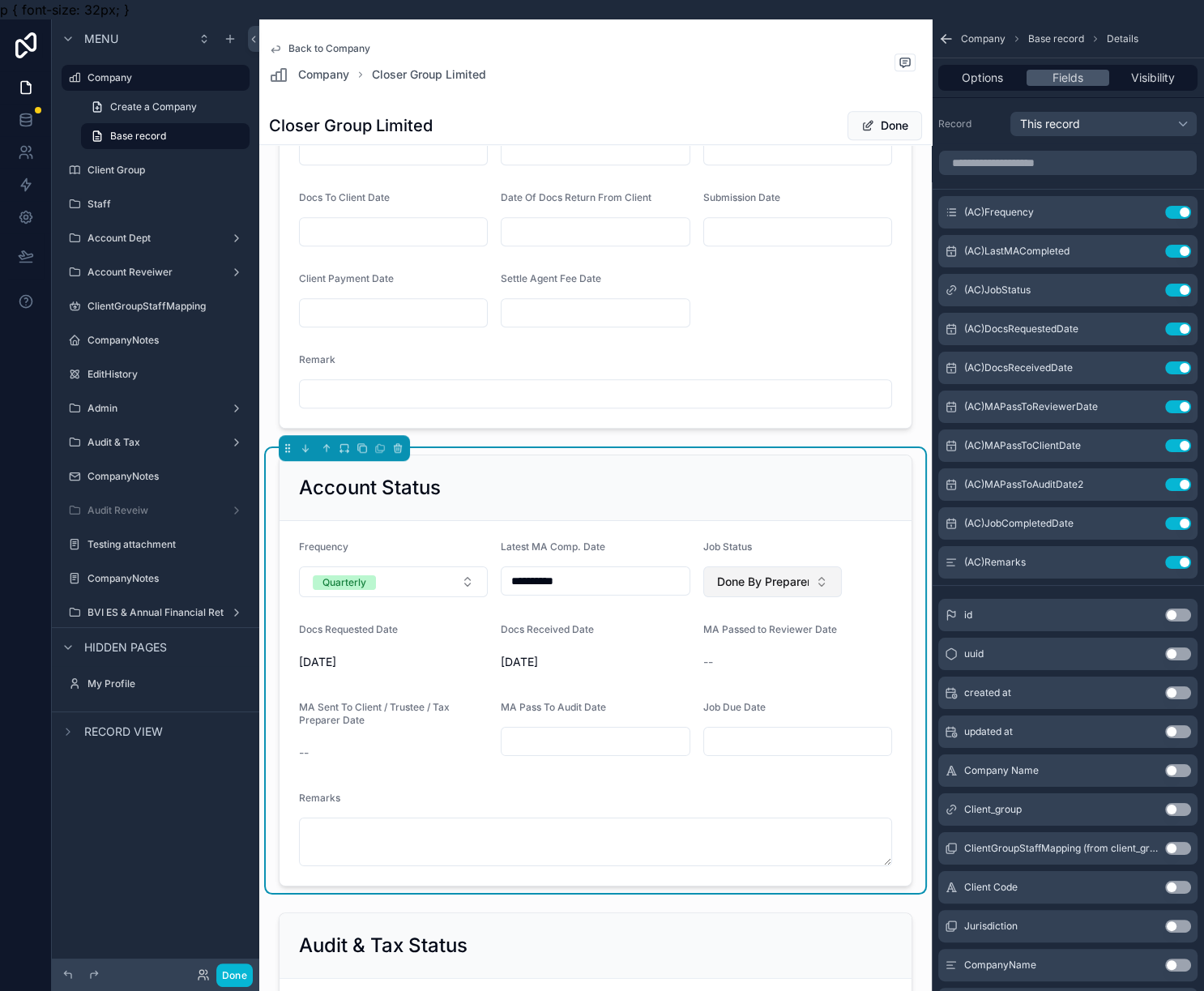 click on "Done By Preparer" at bounding box center (762, 582) 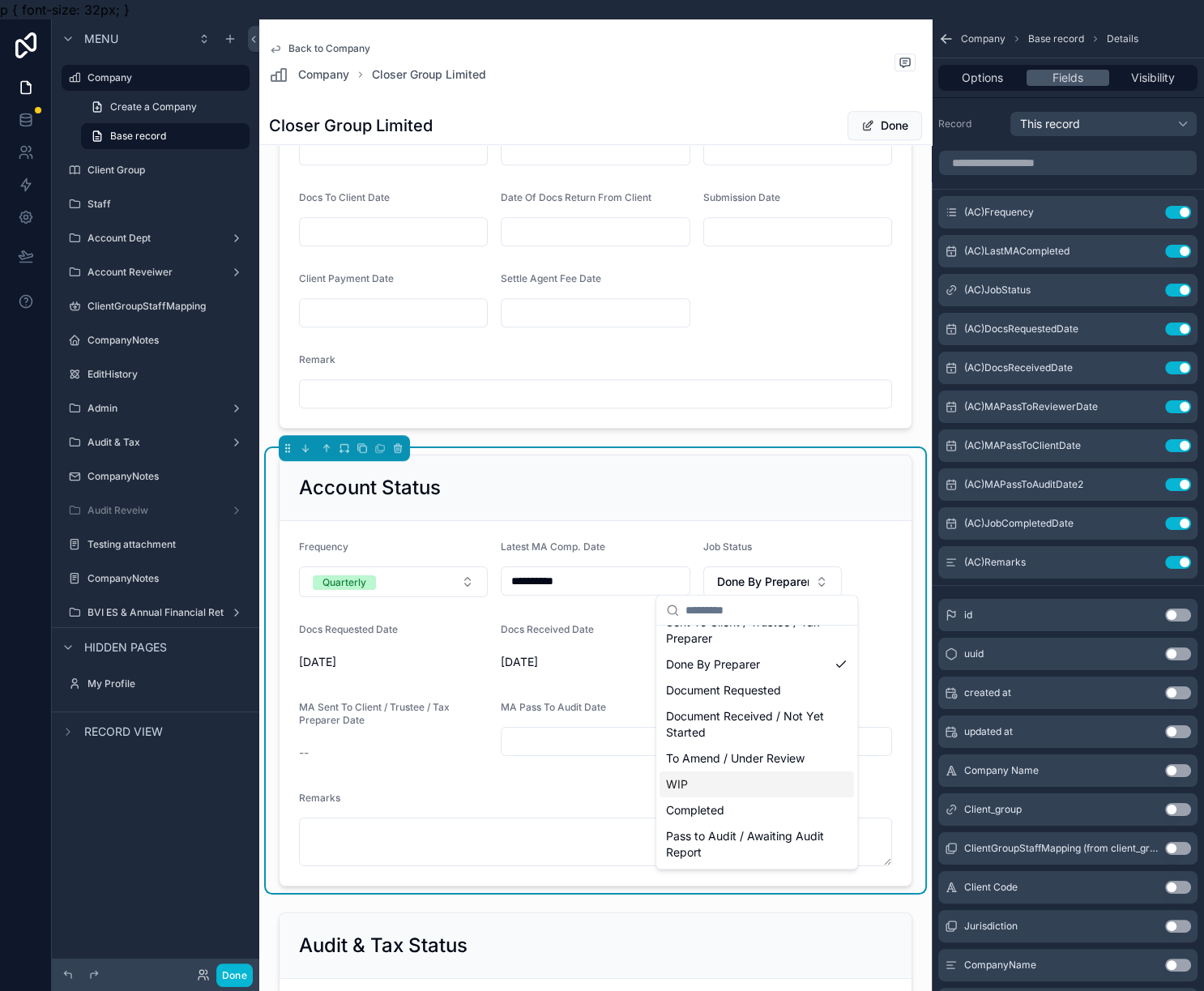 scroll, scrollTop: 139, scrollLeft: 0, axis: vertical 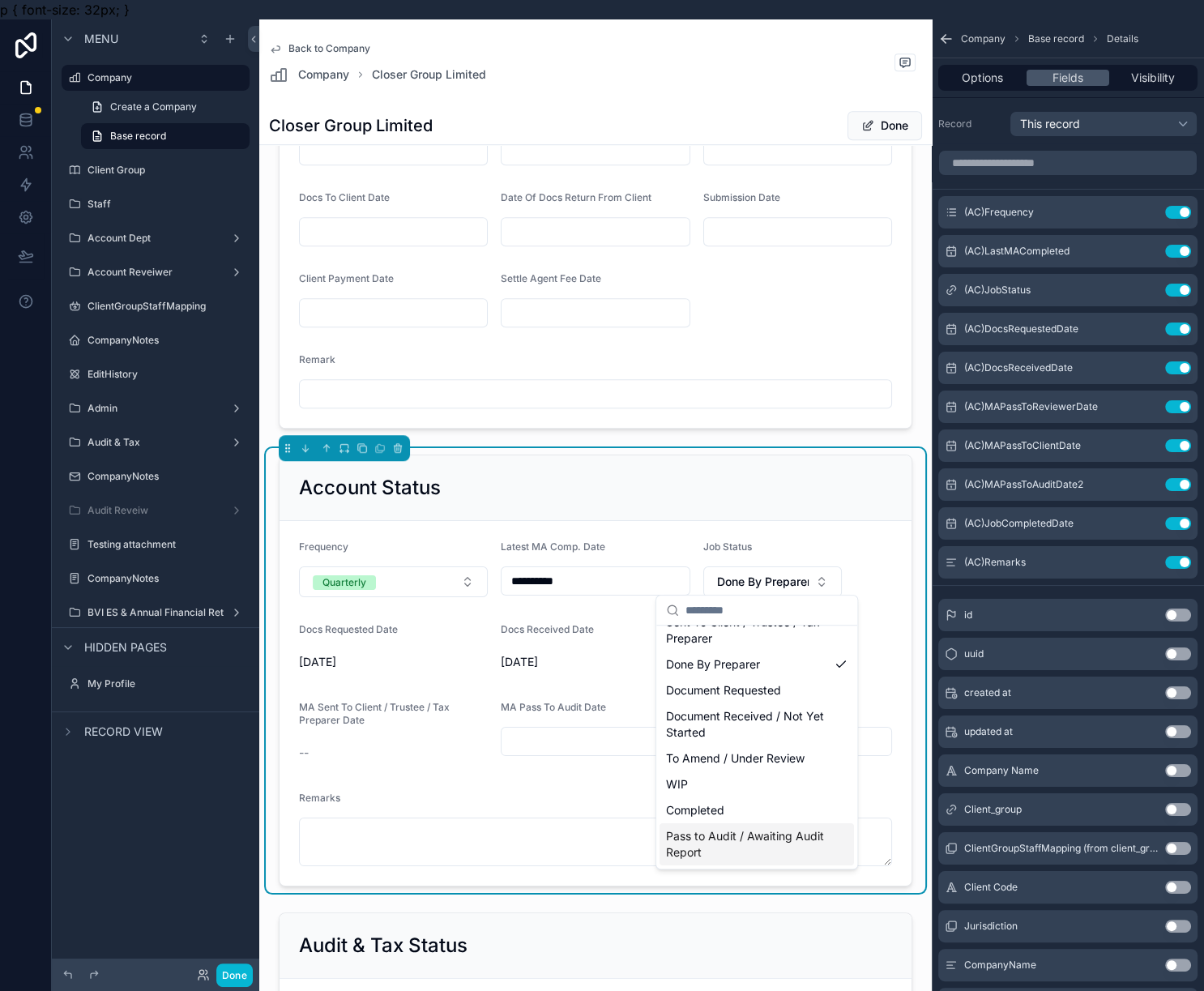 click on "Pass to Audit /
Awaiting Audit Report" at bounding box center (747, 844) 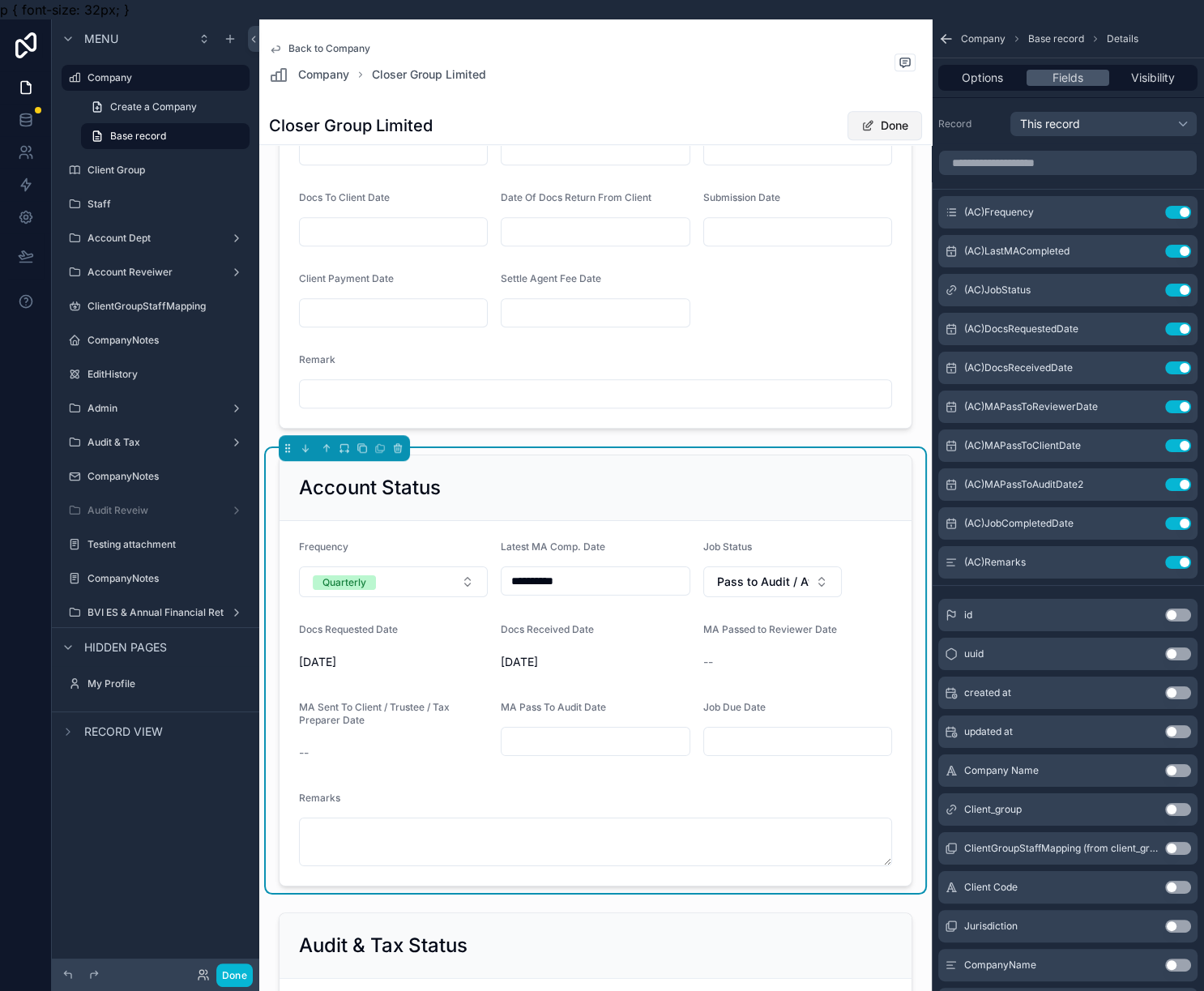 click on "Done" at bounding box center [885, 126] 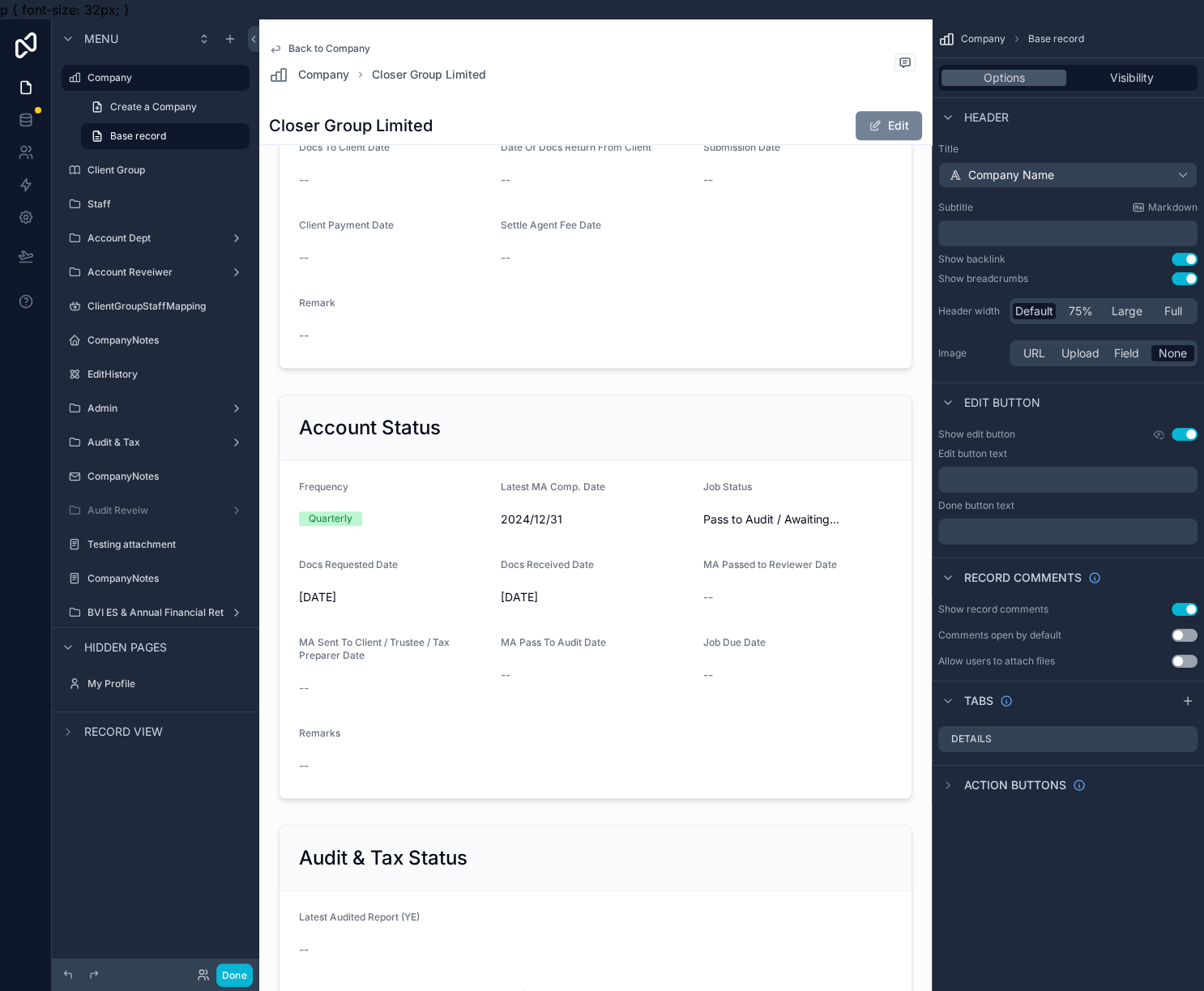 scroll, scrollTop: 1271, scrollLeft: 0, axis: vertical 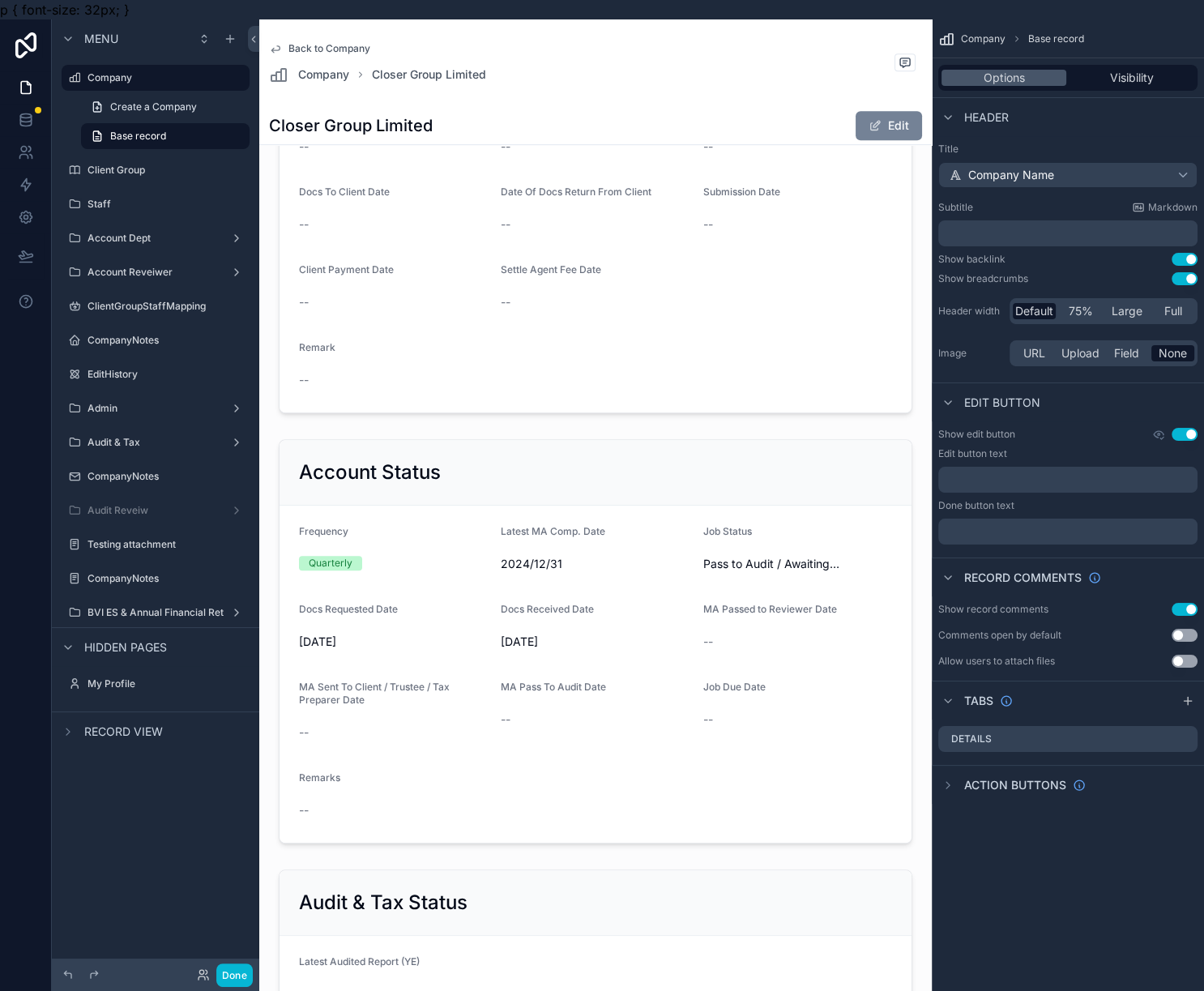 click on "Edit" at bounding box center [889, 126] 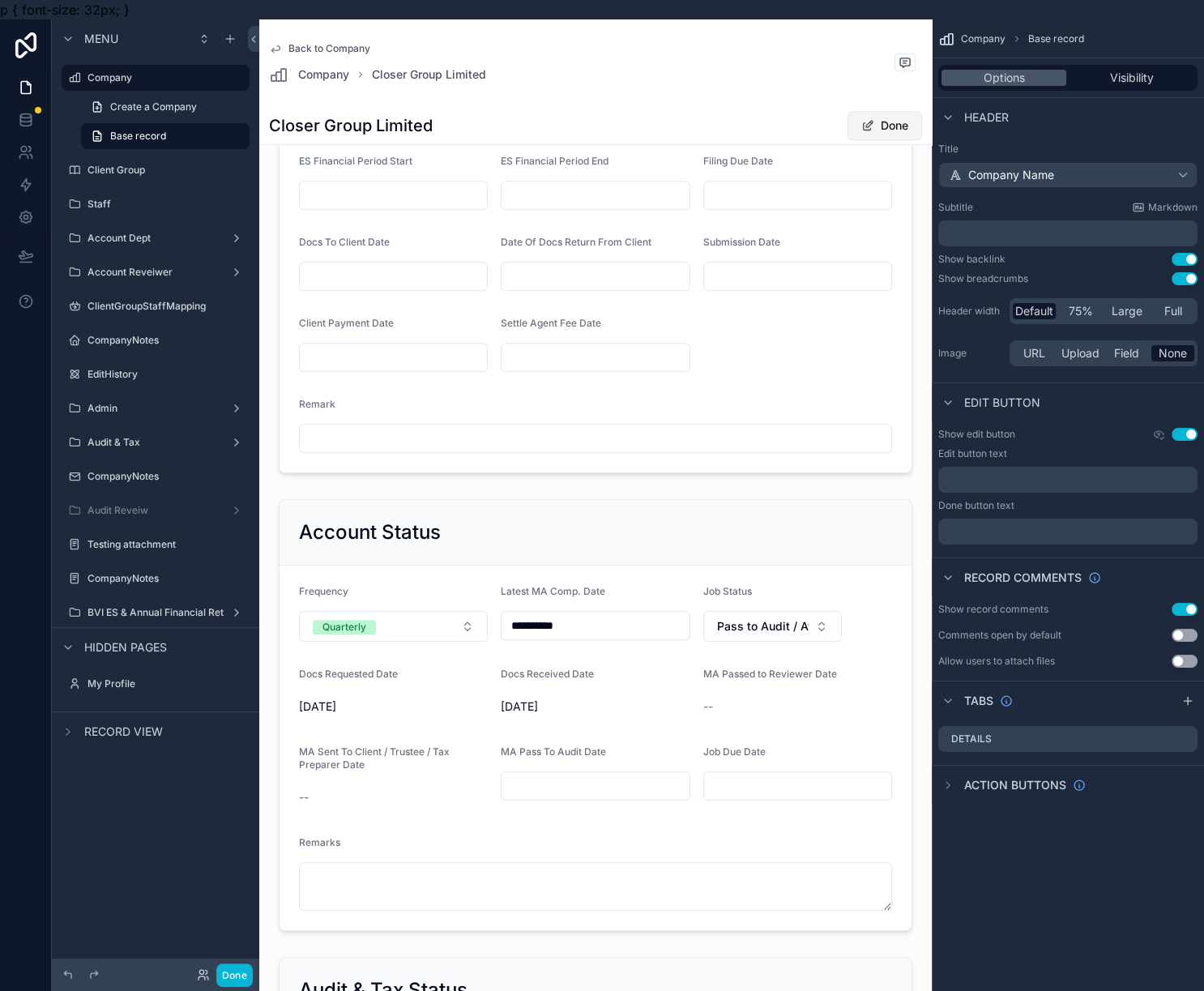scroll, scrollTop: 1316, scrollLeft: 0, axis: vertical 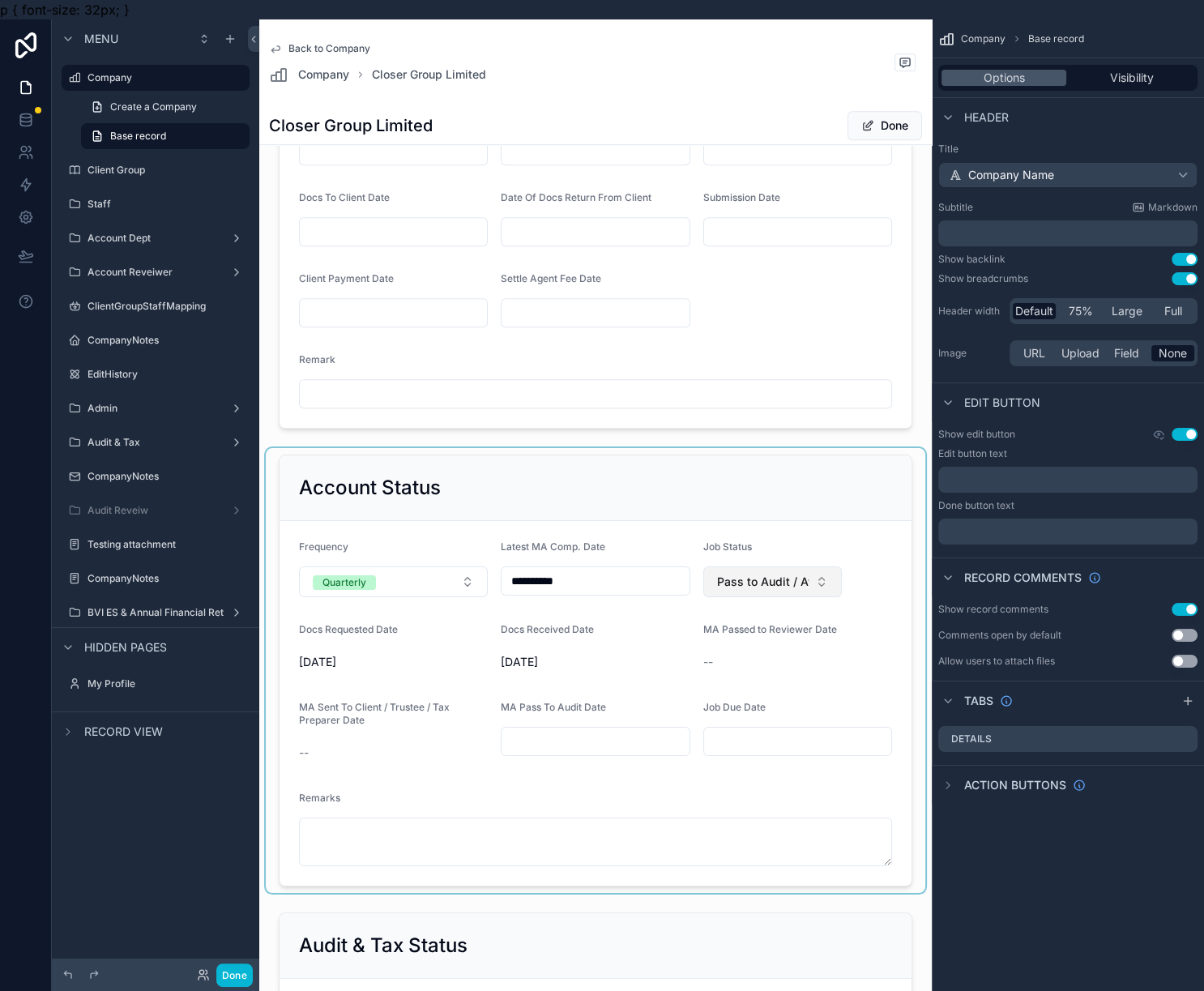 click at bounding box center (596, 670) 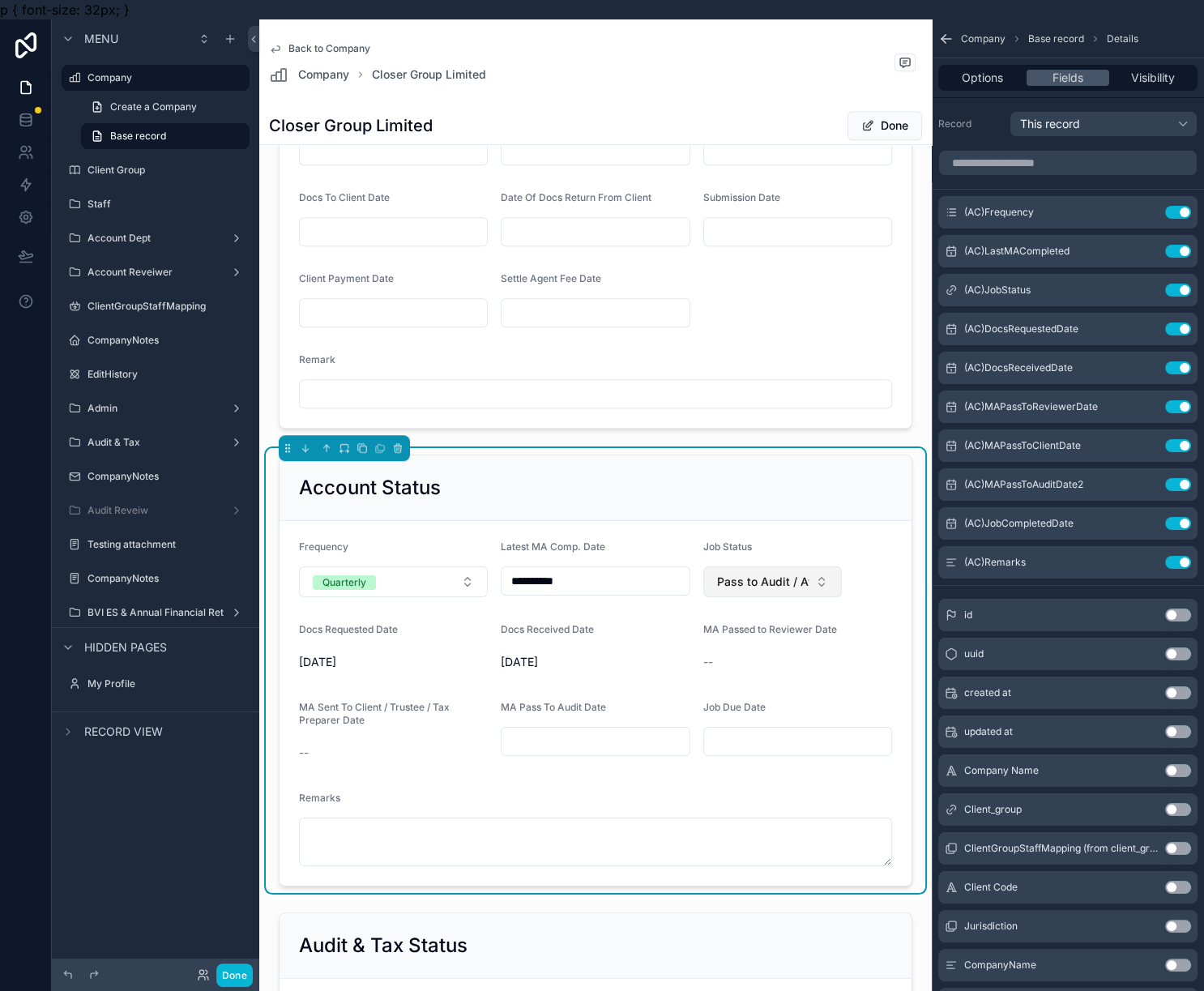 click on "Pass to Audit / Awaiting Audit Report" at bounding box center [762, 582] 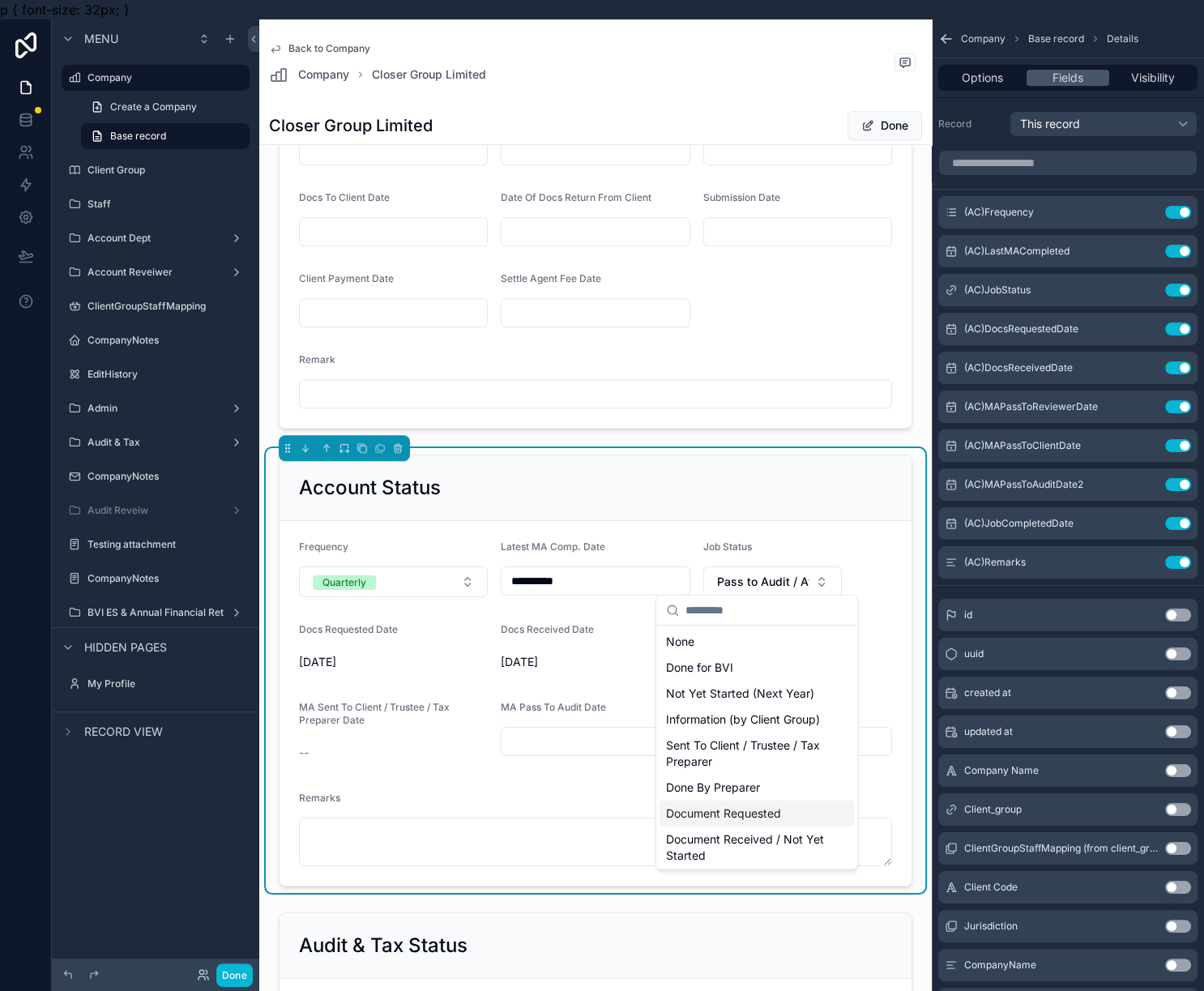 click on "Document Requested" at bounding box center (724, 814) 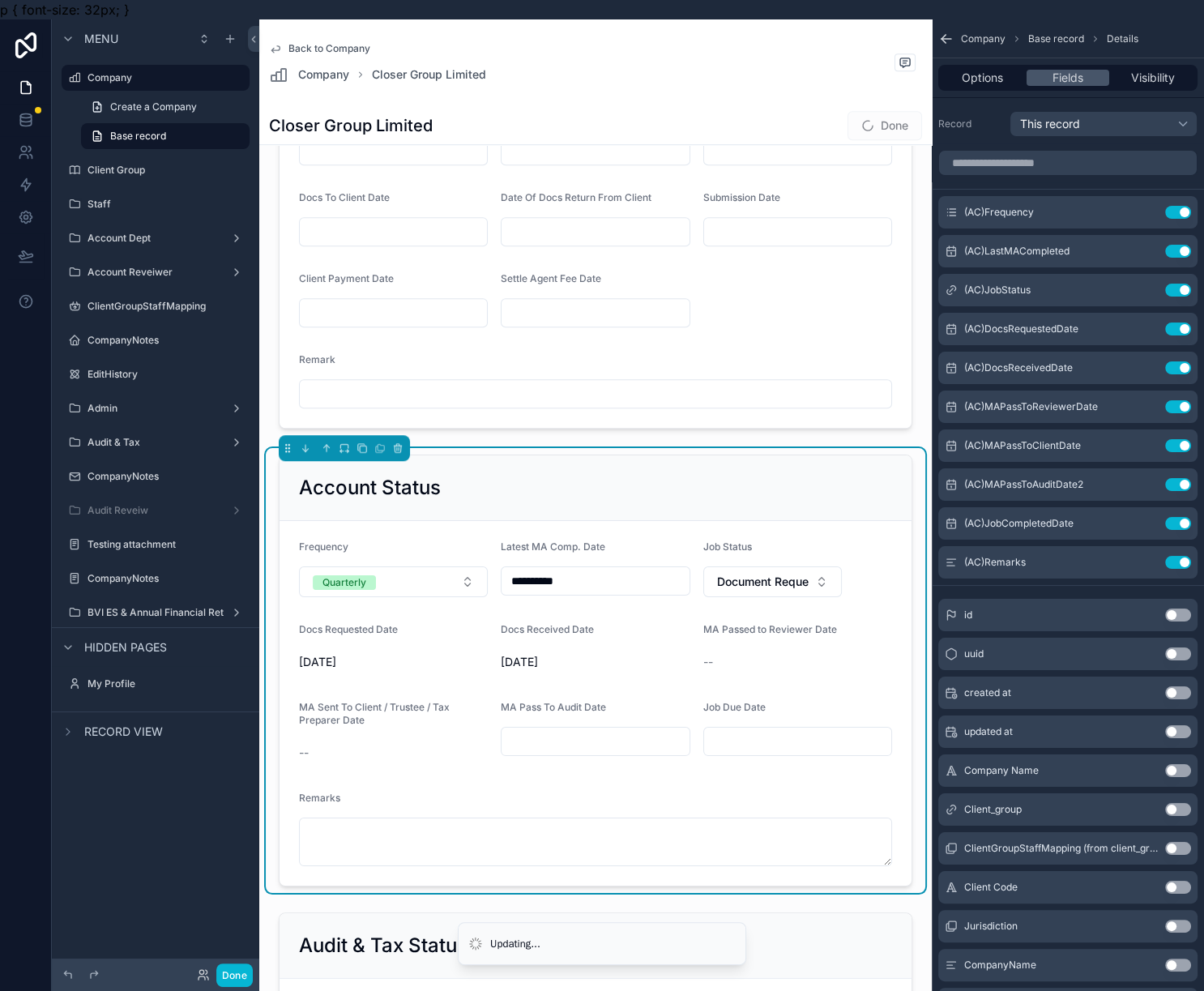 click on "Done" at bounding box center (885, 126) 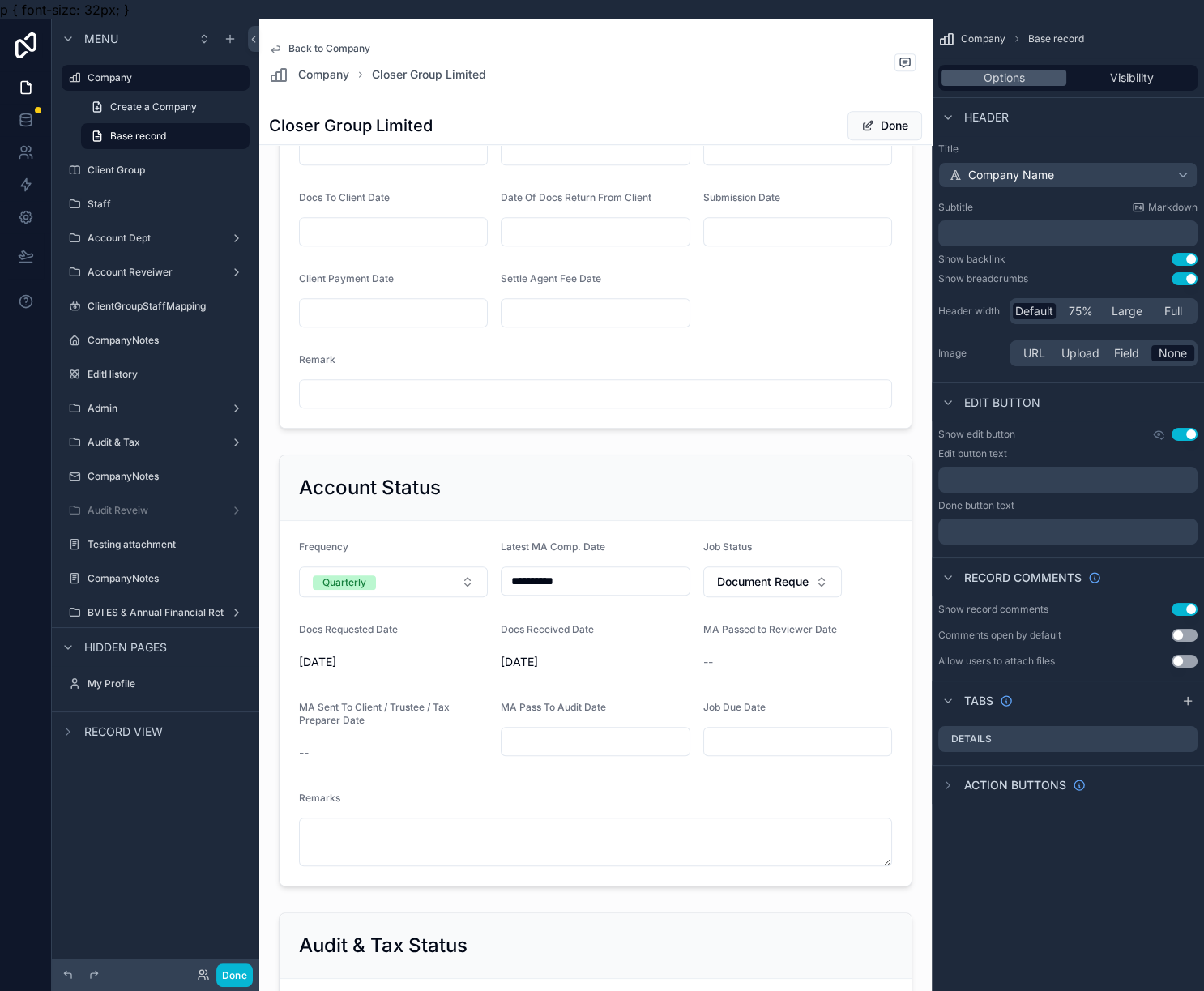 drag, startPoint x: 862, startPoint y: 121, endPoint x: 869, endPoint y: 108, distance: 14.764823 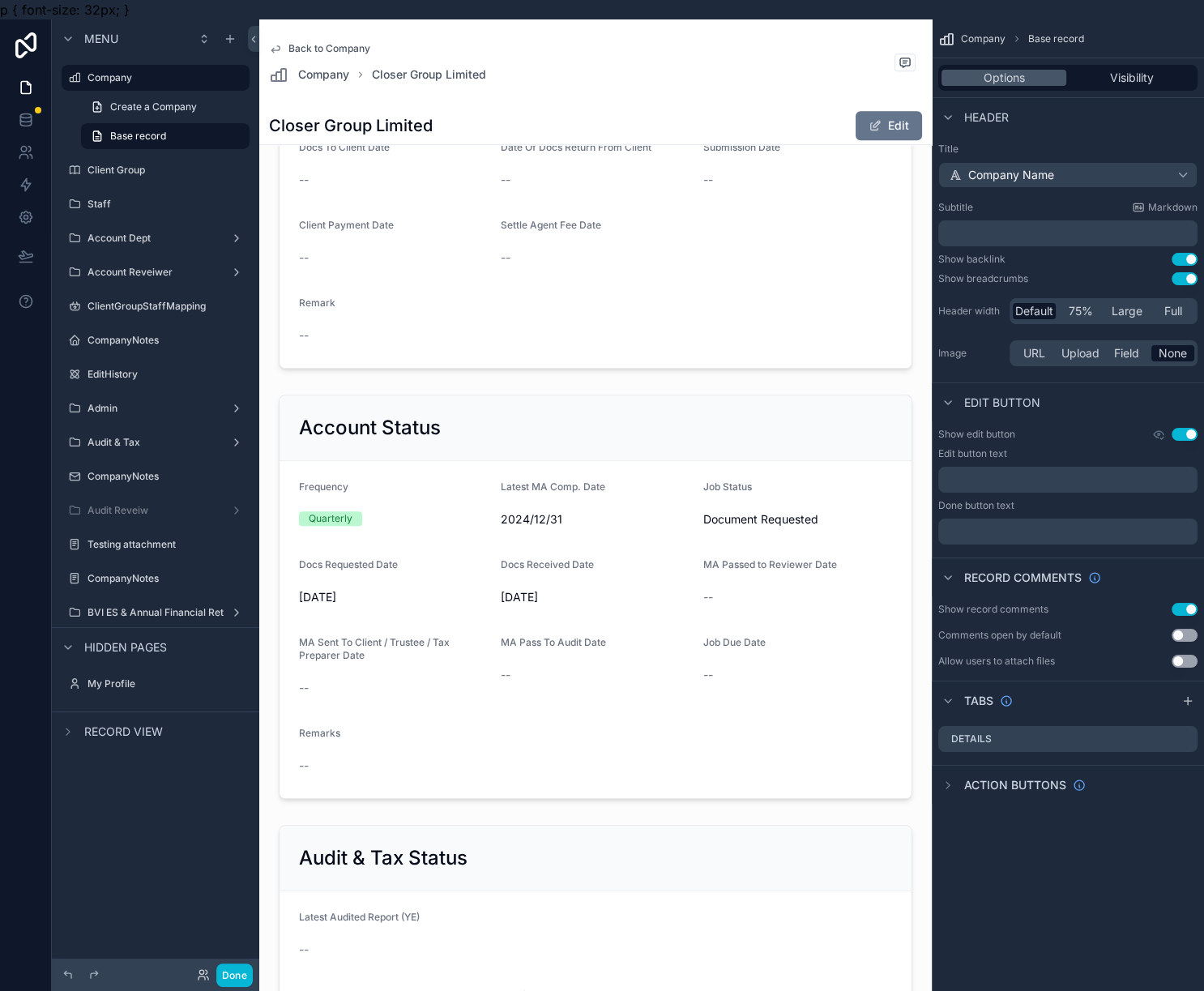 scroll, scrollTop: 1271, scrollLeft: 0, axis: vertical 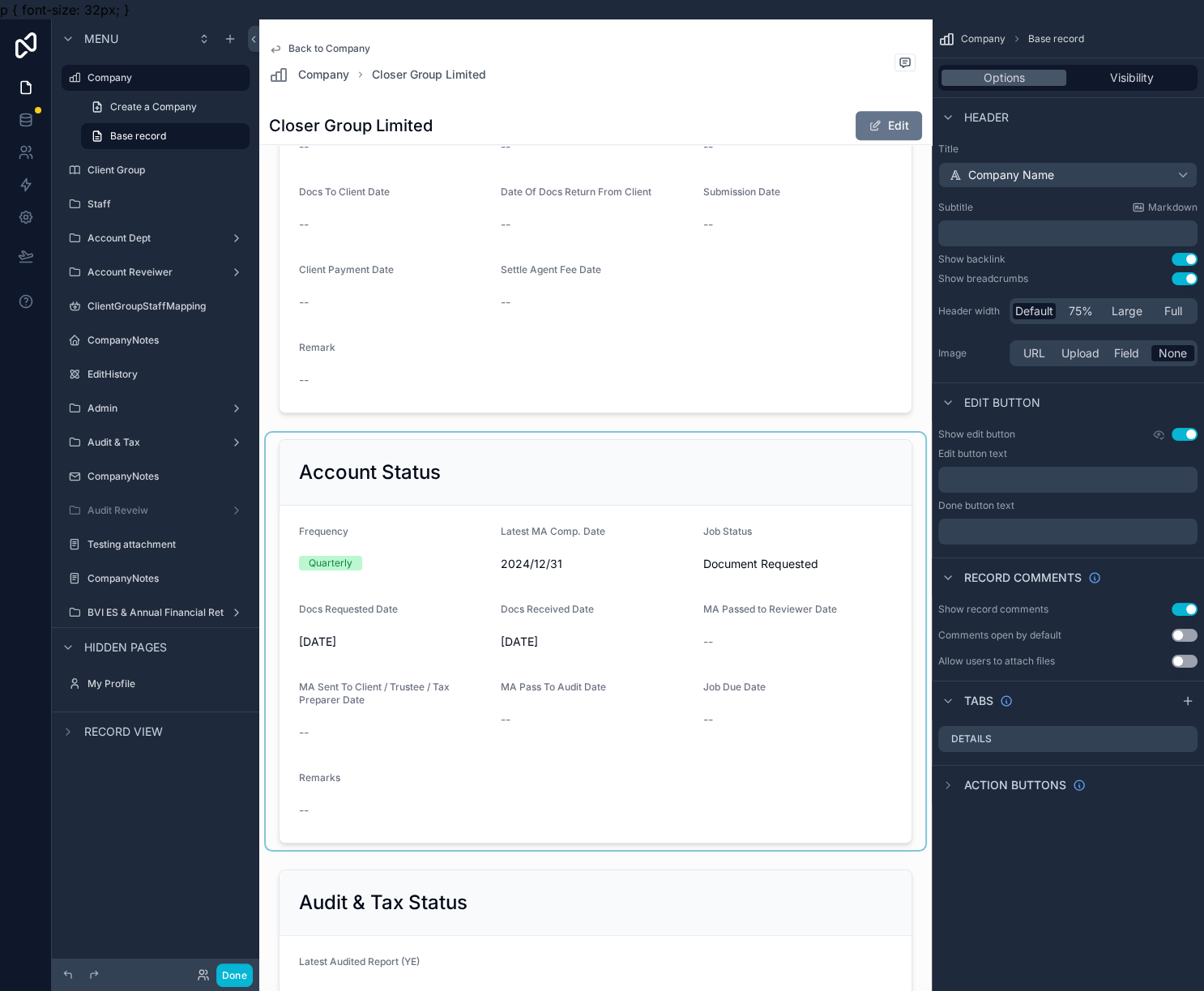 click at bounding box center (596, 641) 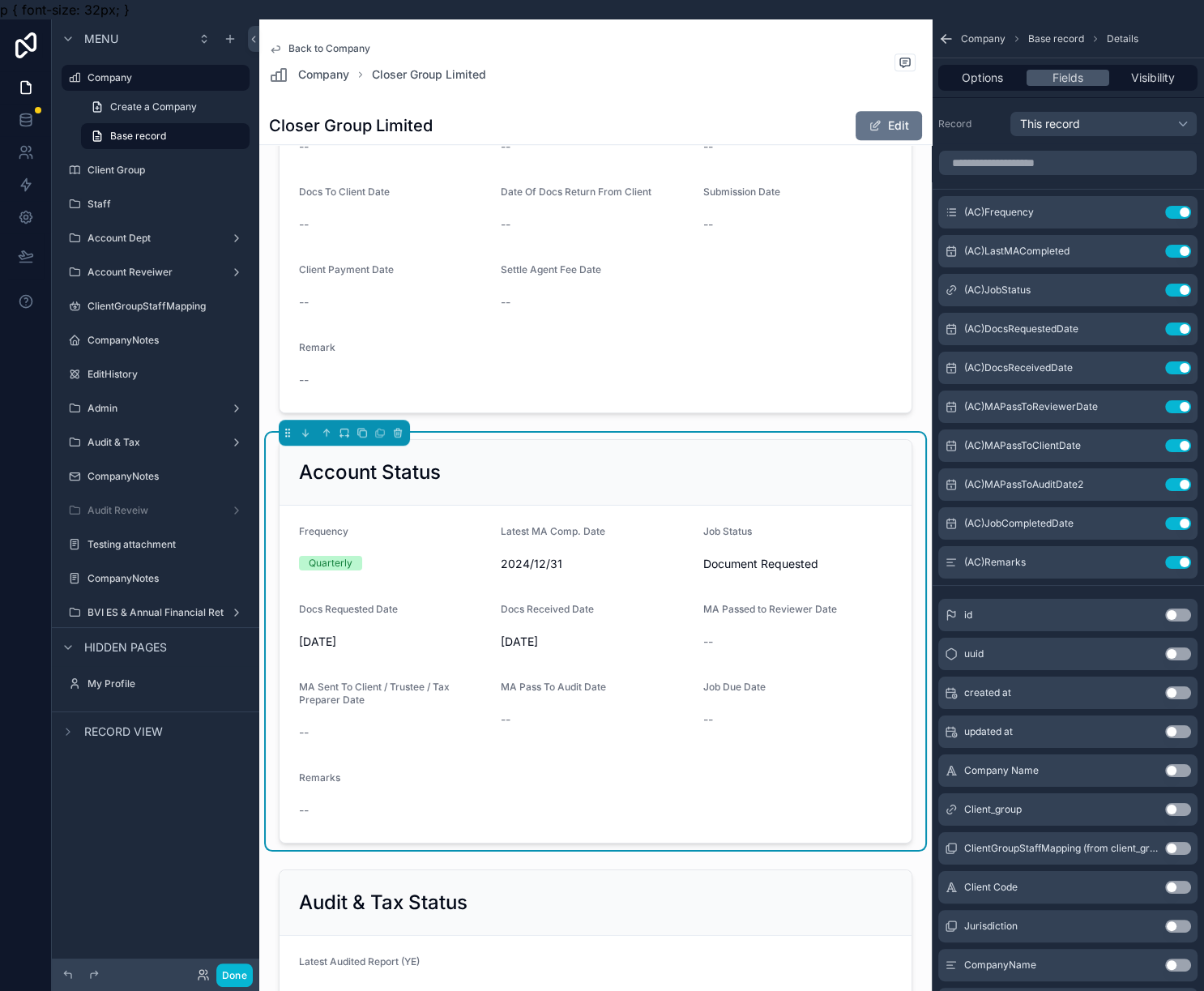 click on "Document Requested" at bounding box center [772, 564] 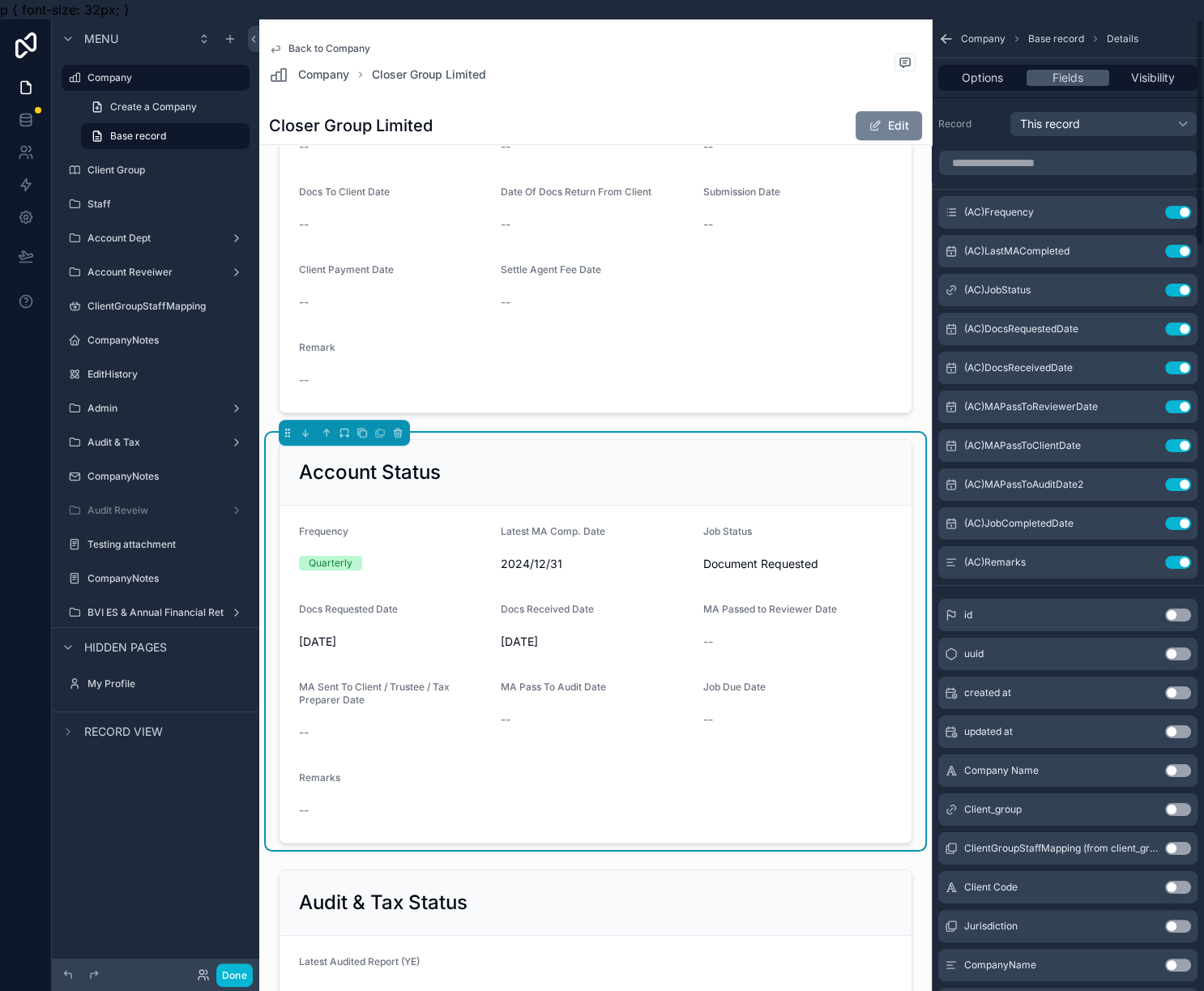 click on "Edit" at bounding box center [889, 126] 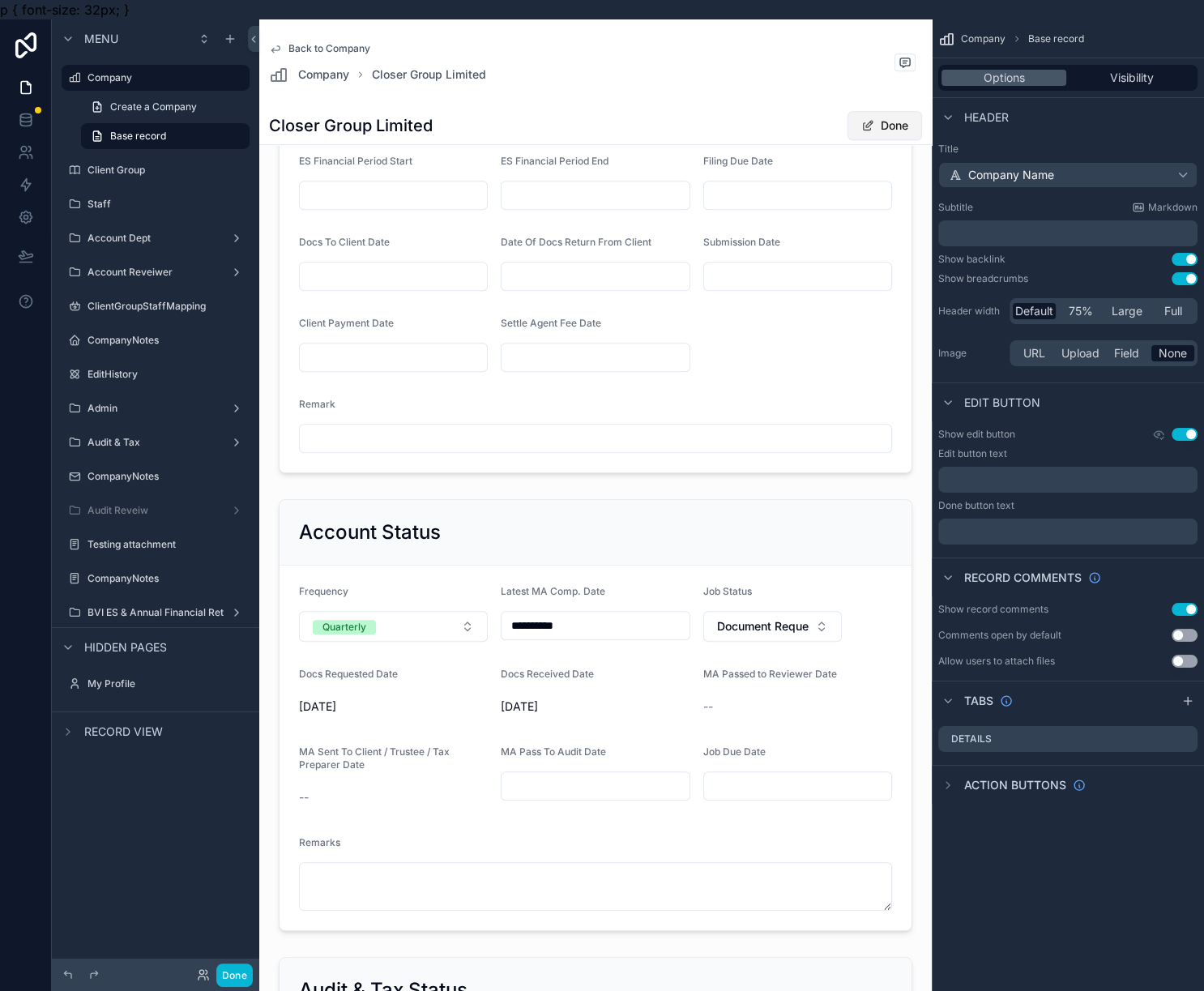 scroll, scrollTop: 1316, scrollLeft: 0, axis: vertical 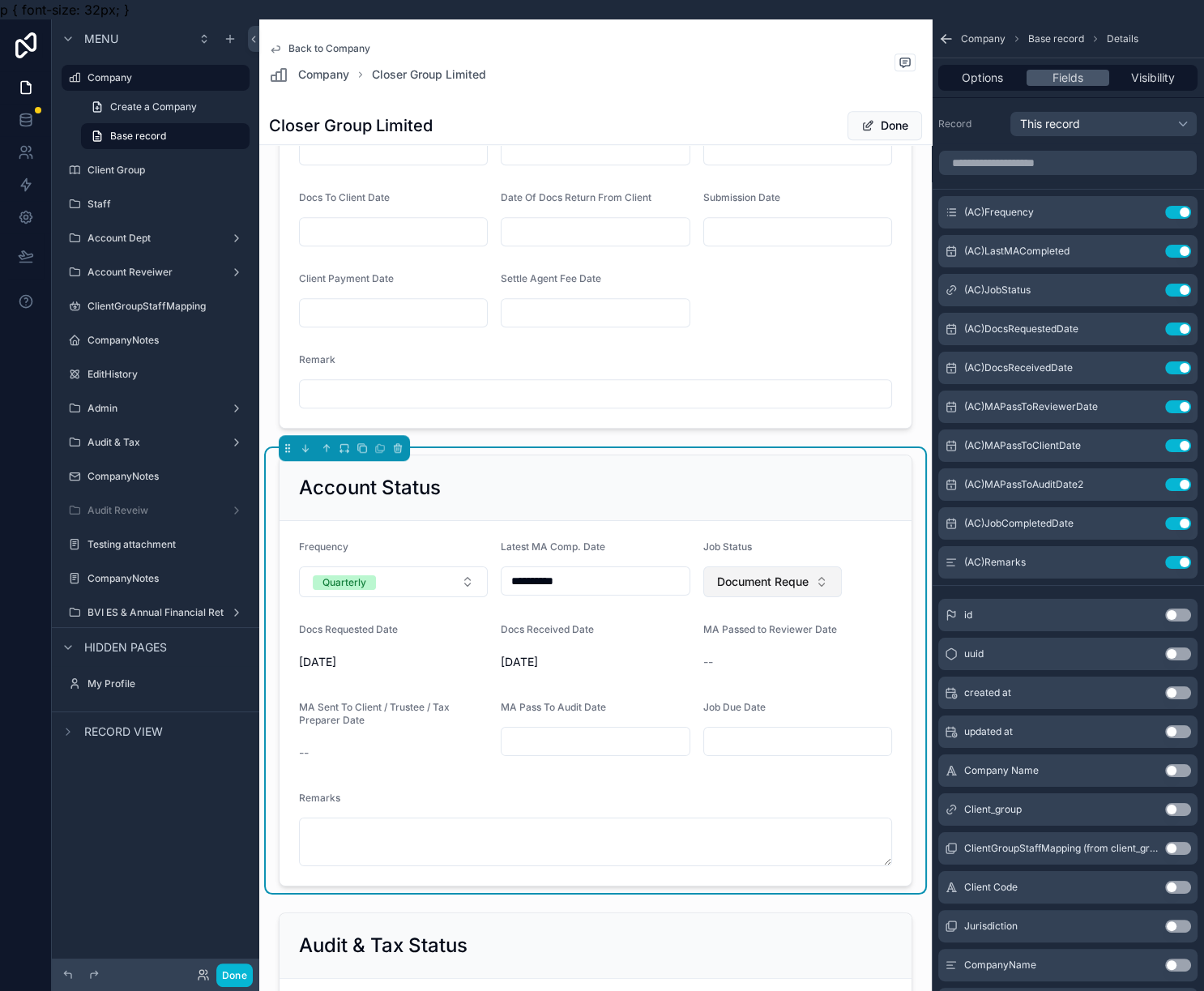 click on "Document Requested" at bounding box center [772, 582] 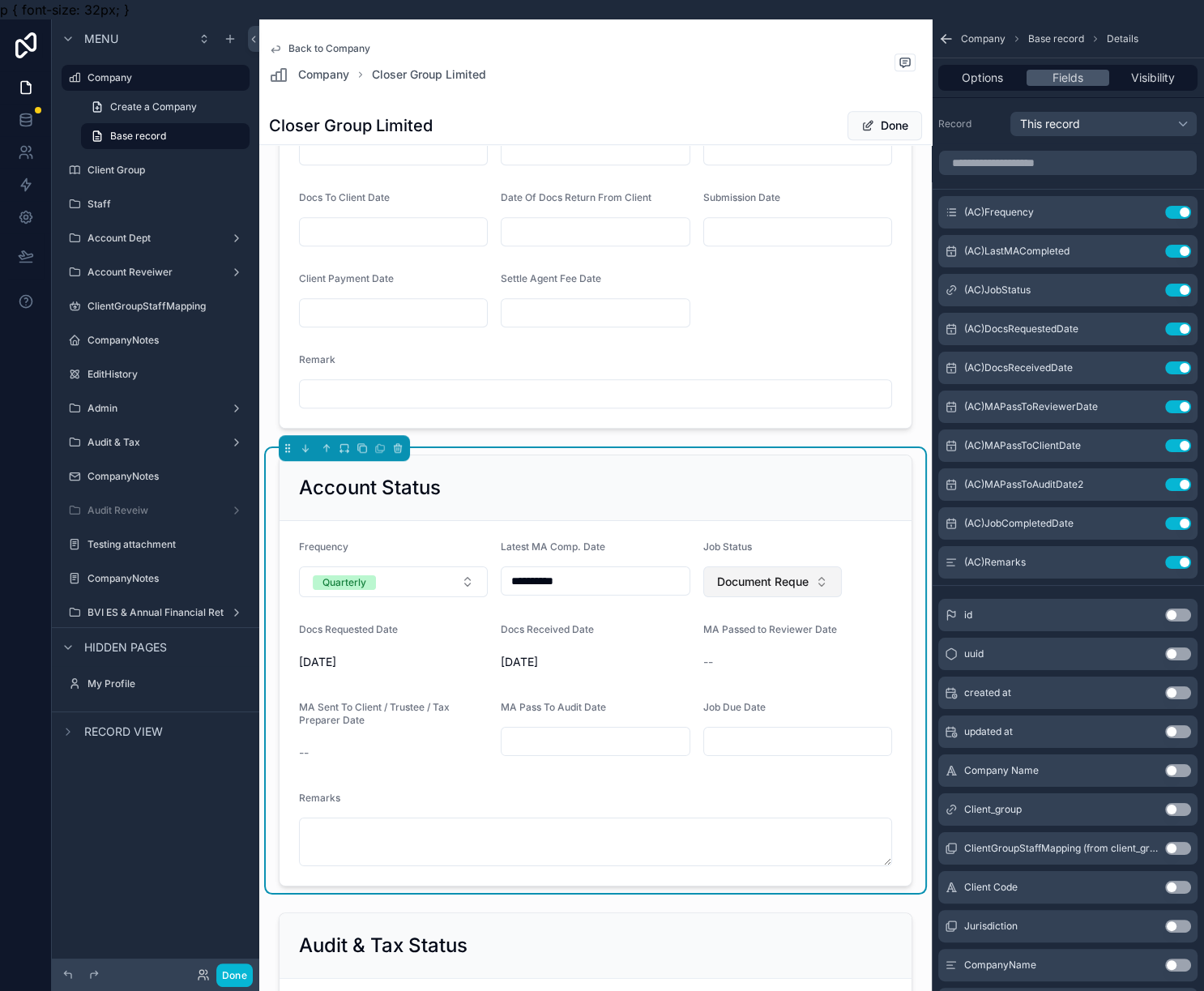 click on "Document Requested" at bounding box center [772, 582] 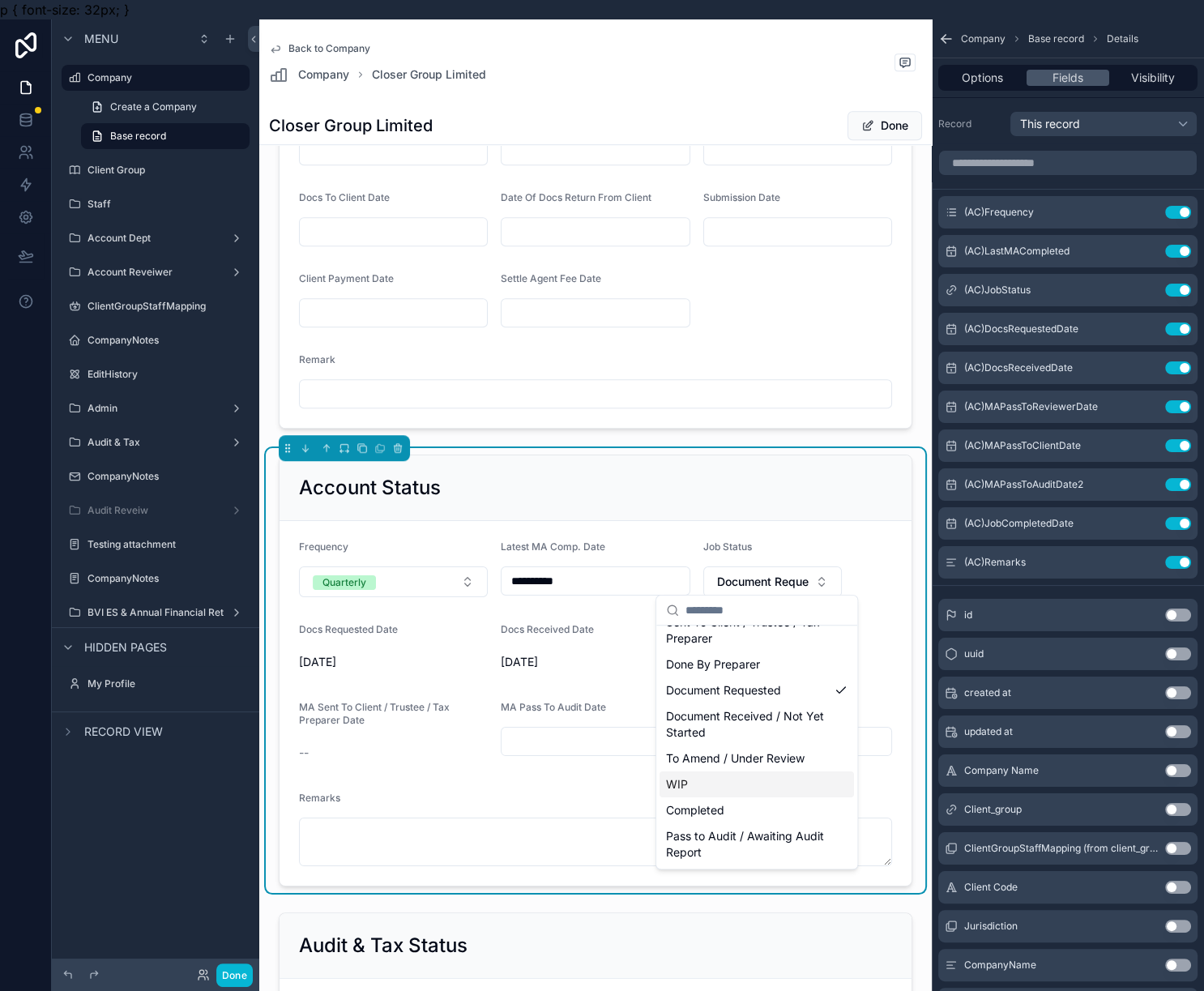 scroll, scrollTop: 139, scrollLeft: 0, axis: vertical 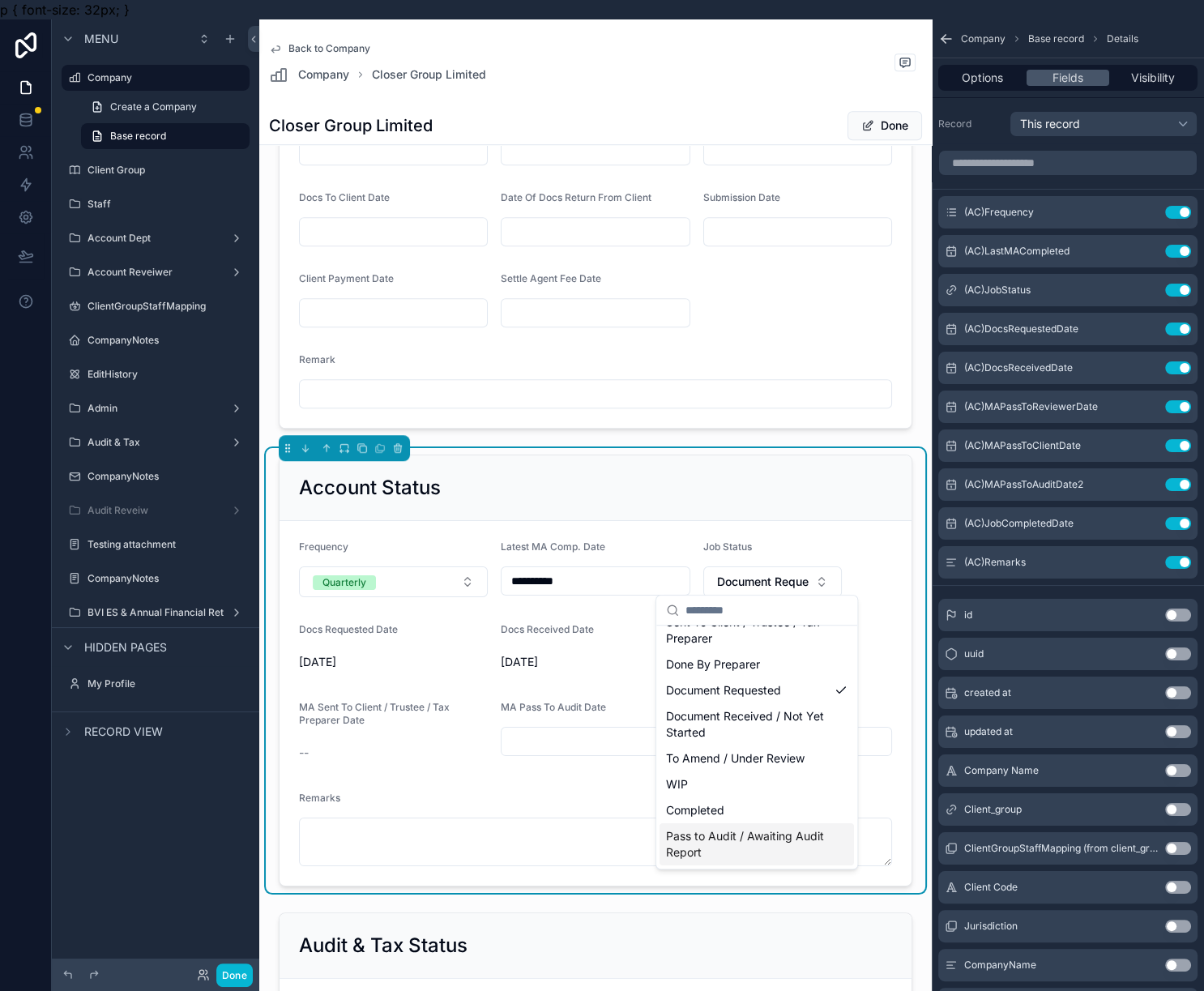 click on "Pass to Audit / Awaiting Audit Report" at bounding box center [747, 844] 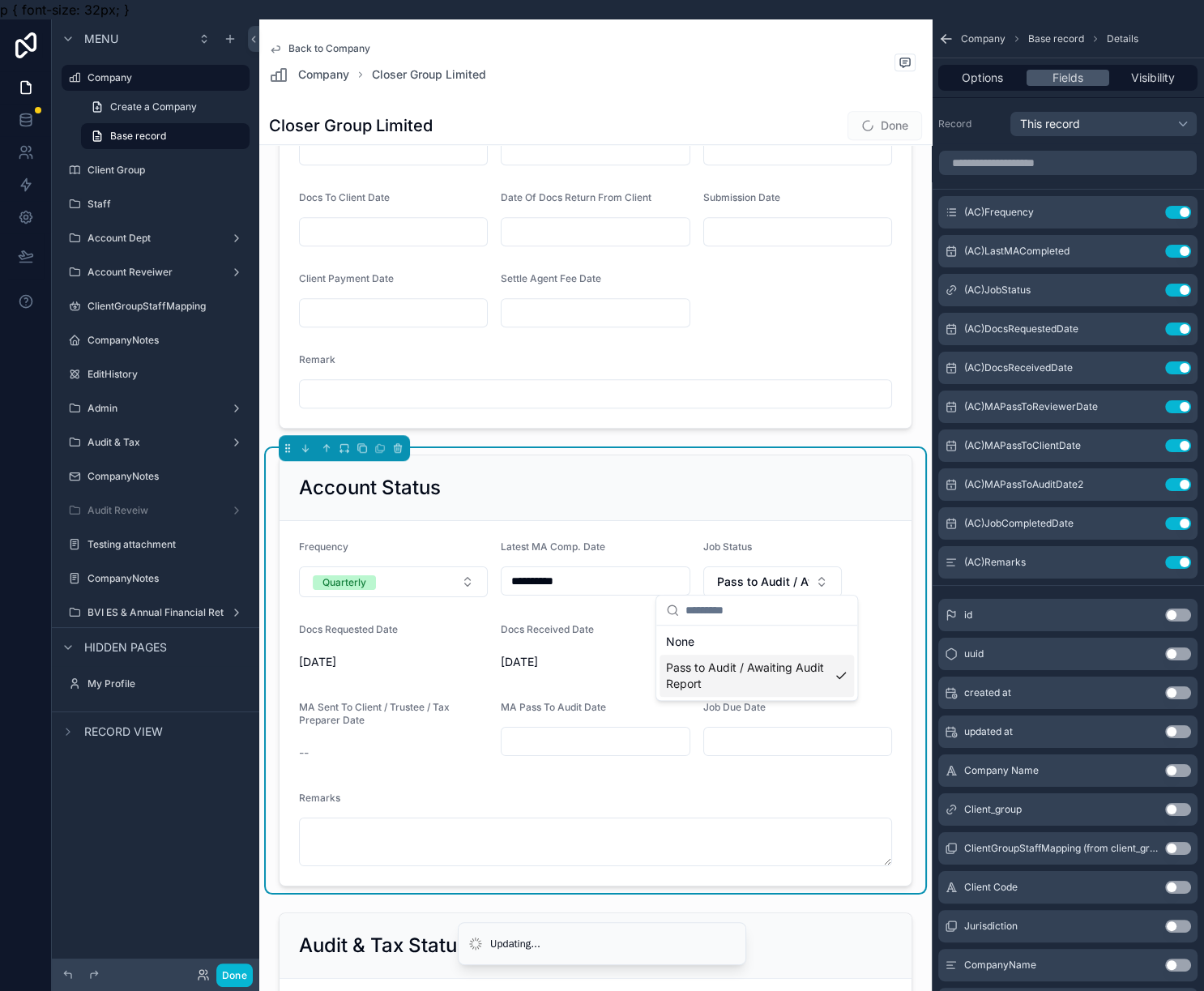scroll, scrollTop: 0, scrollLeft: 0, axis: both 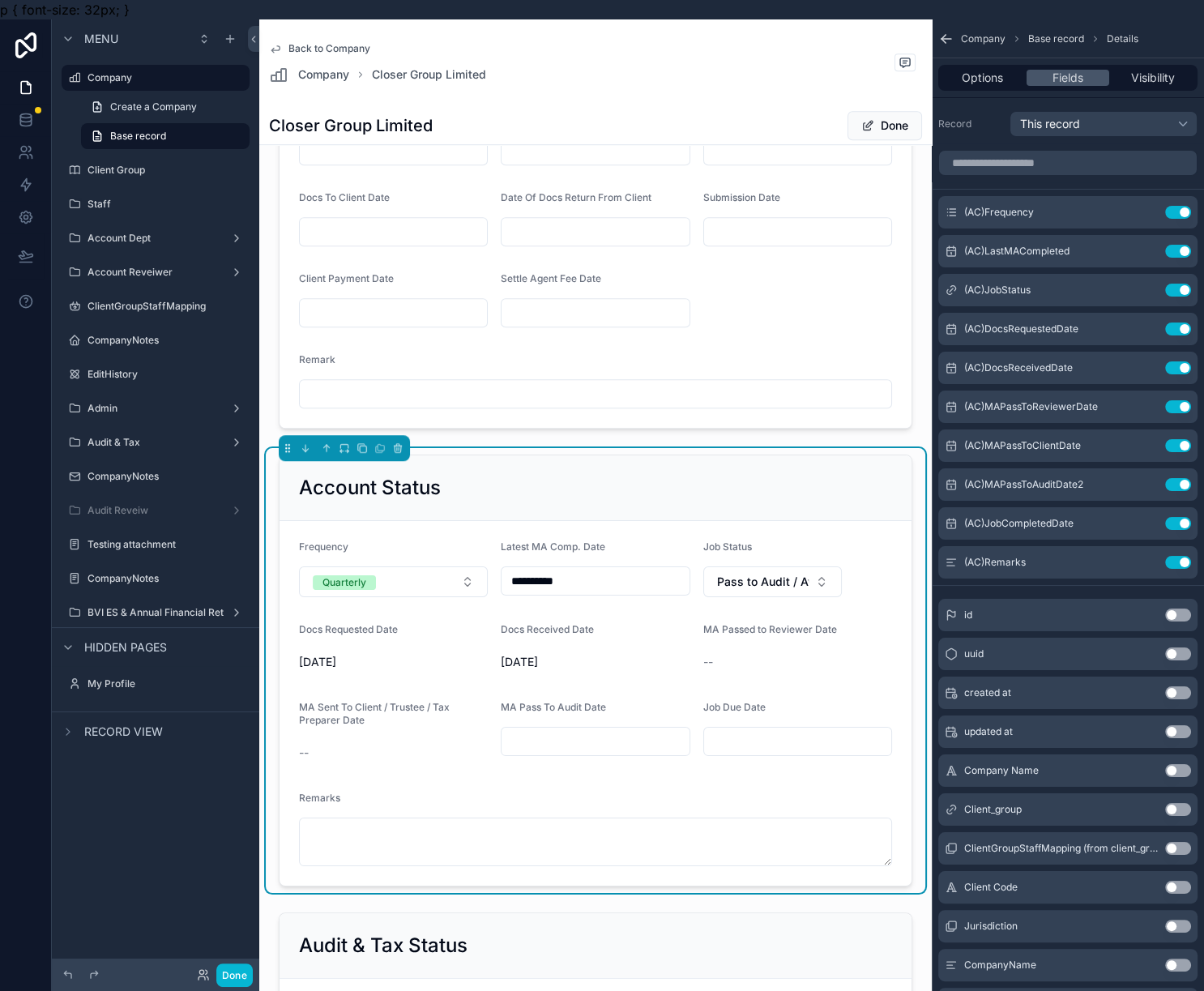 click on "Done" at bounding box center (885, 126) 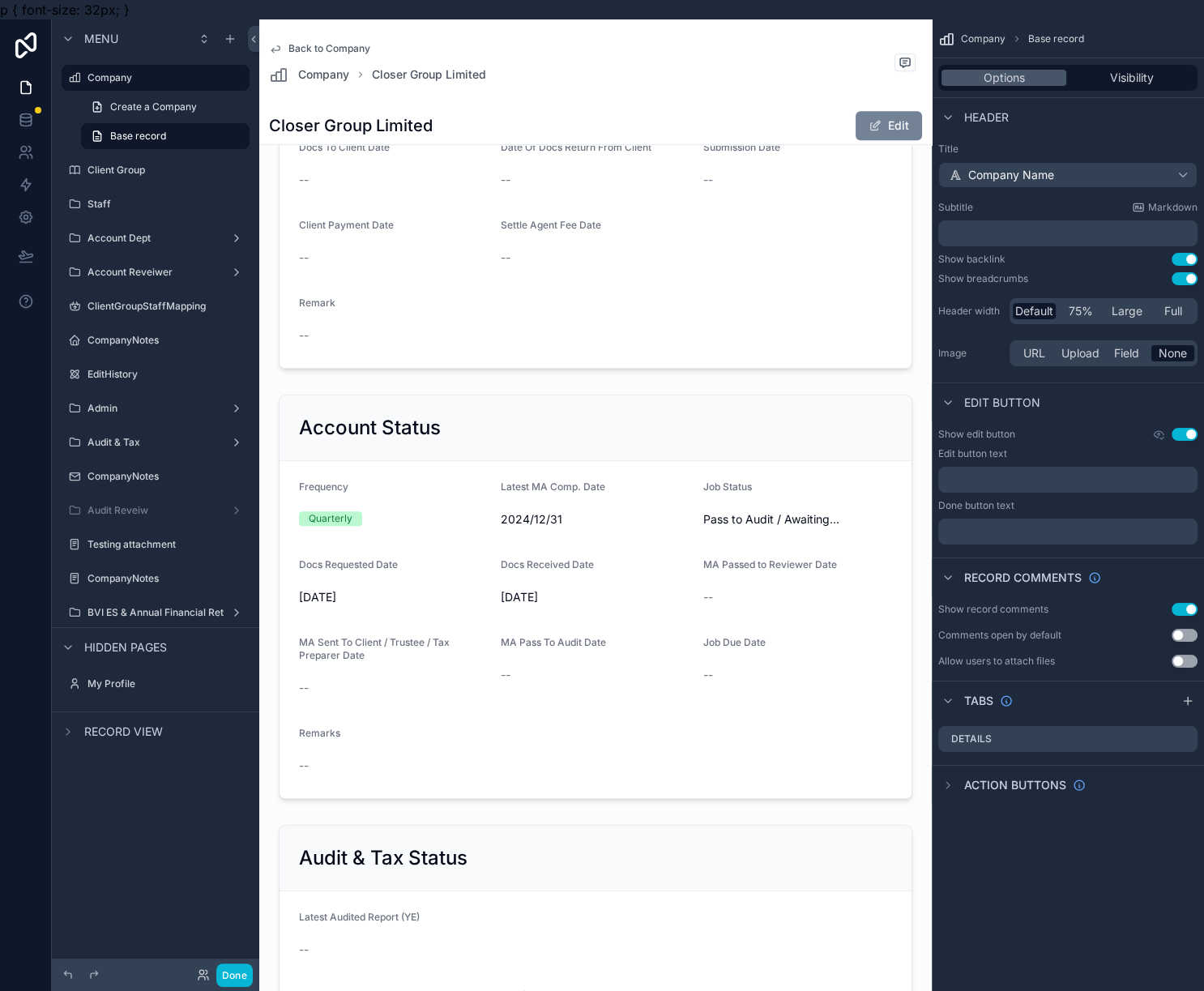 scroll, scrollTop: 1271, scrollLeft: 0, axis: vertical 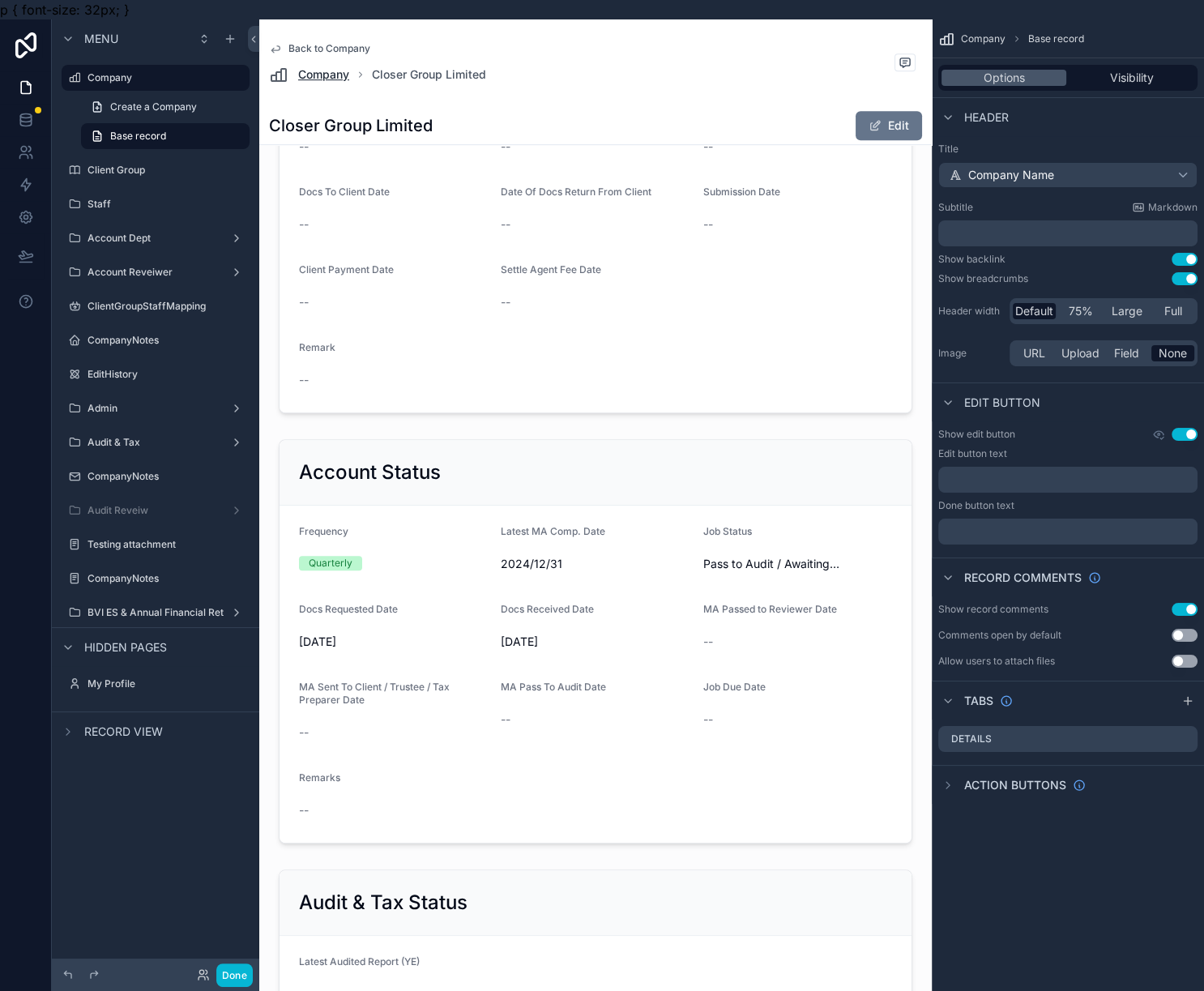 click on "Company" at bounding box center (323, 75) 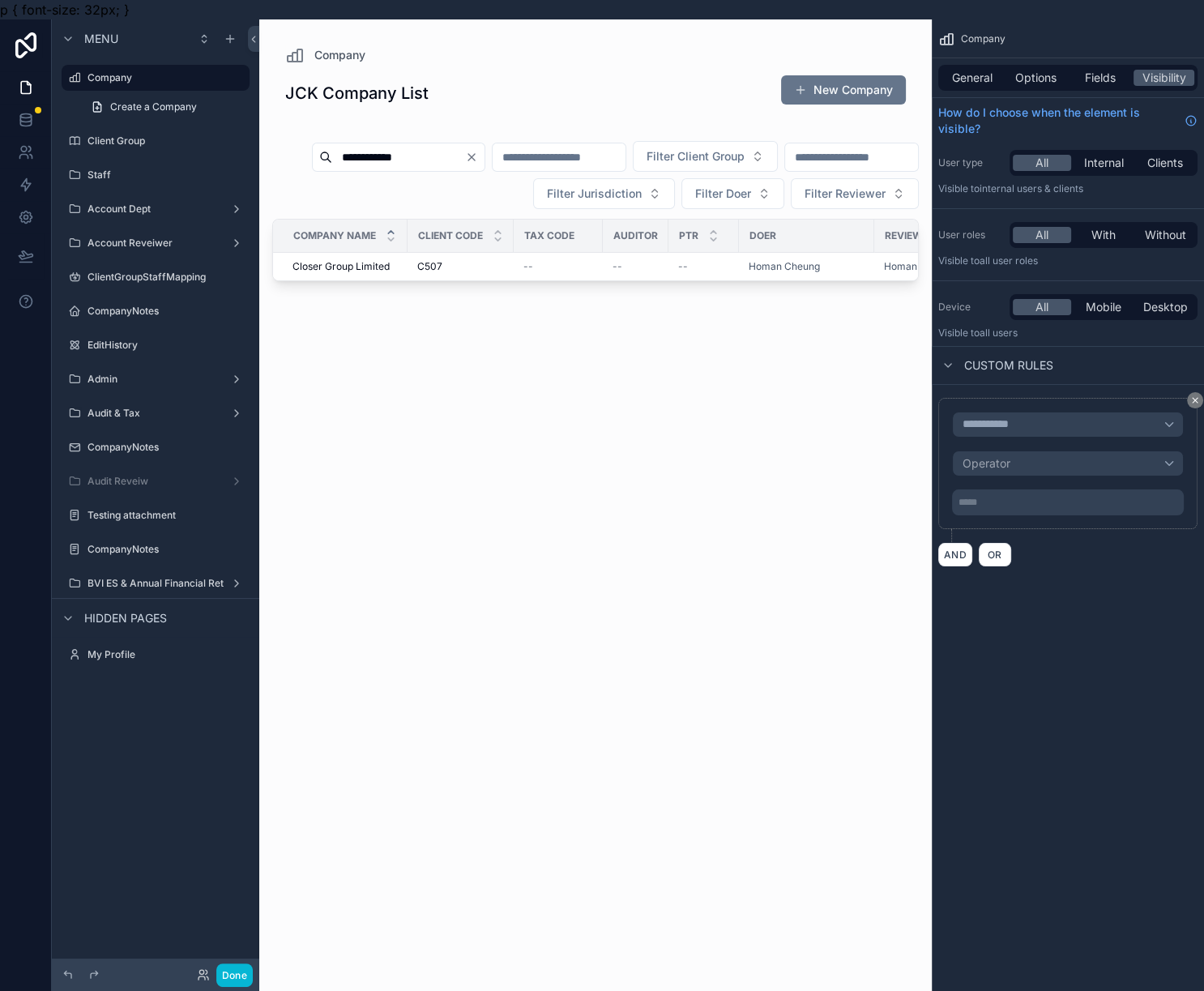 scroll, scrollTop: 0, scrollLeft: 0, axis: both 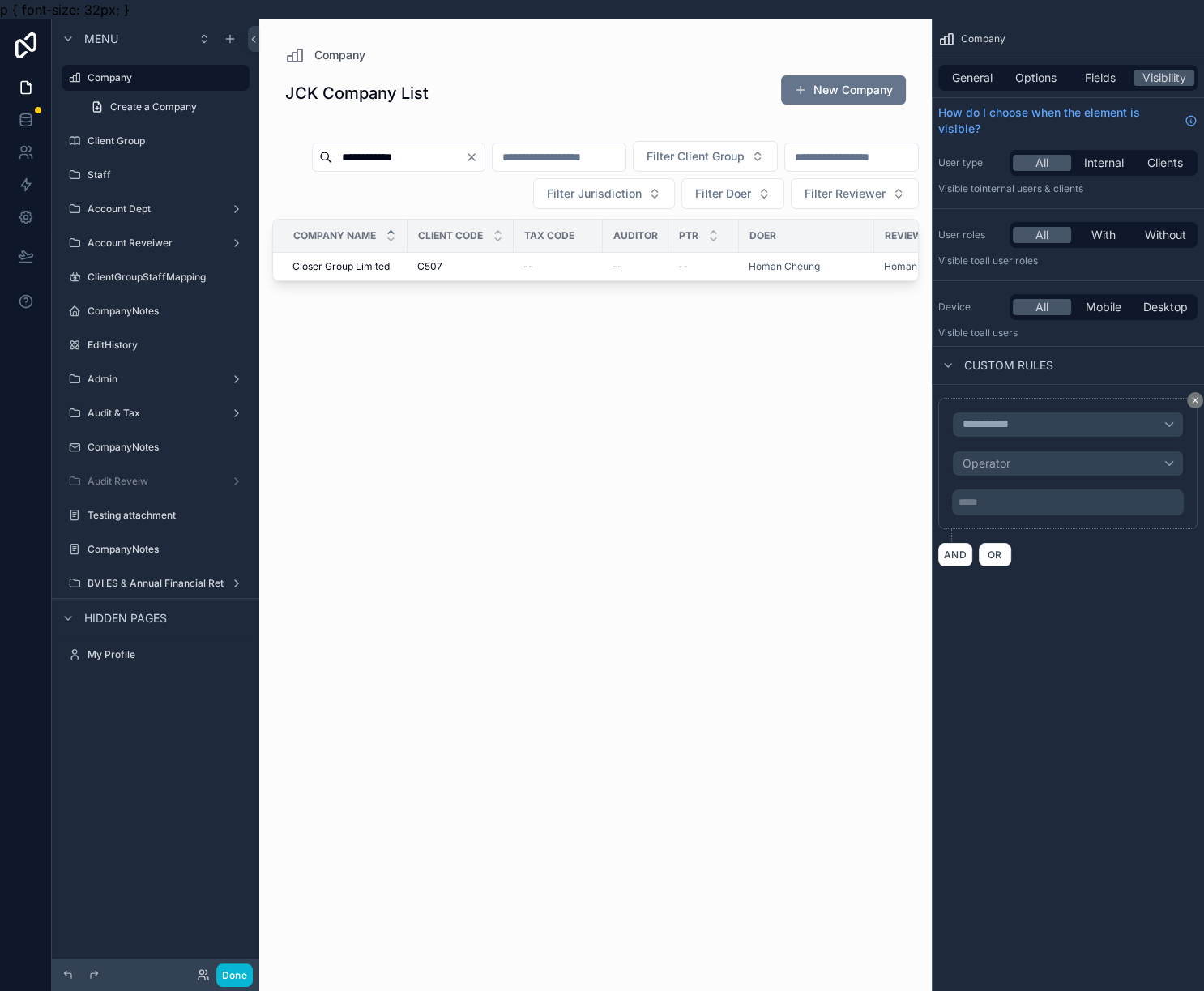 drag, startPoint x: 446, startPoint y: 169, endPoint x: 450, endPoint y: 162, distance: 8.06226 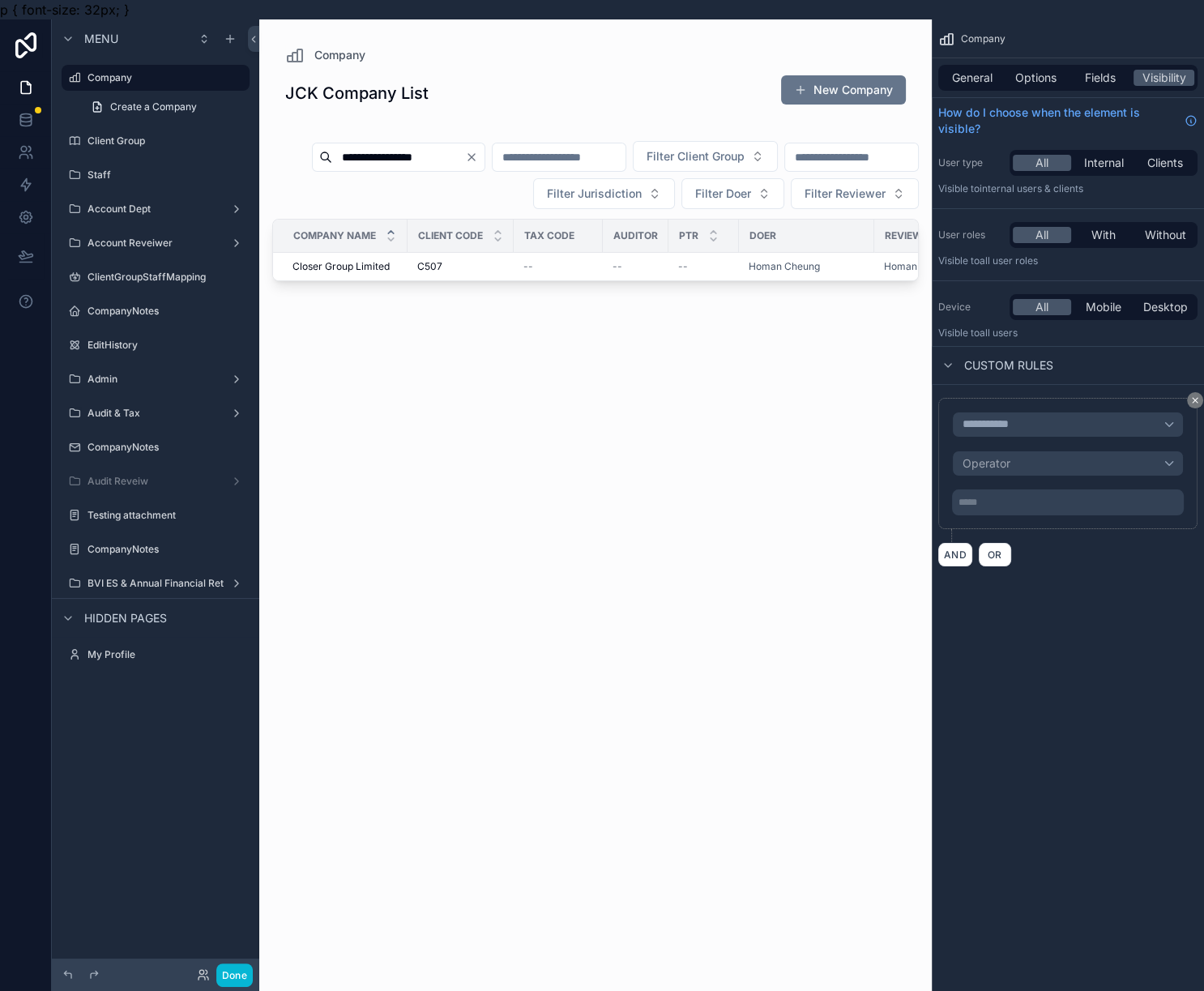 type on "**********" 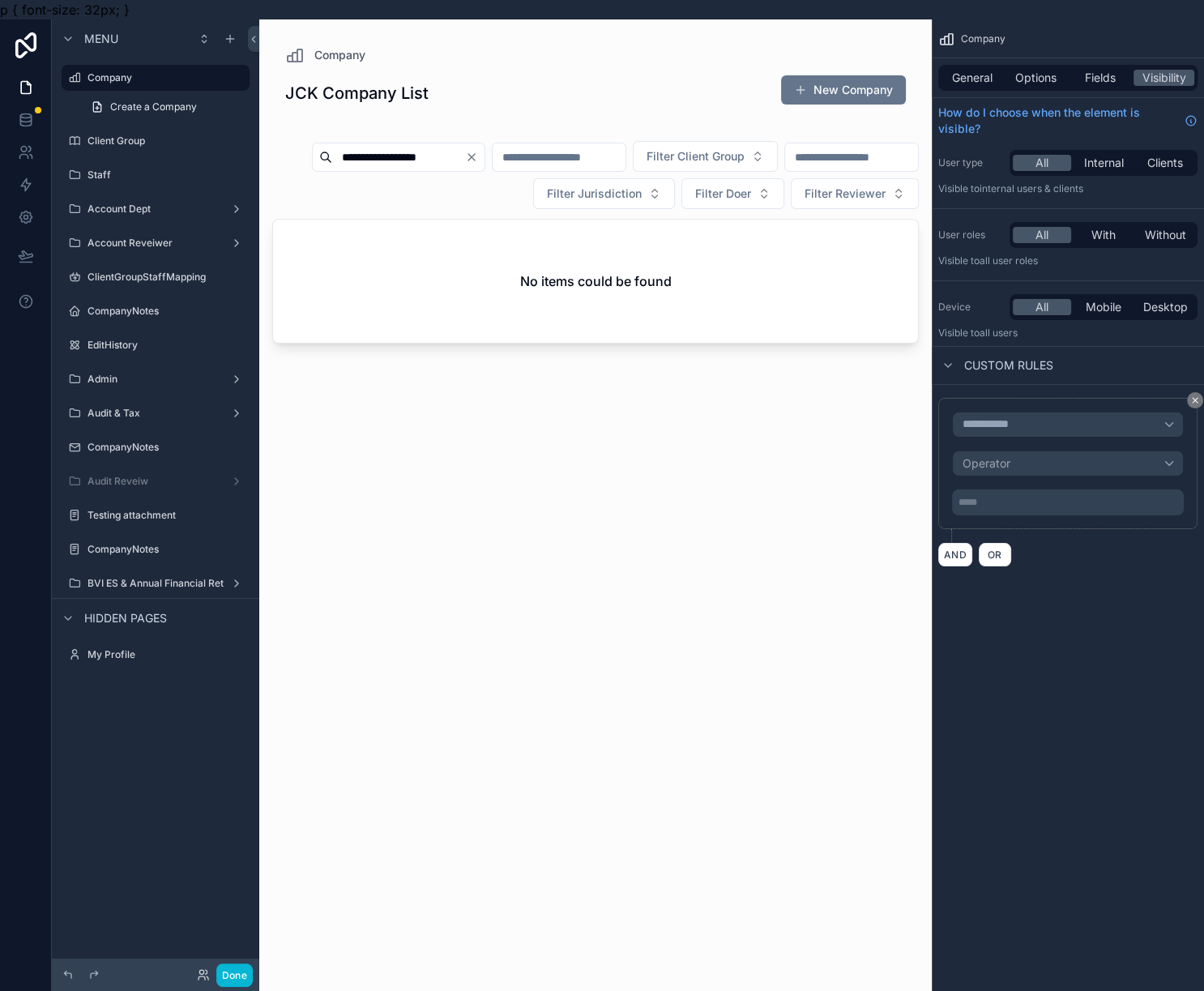 drag, startPoint x: 536, startPoint y: 156, endPoint x: 382, endPoint y: 136, distance: 155.2933 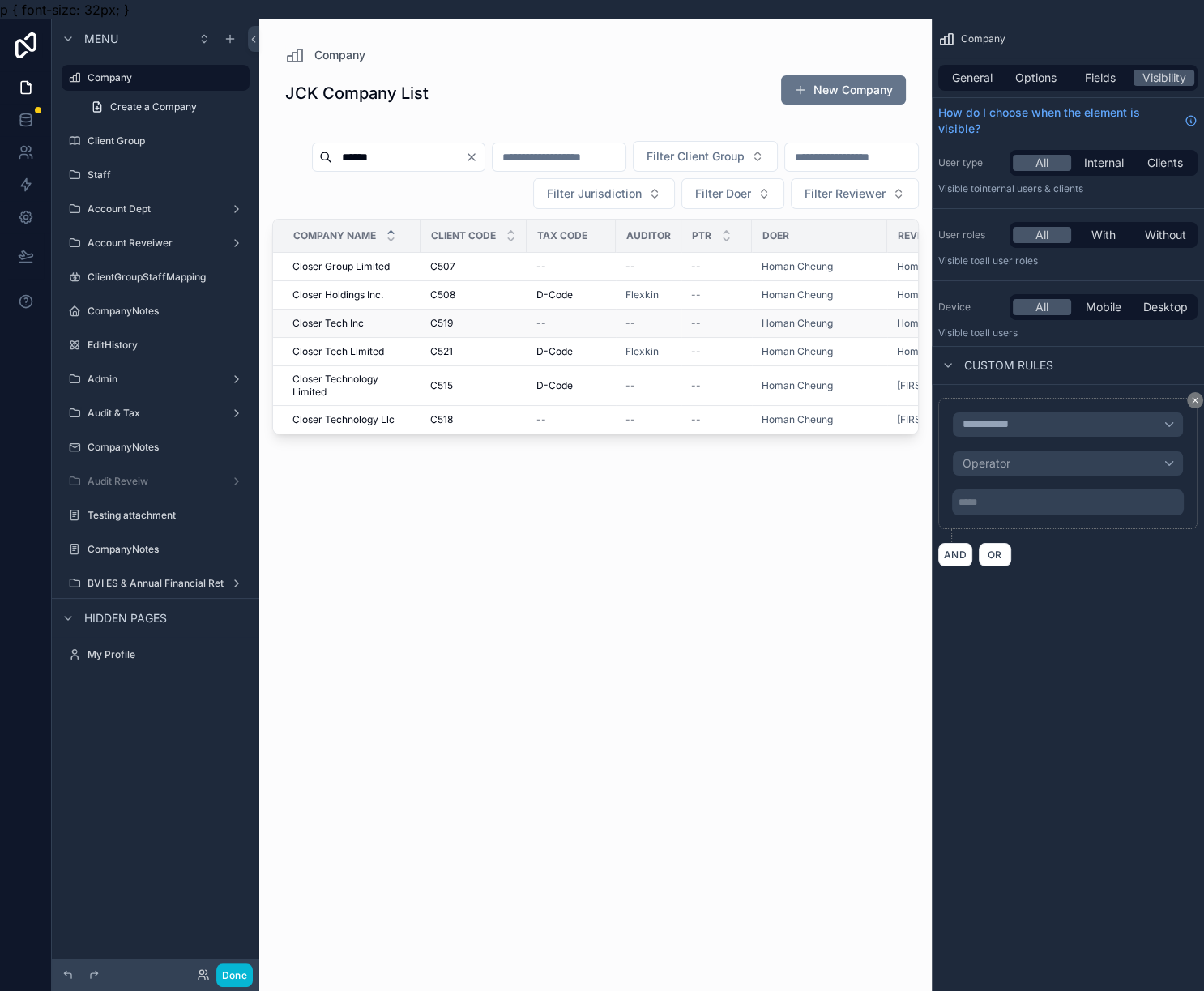 type on "******" 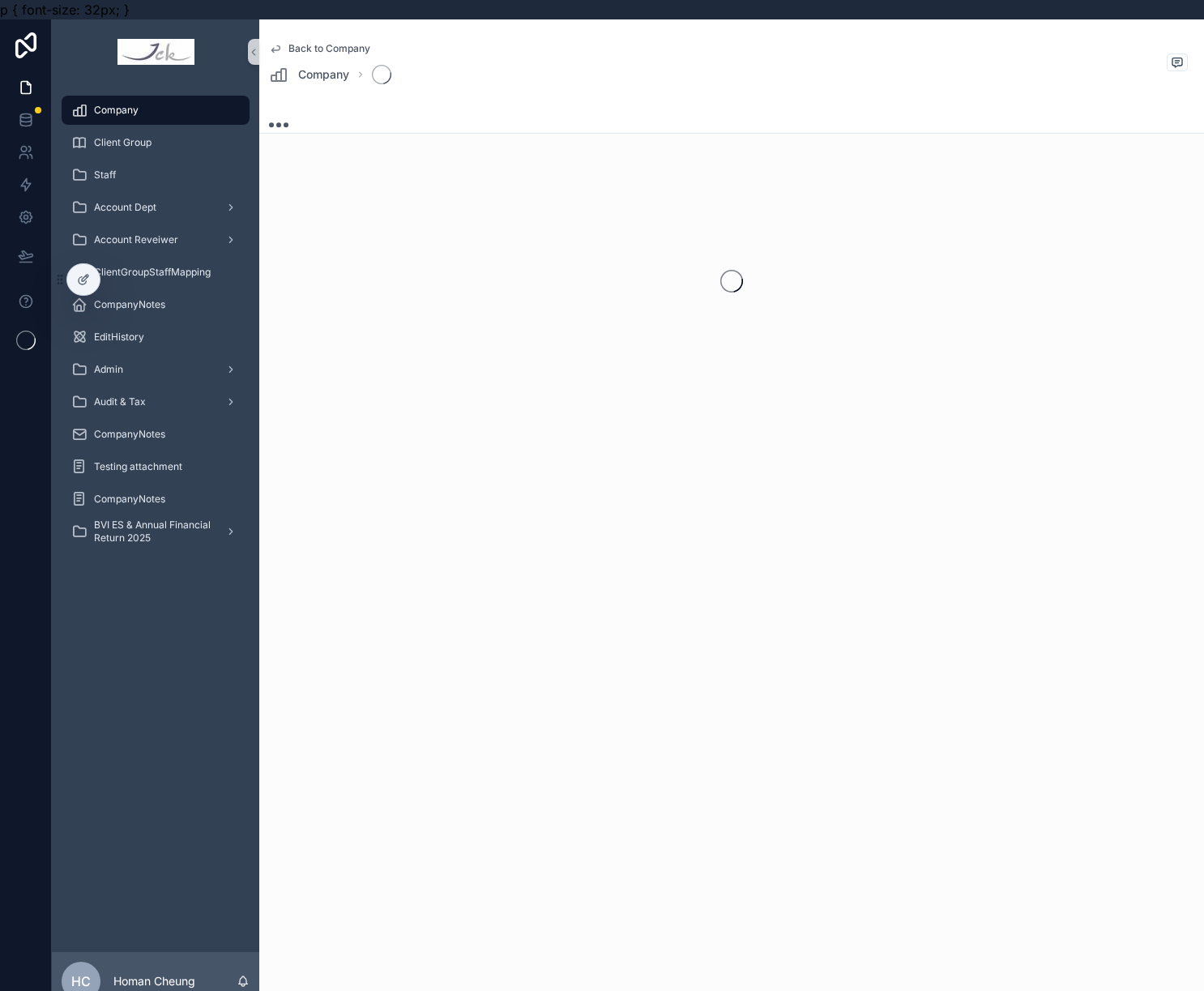 scroll, scrollTop: 0, scrollLeft: 0, axis: both 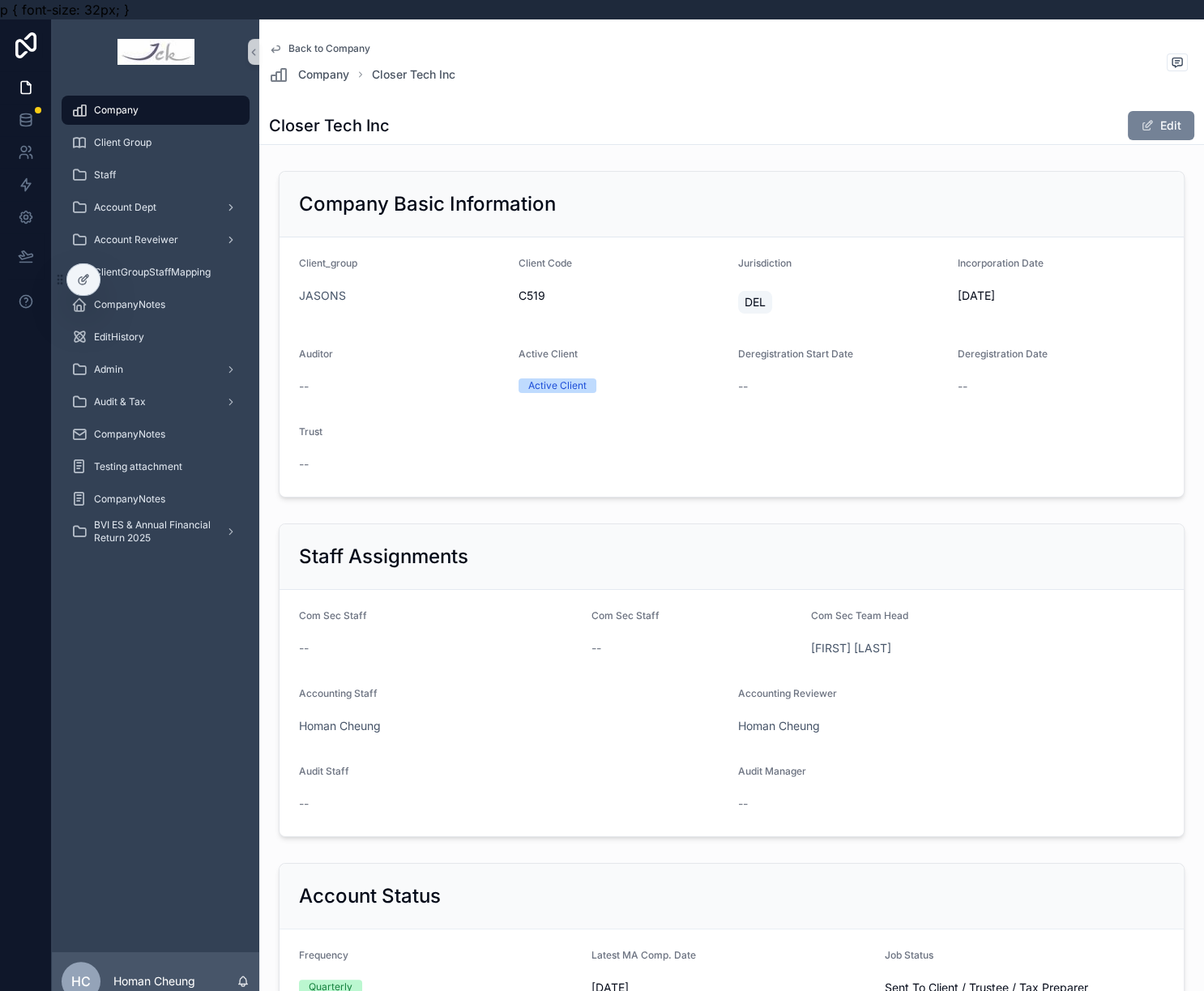 click on "Edit" at bounding box center (1161, 126) 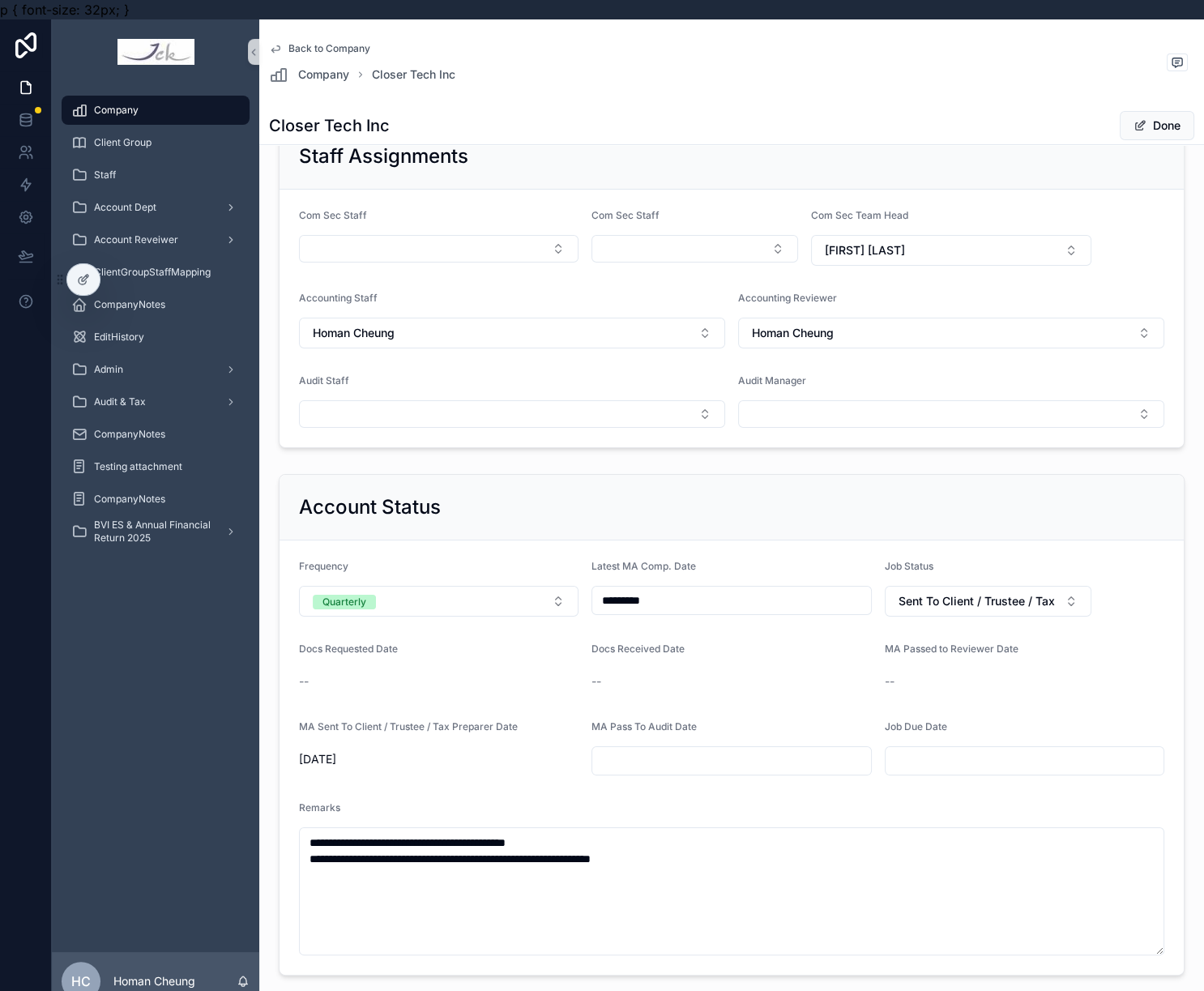 scroll, scrollTop: 404, scrollLeft: 0, axis: vertical 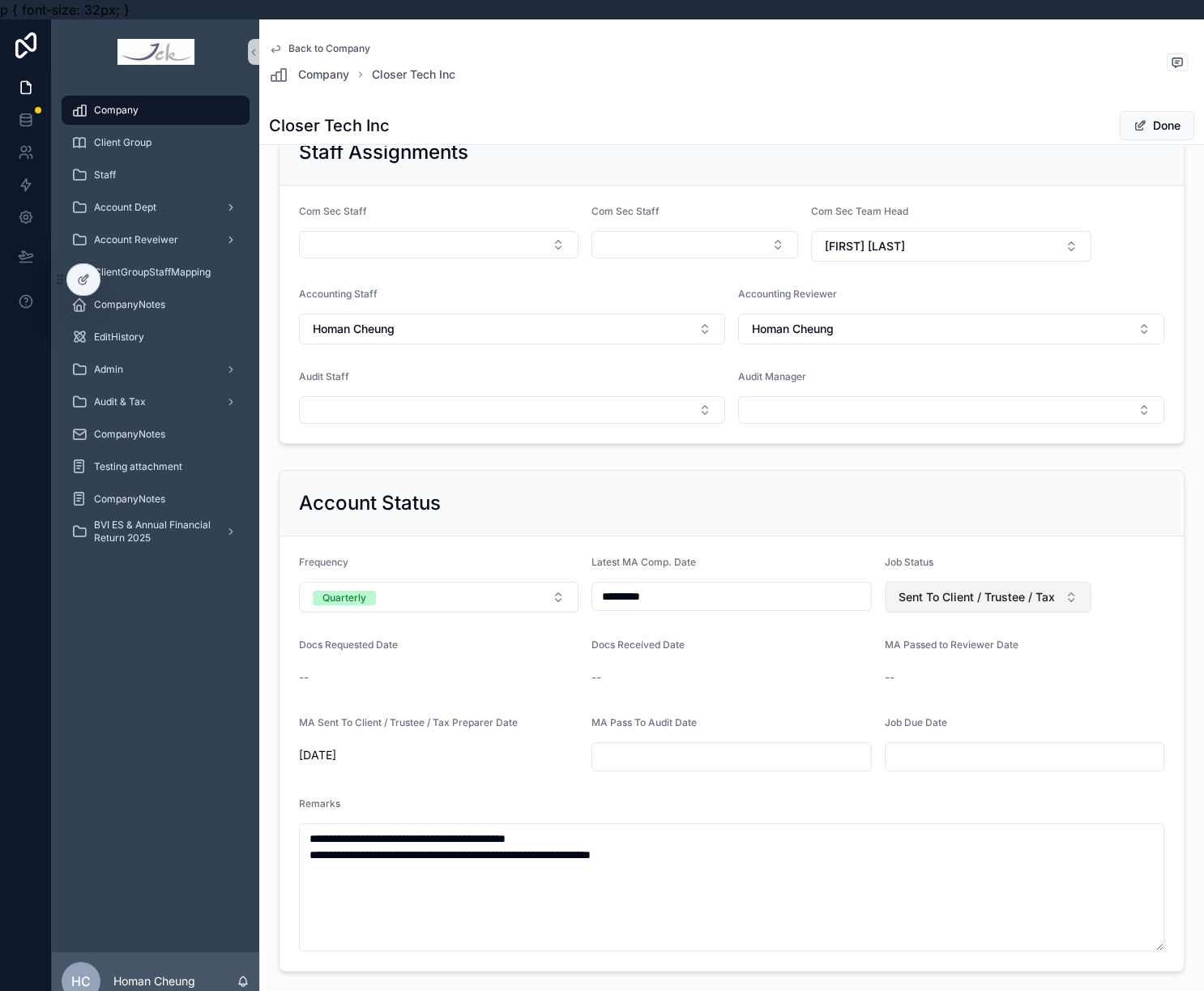 click on "Sent To Client / Trustee / Tax Preparer" at bounding box center (978, 597) 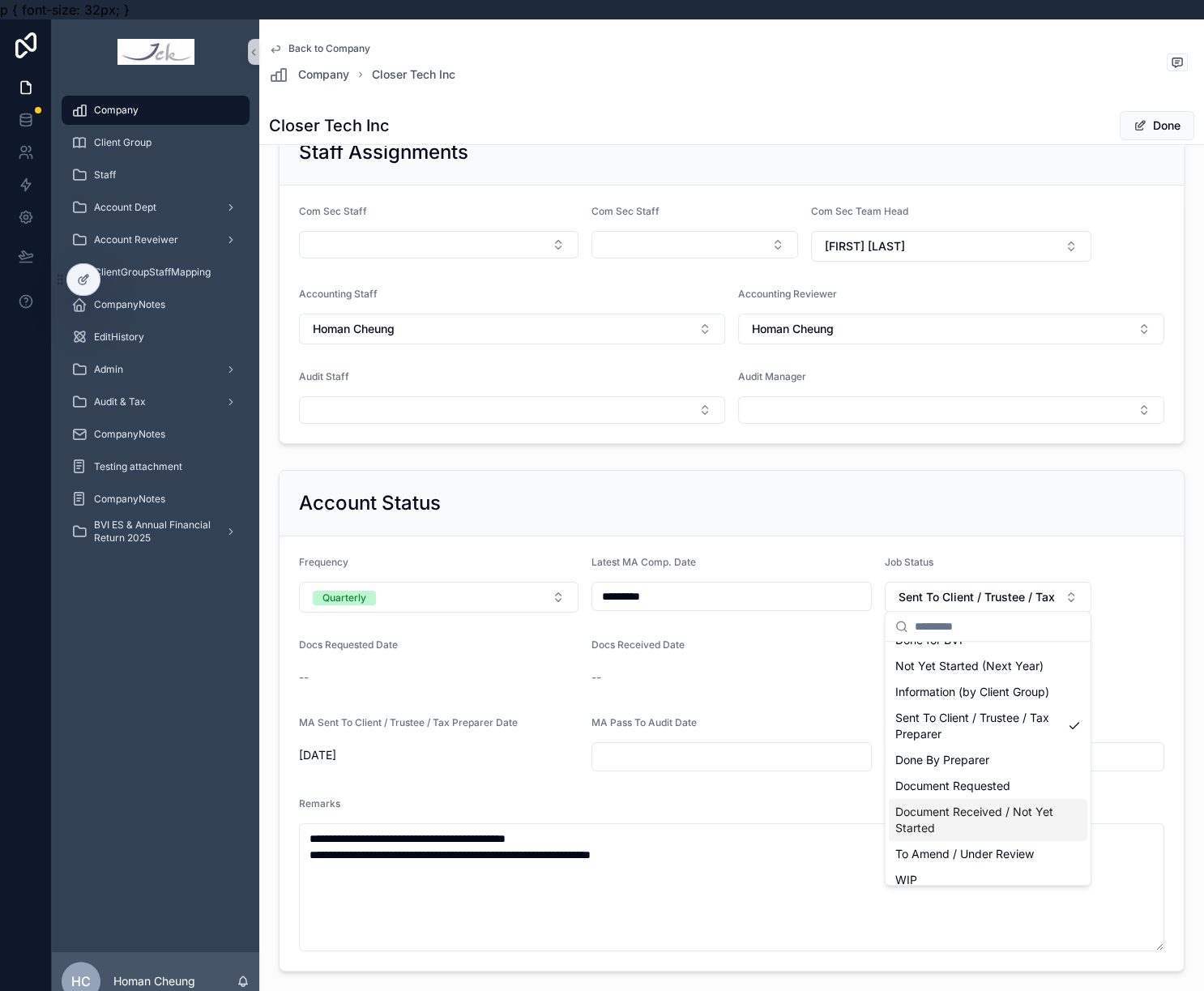 scroll, scrollTop: 139, scrollLeft: 0, axis: vertical 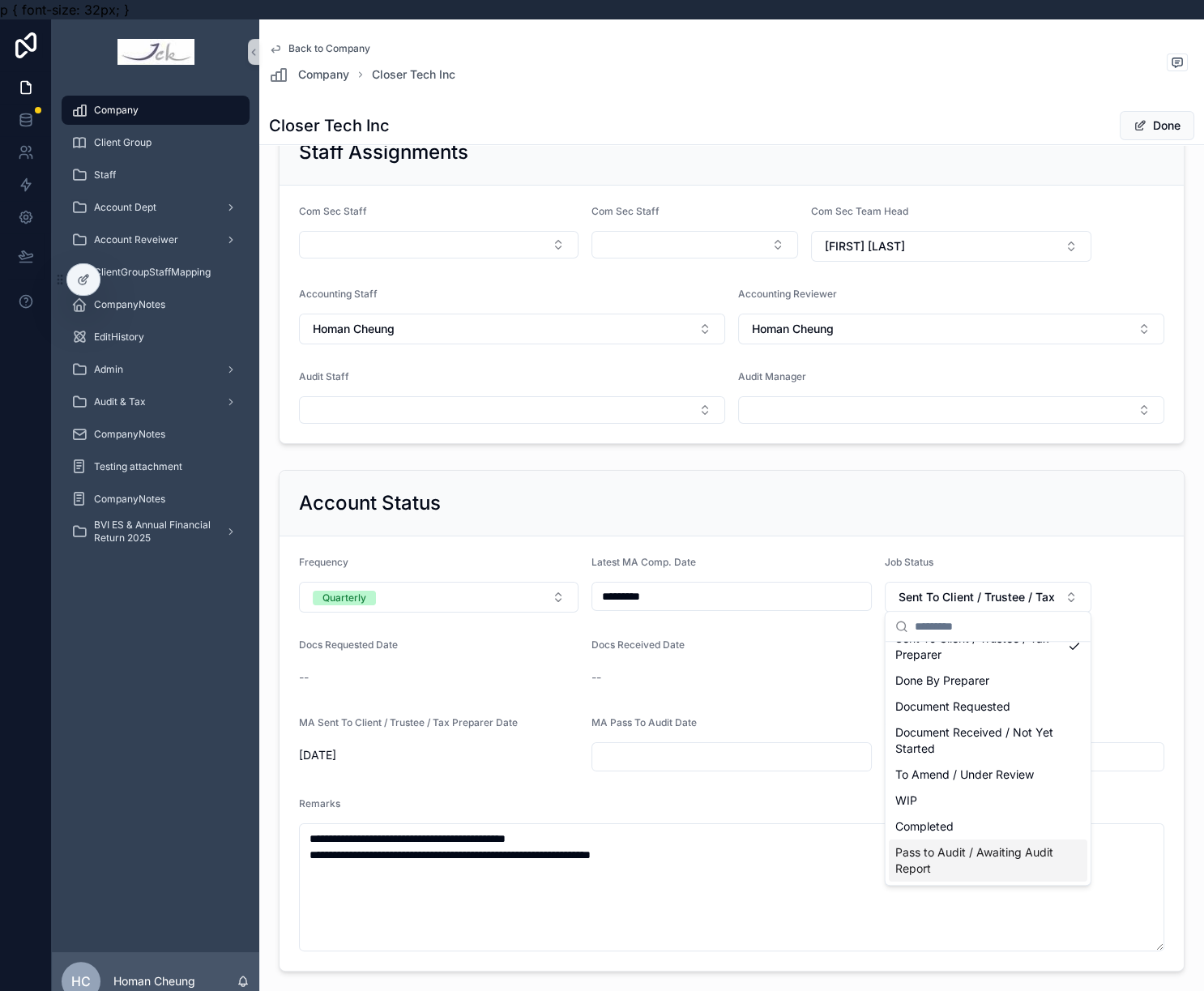 click on "Pass to Audit / Awaiting Audit Report" at bounding box center (978, 861) 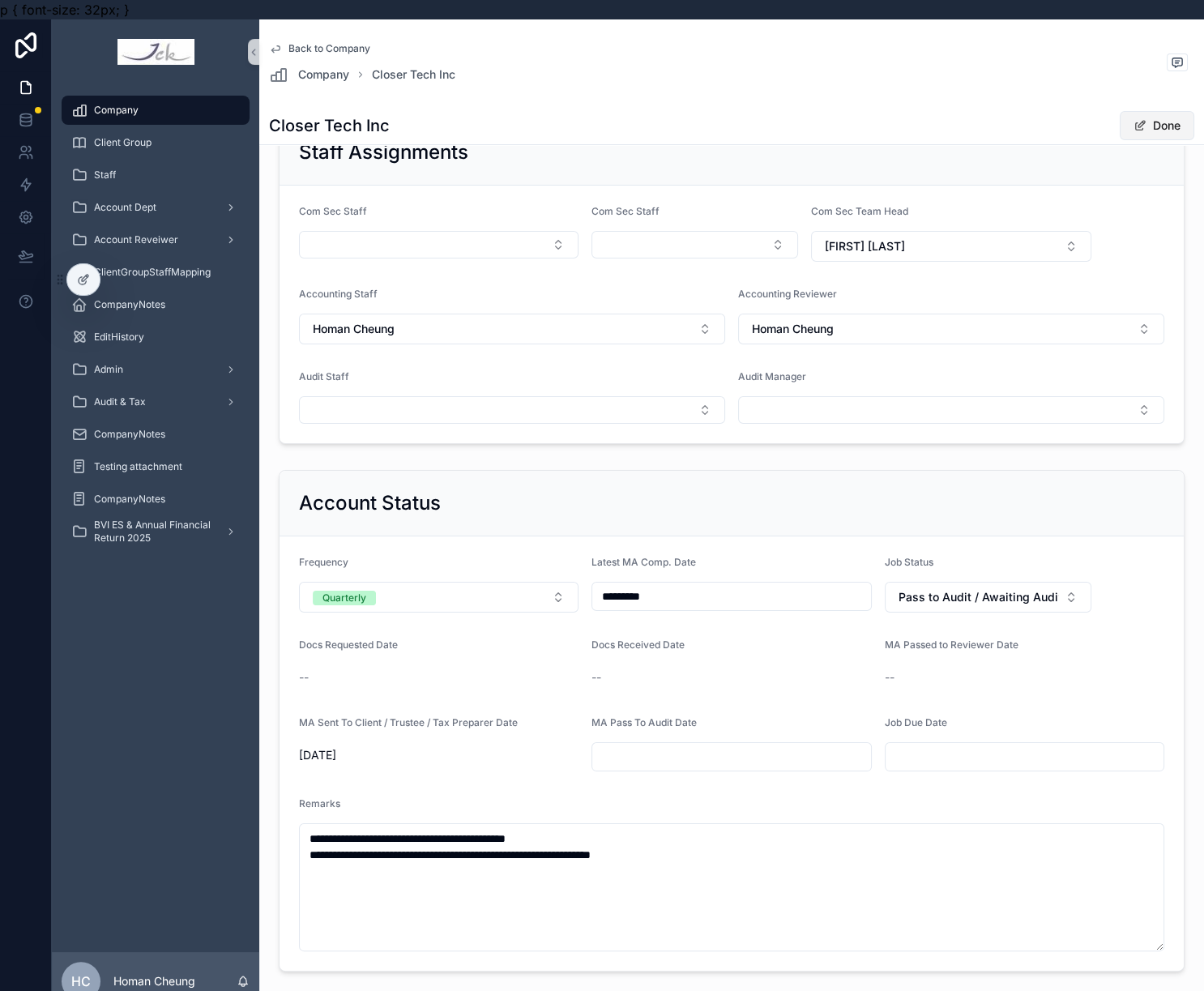 click on "Done" at bounding box center (1157, 126) 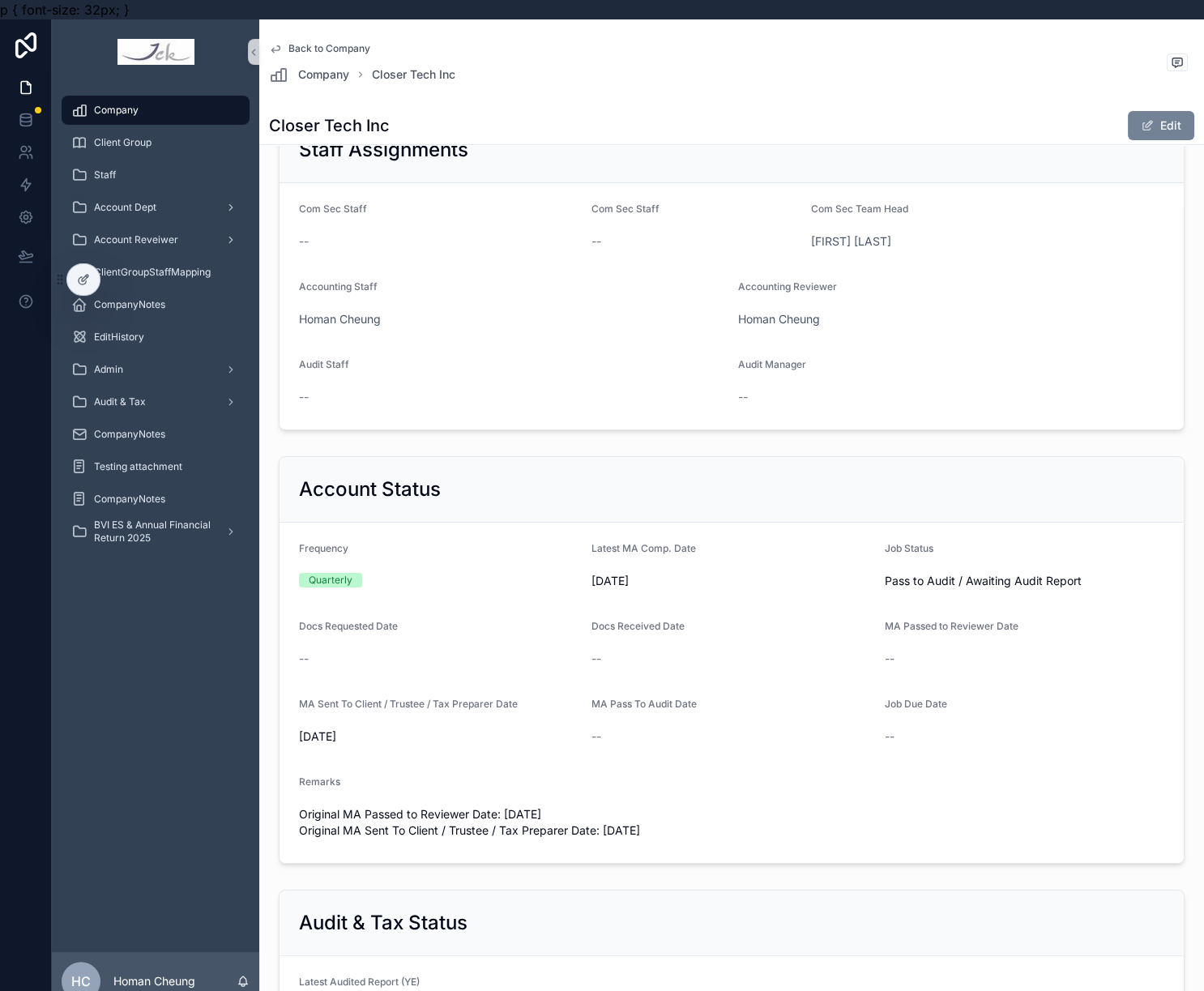 click on "Edit" at bounding box center [1161, 126] 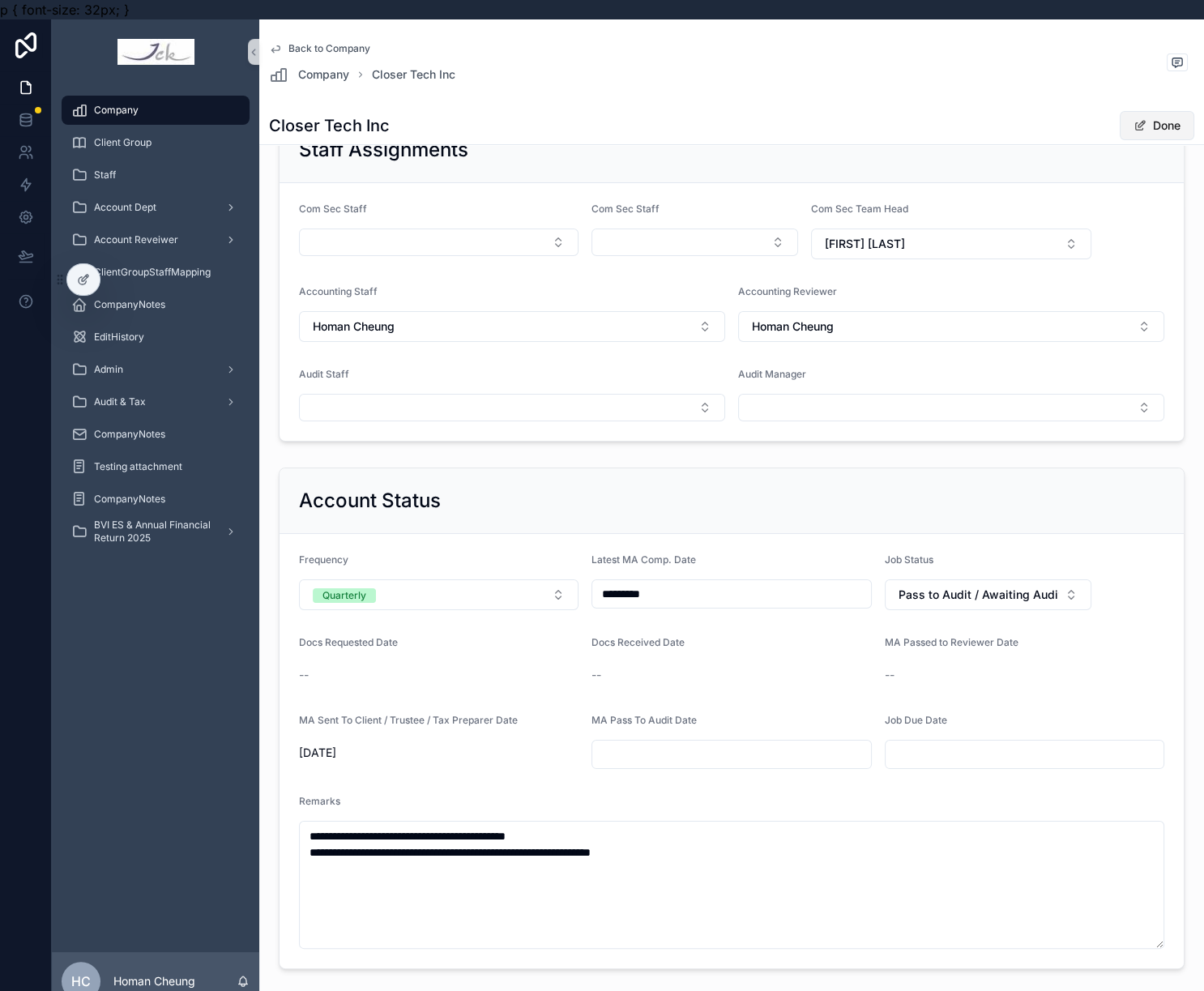 scroll, scrollTop: 404, scrollLeft: 0, axis: vertical 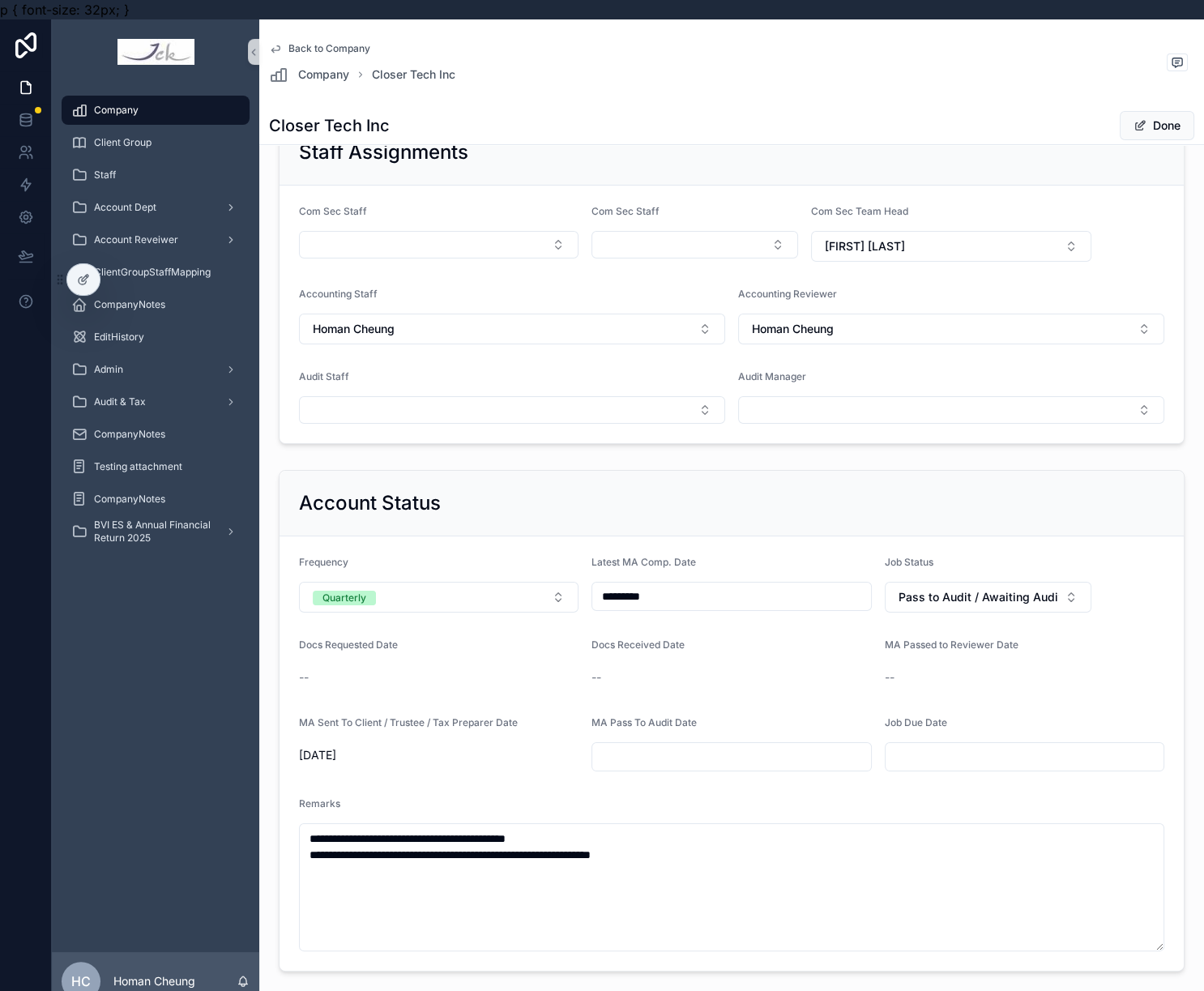click on "--" at bounding box center (1024, 677) 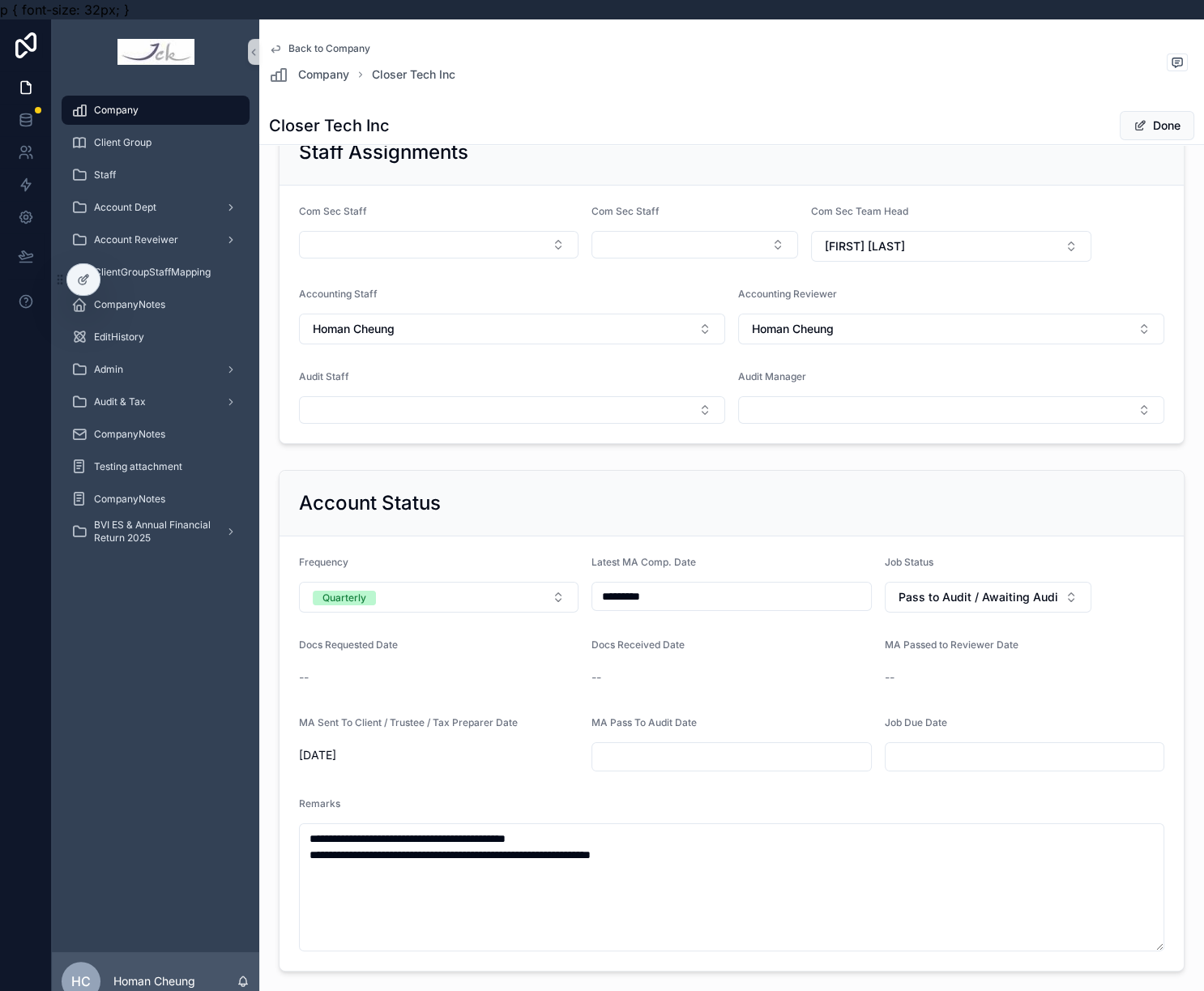 click on "Company Client Group Staff Account Dept Account Reveiwer ClientGroupStaffMapping CompanyNotes EditHistory Admin Audit & Tax CompanyNotes Testing attachment CompanyNotes BVI ES & Annual Financial Return 2025" at bounding box center [156, 518] 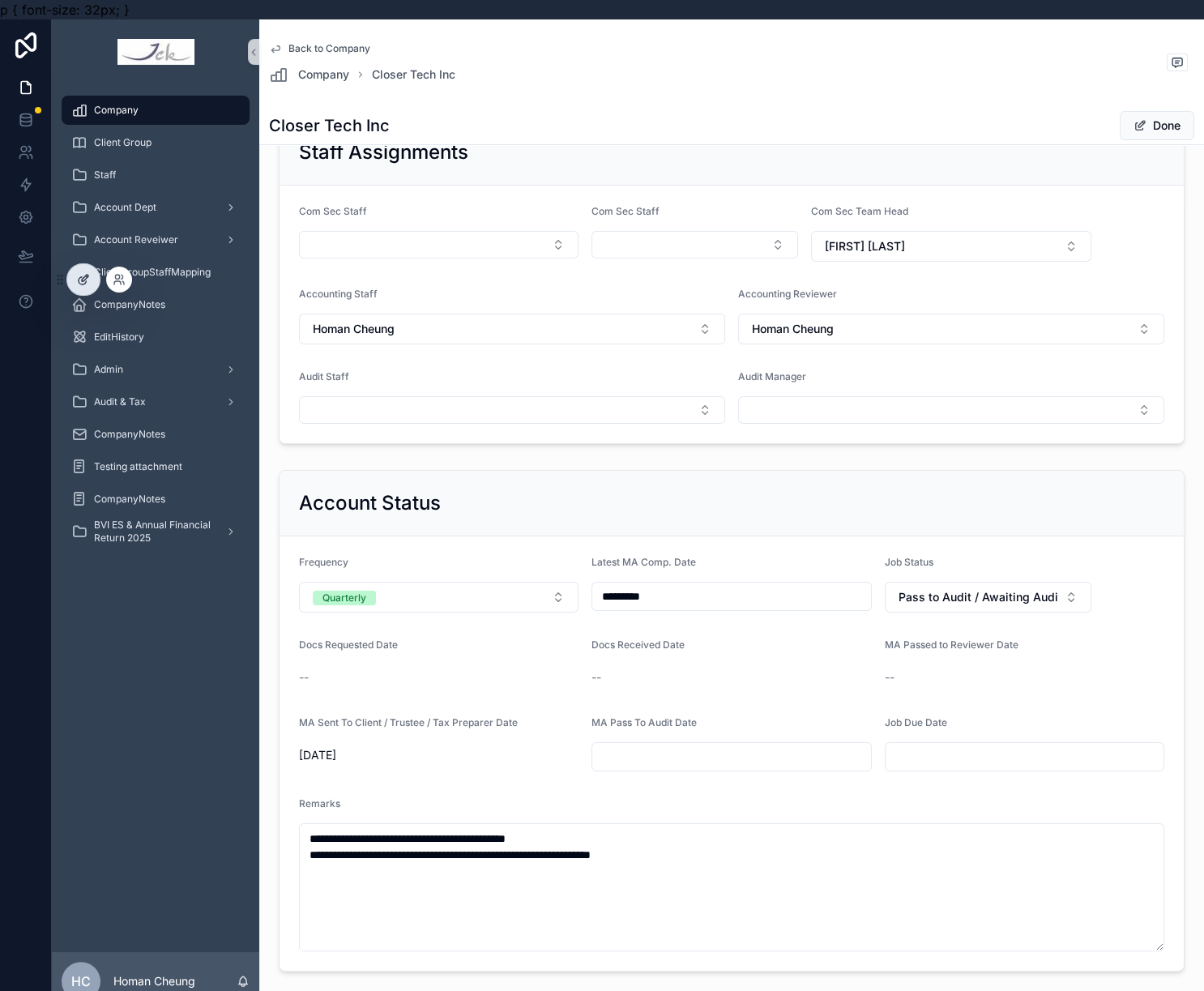 click at bounding box center [83, 280] 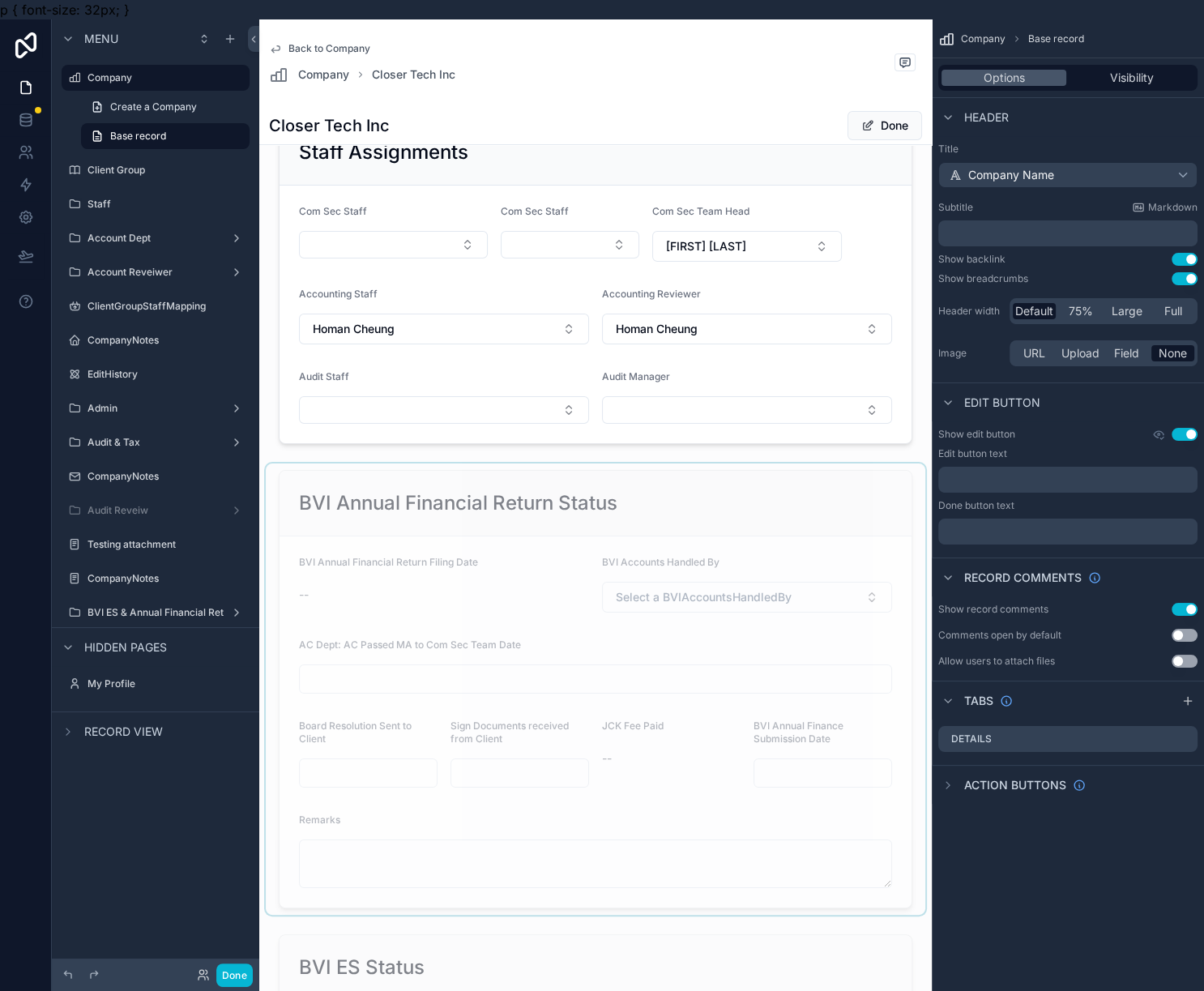 click at bounding box center [596, 689] 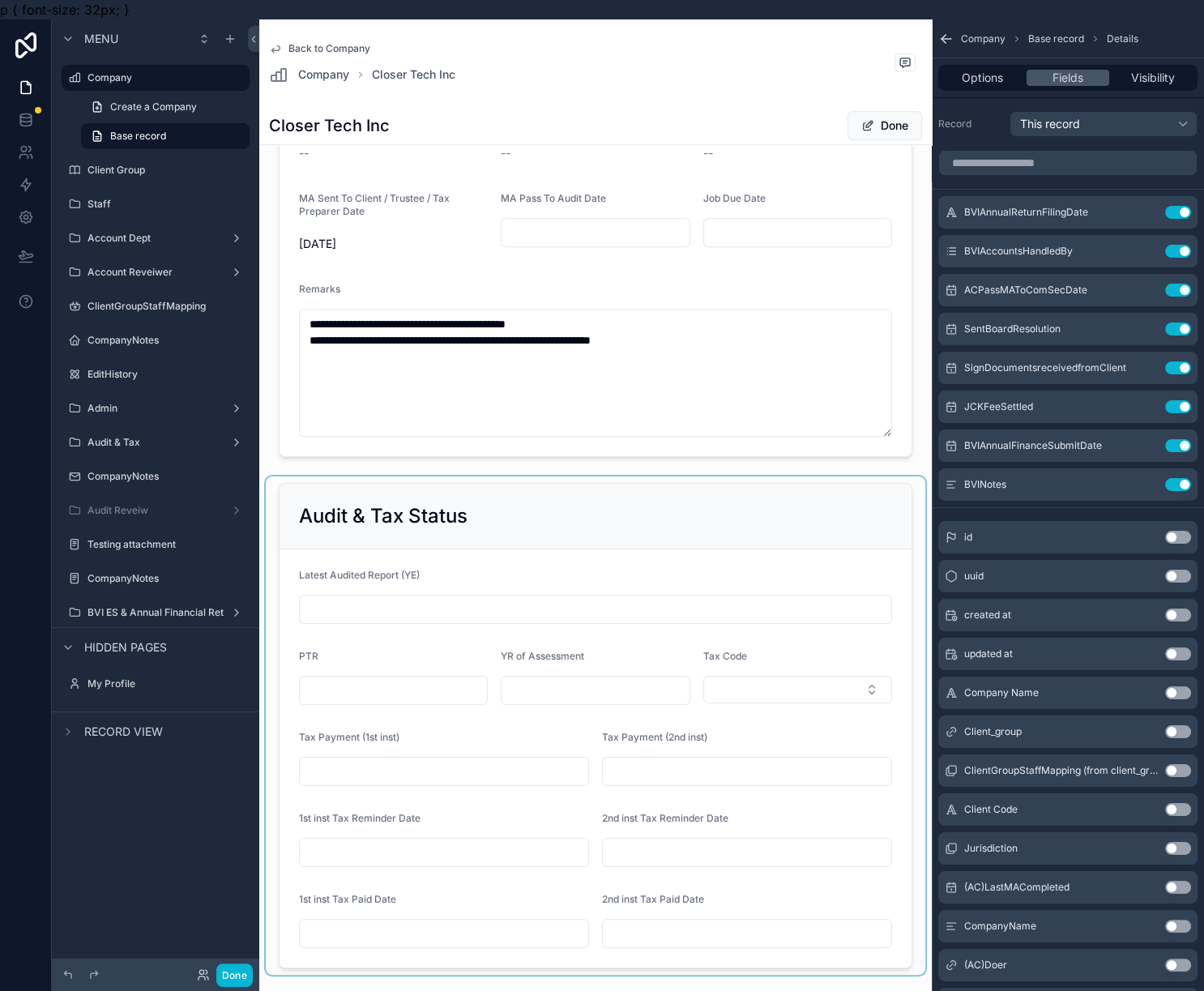 click at bounding box center (596, 725) 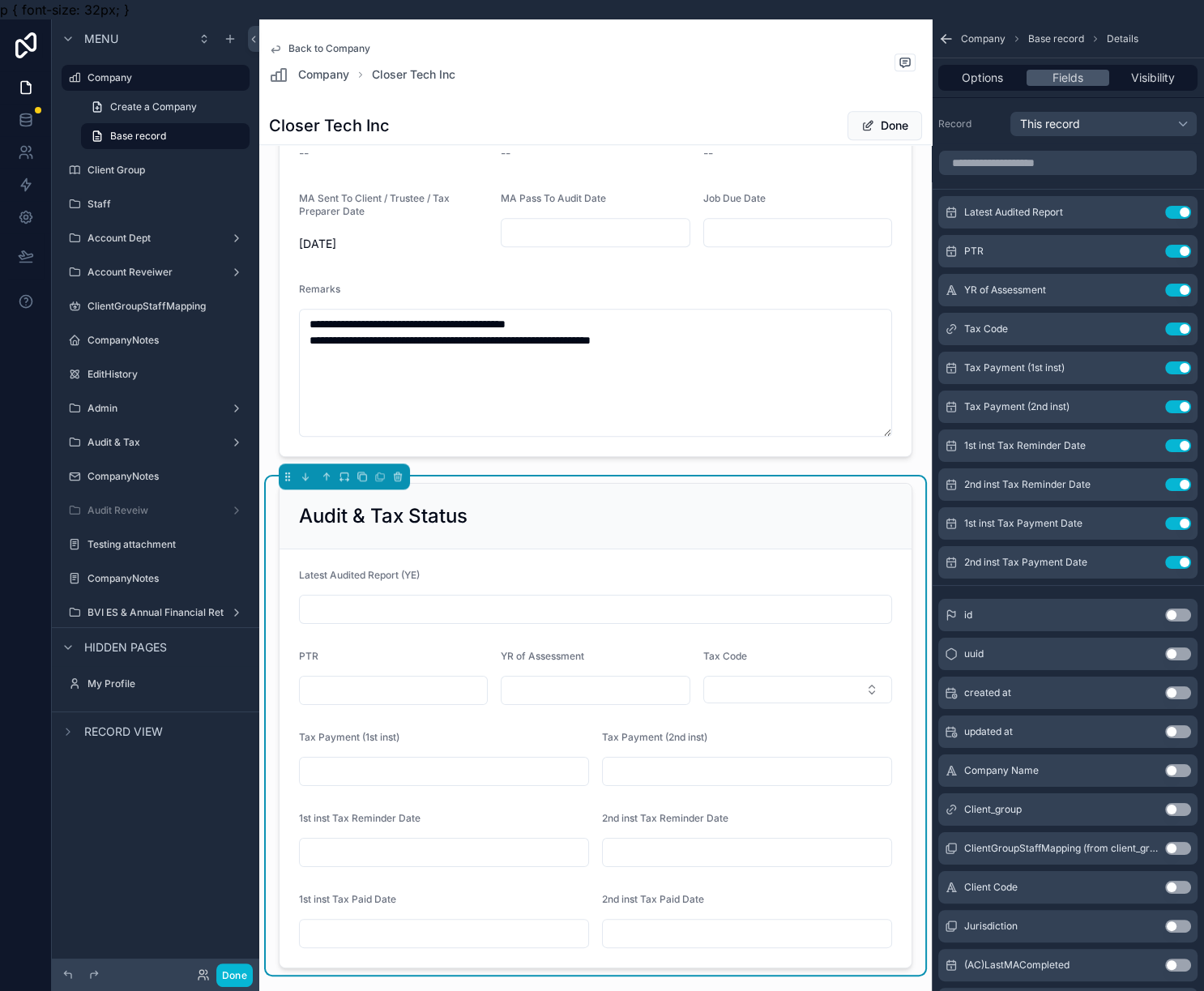 scroll, scrollTop: 2228, scrollLeft: 0, axis: vertical 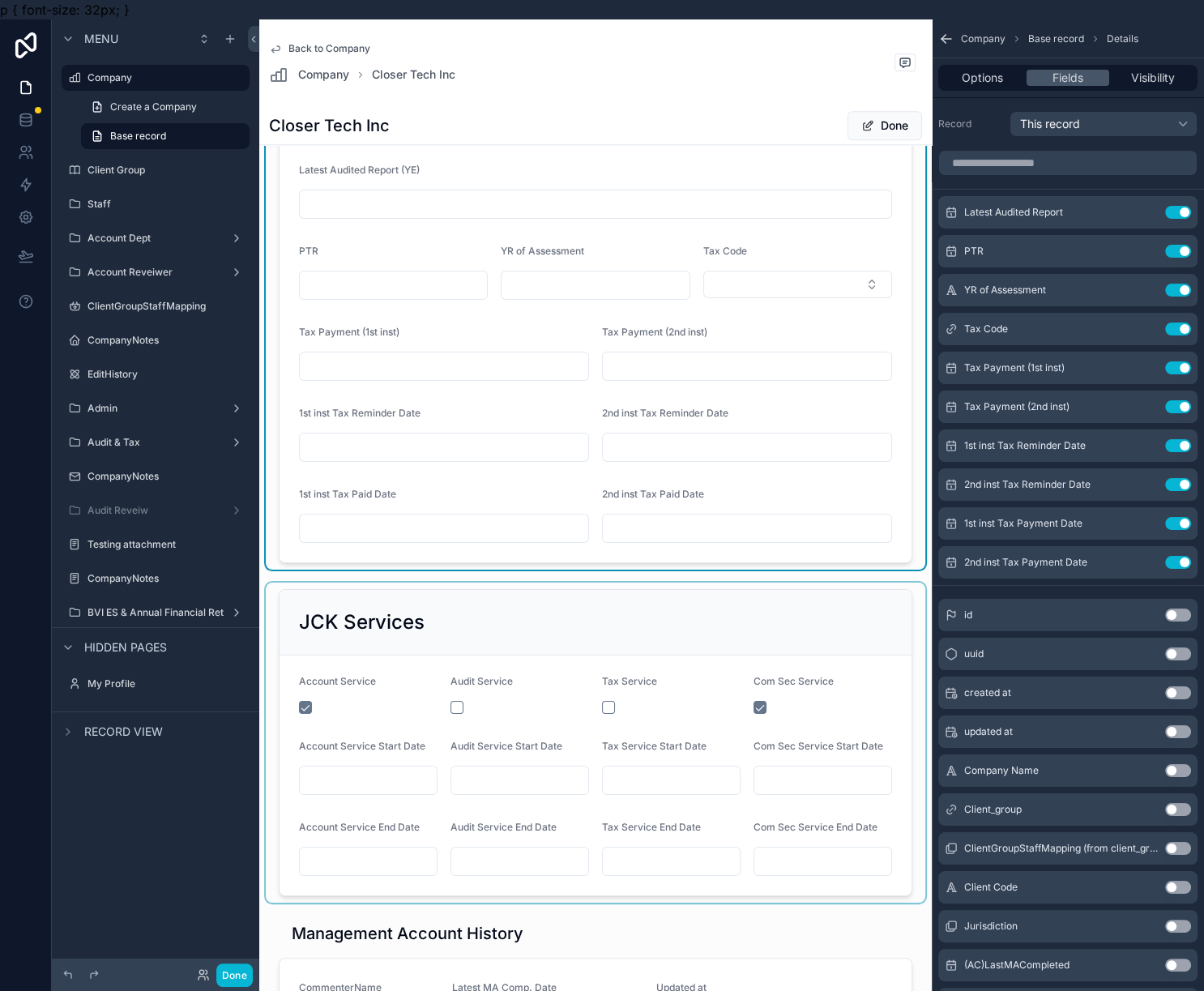 click at bounding box center (596, 742) 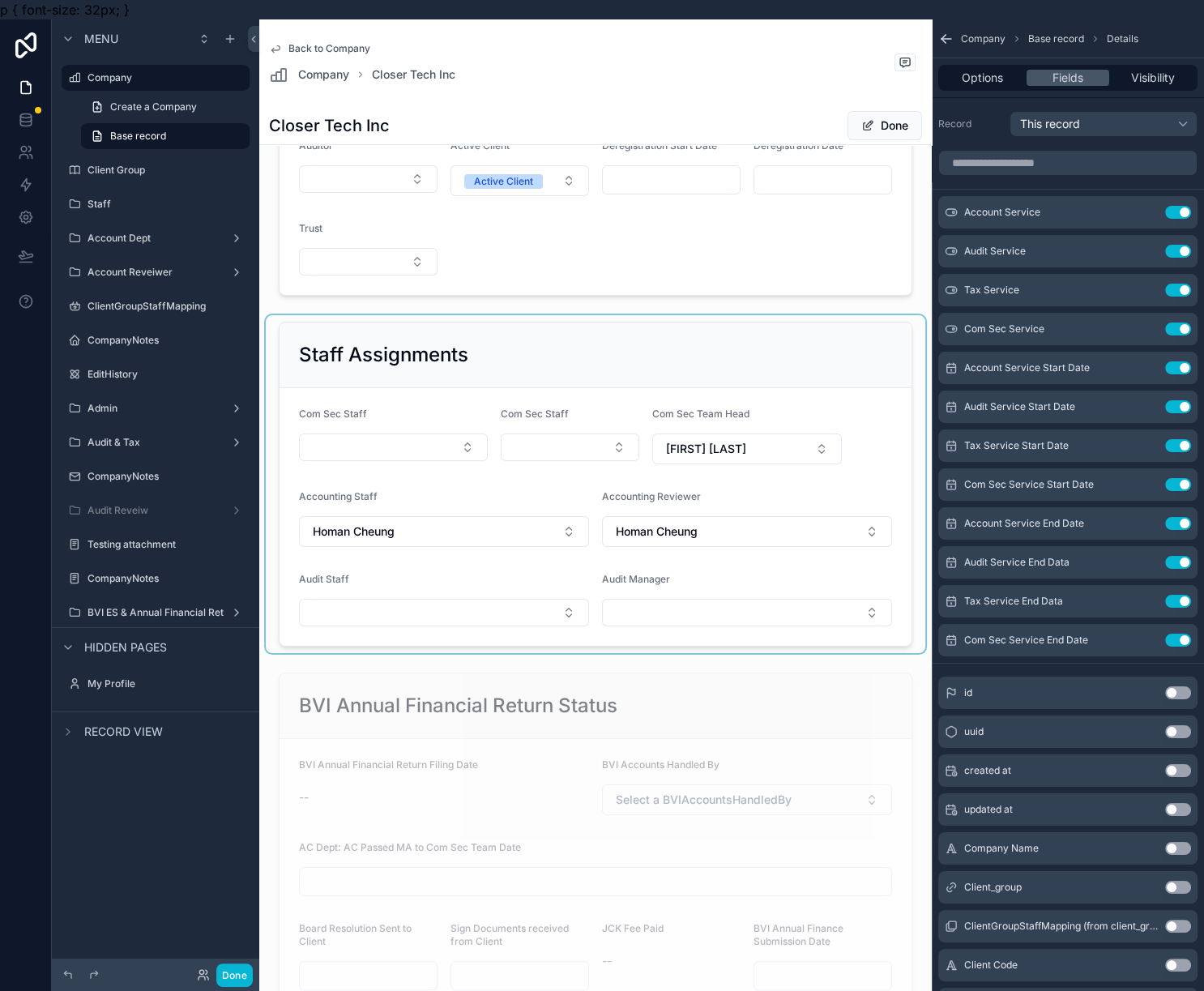 click at bounding box center (596, 484) 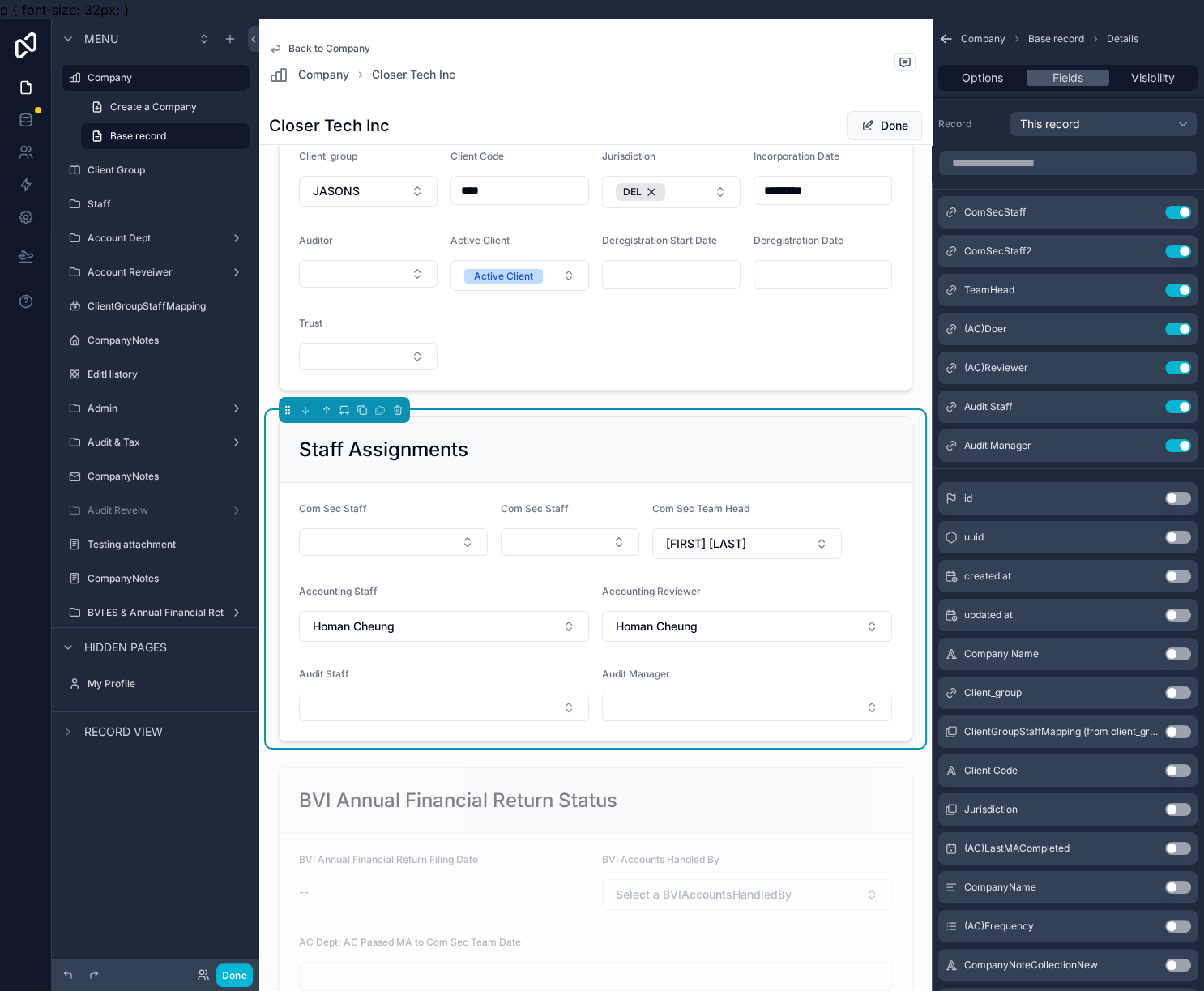 scroll, scrollTop: 0, scrollLeft: 0, axis: both 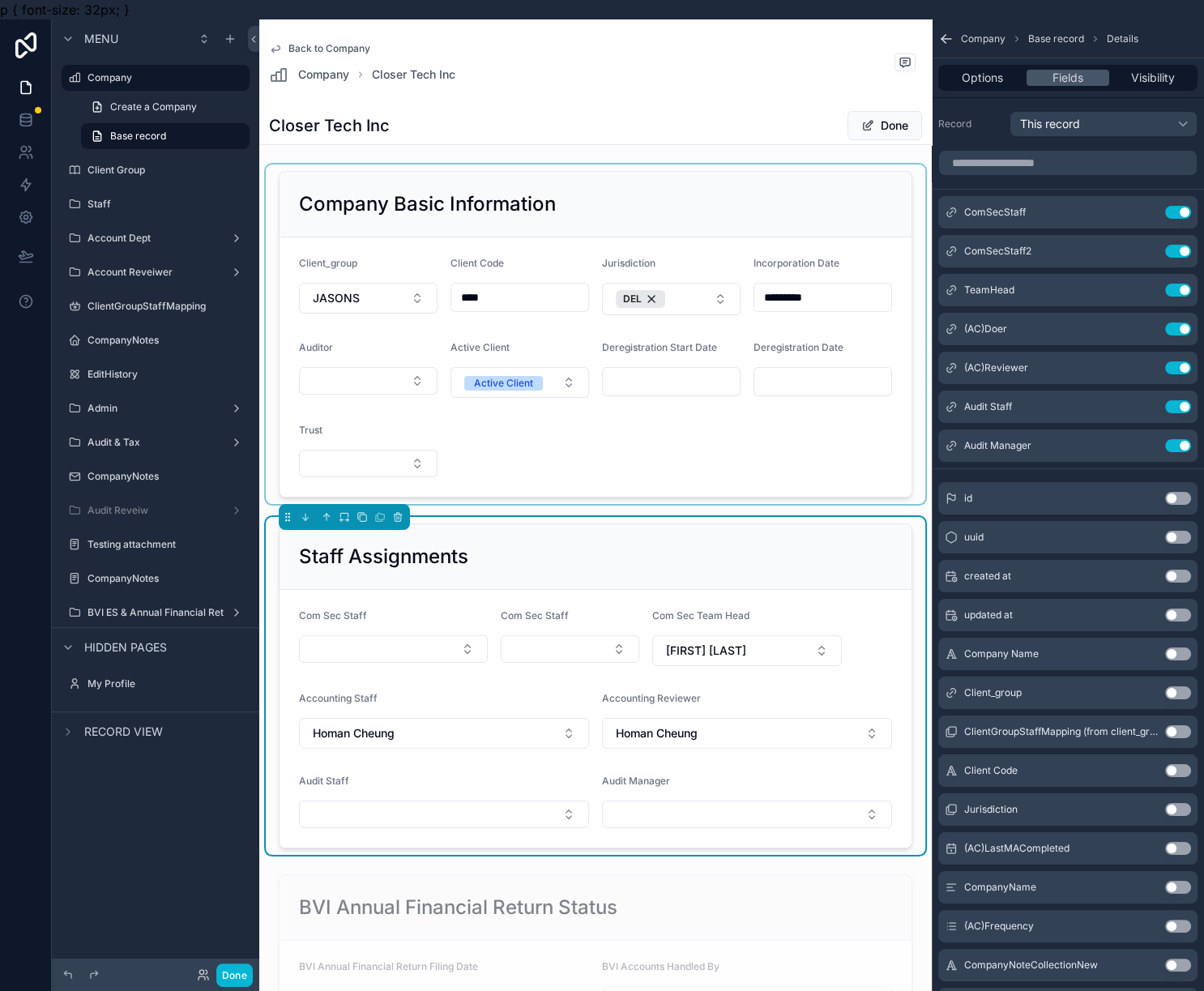 click at bounding box center (596, 334) 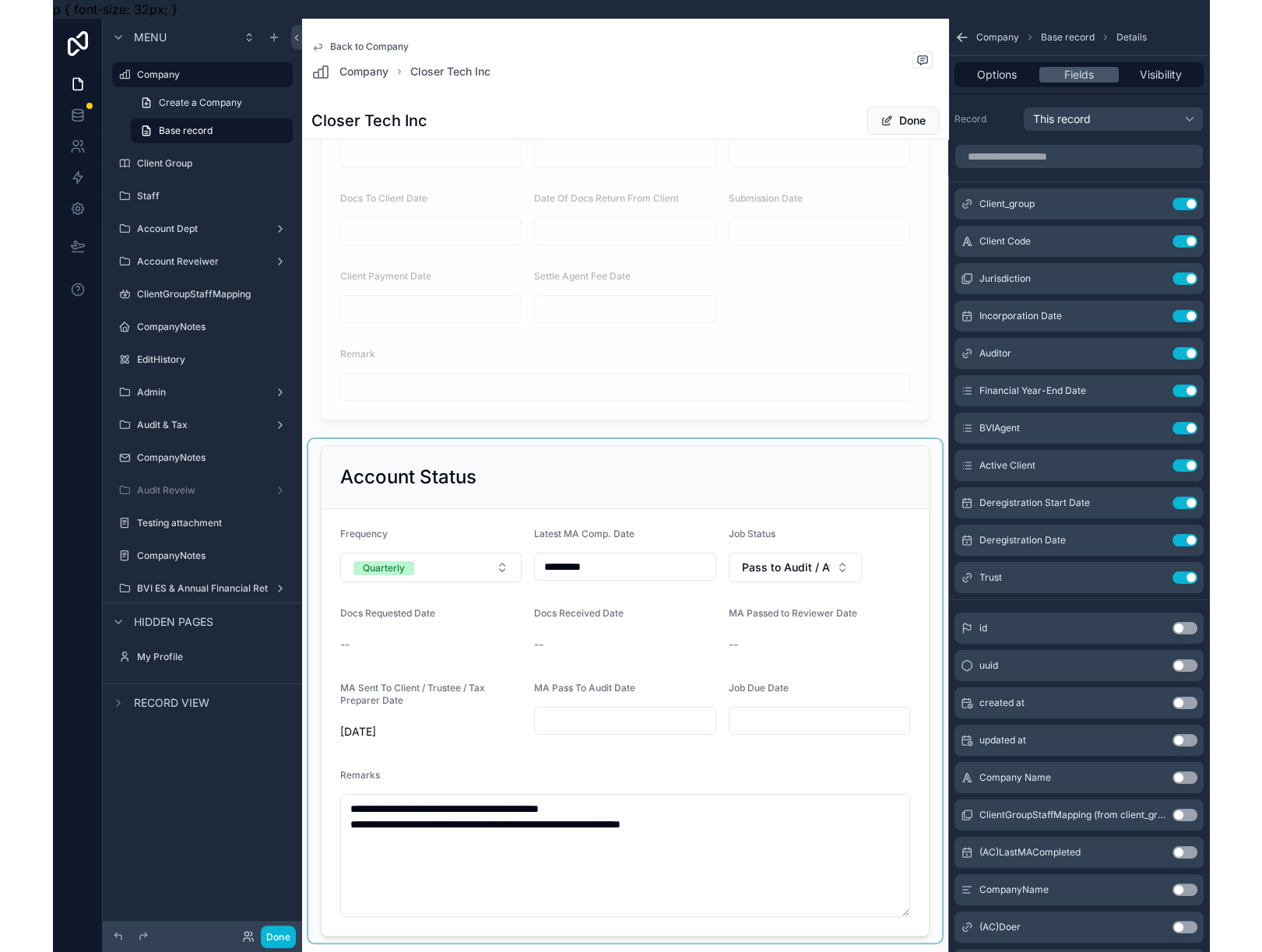 scroll, scrollTop: 1264, scrollLeft: 0, axis: vertical 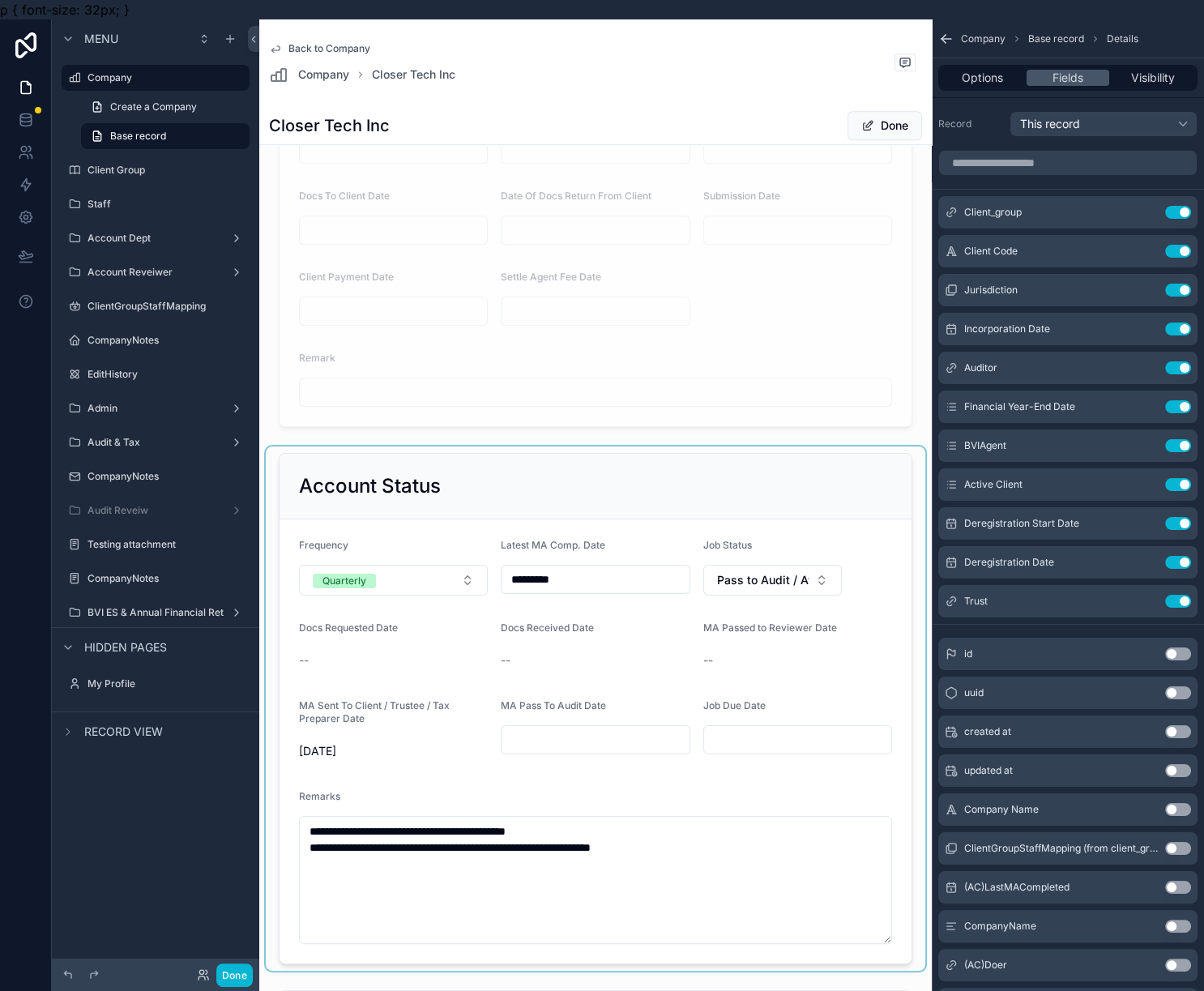 click at bounding box center [596, 708] 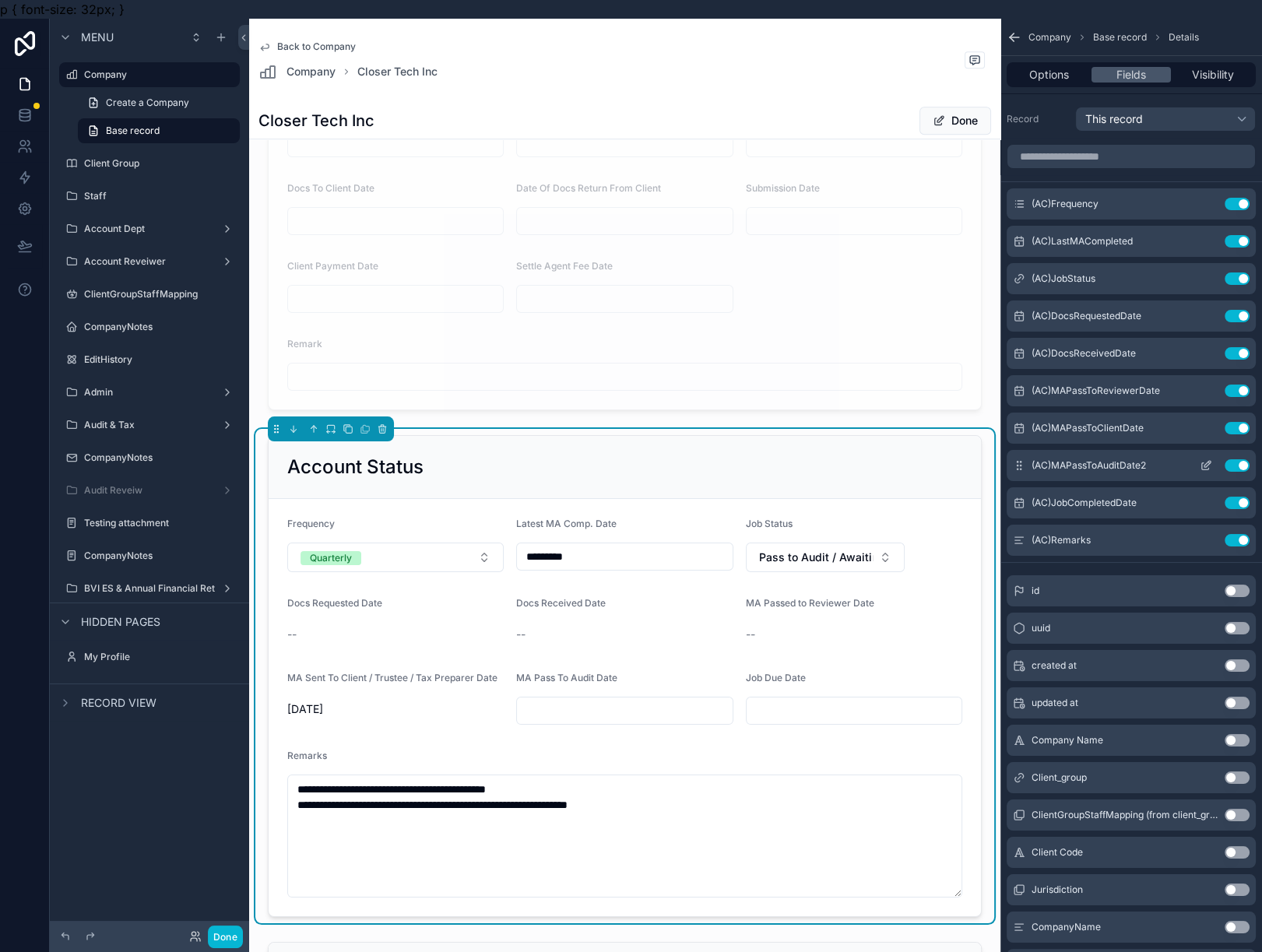 click 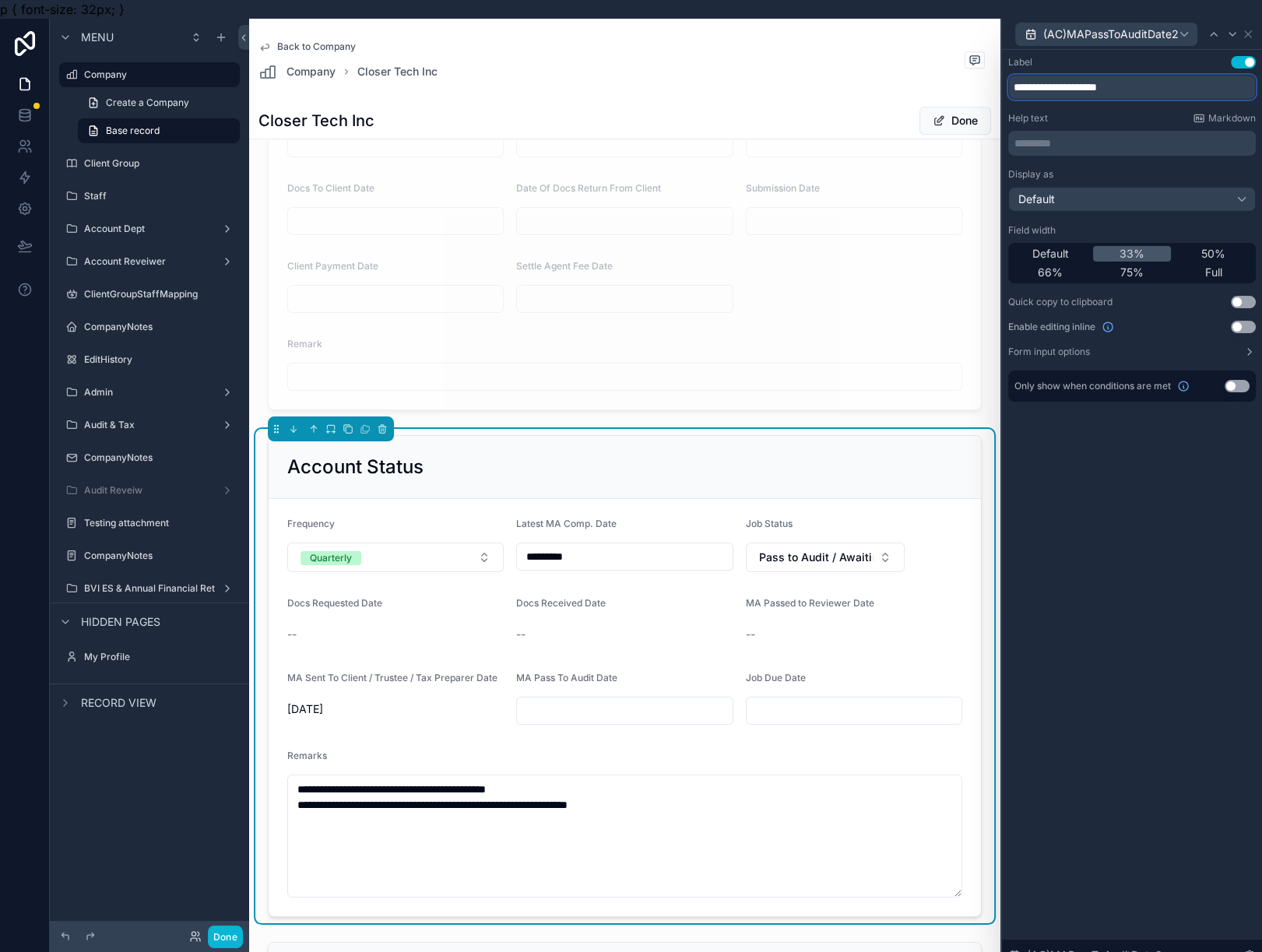 drag, startPoint x: 1178, startPoint y: 87, endPoint x: 810, endPoint y: 60, distance: 368.98916 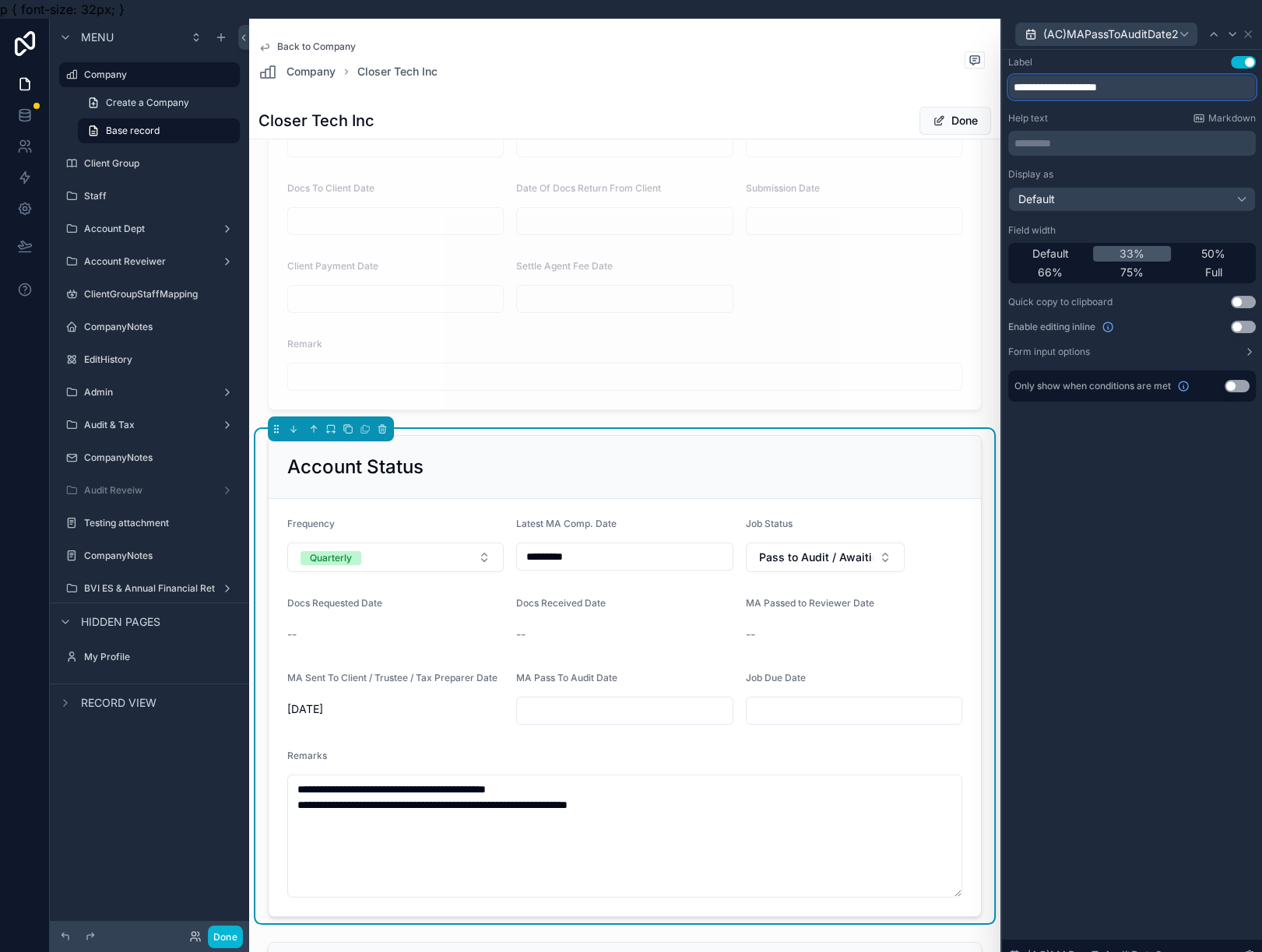 click on "Menu Company Create a Company Base record Client Group Staff Account Dept Account Reveiwer ClientGroupStaffMapping CompanyNotes EditHistory Admin Audit & Tax CompanyNotes Audit Reveiw Testing attachment CompanyNotes BVI ES & Annual Financial Return 2025 Hidden pages My Profile Record view Done Company Client Group Staff Account Dept Account Reveiwer ClientGroupStaffMapping CompanyNotes EditHistory Admin Audit & Tax CompanyNotes Audit Reveiw Testing attachment CompanyNotes BVI ES & Annual Financial Return 2025 My Profile HC Homan Cheung Back to Company Company Closer Tech Inc Closer Tech Inc Done Company Basic Information Client_group JASONS Client Code **** Jurisdiction DEL Incorporation Date ********* Auditor Active Client Active Client Deregistration Start Date Deregistration Date Trust Staff Assignments Com Sec Staff Com Sec Staff Com Sec Team Head Cindy Wan Accounting Staff Homan Cheung Accounting Reviewer Homan Cheung Audit Staff Audit Manager BVI Annual Financial Return Status -- BVI Accounts Handled By" at bounding box center [631, 494] 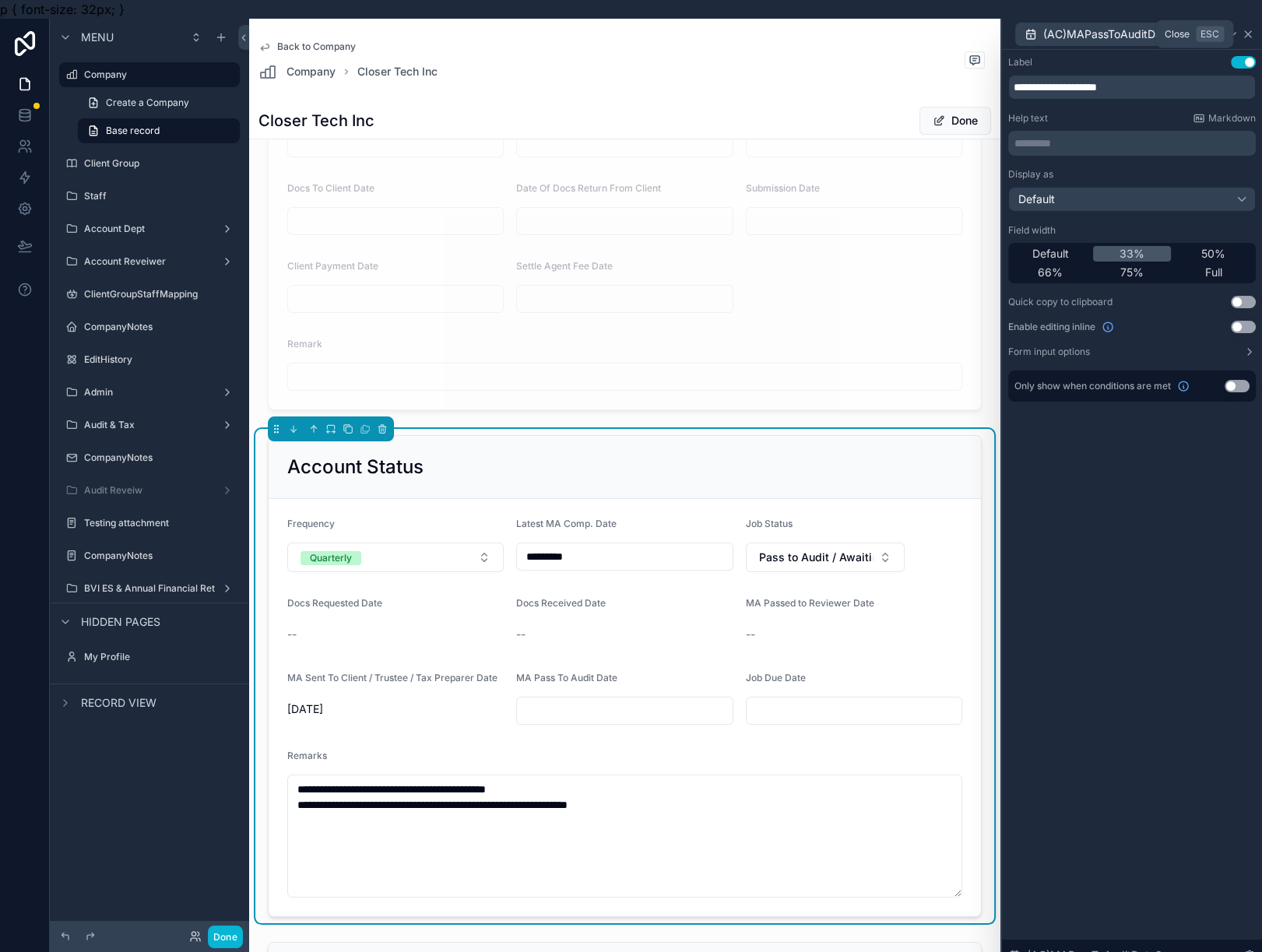 click 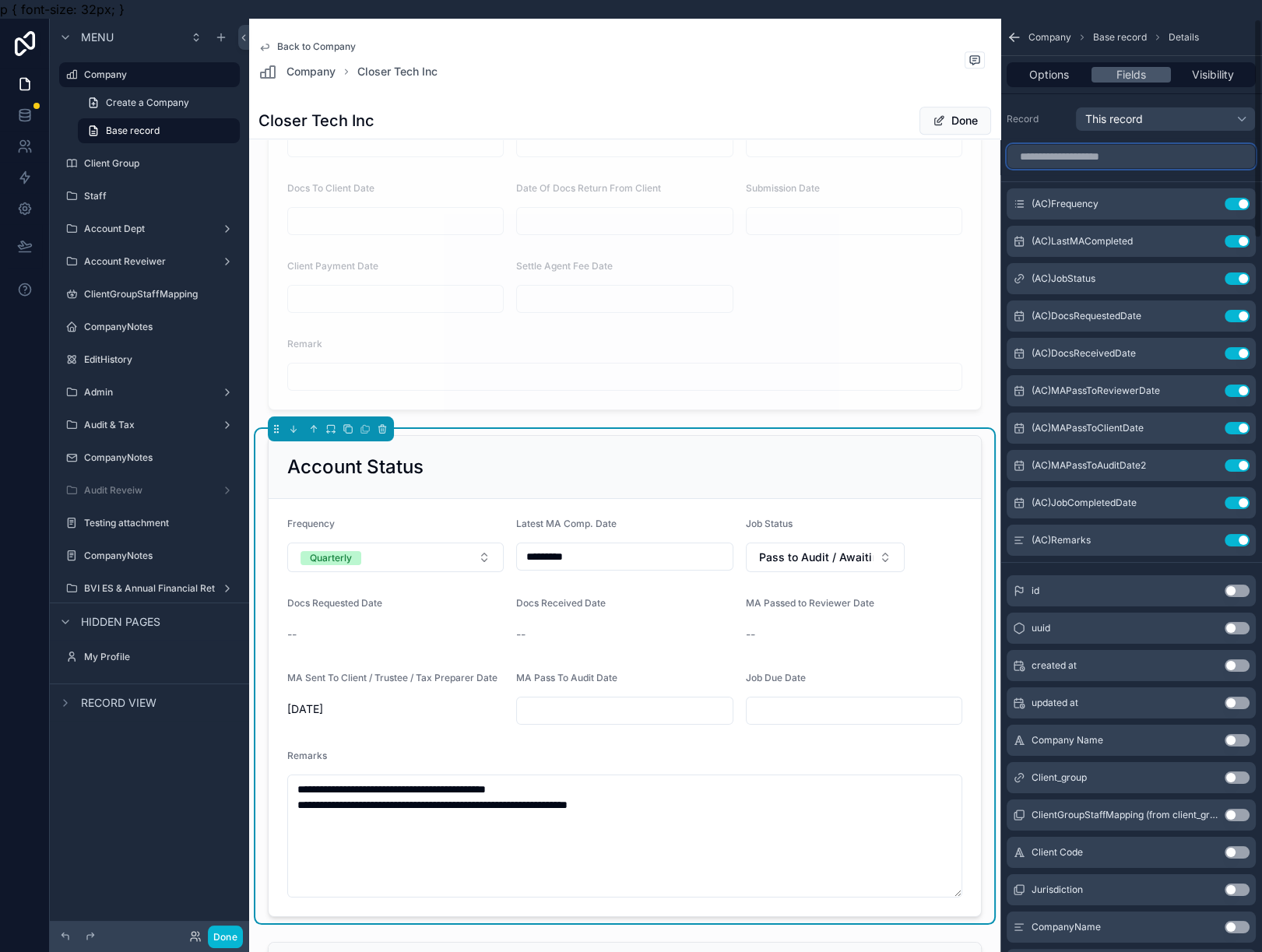 click at bounding box center (1131, 156) 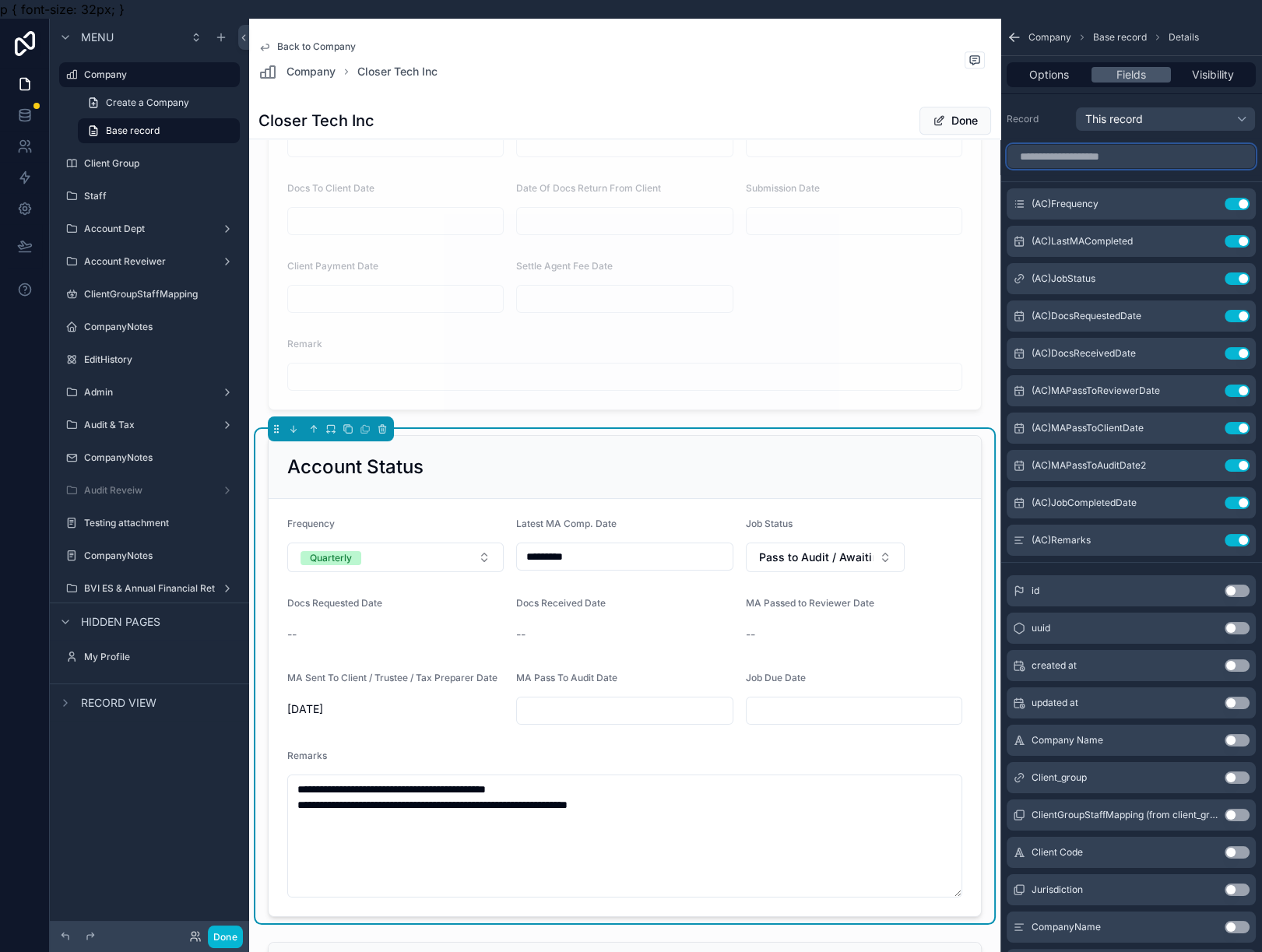paste on "**********" 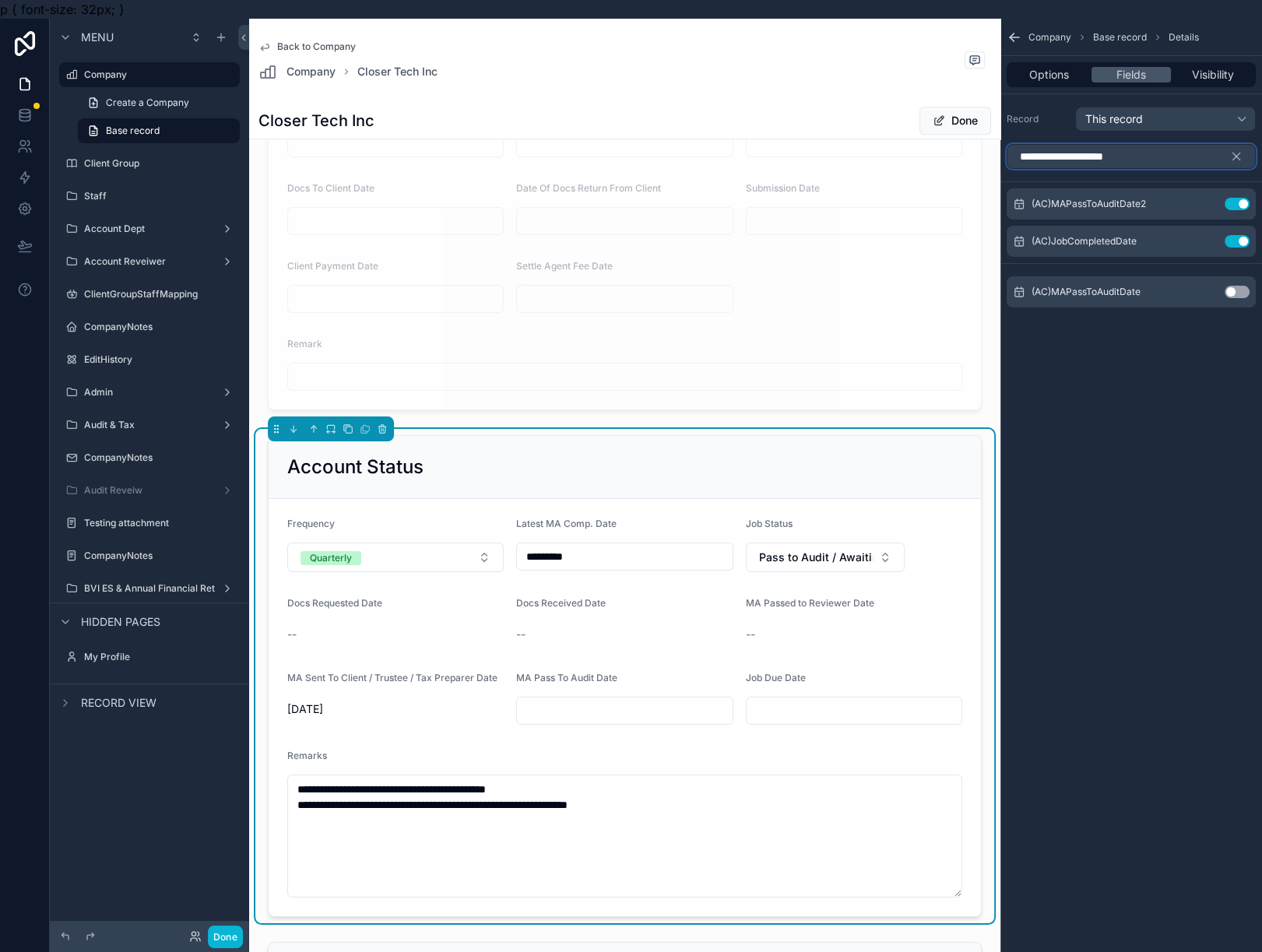 type on "**********" 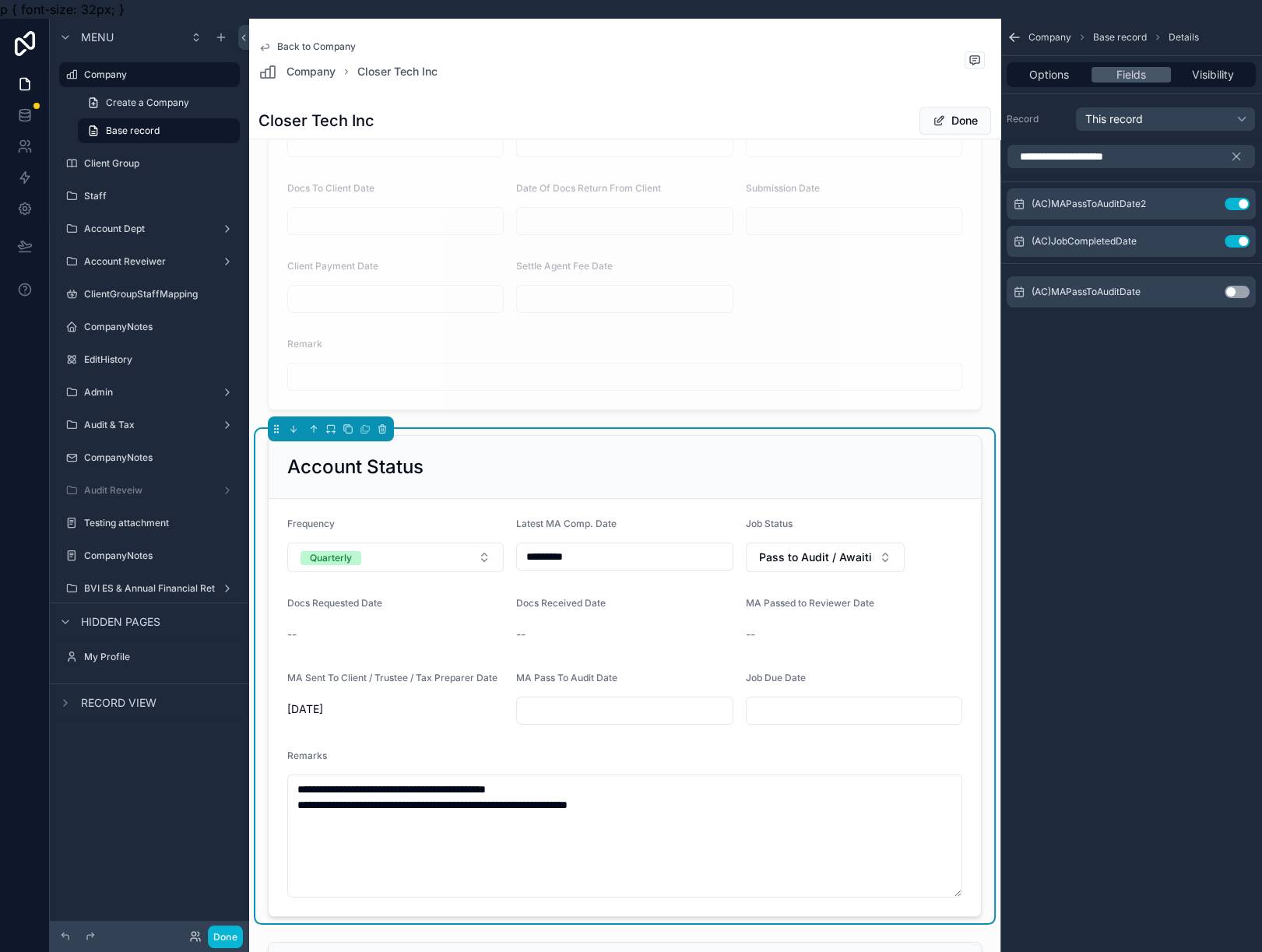 click on "Use setting" at bounding box center (1237, 292) 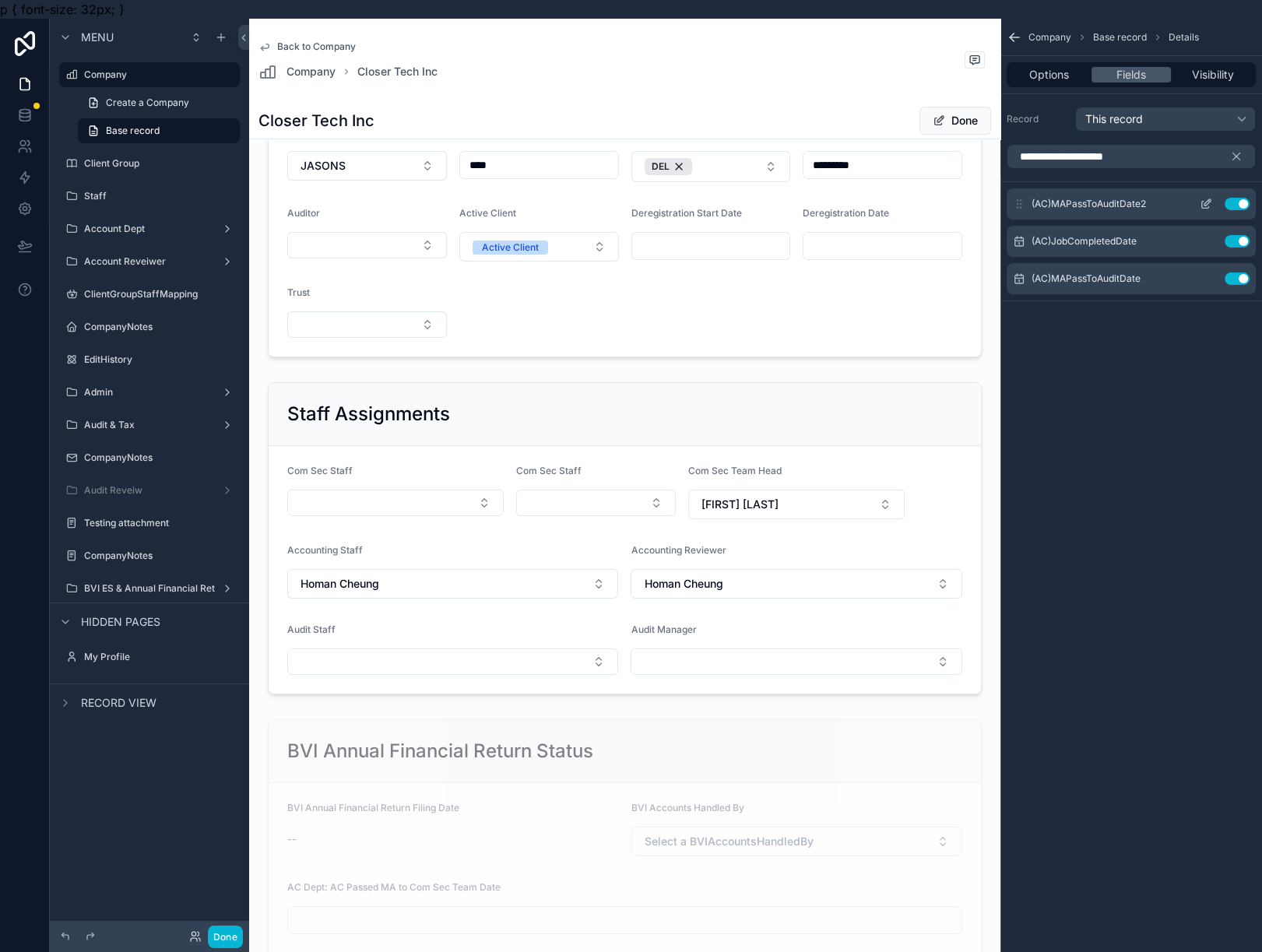 scroll, scrollTop: 1264, scrollLeft: 0, axis: vertical 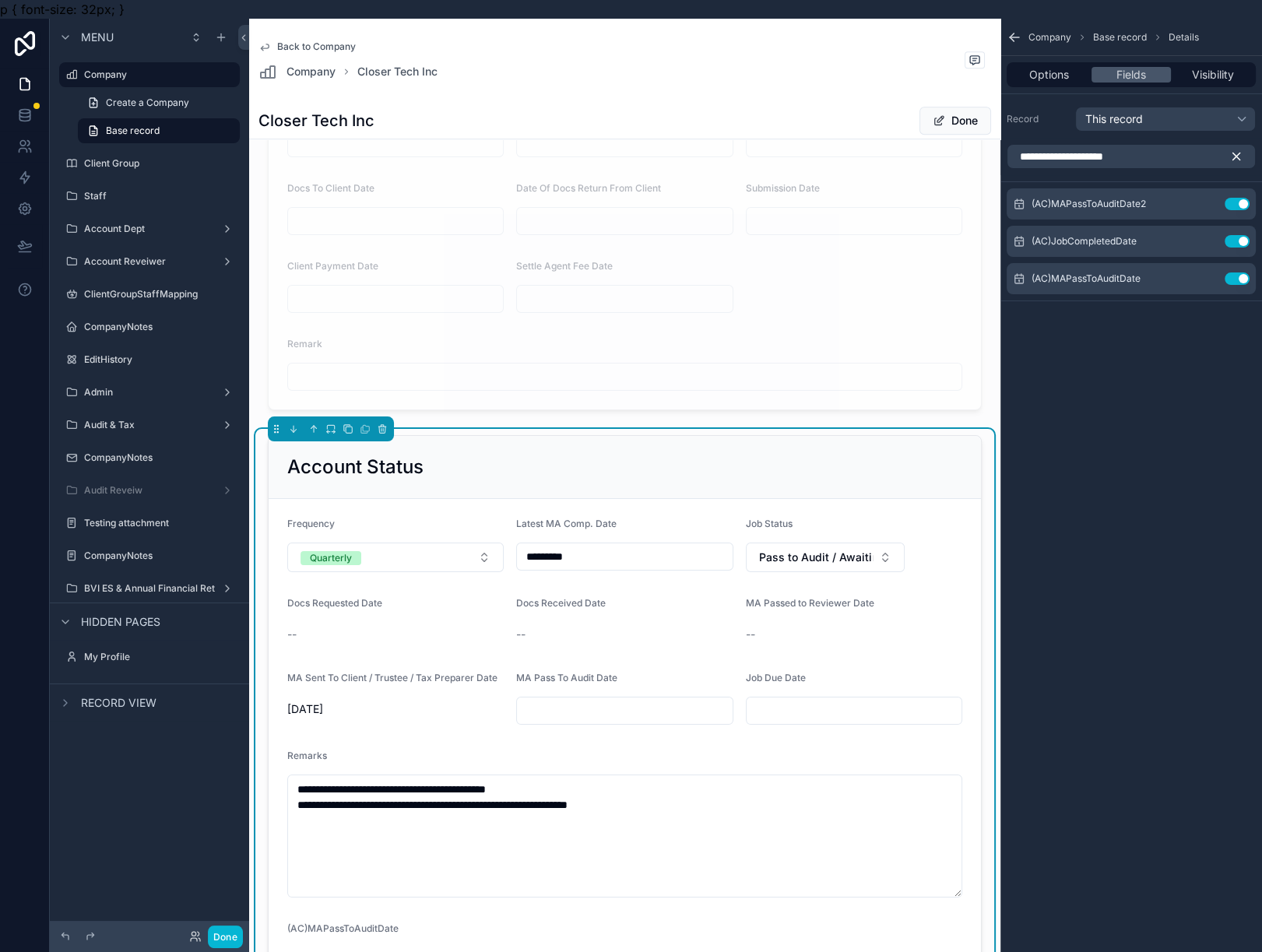 click 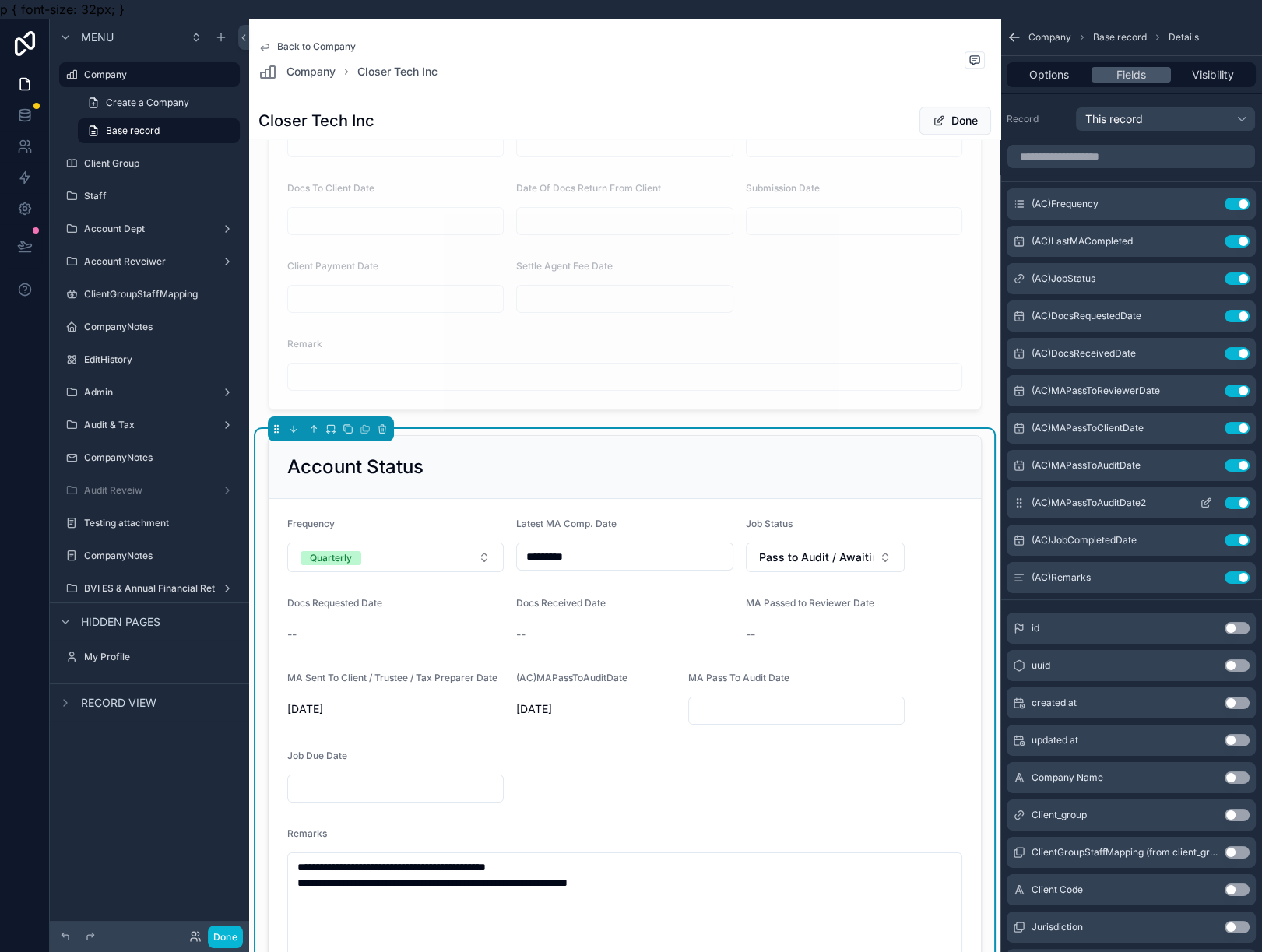 click on "Use setting" at bounding box center [1237, 503] 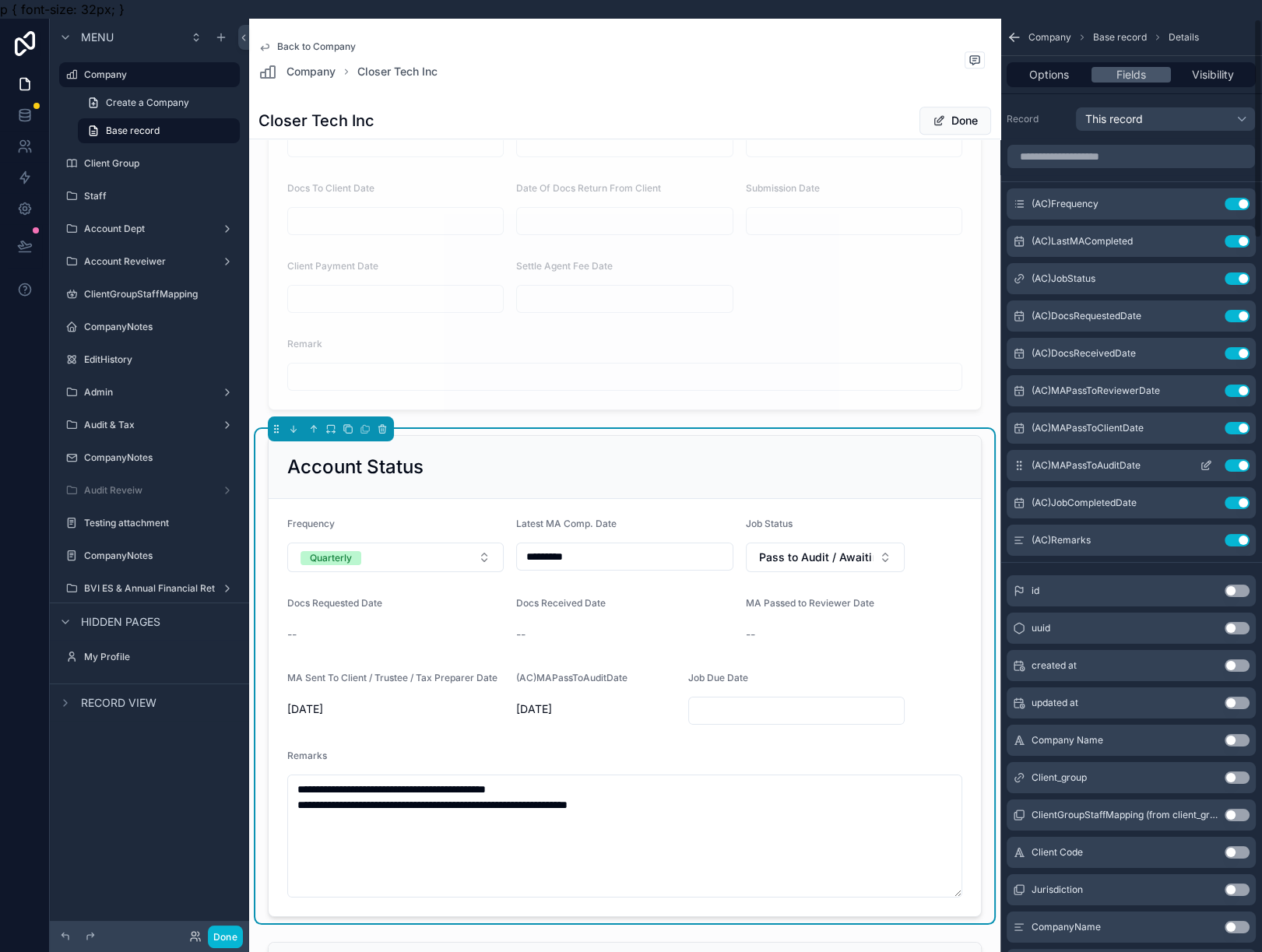 click 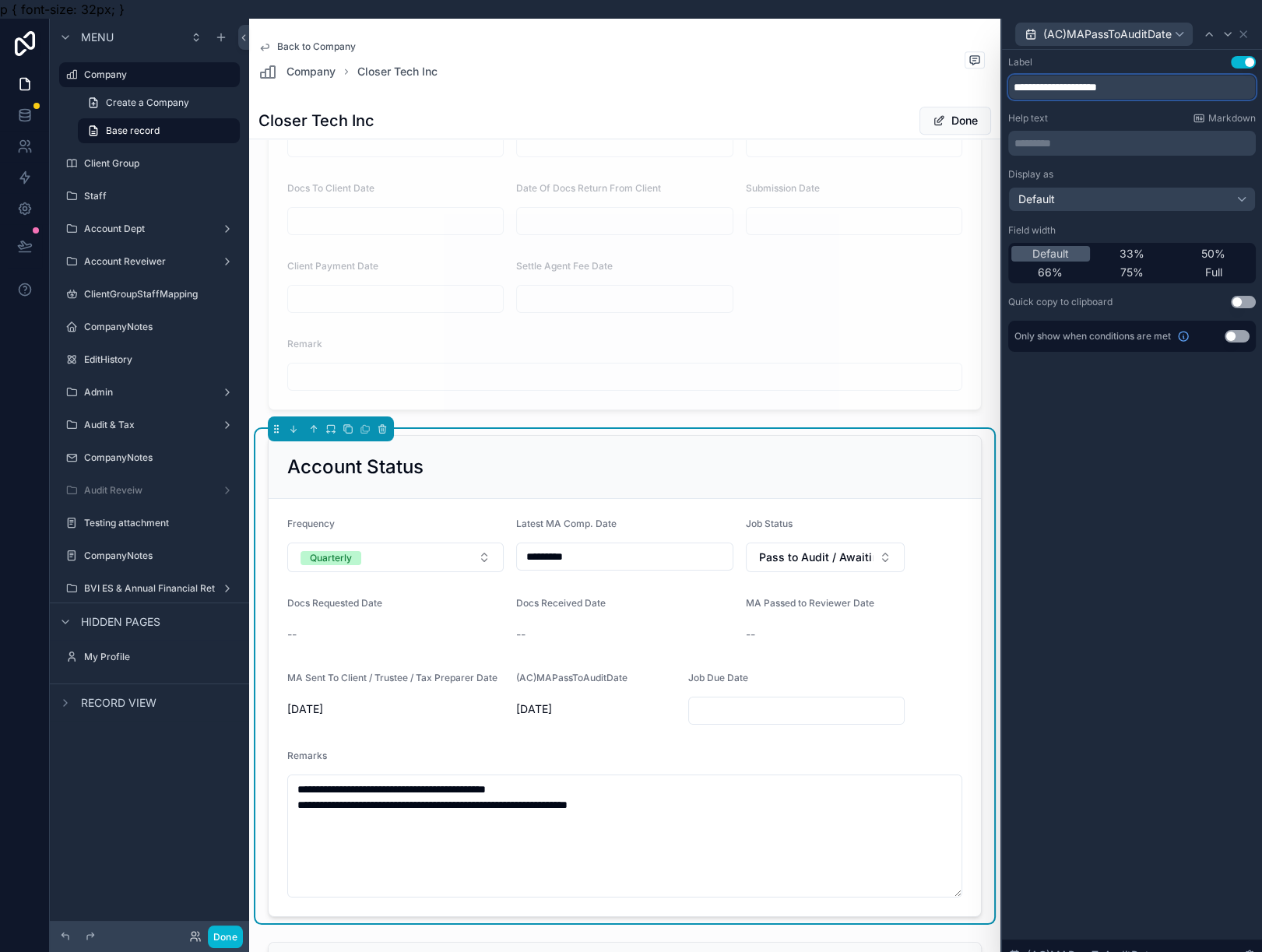 click on "**********" at bounding box center [1132, 87] 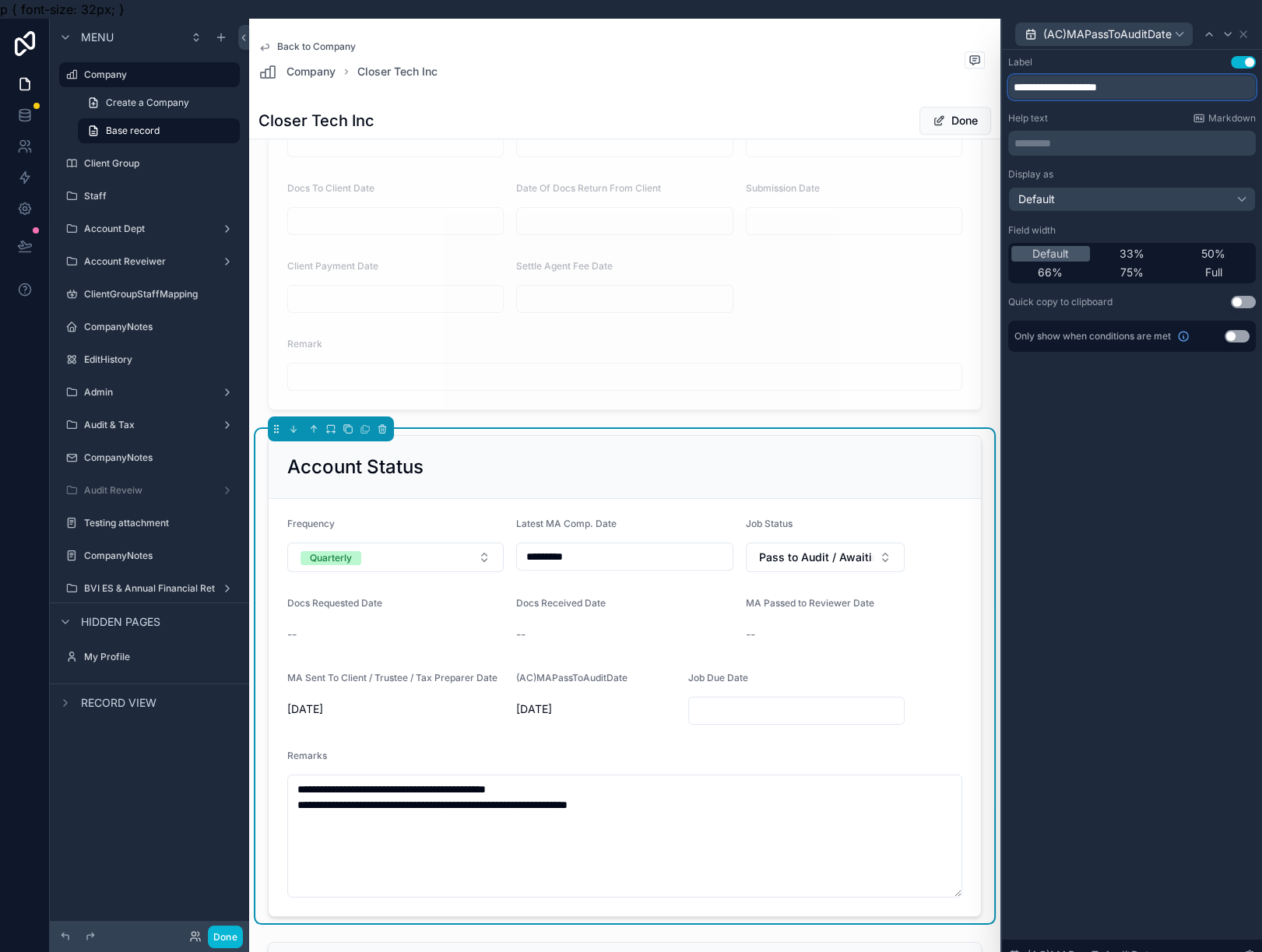 paste 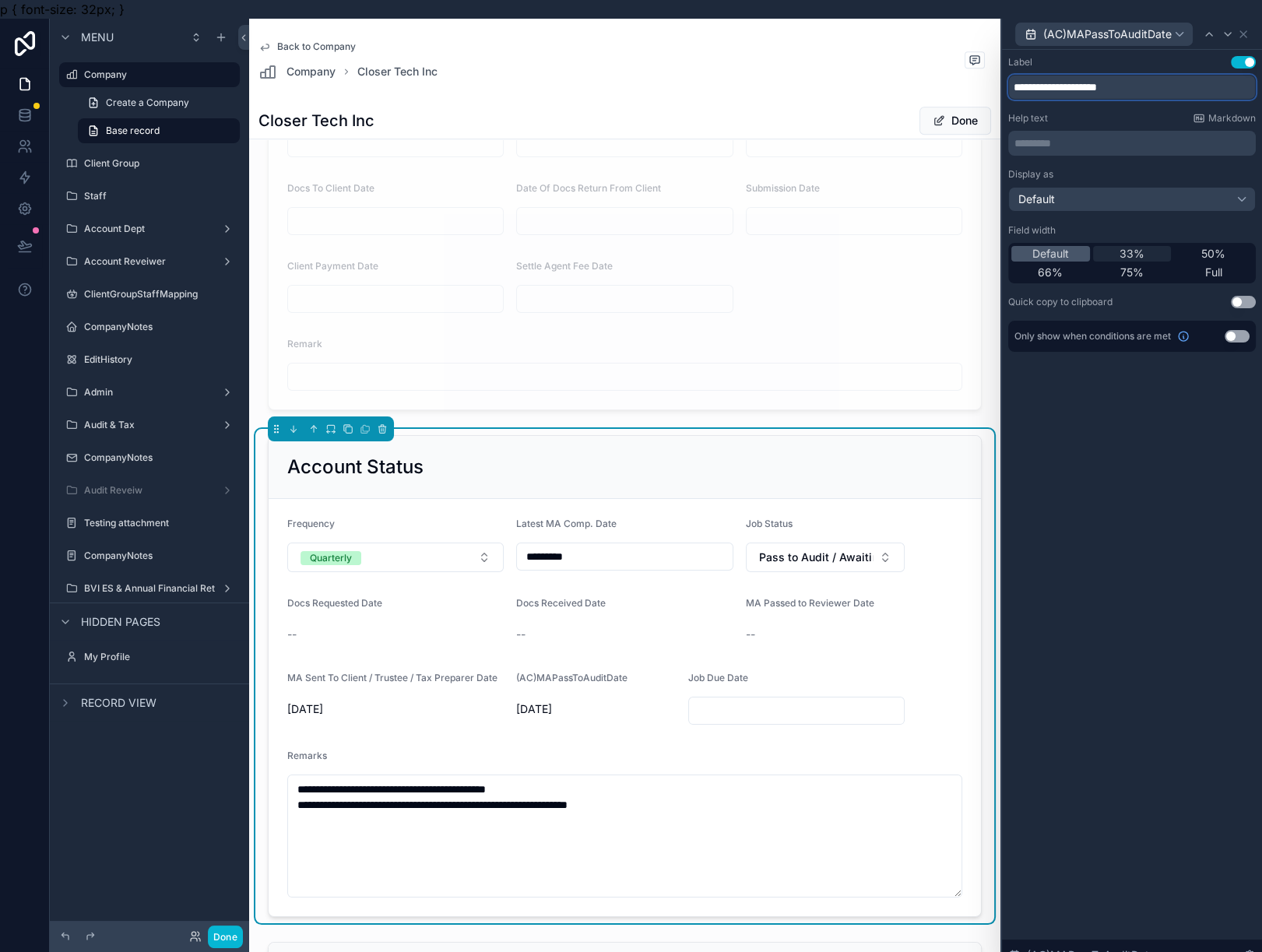 type on "**********" 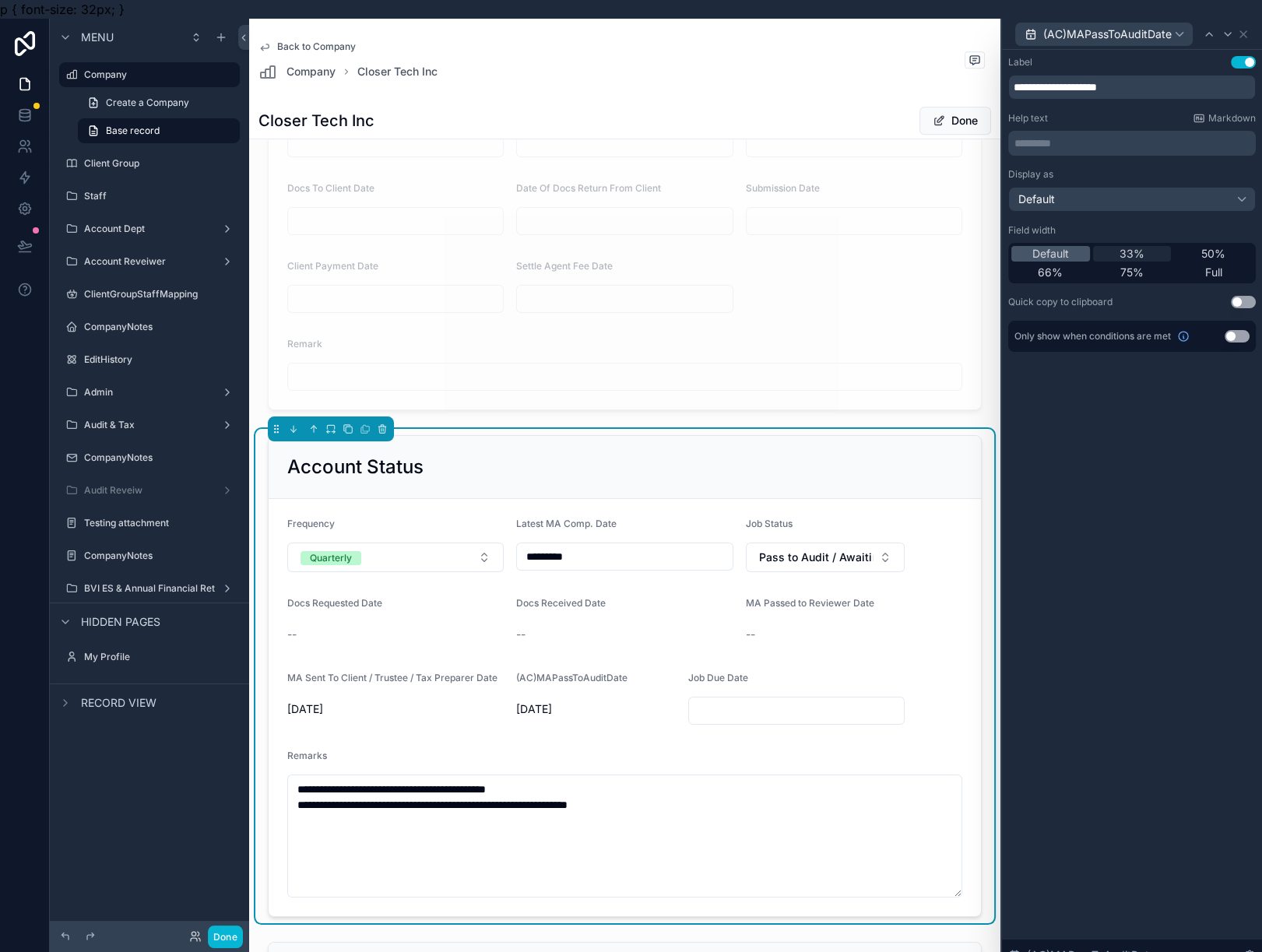 click on "33%" at bounding box center [1132, 254] 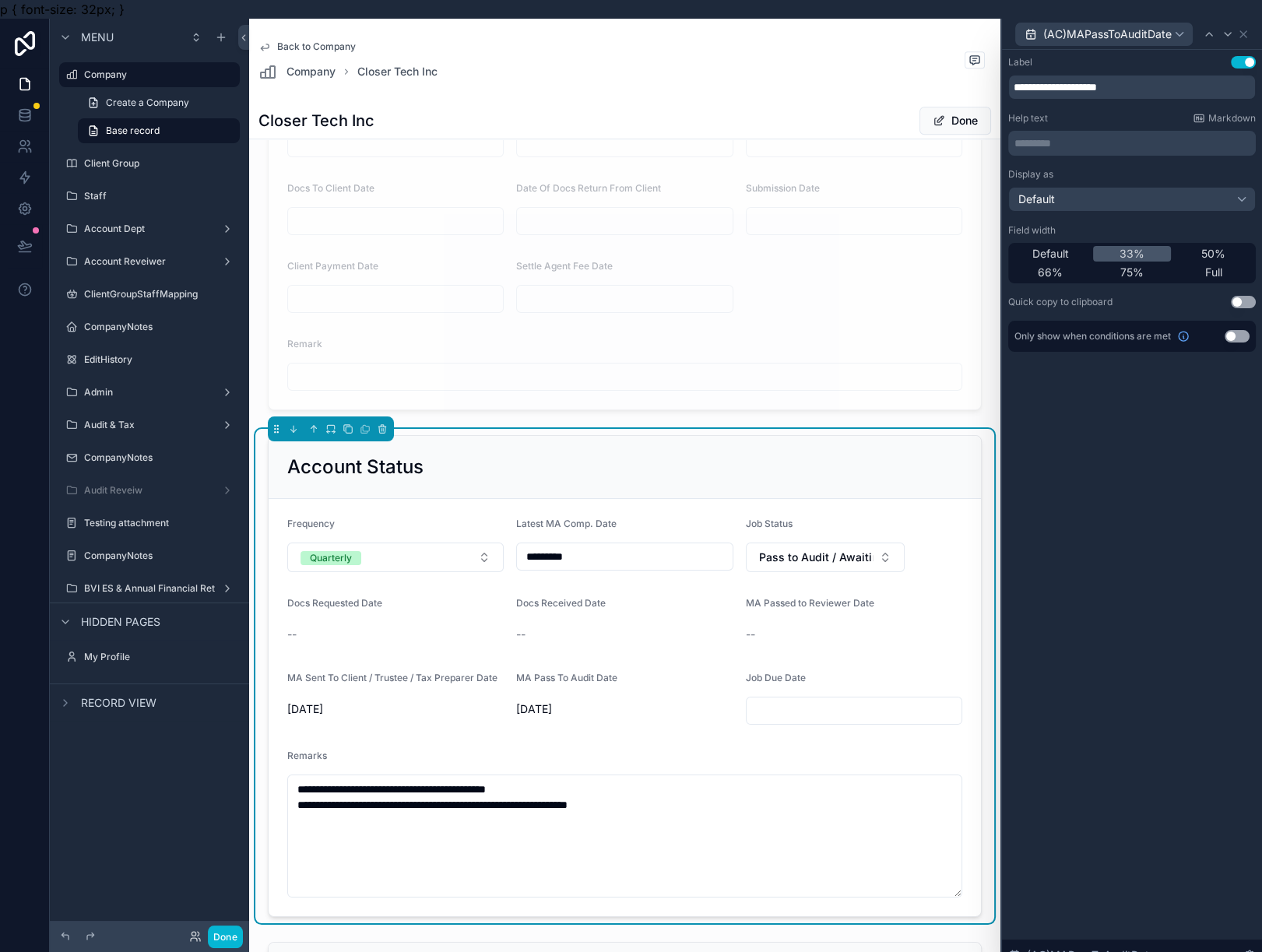 click on "**********" at bounding box center [1132, 510] 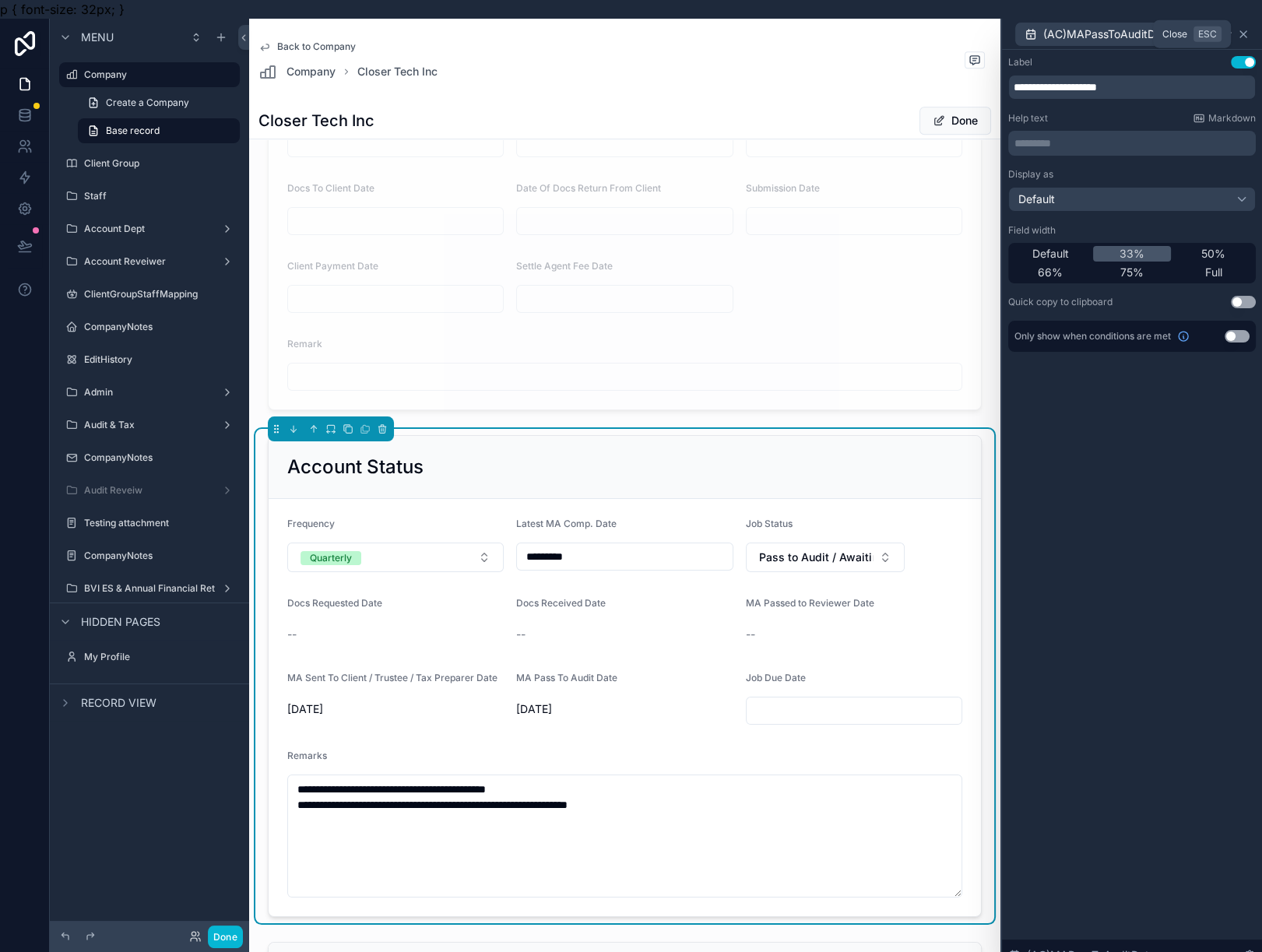 click 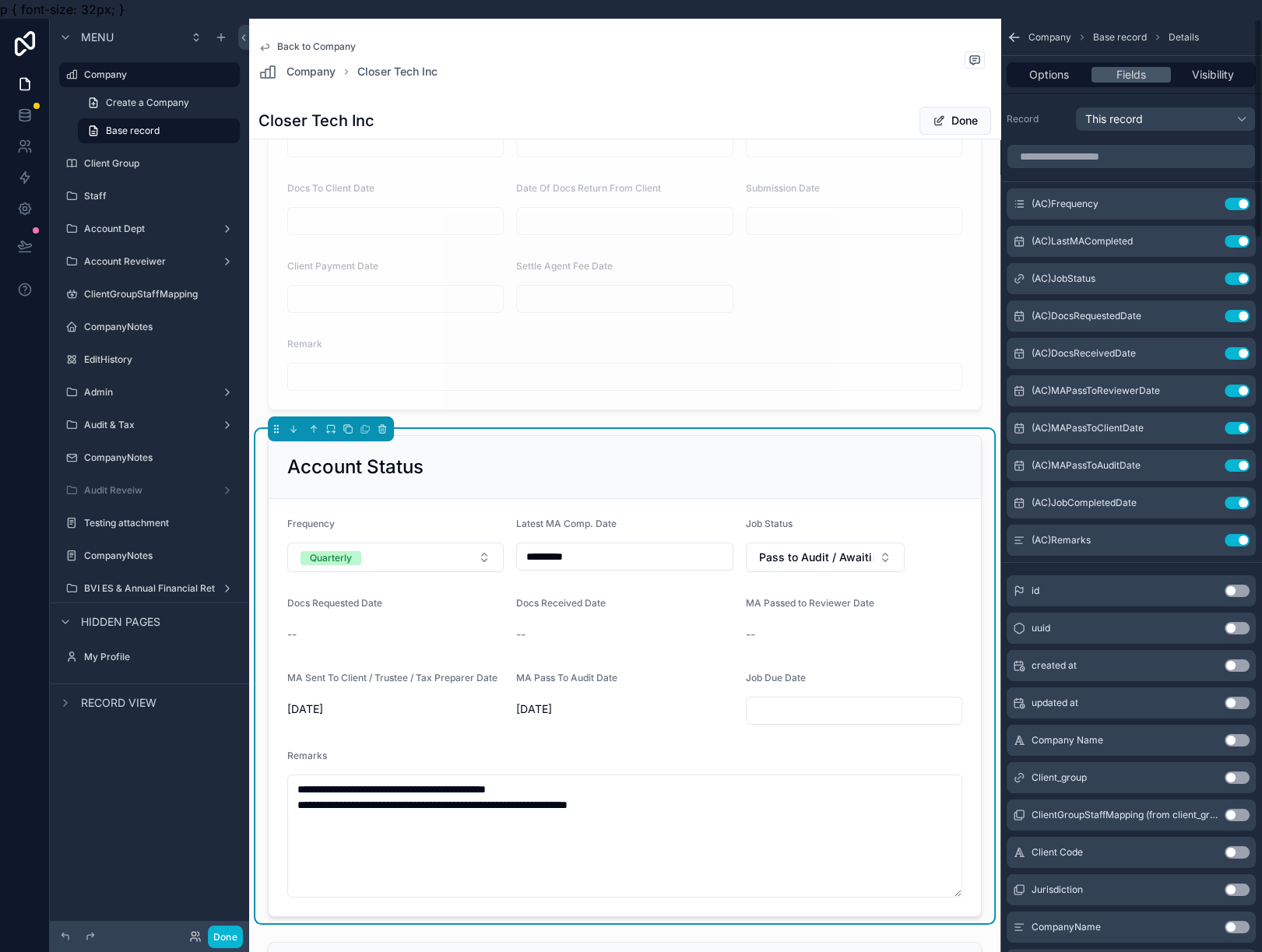 click on "--" at bounding box center (854, 634) 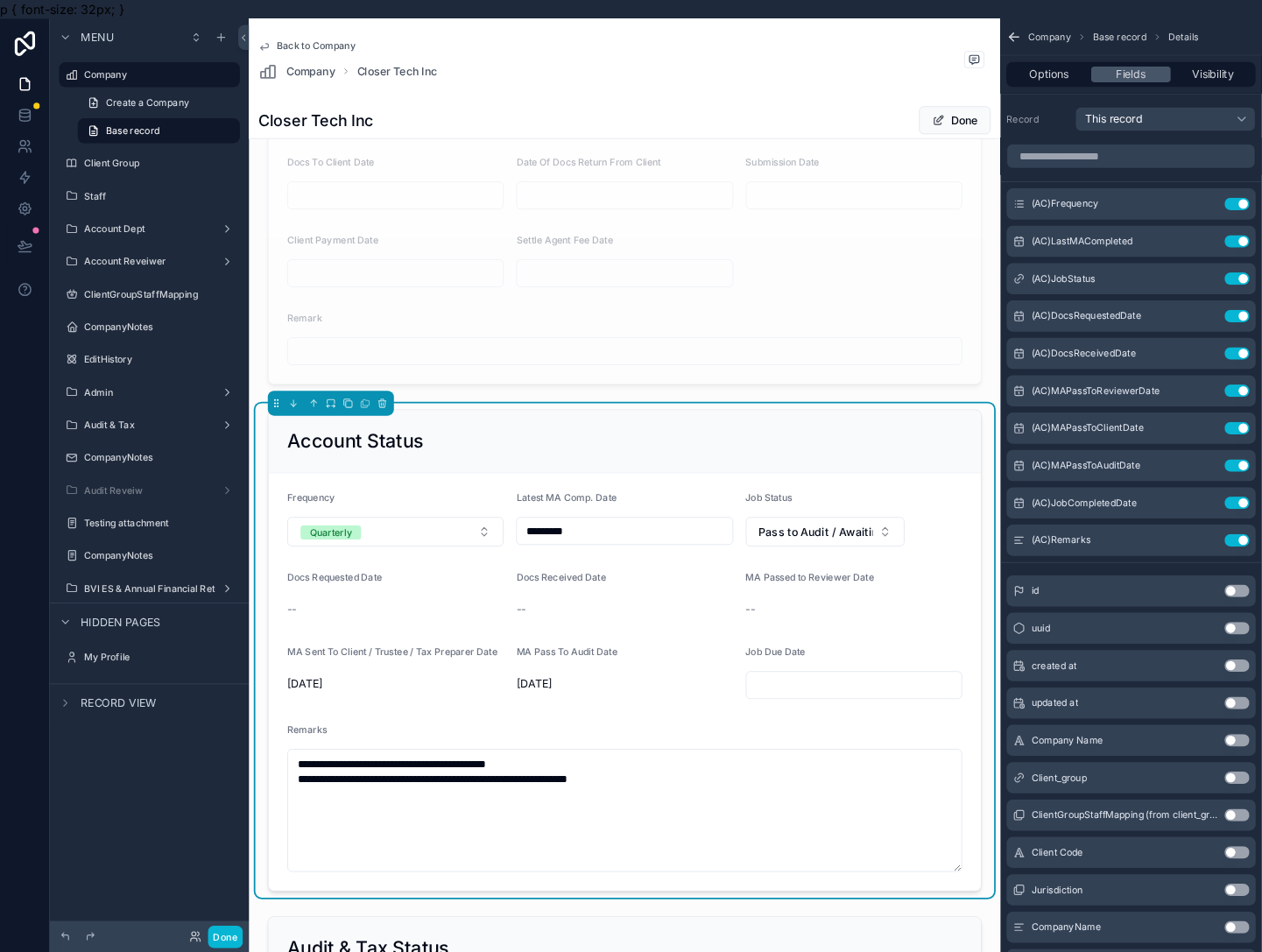 scroll, scrollTop: 1532, scrollLeft: 0, axis: vertical 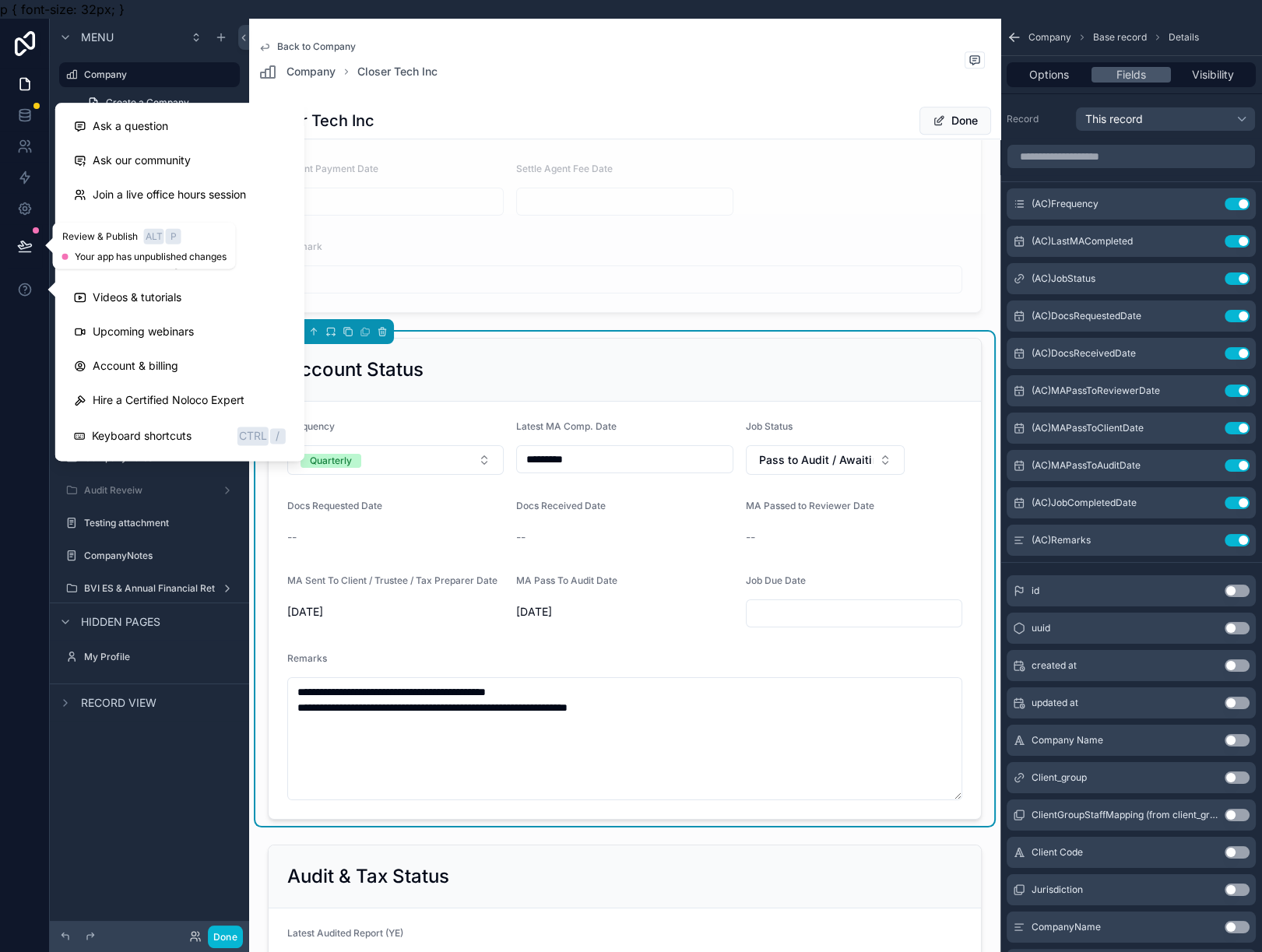 click at bounding box center (25, 246) 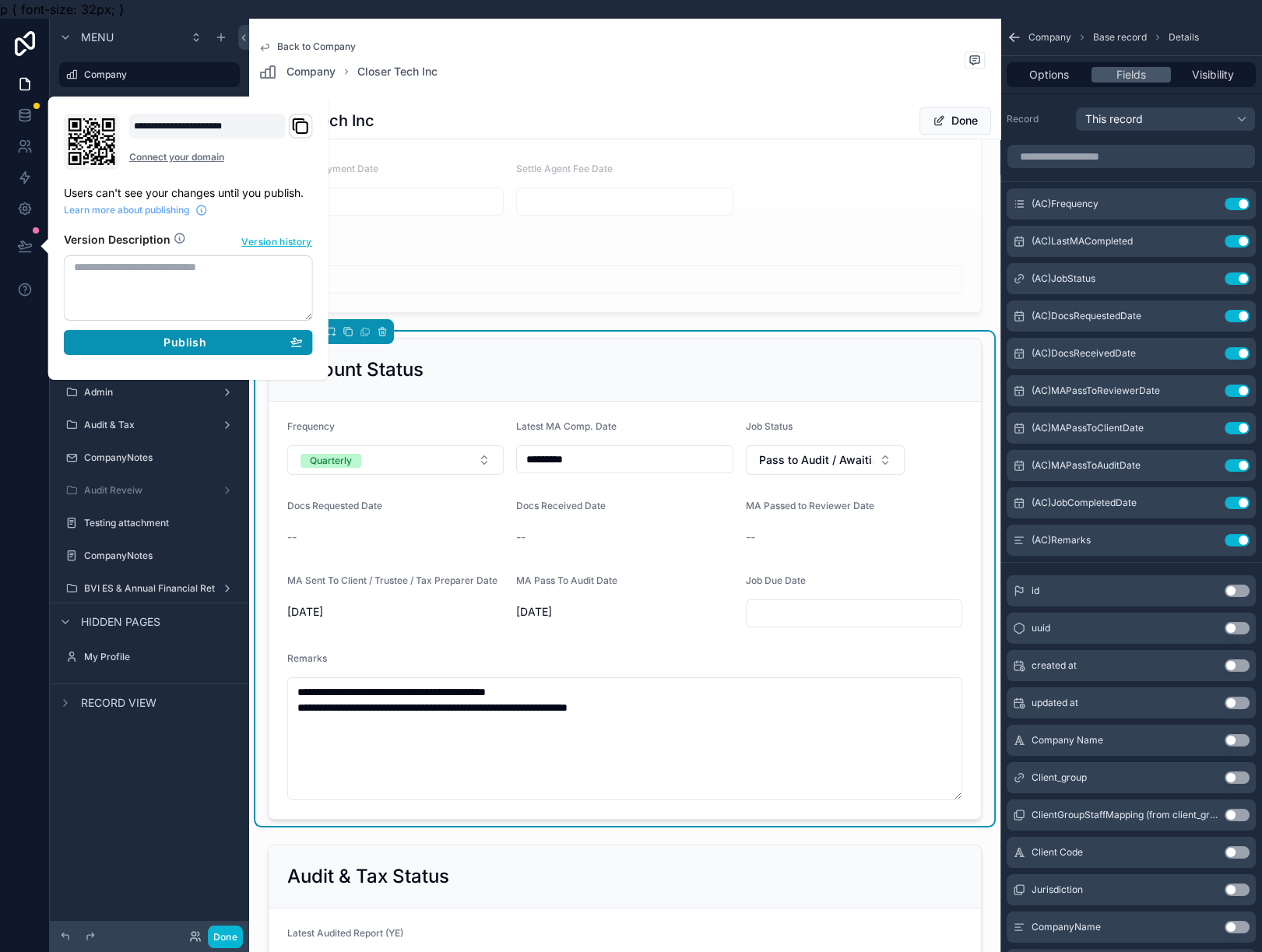 click on "Publish" at bounding box center (185, 343) 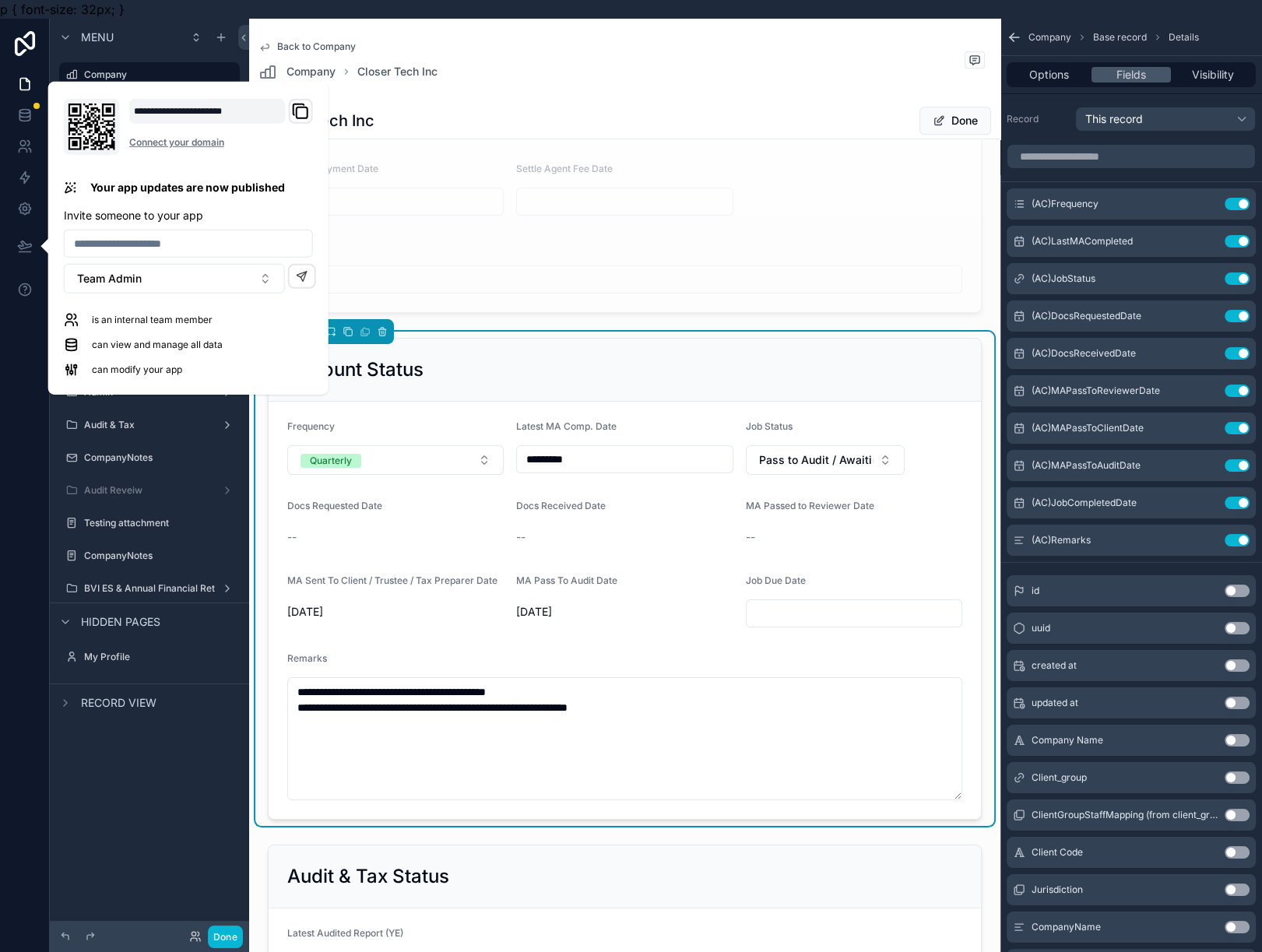 click on "Closer Tech Inc Done" at bounding box center (624, 121) 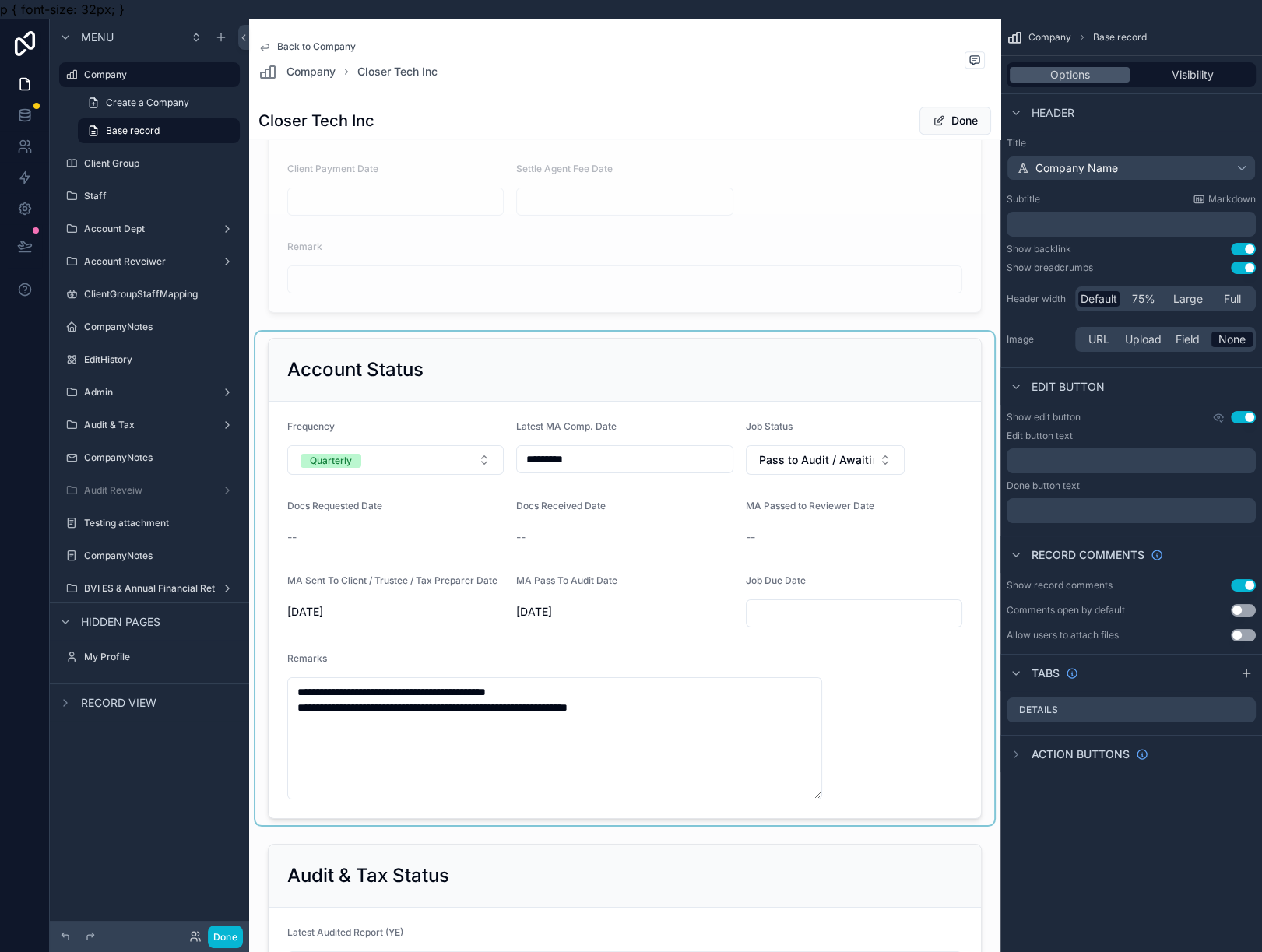 scroll, scrollTop: 1361, scrollLeft: 0, axis: vertical 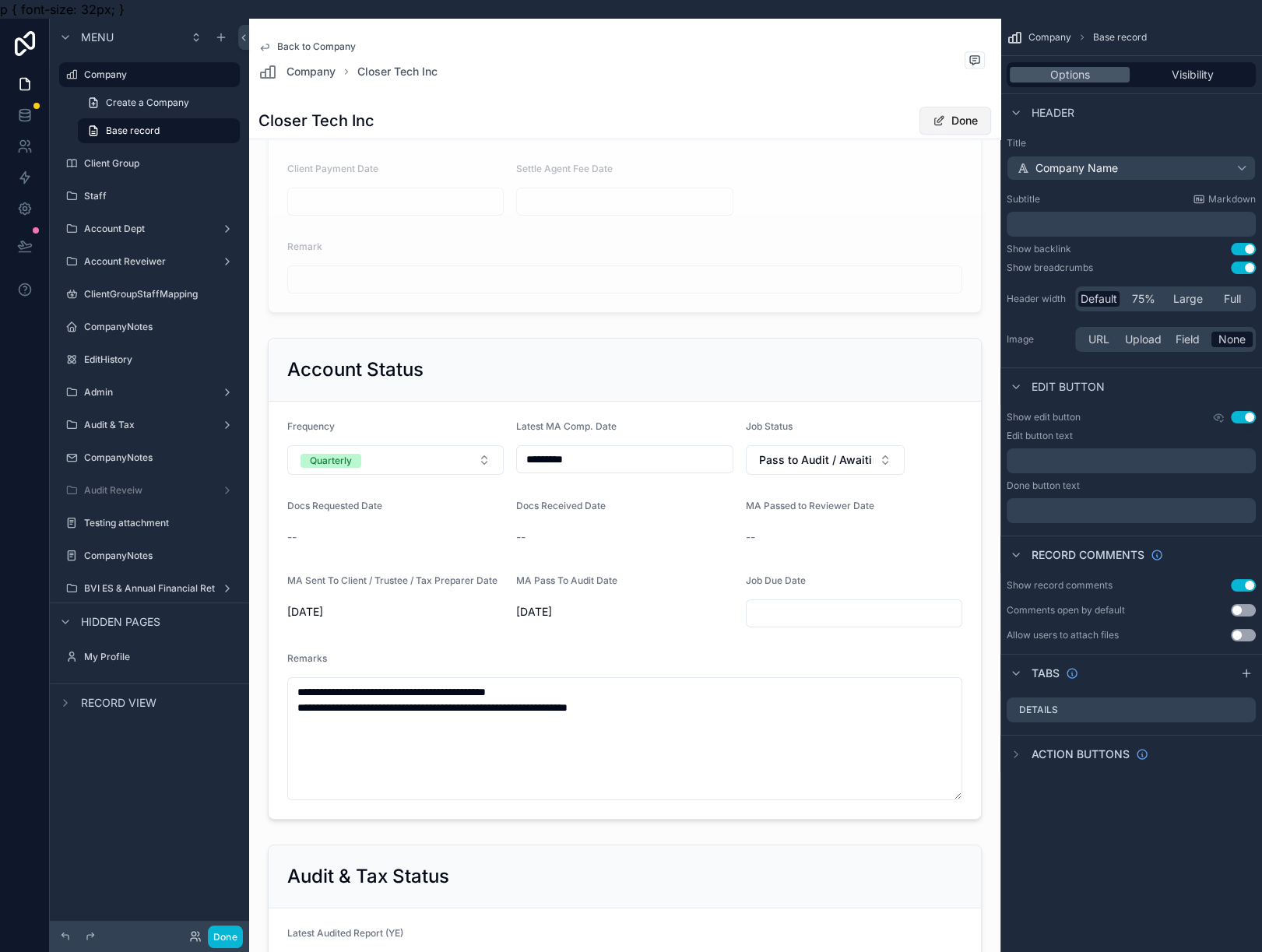 click on "Done" at bounding box center [955, 121] 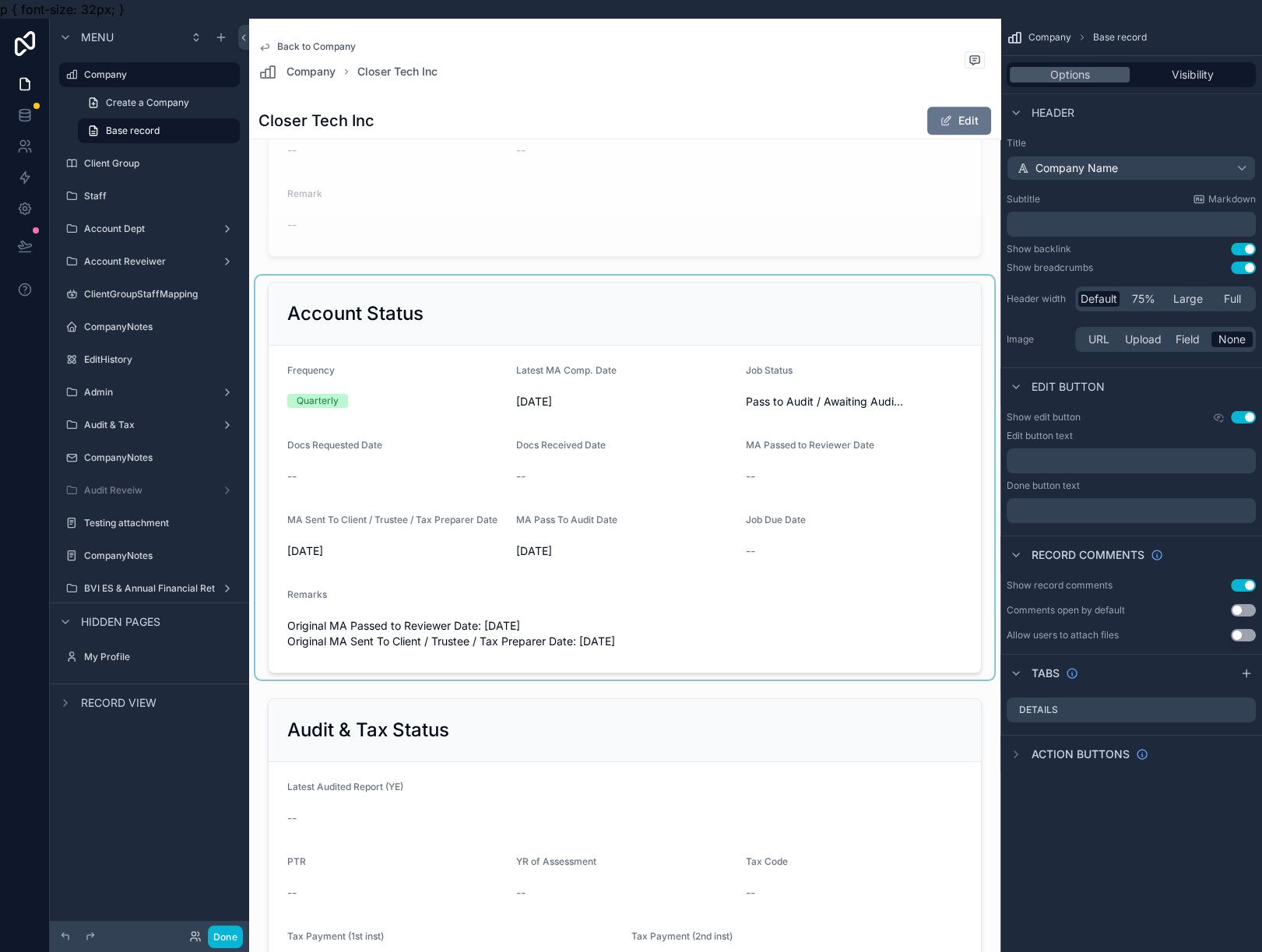 scroll, scrollTop: 1320, scrollLeft: 0, axis: vertical 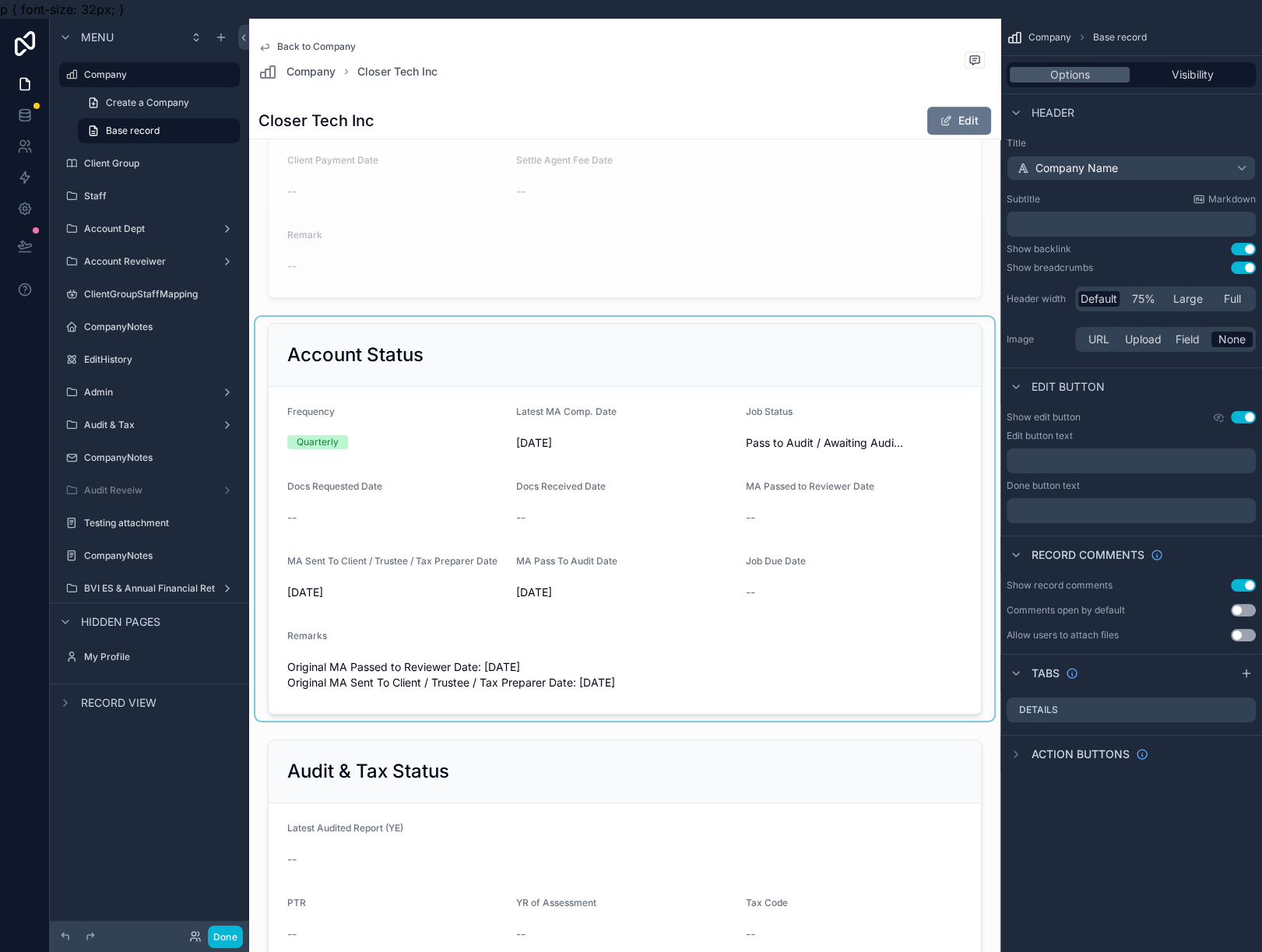 drag, startPoint x: 393, startPoint y: 486, endPoint x: 287, endPoint y: 483, distance: 106.04244 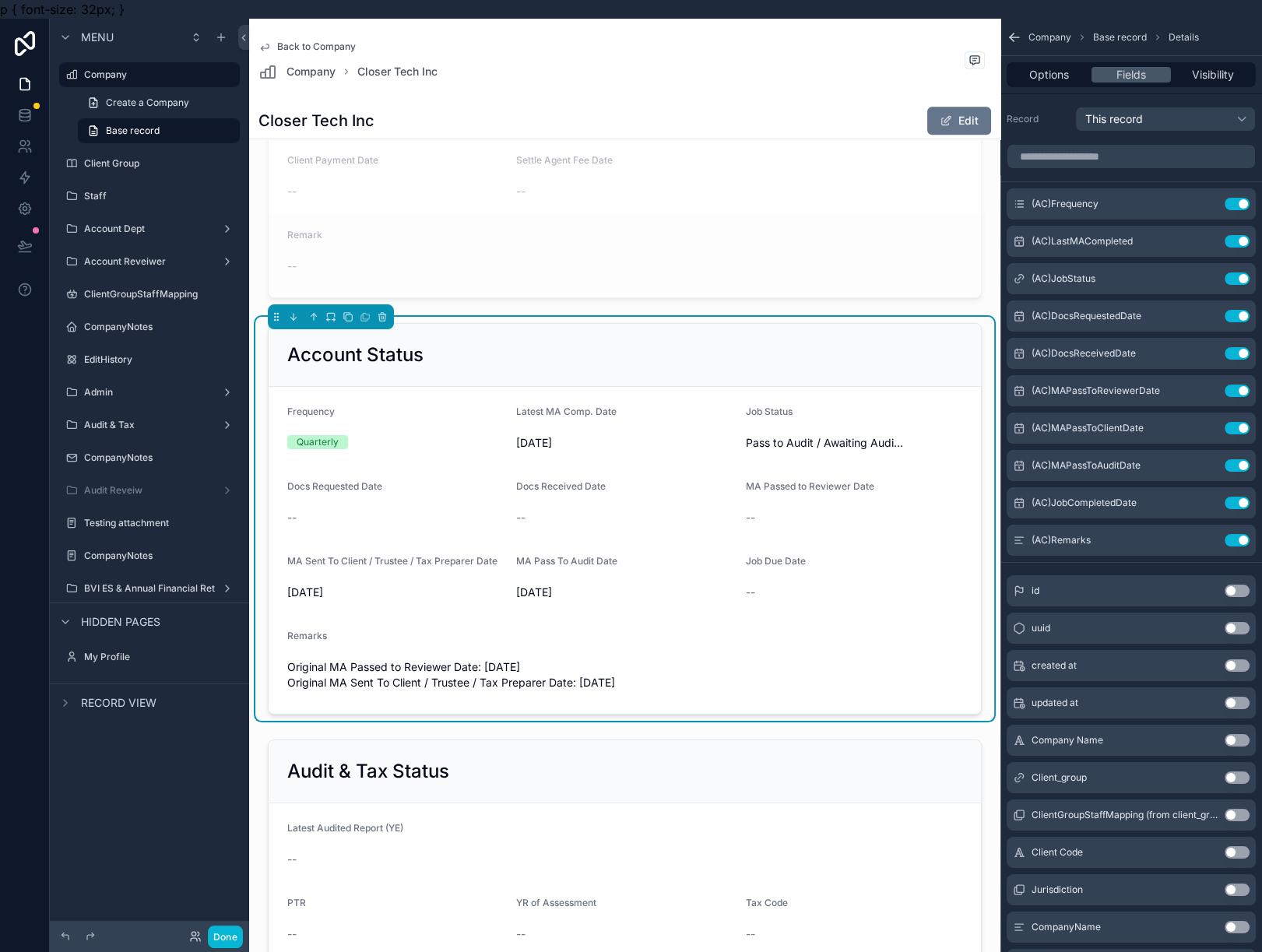 click on "Docs Requested Date" at bounding box center (335, 487) 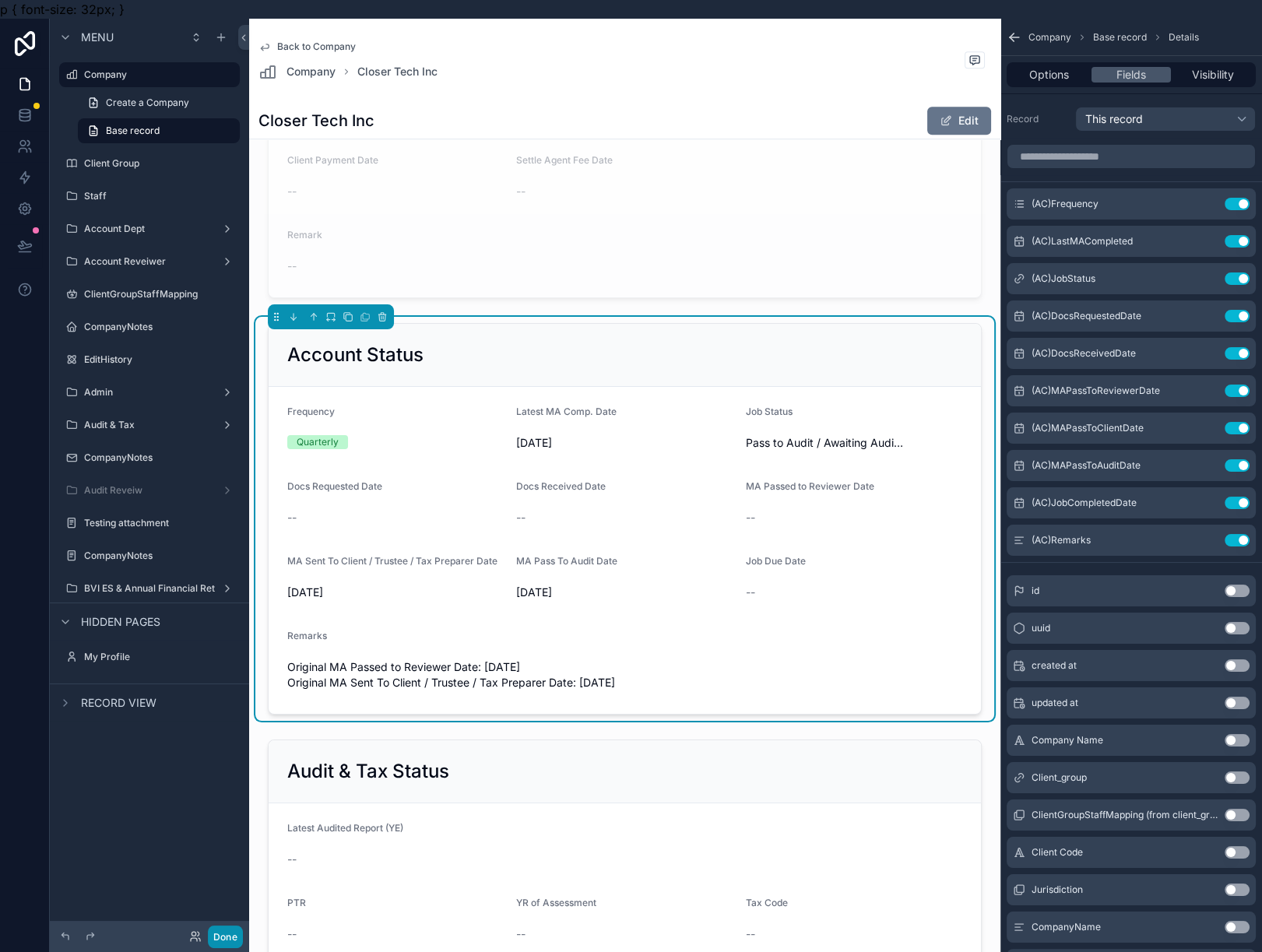 click on "Done" at bounding box center (225, 936) 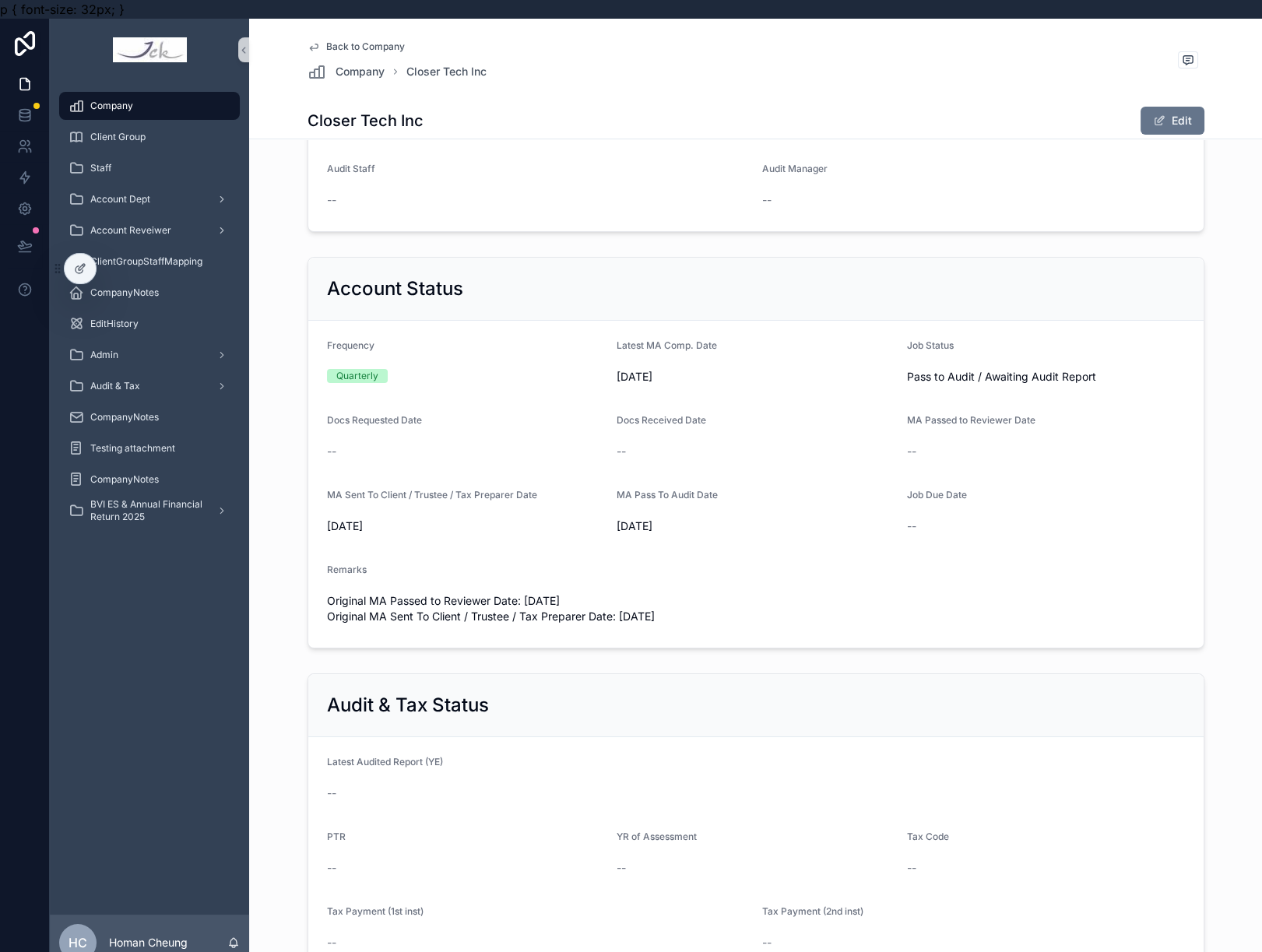 scroll, scrollTop: 584, scrollLeft: 0, axis: vertical 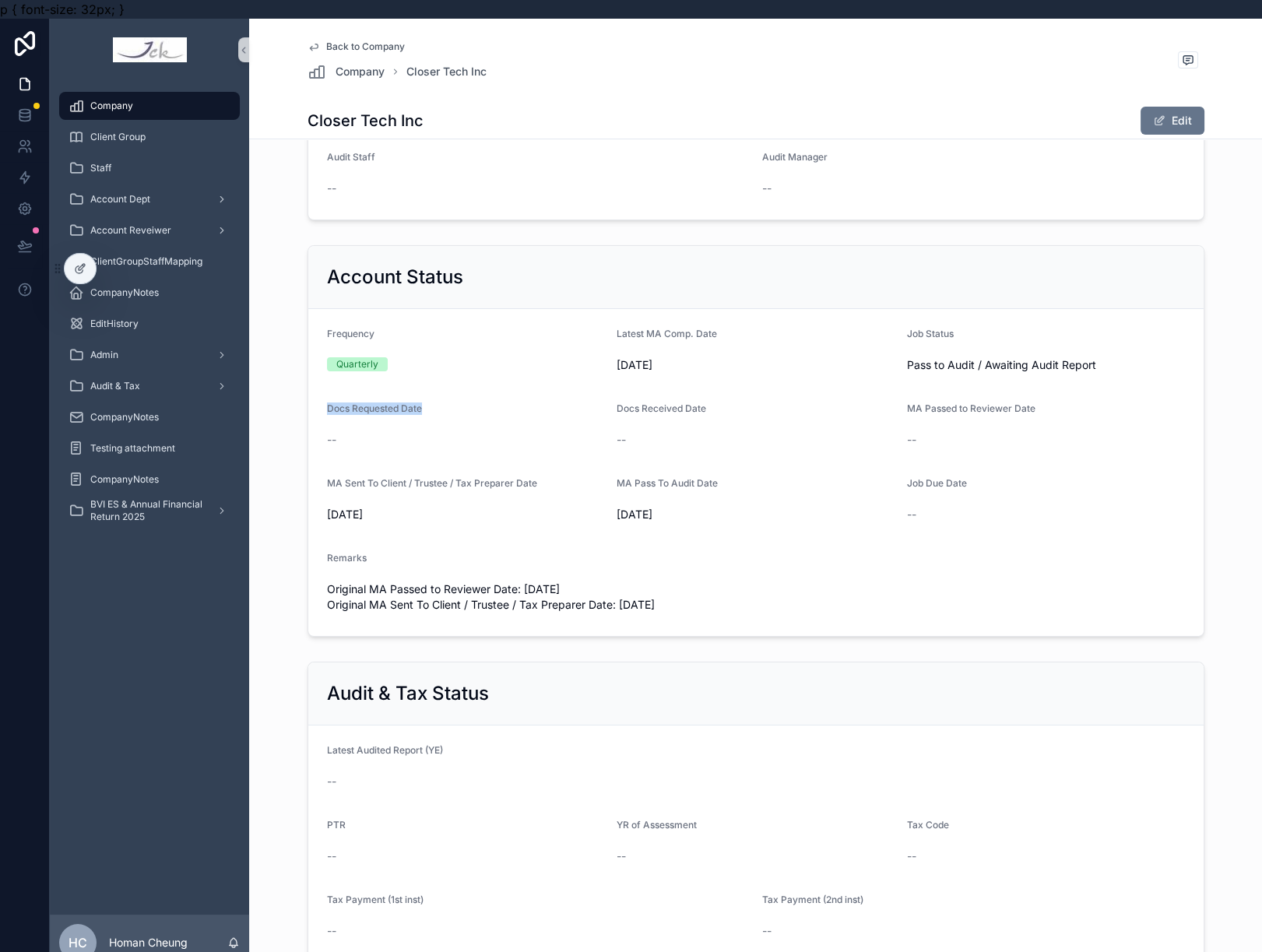 drag, startPoint x: 431, startPoint y: 416, endPoint x: 324, endPoint y: 417, distance: 107.0047 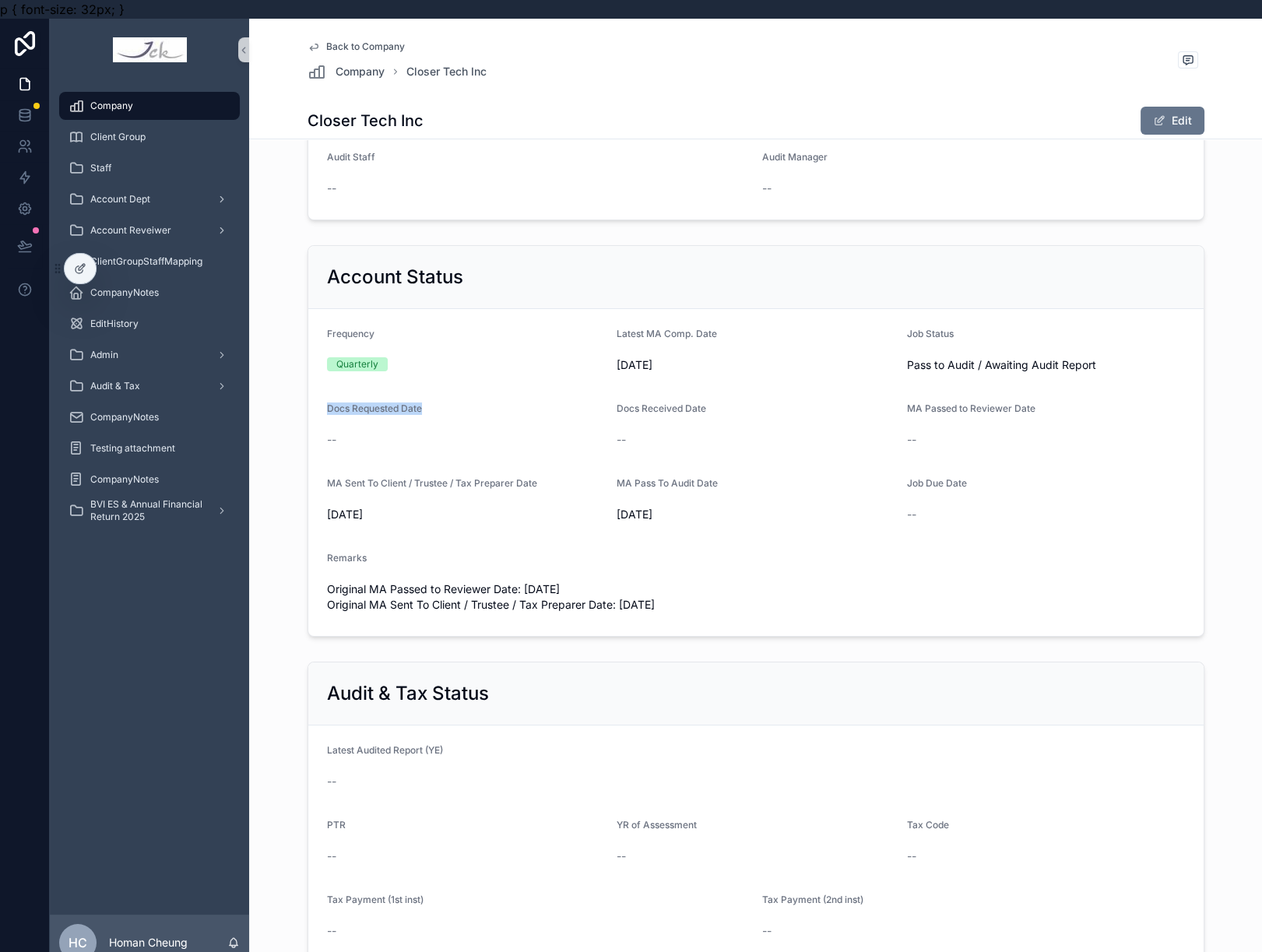 drag, startPoint x: 82, startPoint y: 917, endPoint x: 85, endPoint y: 909, distance: 8.544004 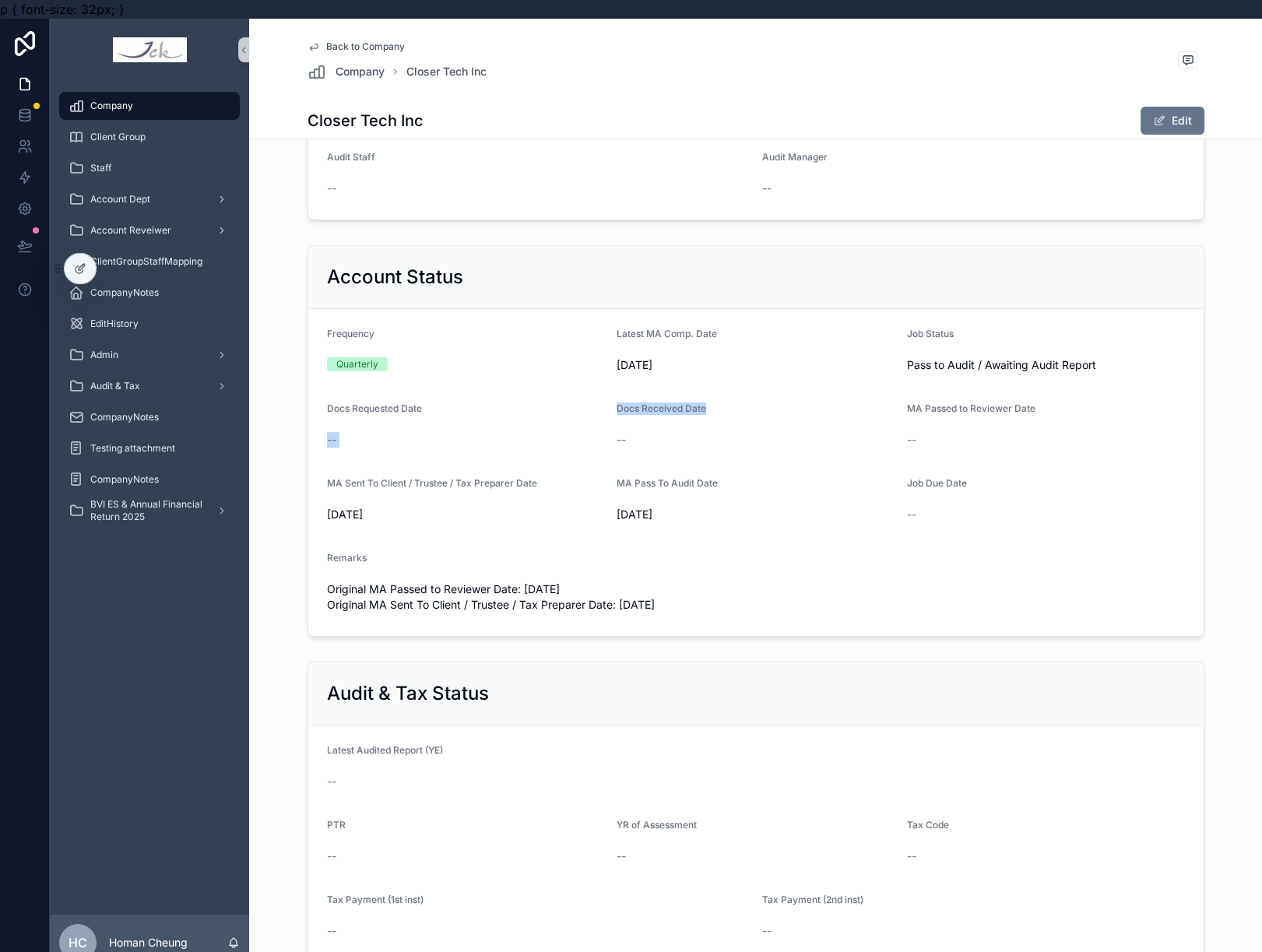 drag, startPoint x: 719, startPoint y: 411, endPoint x: 592, endPoint y: 416, distance: 127.09839 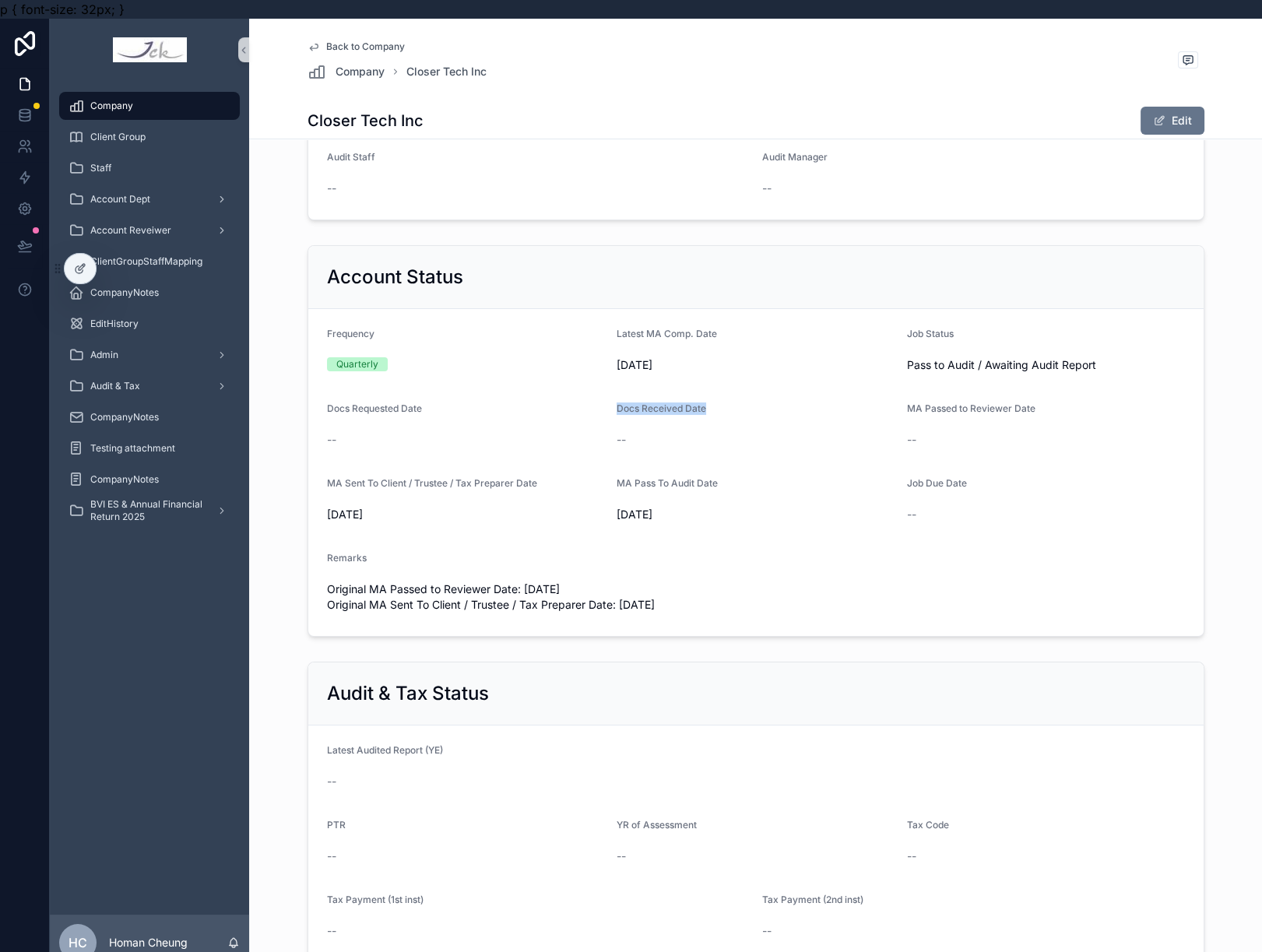 drag, startPoint x: 719, startPoint y: 409, endPoint x: 618, endPoint y: 409, distance: 101 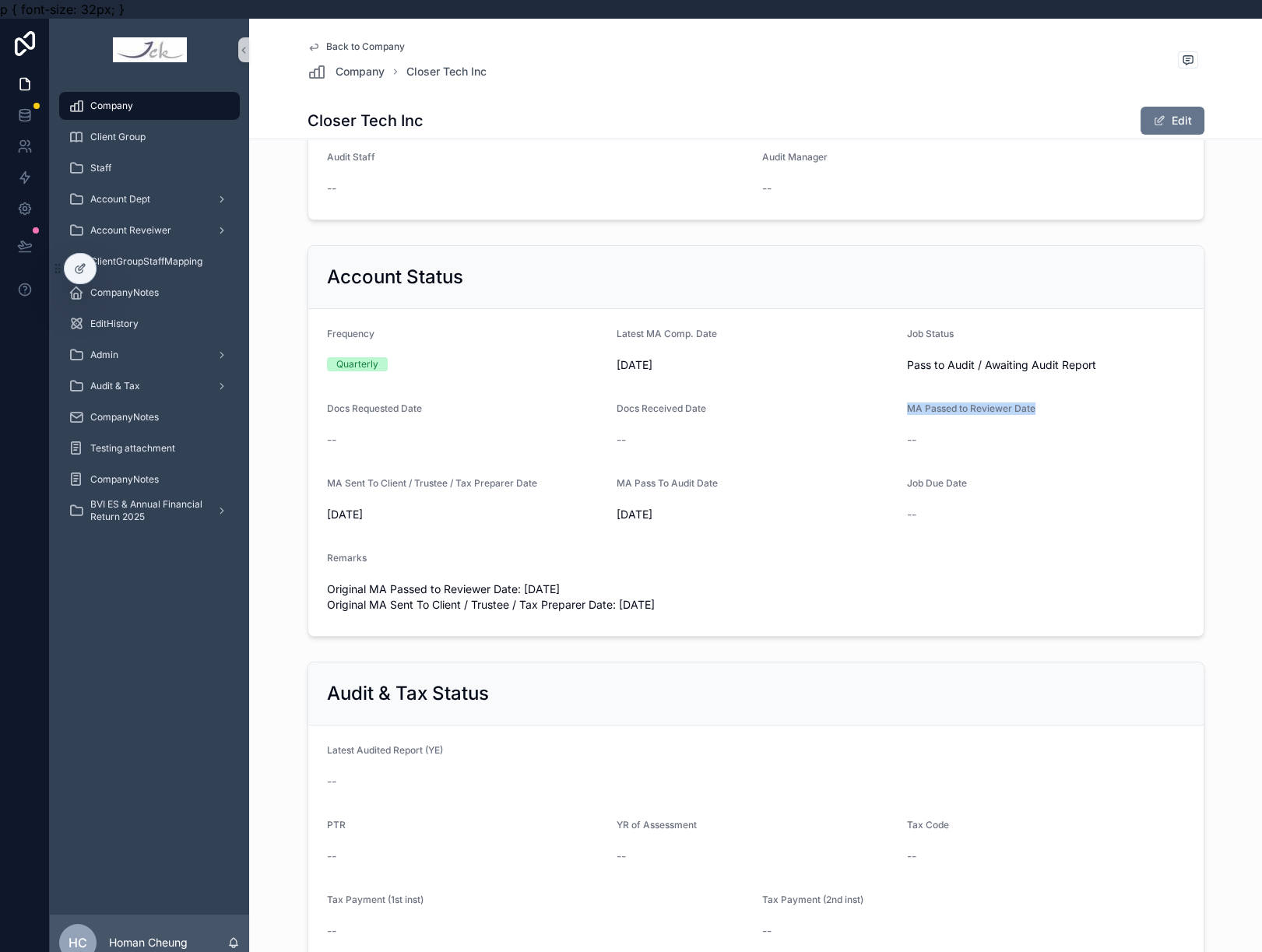 drag, startPoint x: 1046, startPoint y: 401, endPoint x: 1245, endPoint y: 472, distance: 211.28654 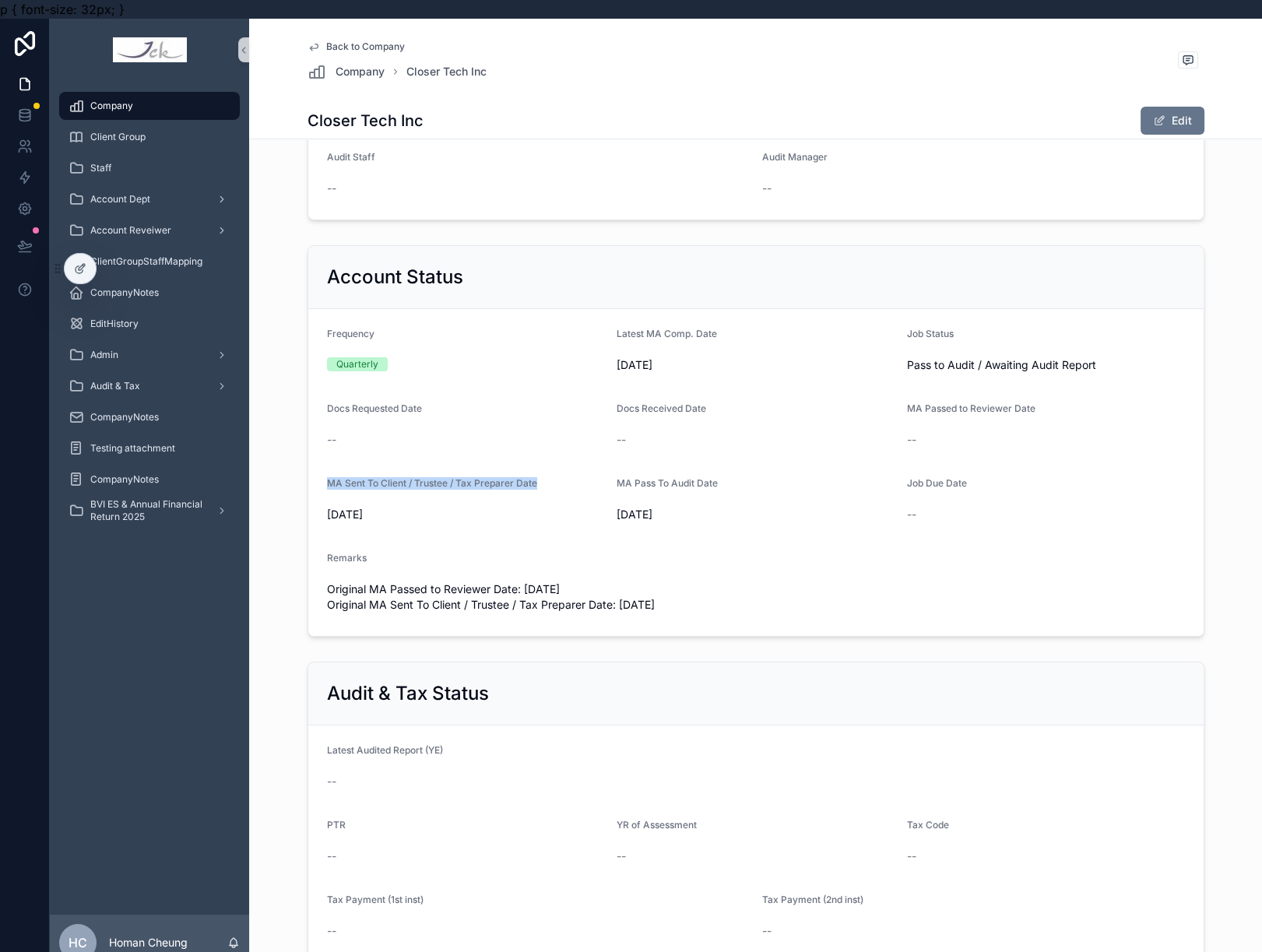 drag, startPoint x: 545, startPoint y: 480, endPoint x: 322, endPoint y: 477, distance: 223.02018 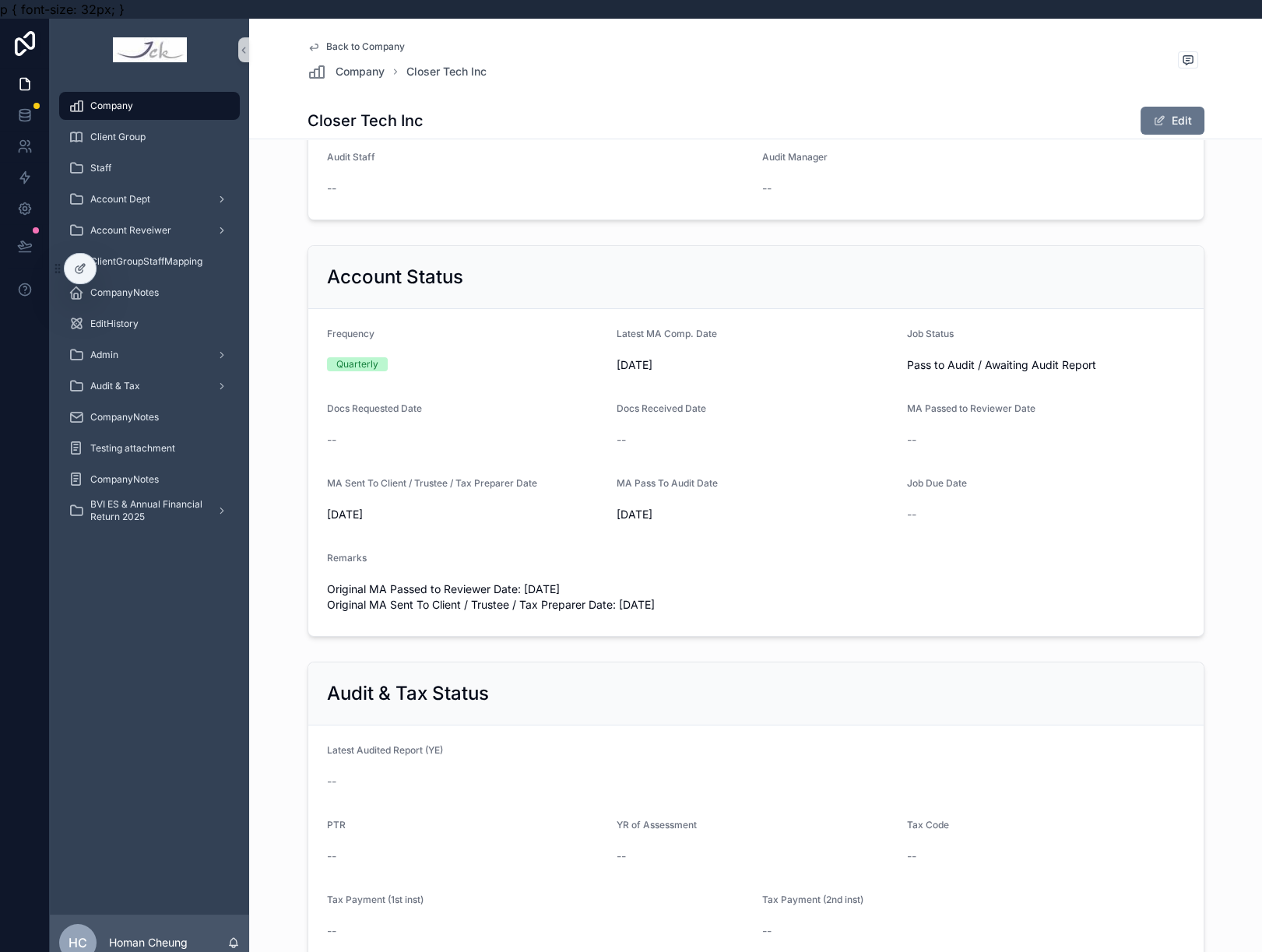 drag, startPoint x: 367, startPoint y: 515, endPoint x: 782, endPoint y: 476, distance: 416.8285 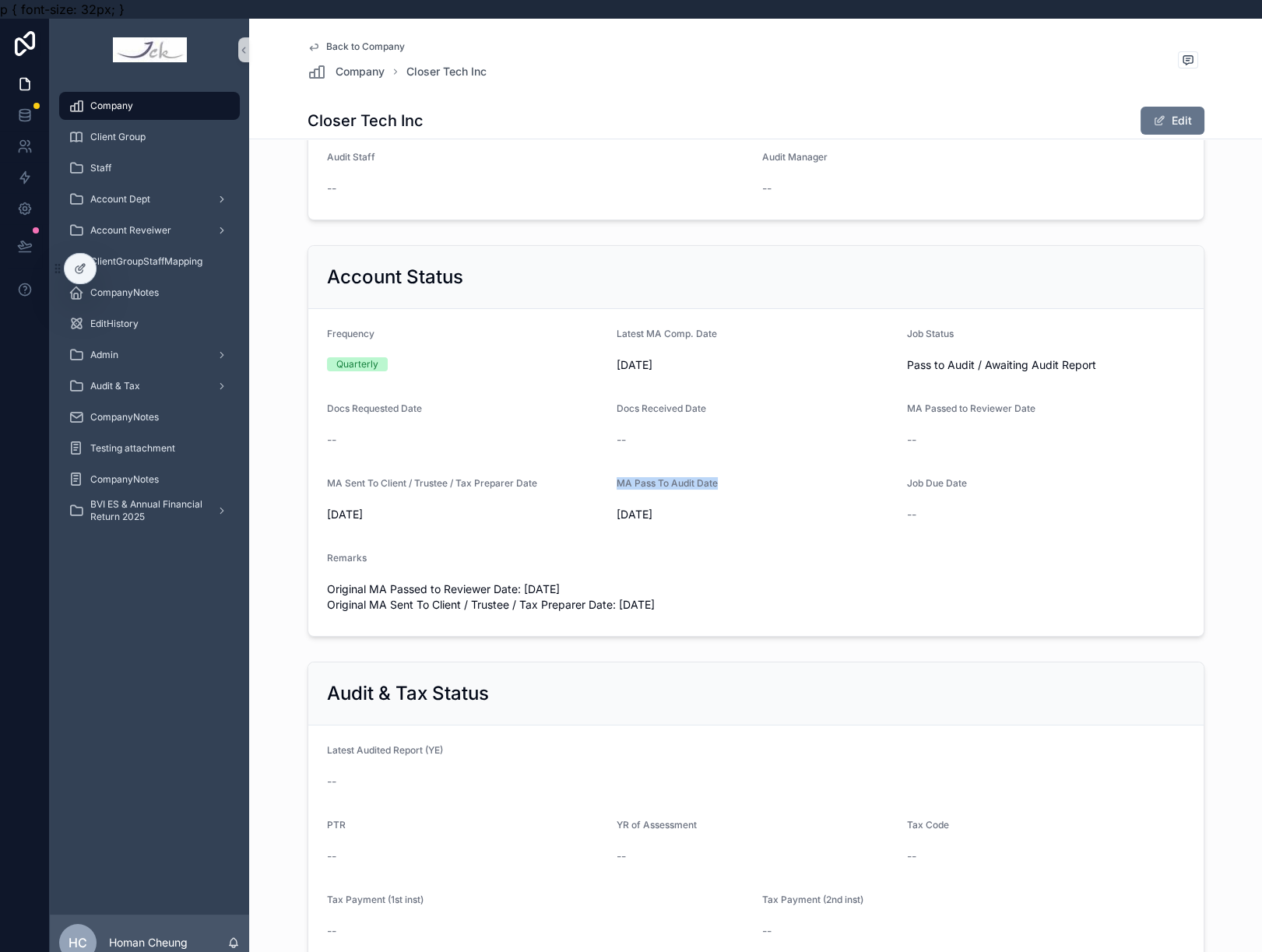 drag, startPoint x: 754, startPoint y: 480, endPoint x: 614, endPoint y: 484, distance: 140.05713 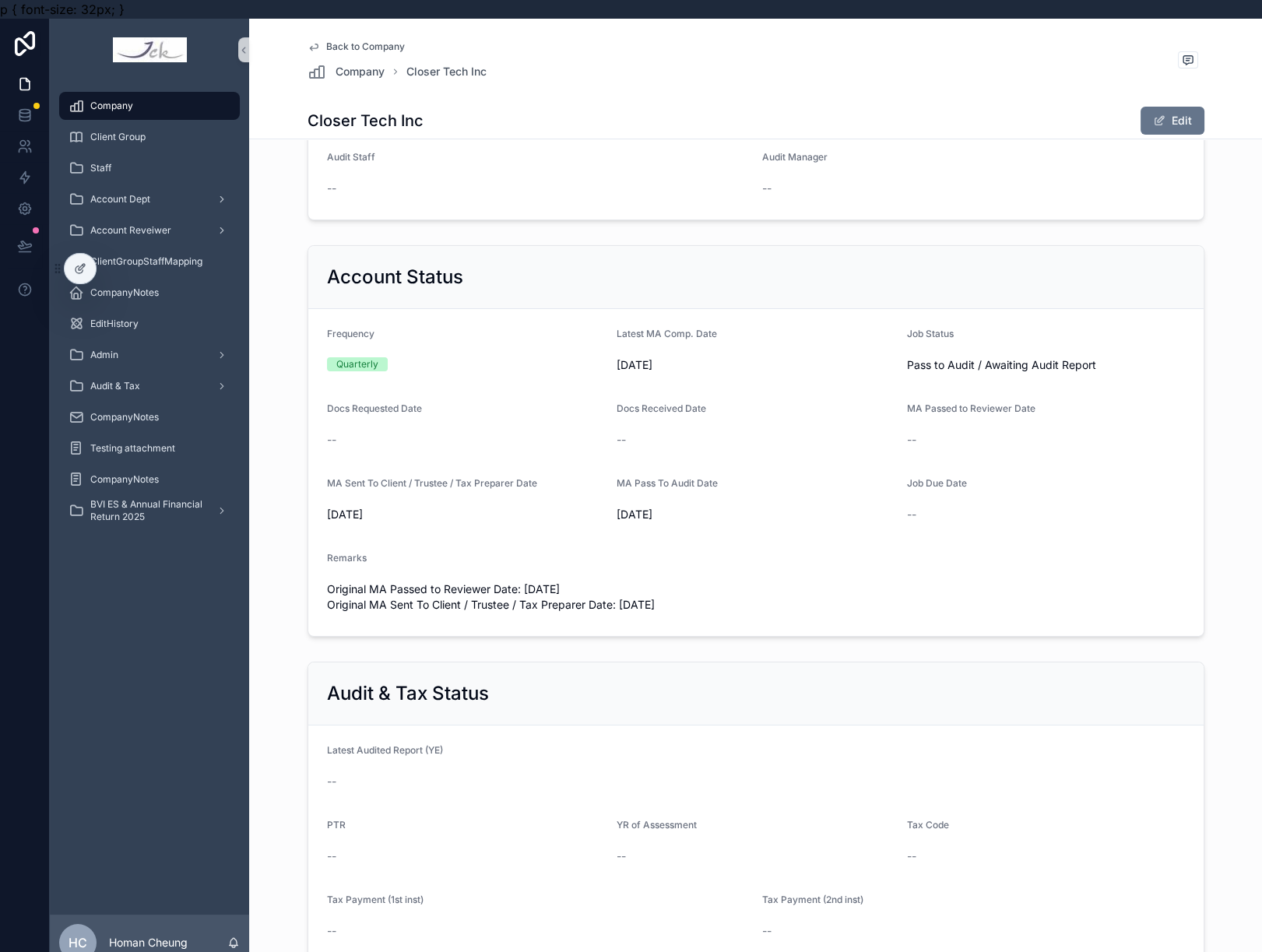 drag, startPoint x: 459, startPoint y: 402, endPoint x: 439, endPoint y: 382, distance: 28.284271 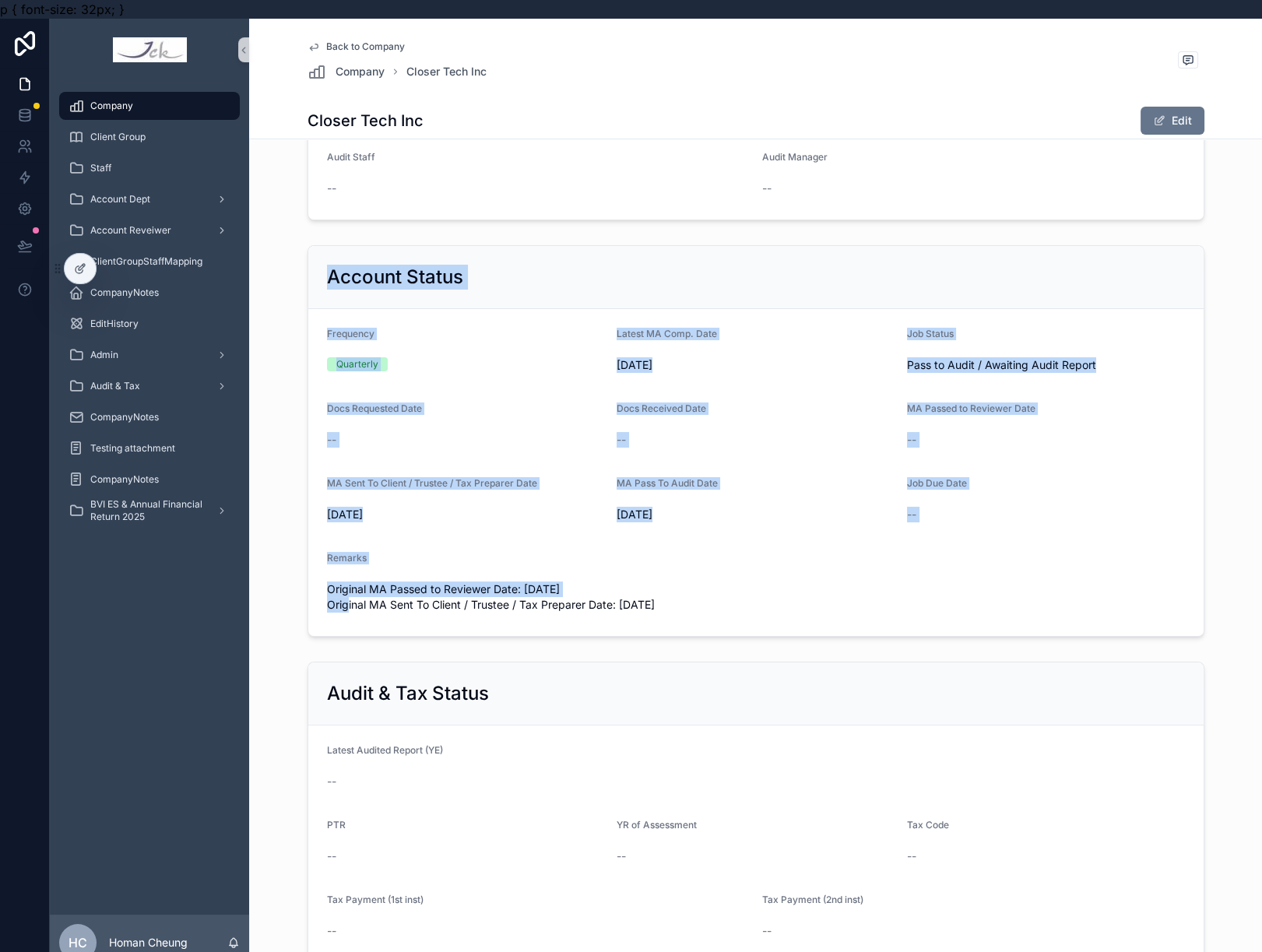 drag, startPoint x: 327, startPoint y: 274, endPoint x: 1012, endPoint y: 581, distance: 750.6491 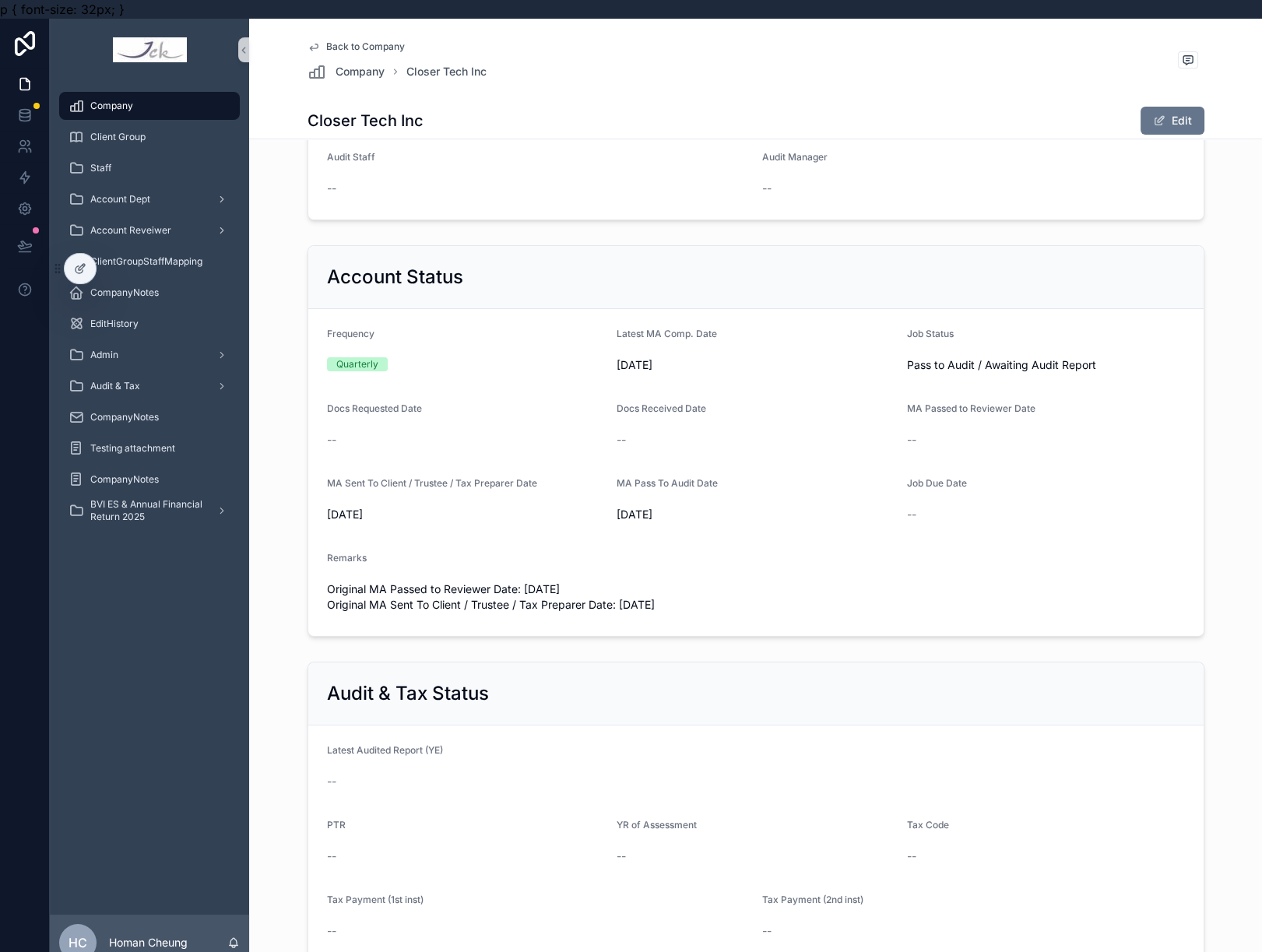 click on "Account Status Frequency Quarterly Latest MA Comp. Date 2025/3/31 Job Status Pass to Audit / Awaiting Audit Report Docs Requested Date -- Docs Received Date -- MA Passed to Reviewer Date -- MA Sent To Client / Trustee / Tax Preparer Date 2025/7/15 MA Pass To Audit Date 2025/7/15 Job Due Date -- Remarks Original MA Passed to Reviewer Date: 30-Jun-2025
Original MA Sent To Client / Trustee / Tax Preparer Date: 30-Jun-2025" at bounding box center (755, 441) 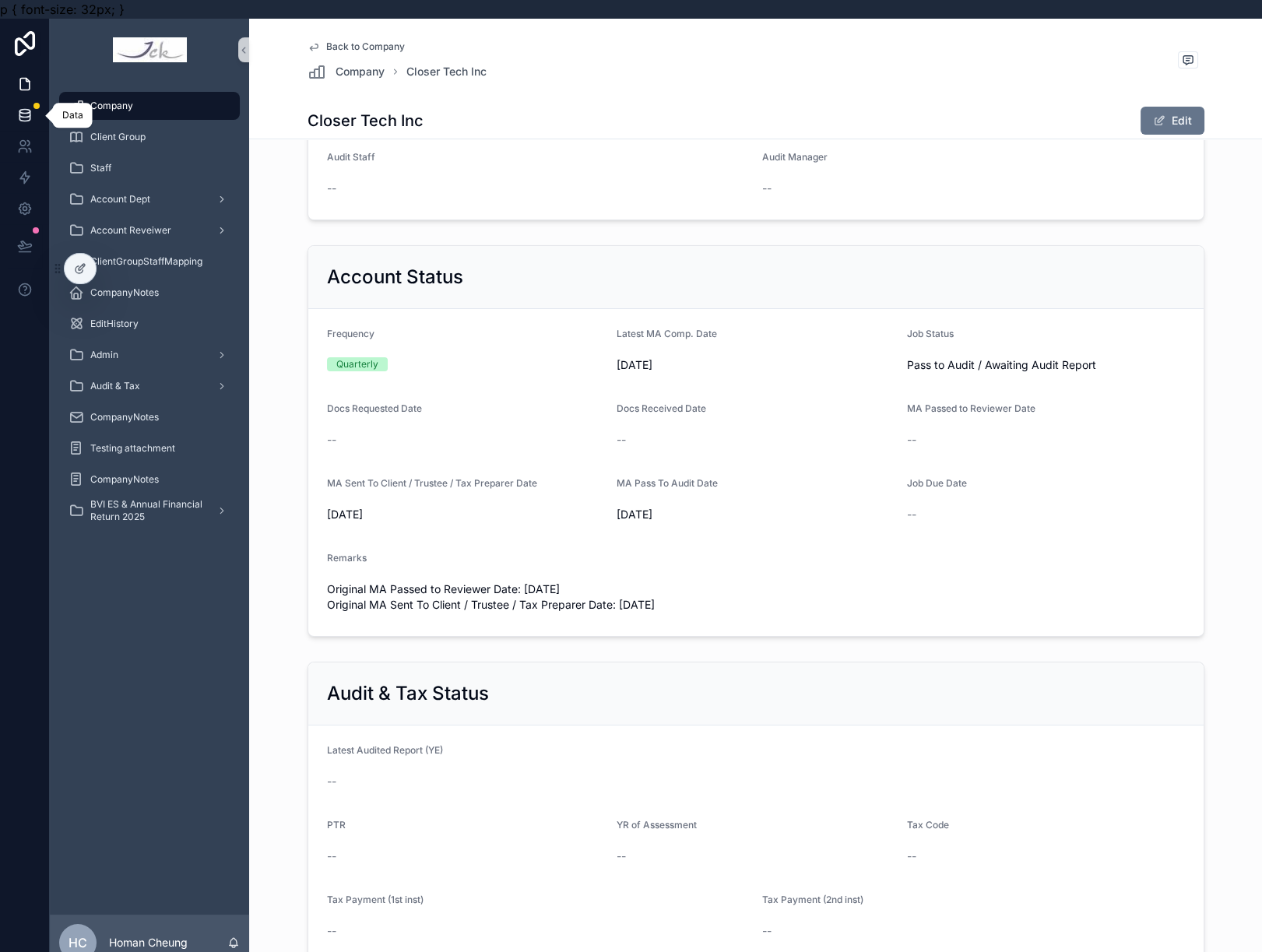 click 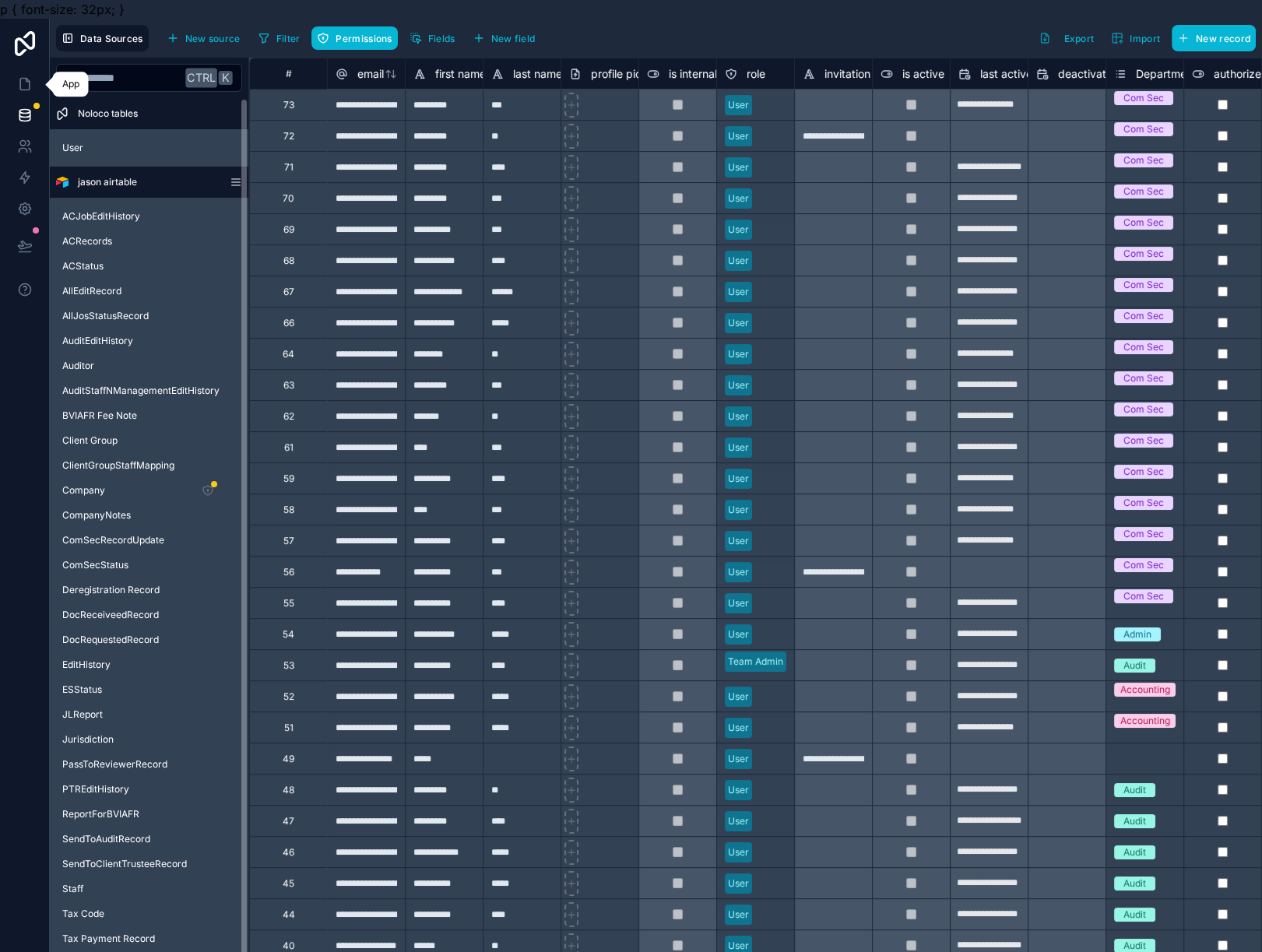 click at bounding box center [24, 115] 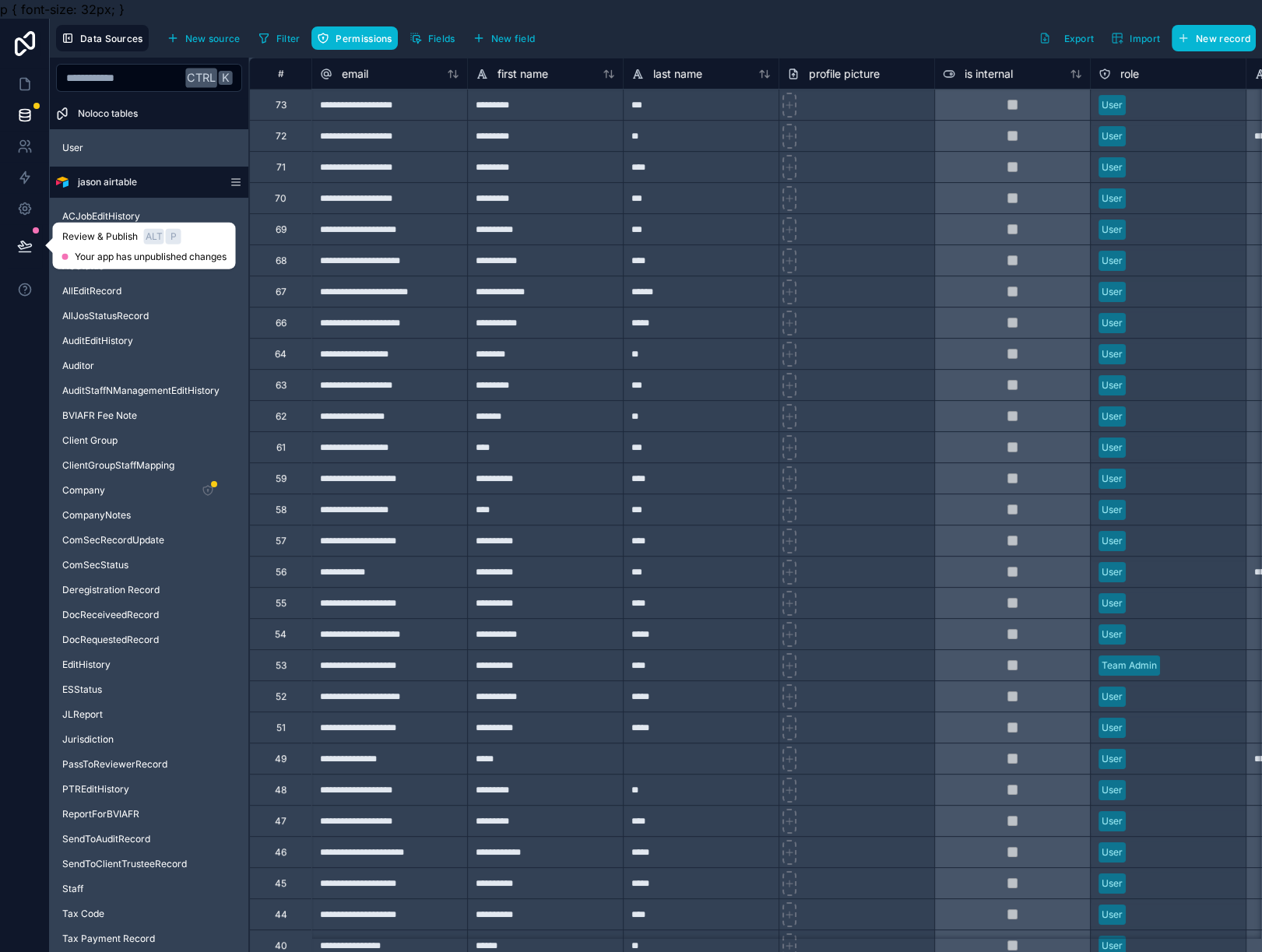 drag, startPoint x: 29, startPoint y: 232, endPoint x: 100, endPoint y: 292, distance: 92.957 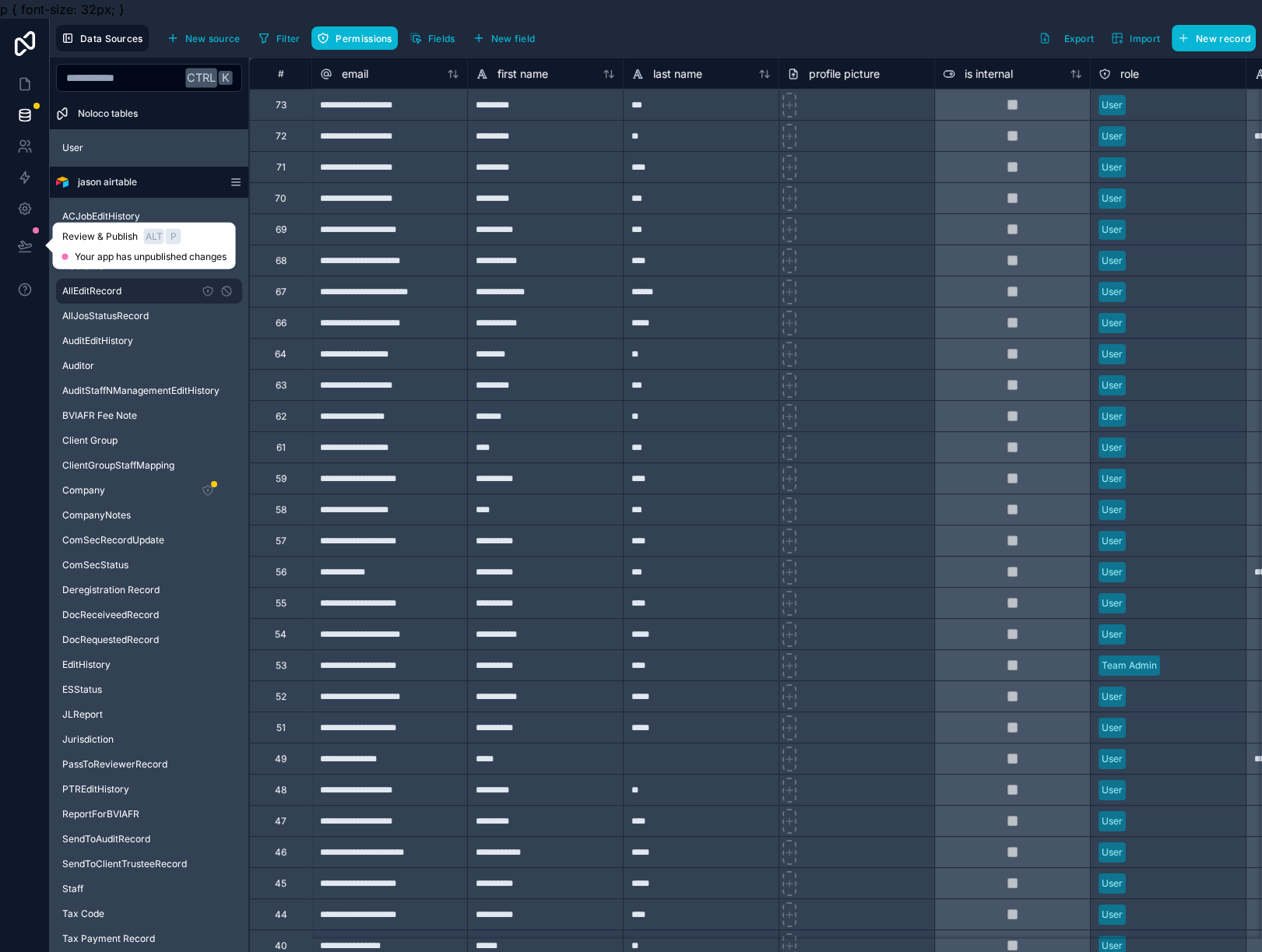click at bounding box center (25, 246) 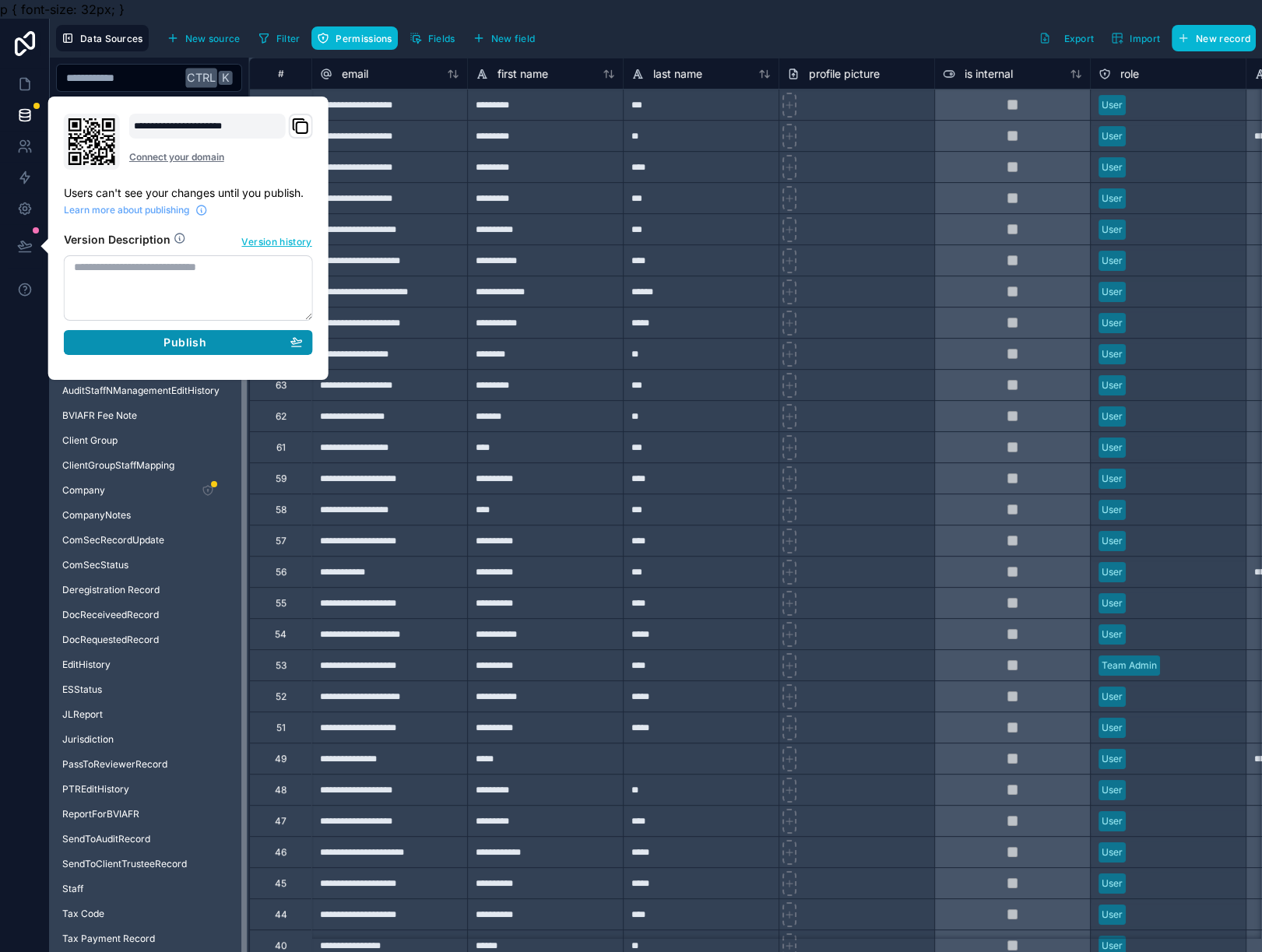 click on "Publish" at bounding box center [185, 343] 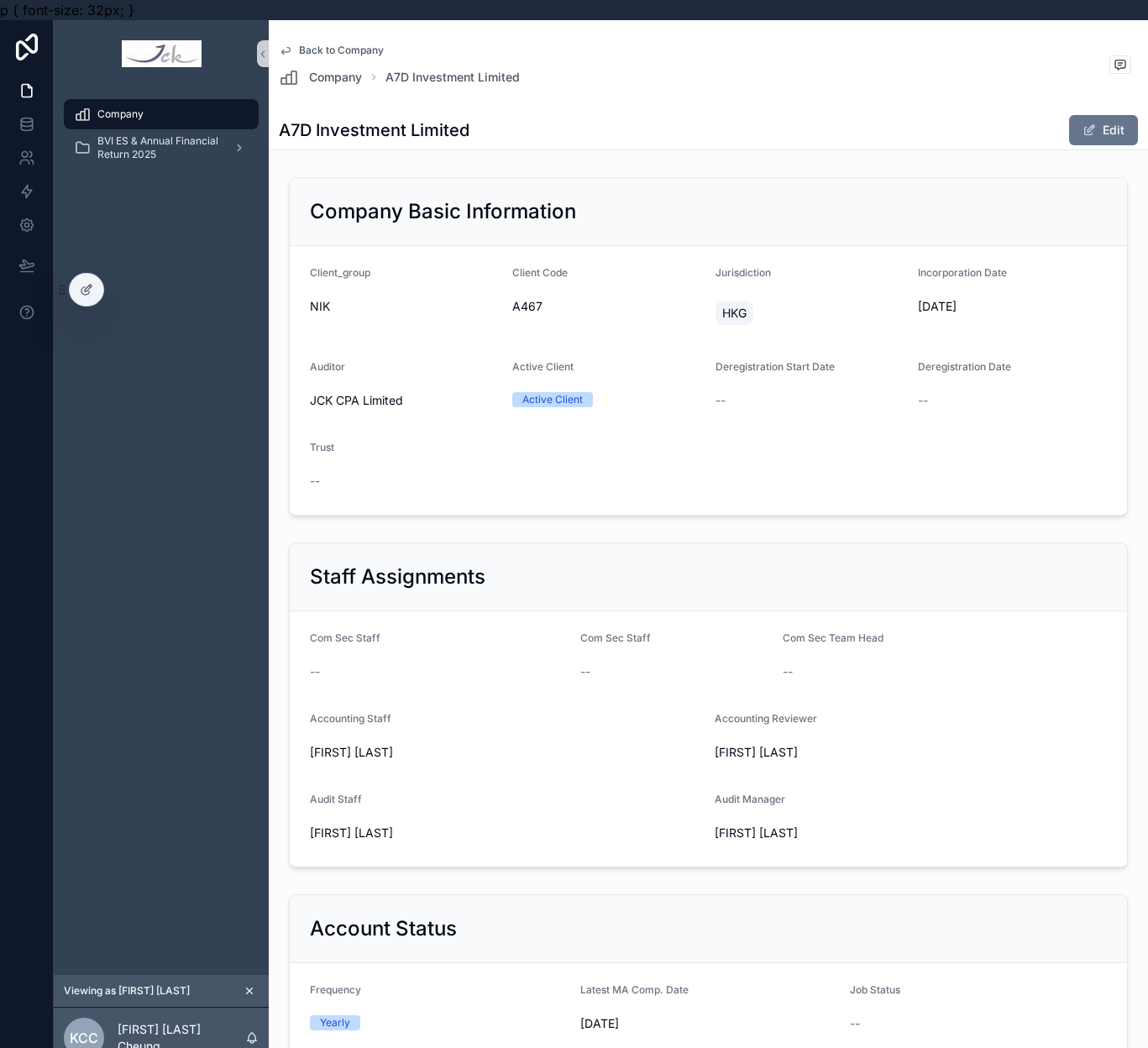 scroll, scrollTop: 0, scrollLeft: 0, axis: both 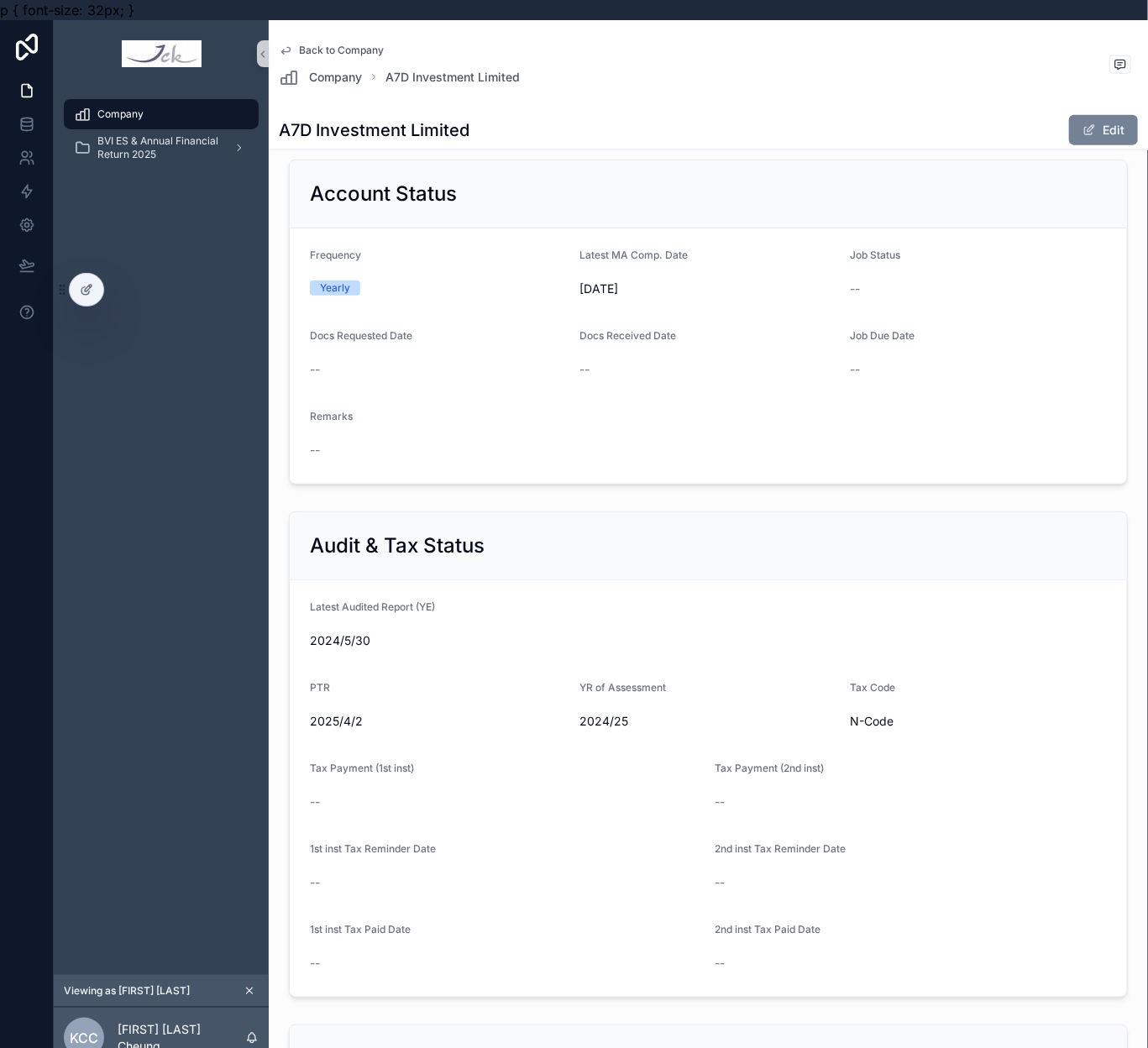 click on "Edit" at bounding box center [1103, 130] 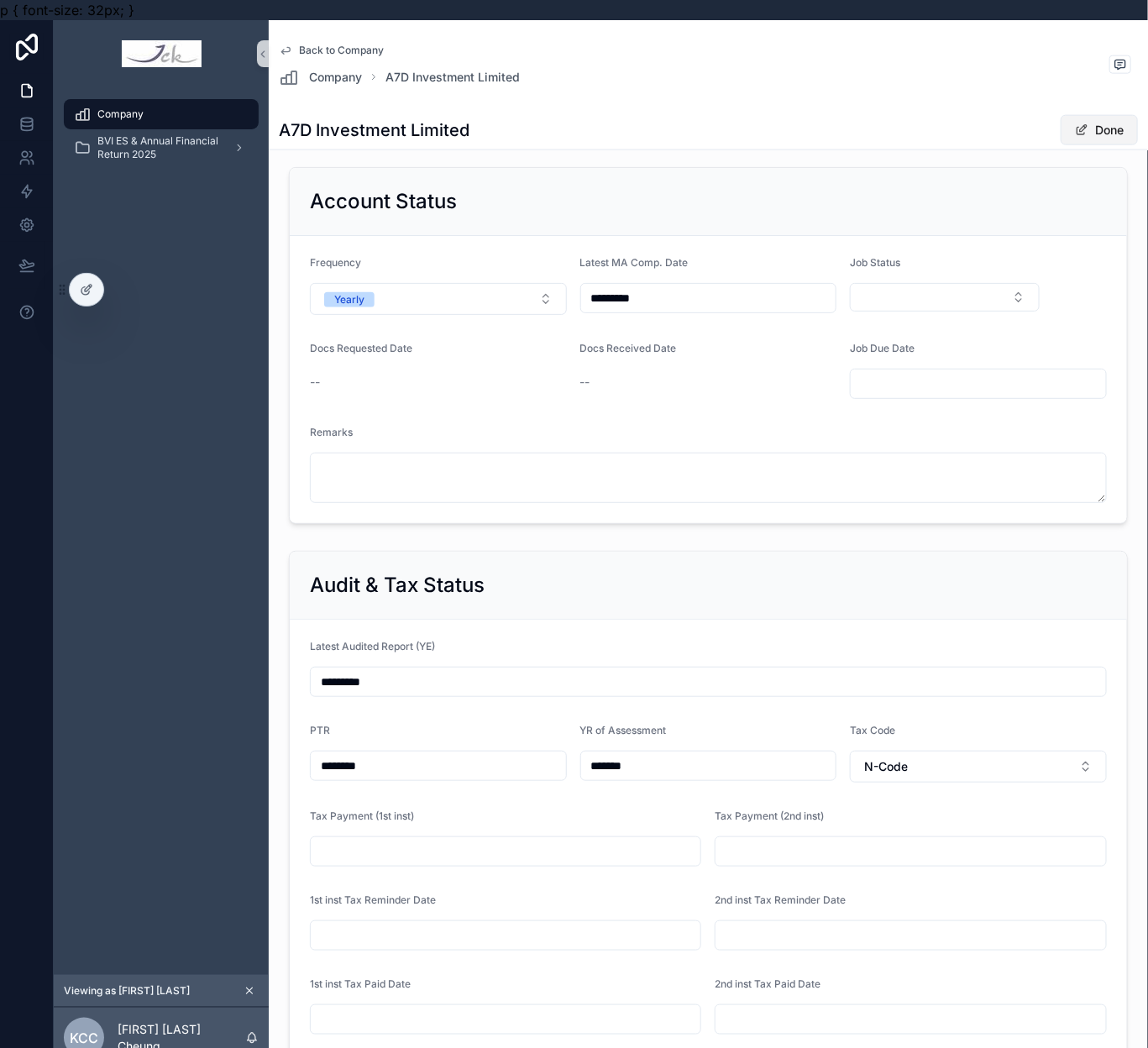 click on "Done" at bounding box center [1099, 130] 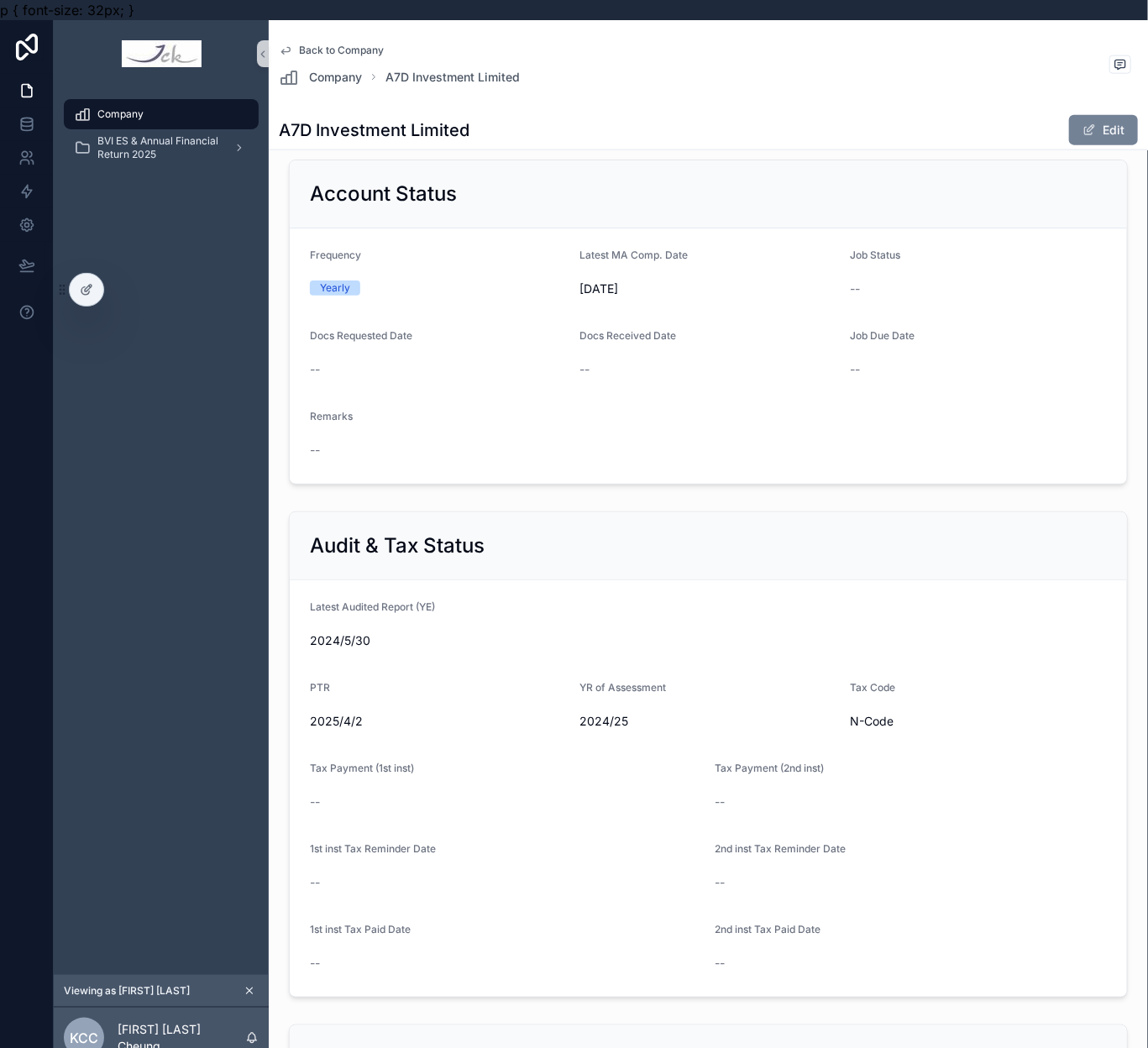 click on "Edit" at bounding box center (1103, 130) 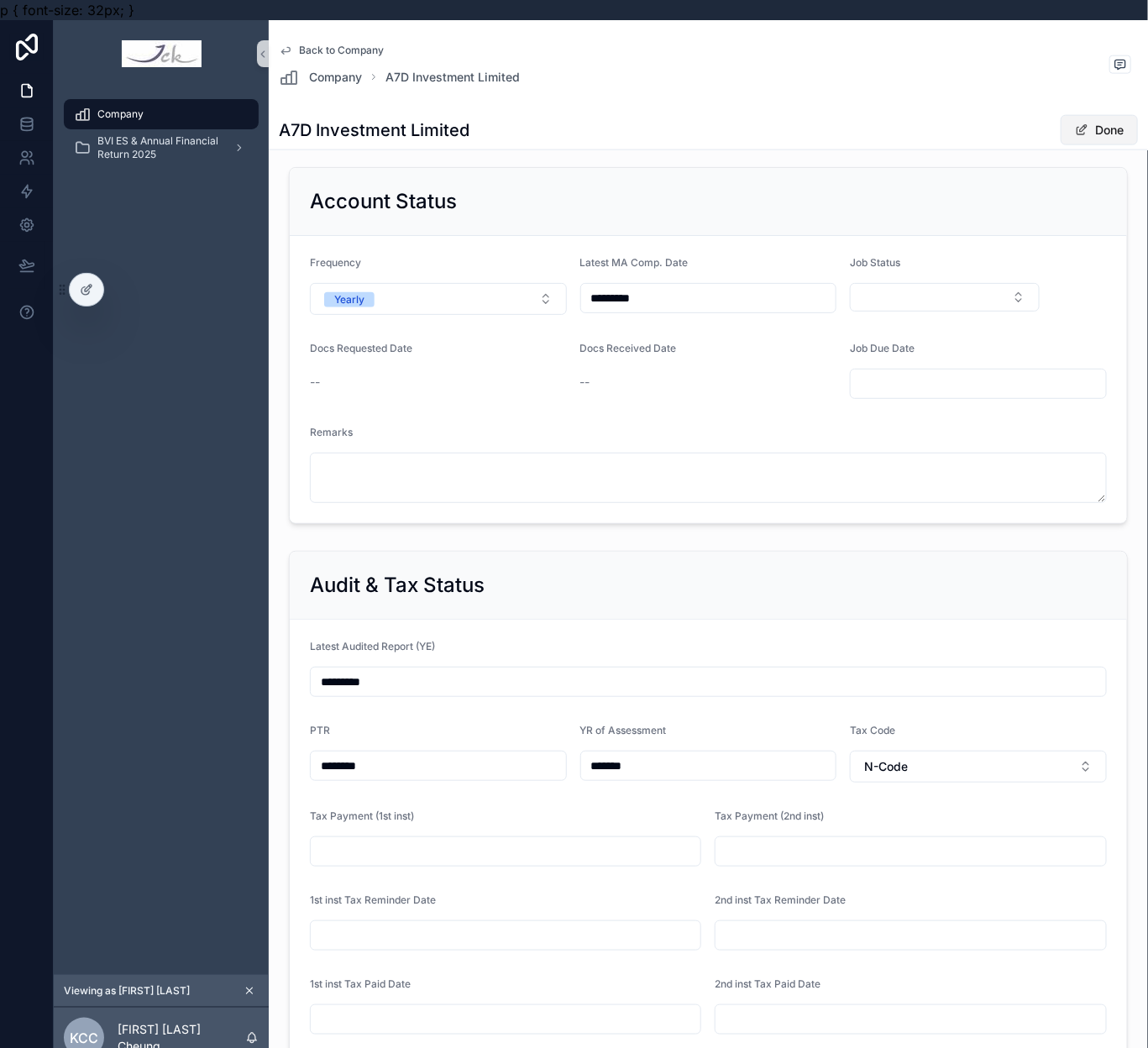 click on "Done" at bounding box center [1099, 130] 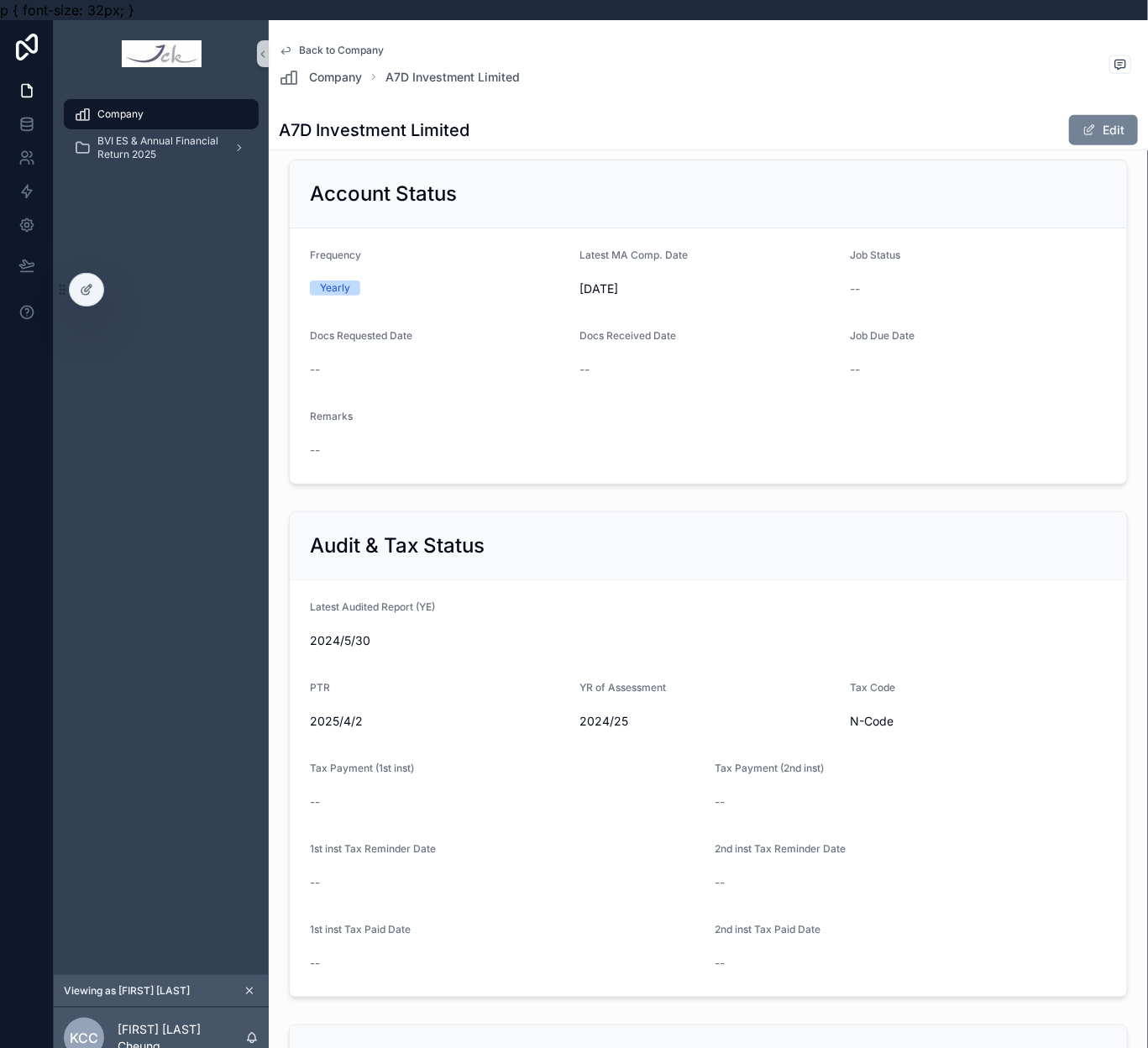 click on "Edit" at bounding box center [1103, 130] 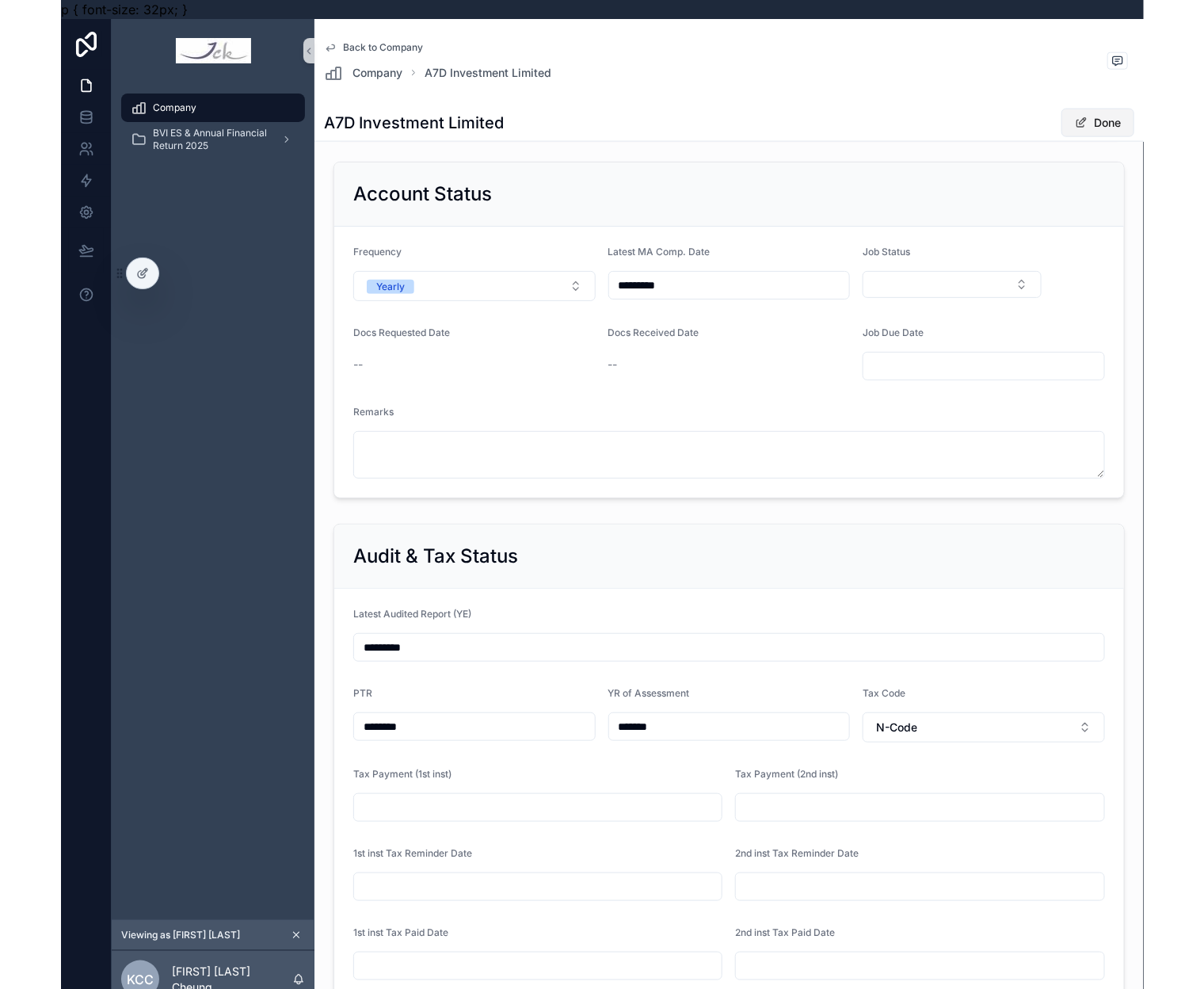 scroll, scrollTop: 697, scrollLeft: 0, axis: vertical 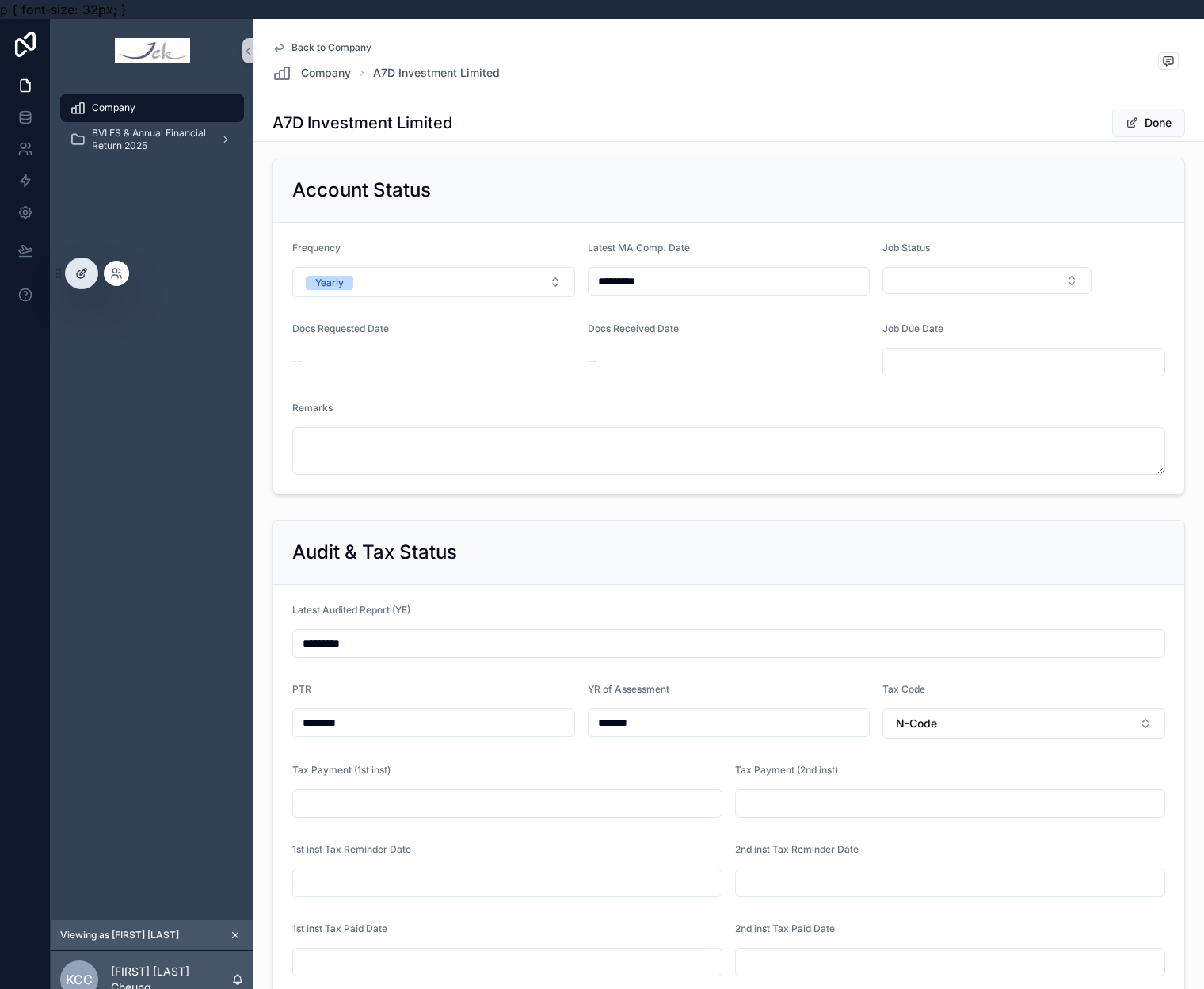 click at bounding box center [82, 273] 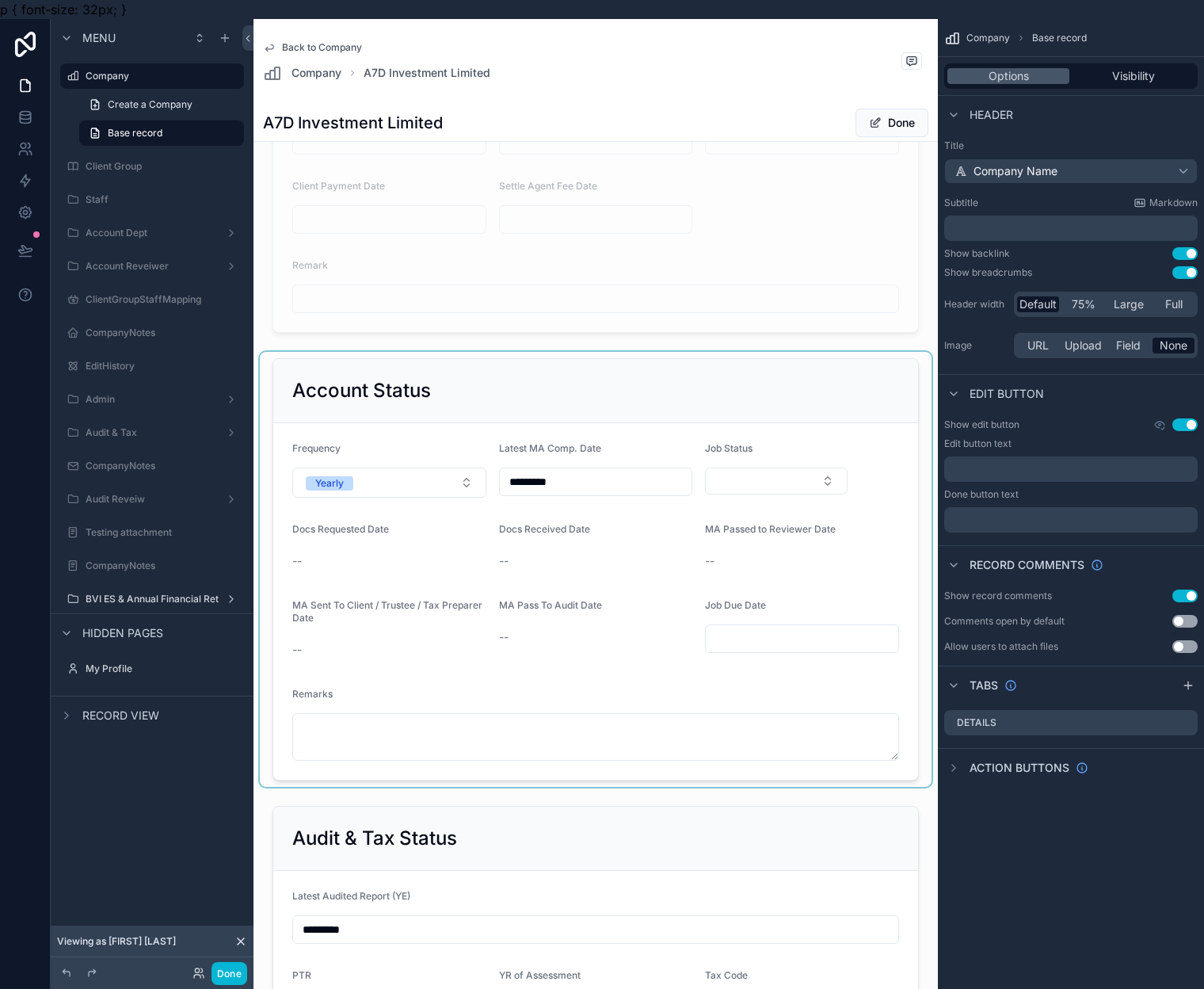 scroll, scrollTop: 1391, scrollLeft: 0, axis: vertical 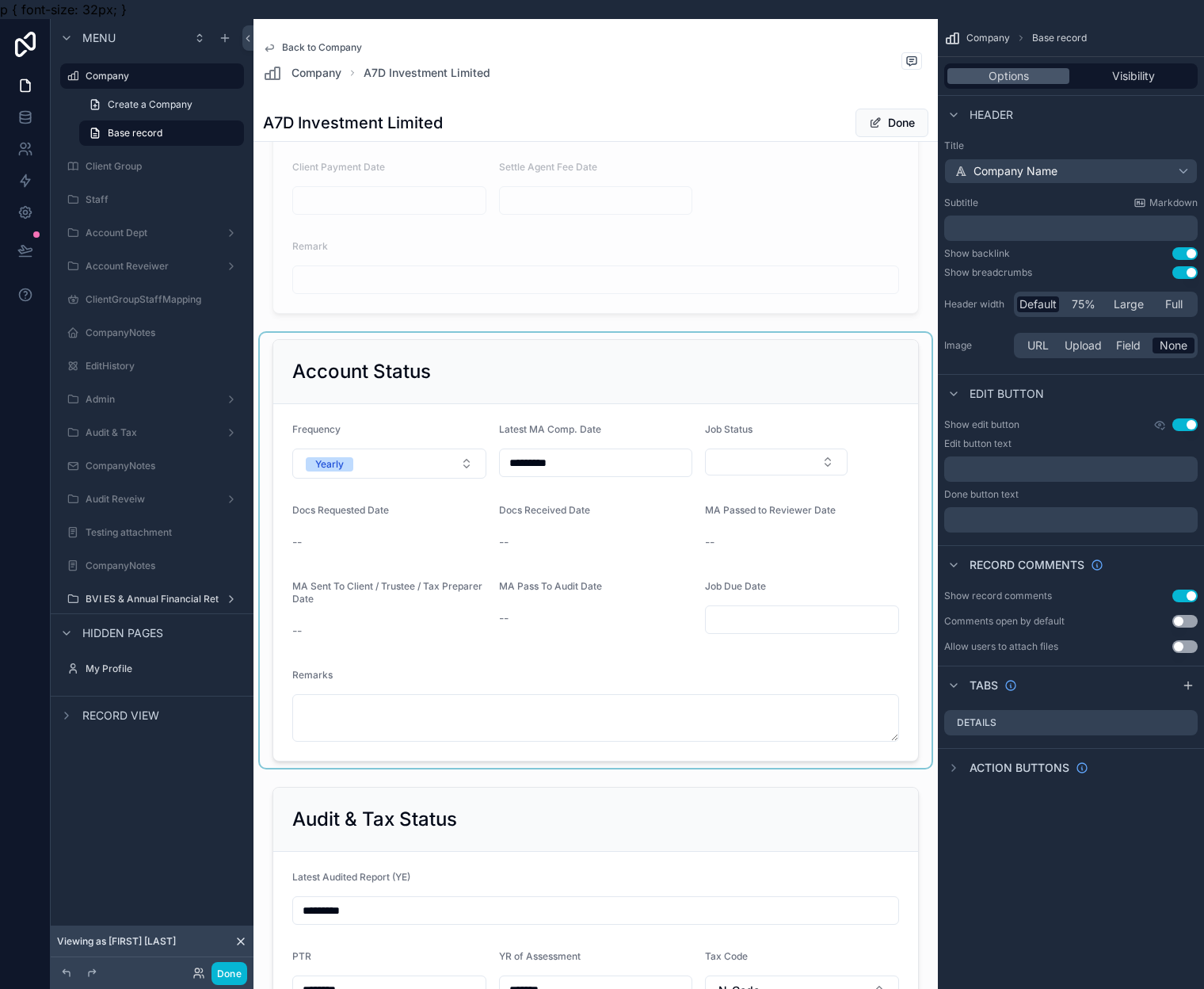 click at bounding box center [596, 550] 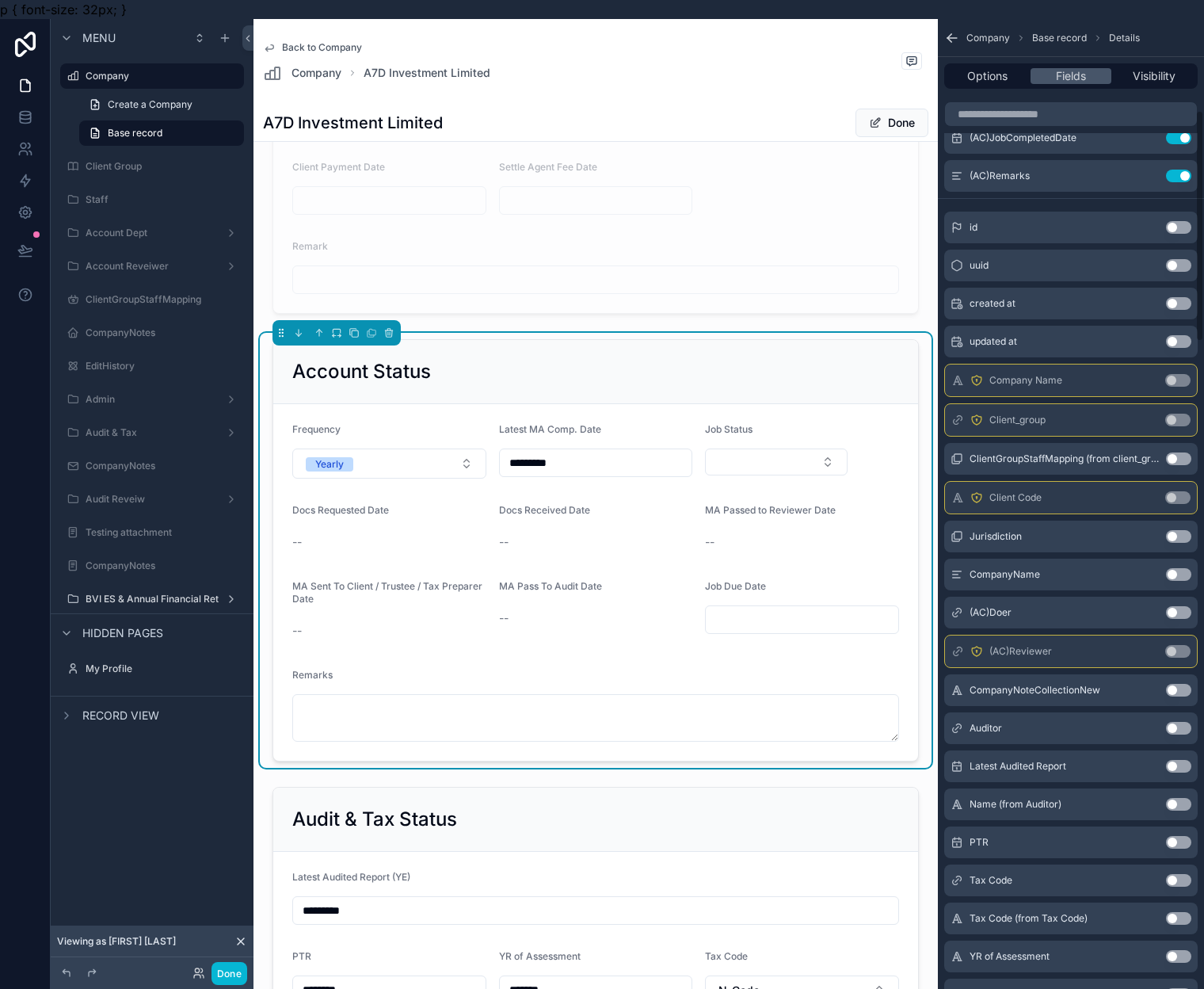 scroll, scrollTop: 396, scrollLeft: 0, axis: vertical 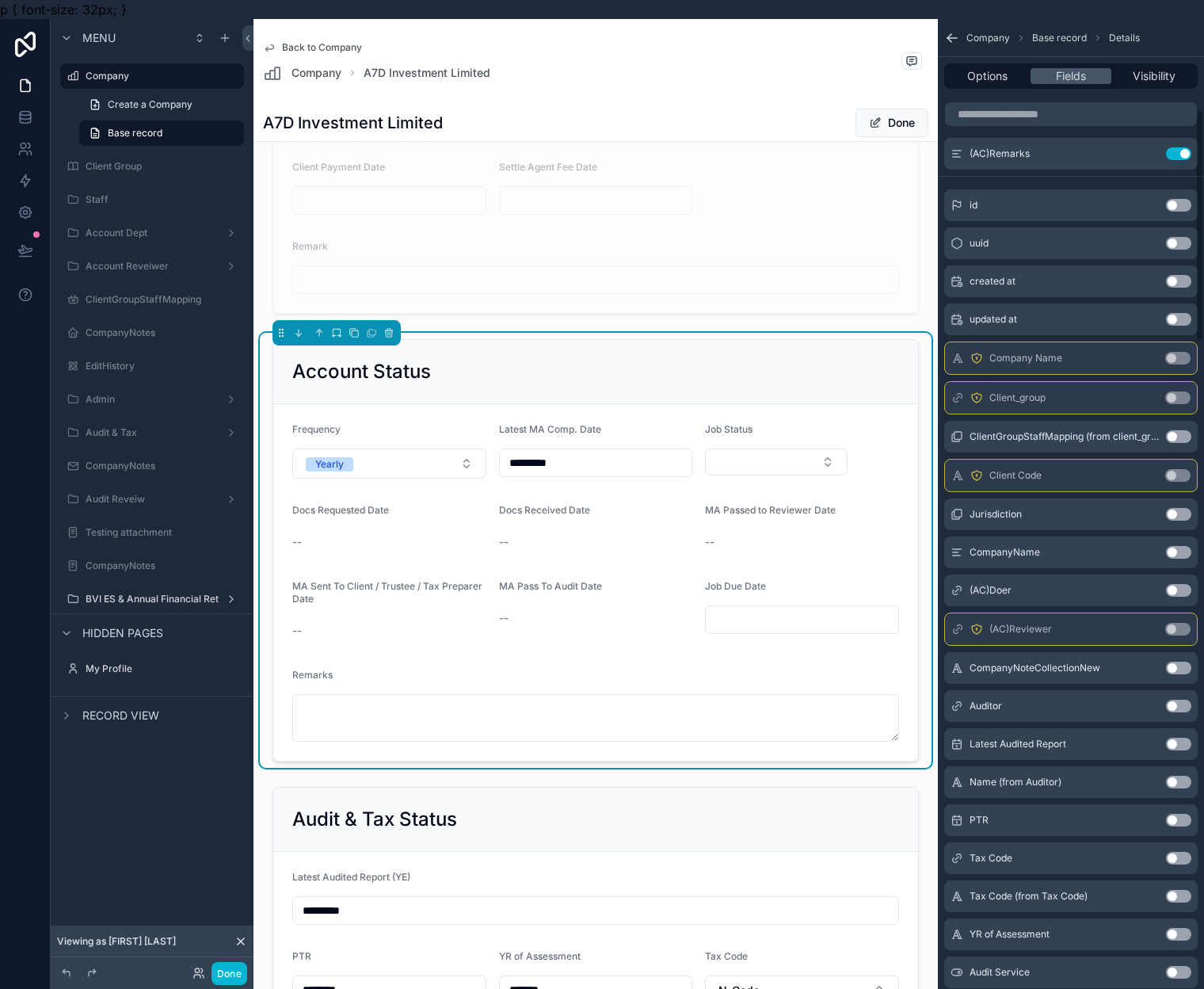 click on "Company Name Use setting" at bounding box center (1071, 358) 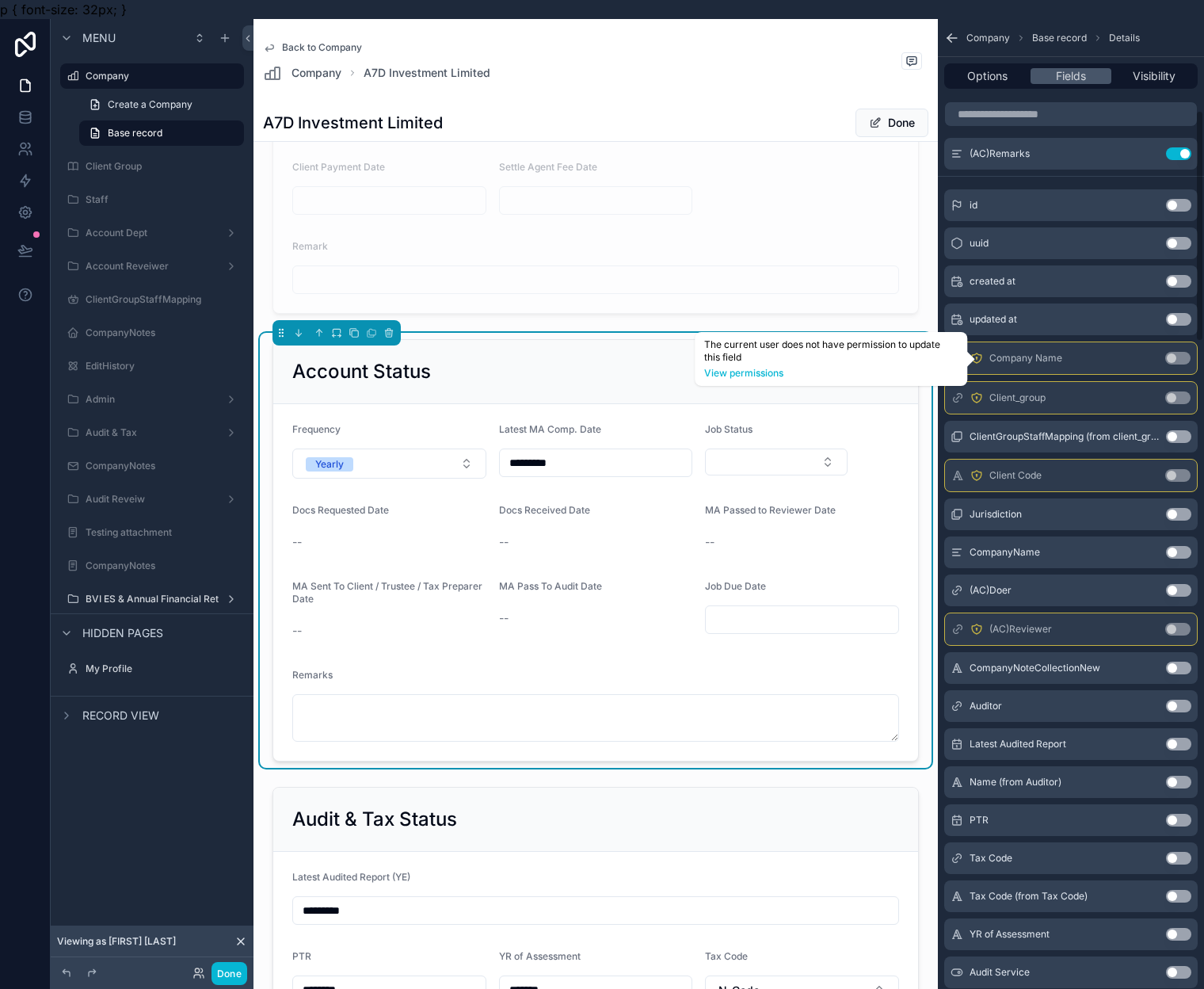 click at bounding box center [966, 359] 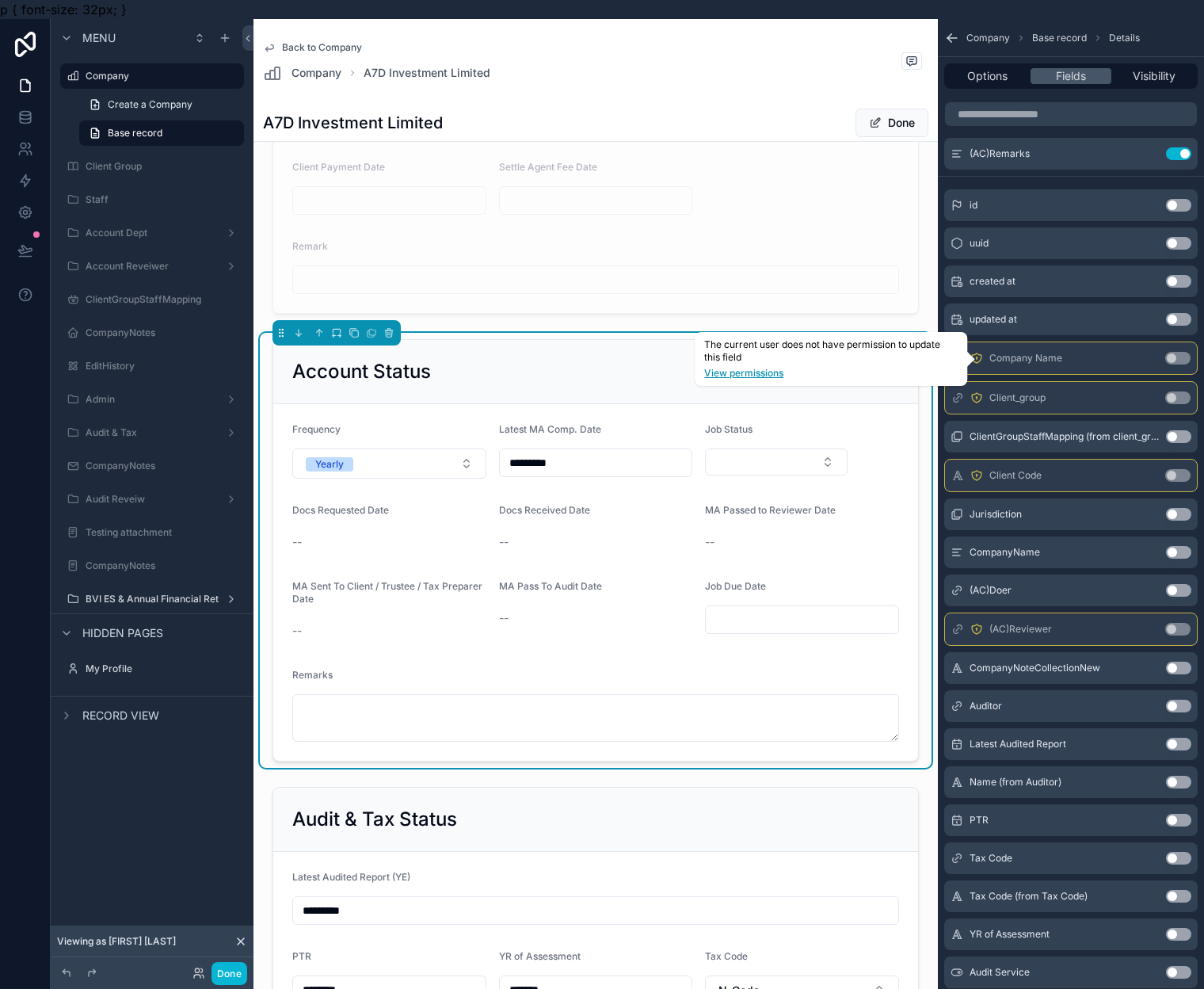 click on "View permissions" at bounding box center (831, 373) 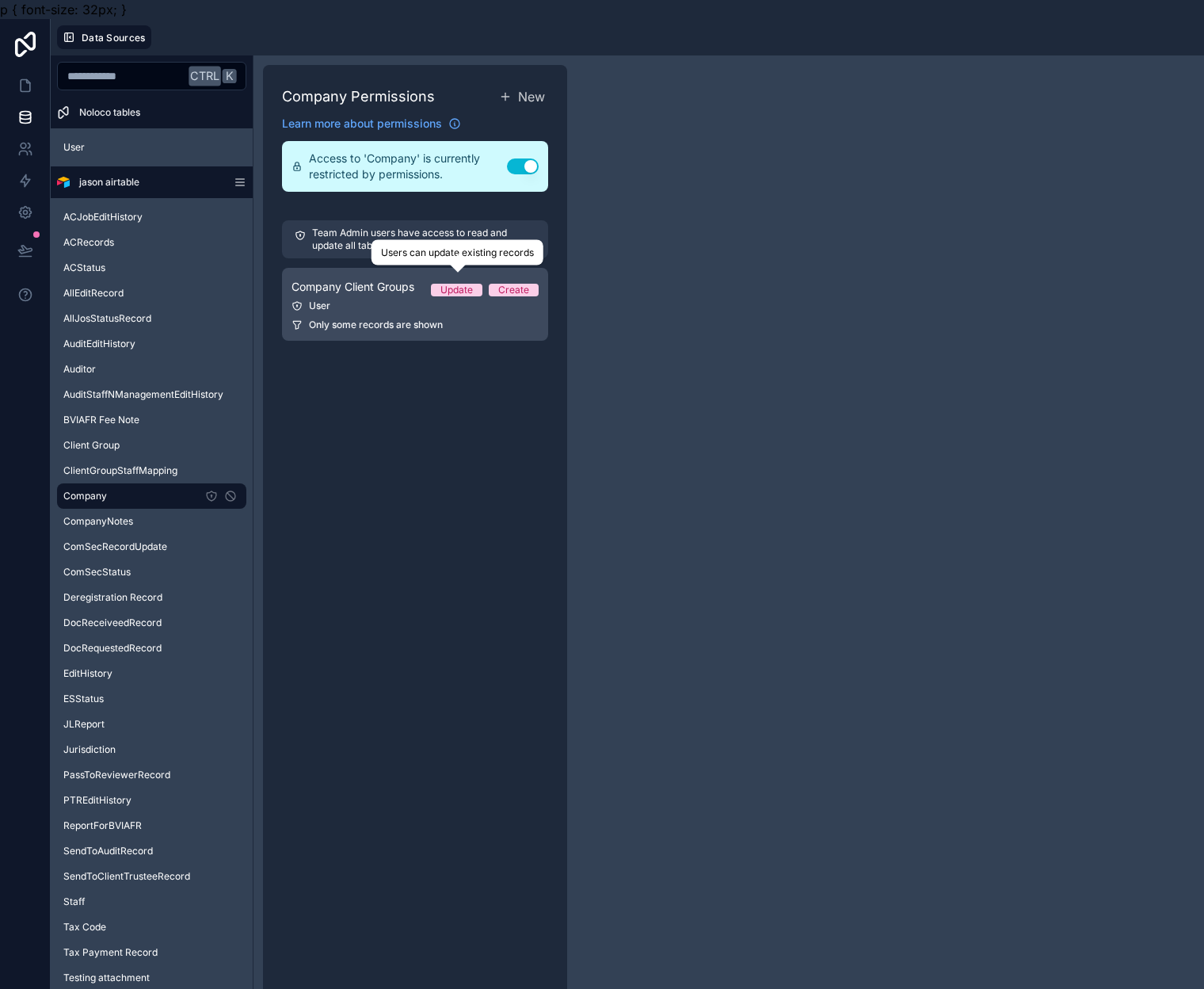 click on "Update" at bounding box center (456, 290) 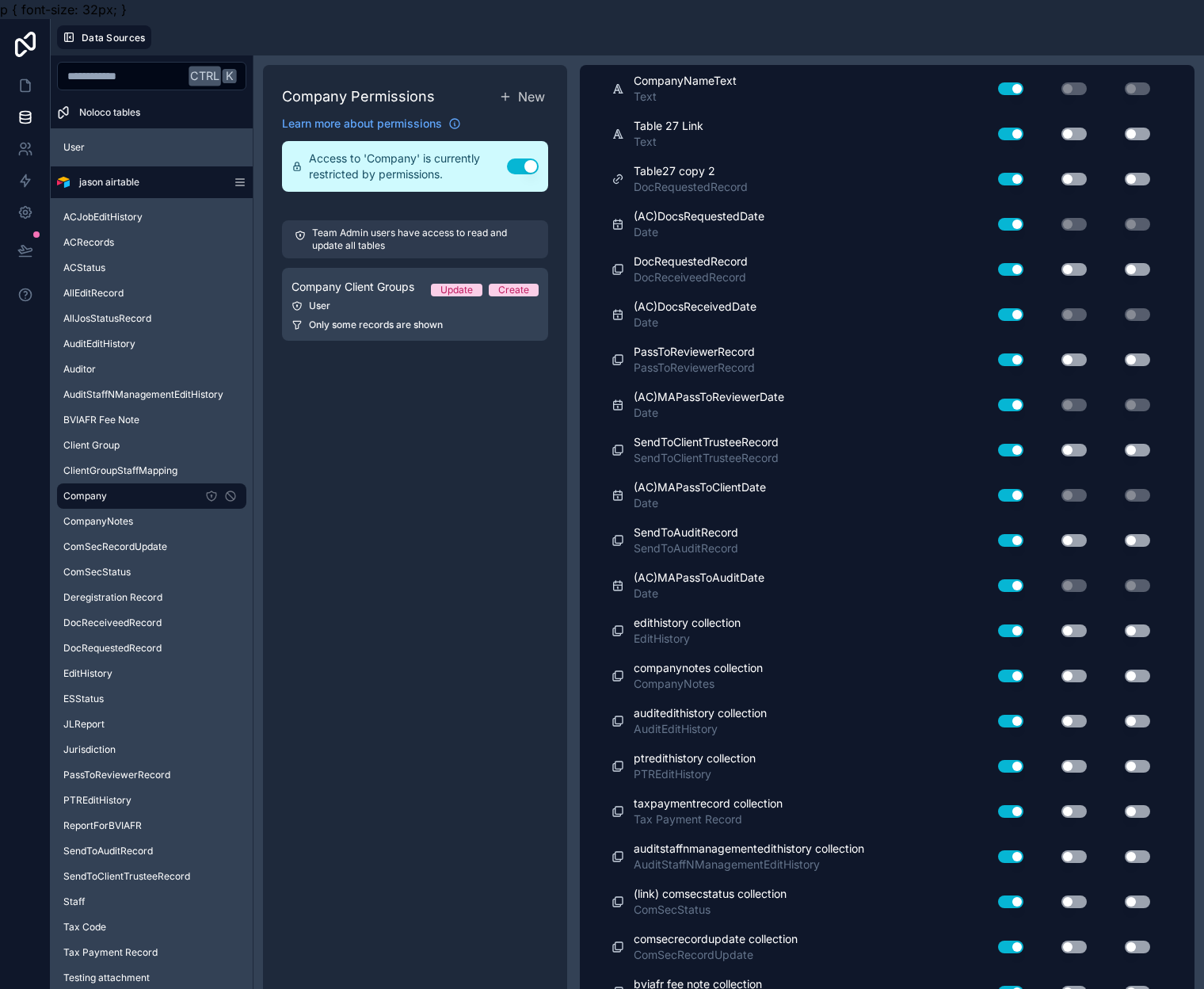 scroll, scrollTop: 4123, scrollLeft: 0, axis: vertical 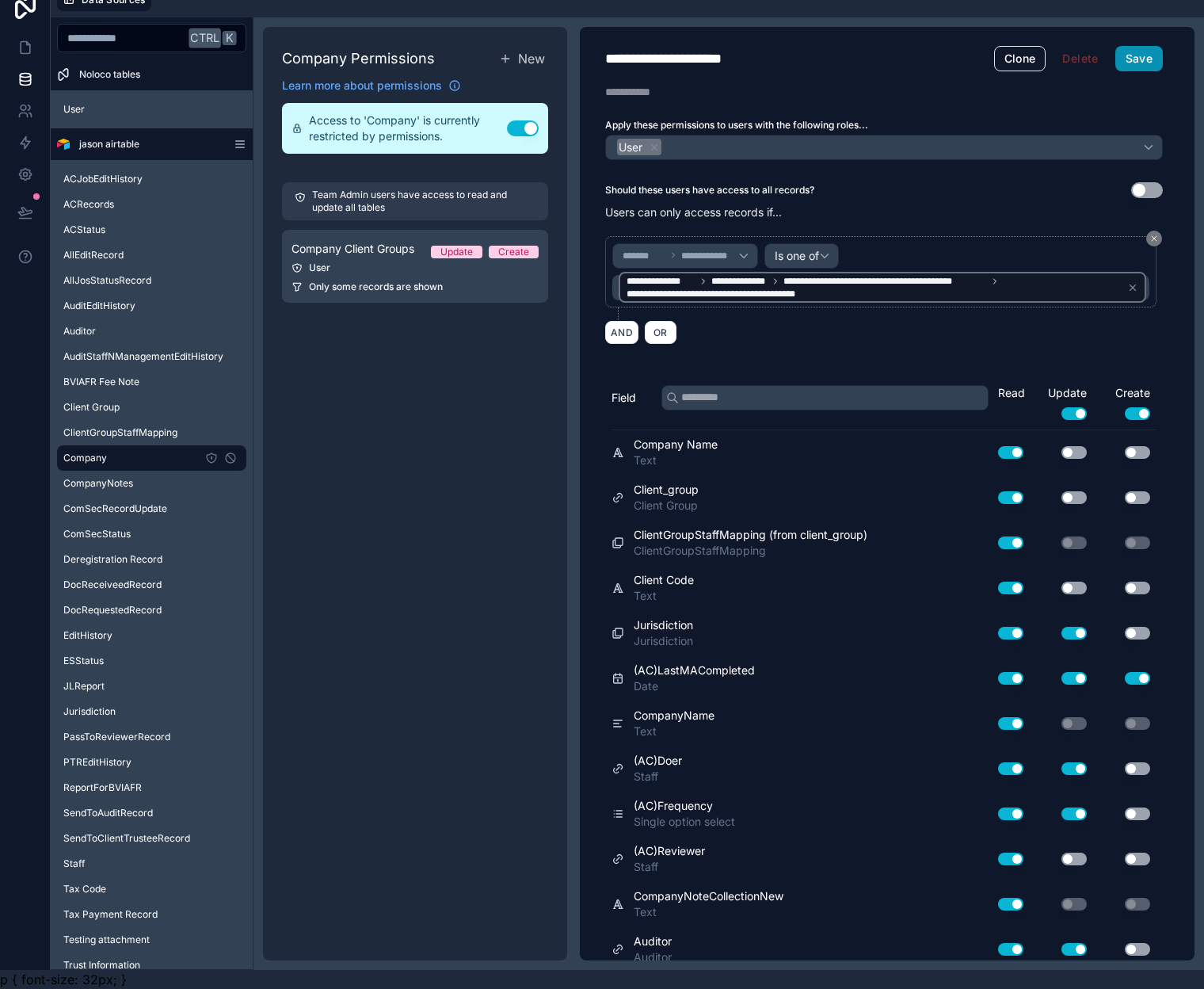 click on "Save" at bounding box center (1139, 59) 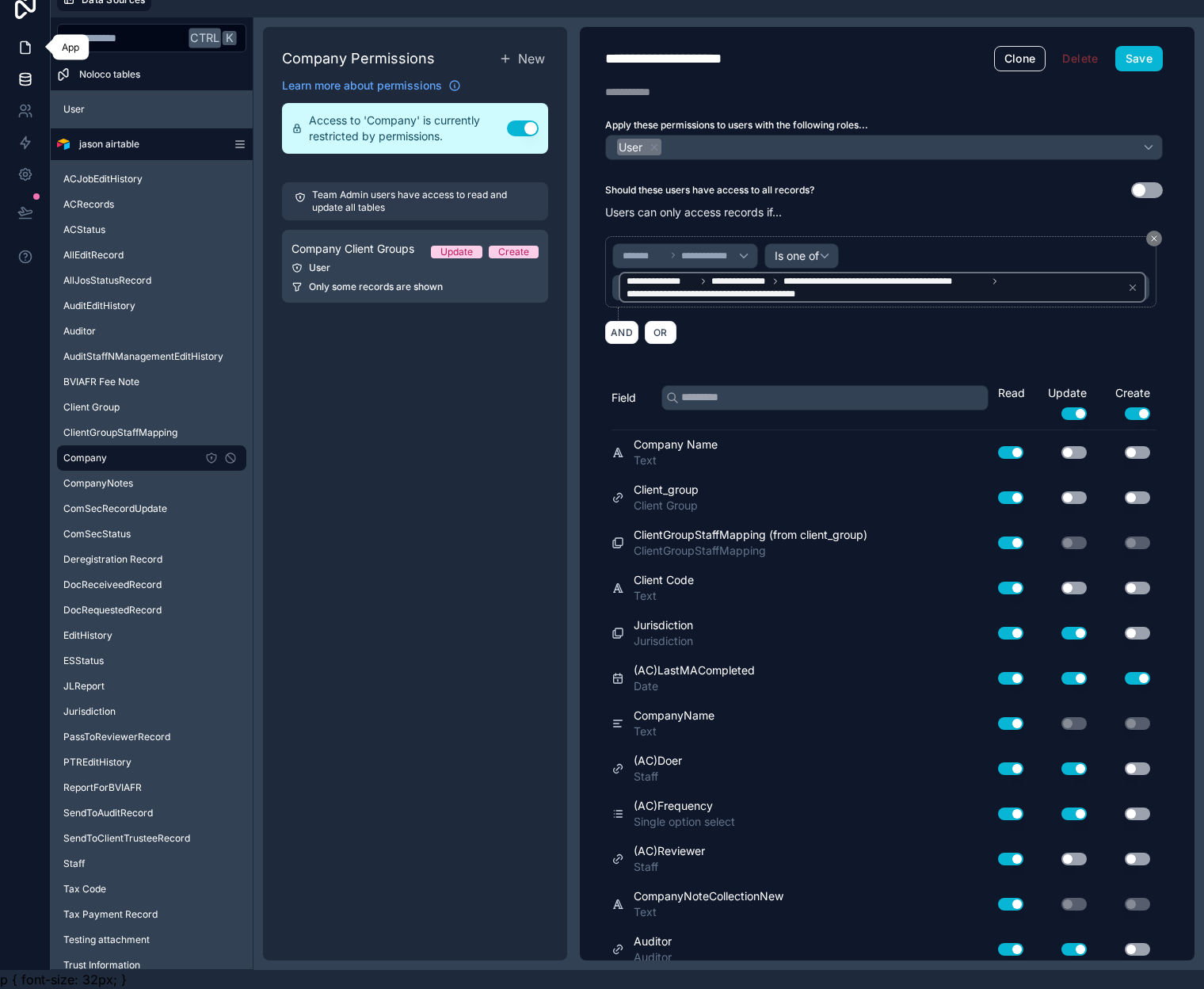 click 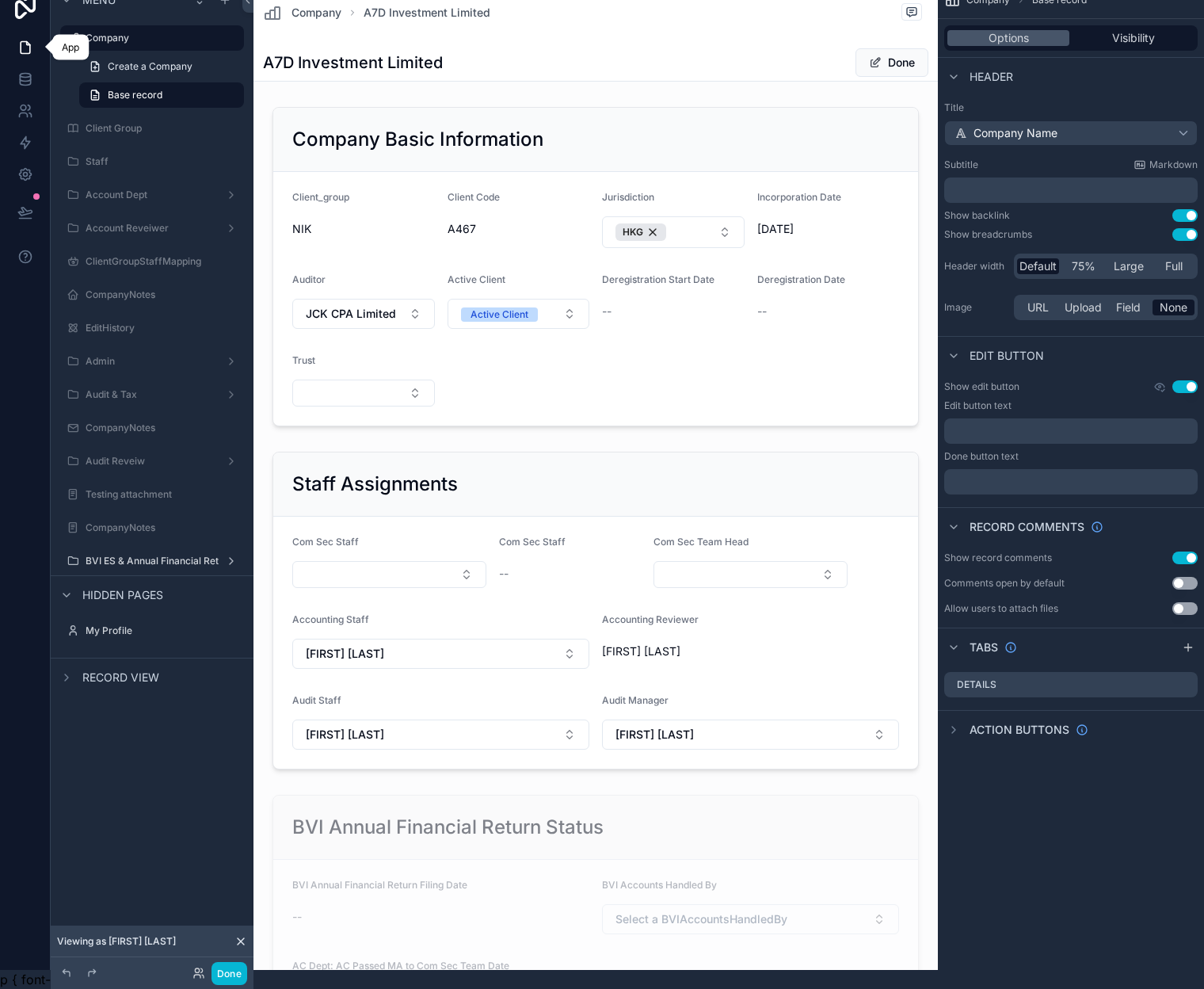 scroll, scrollTop: 0, scrollLeft: 0, axis: both 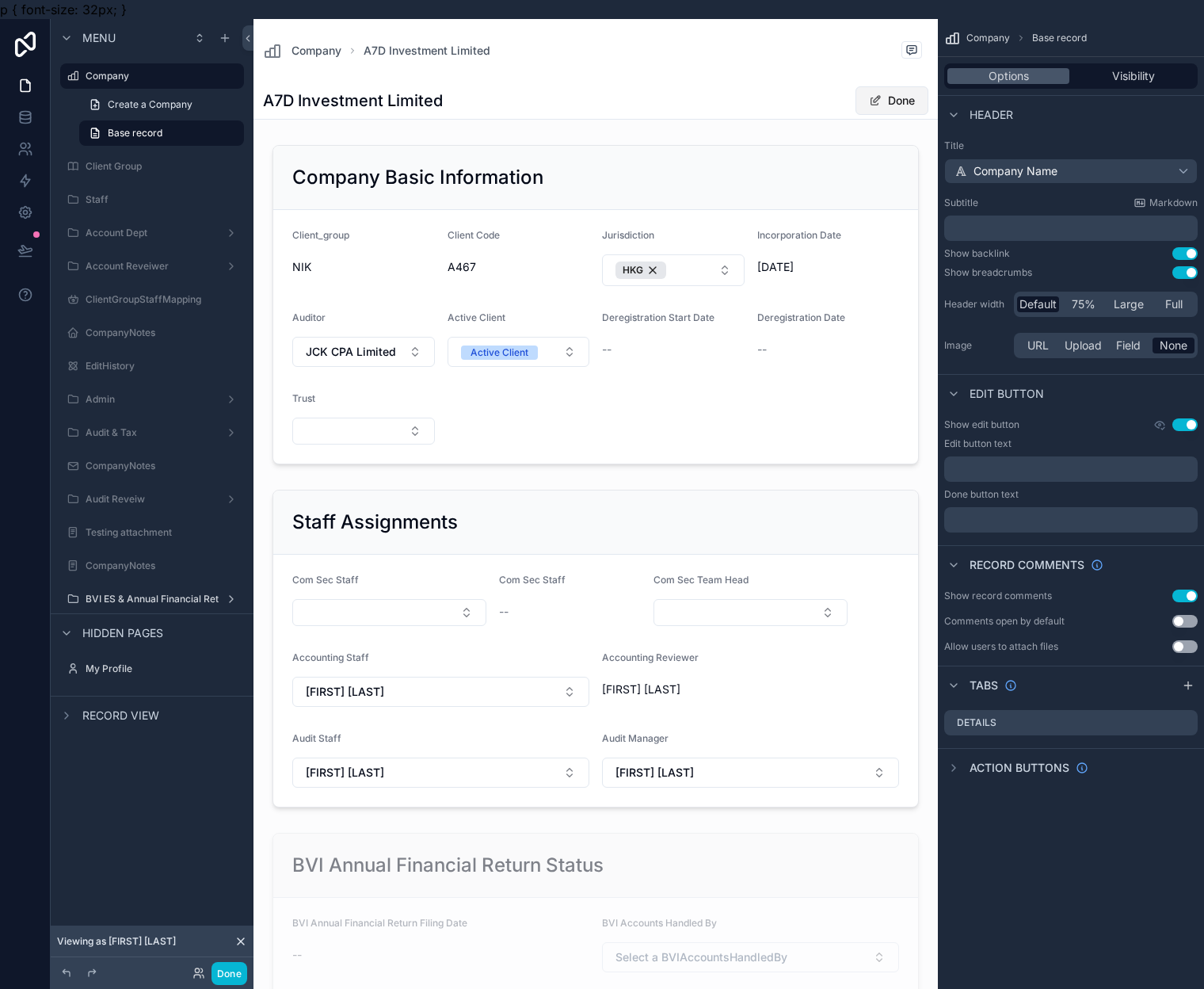 click on "Done" at bounding box center [892, 101] 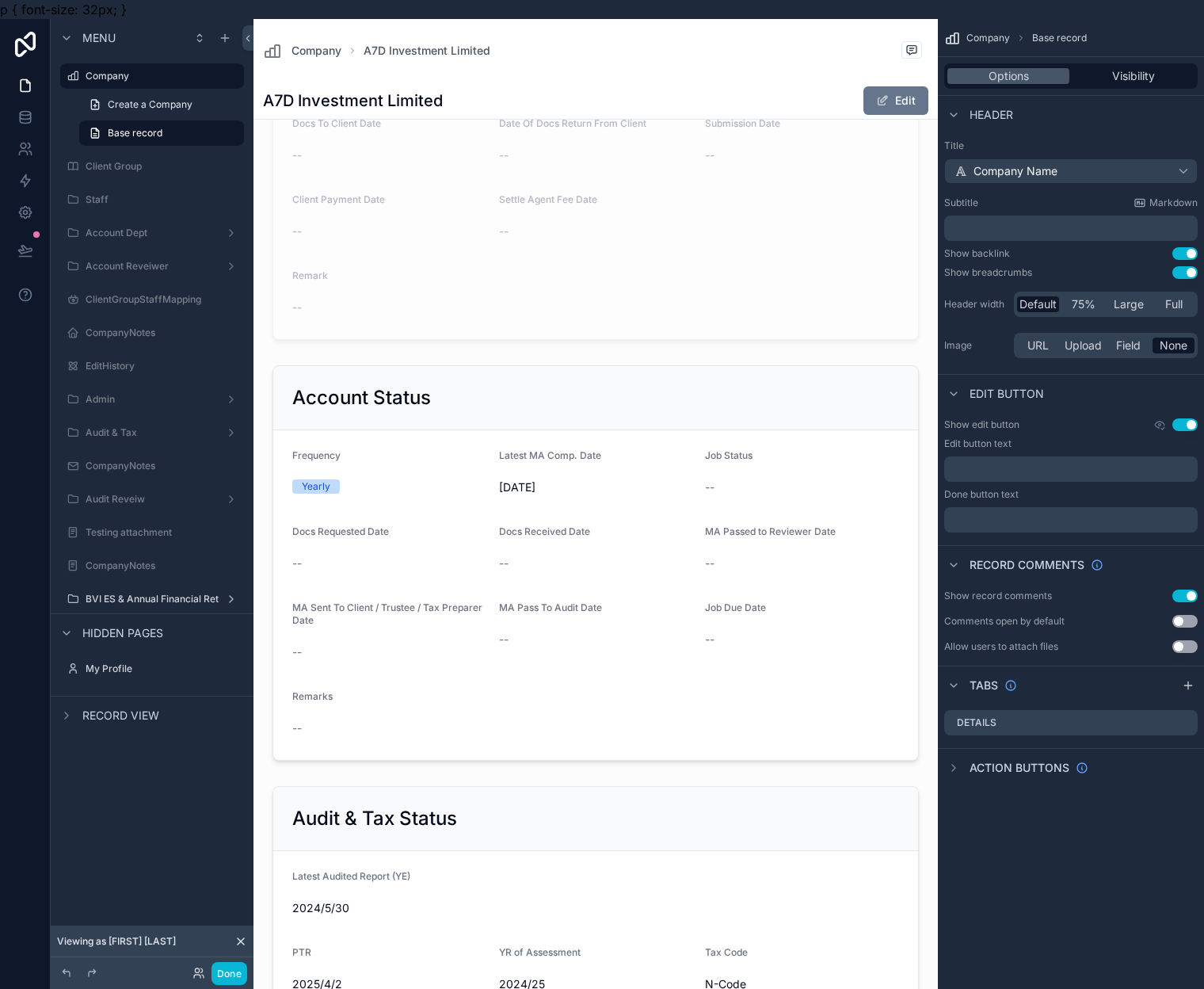 scroll, scrollTop: 1288, scrollLeft: 0, axis: vertical 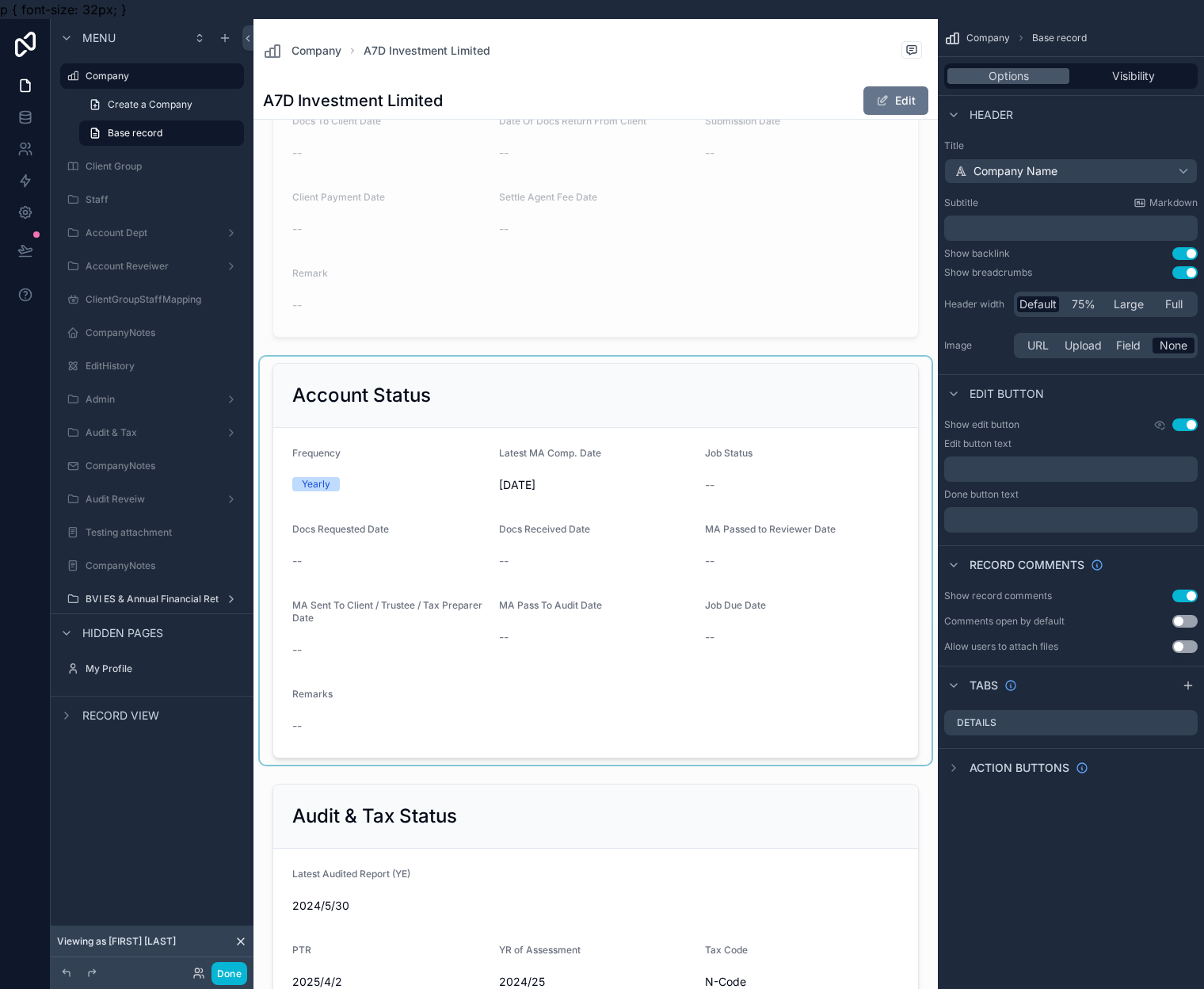 click at bounding box center [596, 560] 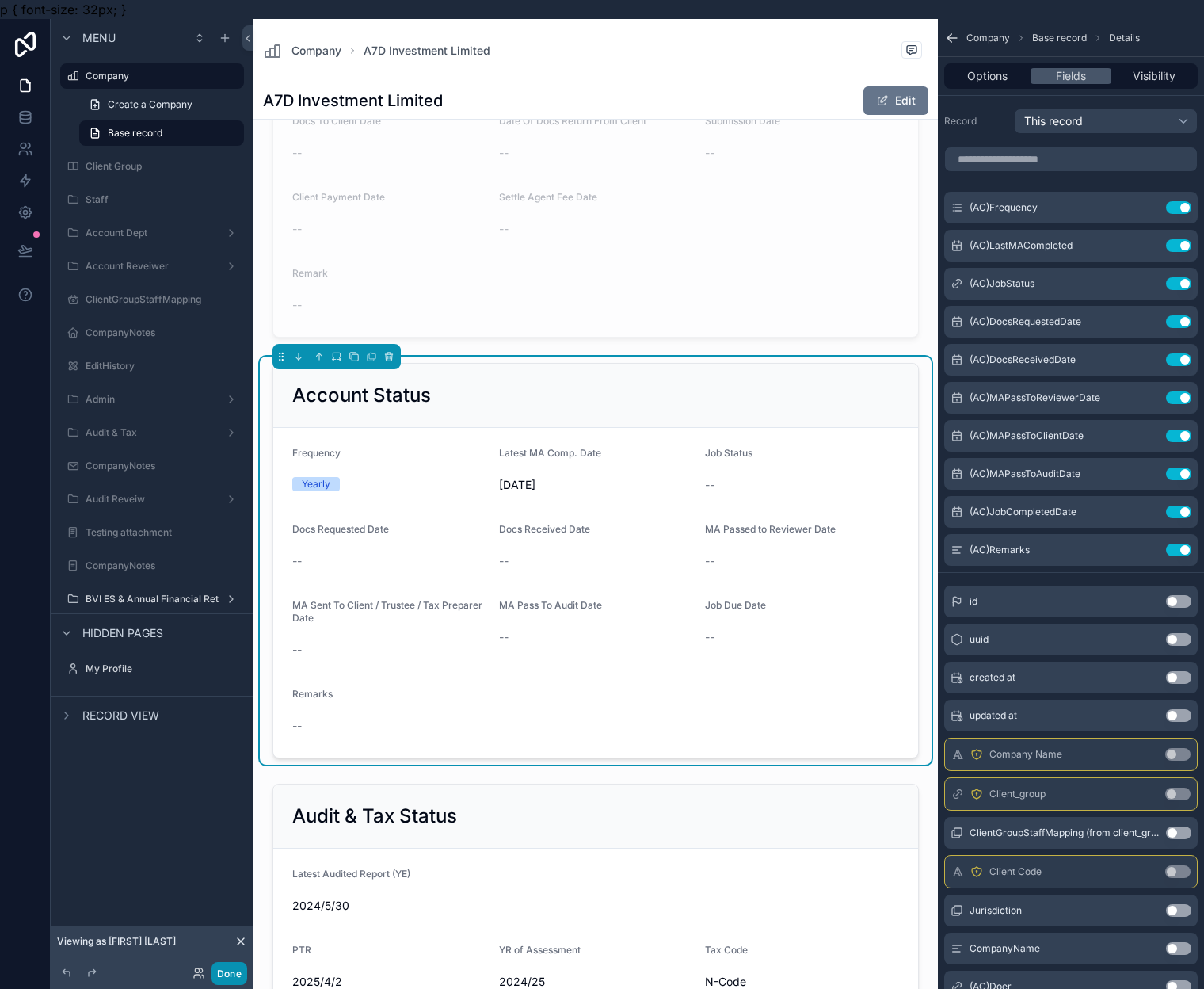 click on "Done" at bounding box center [229, 973] 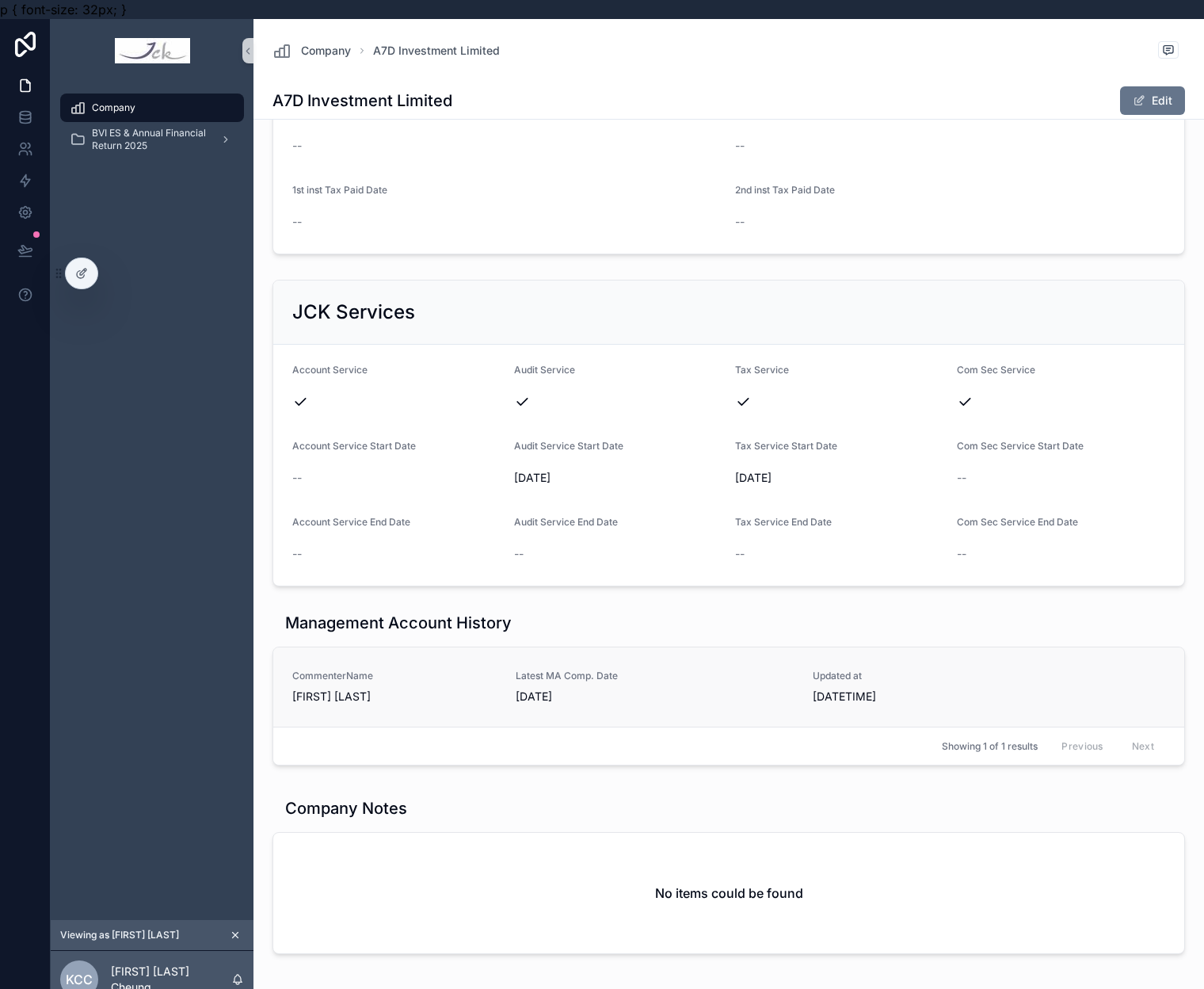 scroll, scrollTop: 1480, scrollLeft: 0, axis: vertical 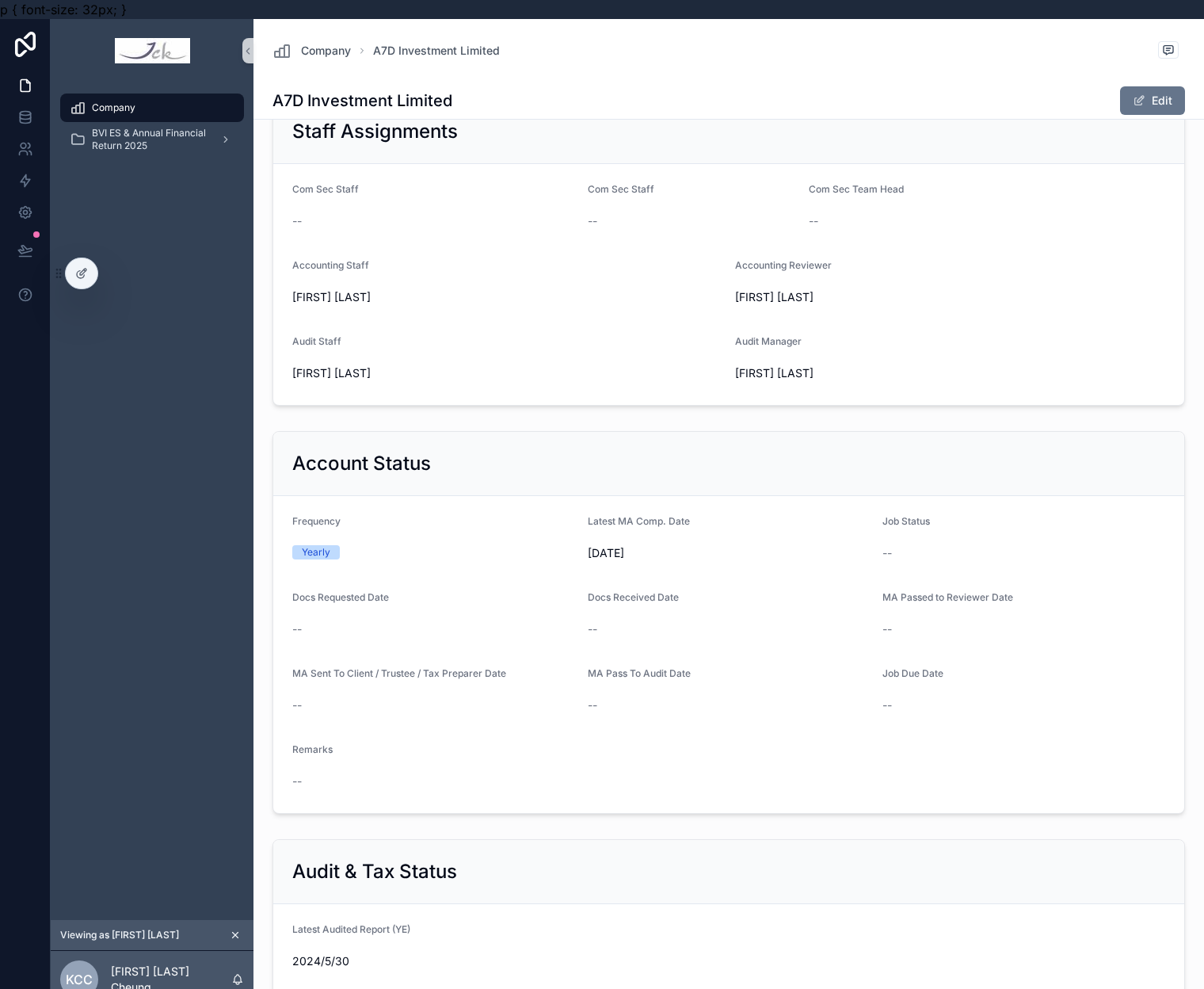 click on "MA Pass To Audit Date" at bounding box center (729, 677) 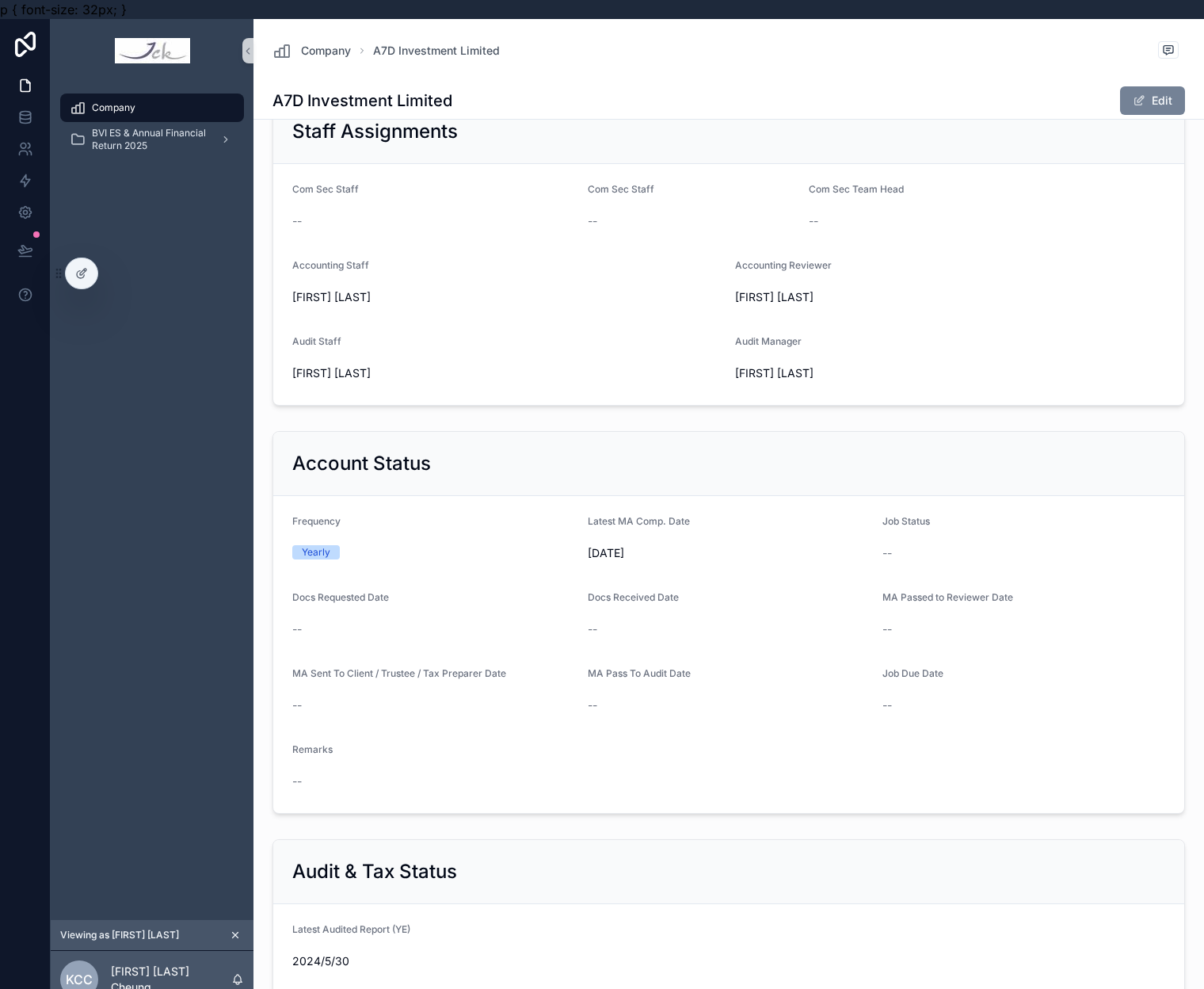 click on "Edit" at bounding box center [1153, 101] 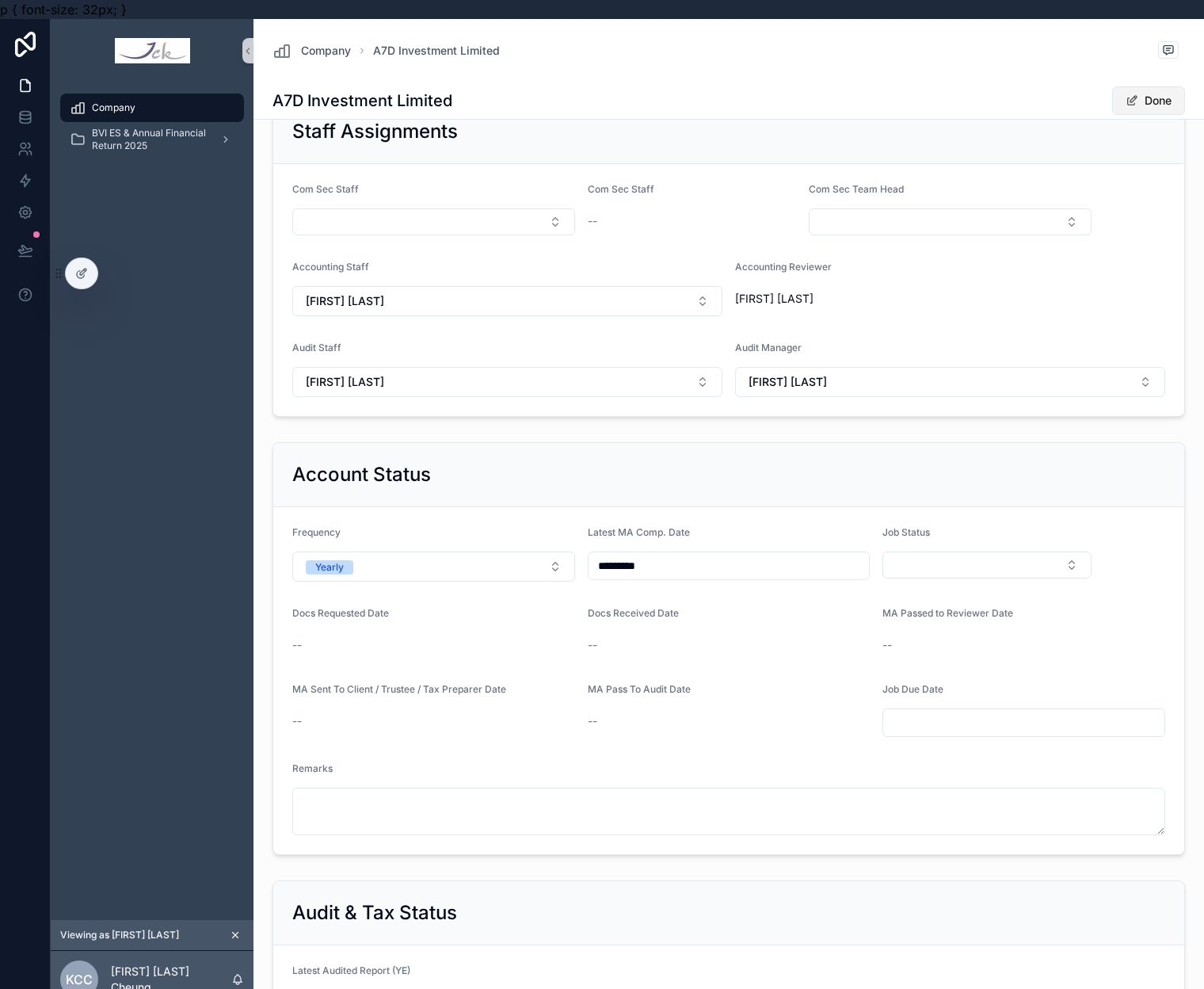 click on "Done" at bounding box center (1149, 101) 